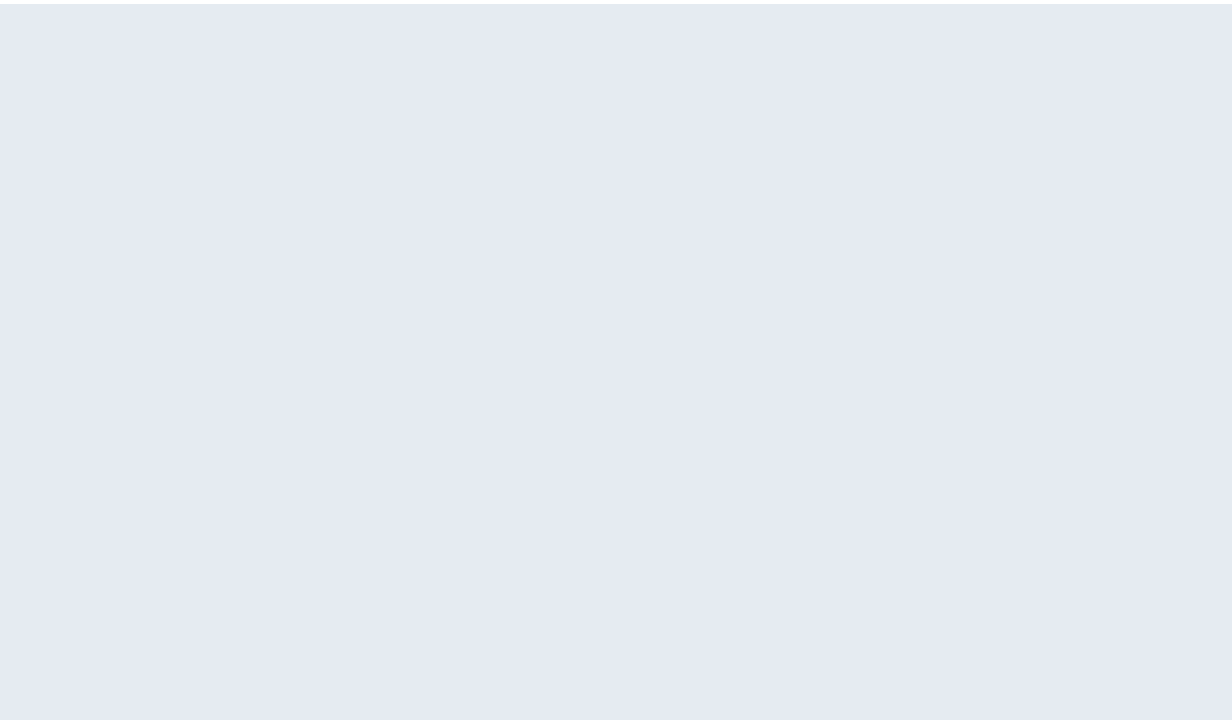 scroll, scrollTop: 0, scrollLeft: 0, axis: both 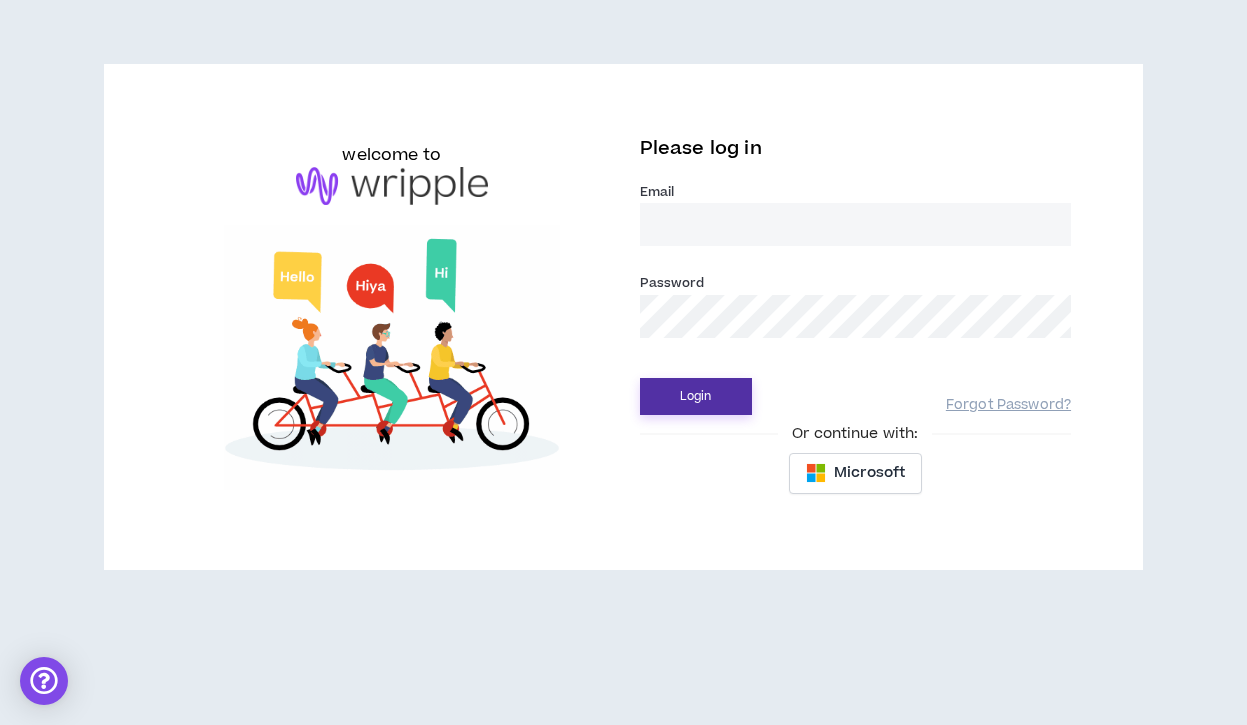 type on "[EMAIL_ADDRESS][DOMAIN_NAME]" 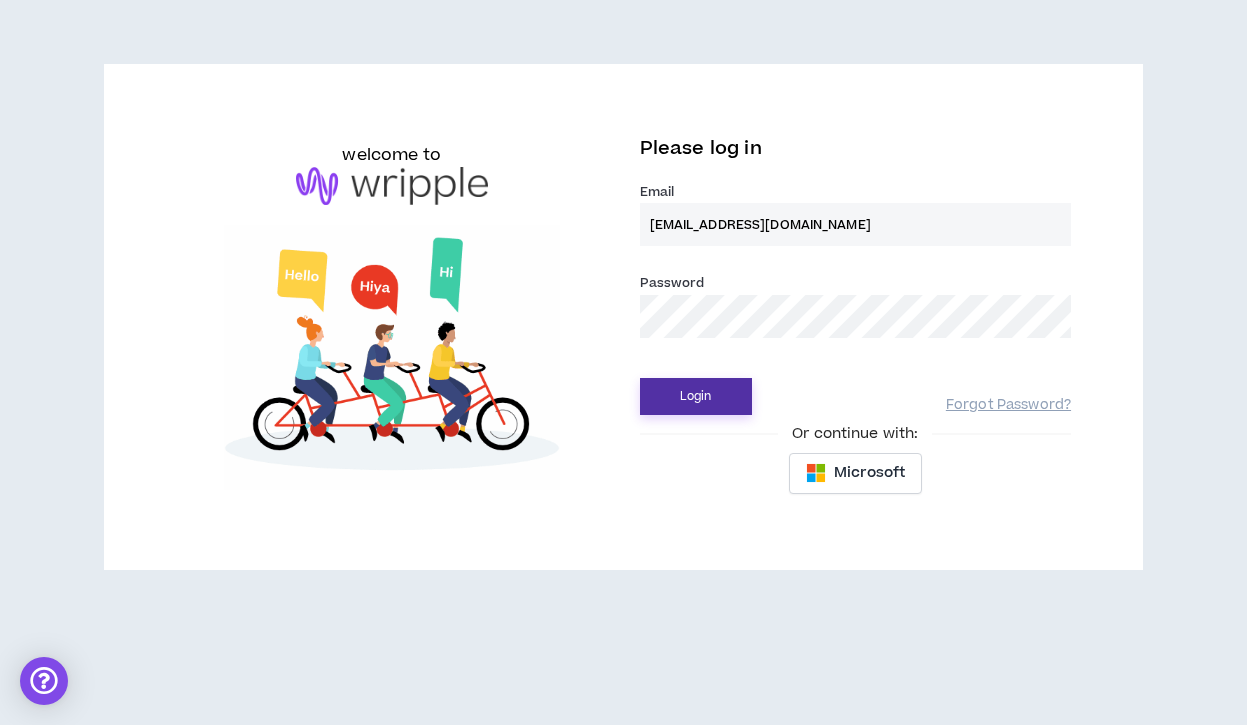 click on "Login" at bounding box center [696, 396] 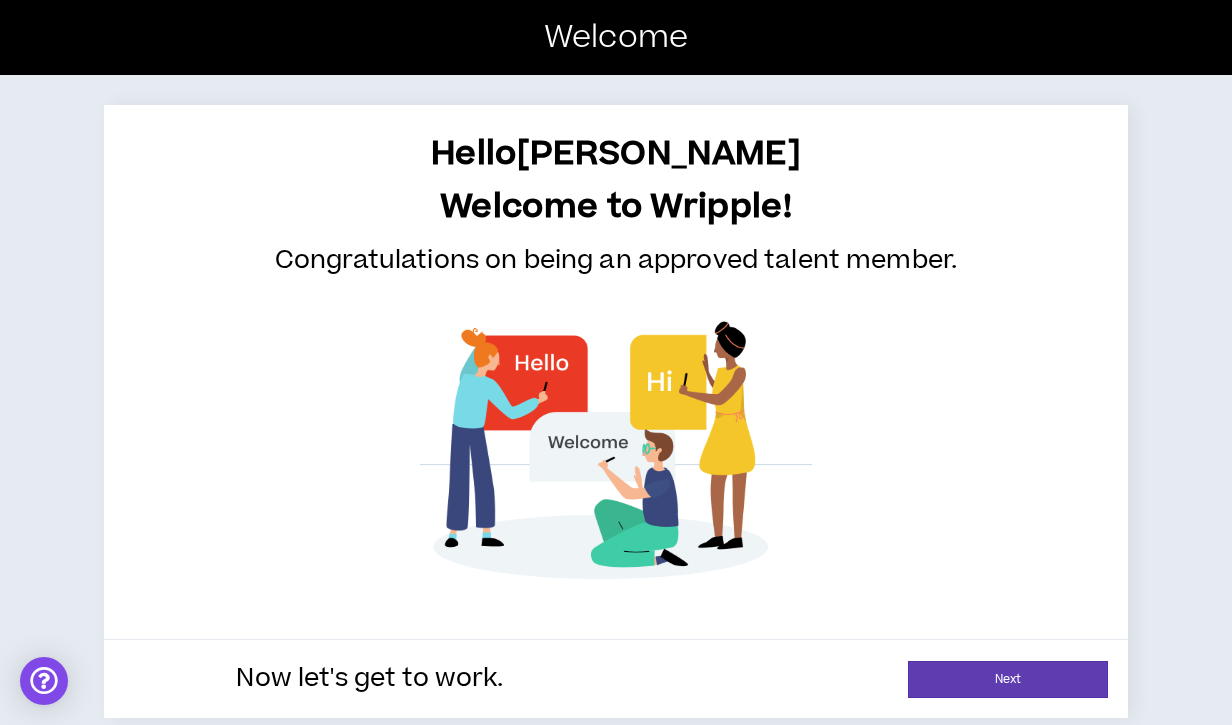 scroll, scrollTop: 8, scrollLeft: 0, axis: vertical 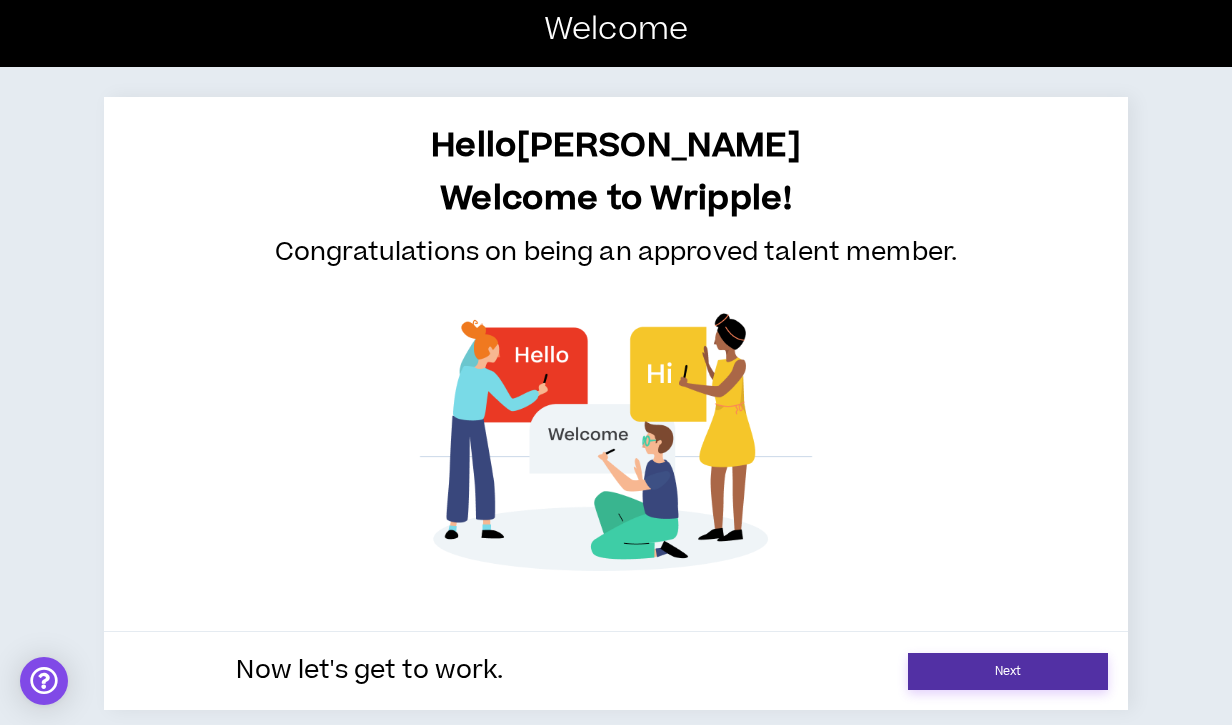 click on "Next" at bounding box center (1008, 671) 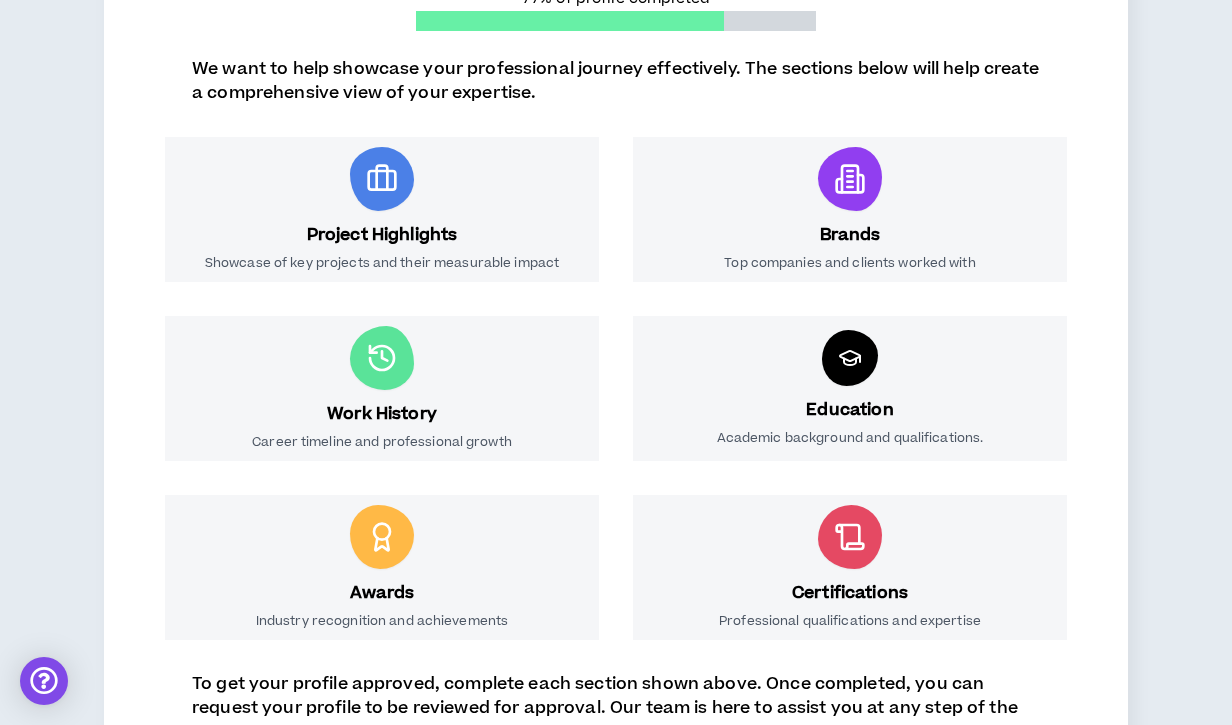 scroll, scrollTop: 540, scrollLeft: 0, axis: vertical 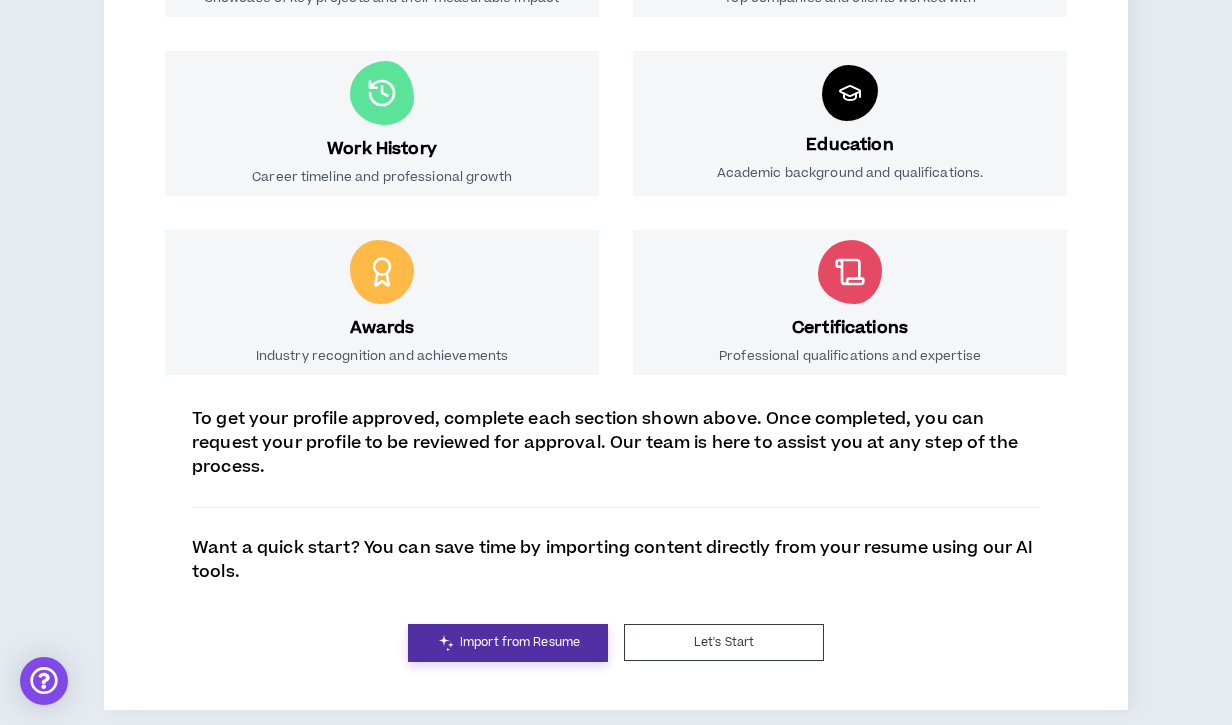 click on "Import from Resume" at bounding box center (520, 642) 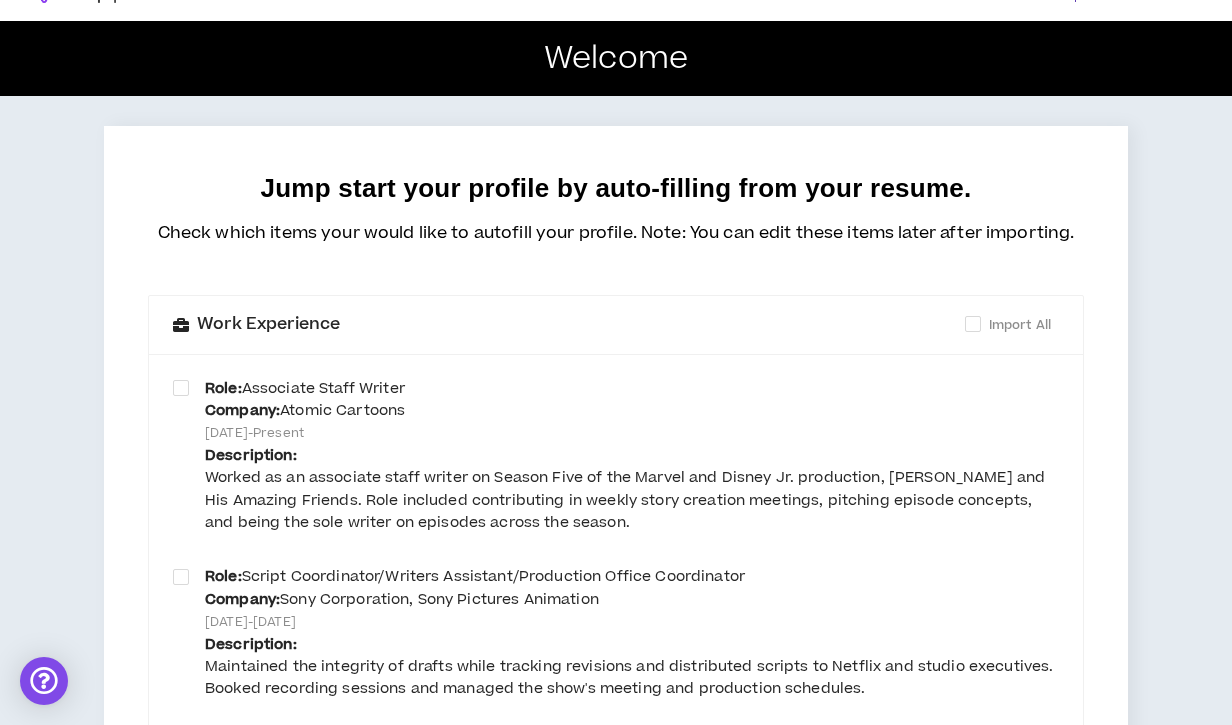 scroll, scrollTop: 0, scrollLeft: 0, axis: both 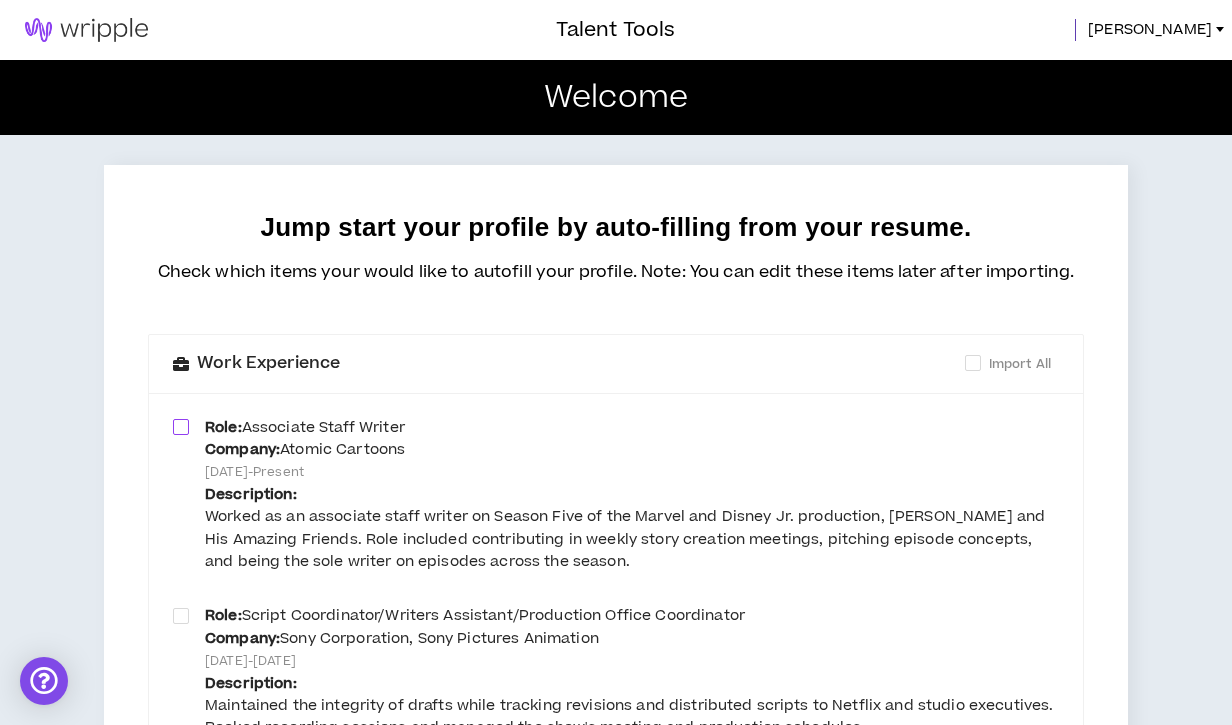 click at bounding box center (181, 427) 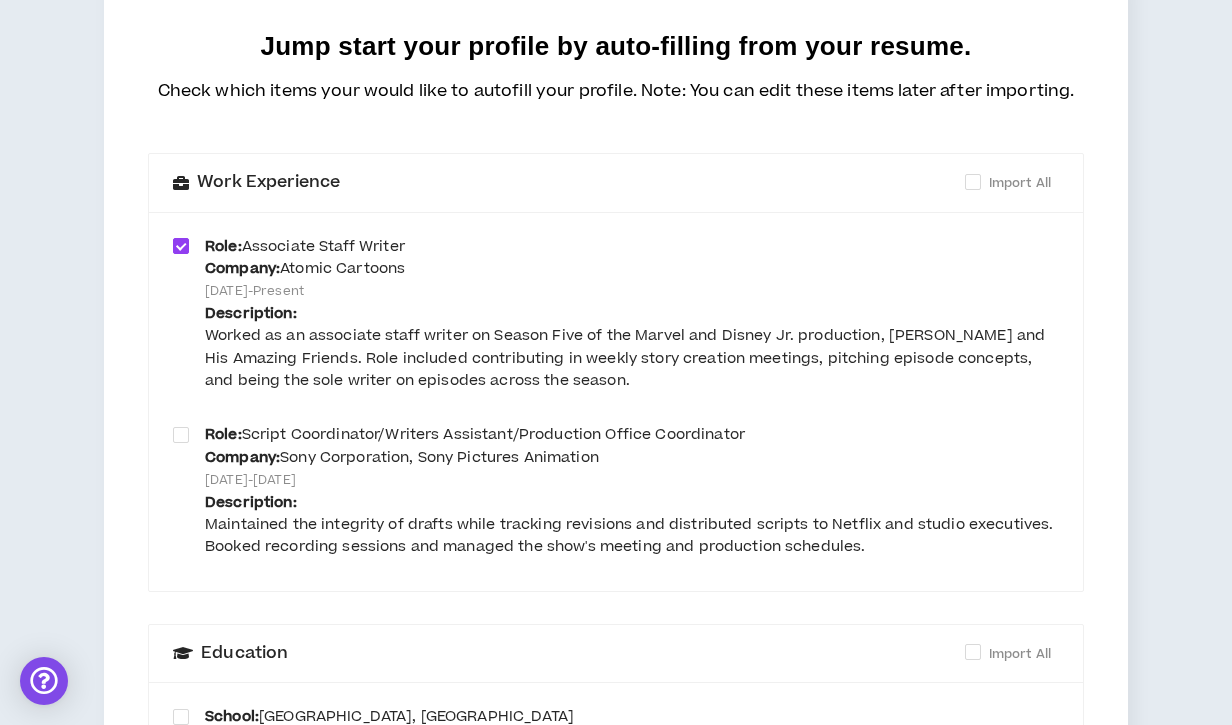 scroll, scrollTop: 182, scrollLeft: 0, axis: vertical 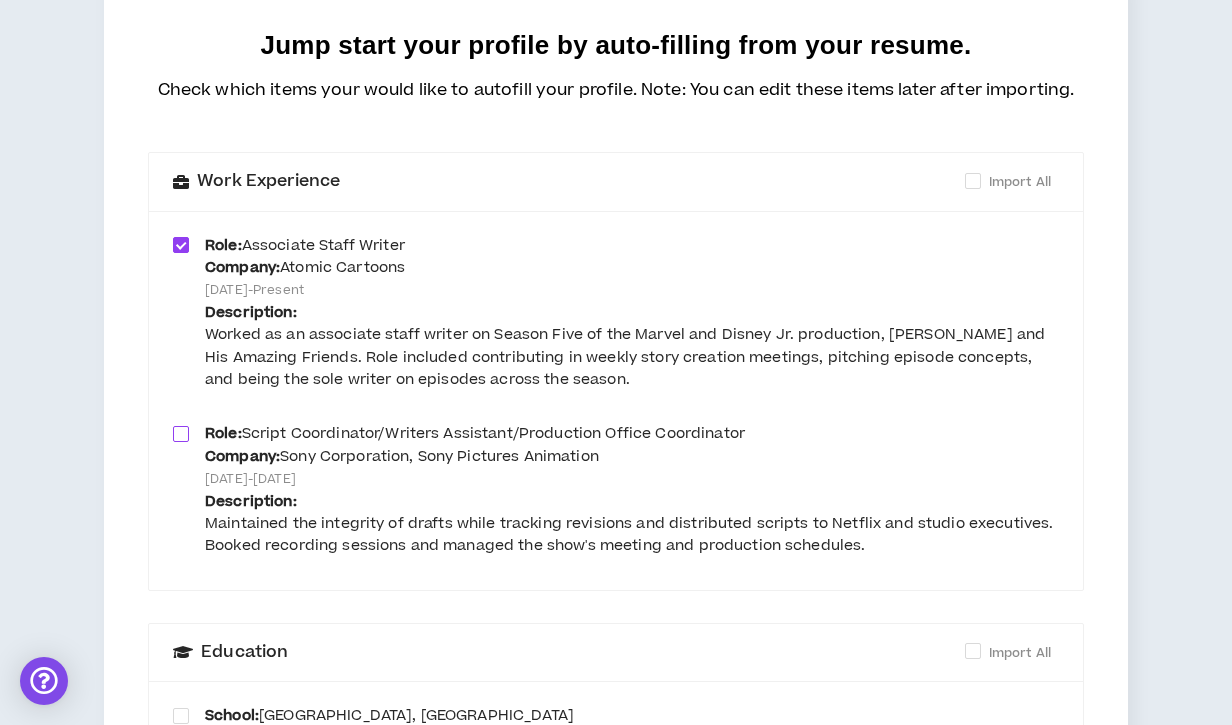 click at bounding box center (181, 434) 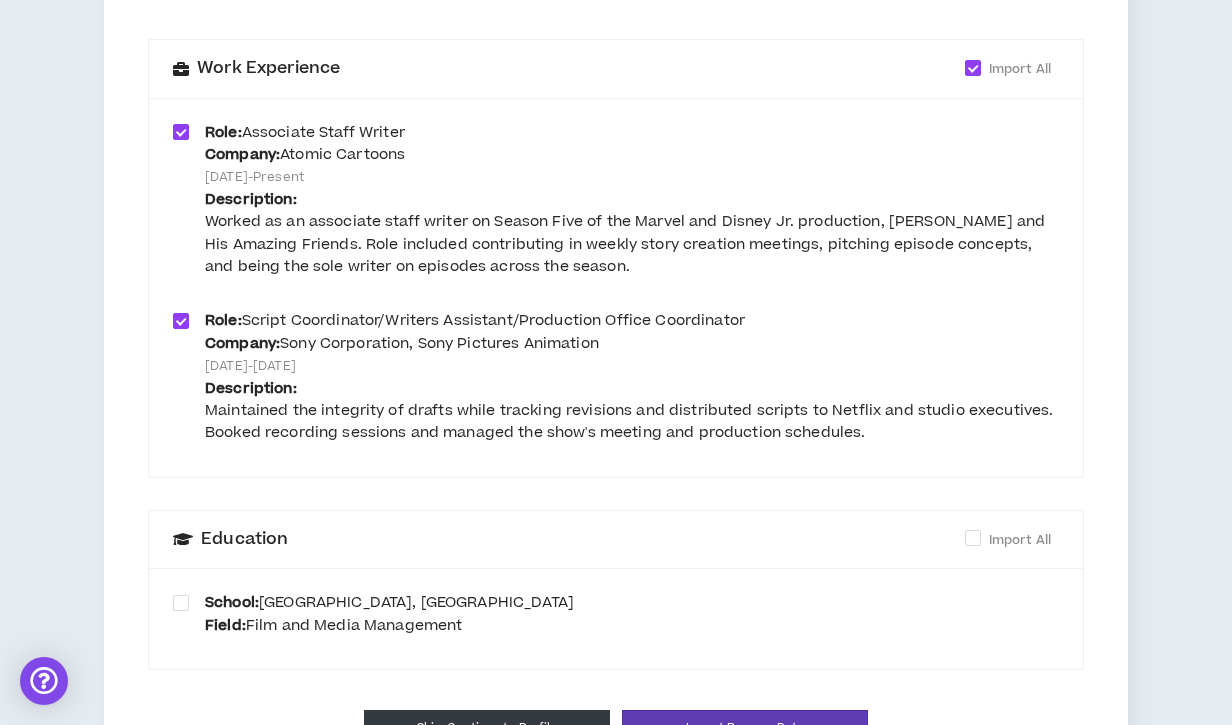 scroll, scrollTop: 342, scrollLeft: 0, axis: vertical 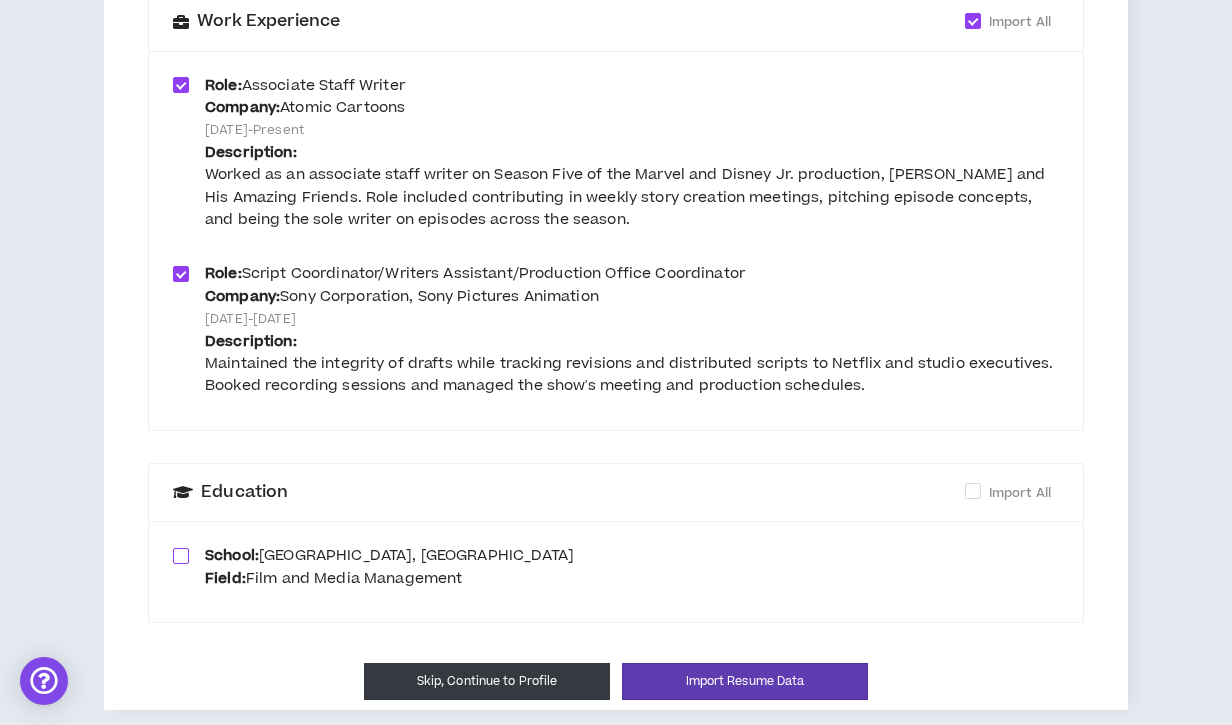 click at bounding box center [181, 556] 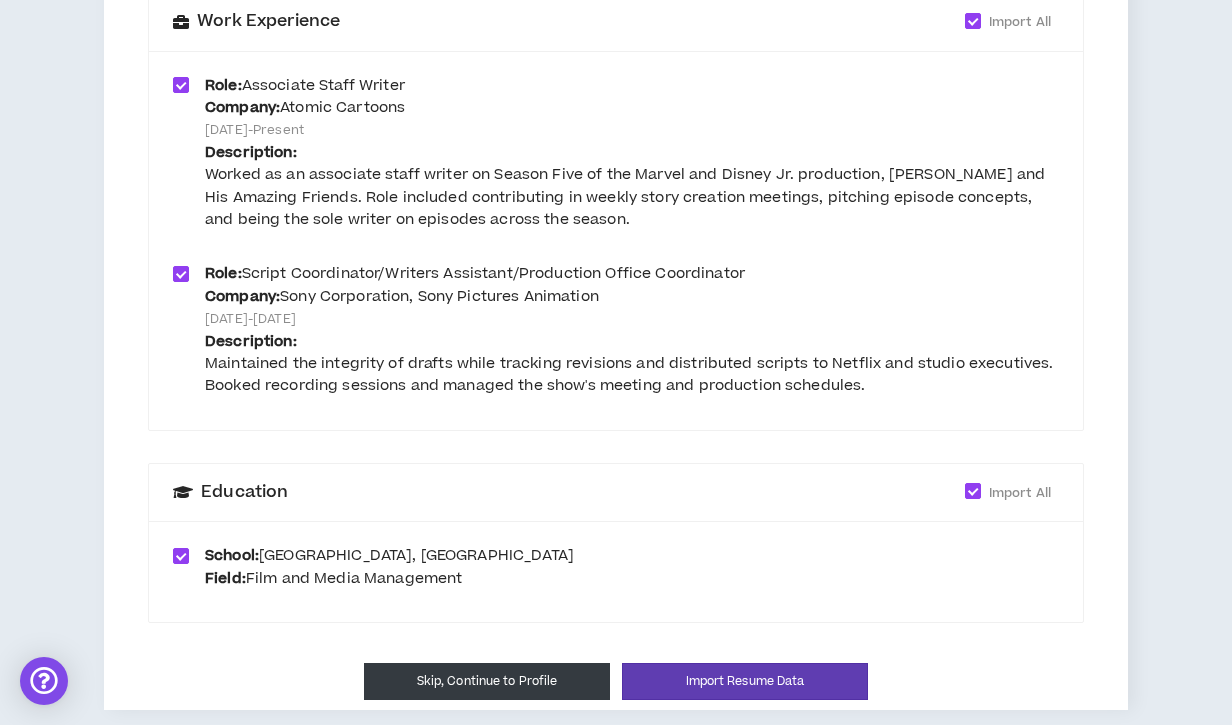 click on "Jump start your profile by auto-filling from your resume.  Check which items your would like to autofill your profile. Note: You can edit these items later after importing. Work Experience Import All Role:  Associate Staff Writer Company:  Atomic Cartoons [DATE]  -  Present Description:  Worked as an associate staff writer on Season Five of the Marvel and Disney Jr. production, [PERSON_NAME] and His Amazing Friends. Role included contributing in weekly story creation meetings, pitching episode concepts, and being the sole writer on episodes across the season. Role:  Script Coordinator/Writers Assistant/Production Office Coordinator Company:  Sony Corporation, Sony Pictures Animation [DATE]  -  [DATE] Description:  Maintained the integrity of drafts while tracking revisions and distributed scripts to Netflix and studio executives. Booked recording sessions and managed the show's meeting and production schedules. Education Import All School:  [GEOGRAPHIC_DATA], [GEOGRAPHIC_DATA] Field:  Import Resume Data" at bounding box center [616, 266] 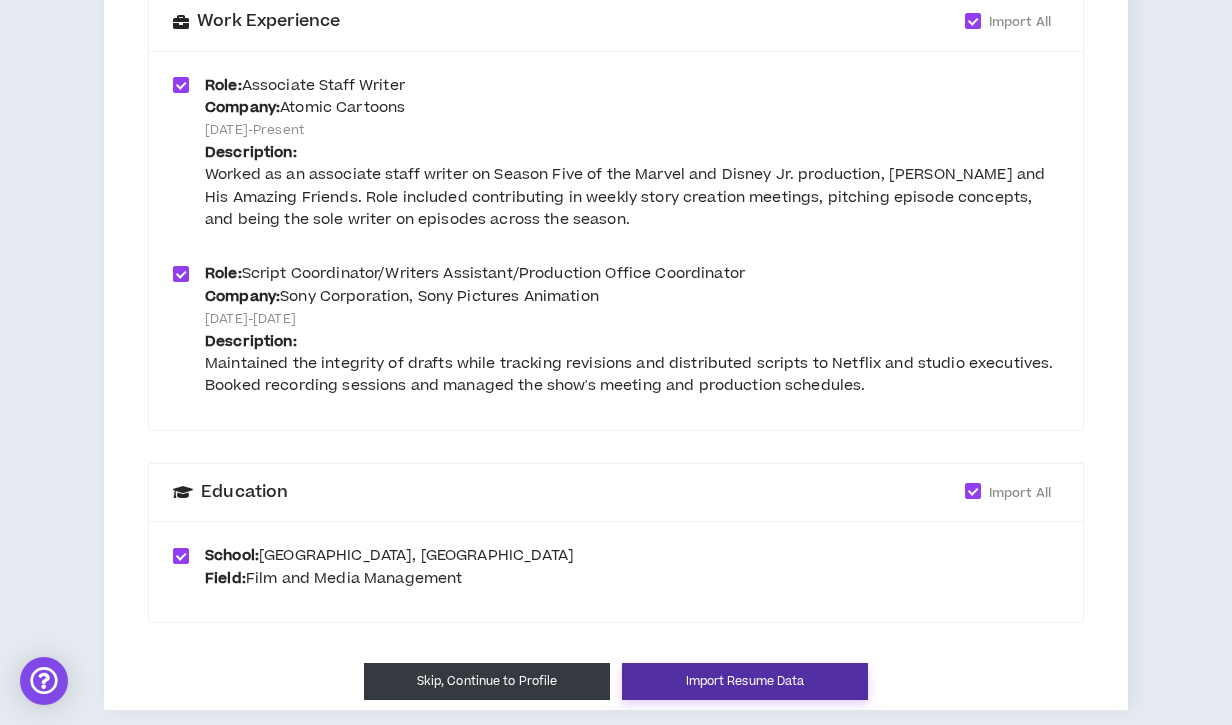 click on "Import Resume Data" at bounding box center [745, 681] 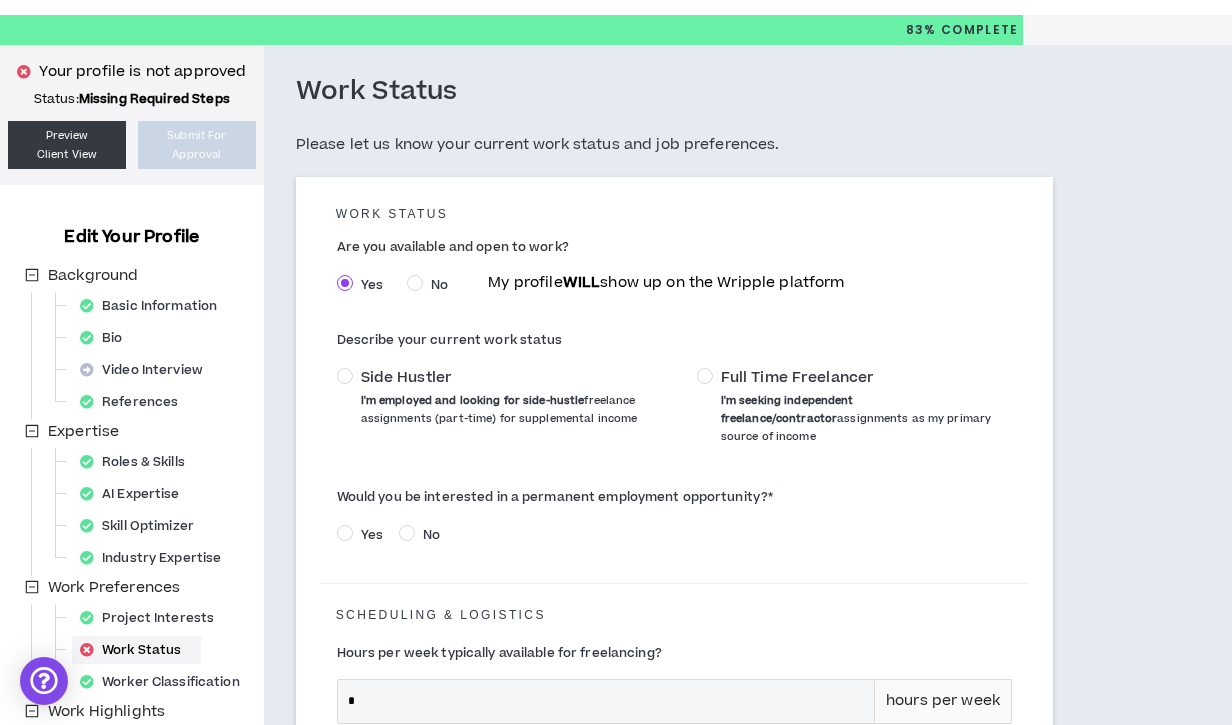 scroll, scrollTop: 46, scrollLeft: 0, axis: vertical 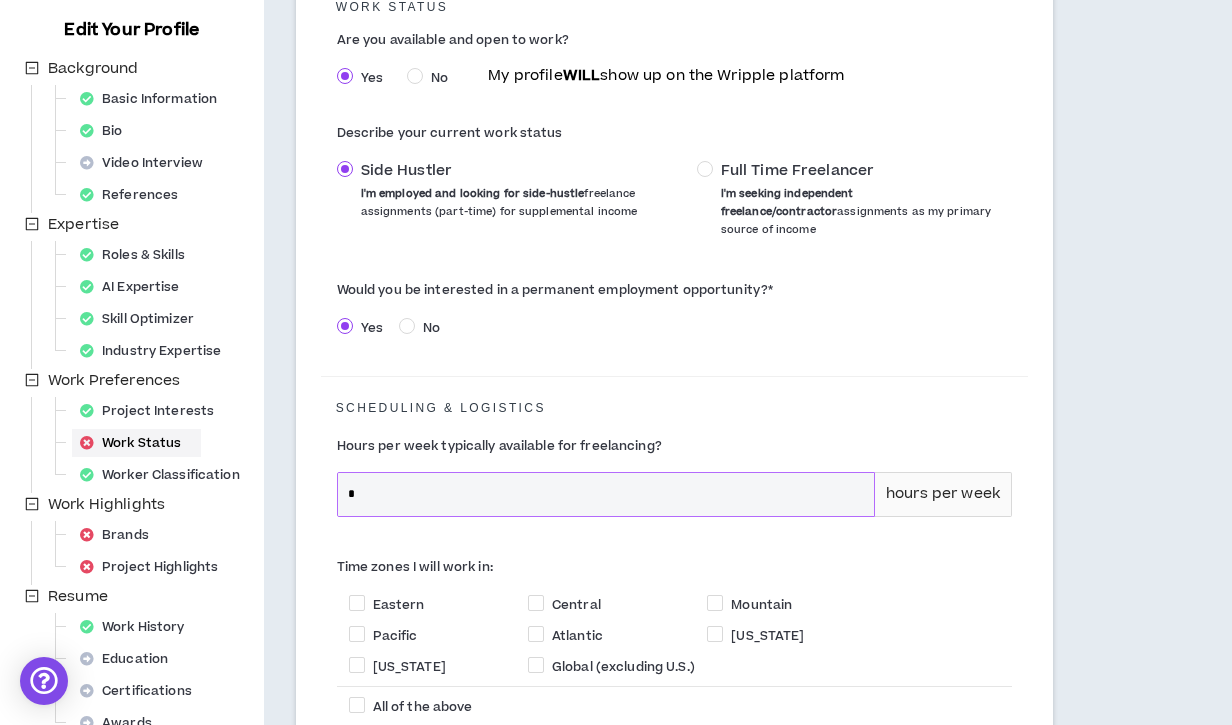 click on "*" at bounding box center (606, 494) 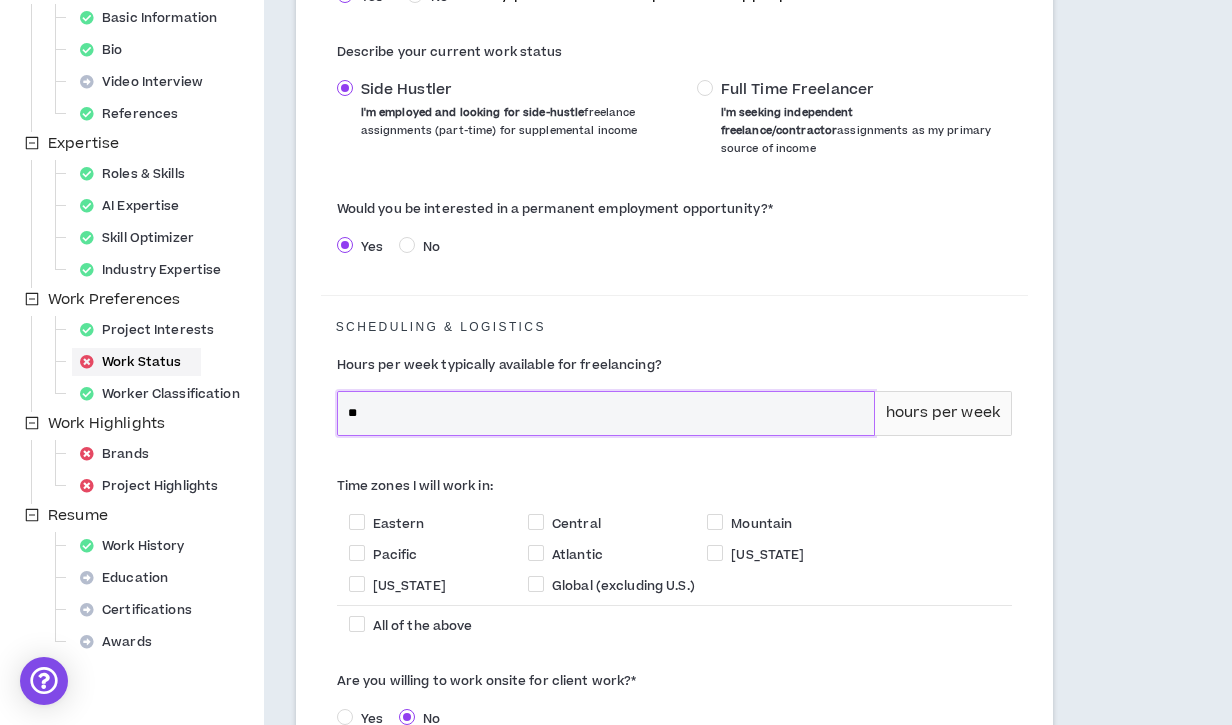 scroll, scrollTop: 358, scrollLeft: 0, axis: vertical 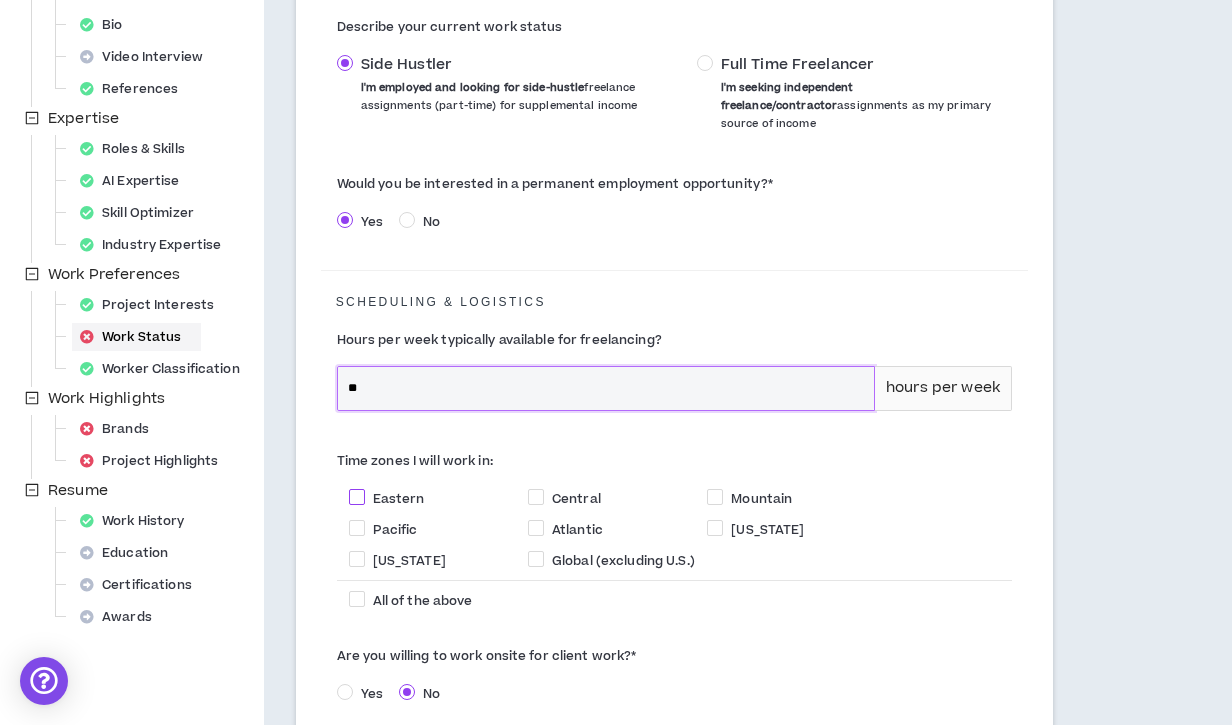 type on "**" 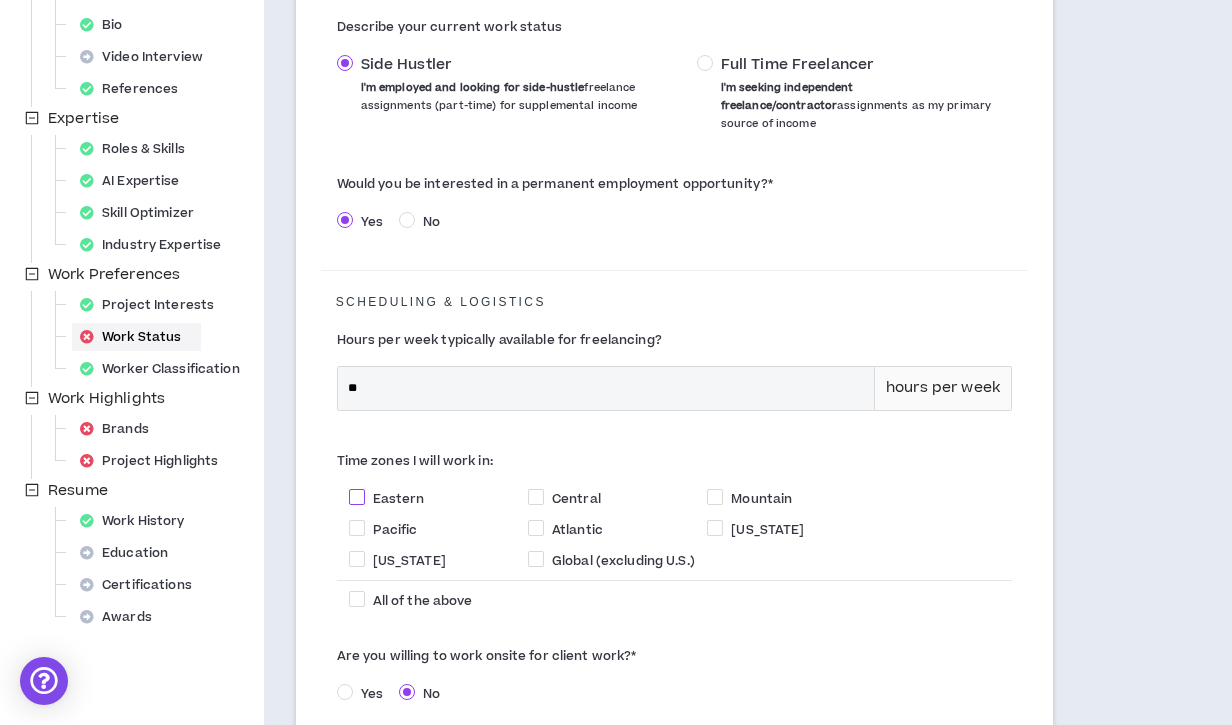 click at bounding box center (357, 497) 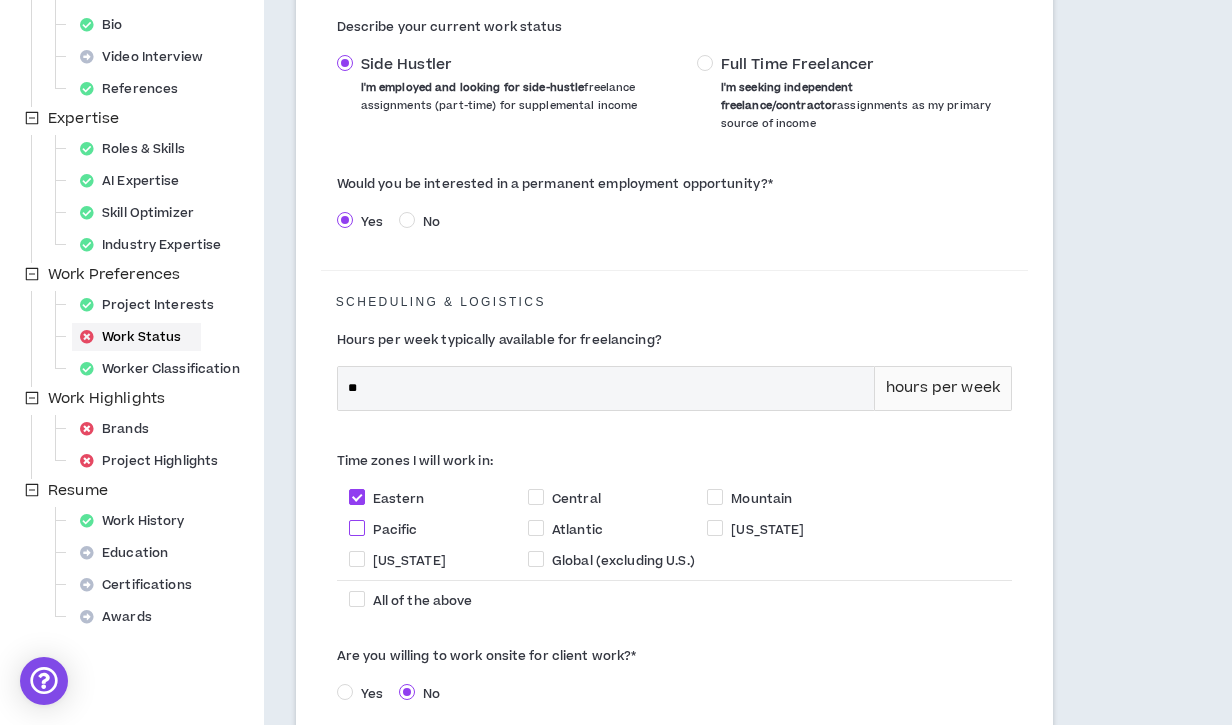 click on "Pacific" at bounding box center [438, 528] 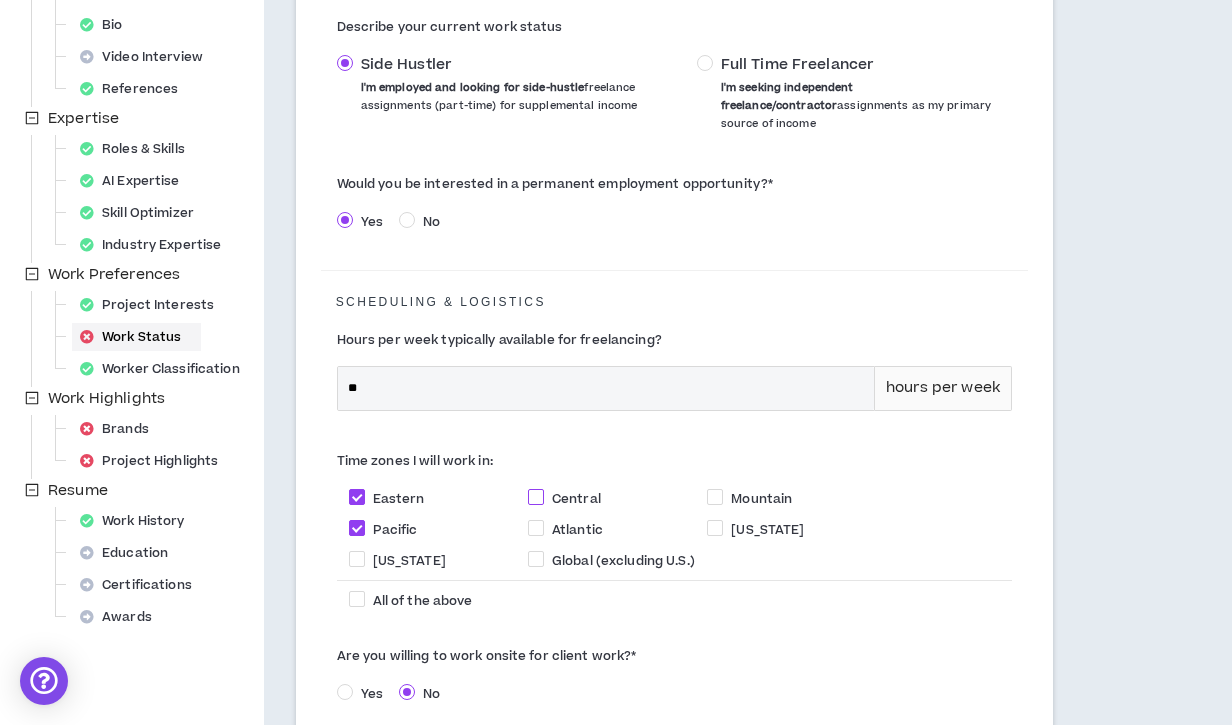 click at bounding box center [536, 497] 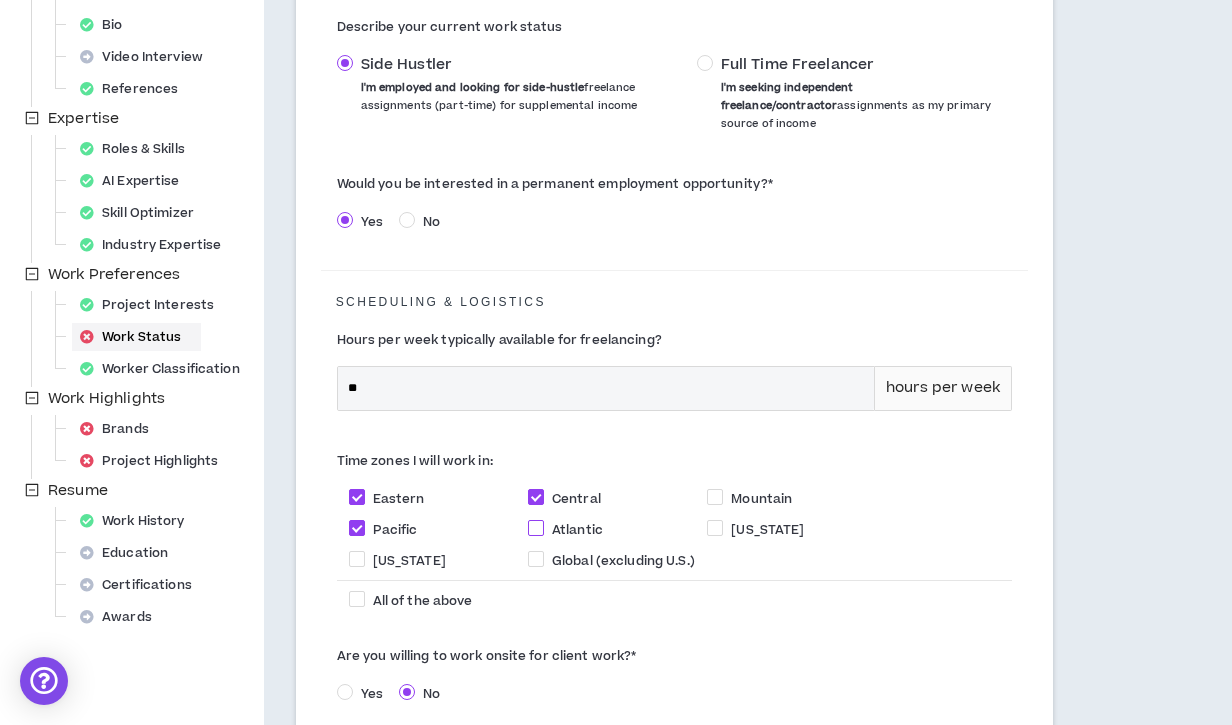 click at bounding box center [536, 528] 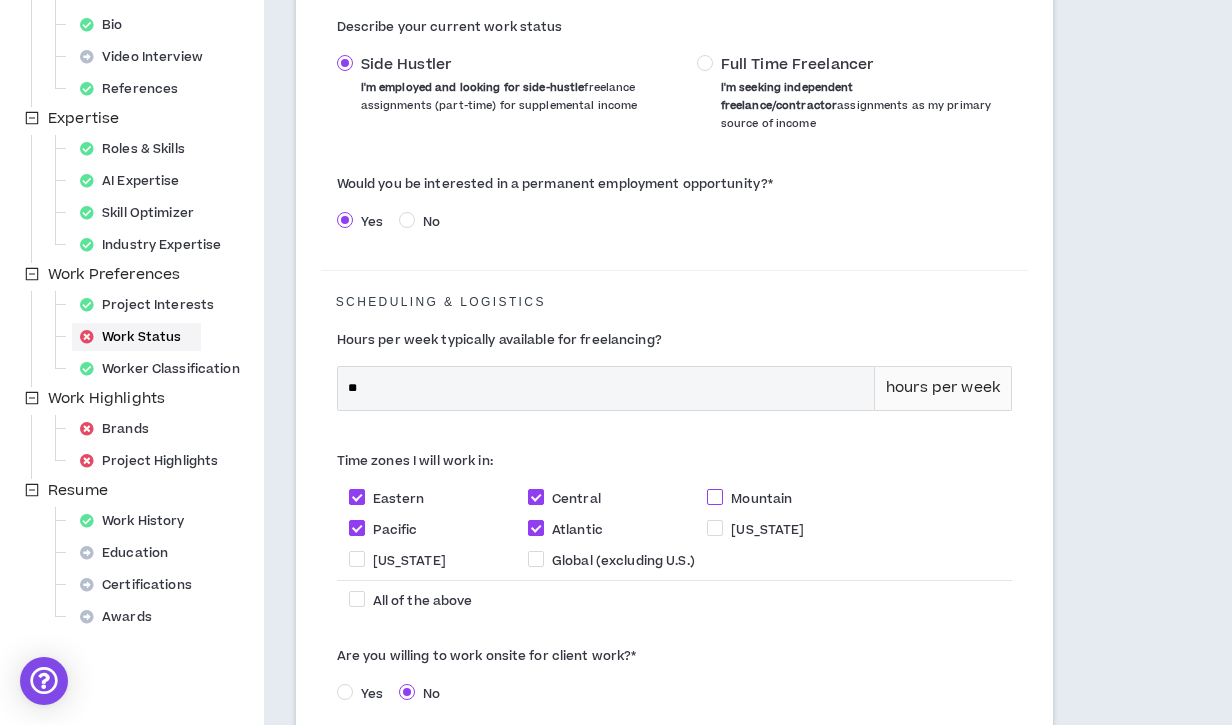 click at bounding box center [715, 497] 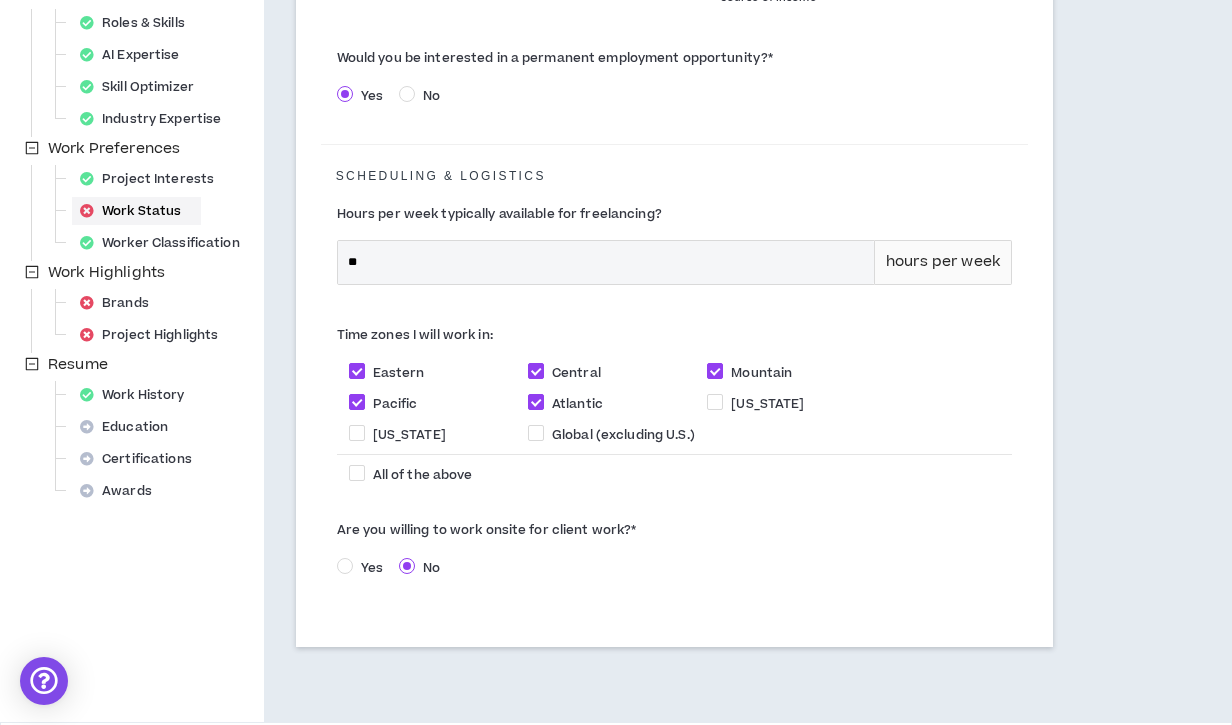 scroll, scrollTop: 544, scrollLeft: 0, axis: vertical 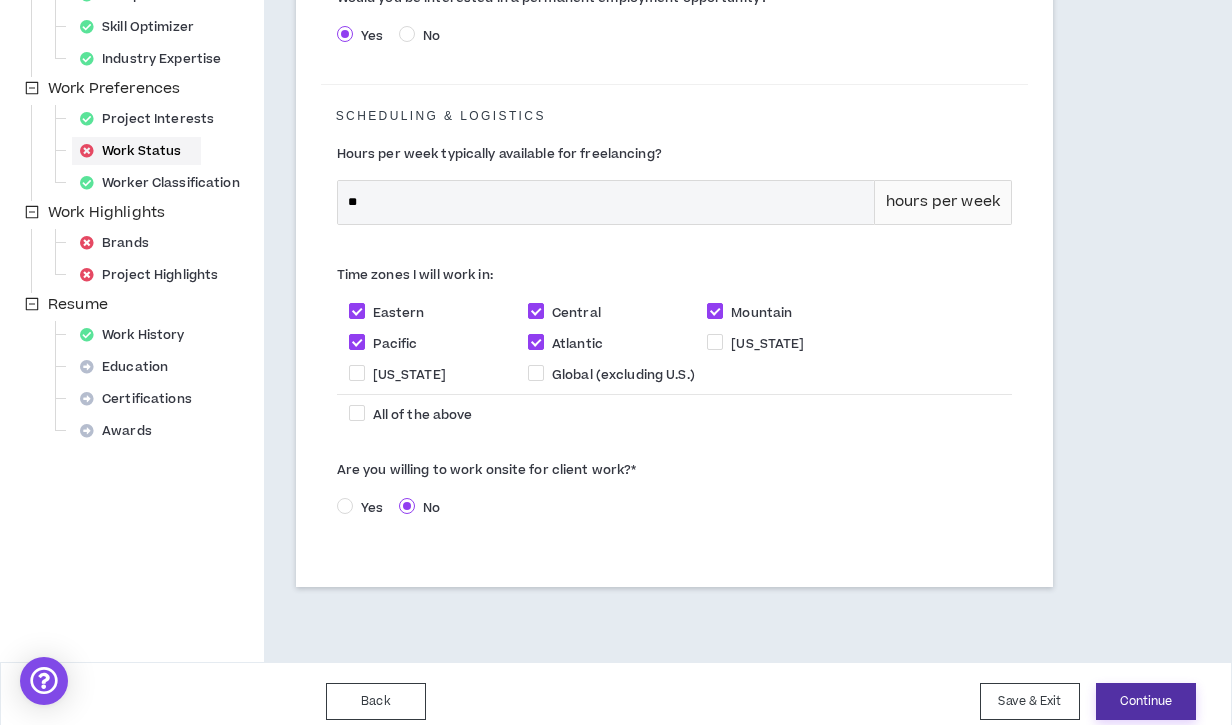 click on "Continue" at bounding box center [1146, 701] 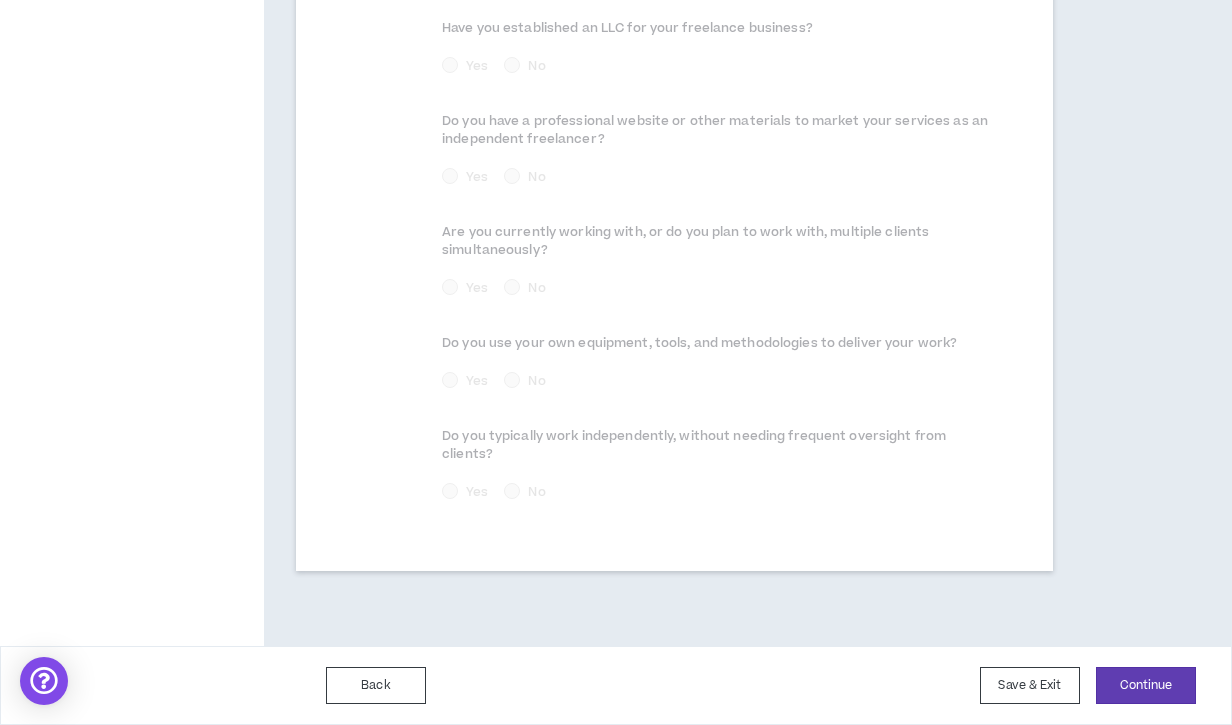 scroll, scrollTop: 1211, scrollLeft: 0, axis: vertical 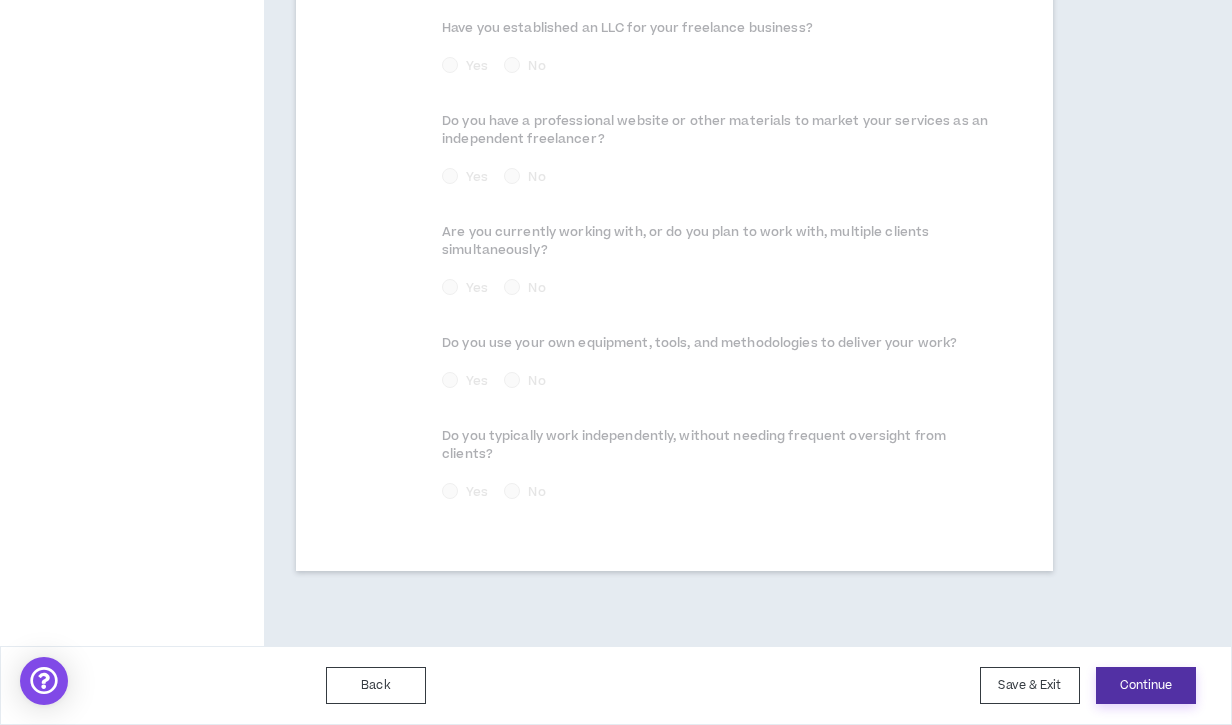 click on "Continue" at bounding box center [1146, 685] 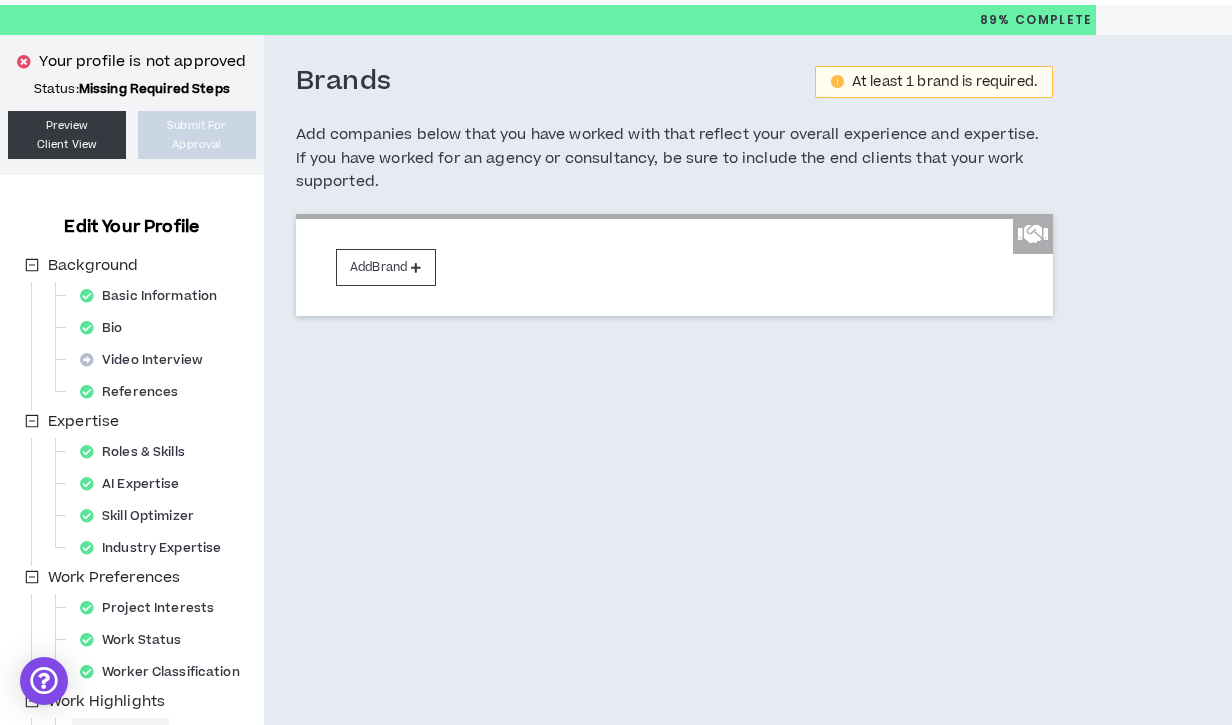 scroll, scrollTop: 0, scrollLeft: 0, axis: both 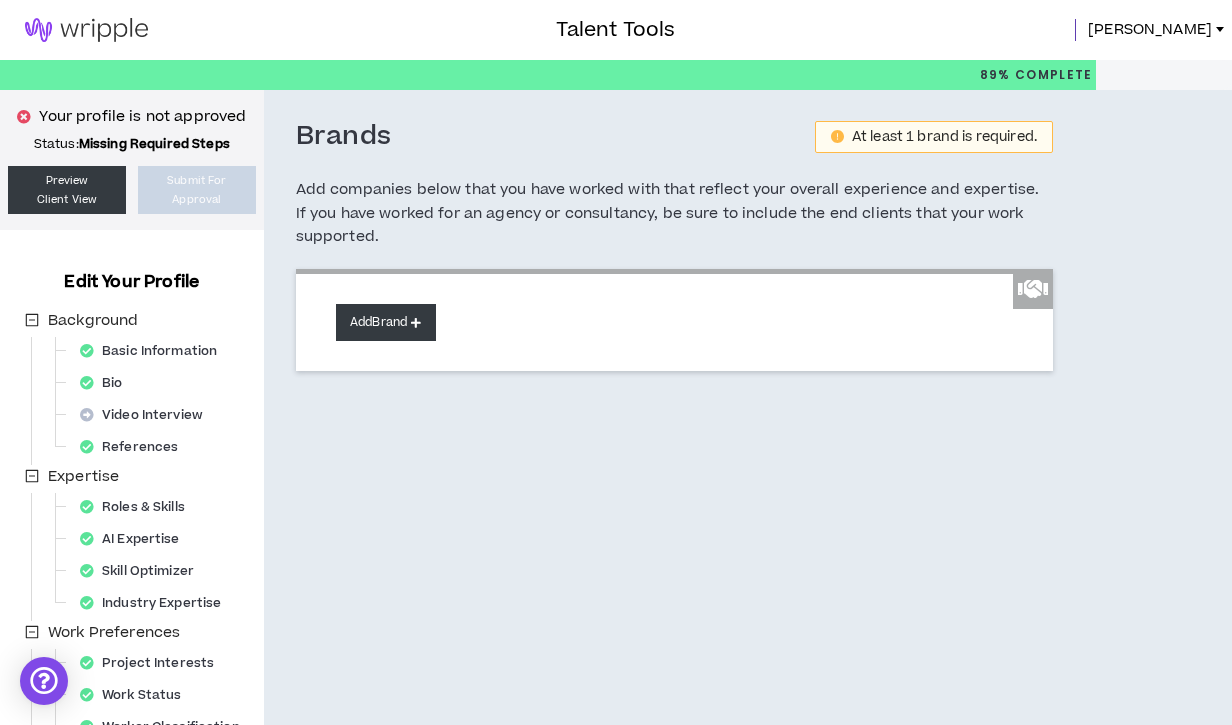 click on "Add  Brand" at bounding box center [386, 322] 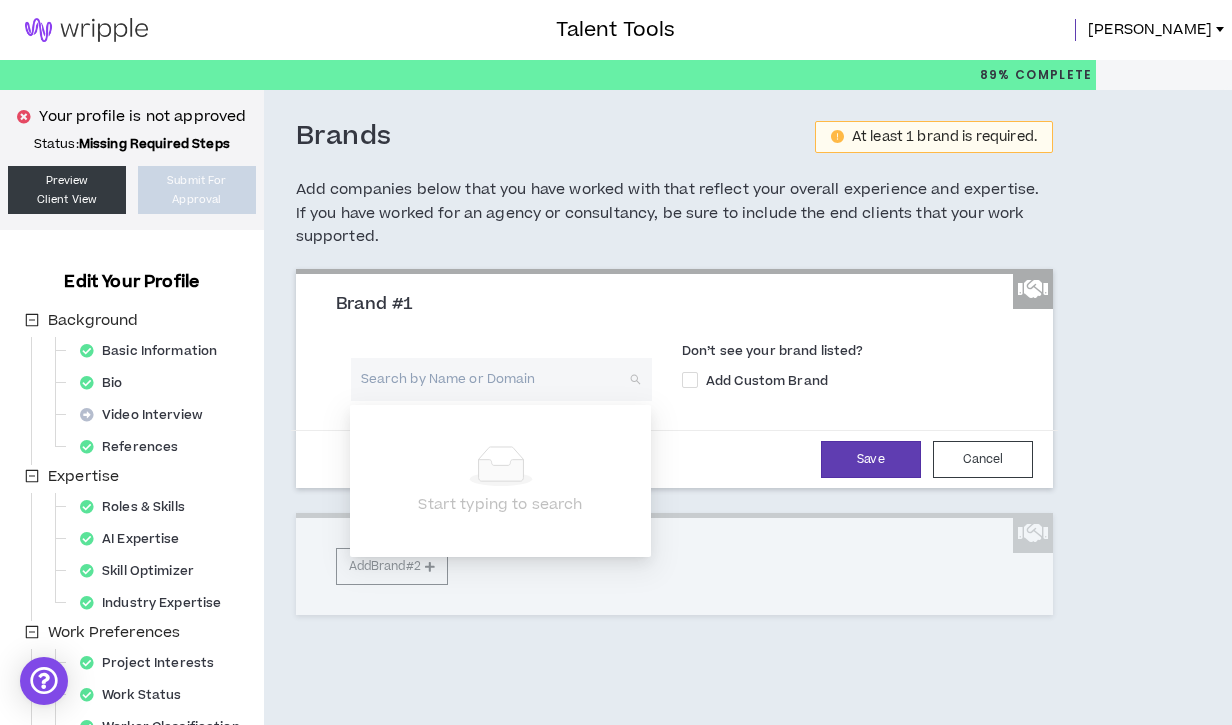 click at bounding box center (494, 379) 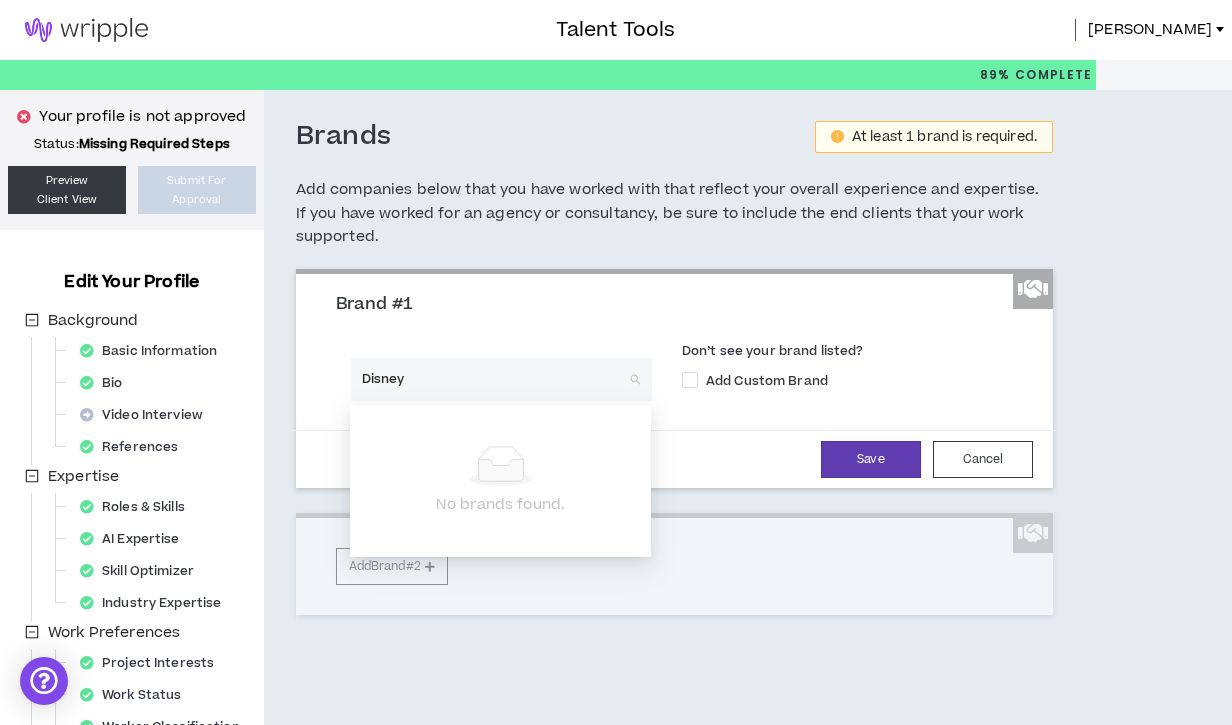 type on "Disney" 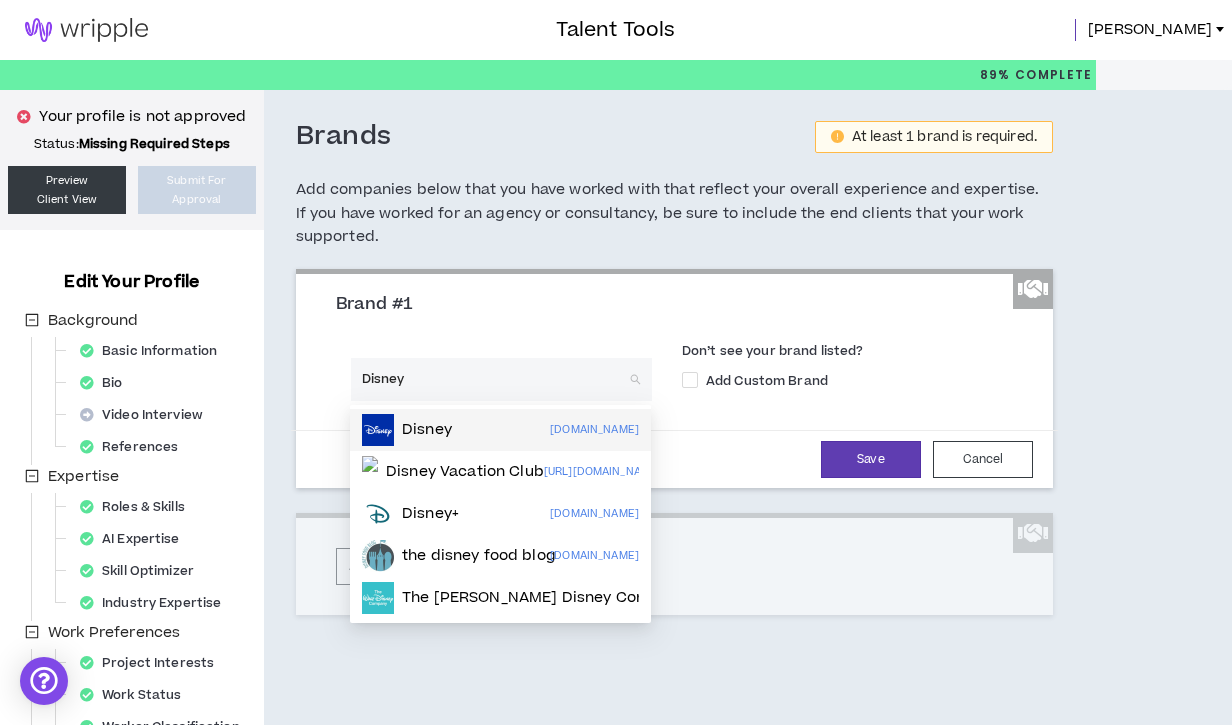 click on "Disney [DOMAIN_NAME]" at bounding box center [500, 430] 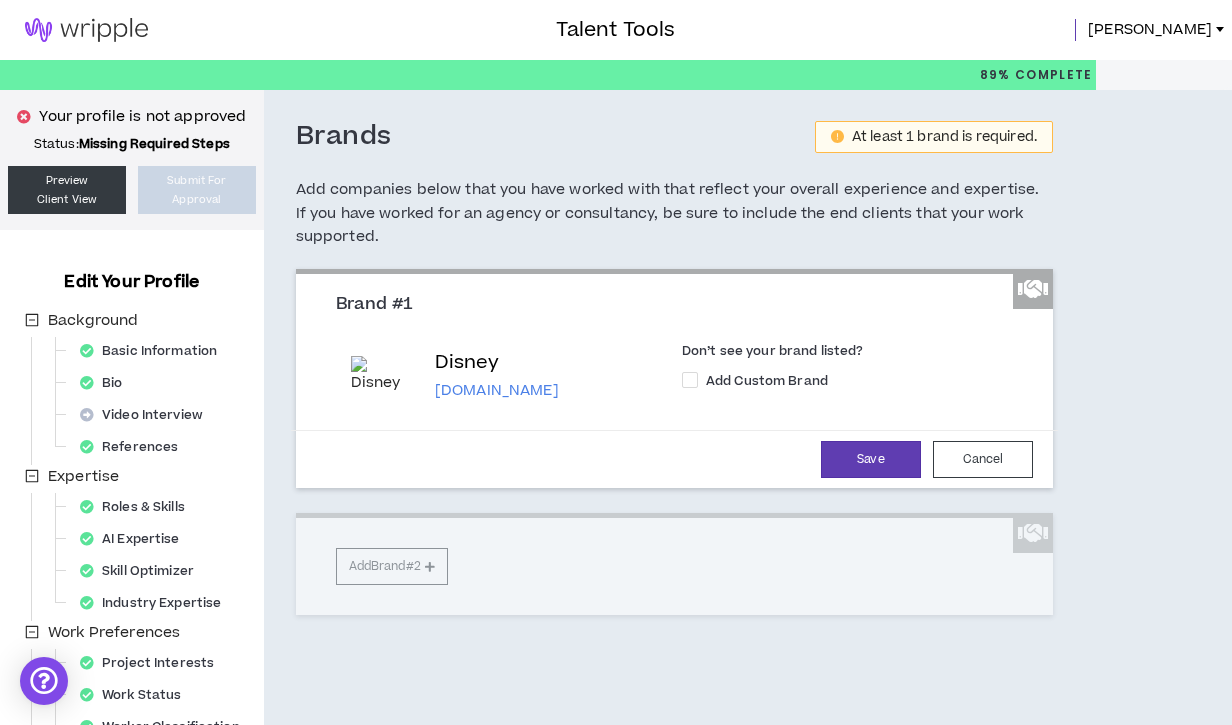 click on "Brand #1 Disney [DOMAIN_NAME] Don’t see your brand listed? Add Custom Brand Save Cancel Add  Brand  #2" at bounding box center (674, 442) 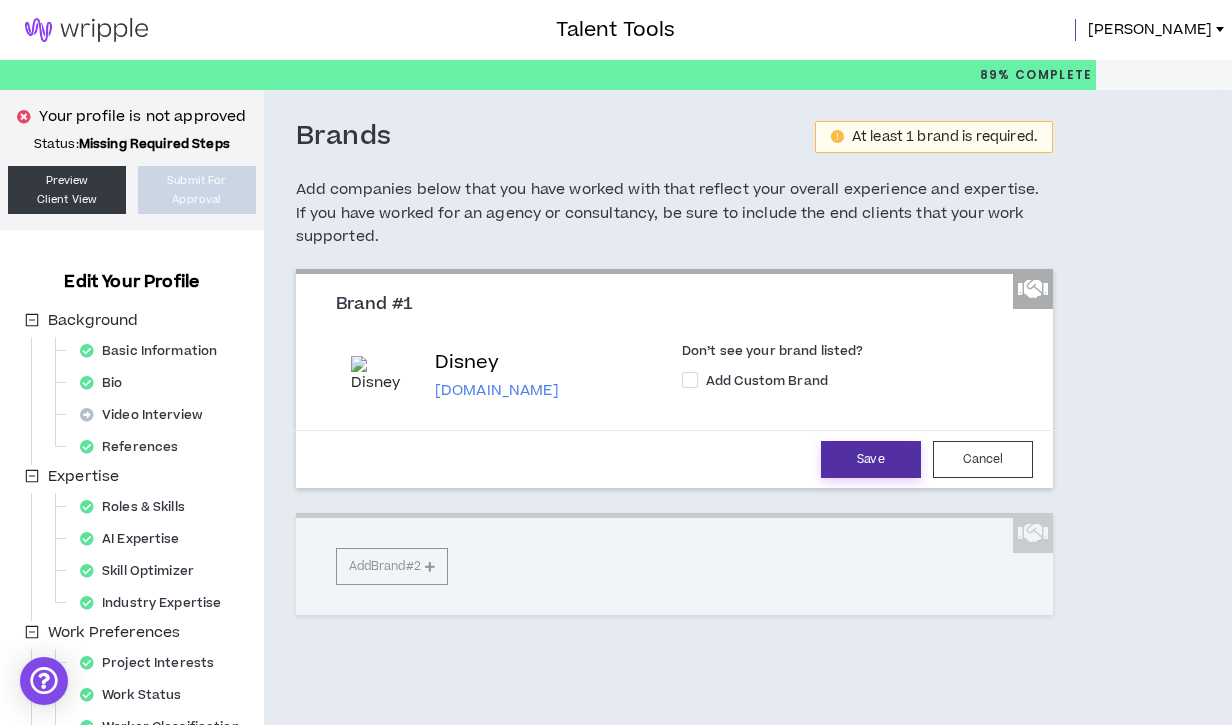 click on "Save" at bounding box center (871, 459) 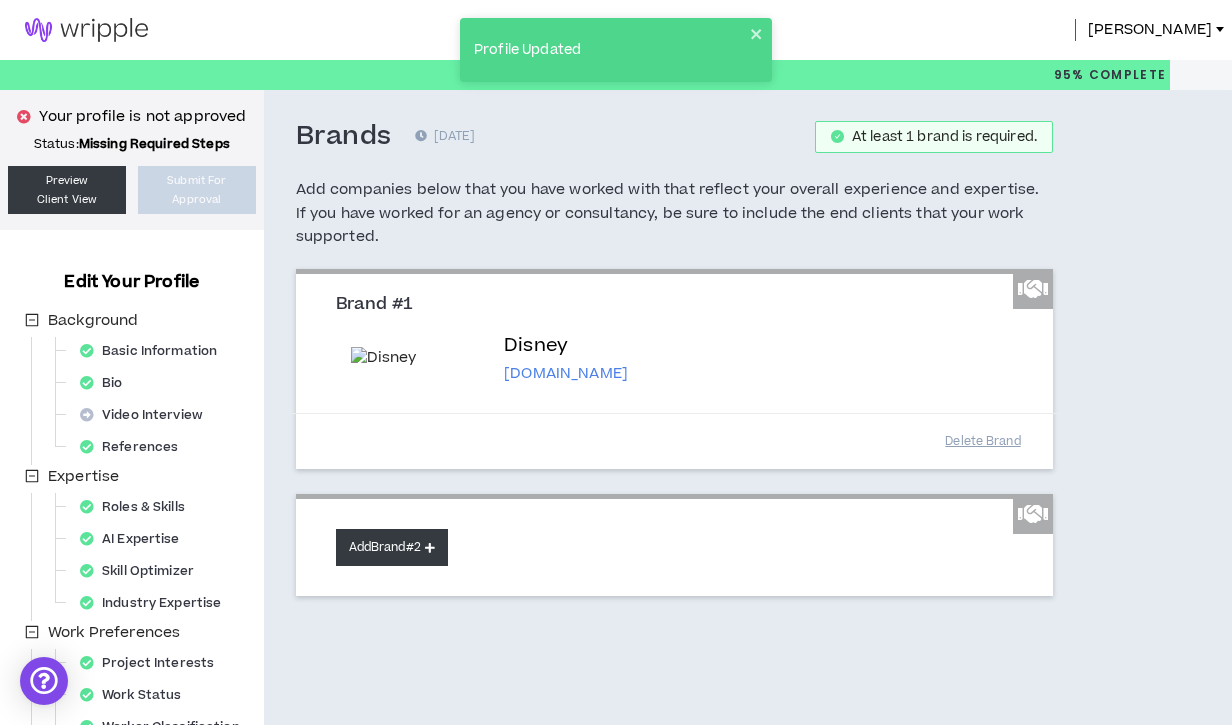 click on "Add  Brand  #2" at bounding box center [392, 547] 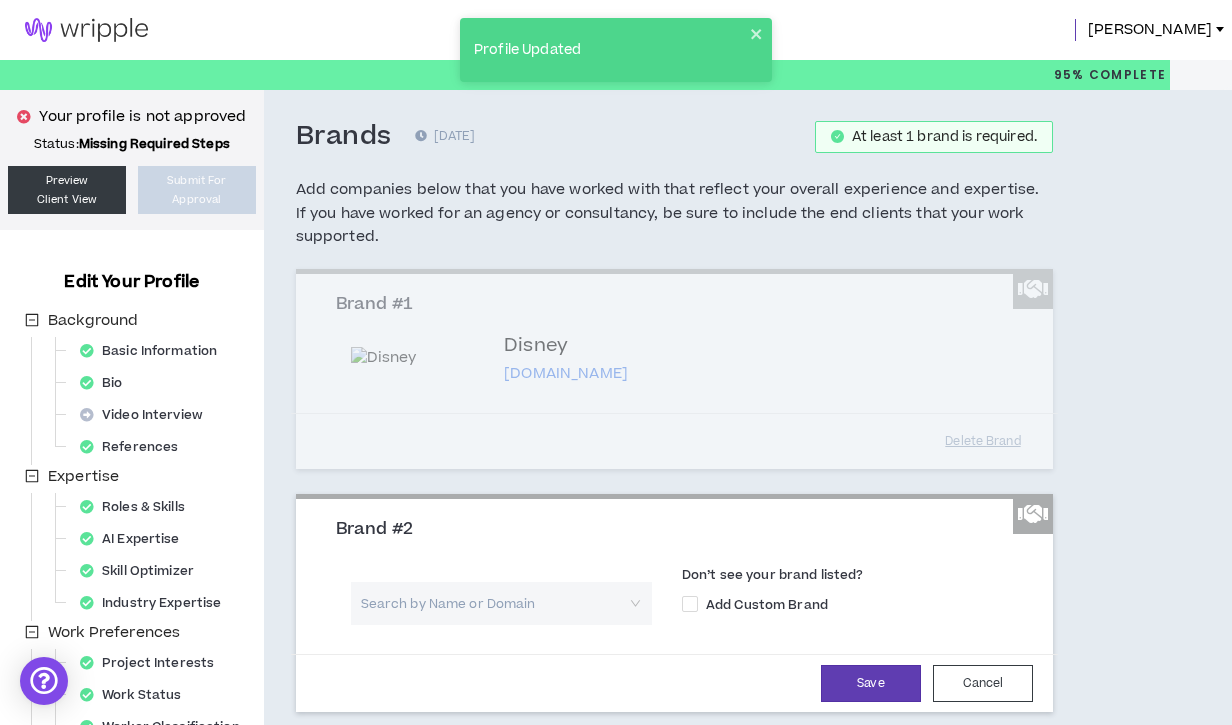 click at bounding box center (494, 603) 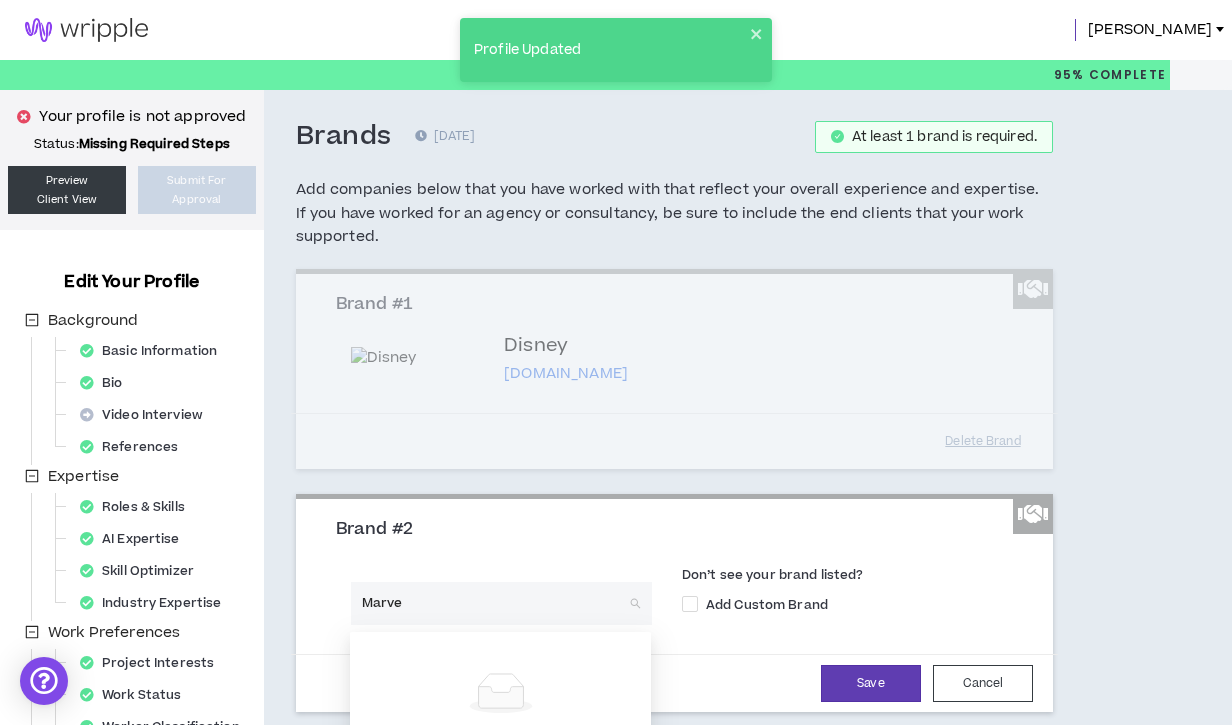 type on "Marvel" 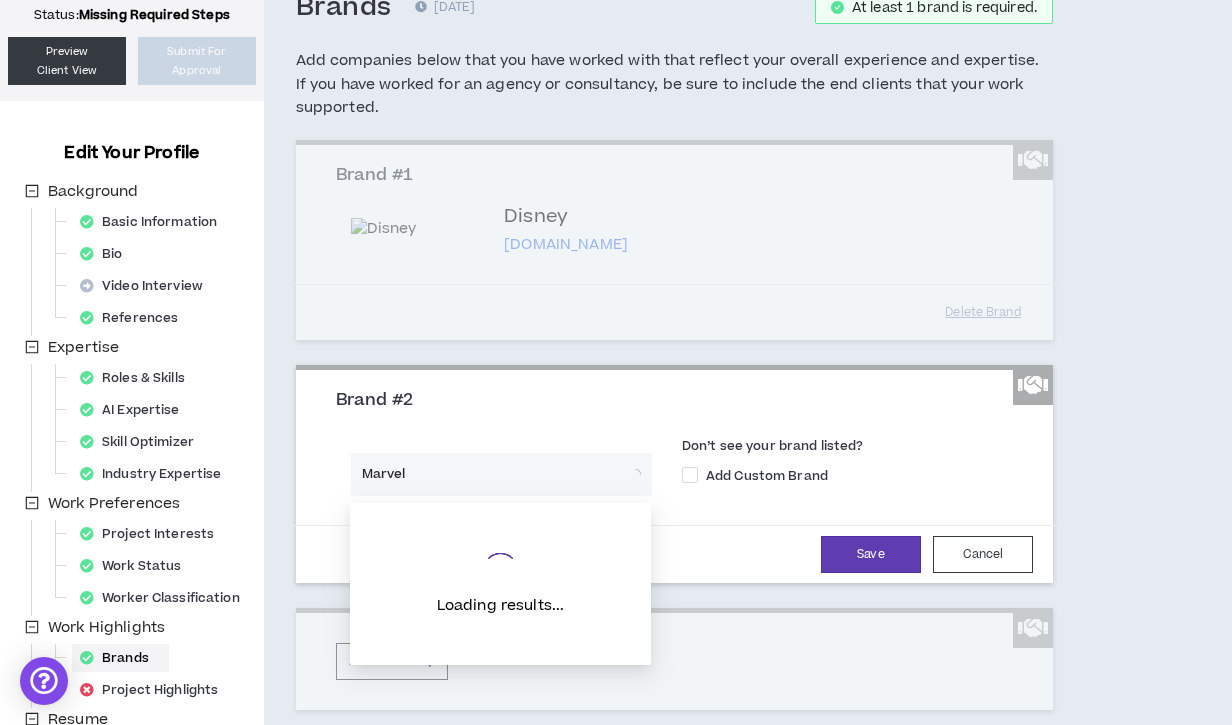 scroll, scrollTop: 132, scrollLeft: 0, axis: vertical 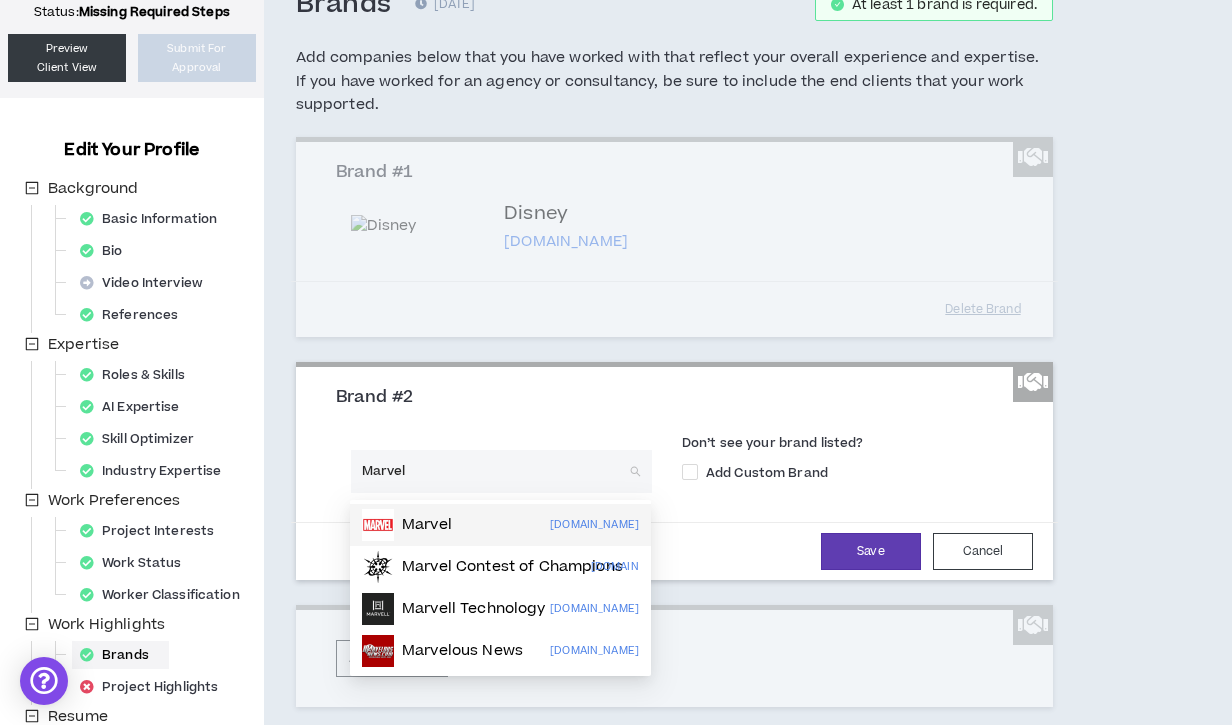 click on "Marvel [DOMAIN_NAME]" at bounding box center (500, 525) 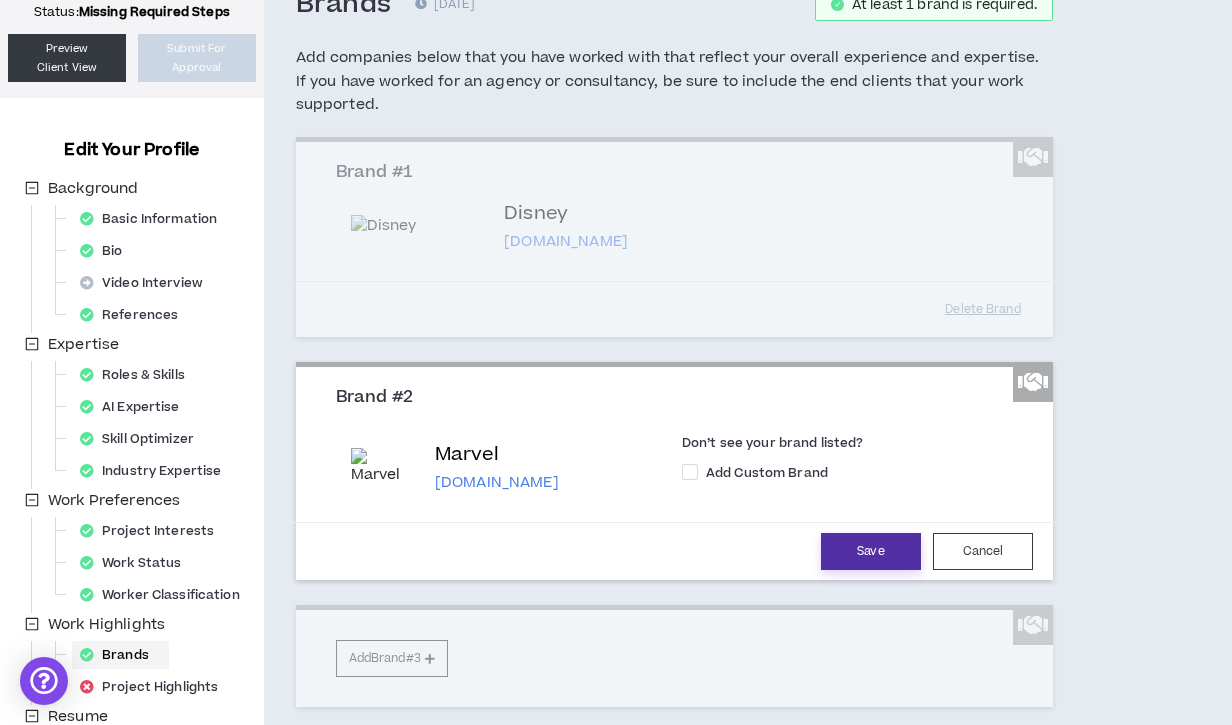 click on "Save" at bounding box center [871, 551] 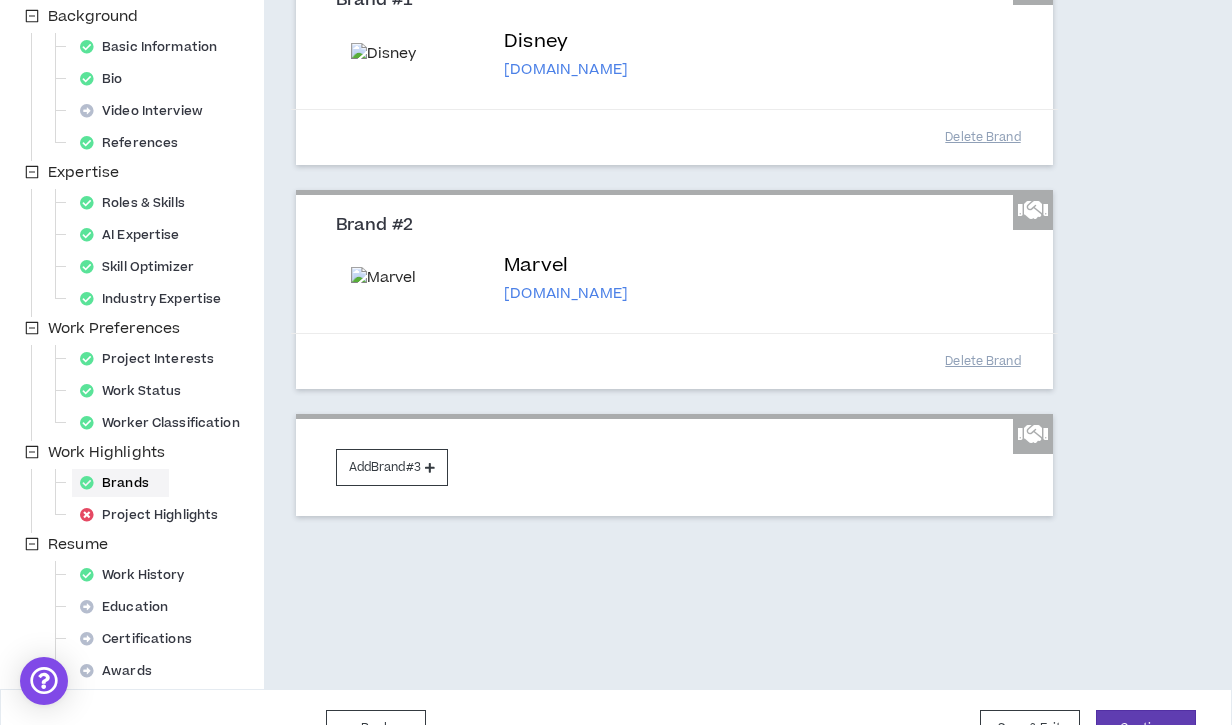 scroll, scrollTop: 305, scrollLeft: 0, axis: vertical 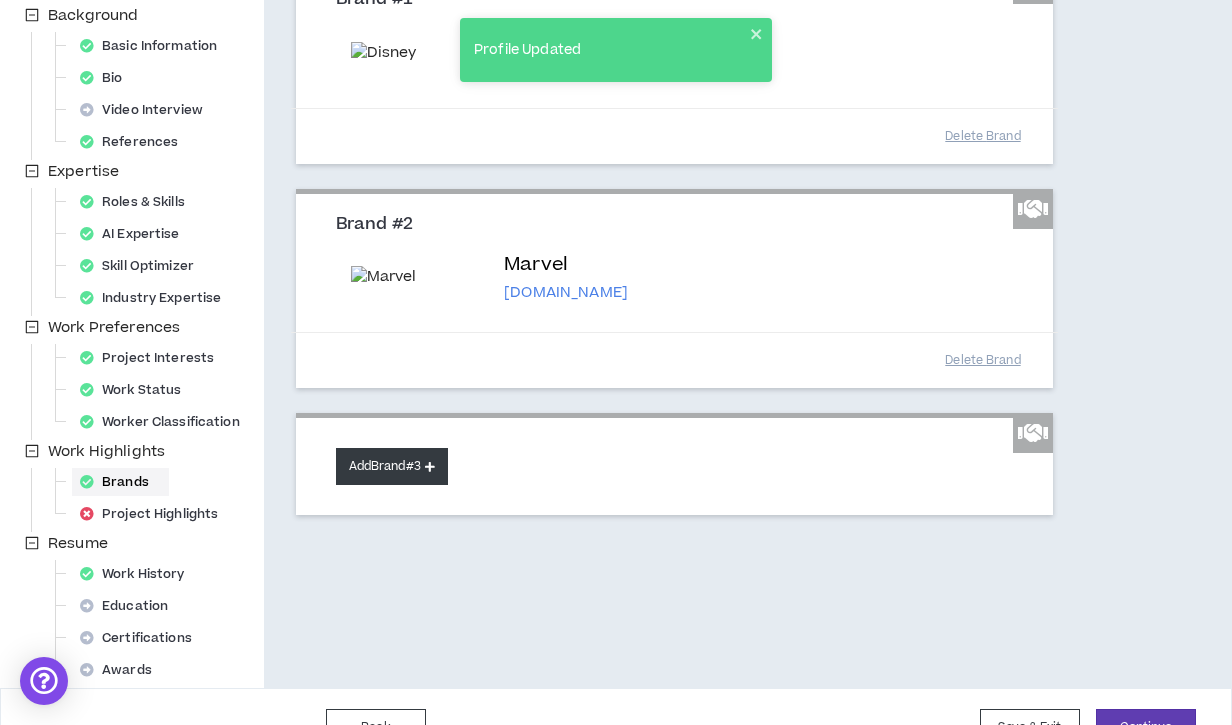 click on "Add  Brand  #3" at bounding box center [392, 466] 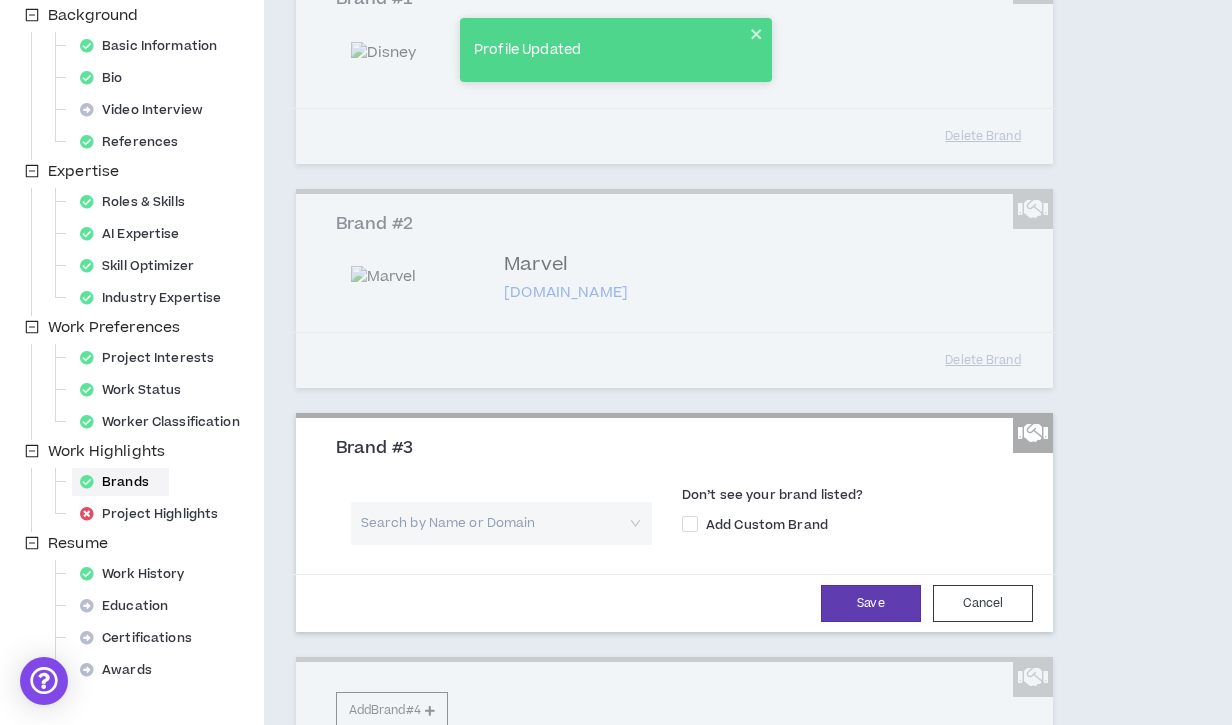 click at bounding box center [494, 523] 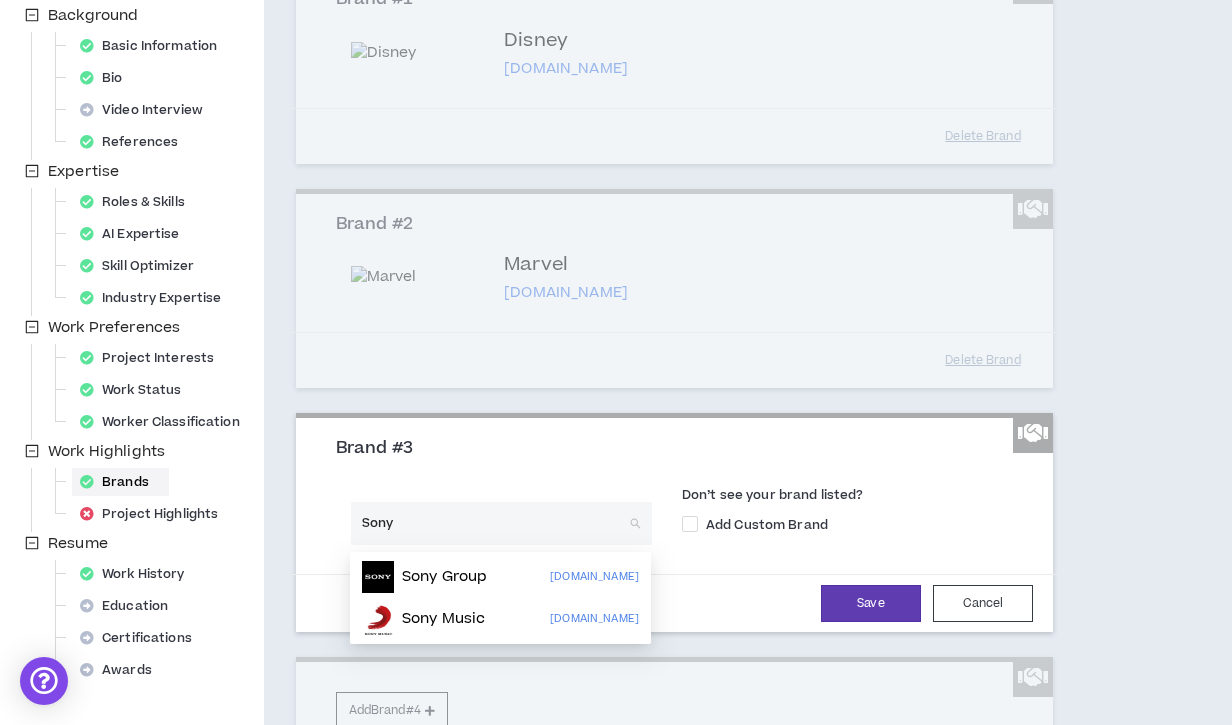 scroll, scrollTop: 319, scrollLeft: 0, axis: vertical 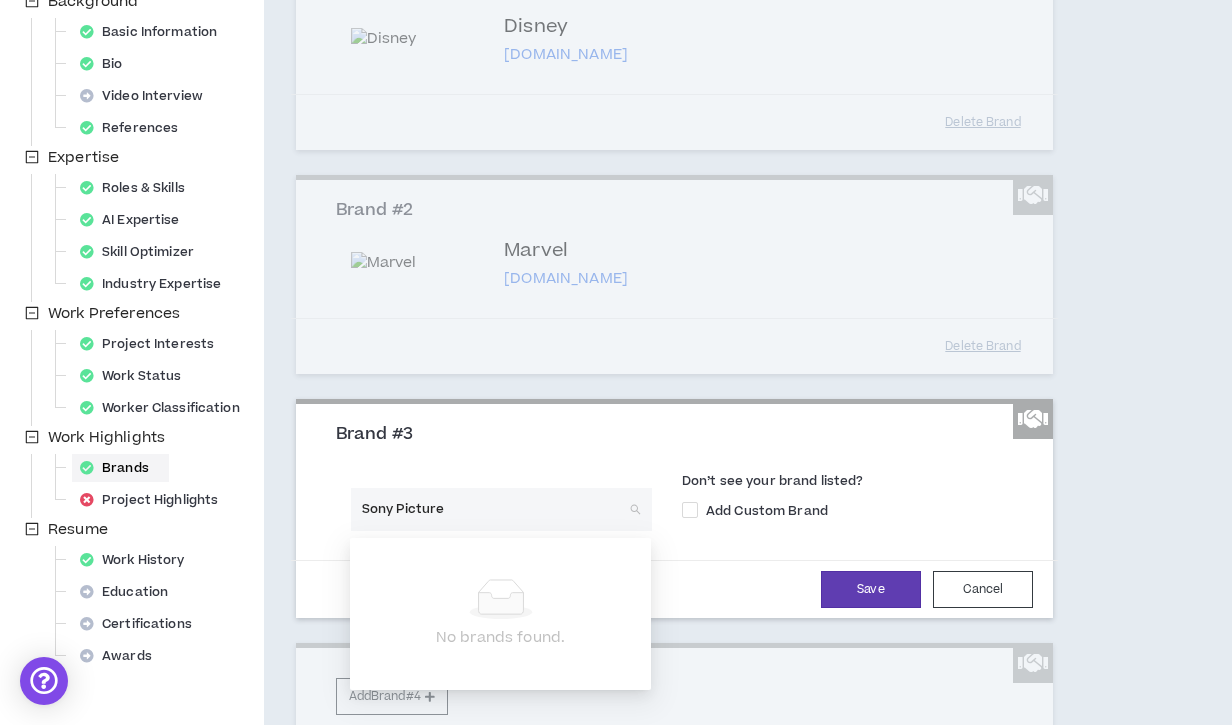 type on "Sony Pictures" 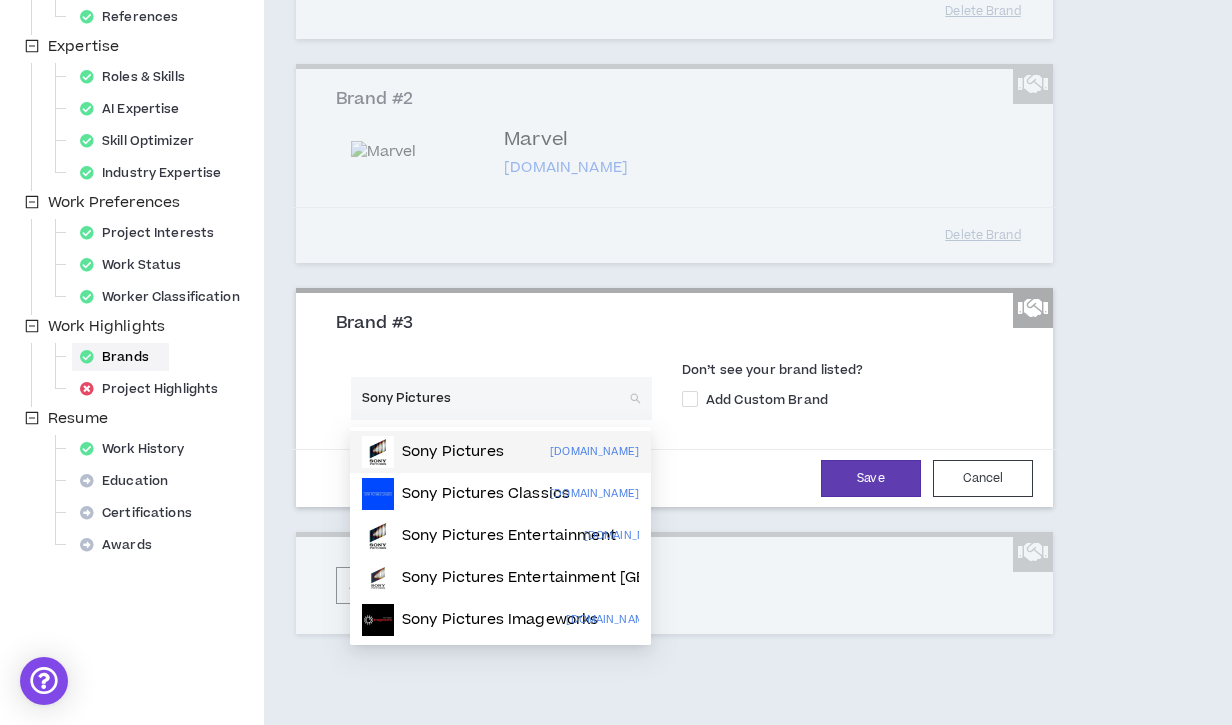 scroll, scrollTop: 435, scrollLeft: 0, axis: vertical 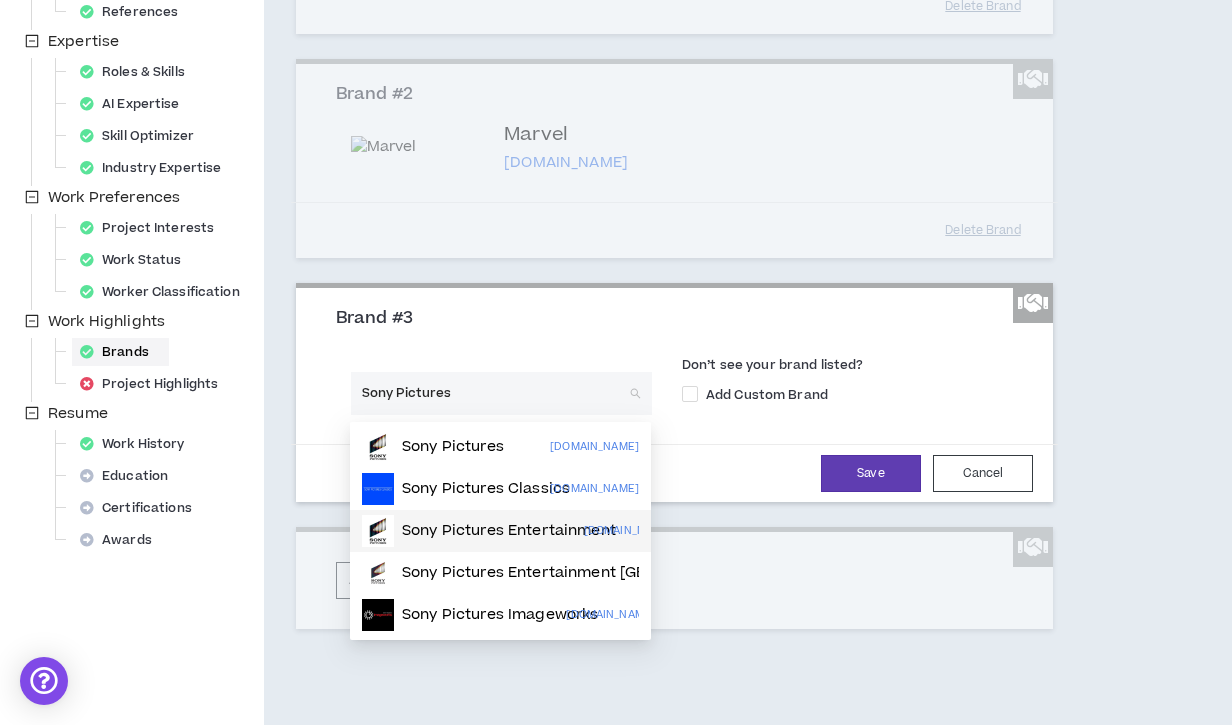 click on "Sony Pictures Entertainment" at bounding box center [509, 531] 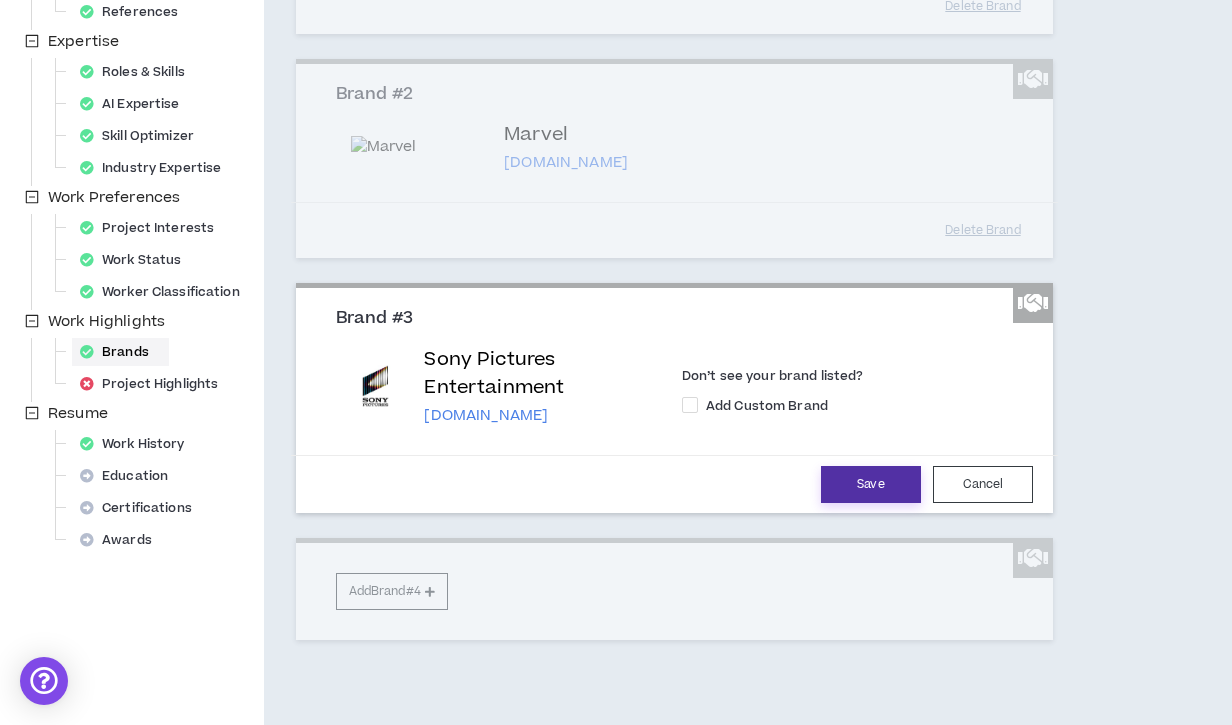 click on "Save" at bounding box center (871, 484) 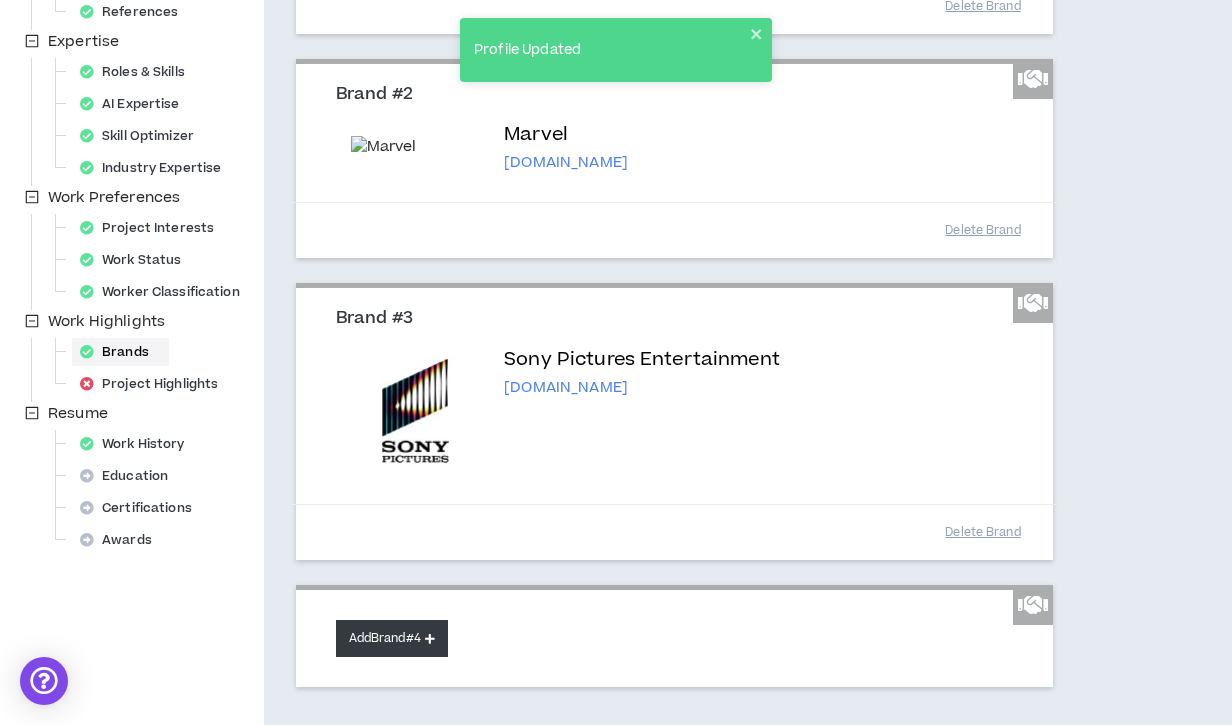 click on "Add  Brand  #4" at bounding box center [392, 638] 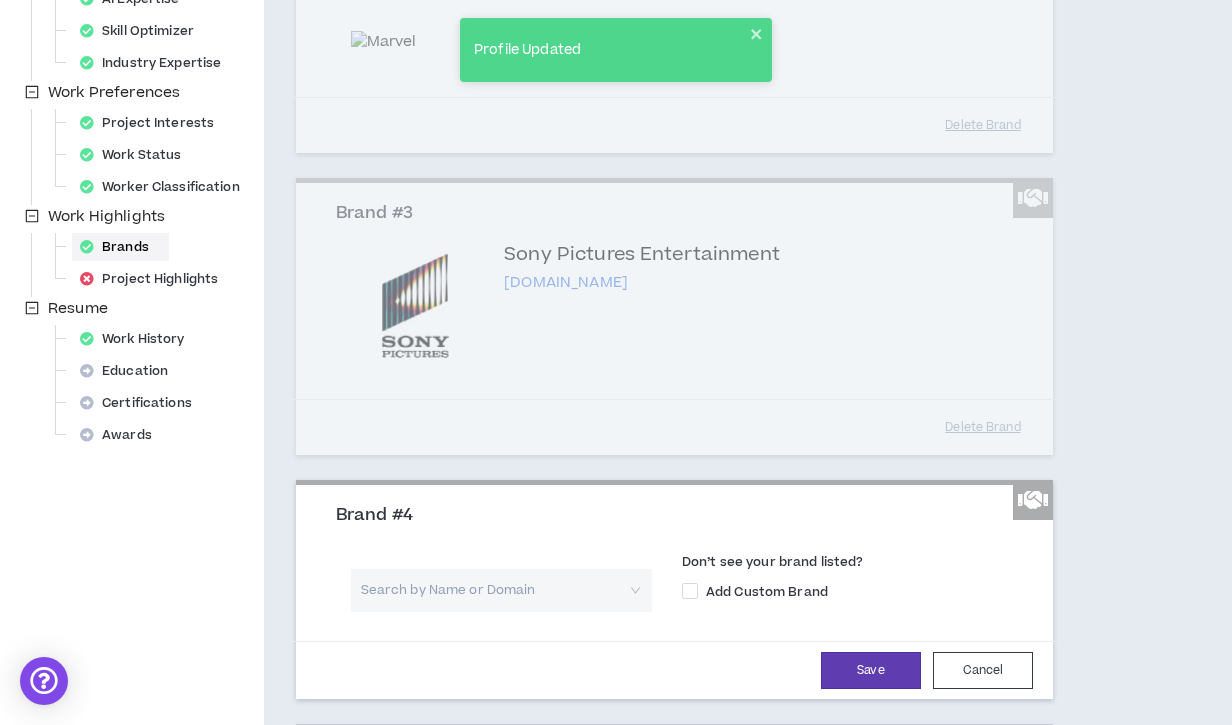 scroll, scrollTop: 601, scrollLeft: 0, axis: vertical 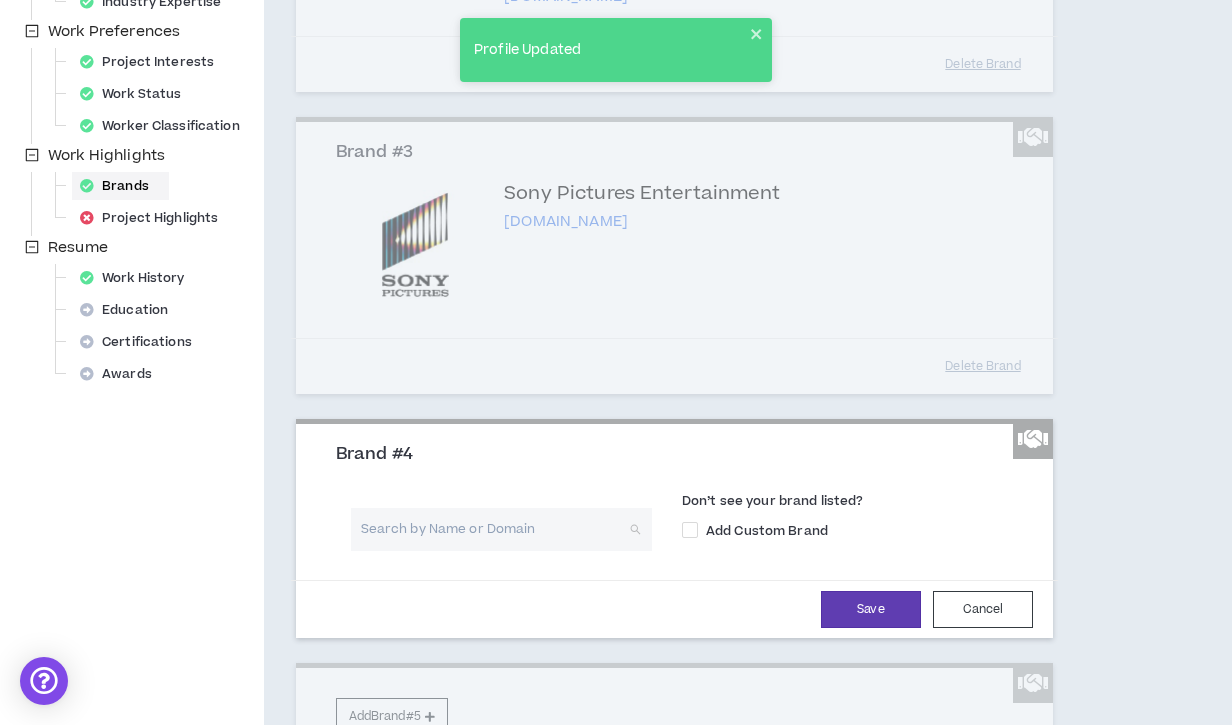 click at bounding box center (494, 529) 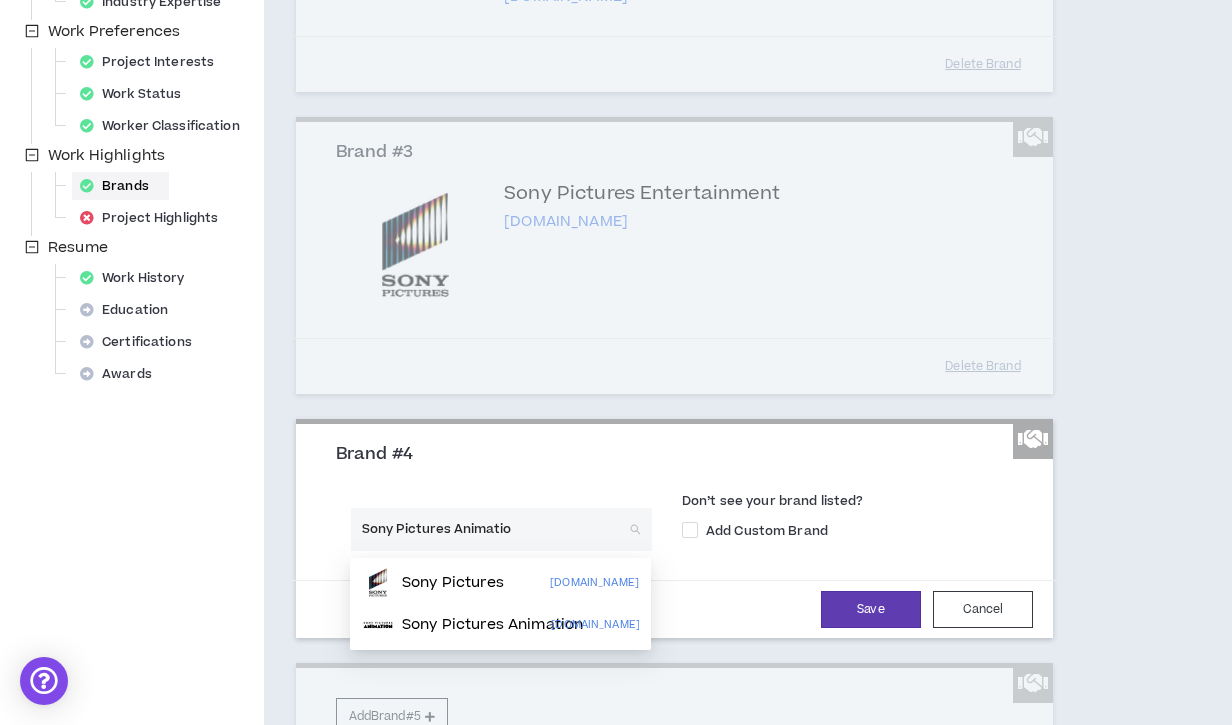 type on "Sony Pictures Animation" 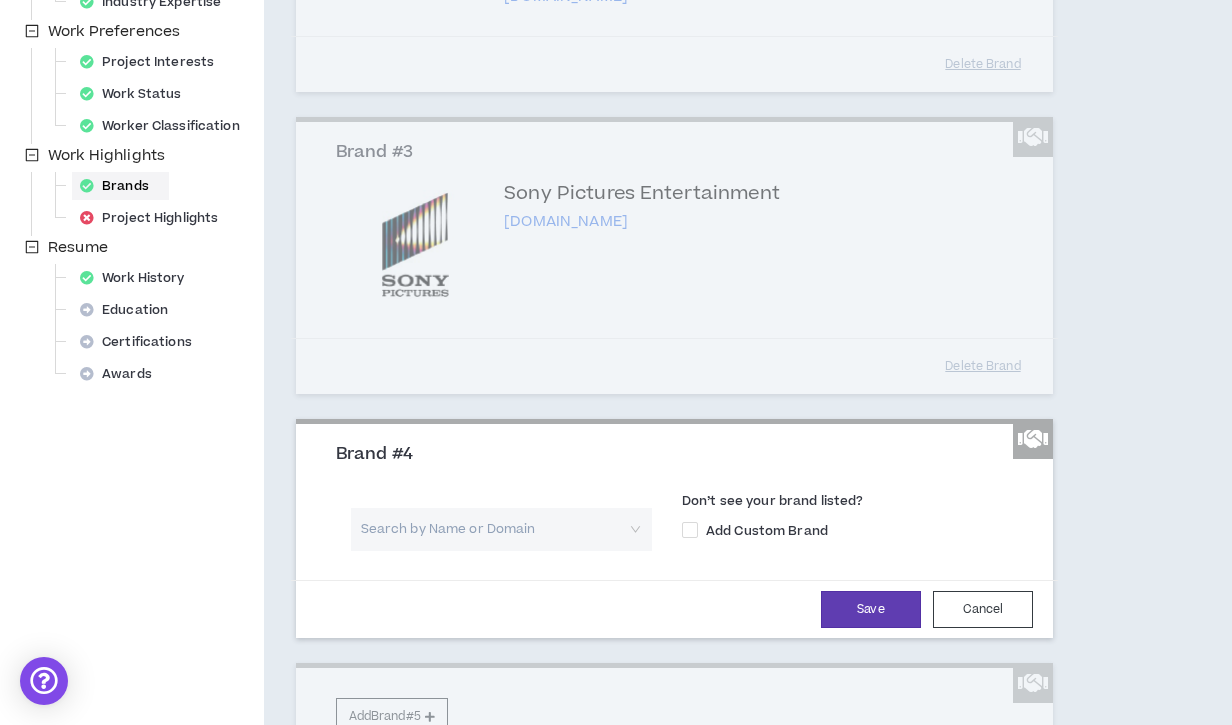 click on "Save Cancel" at bounding box center (674, 609) 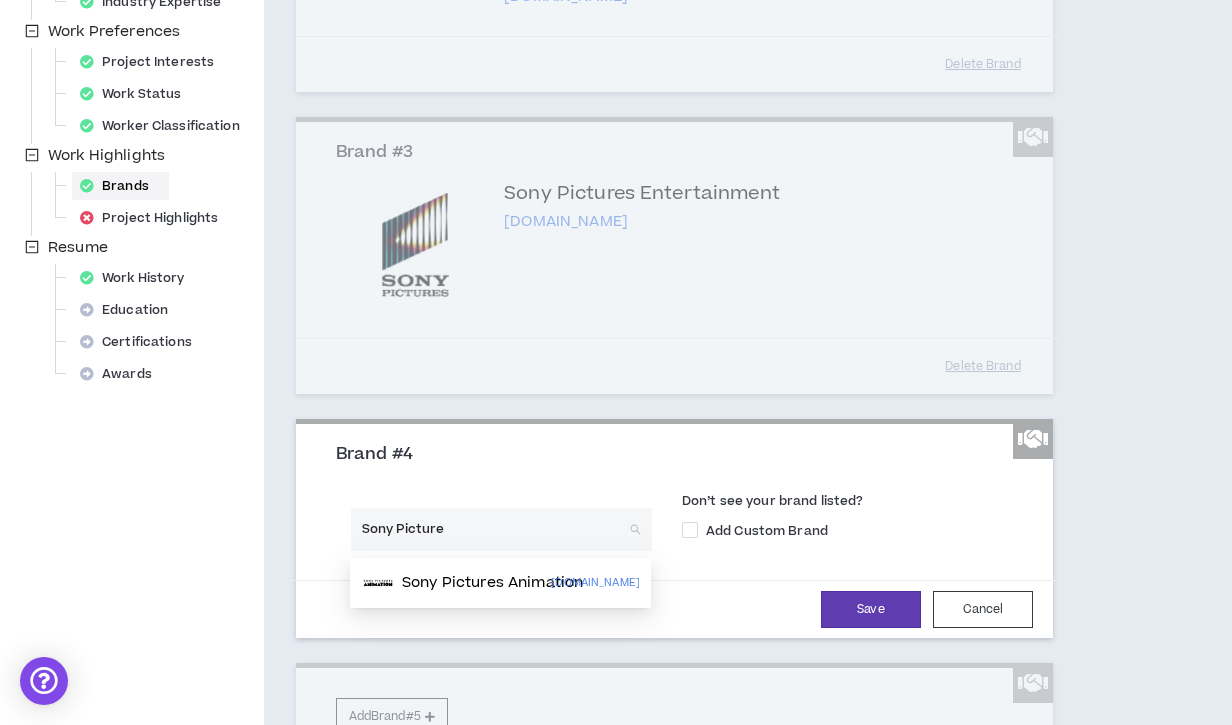 type on "Sony Pictures" 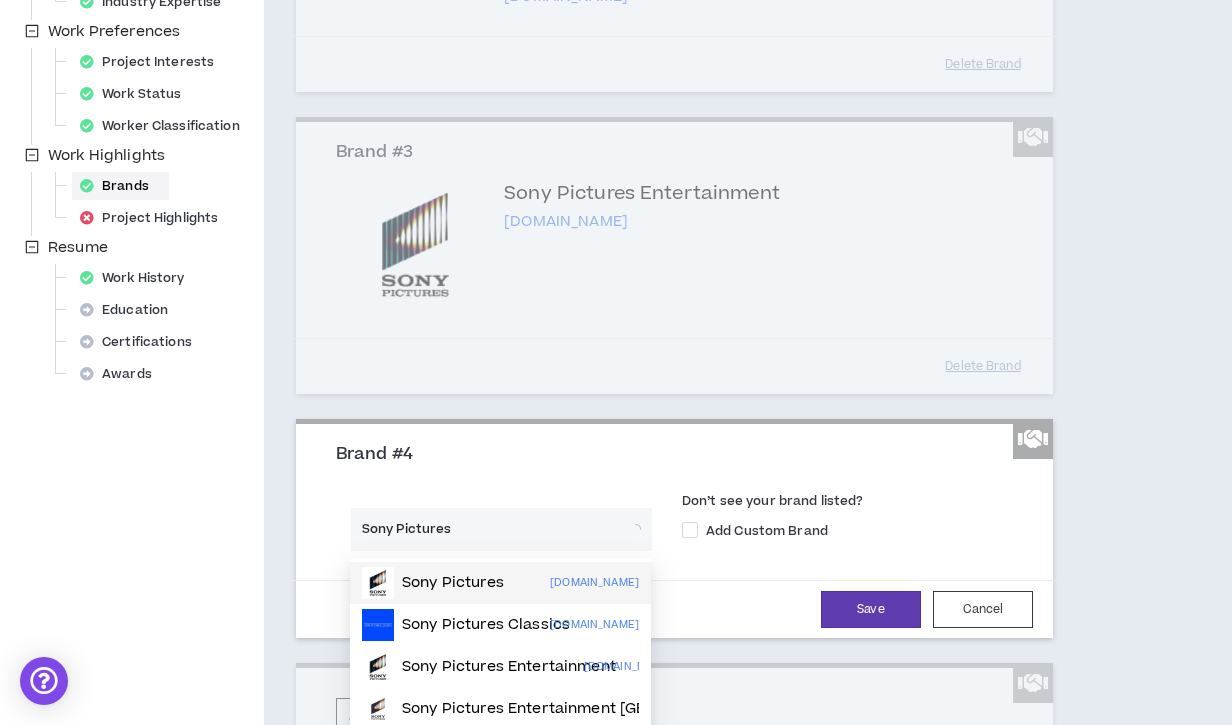 click on "Sony Pictures [DOMAIN_NAME]" at bounding box center [500, 583] 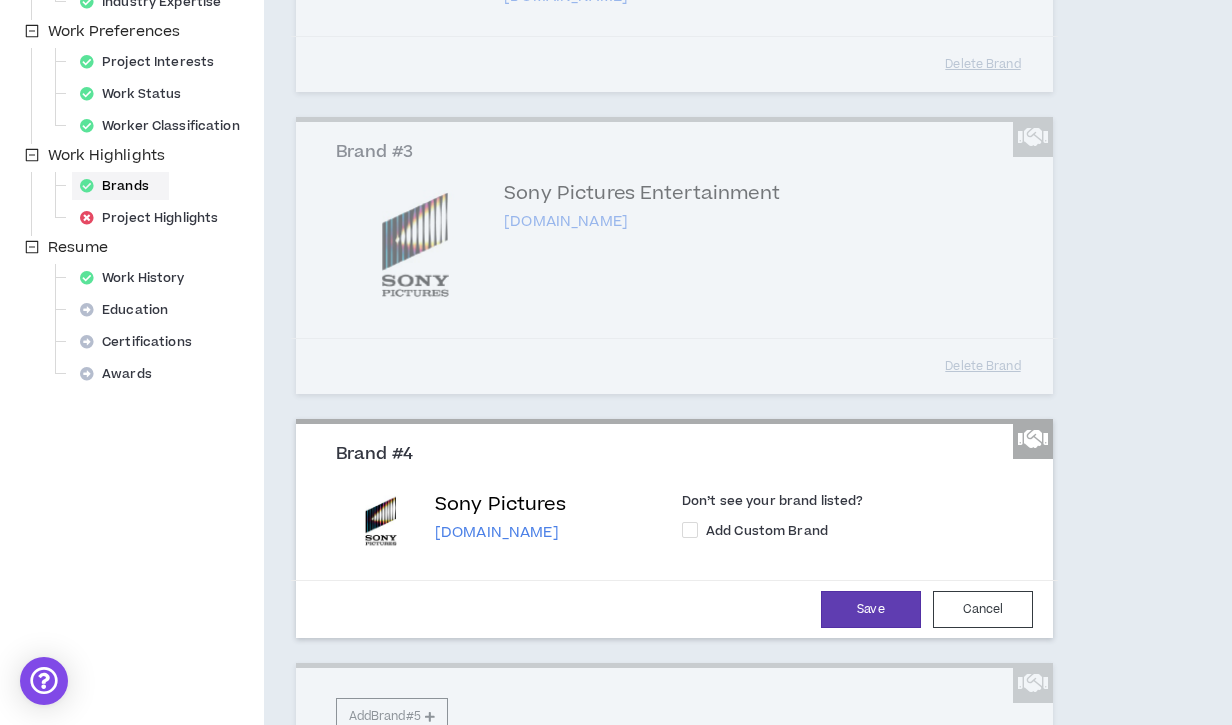 click on "[DOMAIN_NAME]" at bounding box center (500, 533) 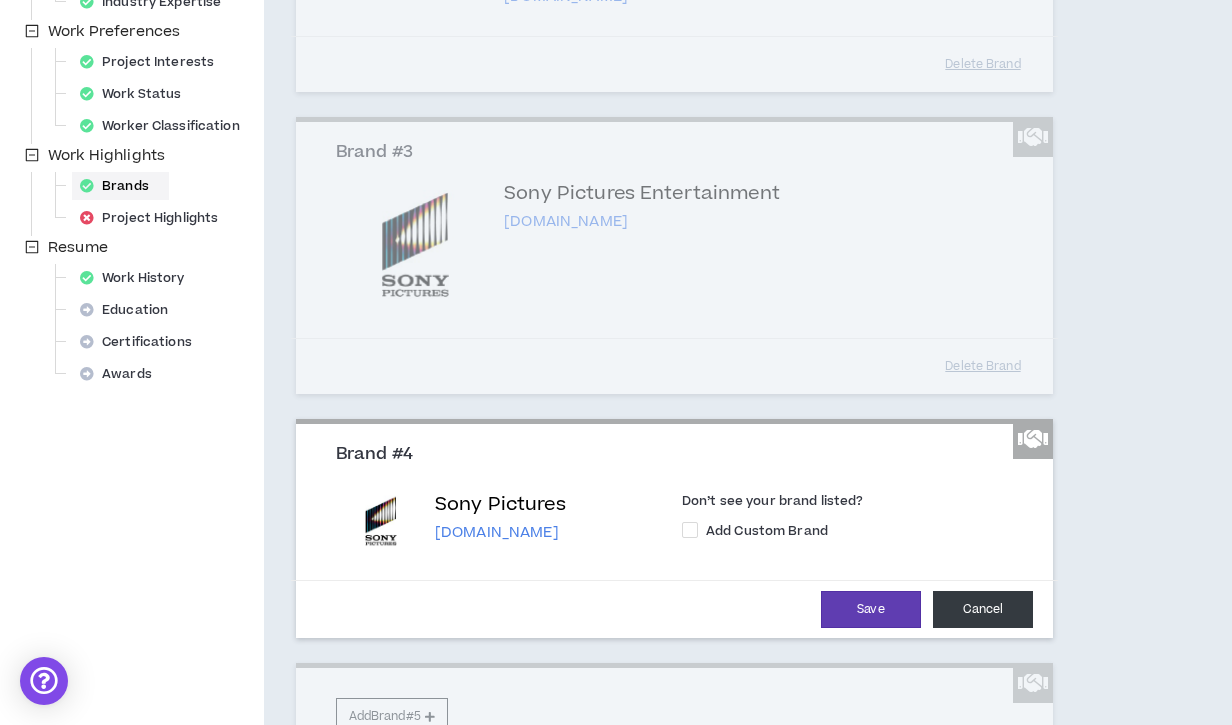 click on "Cancel" at bounding box center (983, 609) 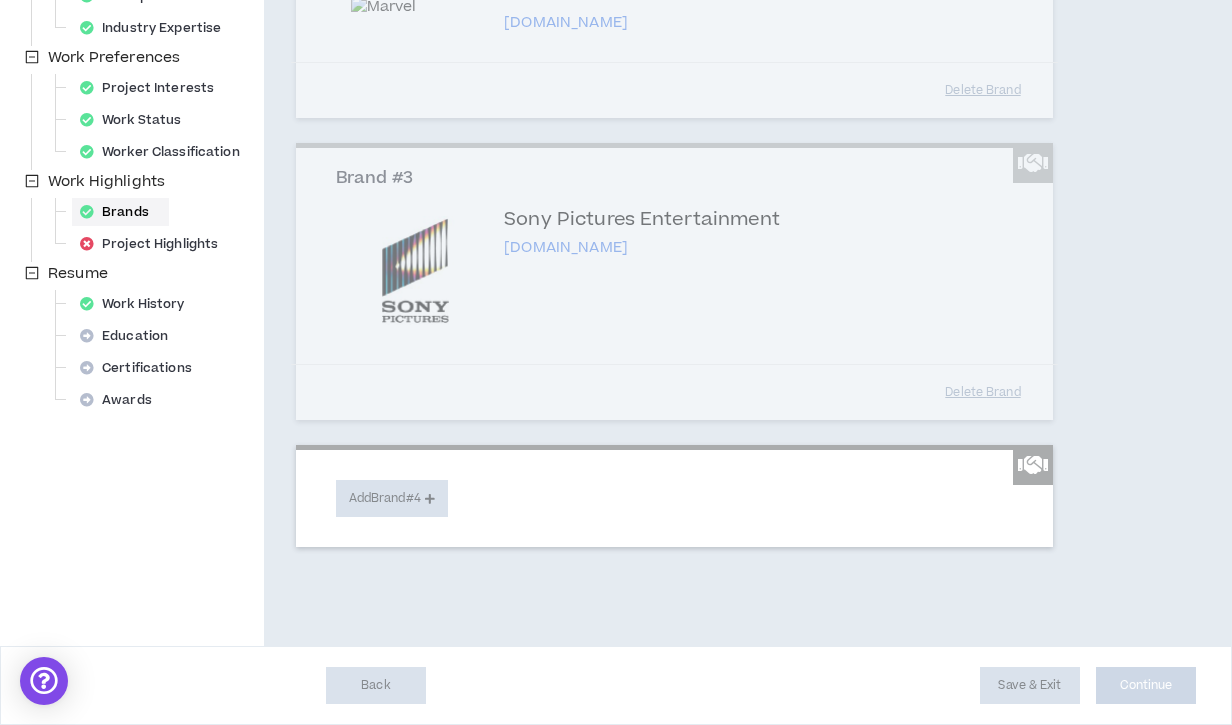 scroll, scrollTop: 578, scrollLeft: 0, axis: vertical 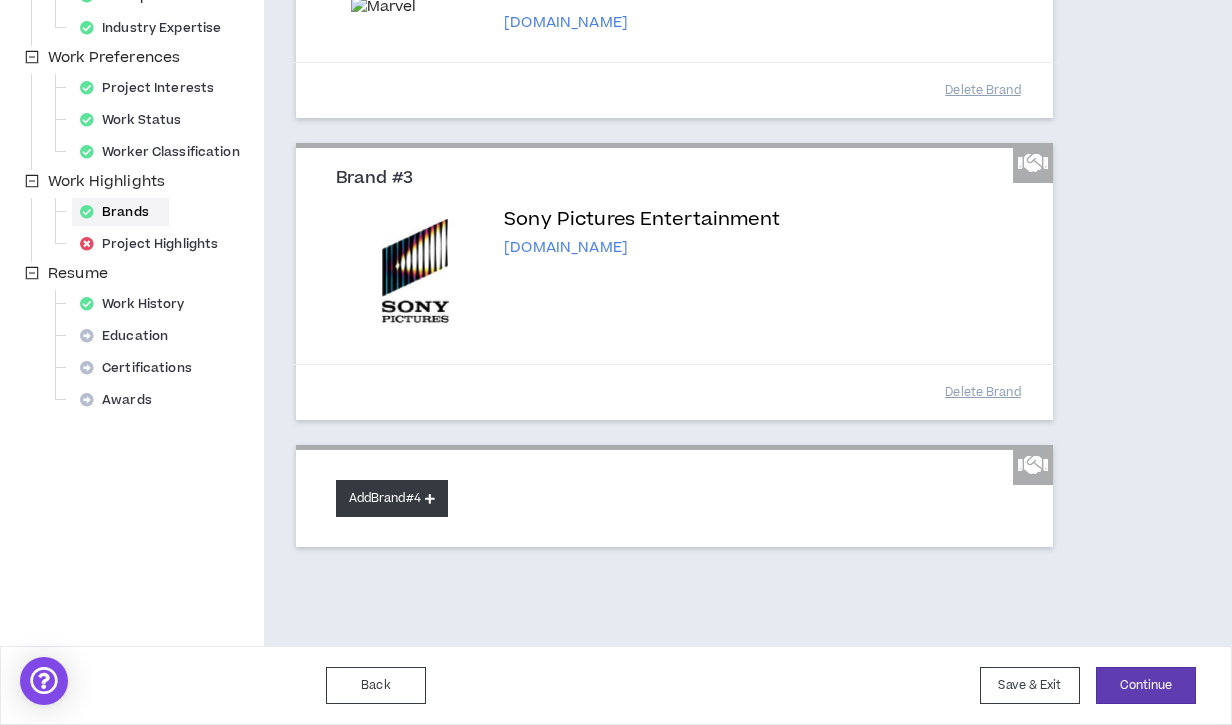 click on "Add  Brand  #4" at bounding box center (392, 498) 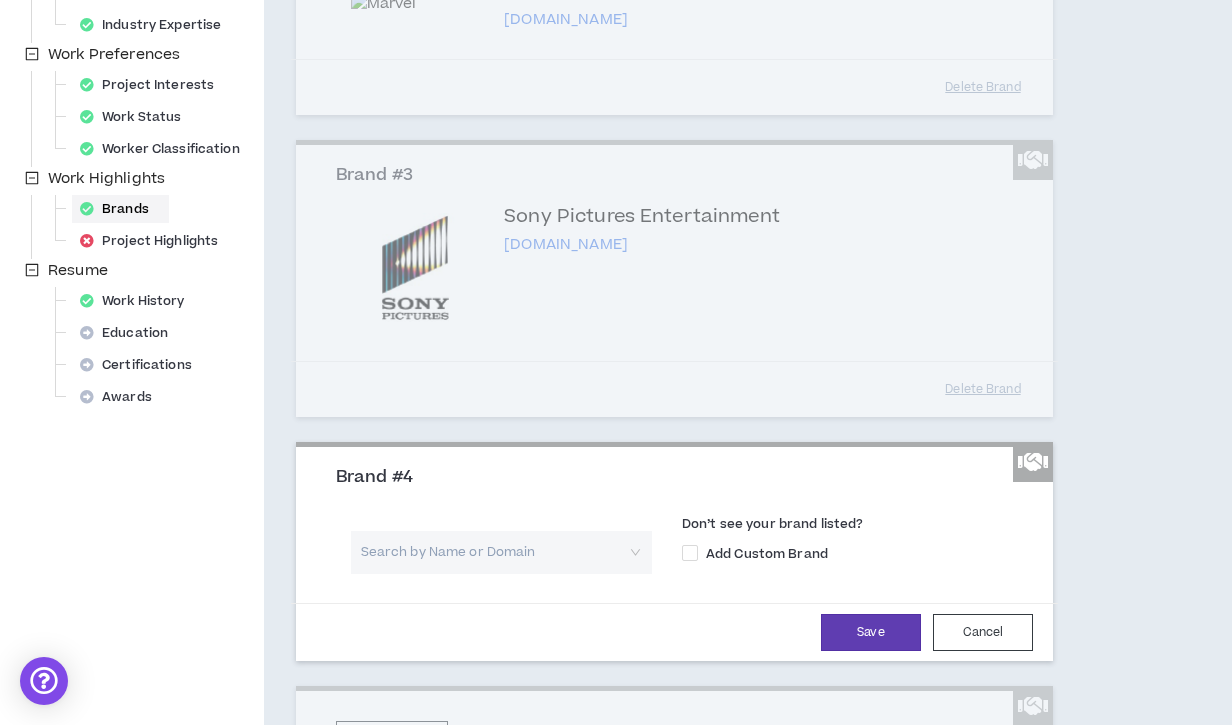 click at bounding box center [494, 552] 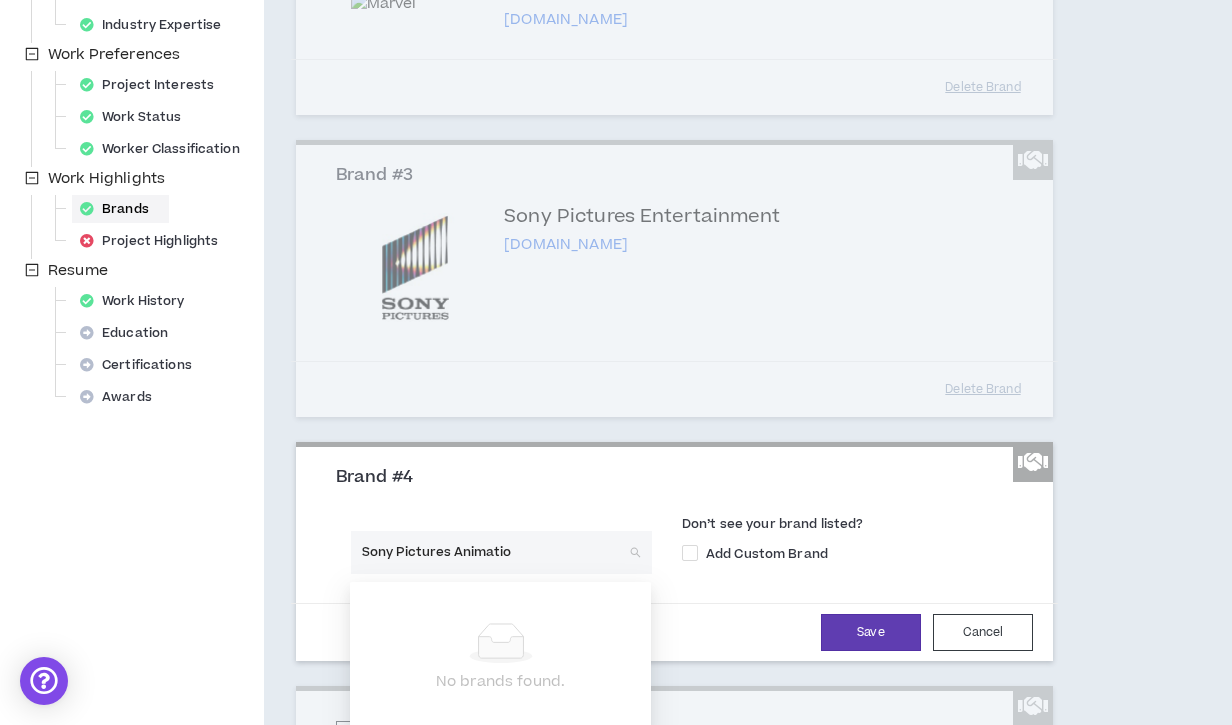type on "Sony Pictures Animation" 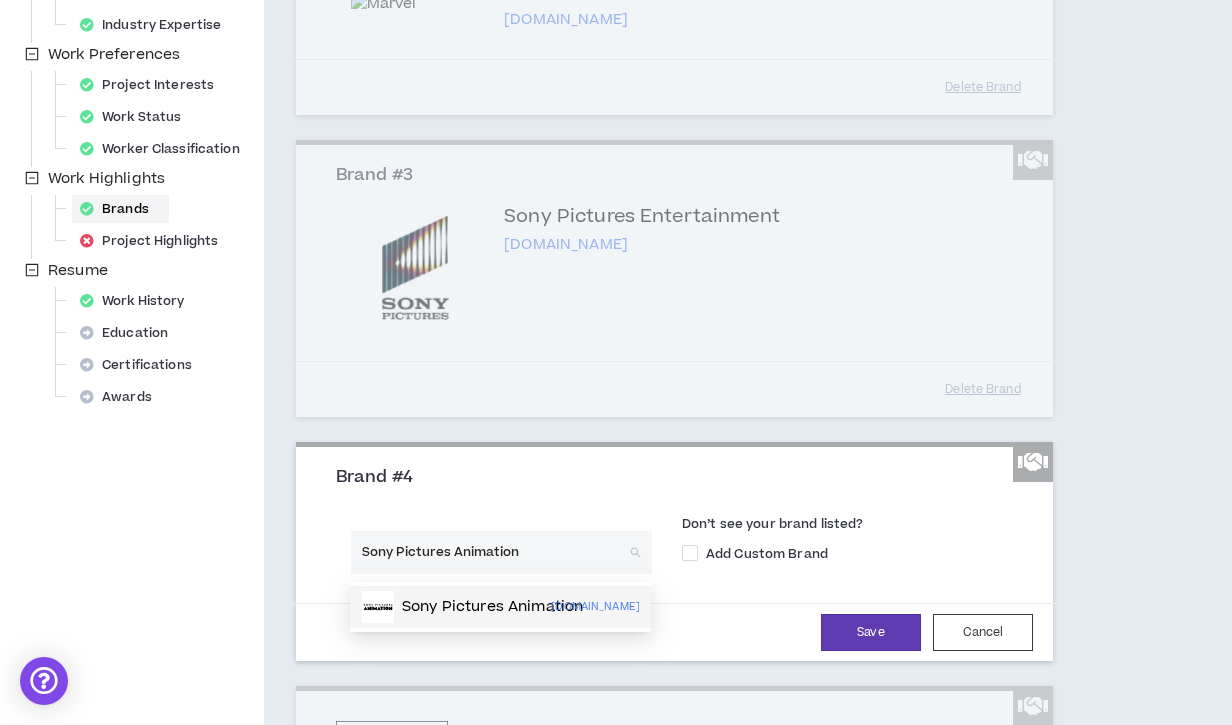 click on "Sony Pictures Animation" at bounding box center [492, 607] 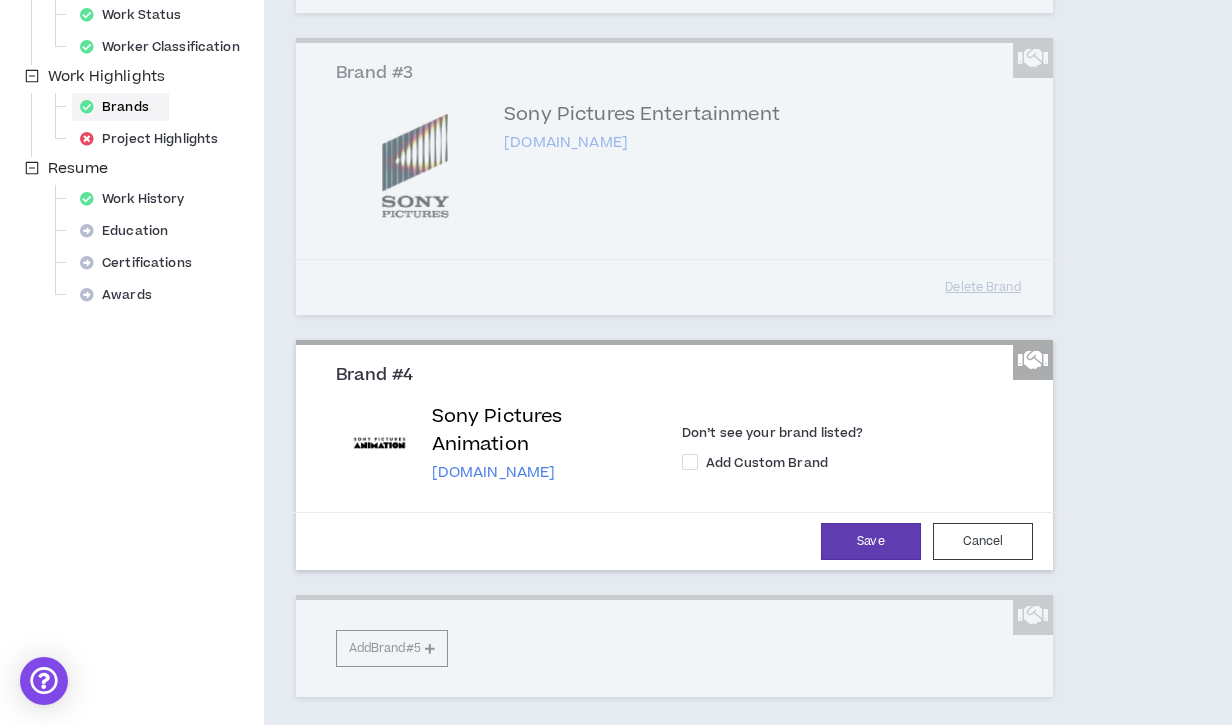 scroll, scrollTop: 726, scrollLeft: 0, axis: vertical 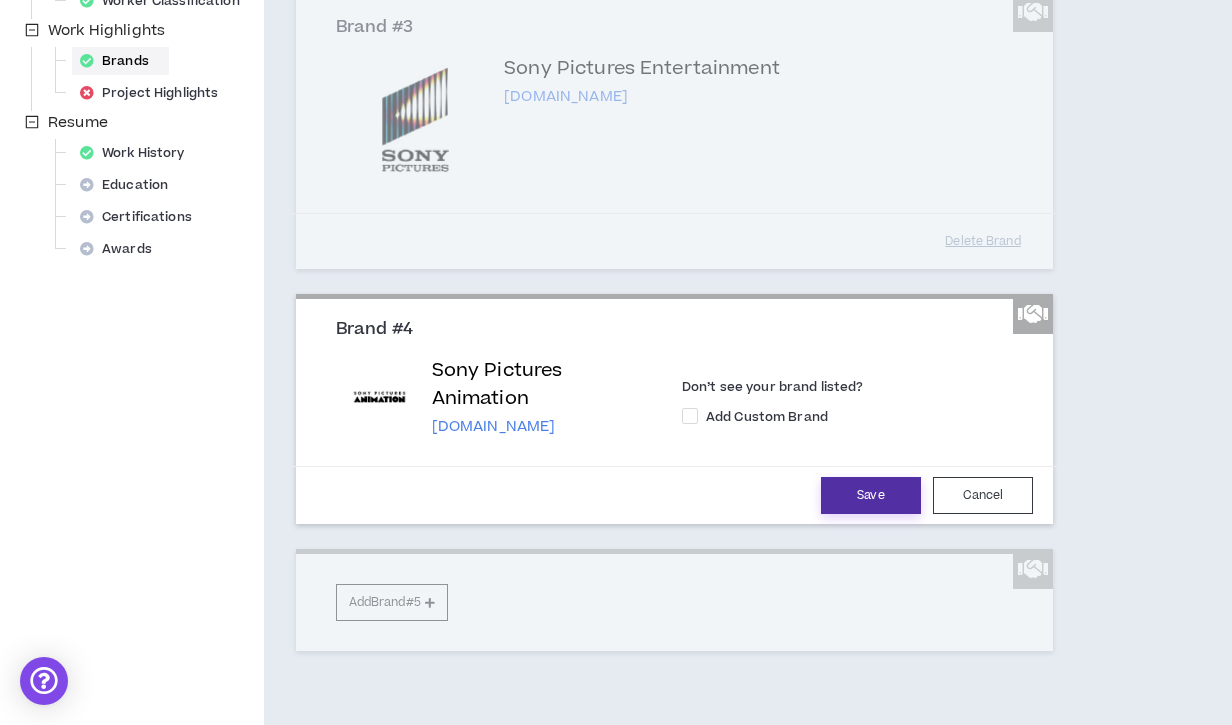 click on "Save" at bounding box center (871, 495) 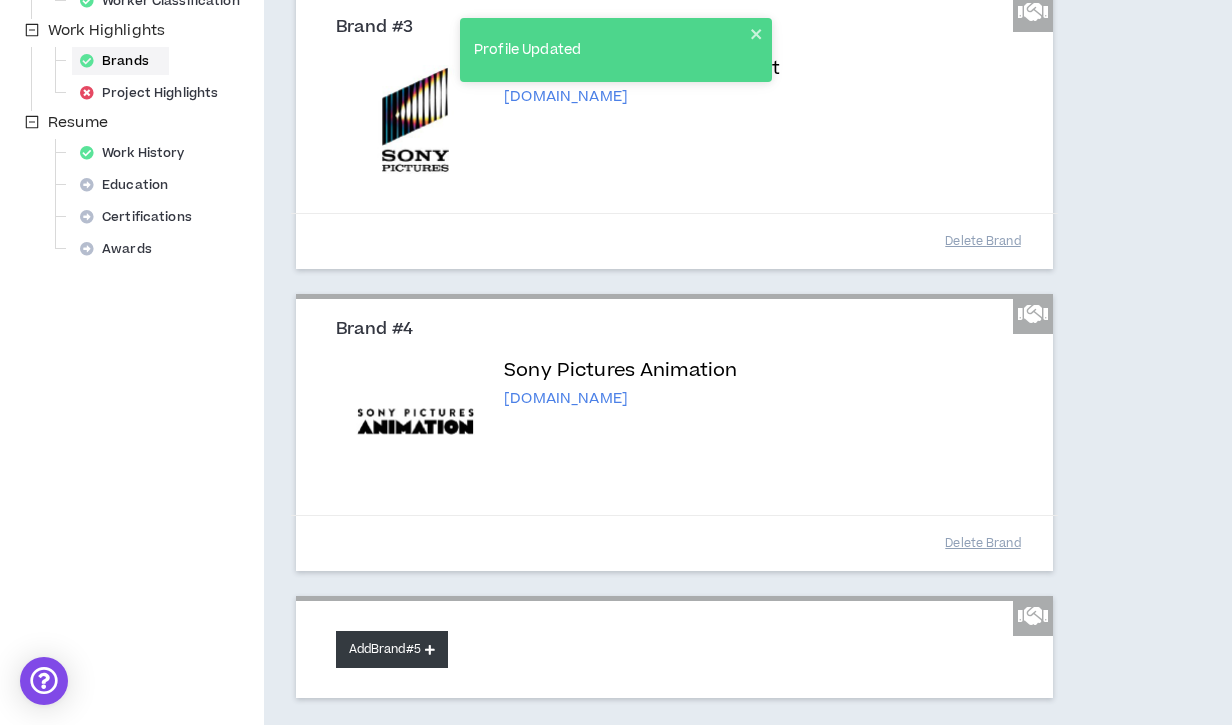 click on "Add  Brand  #5" at bounding box center (392, 649) 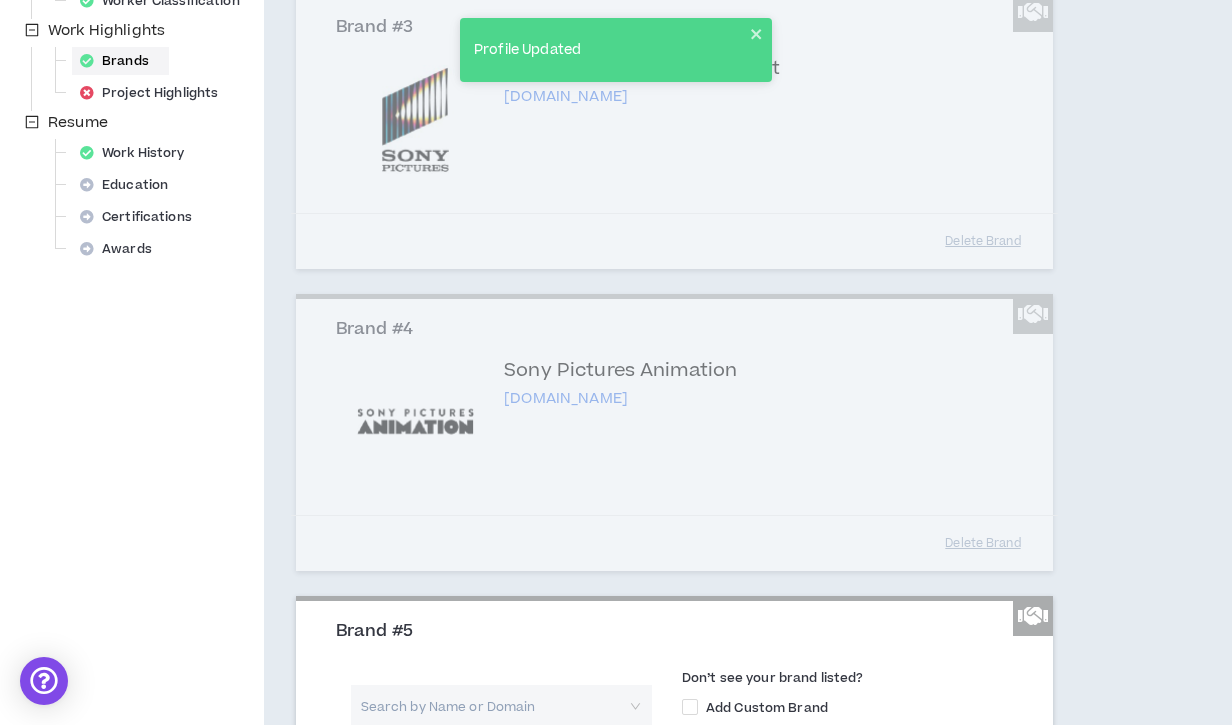 type 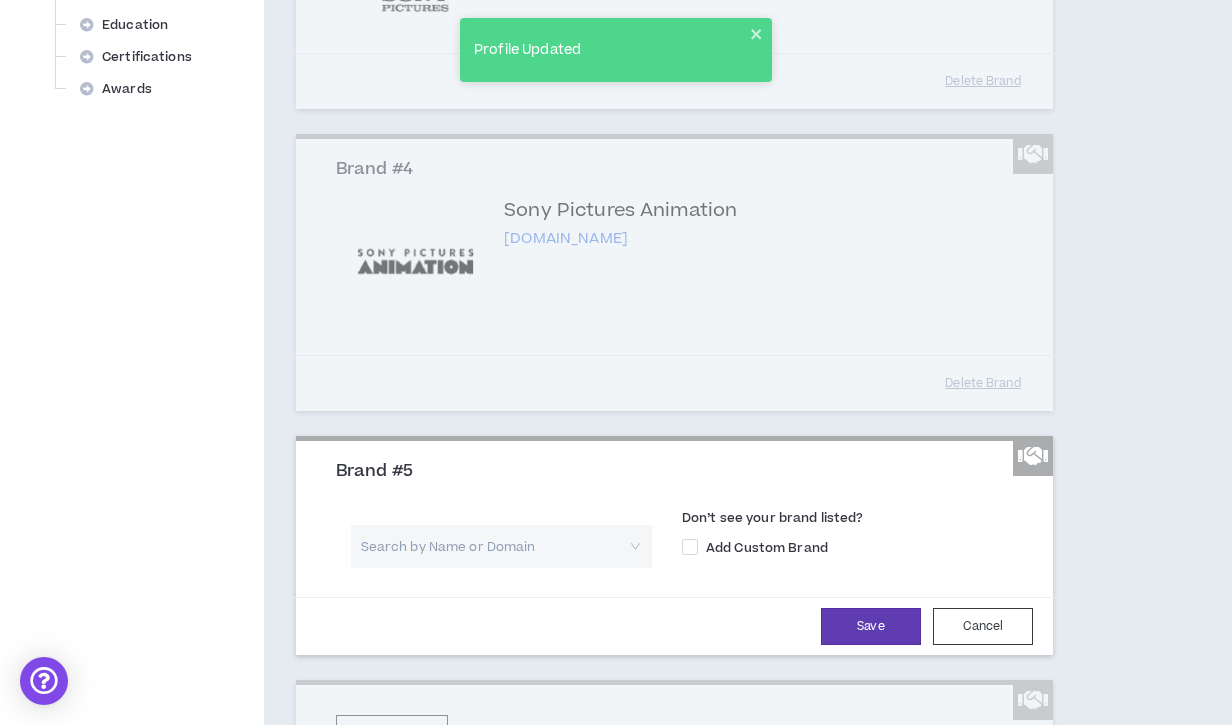 scroll, scrollTop: 888, scrollLeft: 0, axis: vertical 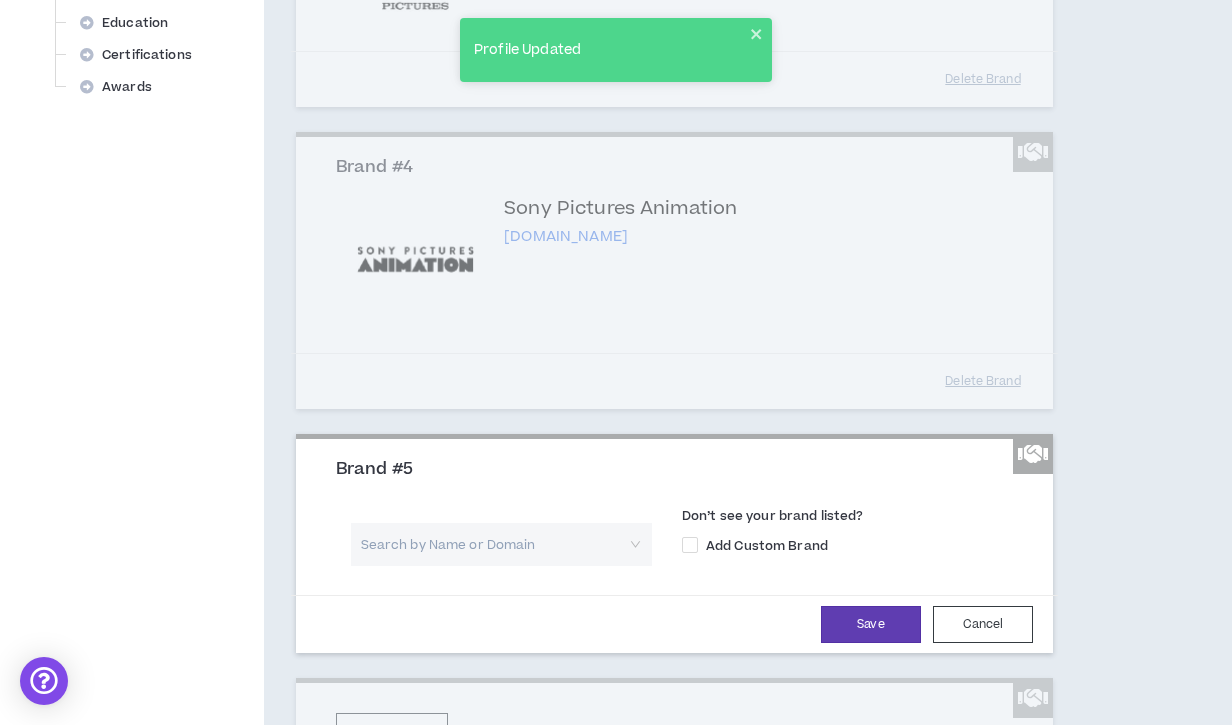 click at bounding box center (494, 544) 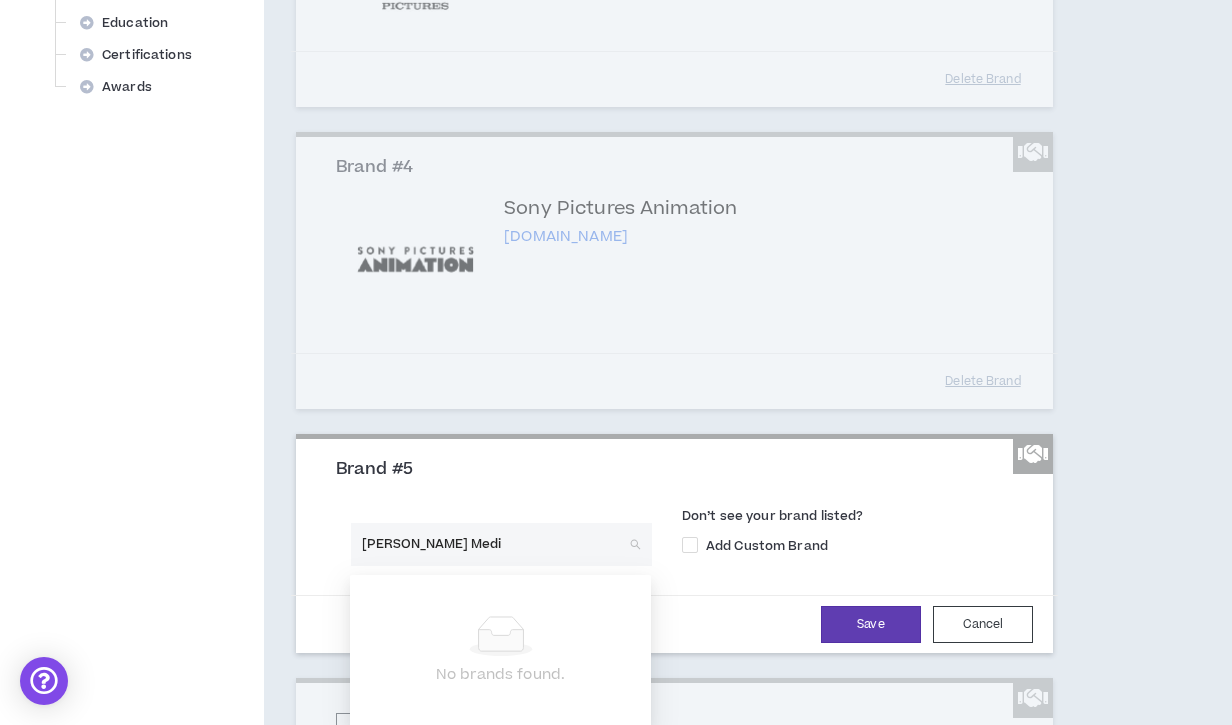 type on "[PERSON_NAME] Media" 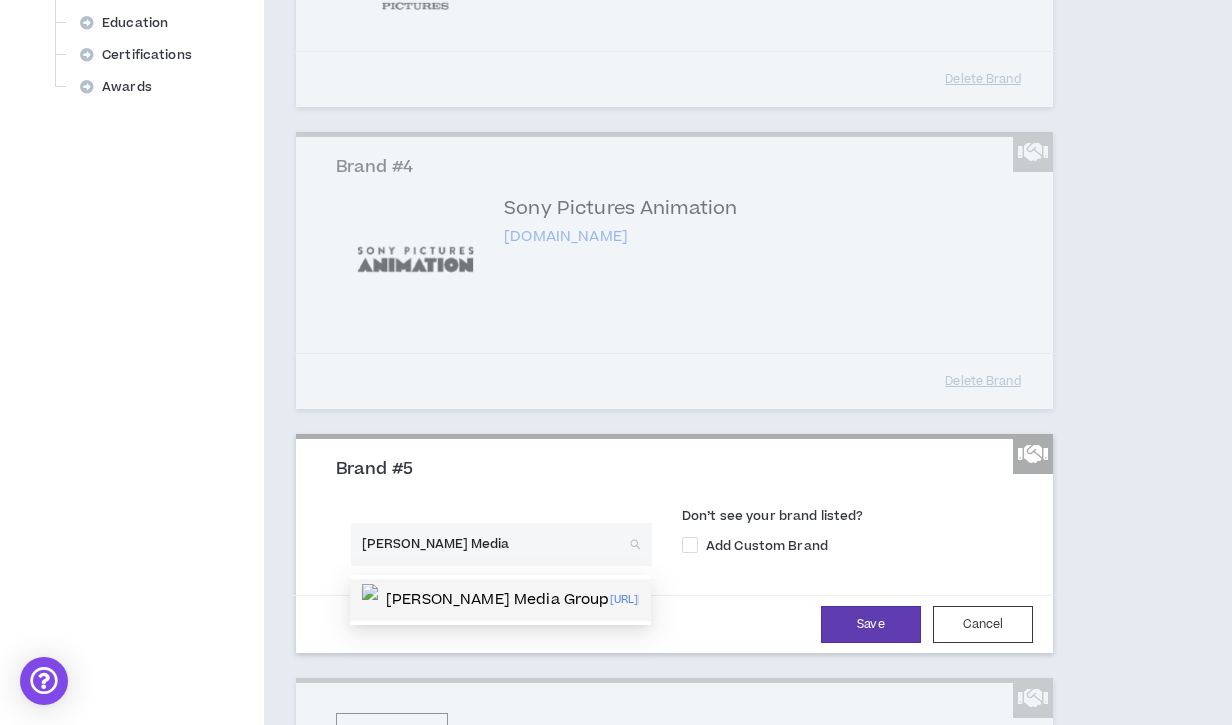 click on "[PERSON_NAME] Media Group" at bounding box center (498, 600) 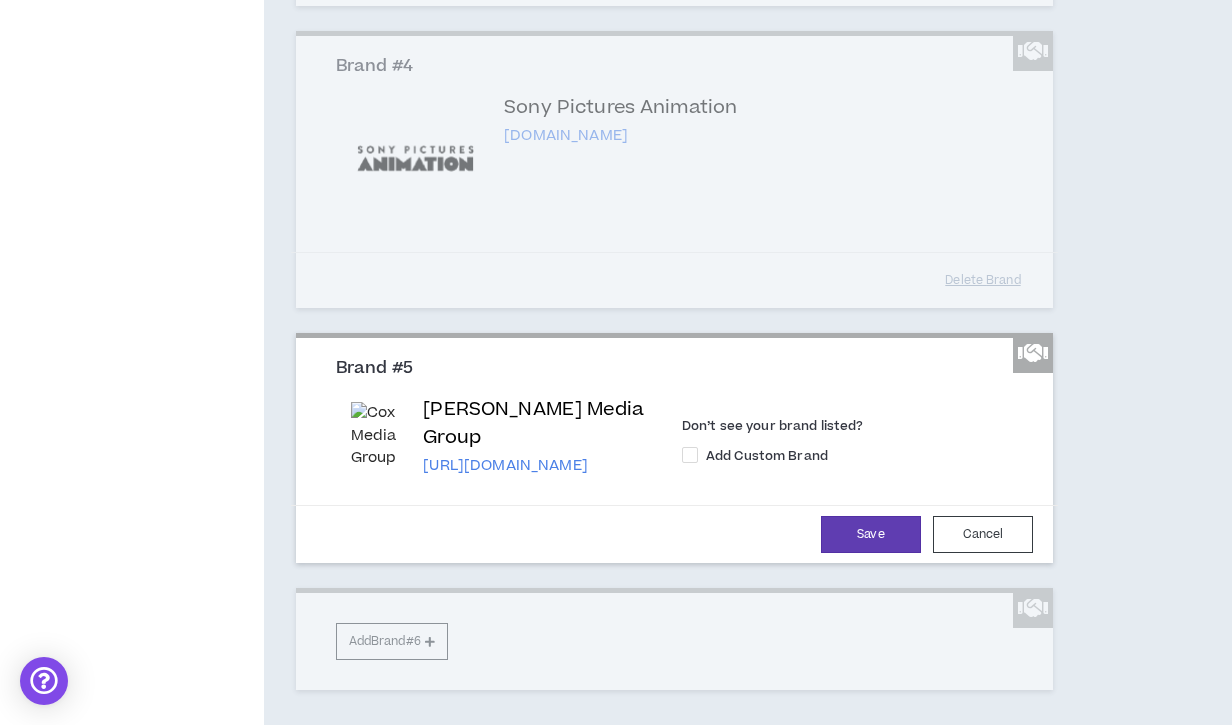 scroll, scrollTop: 991, scrollLeft: 0, axis: vertical 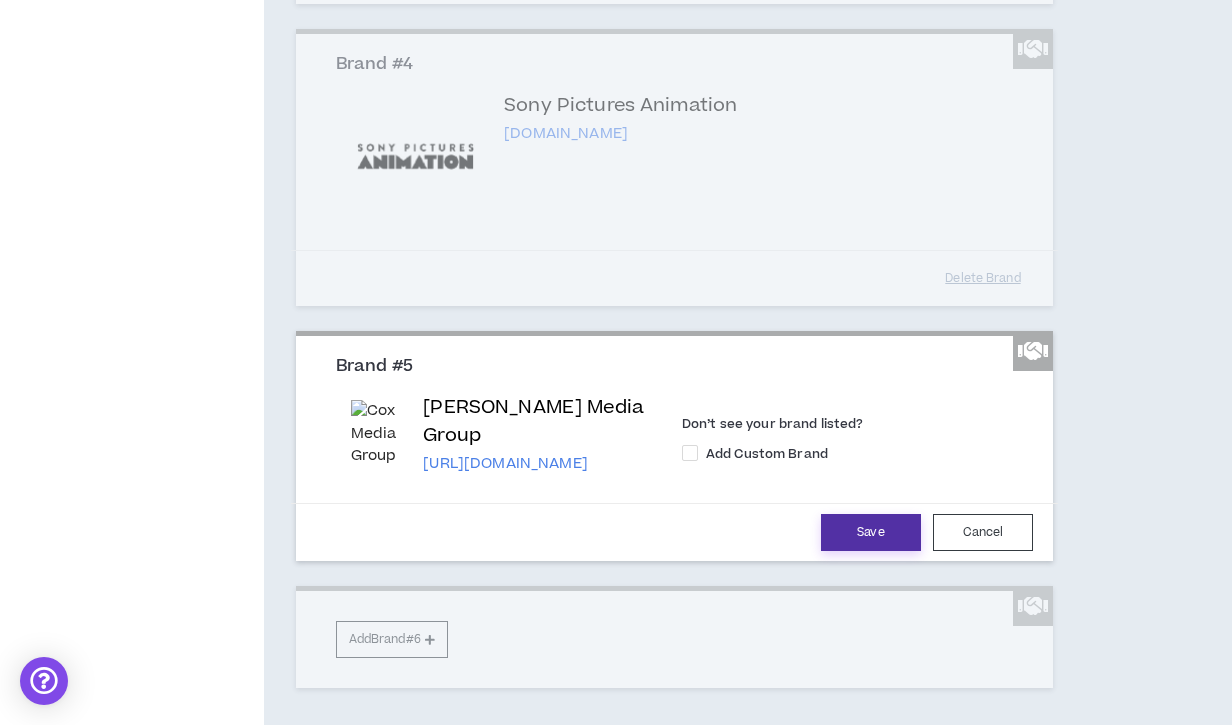 click on "Save" at bounding box center (871, 532) 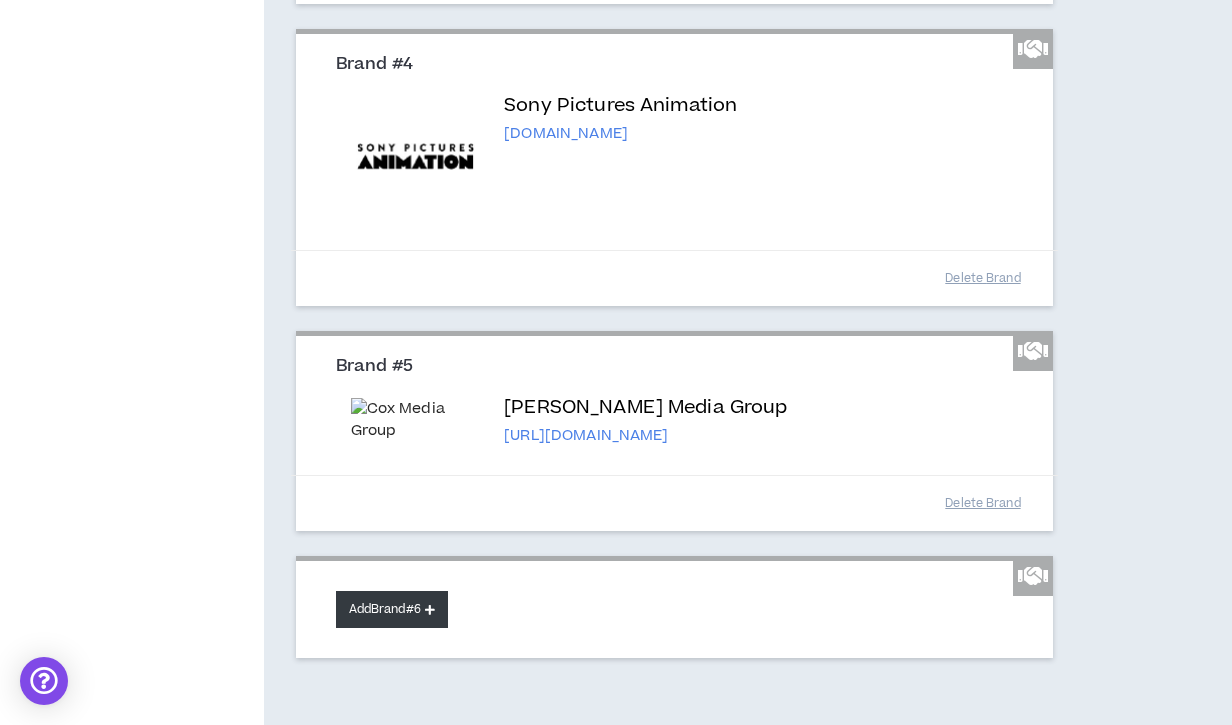 click on "Add  Brand  #6" at bounding box center (392, 609) 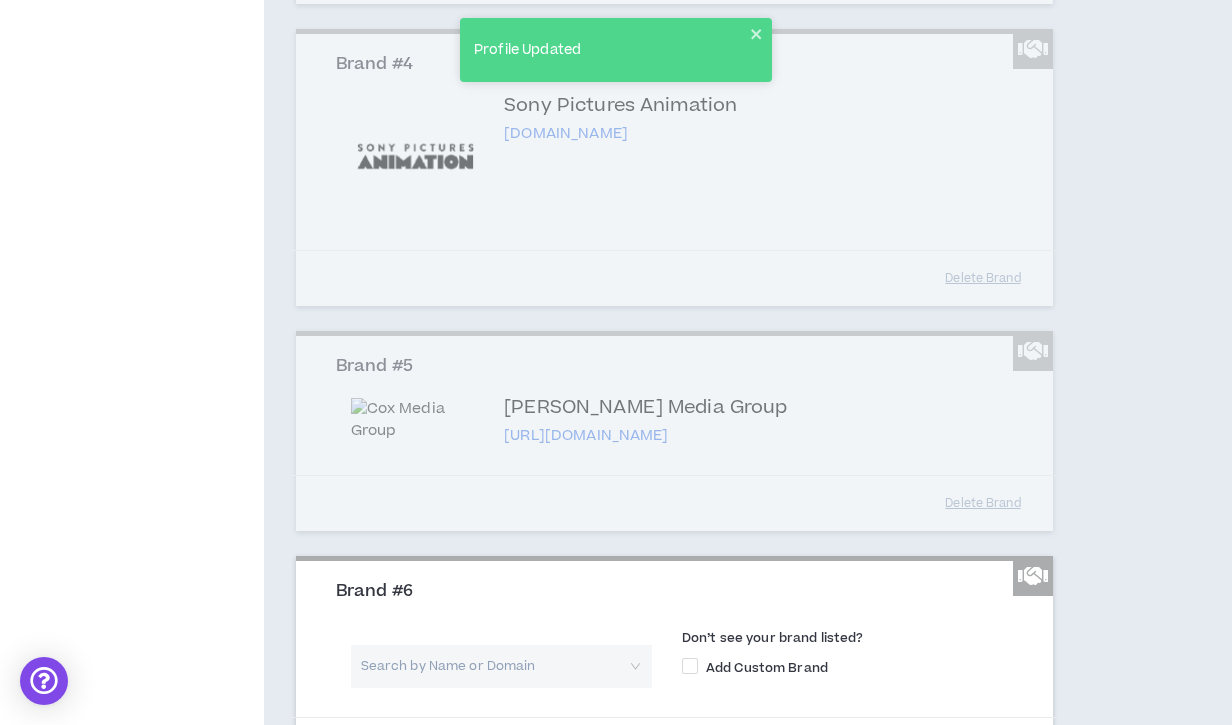 click at bounding box center [494, 666] 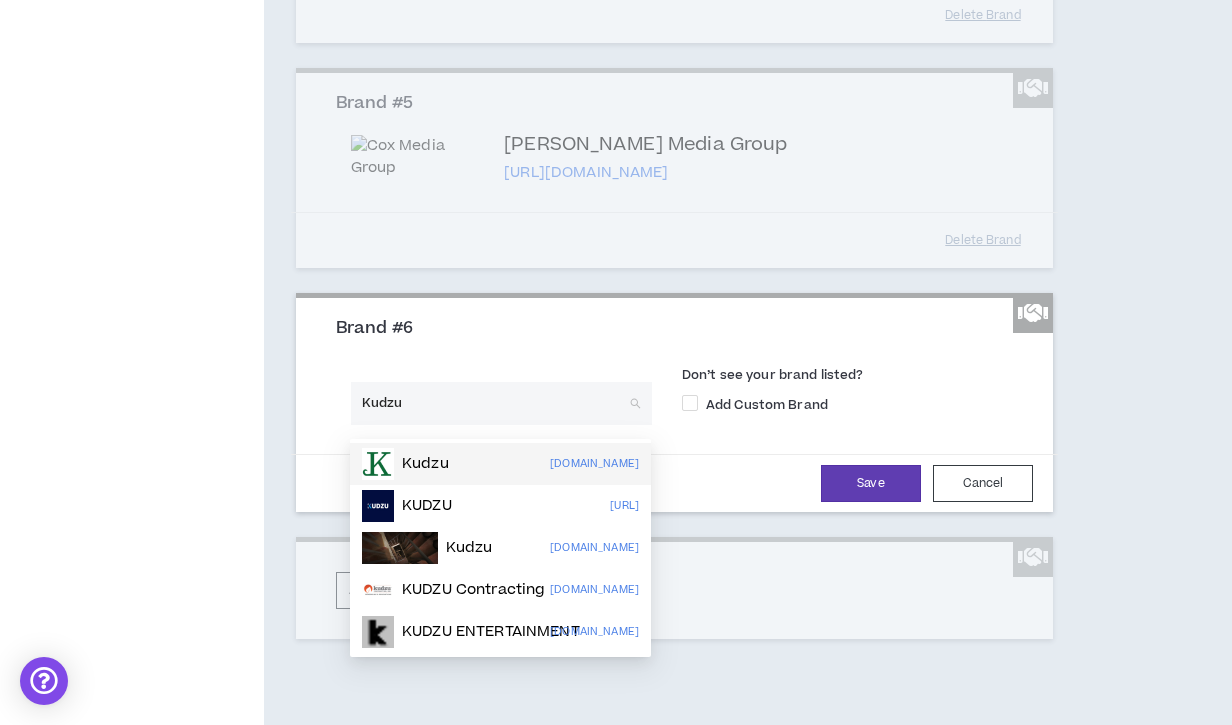 scroll, scrollTop: 1260, scrollLeft: 0, axis: vertical 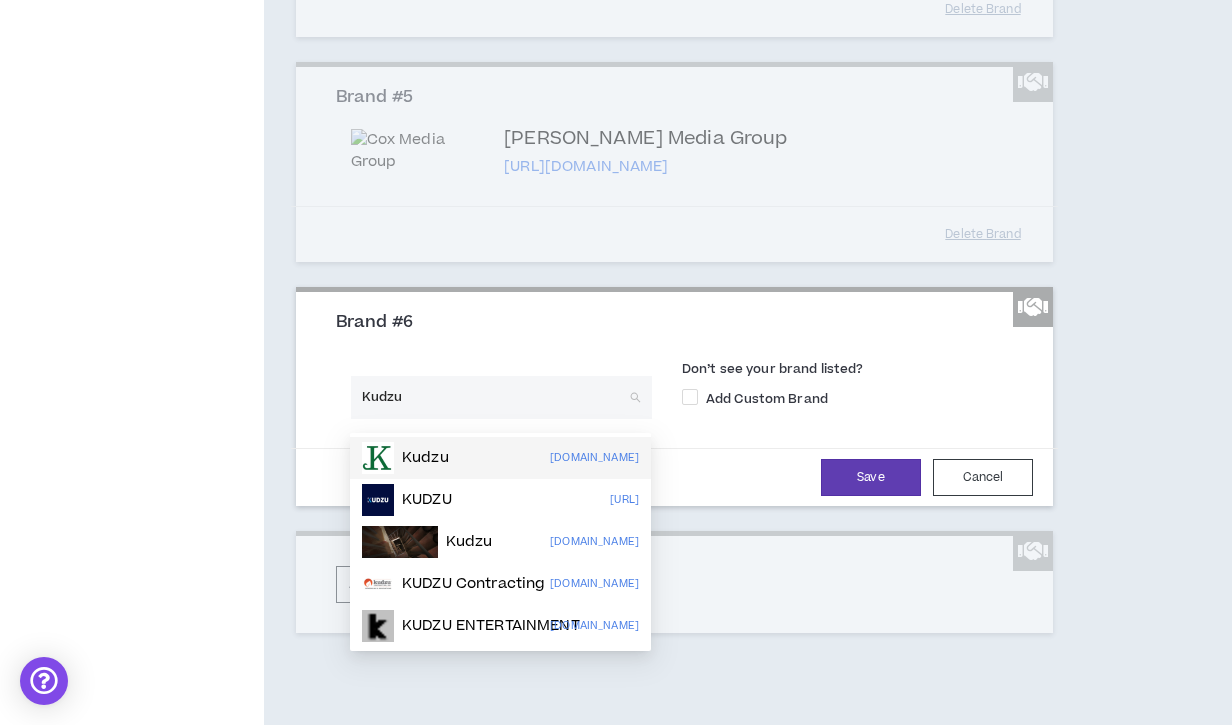 type on "Kudzu" 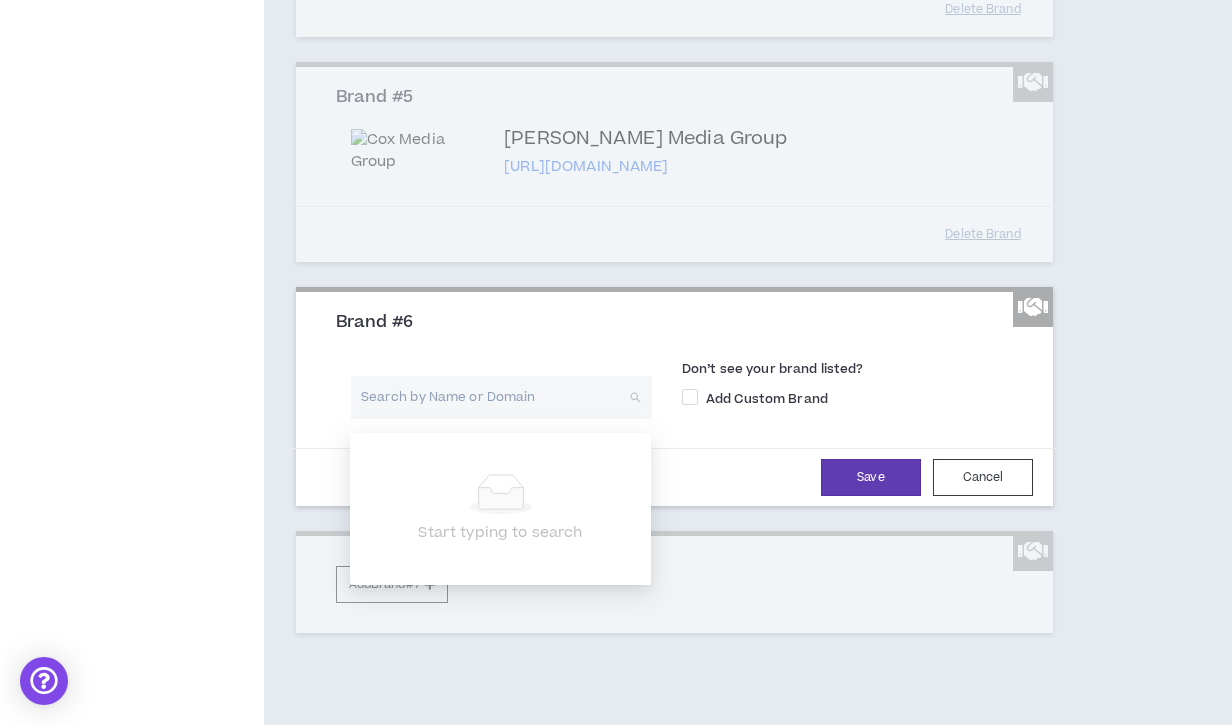 click at bounding box center [494, 397] 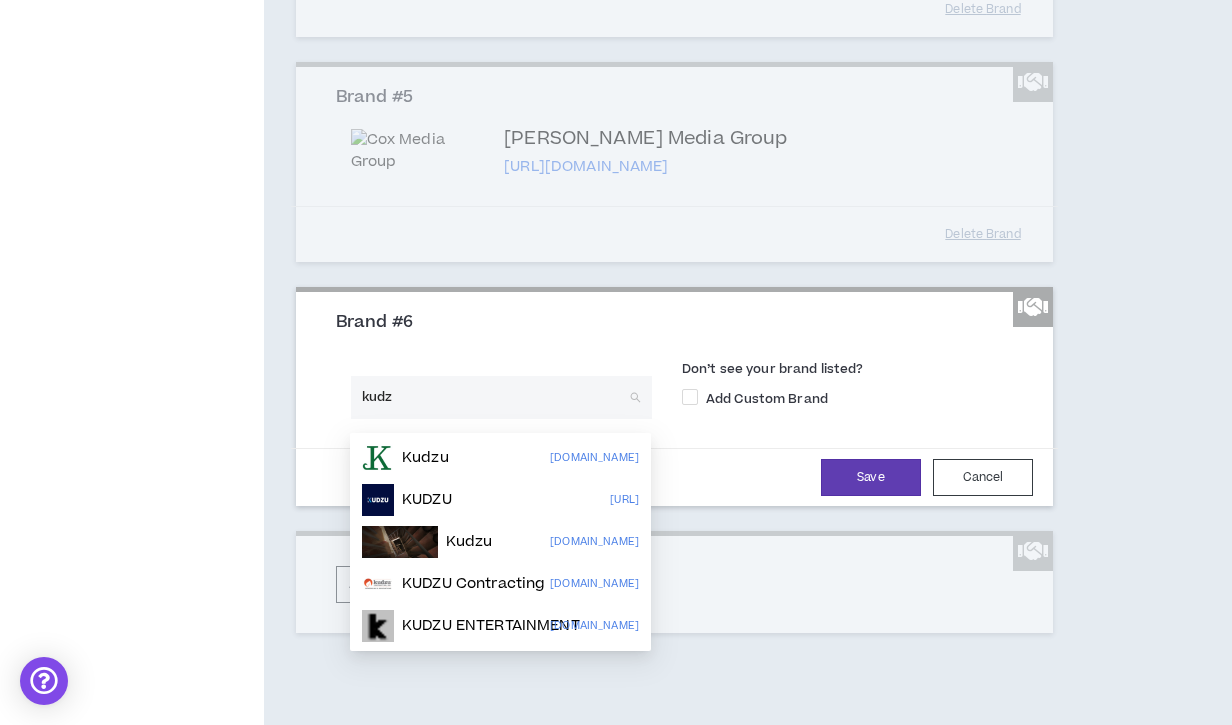 type on "kudzu" 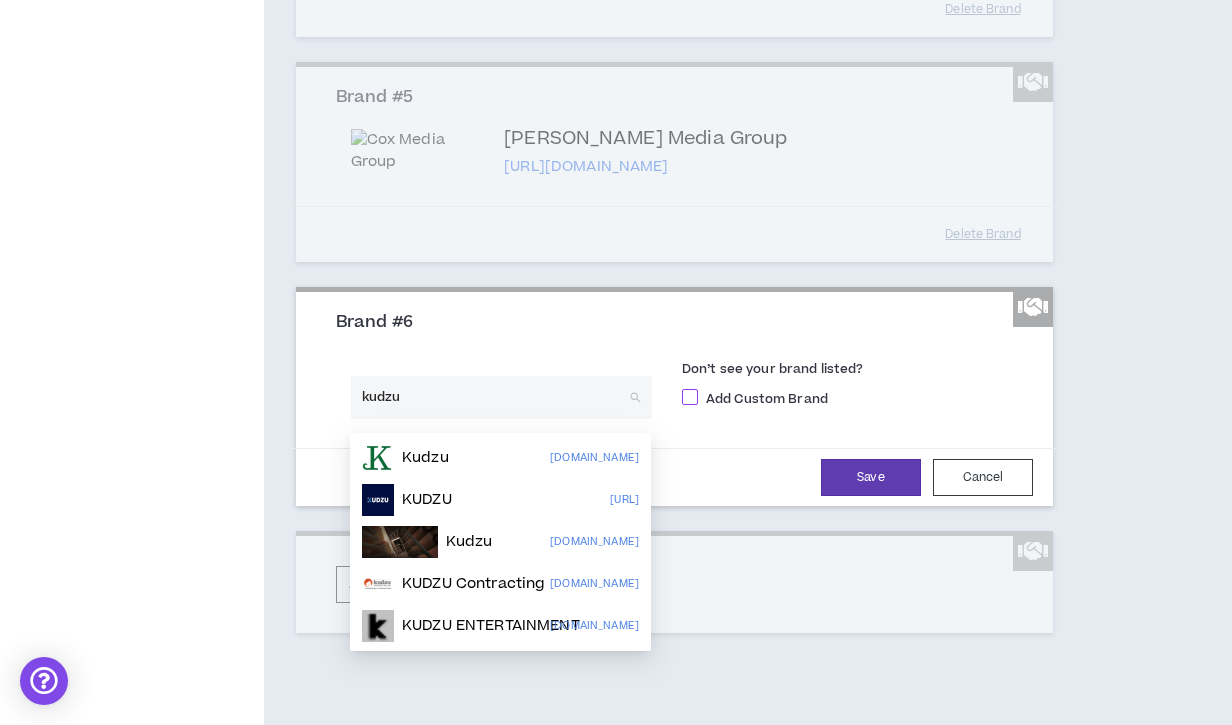 type 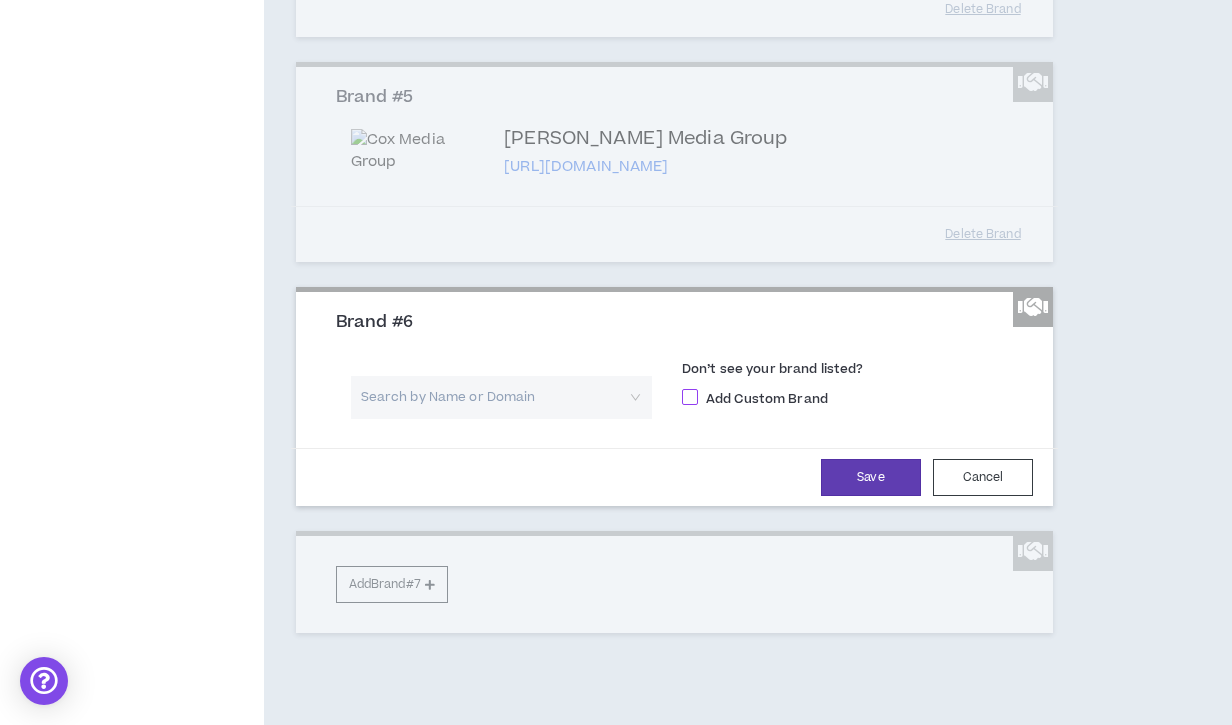 click at bounding box center [690, 397] 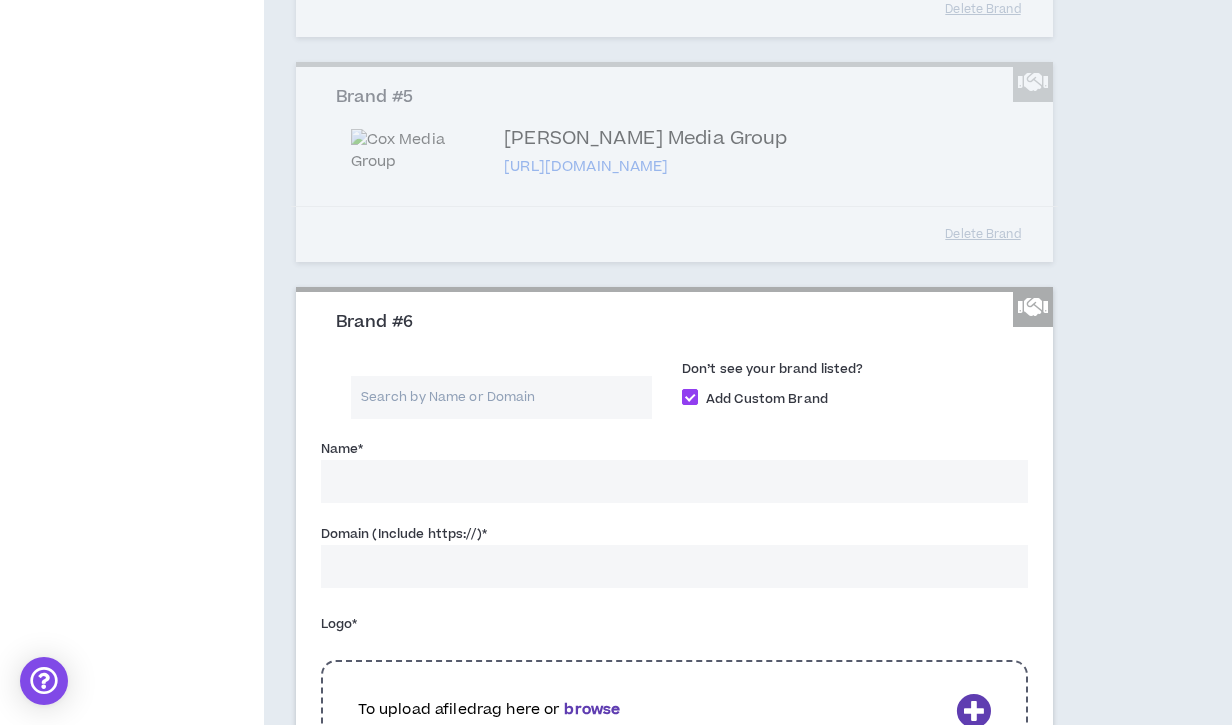 click on "Name  *" at bounding box center (674, 481) 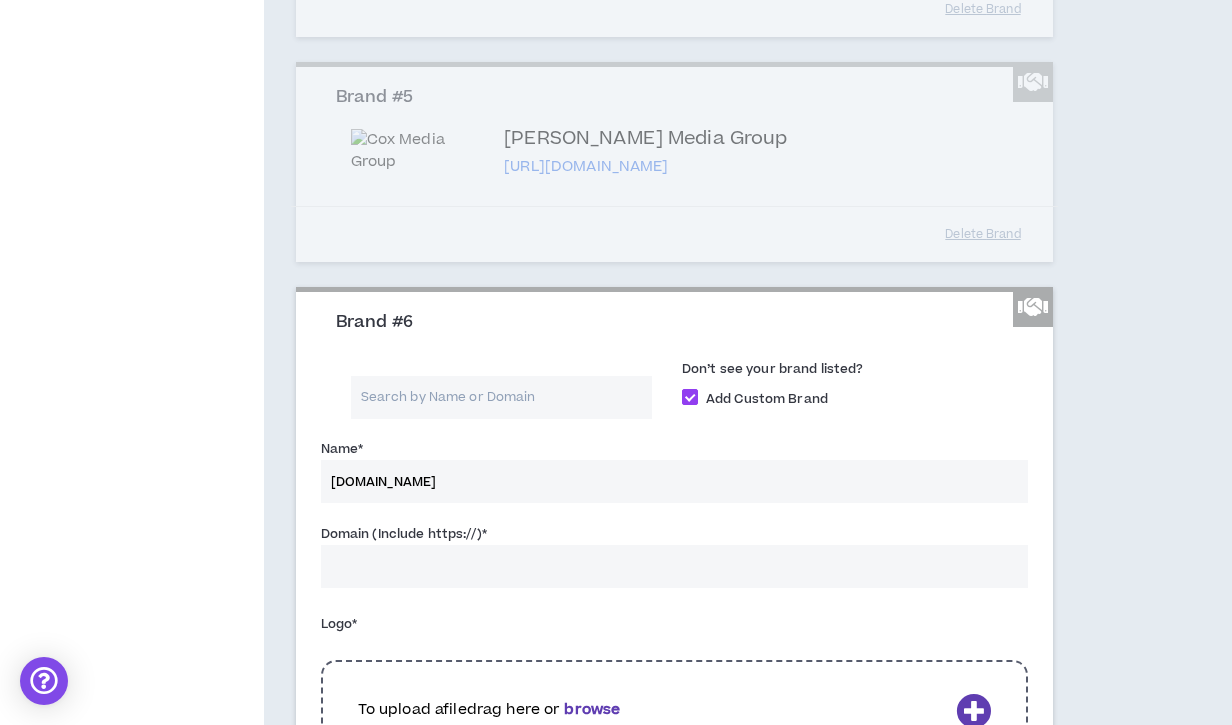 type on "[DOMAIN_NAME]" 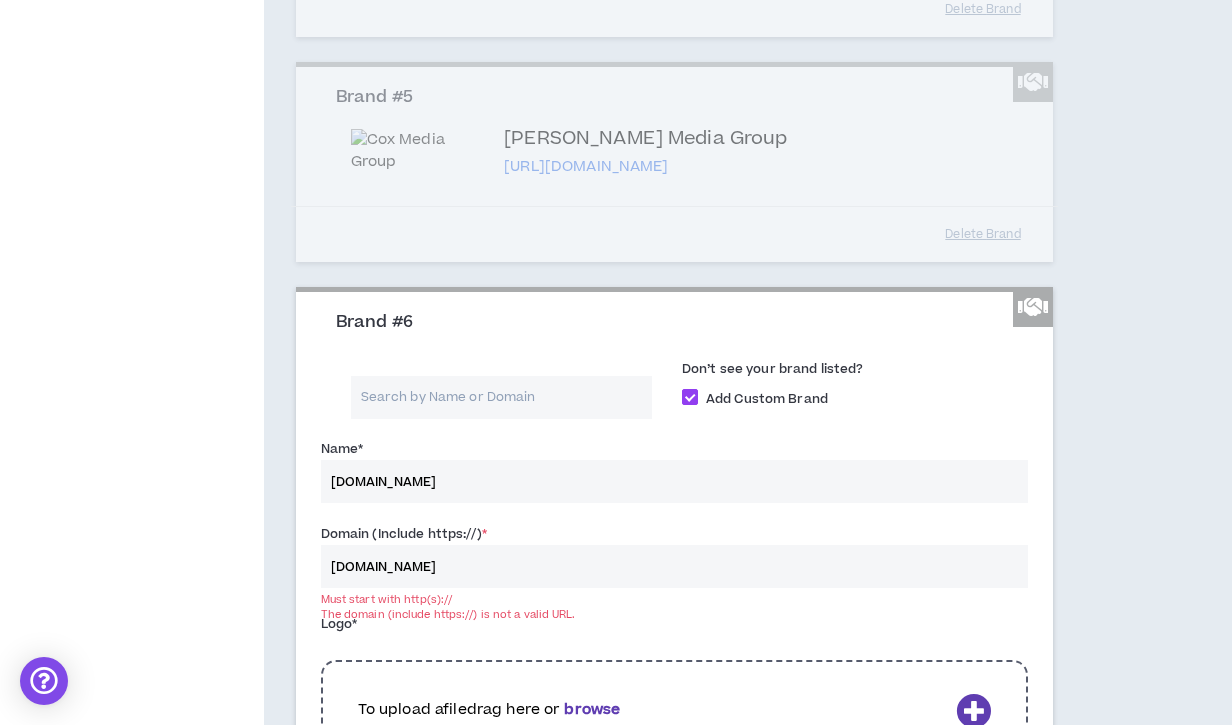 type on "[DOMAIN_NAME]" 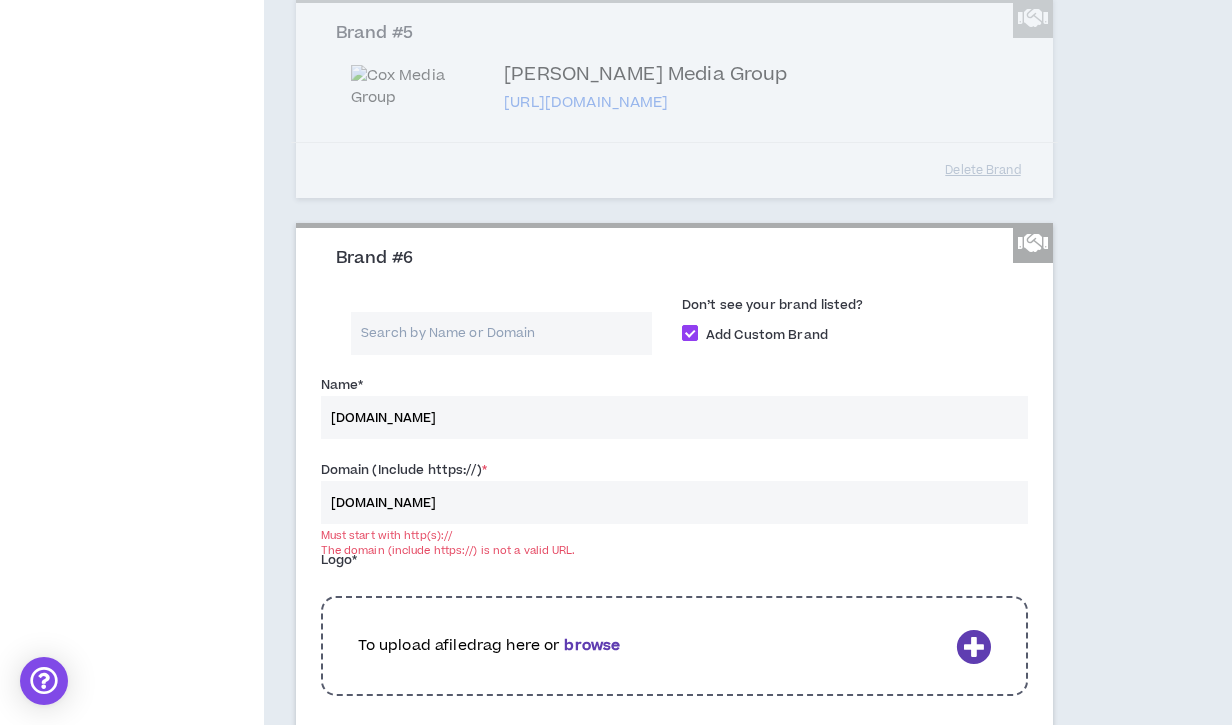 scroll, scrollTop: 1326, scrollLeft: 0, axis: vertical 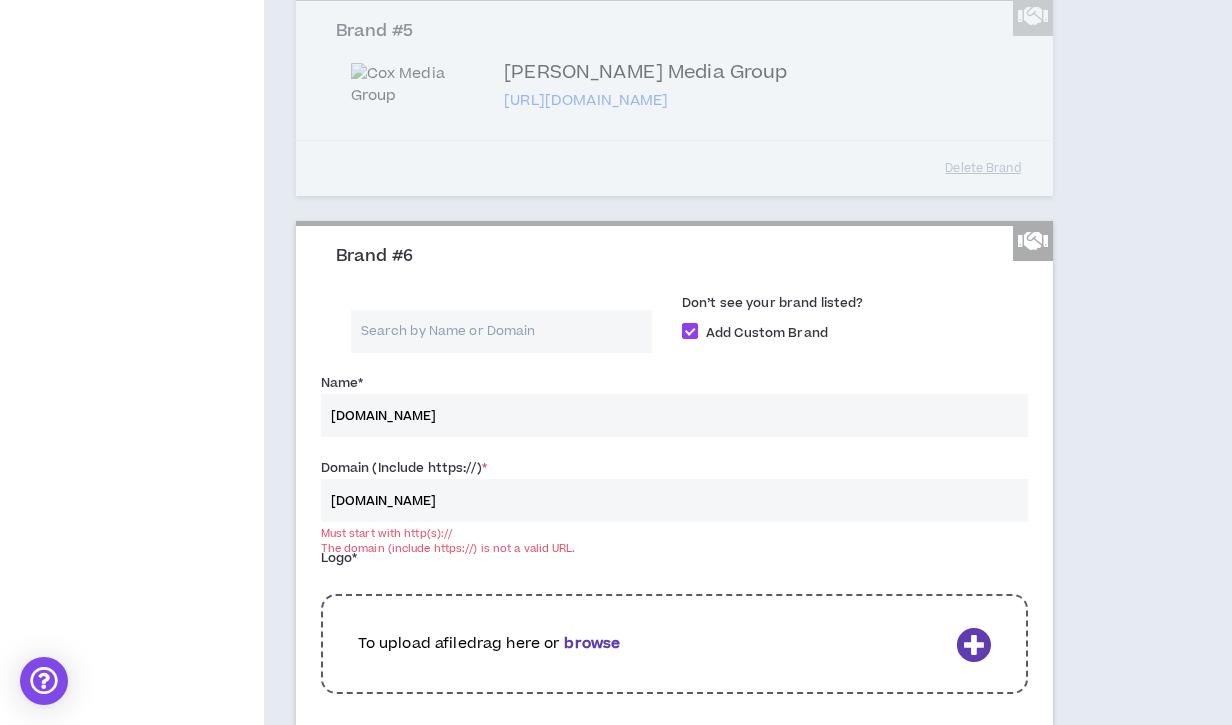 click on "Logo  * To upload a  file  drag here or browse The logo field is required." at bounding box center (674, 623) 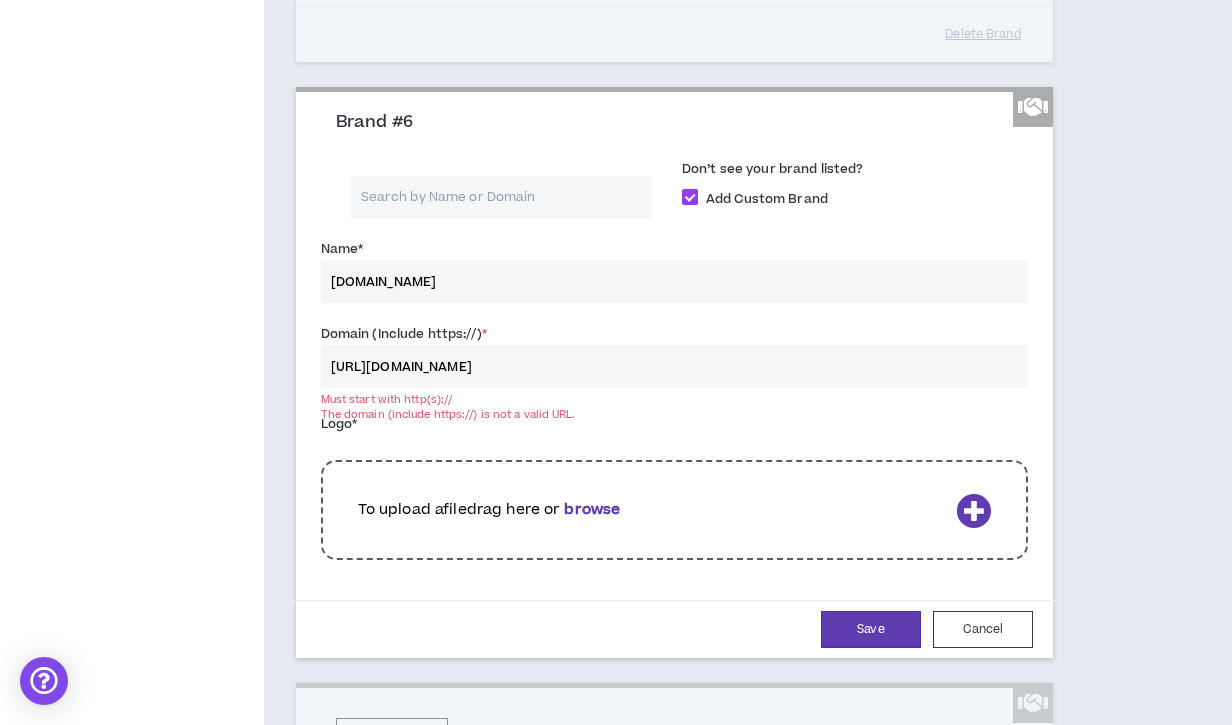 scroll, scrollTop: 1465, scrollLeft: 0, axis: vertical 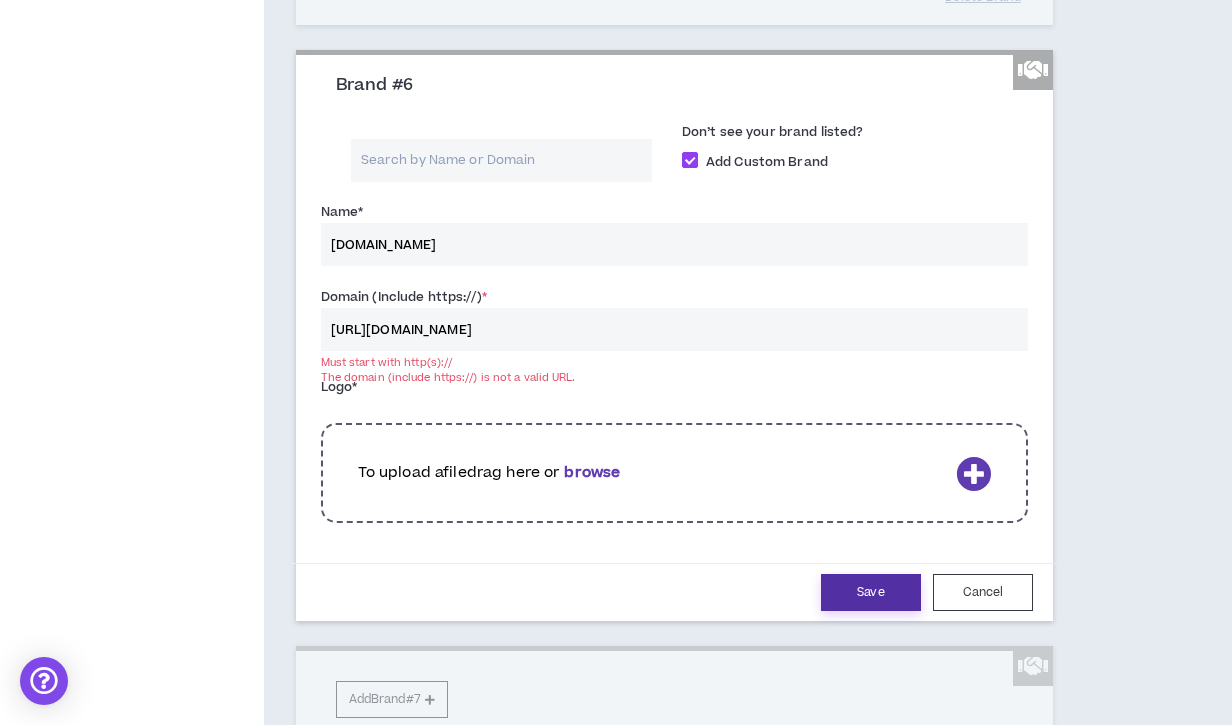 click on "Save" at bounding box center [871, 592] 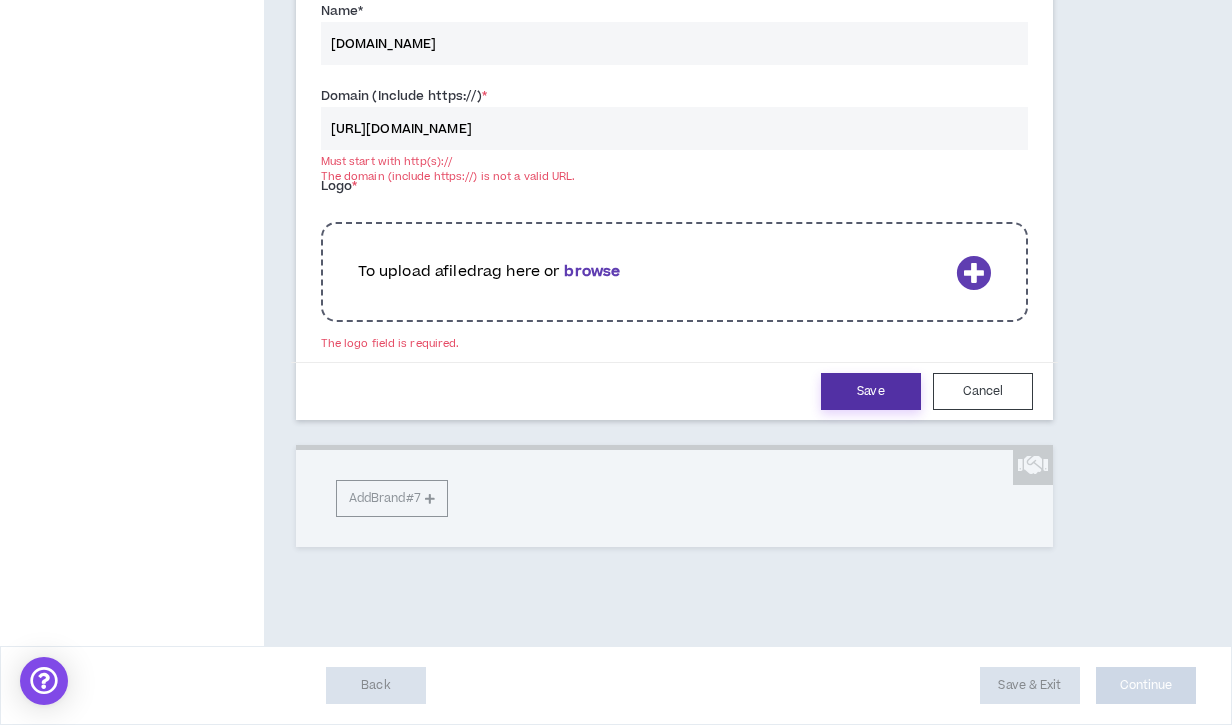 scroll, scrollTop: 1707, scrollLeft: 0, axis: vertical 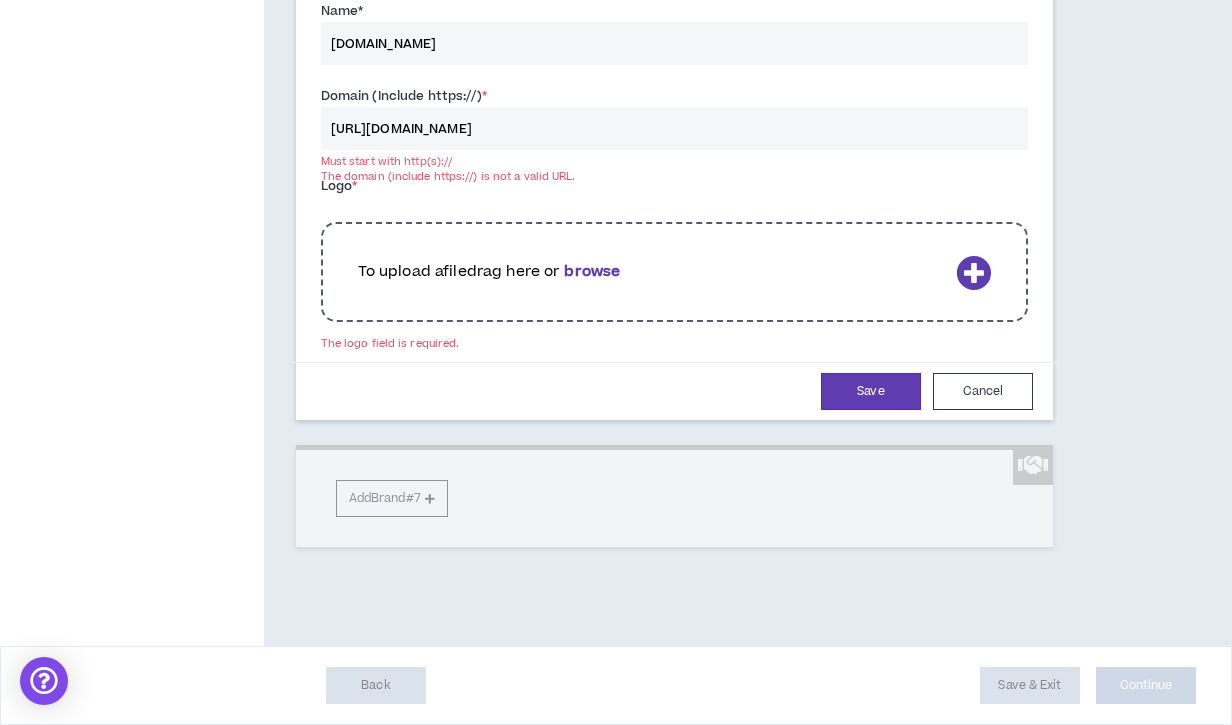 click at bounding box center (973, 272) 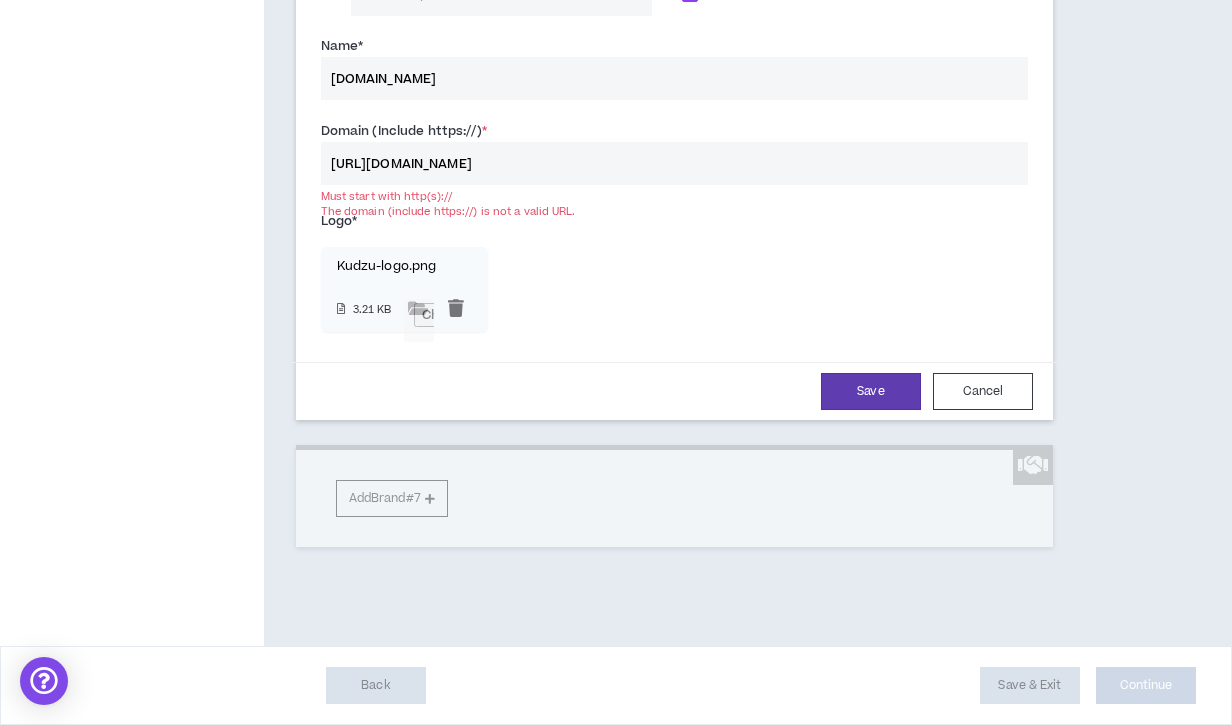 scroll, scrollTop: 1671, scrollLeft: 0, axis: vertical 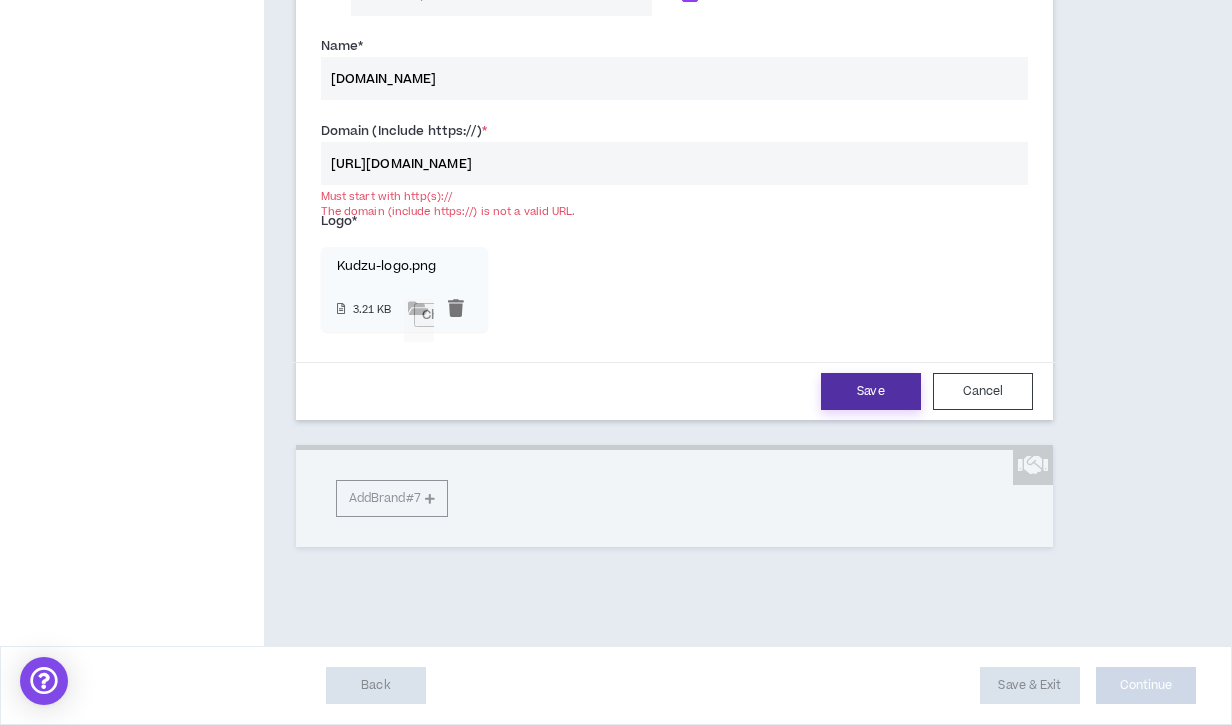 click on "Save" at bounding box center [871, 391] 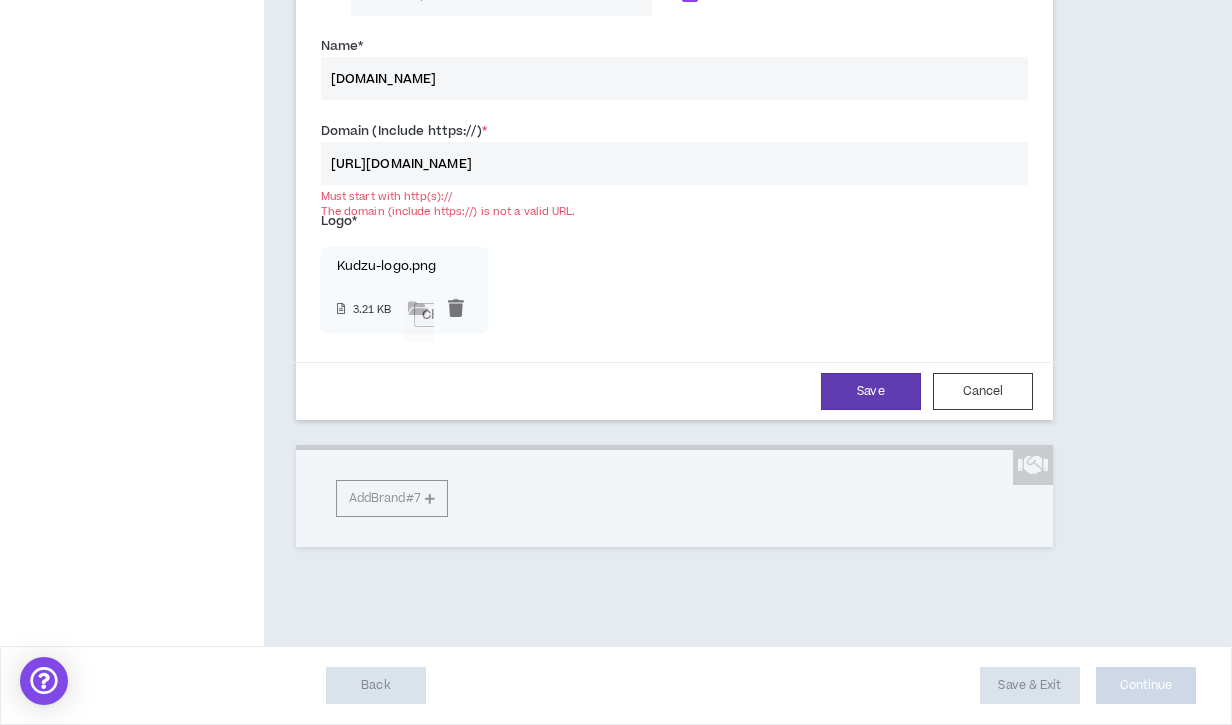 click on "[URL][DOMAIN_NAME]" at bounding box center [674, 163] 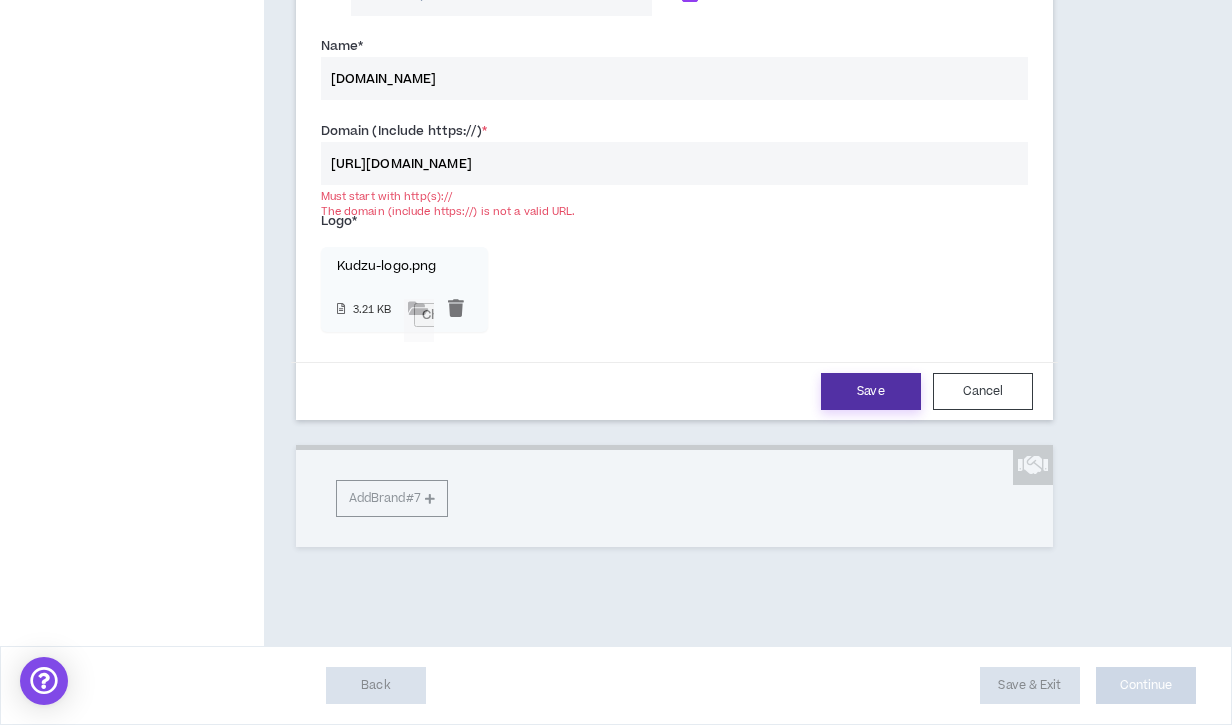 type on "[URL][DOMAIN_NAME]" 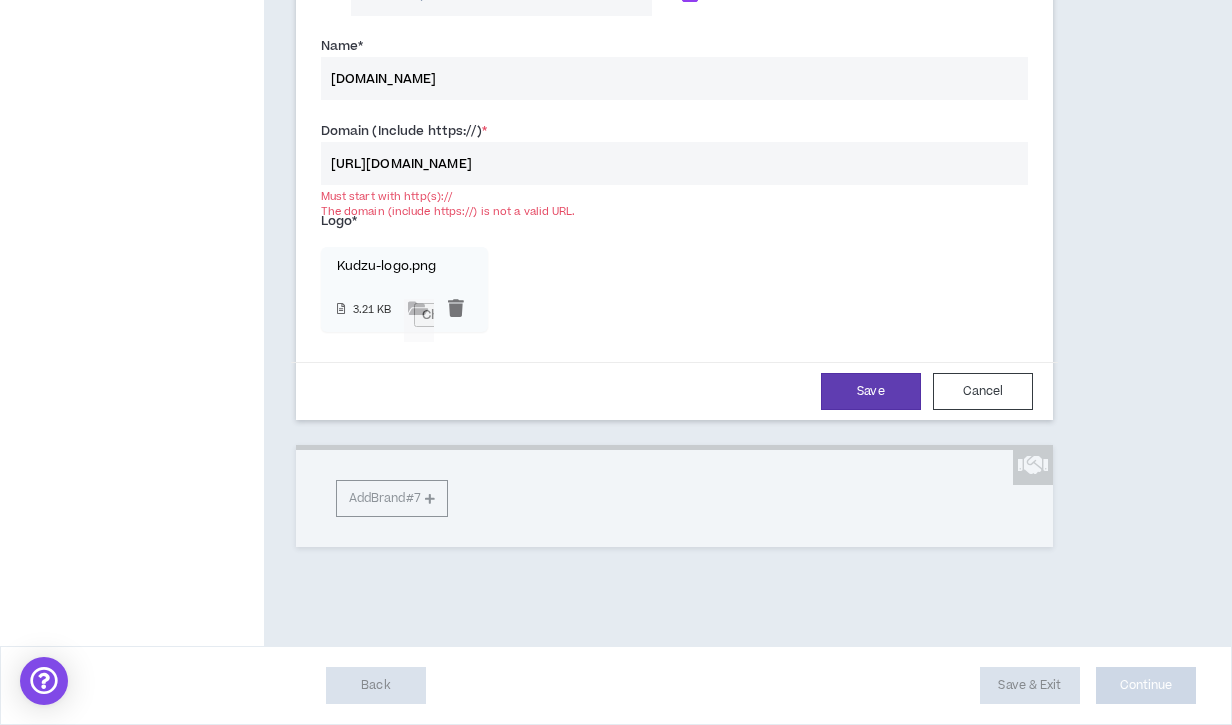 click on "[URL][DOMAIN_NAME]" at bounding box center [674, 163] 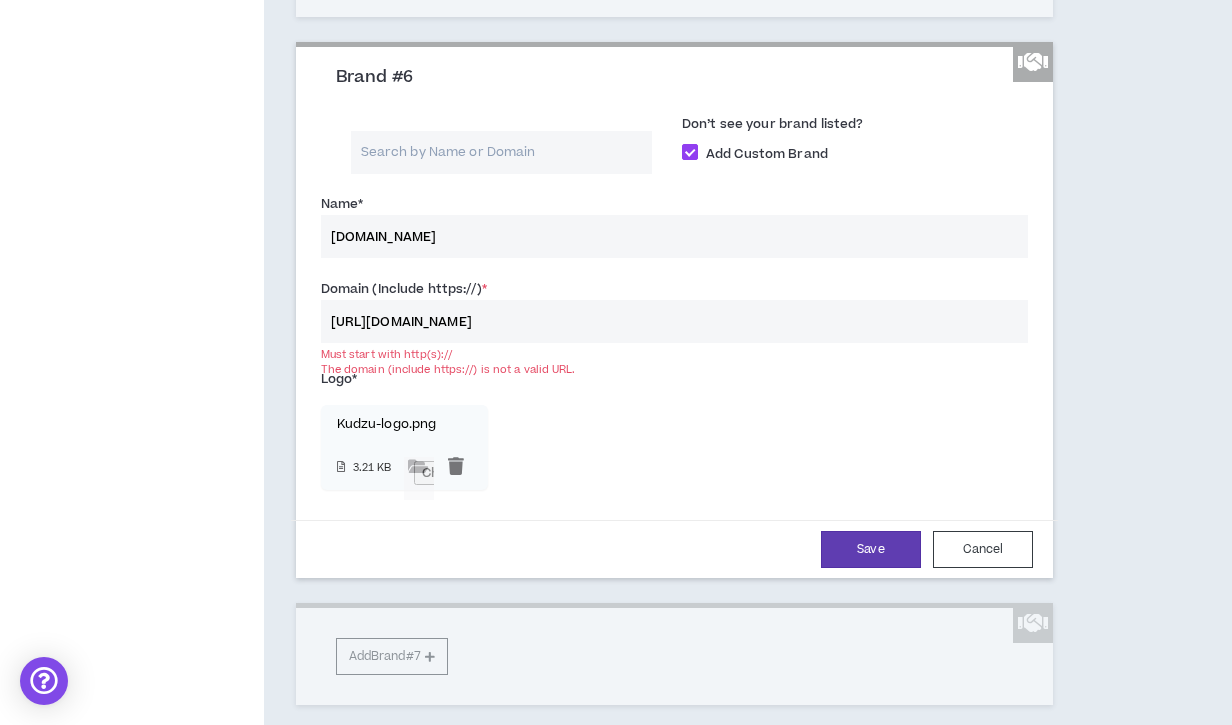 scroll, scrollTop: 1498, scrollLeft: 0, axis: vertical 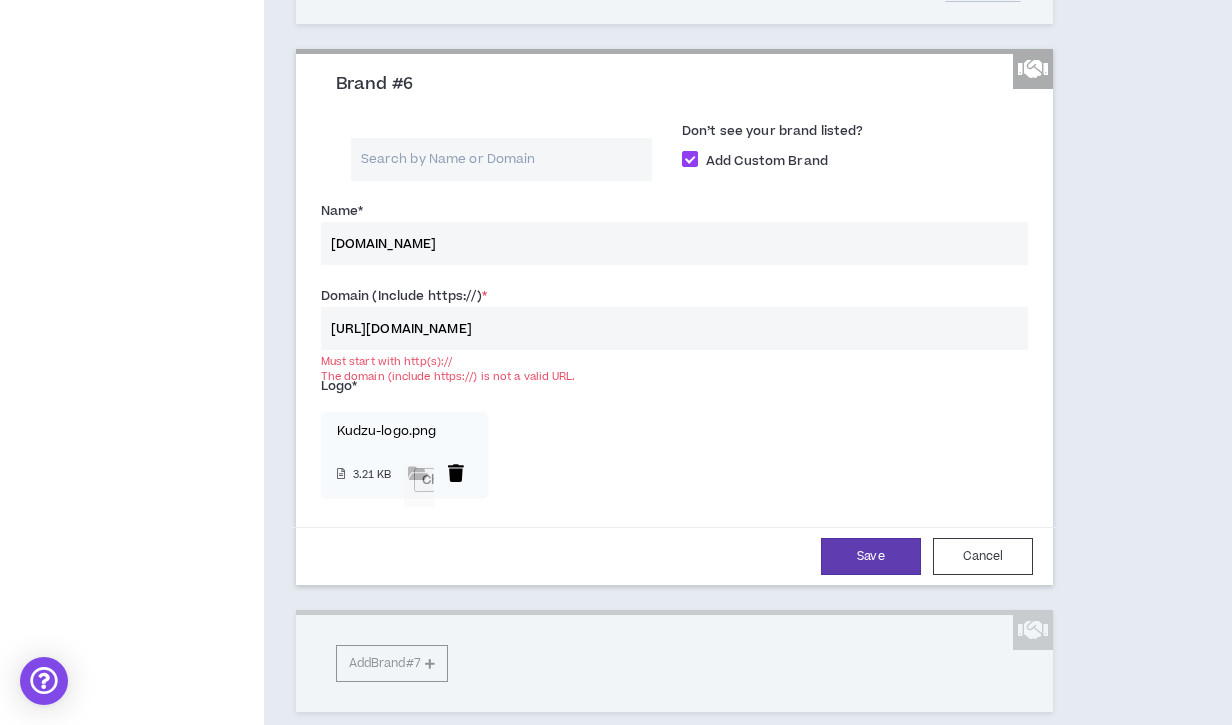 click at bounding box center (457, 475) 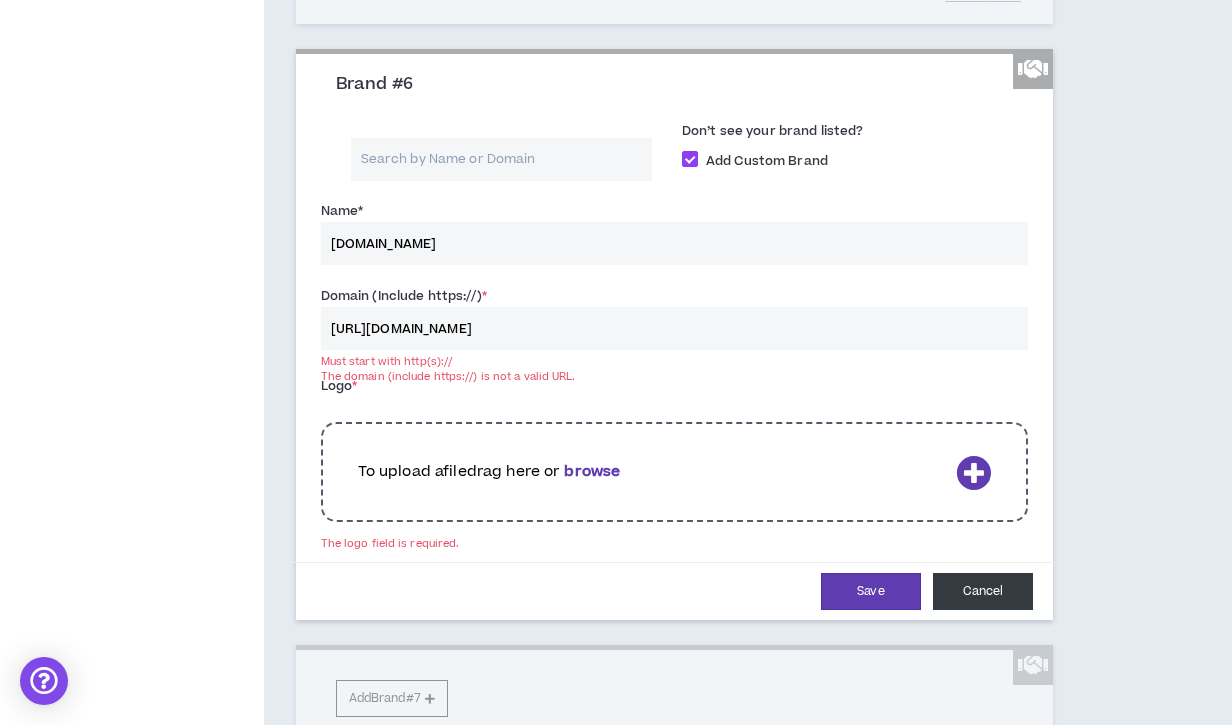 click on "Cancel" at bounding box center (983, 591) 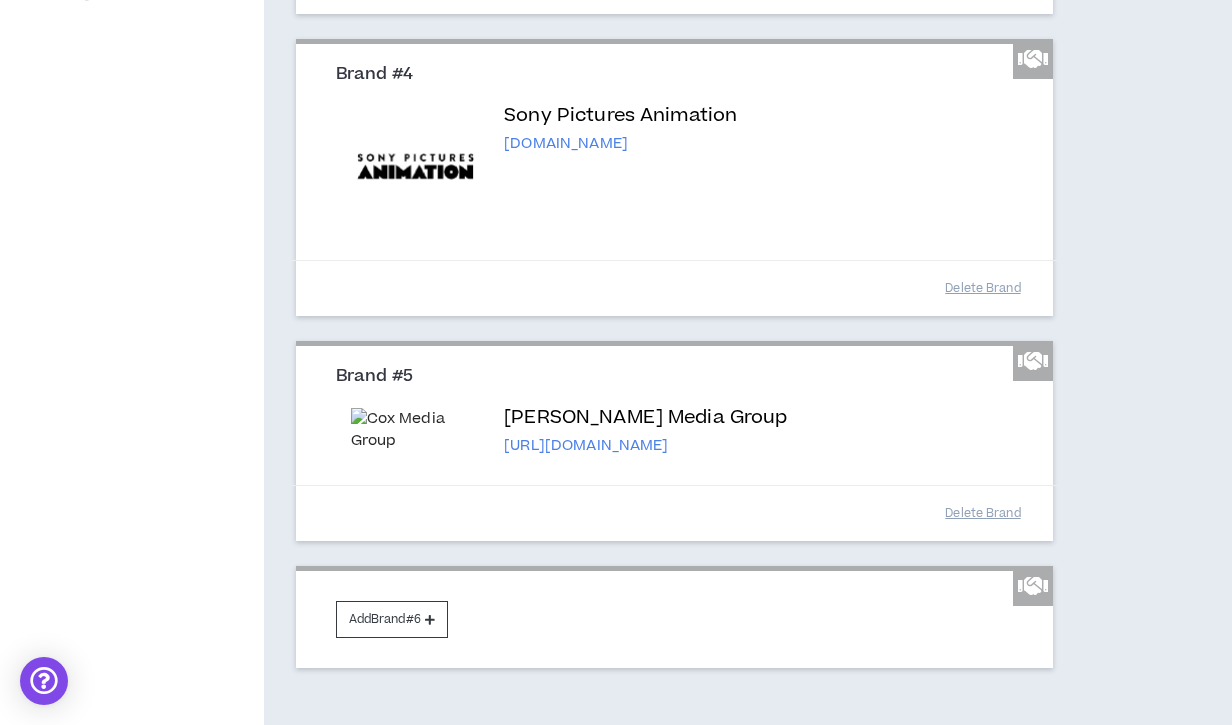 scroll, scrollTop: 1110, scrollLeft: 0, axis: vertical 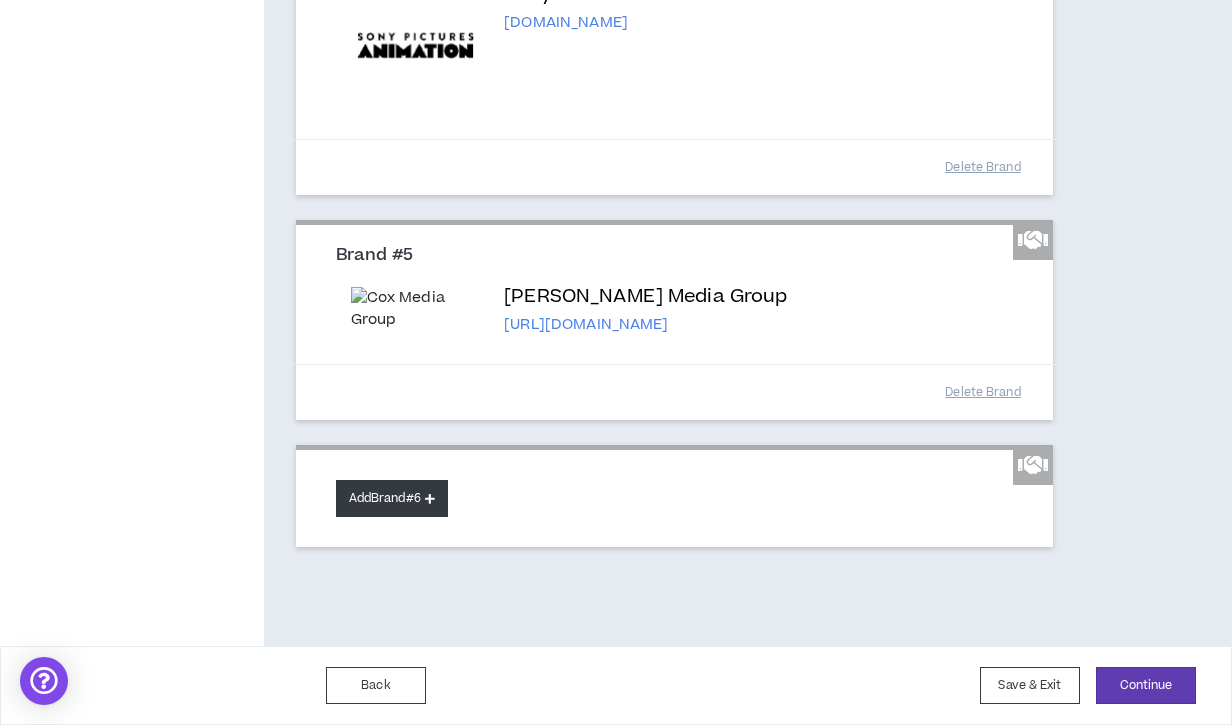 click on "Add  Brand  #6" at bounding box center (392, 498) 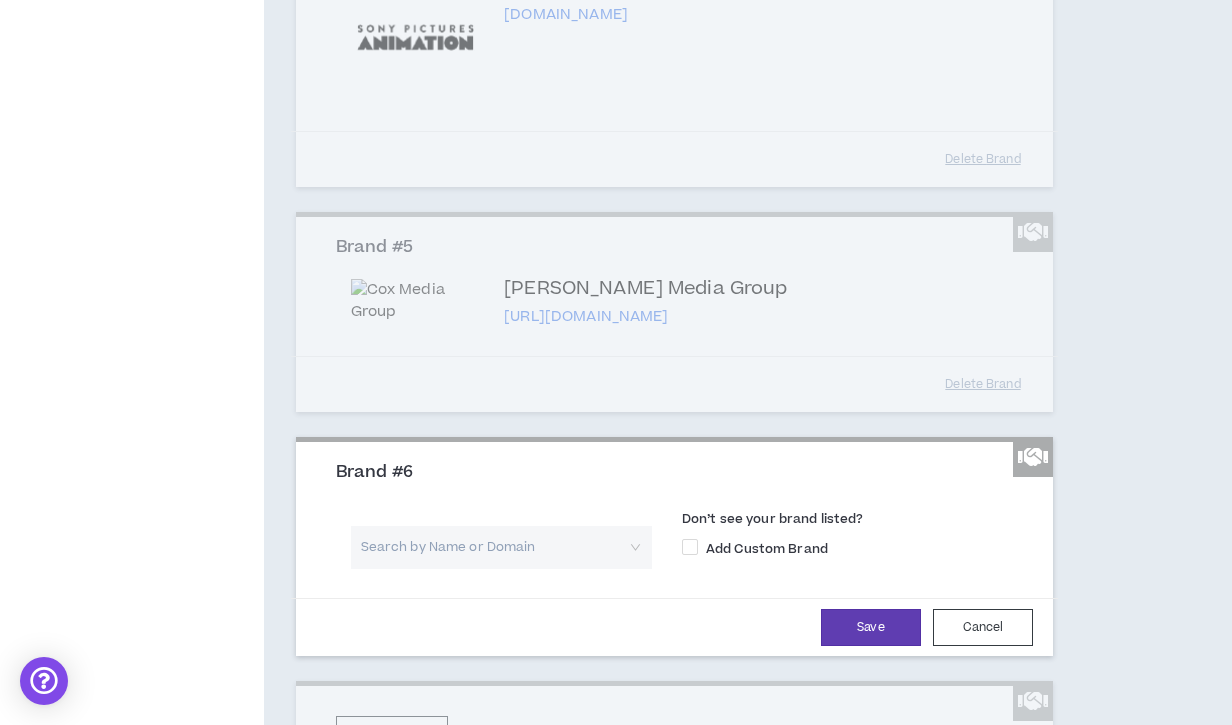 click at bounding box center (494, 547) 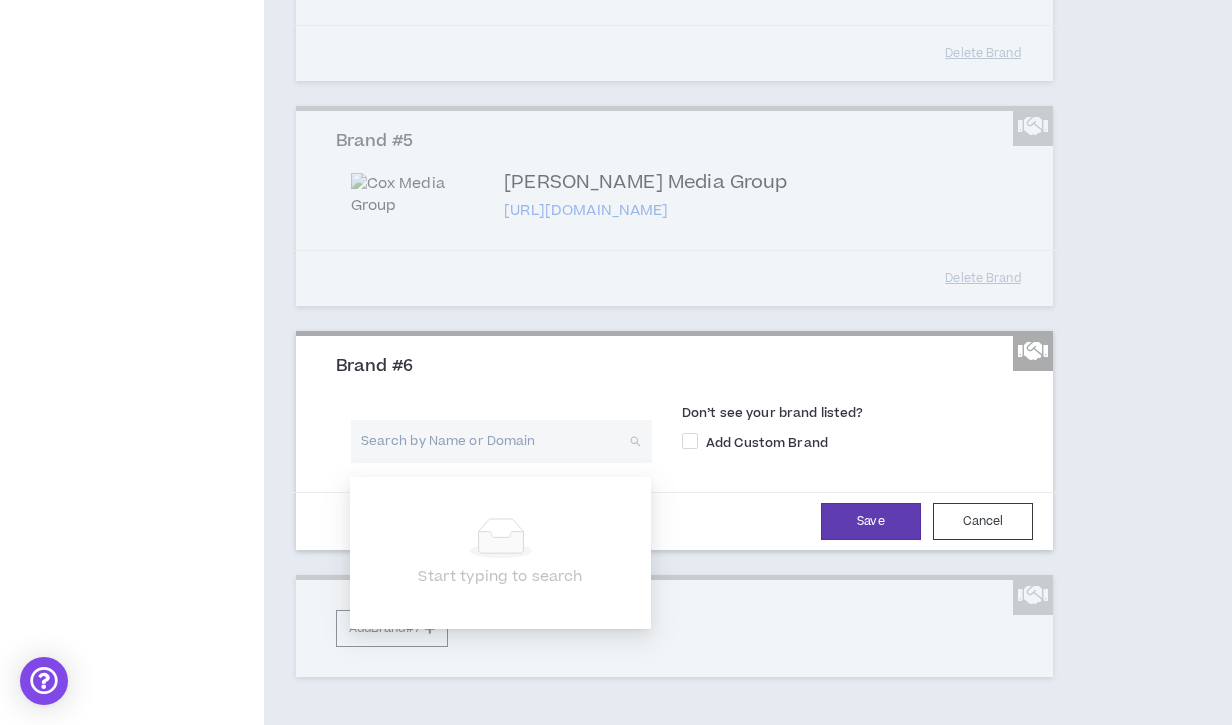scroll, scrollTop: 1217, scrollLeft: 0, axis: vertical 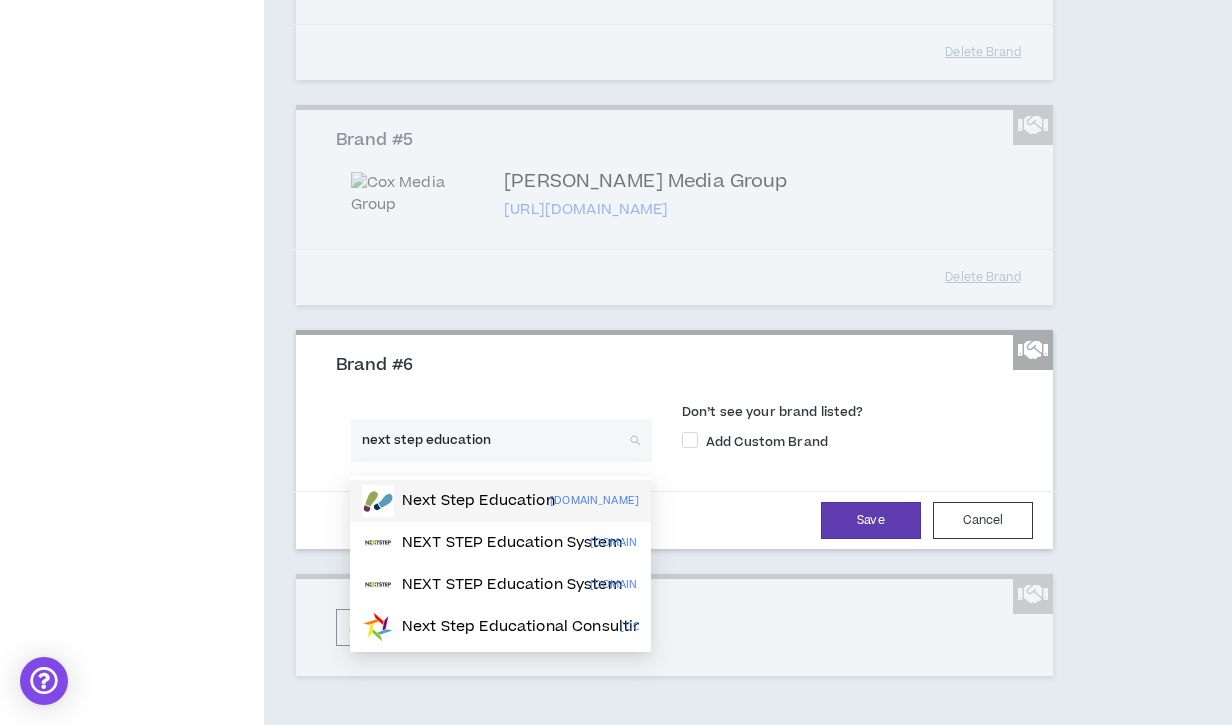 type on "next step education" 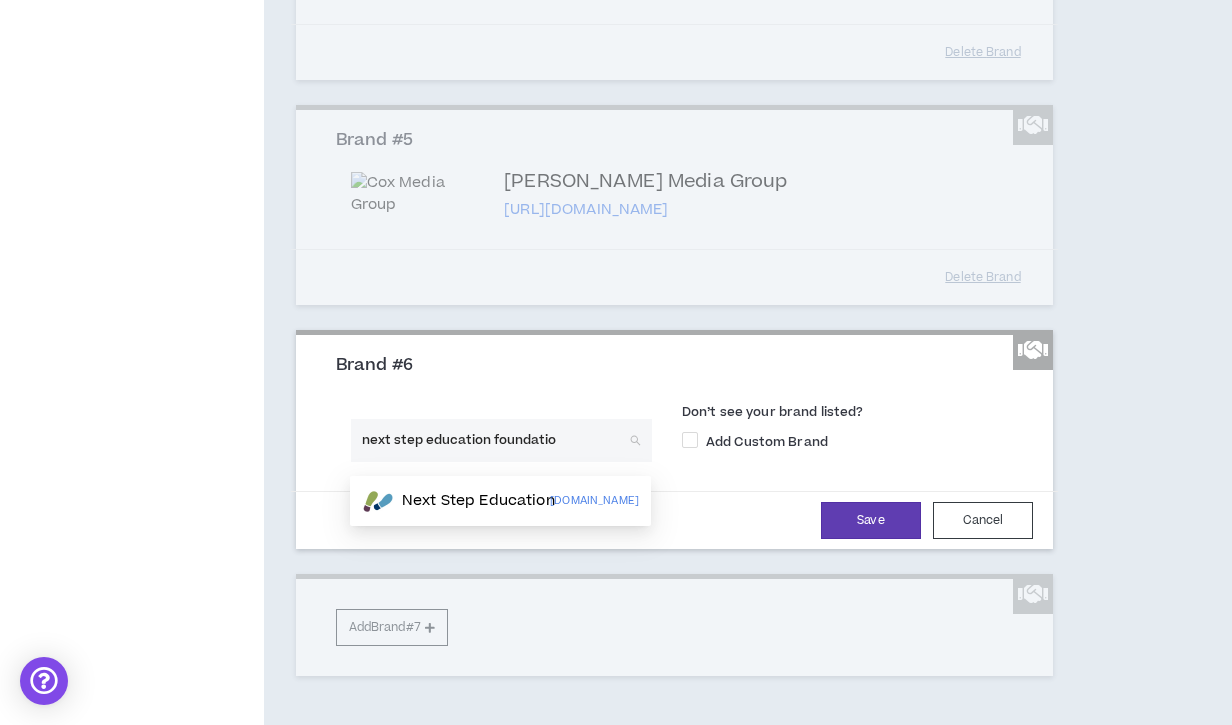 type on "next step education foundation" 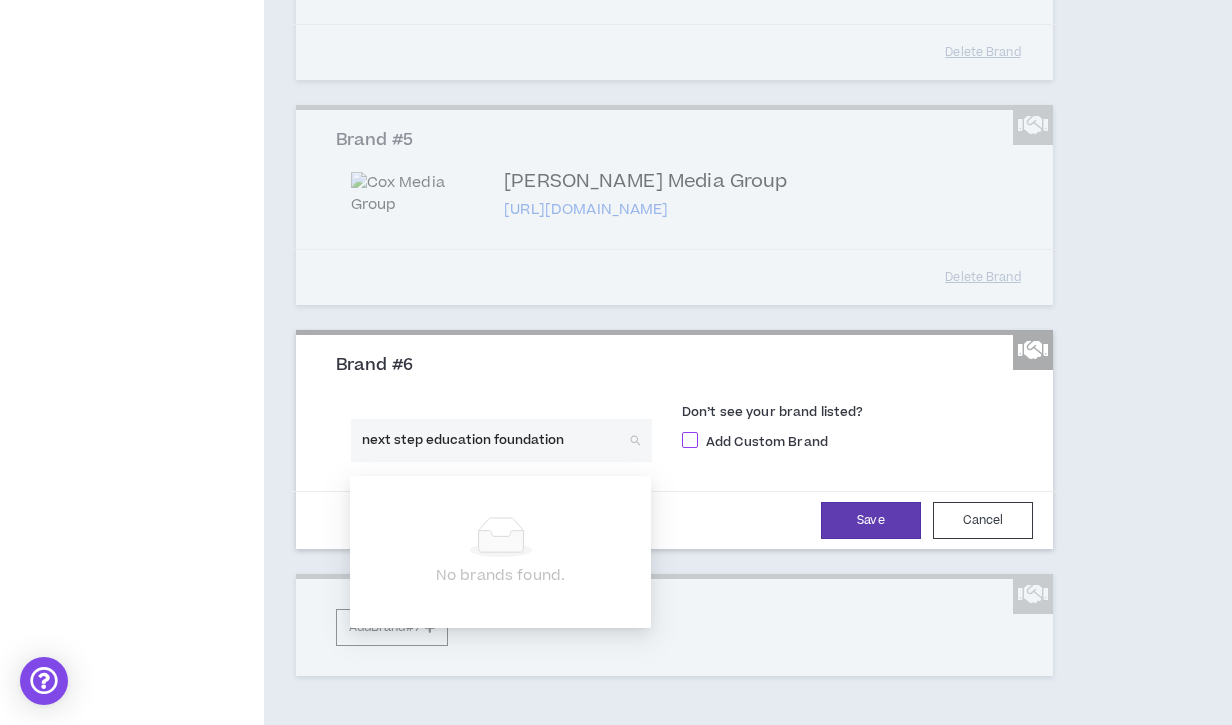 type 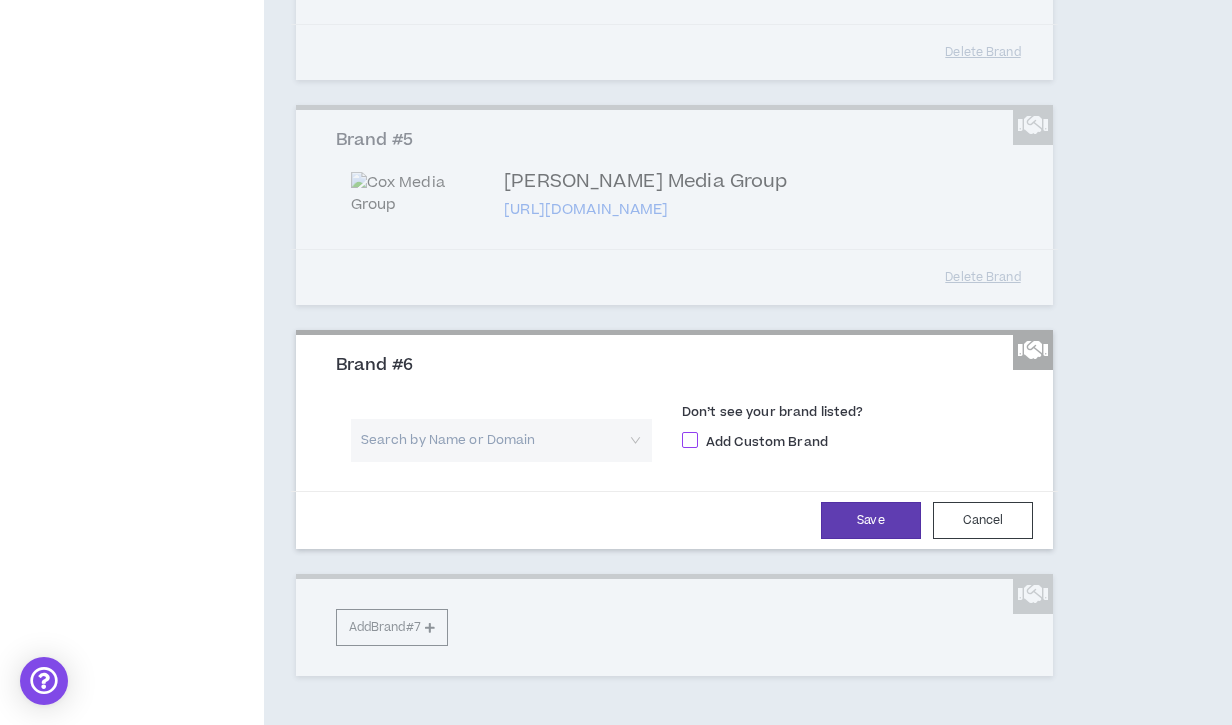 click at bounding box center [690, 440] 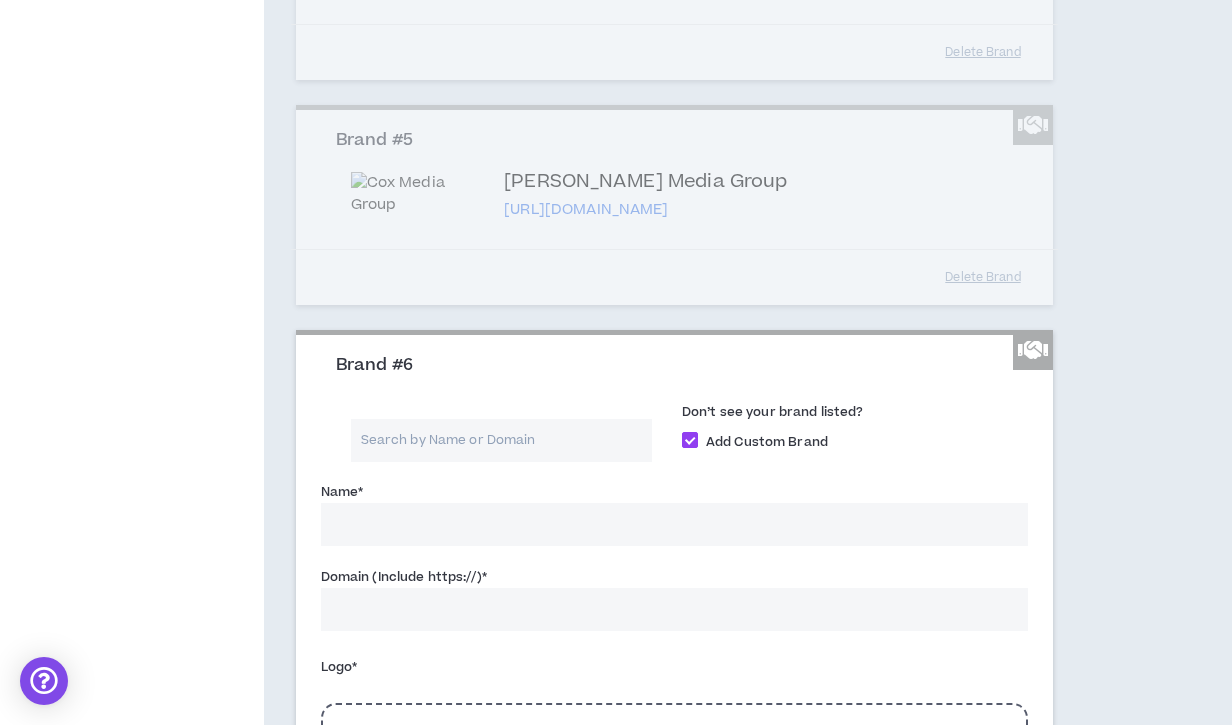 click on "Name  *" at bounding box center (674, 524) 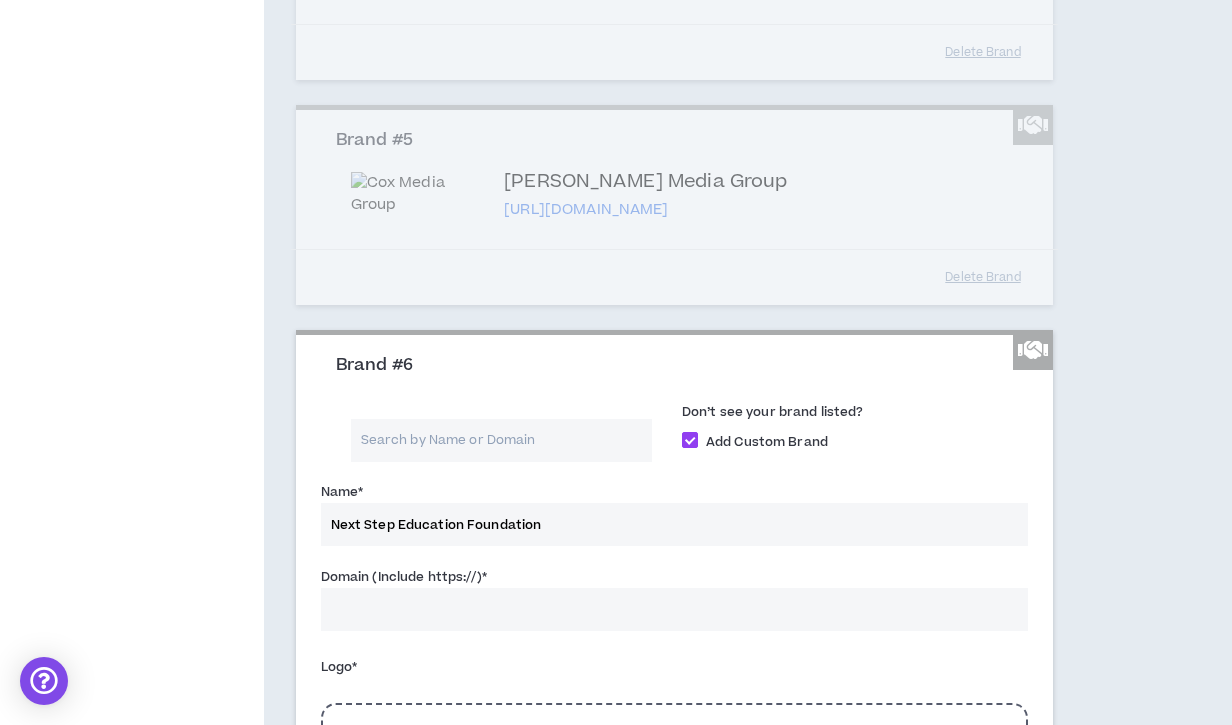 type on "Next Step Education Foundation" 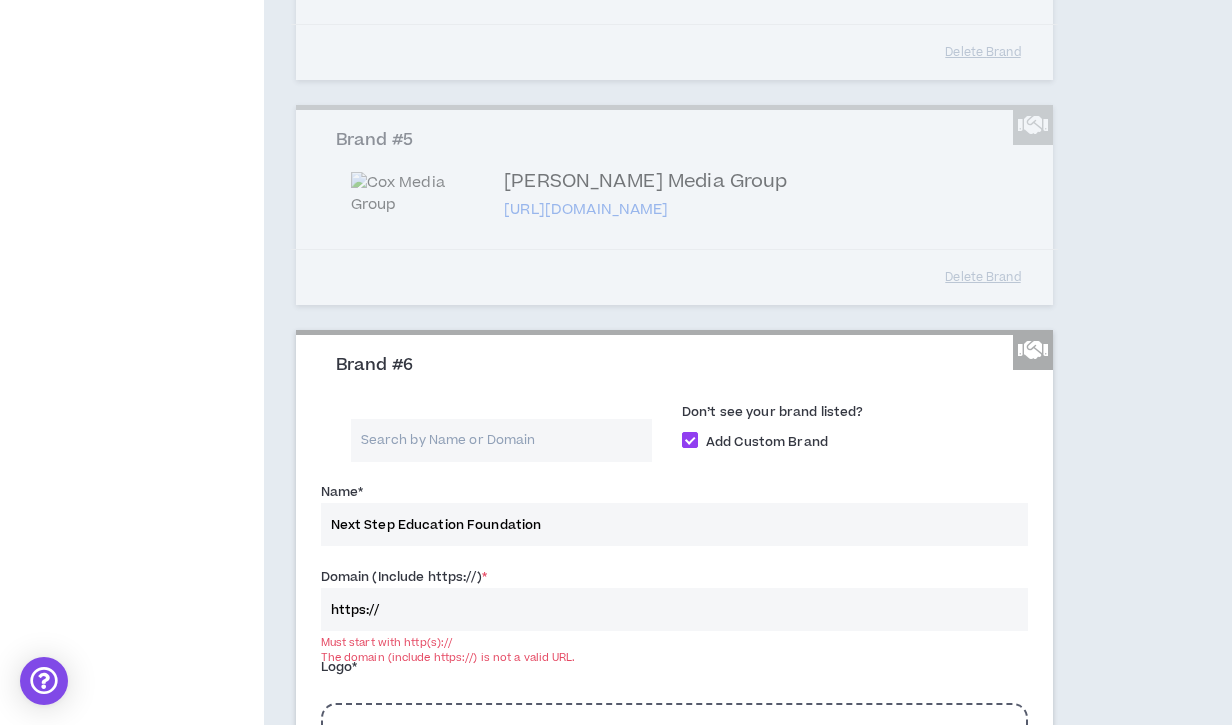 paste on "[URL][DOMAIN_NAME]" 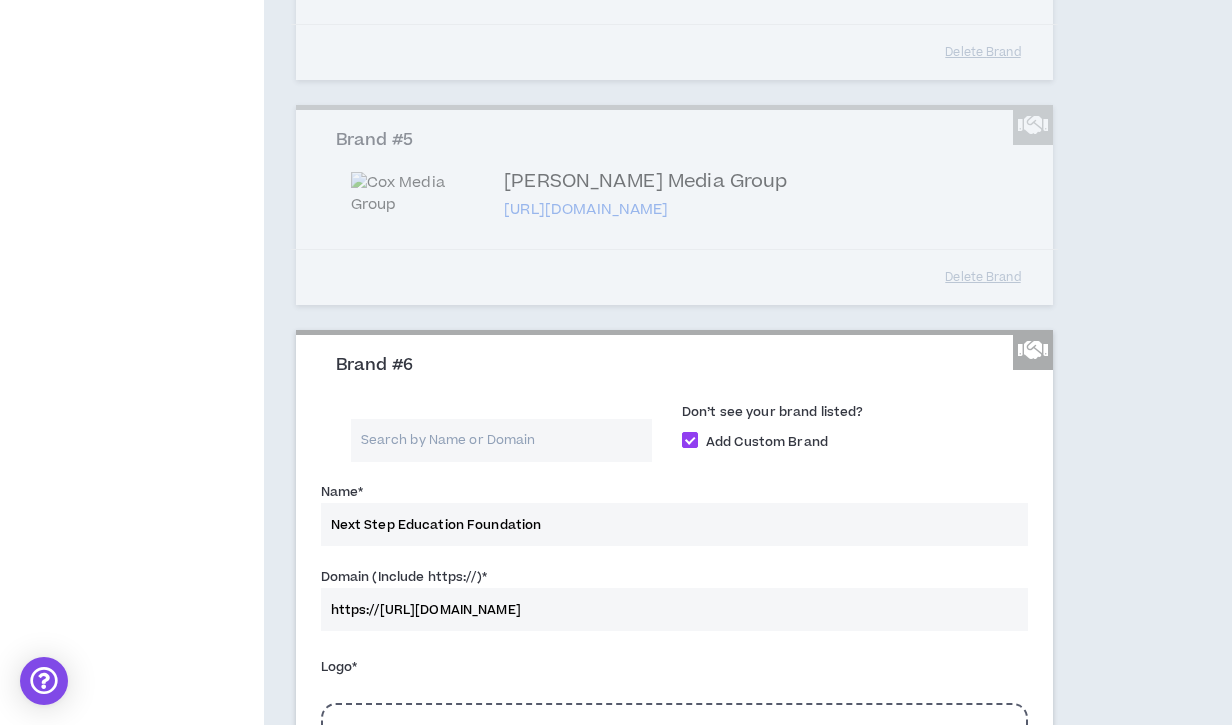 drag, startPoint x: 373, startPoint y: 615, endPoint x: 357, endPoint y: 571, distance: 46.818798 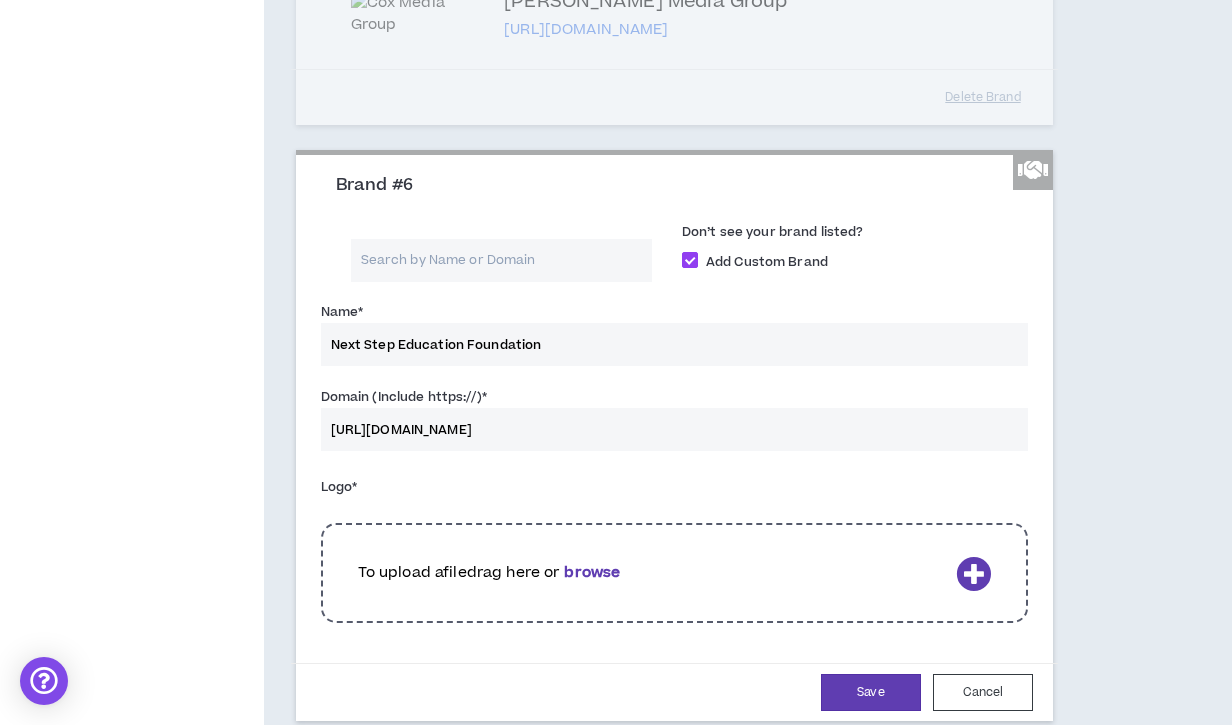 scroll, scrollTop: 1404, scrollLeft: 0, axis: vertical 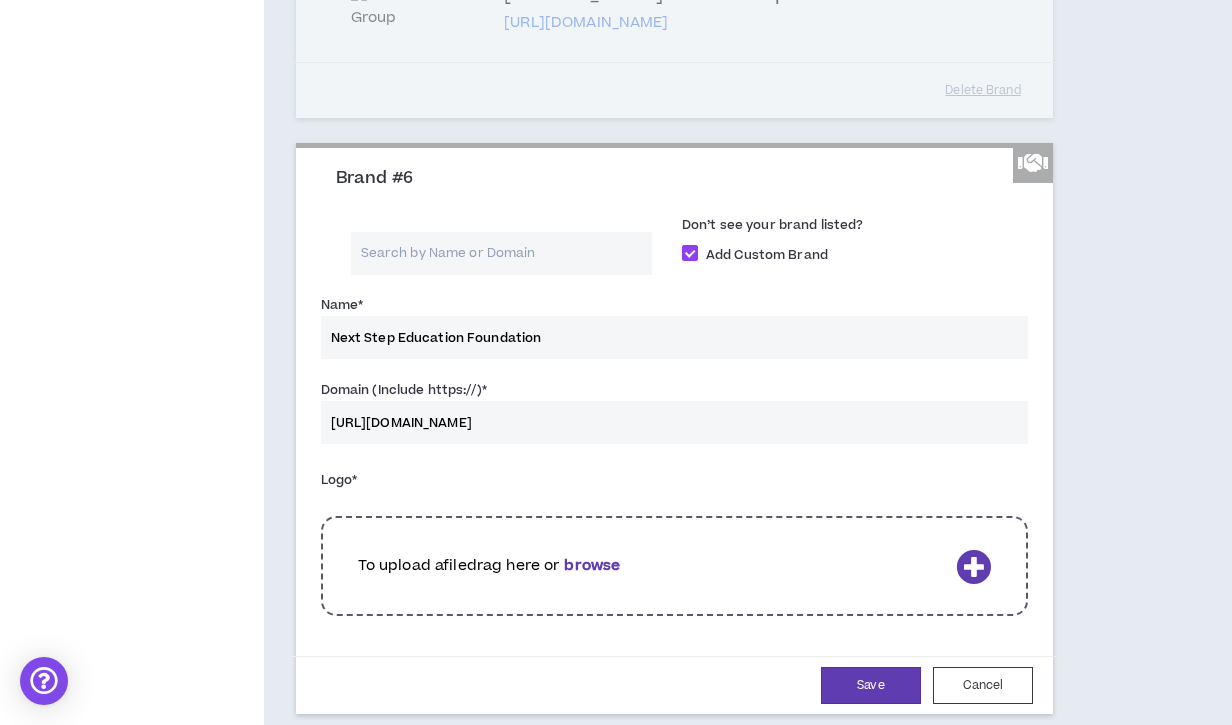 type on "[URL][DOMAIN_NAME]" 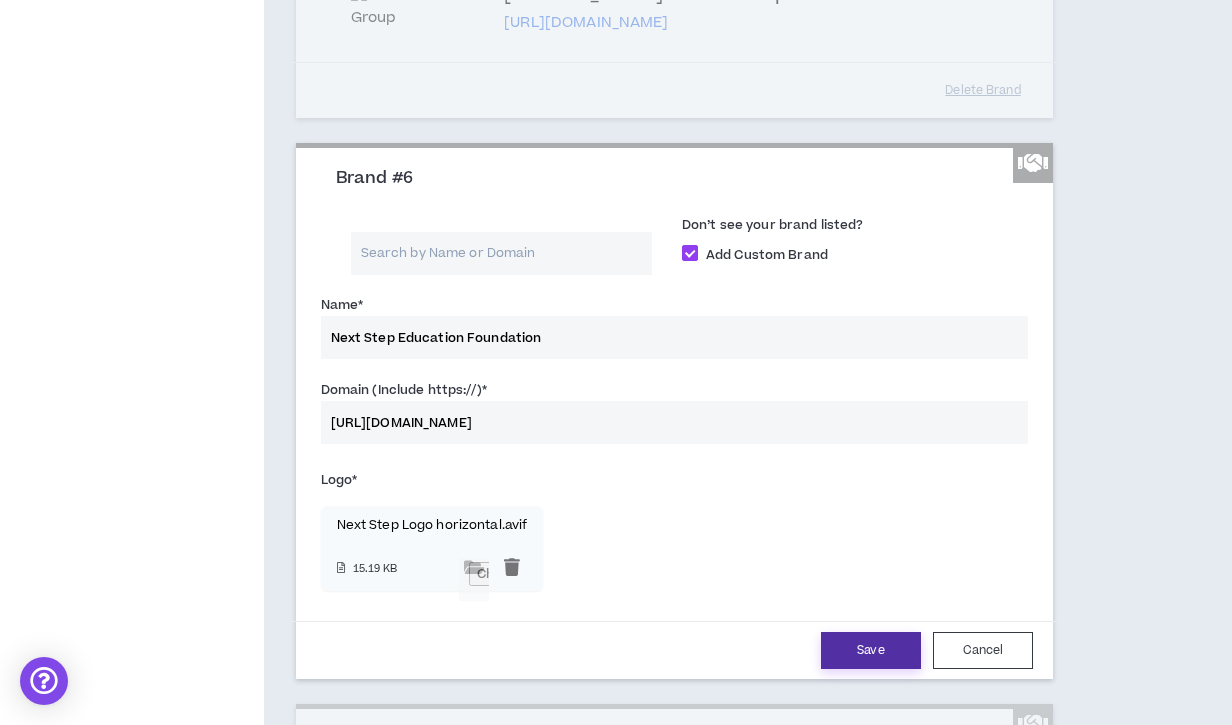 click on "Save" at bounding box center [871, 650] 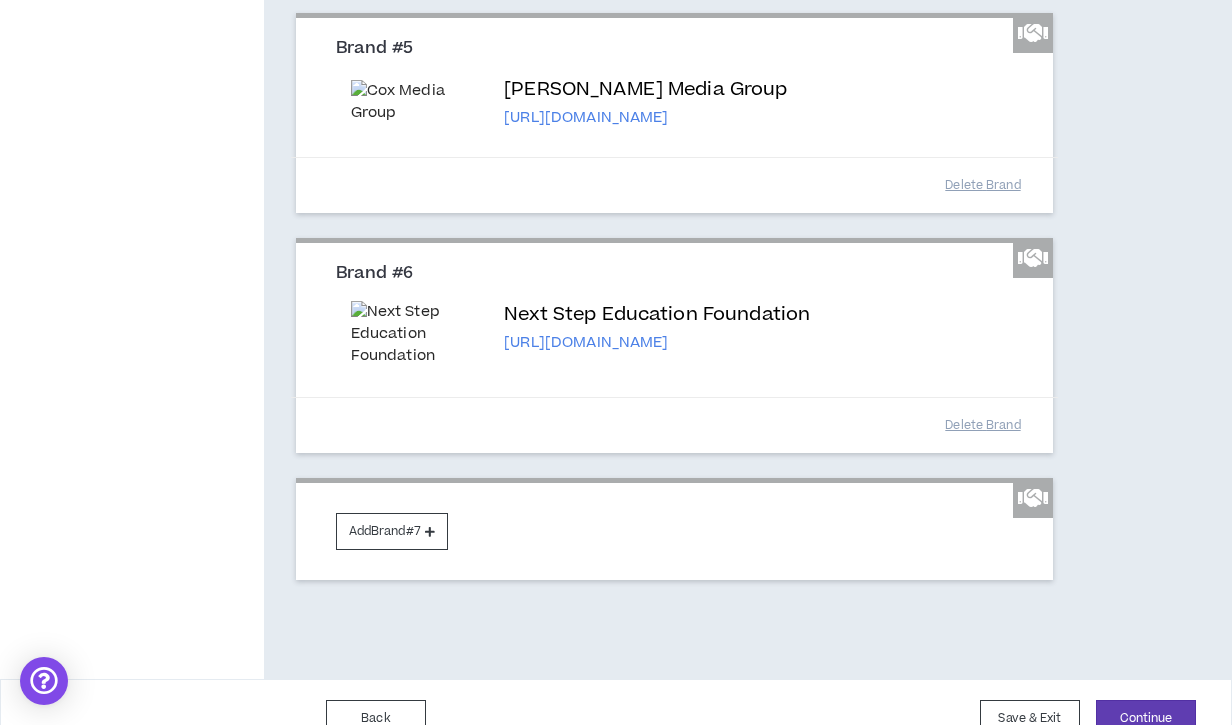 scroll, scrollTop: 1335, scrollLeft: 0, axis: vertical 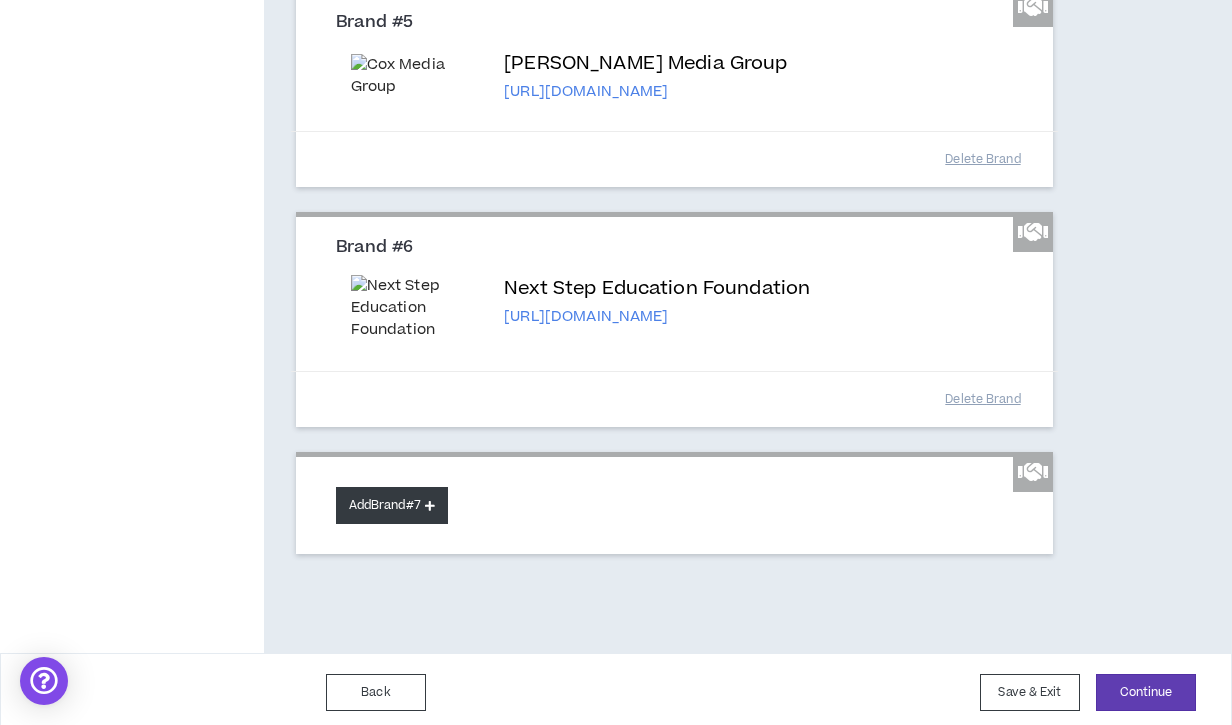 click on "Add  Brand  #7" at bounding box center (392, 505) 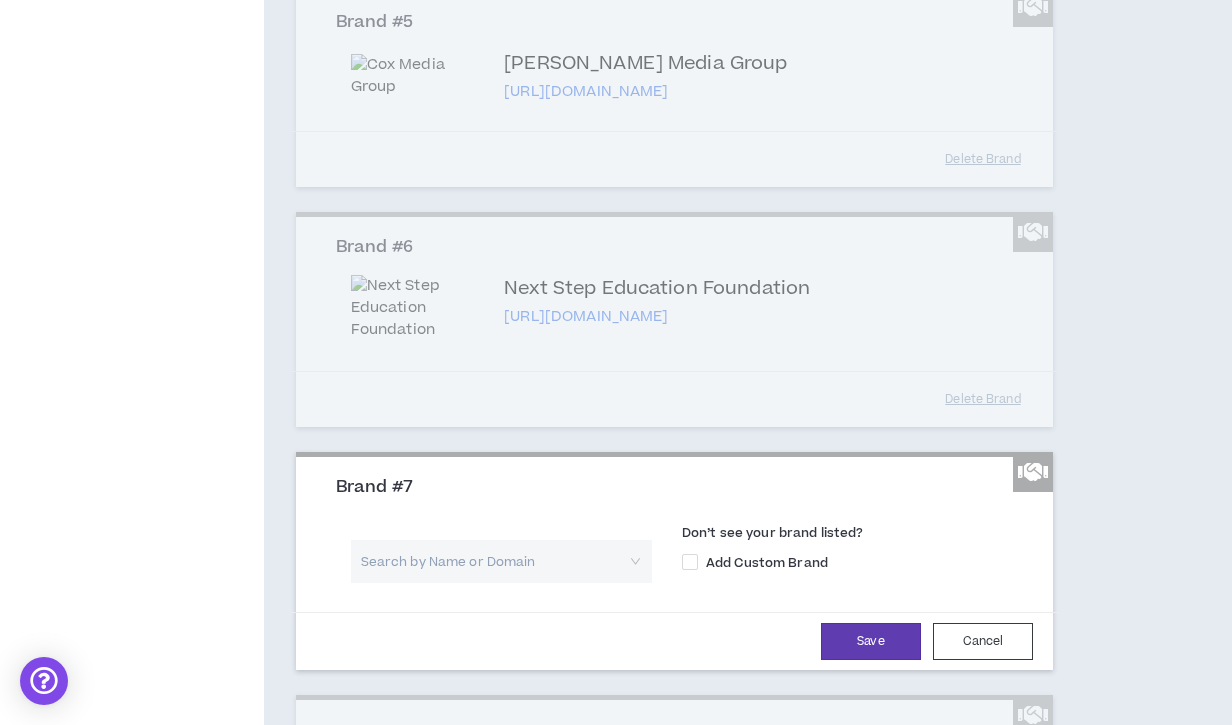 click at bounding box center (494, 561) 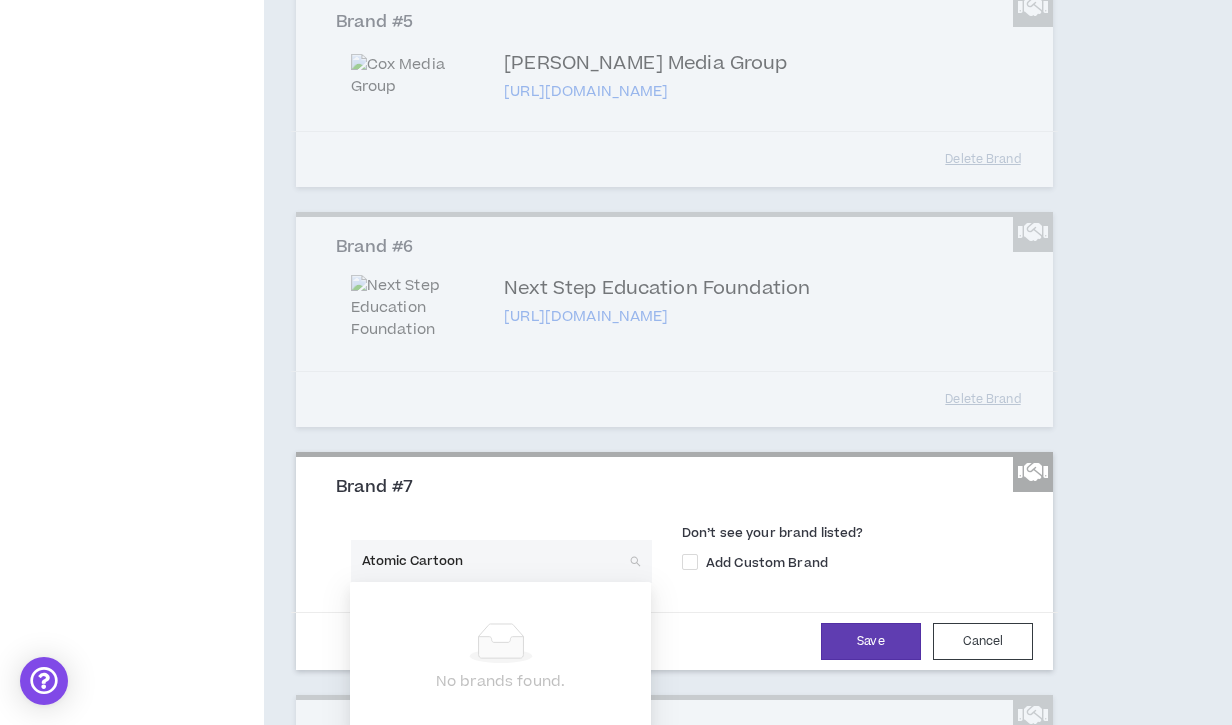 type on "Atomic Cartoons" 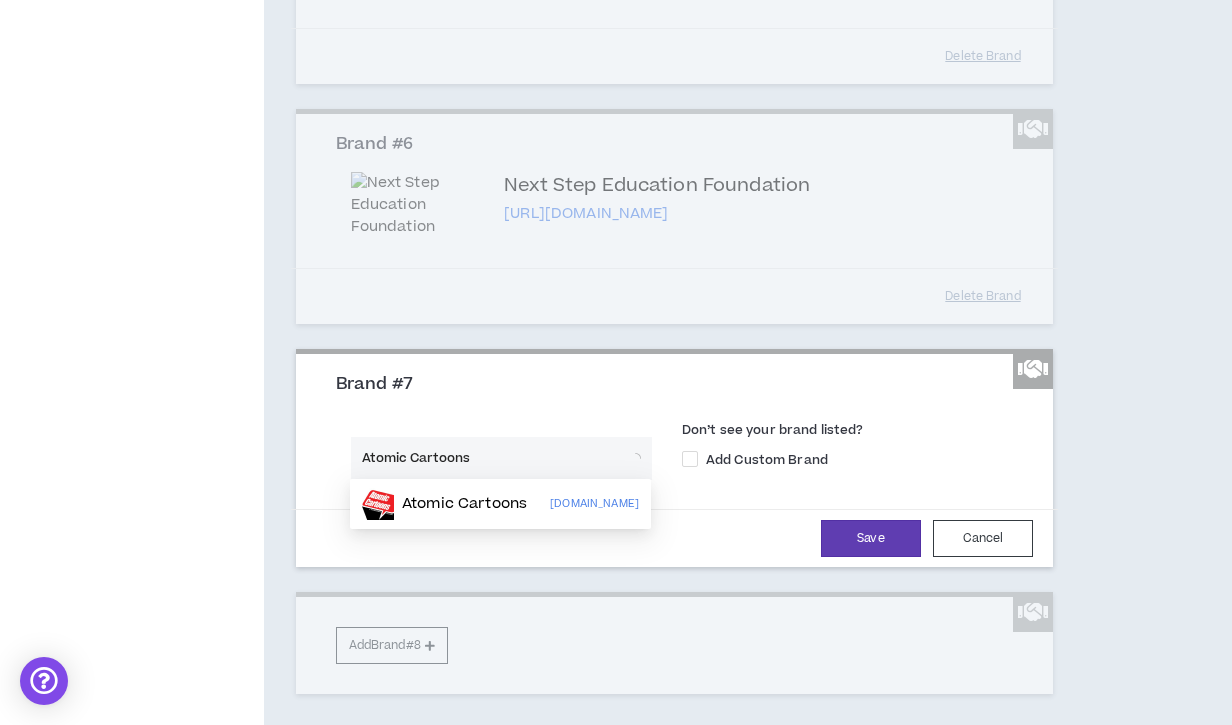 scroll, scrollTop: 1442, scrollLeft: 0, axis: vertical 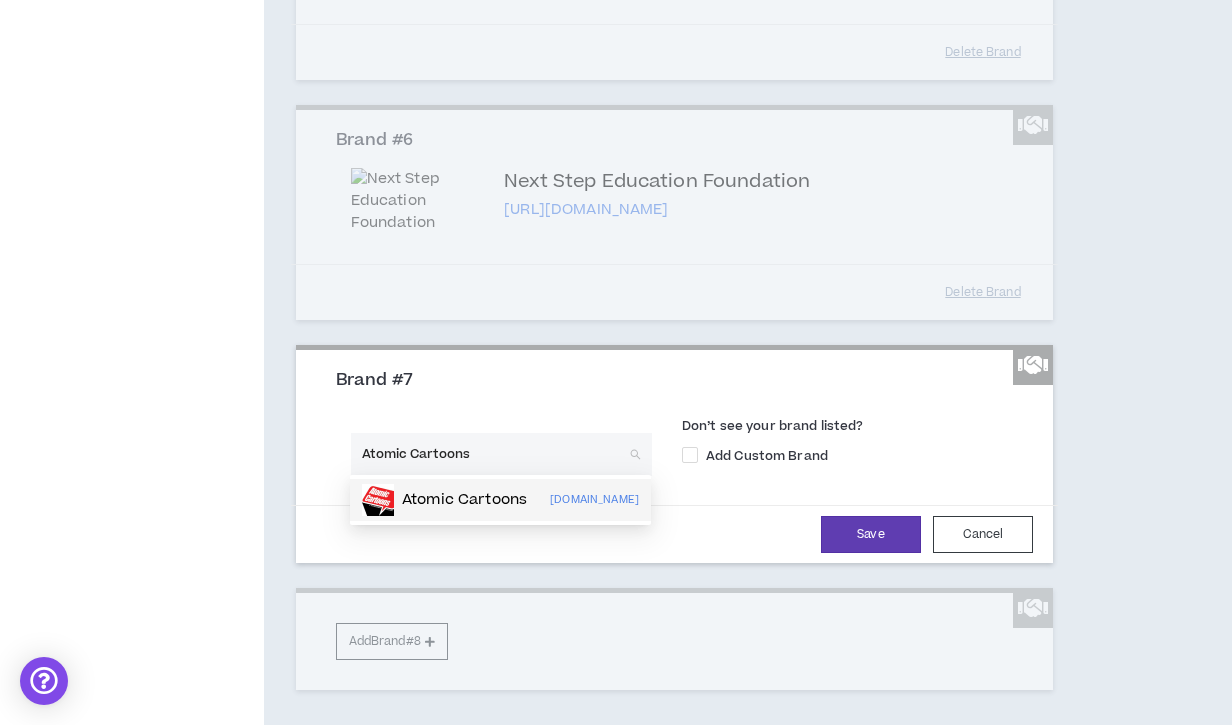 click on "Atomic Cartoons" at bounding box center [464, 500] 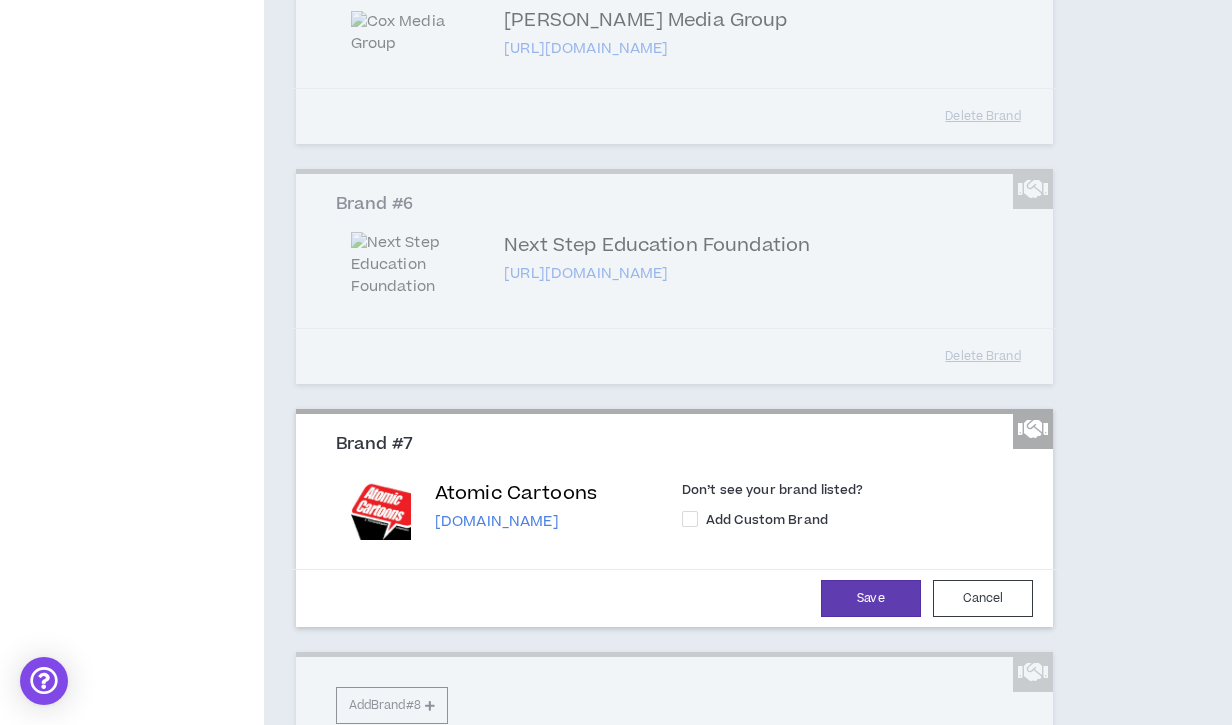 scroll, scrollTop: 1379, scrollLeft: 0, axis: vertical 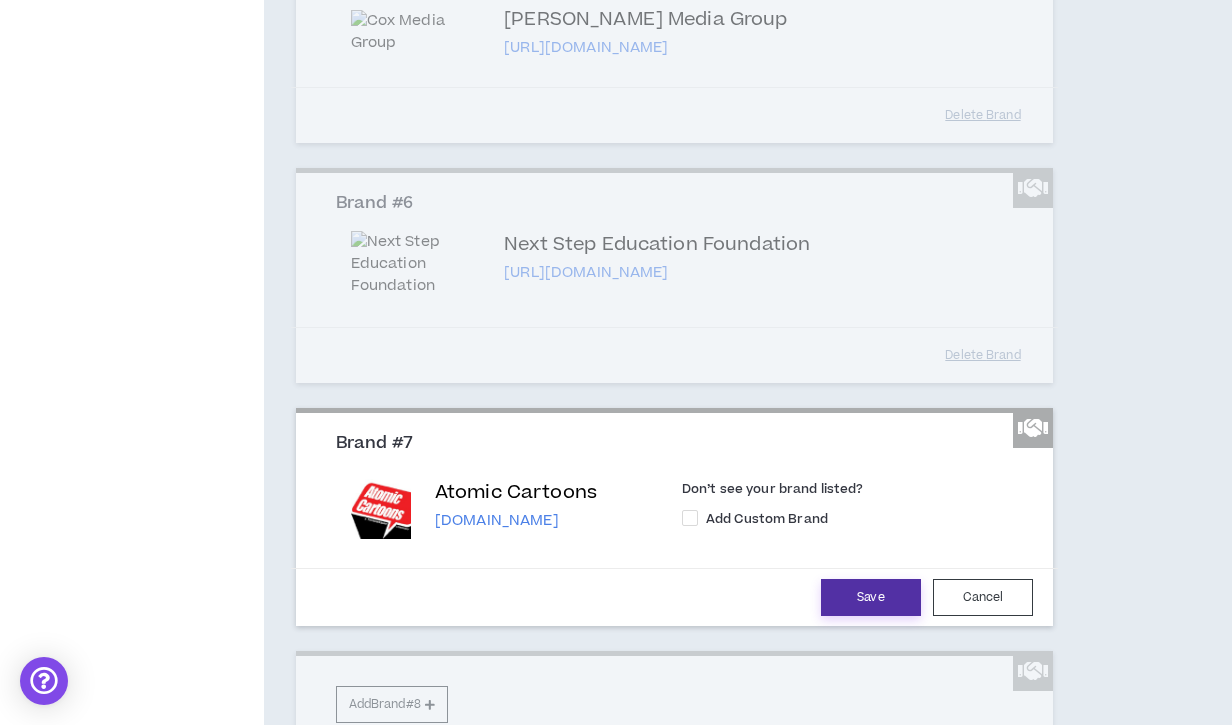 click on "Save" at bounding box center [871, 597] 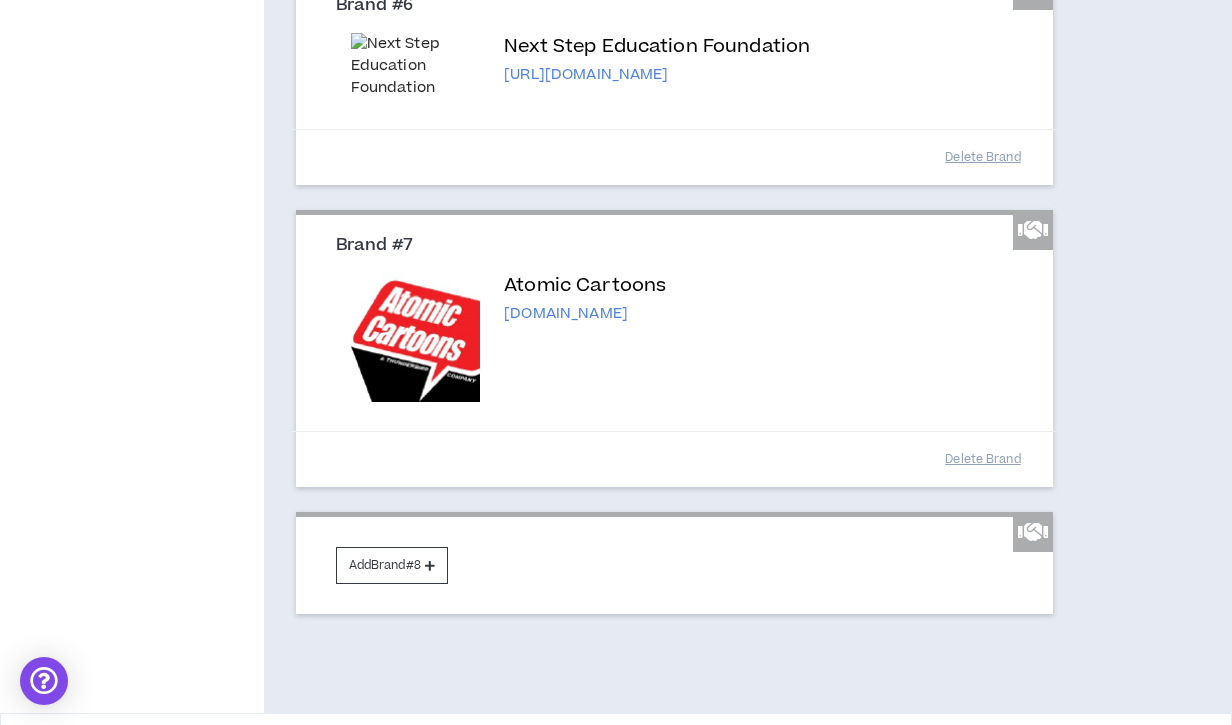 scroll, scrollTop: 1637, scrollLeft: 0, axis: vertical 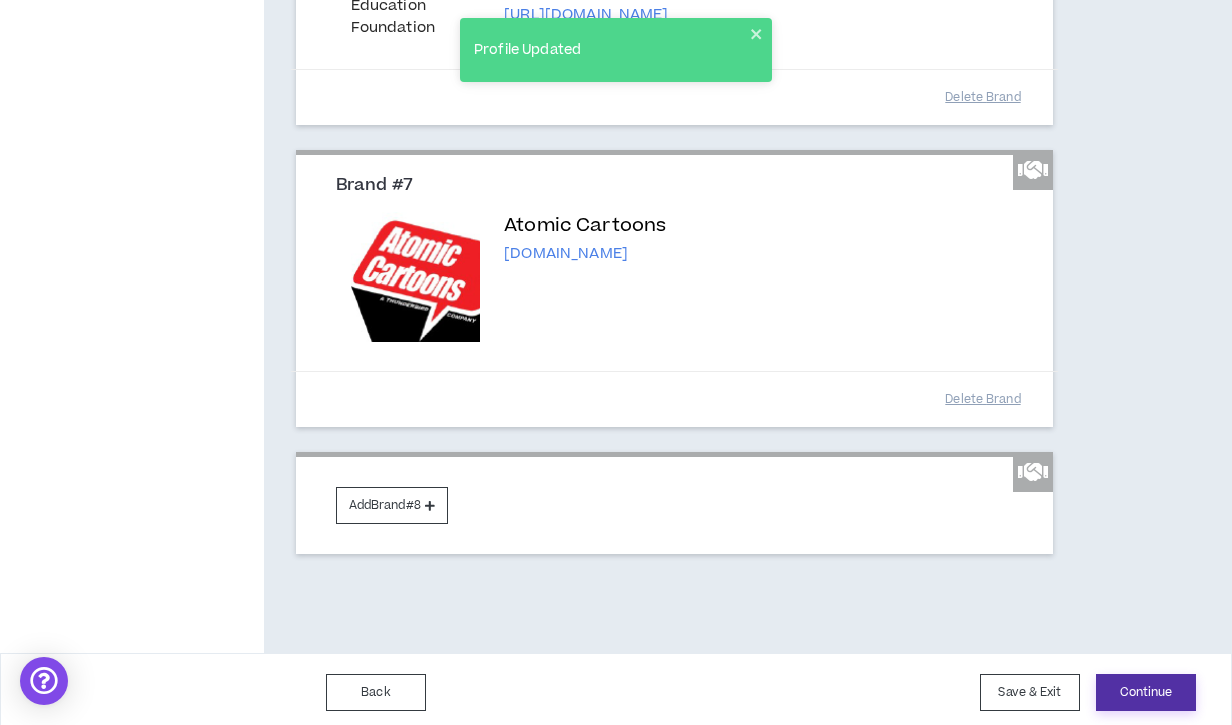 click on "Continue" at bounding box center (1146, 692) 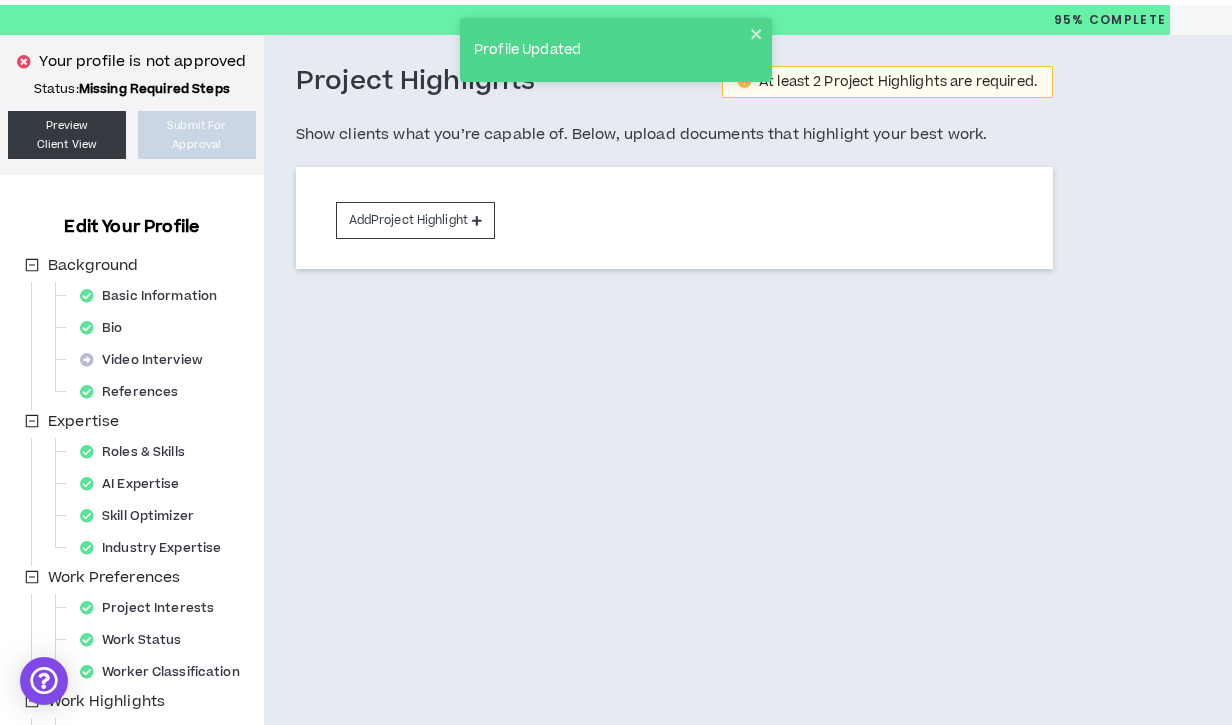scroll, scrollTop: 0, scrollLeft: 0, axis: both 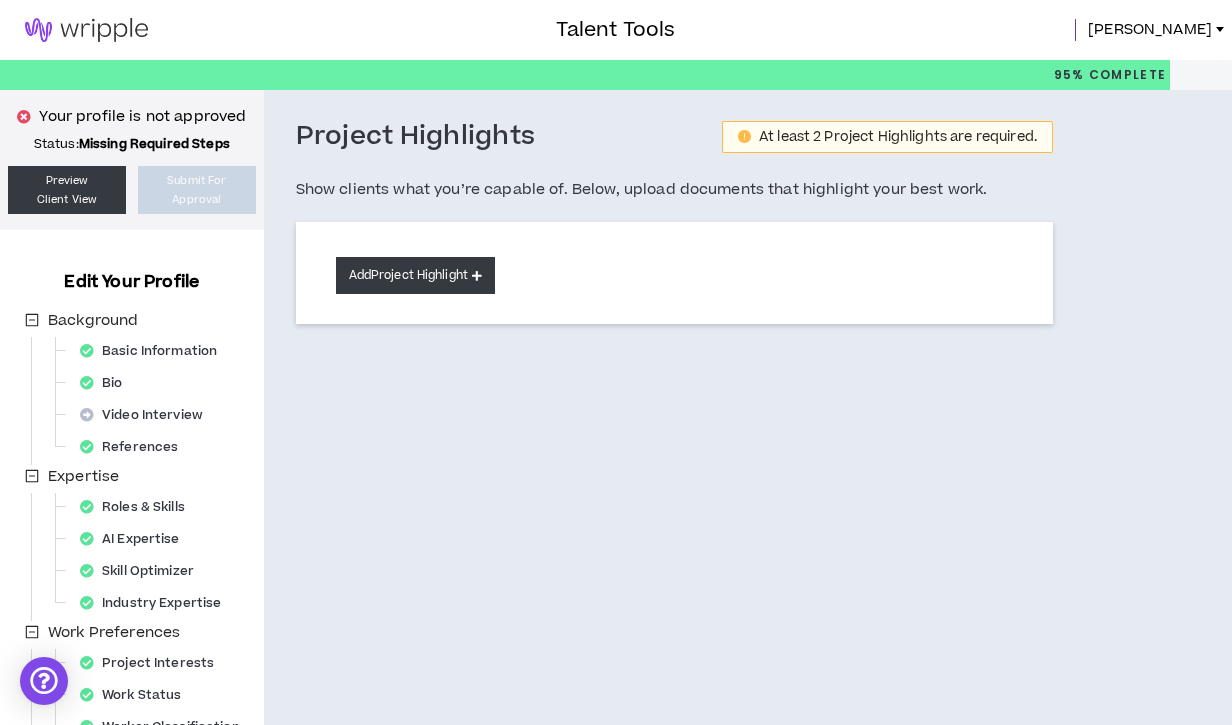click on "Add  Project Highlight" at bounding box center [415, 275] 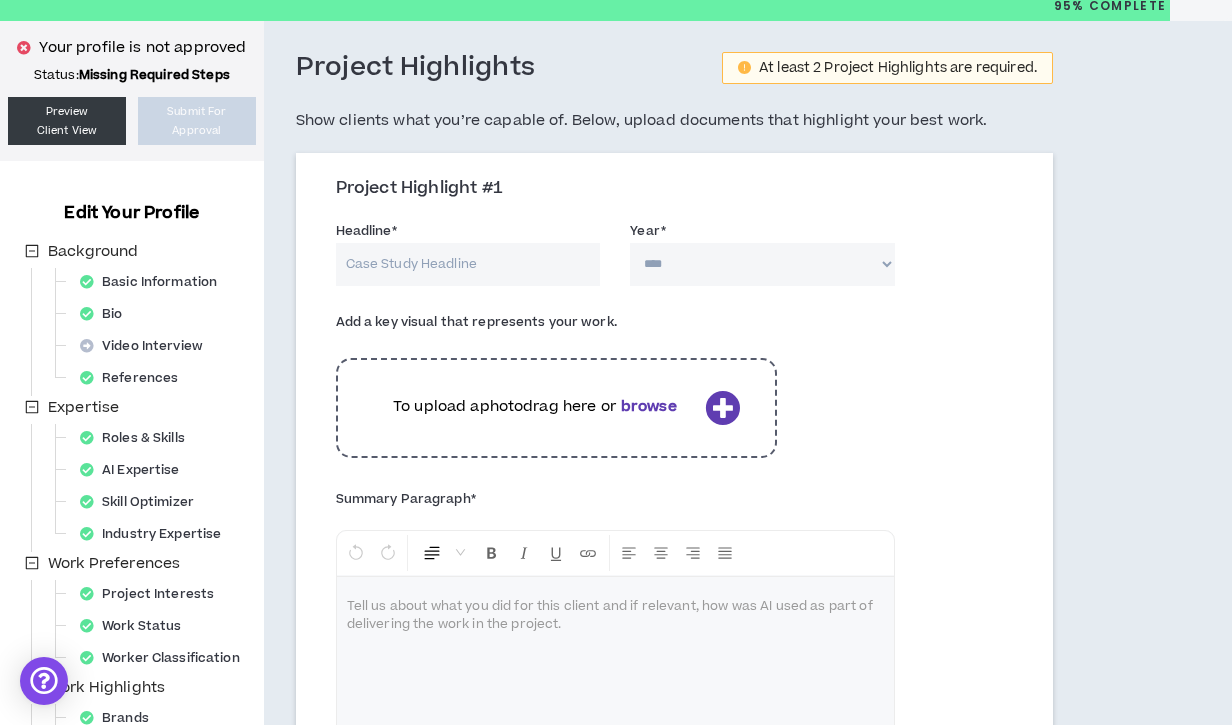 scroll, scrollTop: 70, scrollLeft: 0, axis: vertical 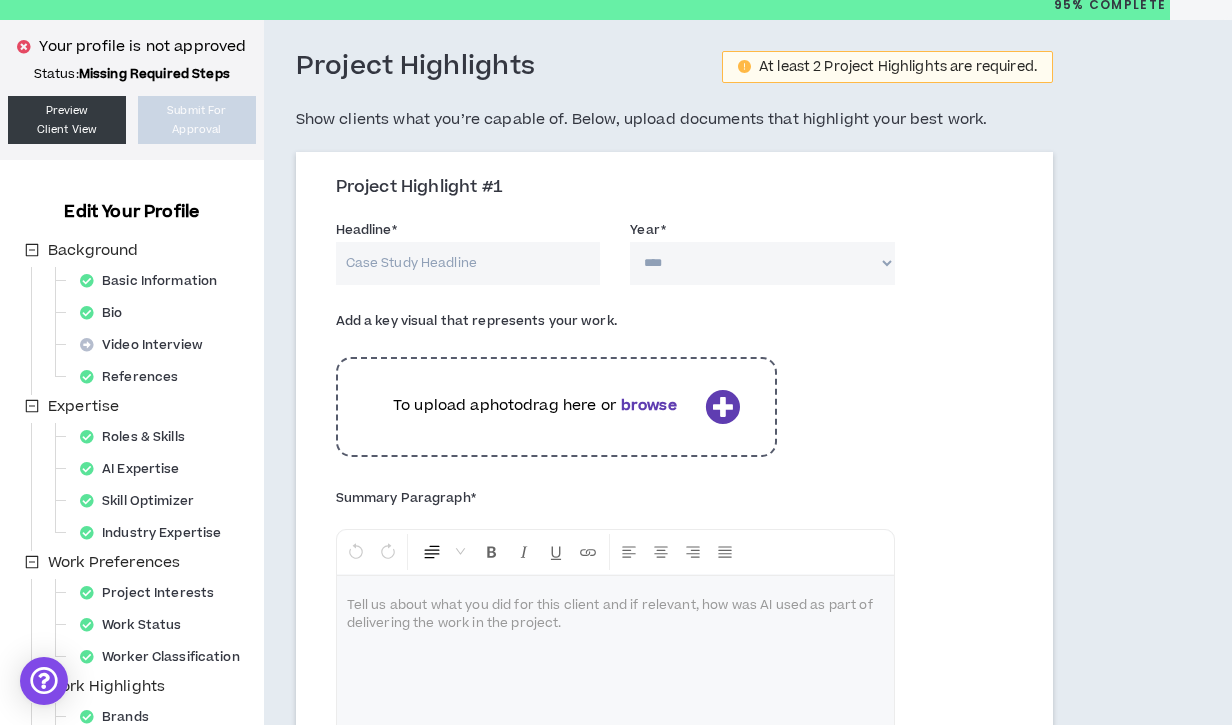 click on "Headline  *" at bounding box center (468, 263) 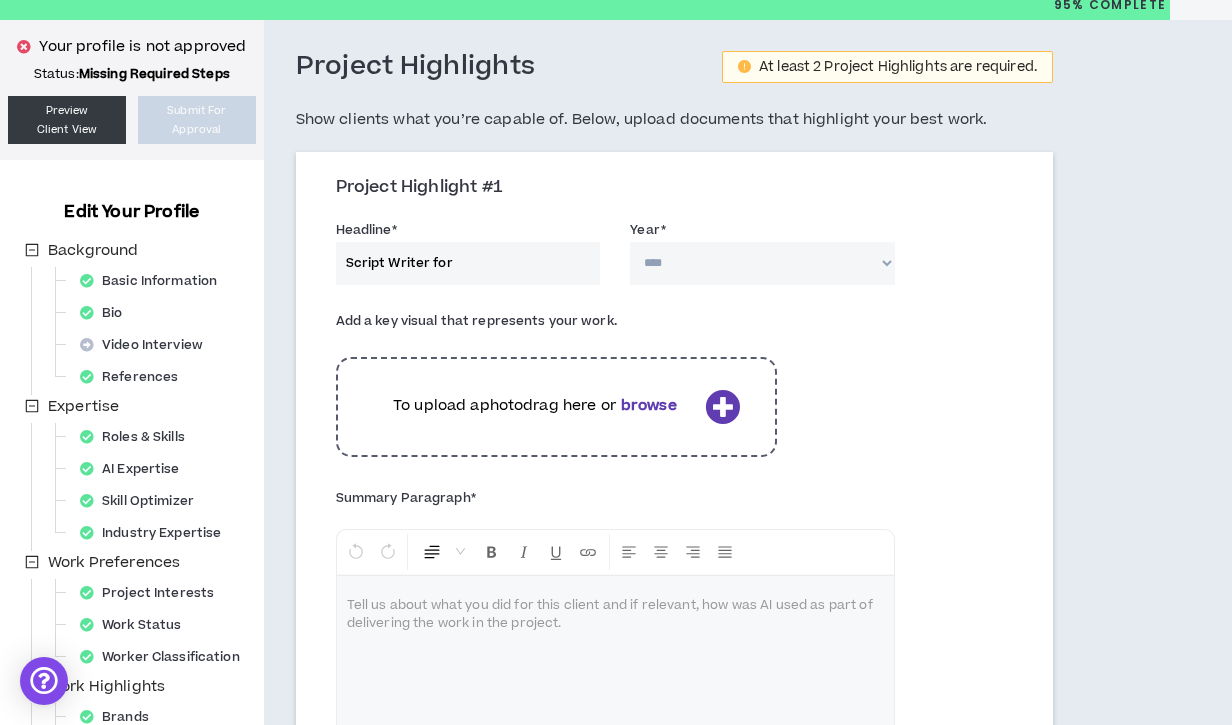 click on "Script Writer for" at bounding box center (468, 263) 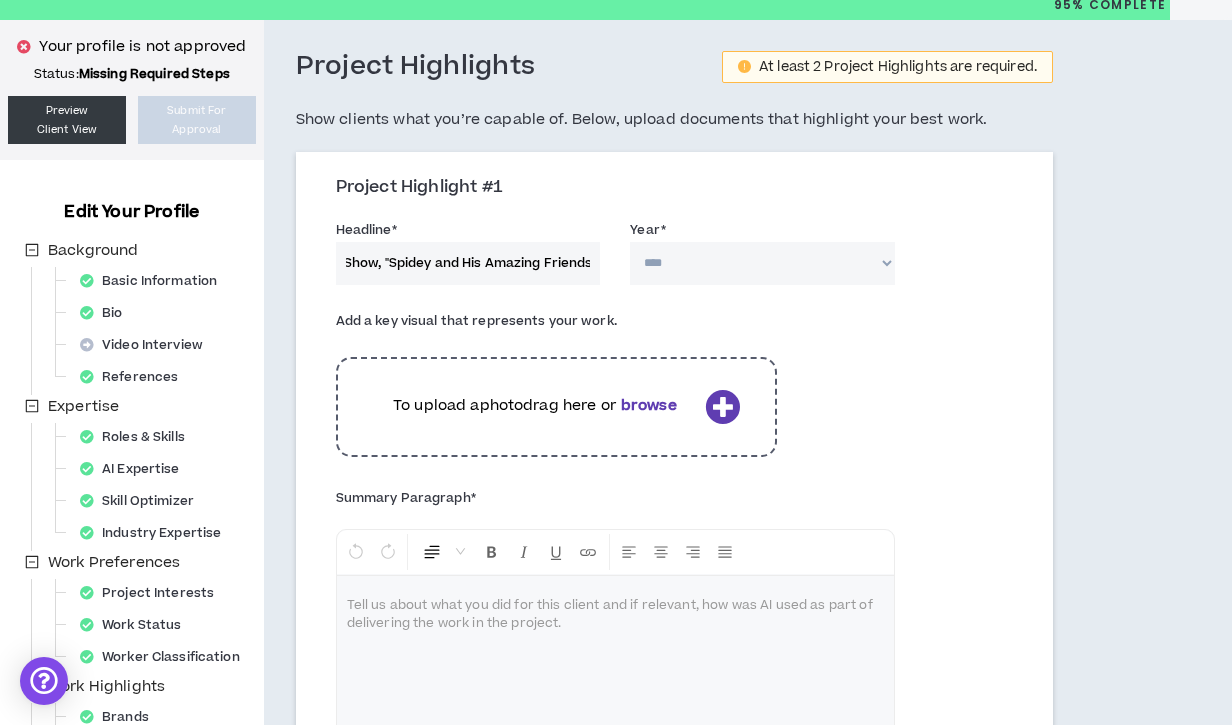 scroll, scrollTop: 0, scrollLeft: 229, axis: horizontal 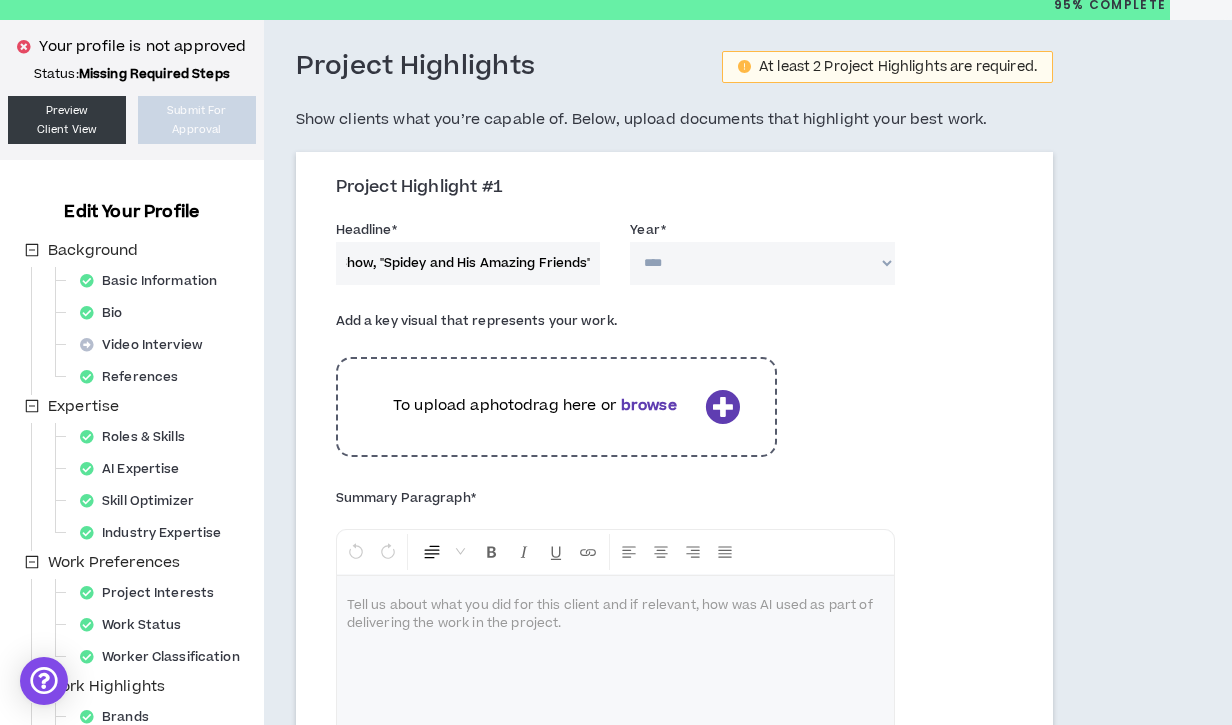 type on "Script Writer for Disney Television Show, "Spidey and His Amazing Friends"" 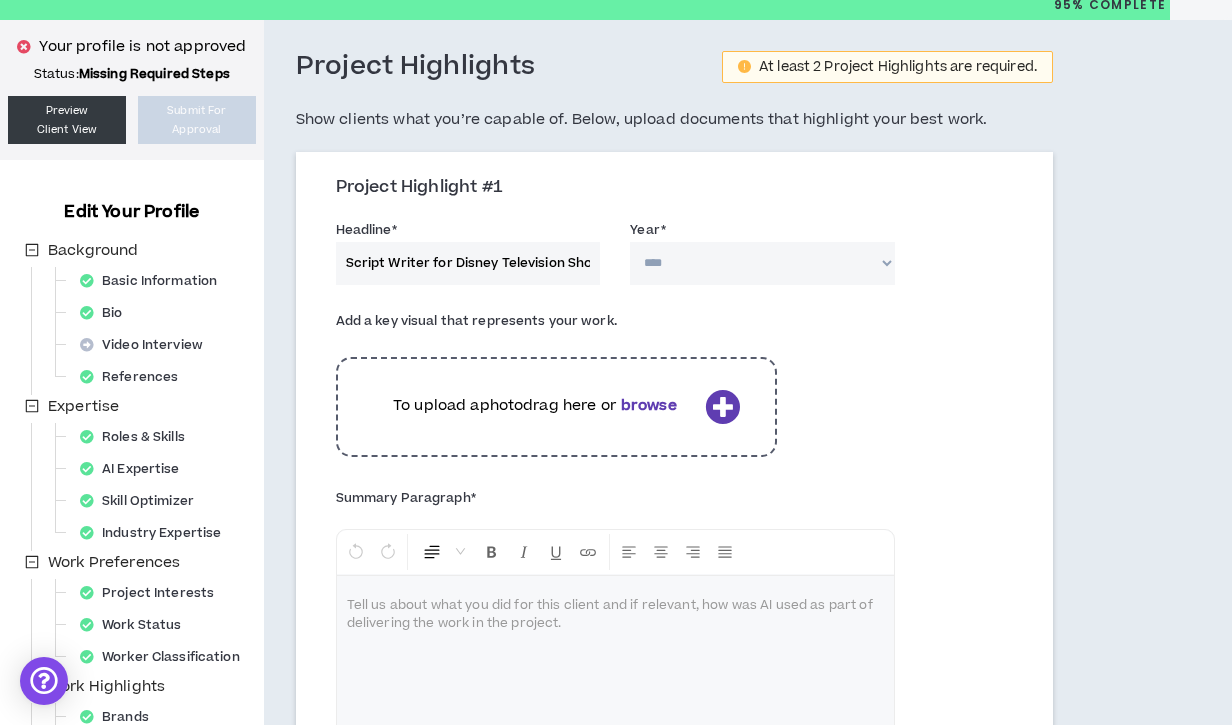 click on "**** **** **** **** **** **** **** **** **** **** **** **** **** **** **** **** **** **** **** **** **** **** **** **** **** **** **** **** **** **** **** **** **** **** **** **** **** **** **** **** **** **** **** **** **** **** **** **** **** **** **** **** **** **** **** **** **** **** **** **** **** **** **** **** **** **** **** **** **** **** **** **** **** **** **** **** **** **** **** **** **** **** **** **** **** **** **** **** **** **** **** **** **** **** **** **** **** **** **** **** **** **** **** **** **** **** **** **** **** **** **** **** **** **** **** **** **** **** **** **** **** **** **** **** **** **** ****" at bounding box center [762, 263] 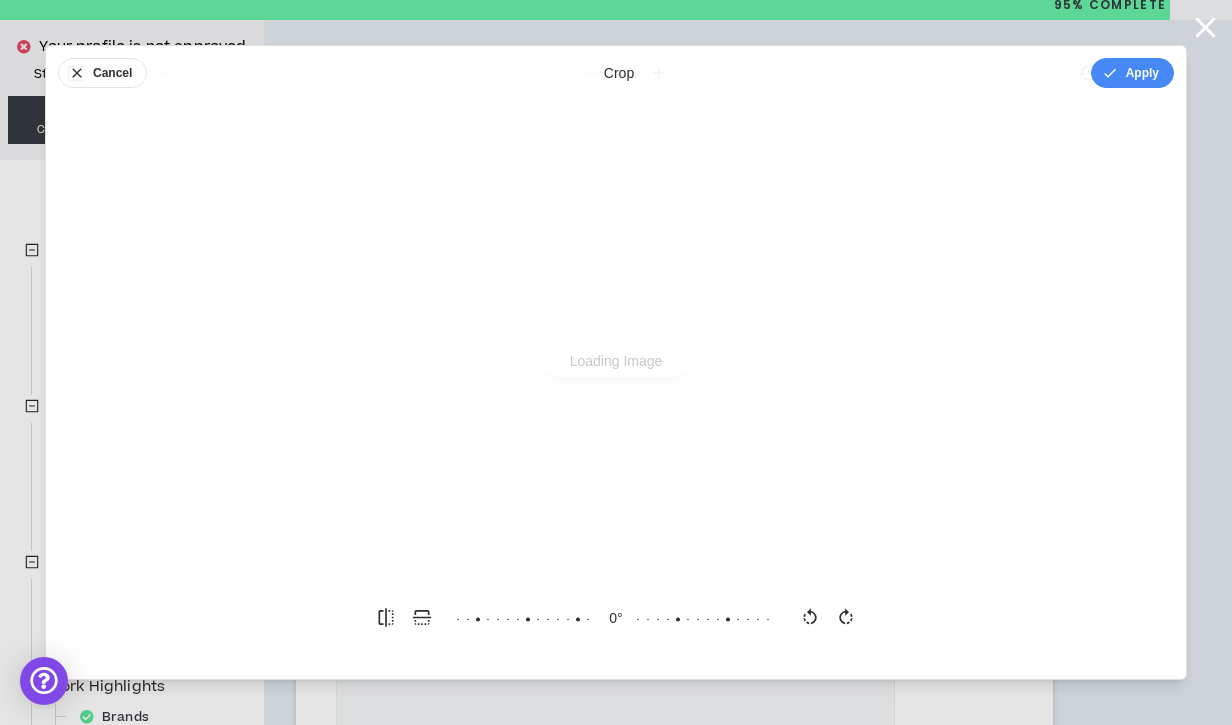 scroll, scrollTop: 0, scrollLeft: 0, axis: both 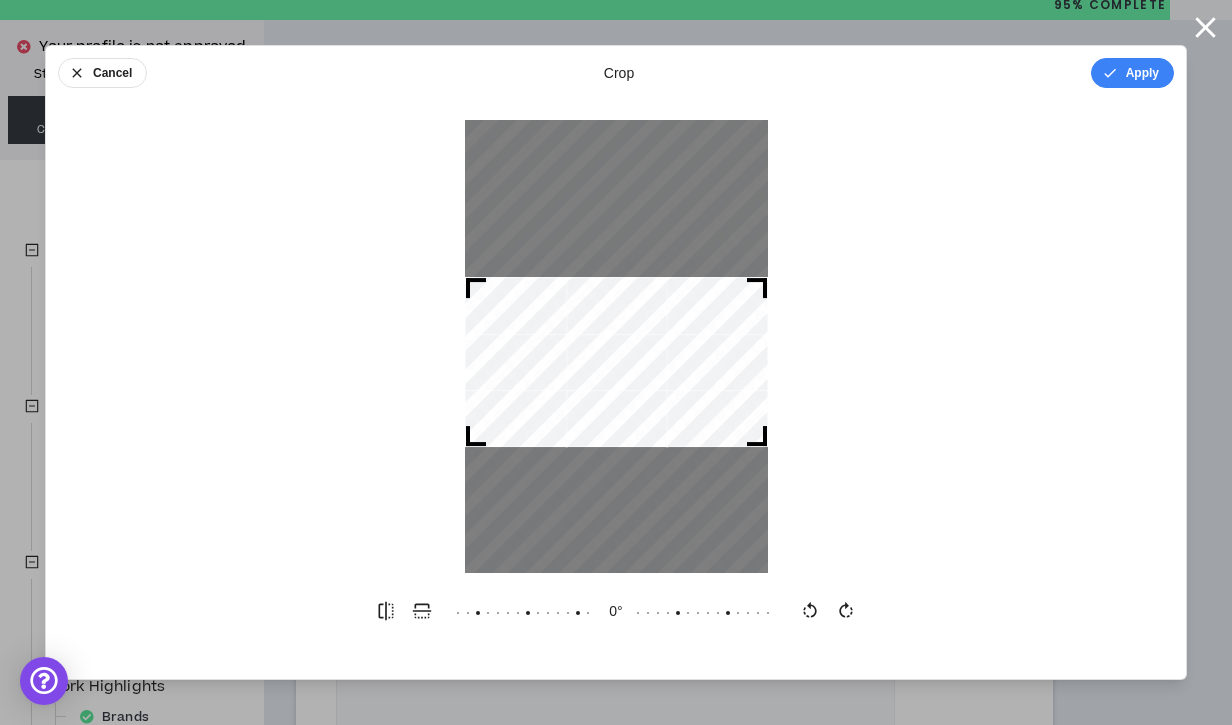 drag, startPoint x: 710, startPoint y: 335, endPoint x: 710, endPoint y: 350, distance: 15 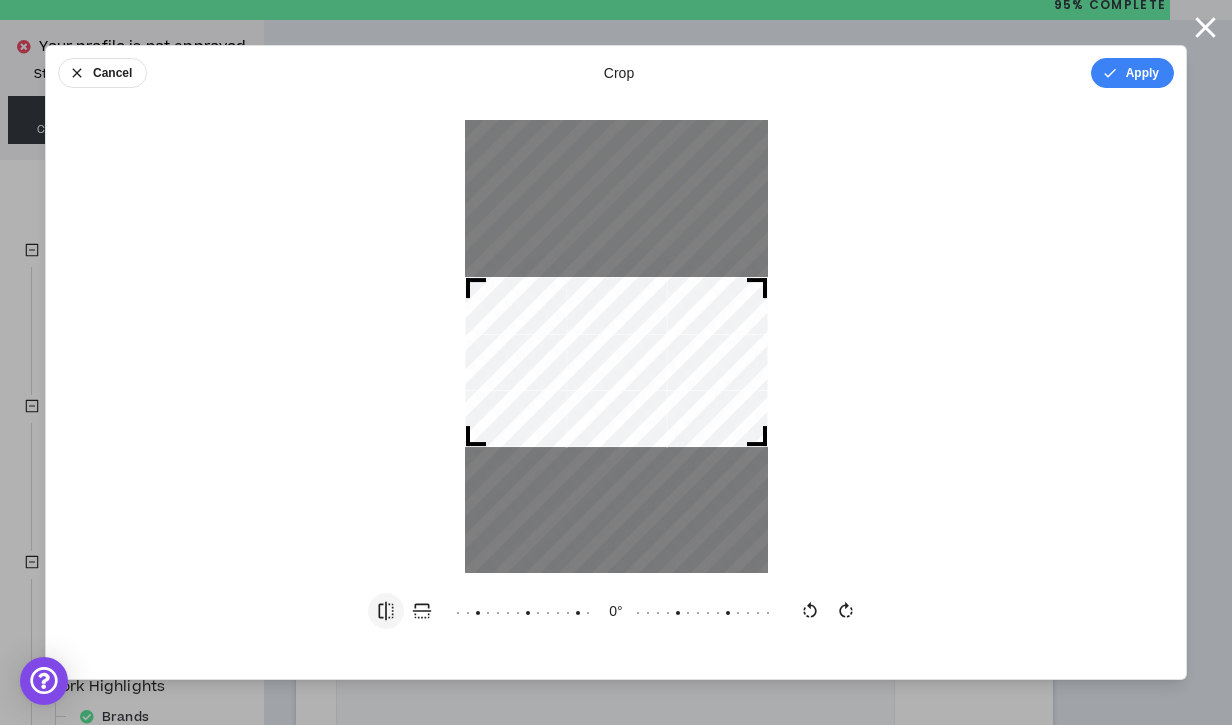 click 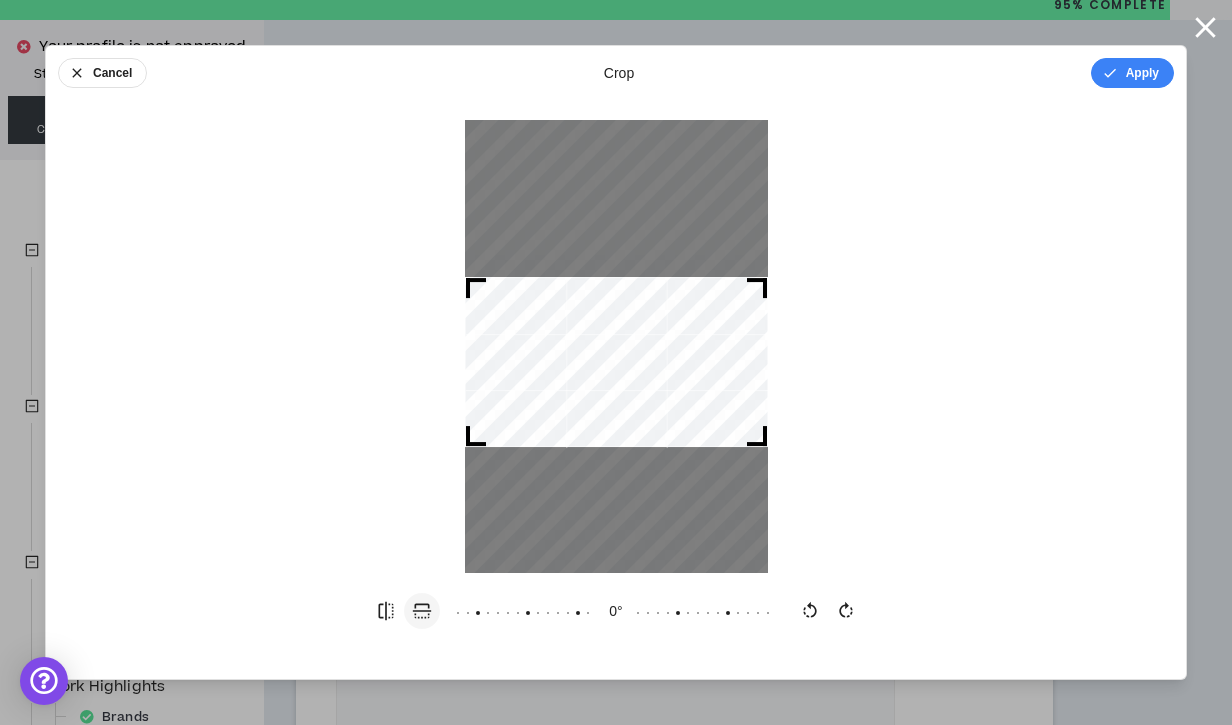 click 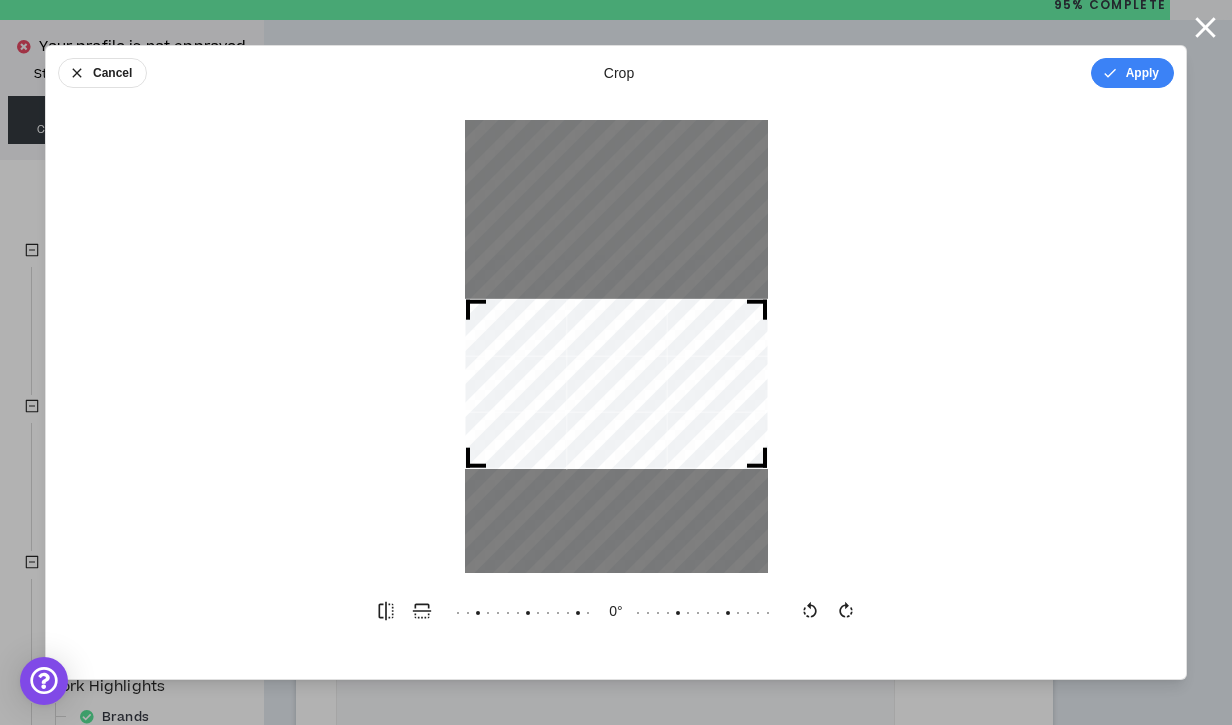 drag, startPoint x: 677, startPoint y: 387, endPoint x: 677, endPoint y: 409, distance: 22 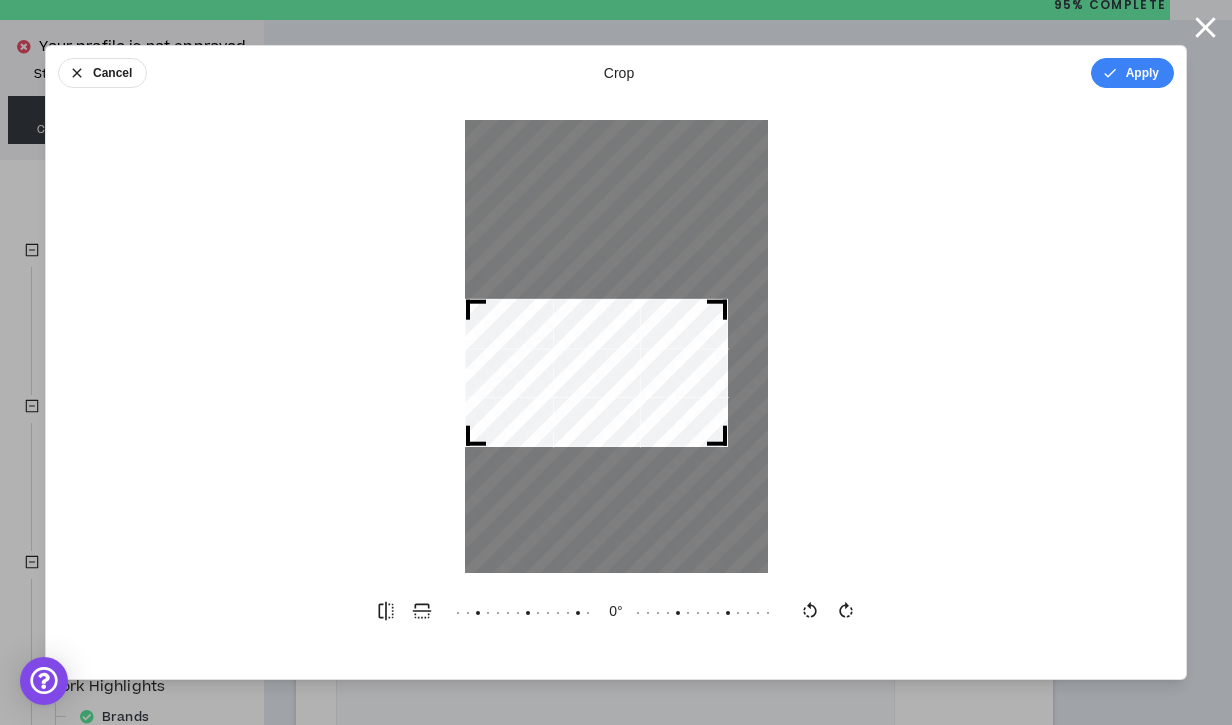 drag, startPoint x: 764, startPoint y: 465, endPoint x: 740, endPoint y: 447, distance: 30 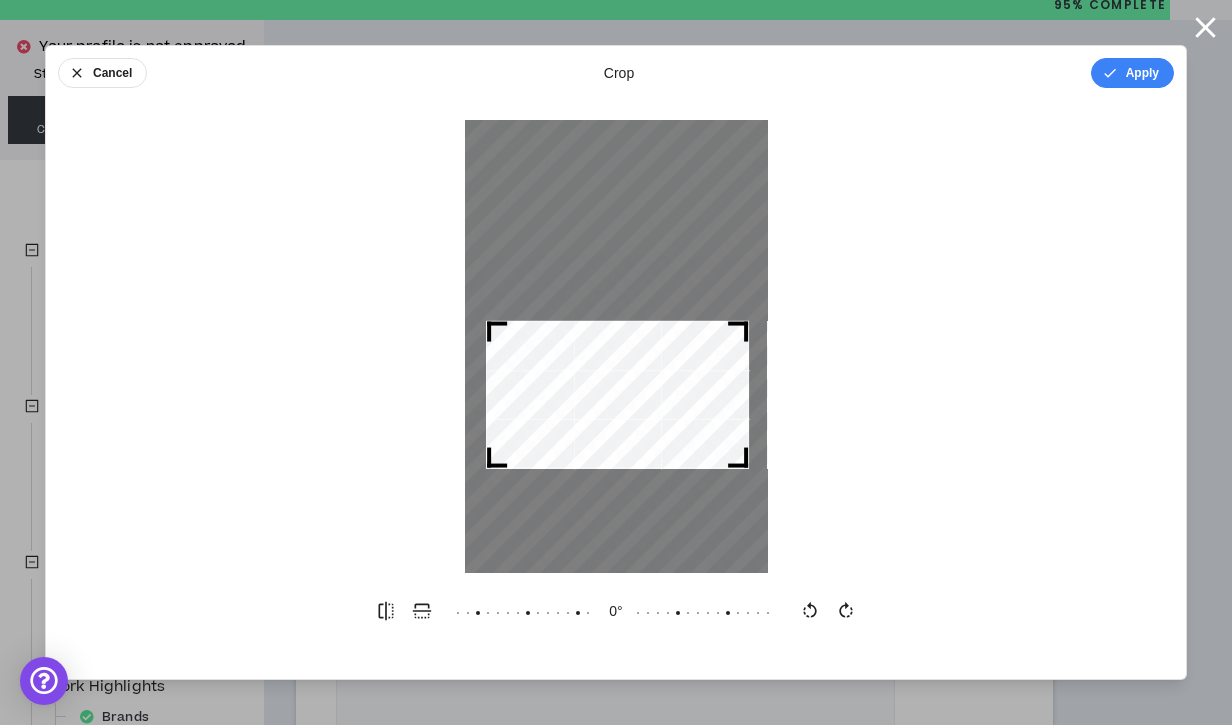 drag, startPoint x: 625, startPoint y: 383, endPoint x: 646, endPoint y: 405, distance: 30.413813 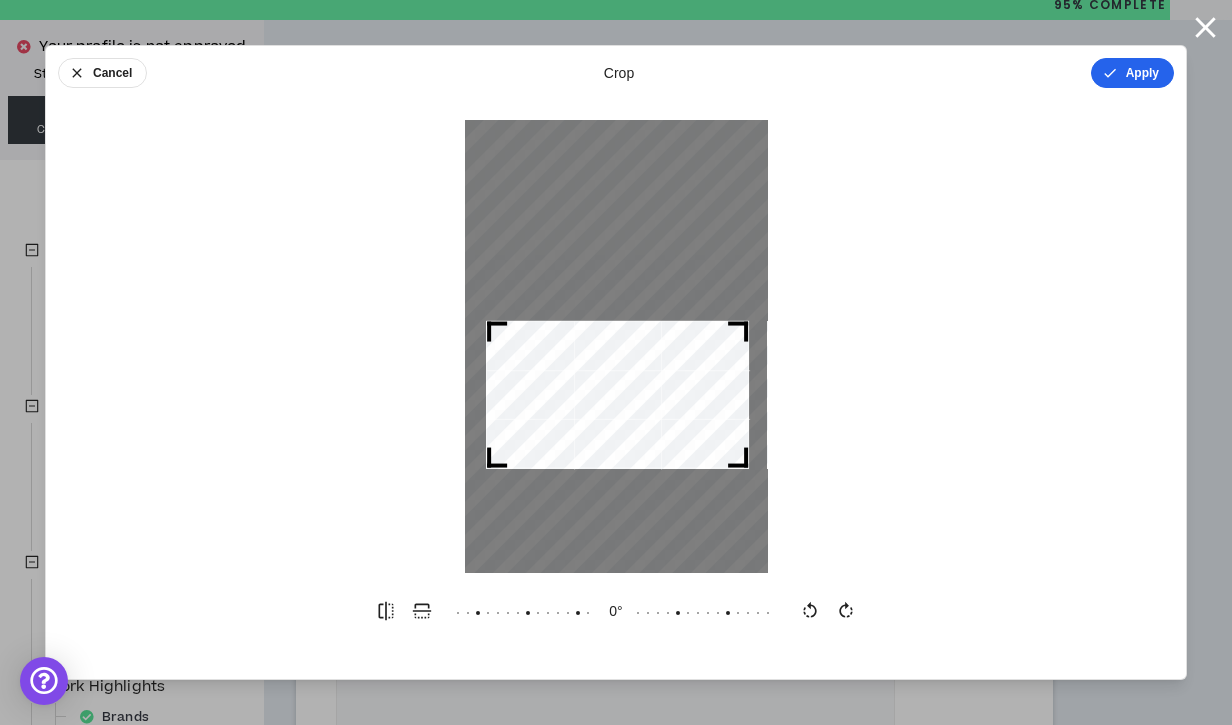 click on "Apply" at bounding box center (1132, 73) 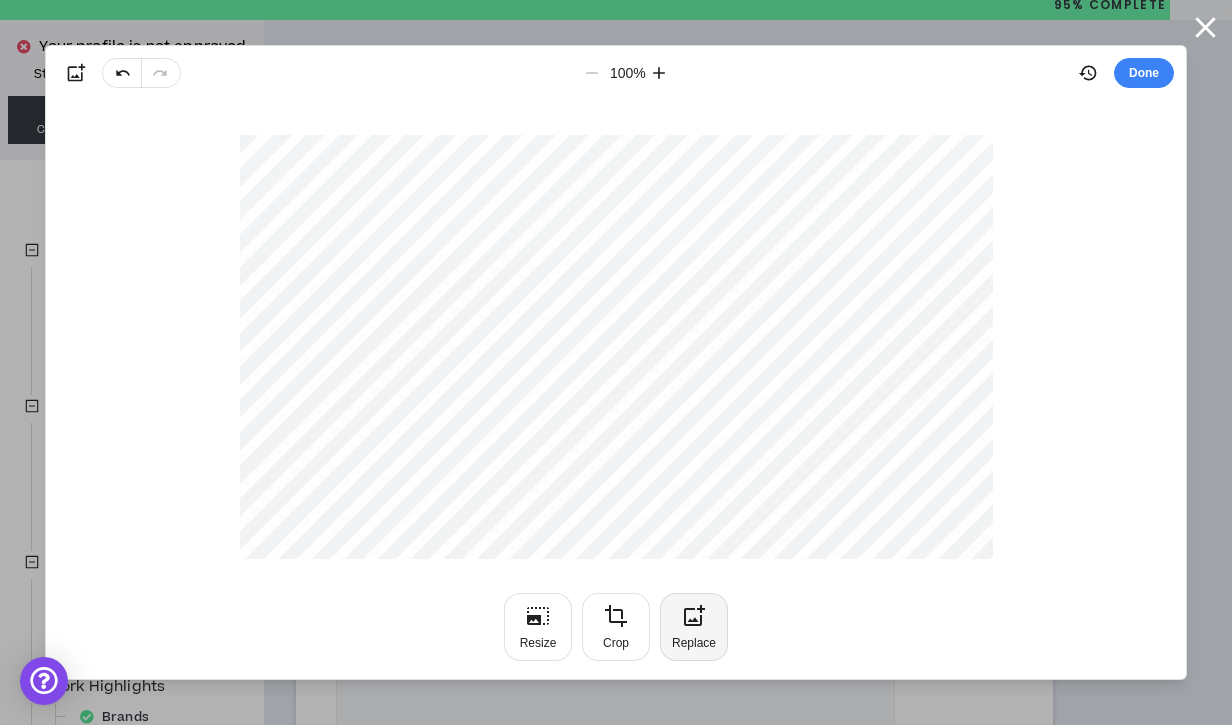 click on "Replace" at bounding box center (694, 627) 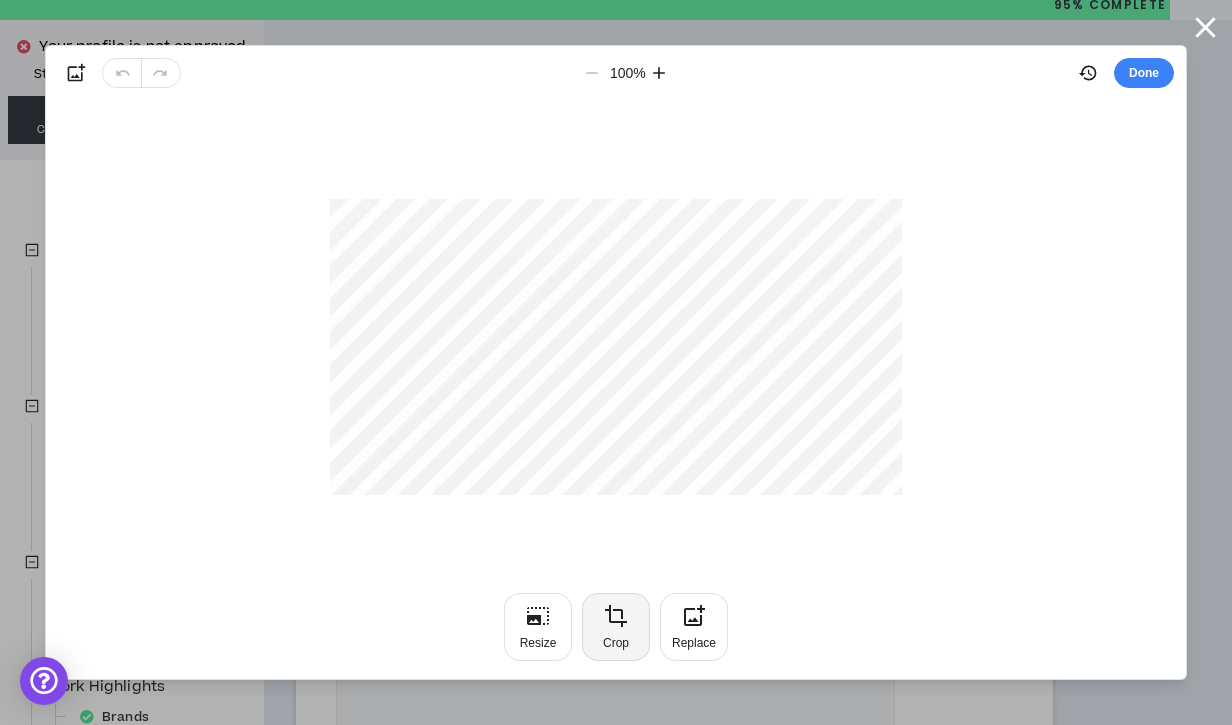 click on "Crop" at bounding box center (616, 627) 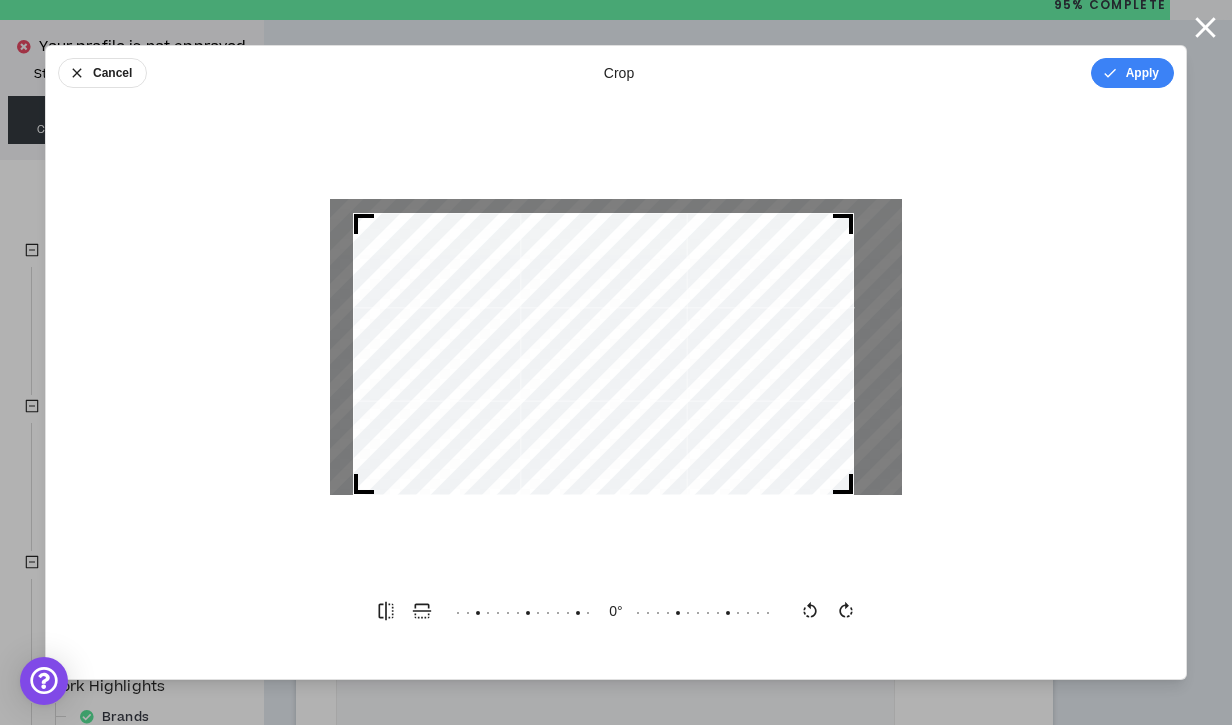 drag, startPoint x: 872, startPoint y: 202, endPoint x: 864, endPoint y: 217, distance: 17 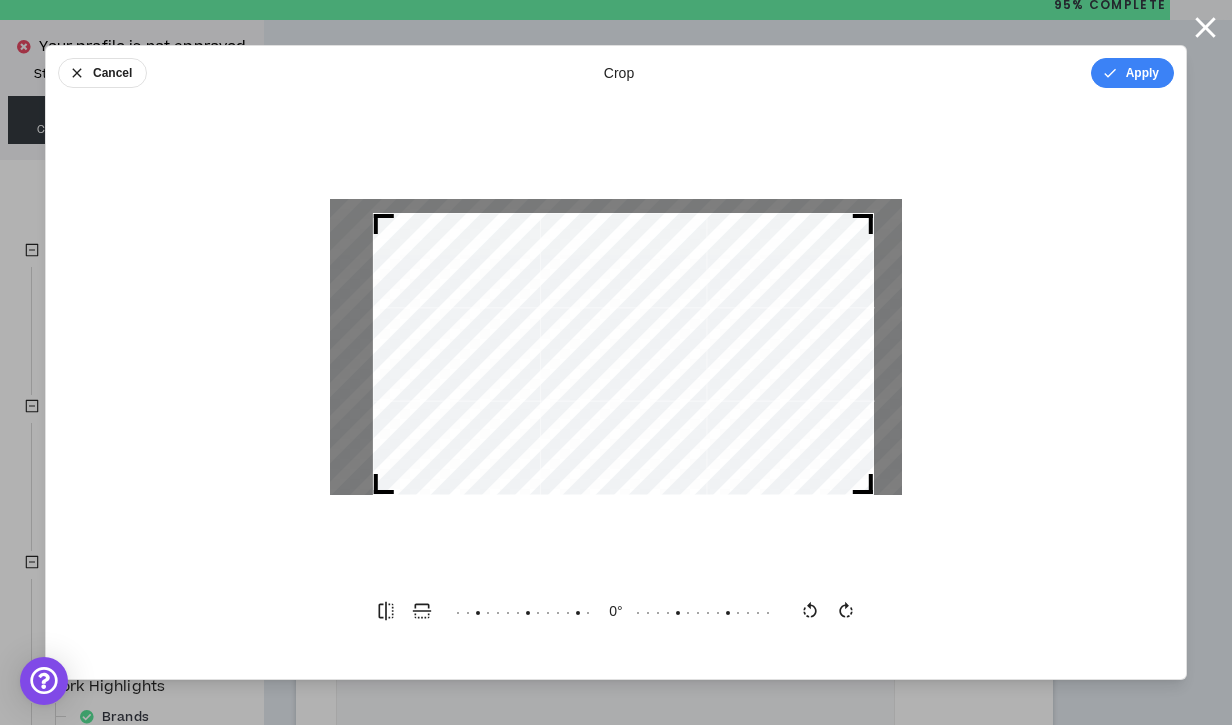 drag, startPoint x: 708, startPoint y: 294, endPoint x: 727, endPoint y: 296, distance: 19.104973 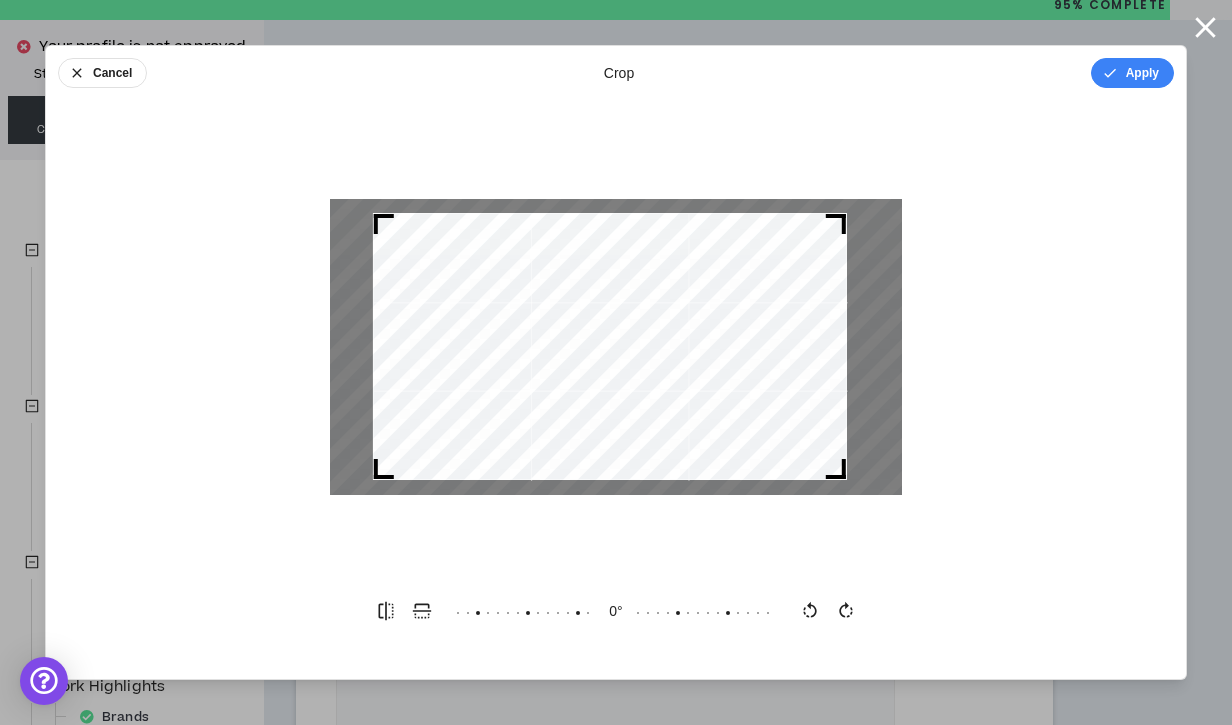 drag, startPoint x: 862, startPoint y: 487, endPoint x: 859, endPoint y: 466, distance: 21.213203 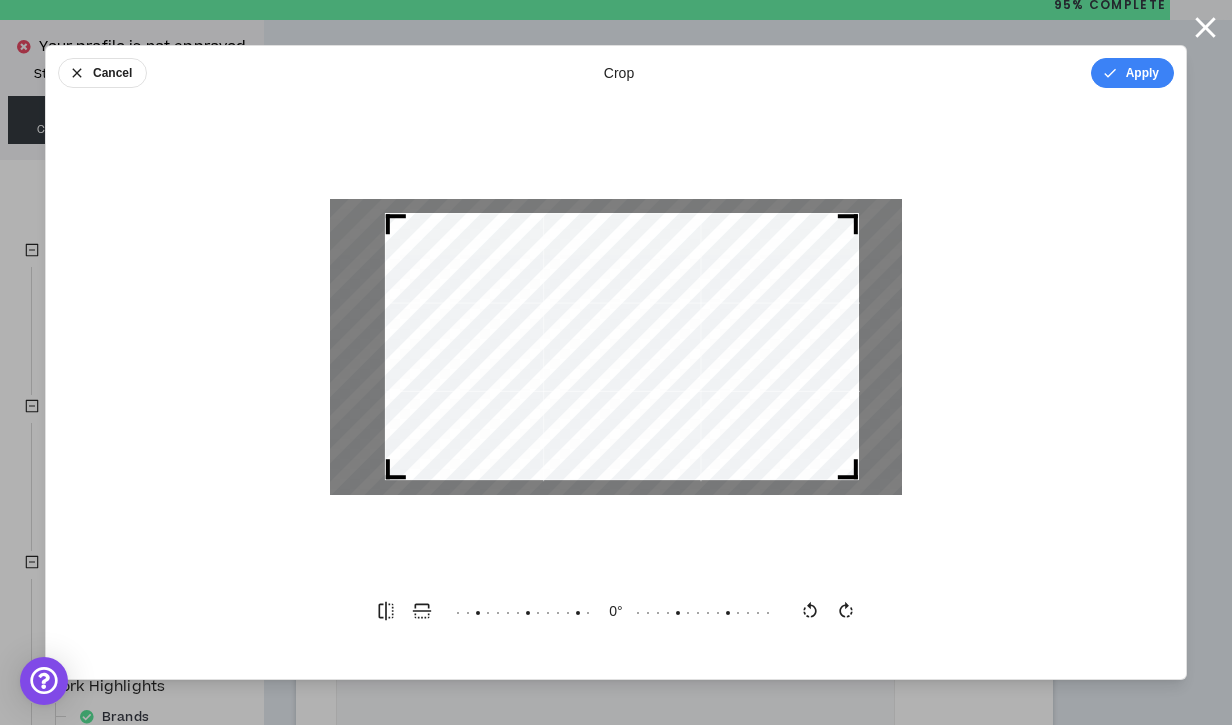 drag, startPoint x: 698, startPoint y: 397, endPoint x: 710, endPoint y: 397, distance: 12 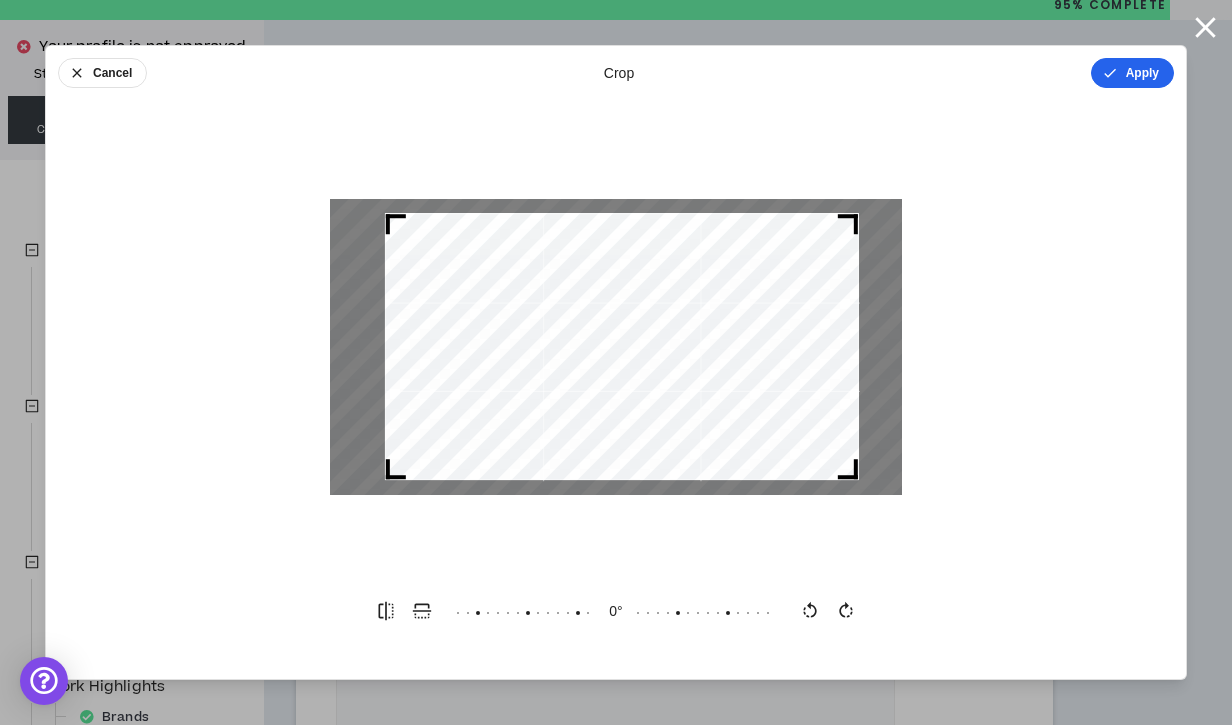 click on "Apply" at bounding box center (1132, 73) 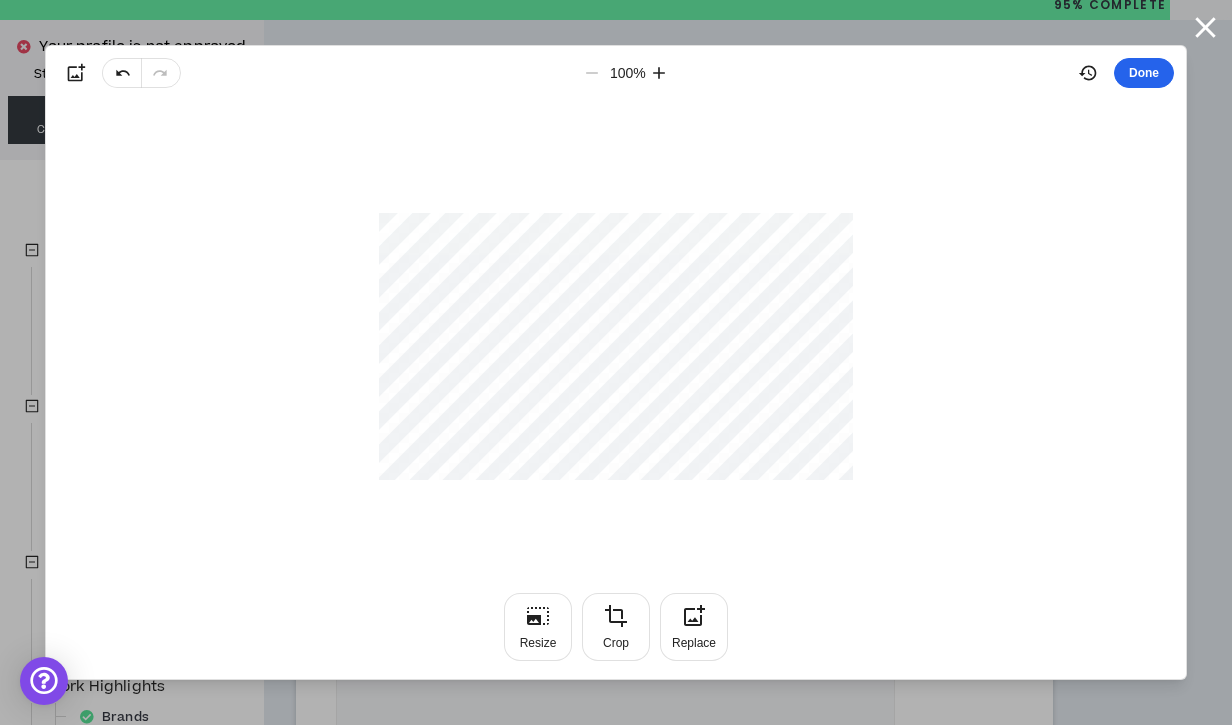 click on "Done" at bounding box center [1144, 73] 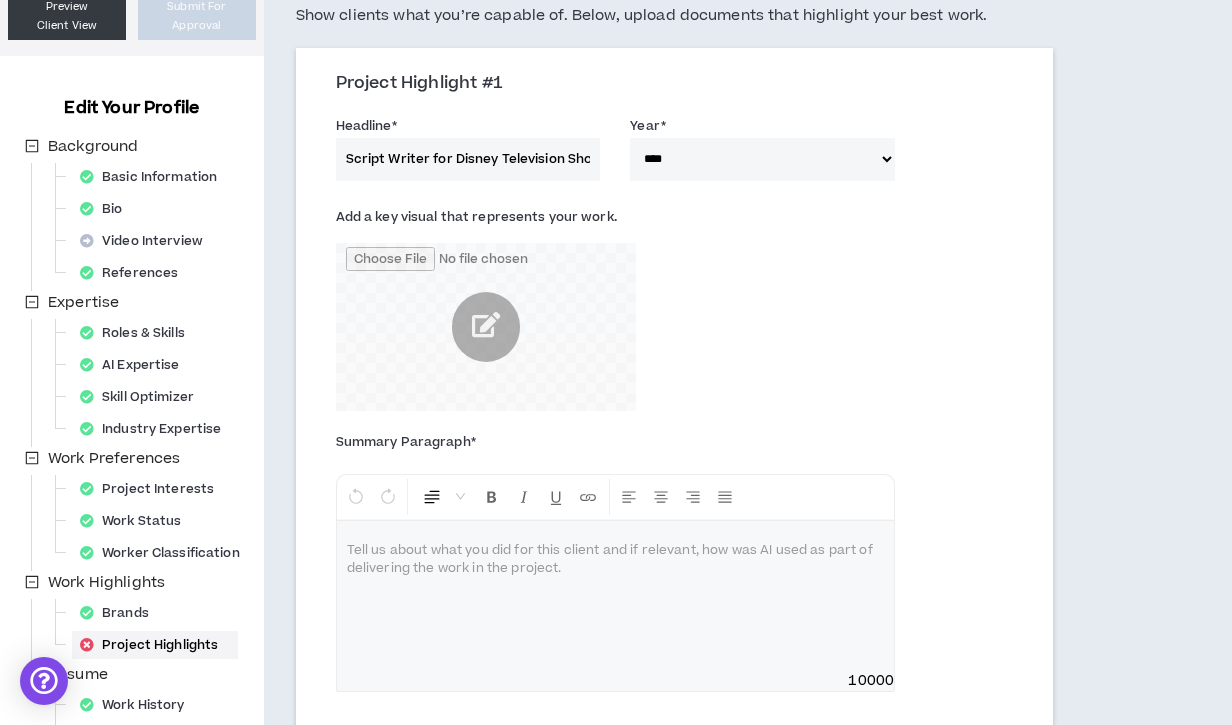 scroll, scrollTop: 179, scrollLeft: 0, axis: vertical 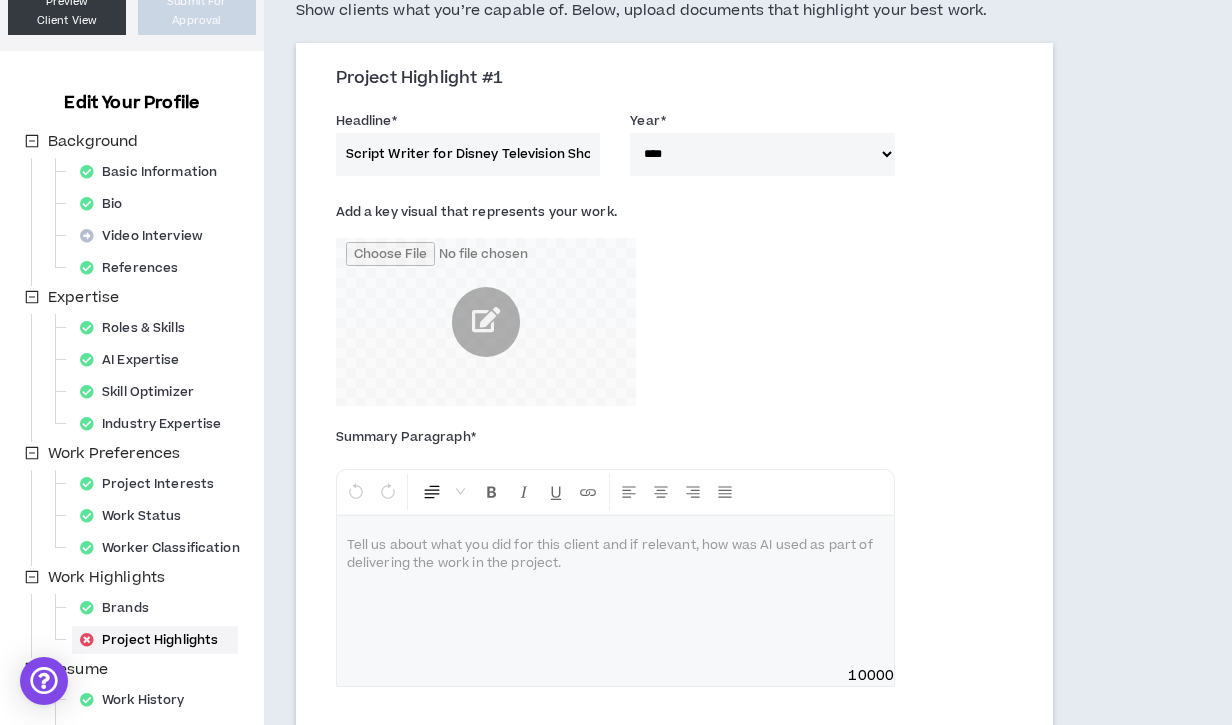 click at bounding box center [615, 591] 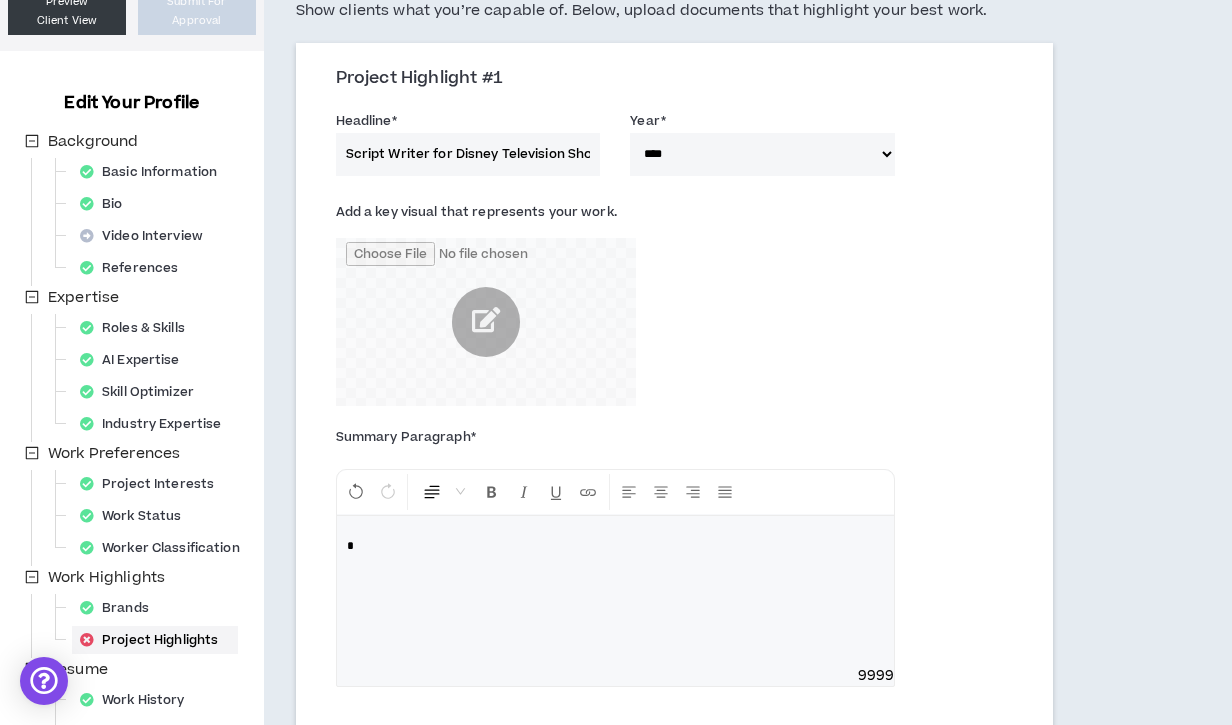 type 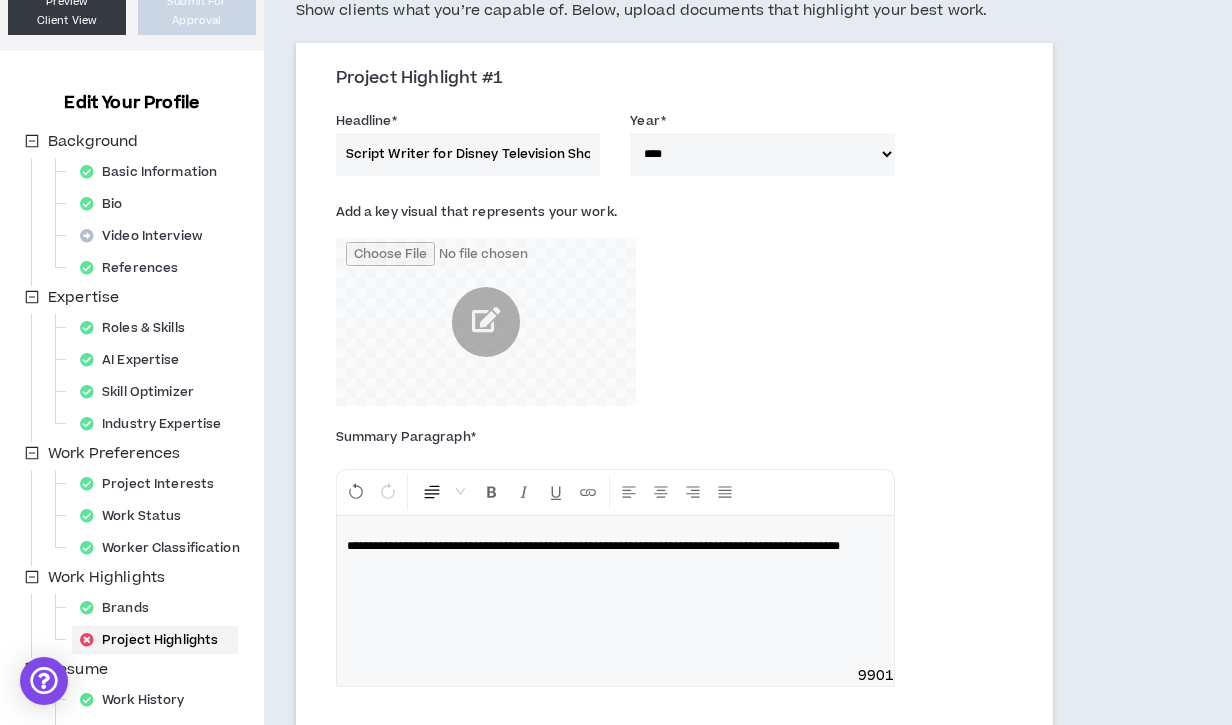 click on "**********" at bounding box center [593, 546] 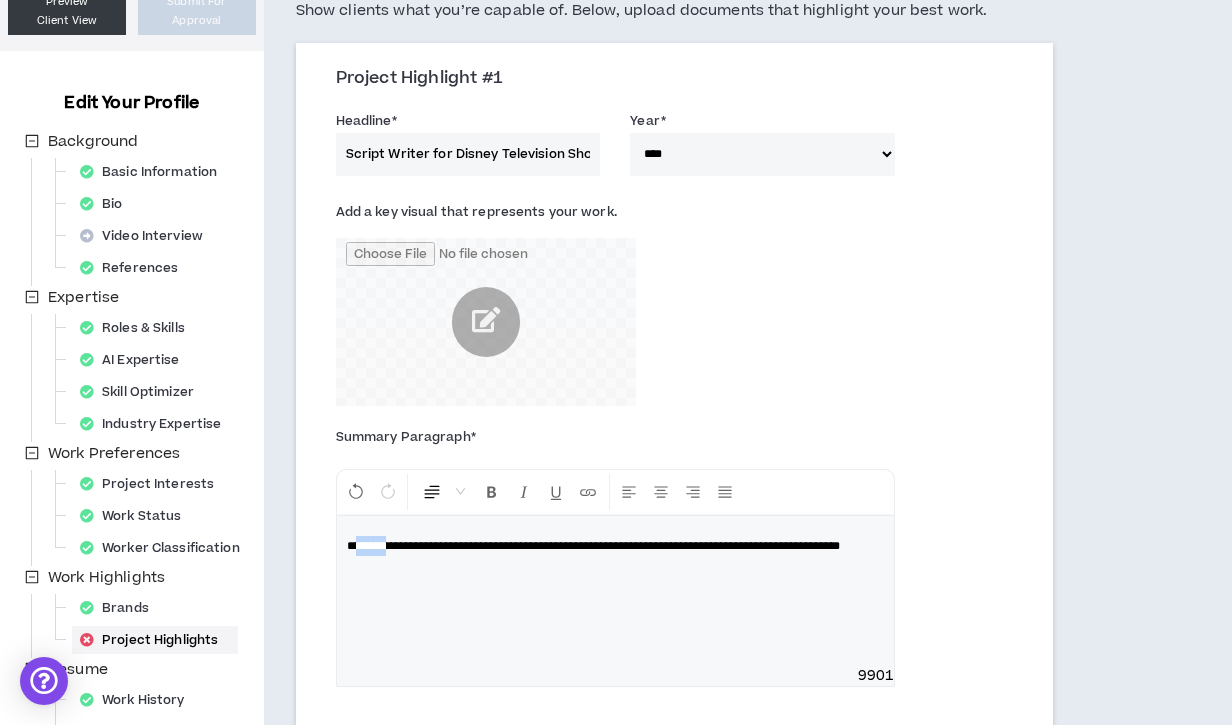 click on "**********" at bounding box center [593, 546] 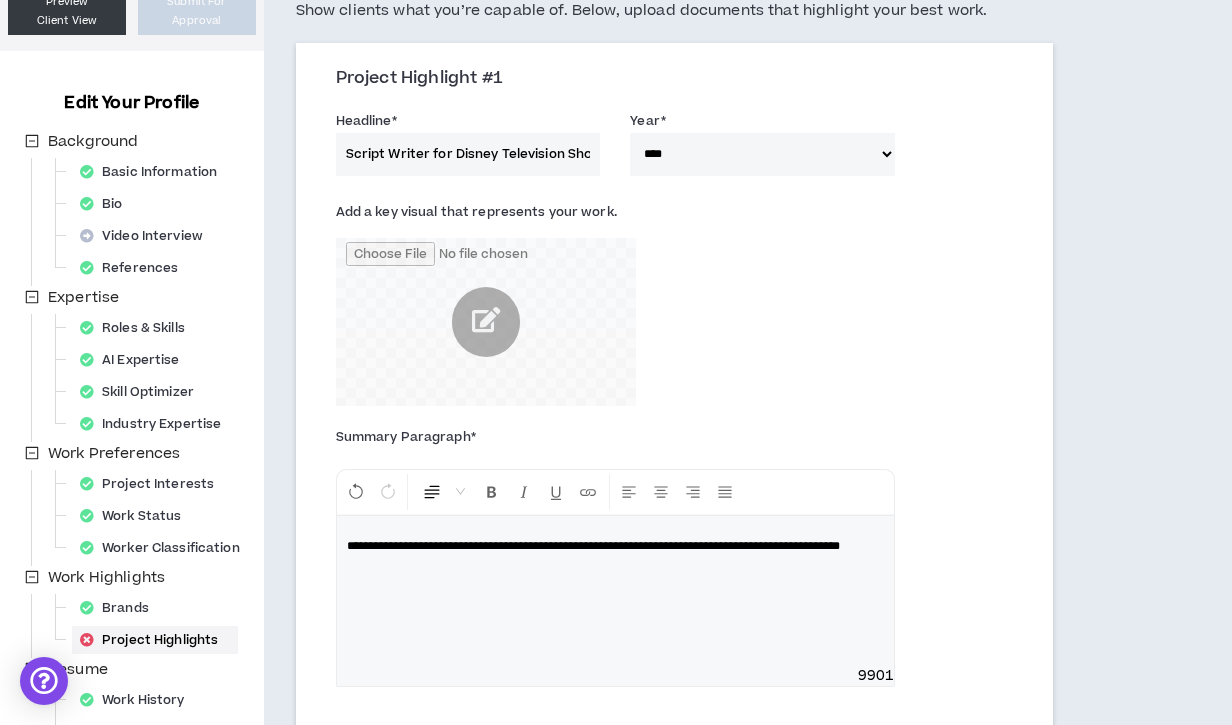 click on "**********" at bounding box center (615, 546) 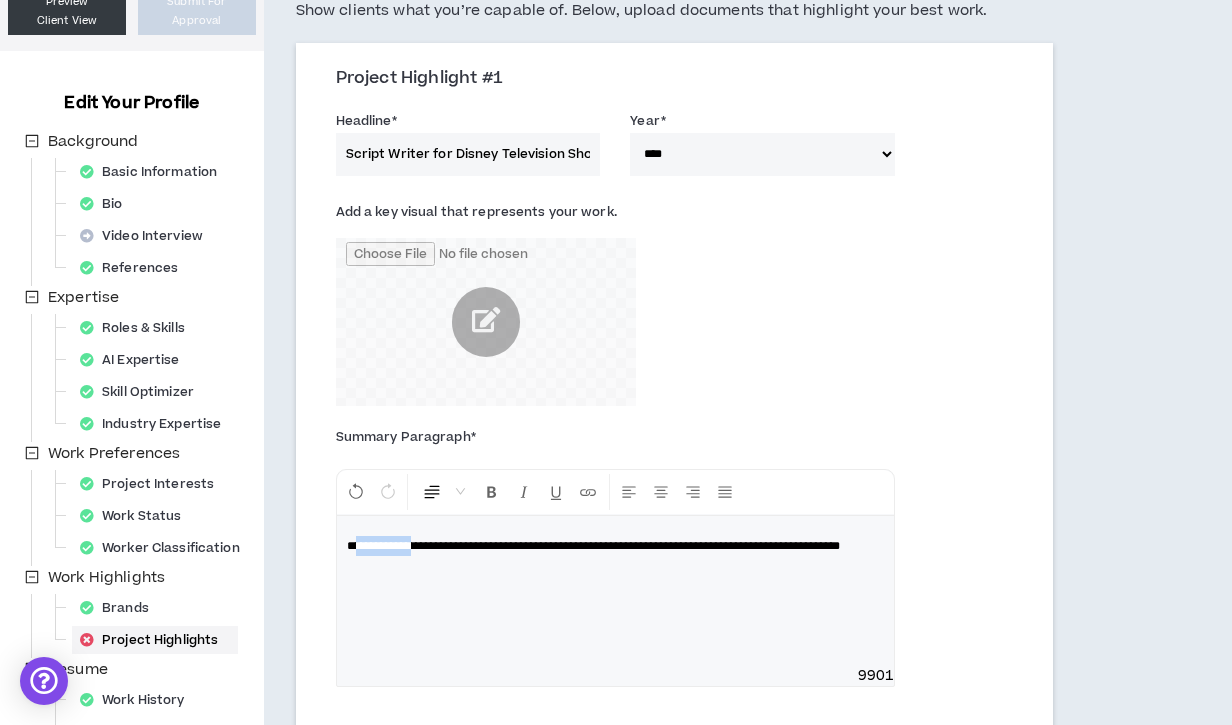 drag, startPoint x: 356, startPoint y: 545, endPoint x: 428, endPoint y: 547, distance: 72.02777 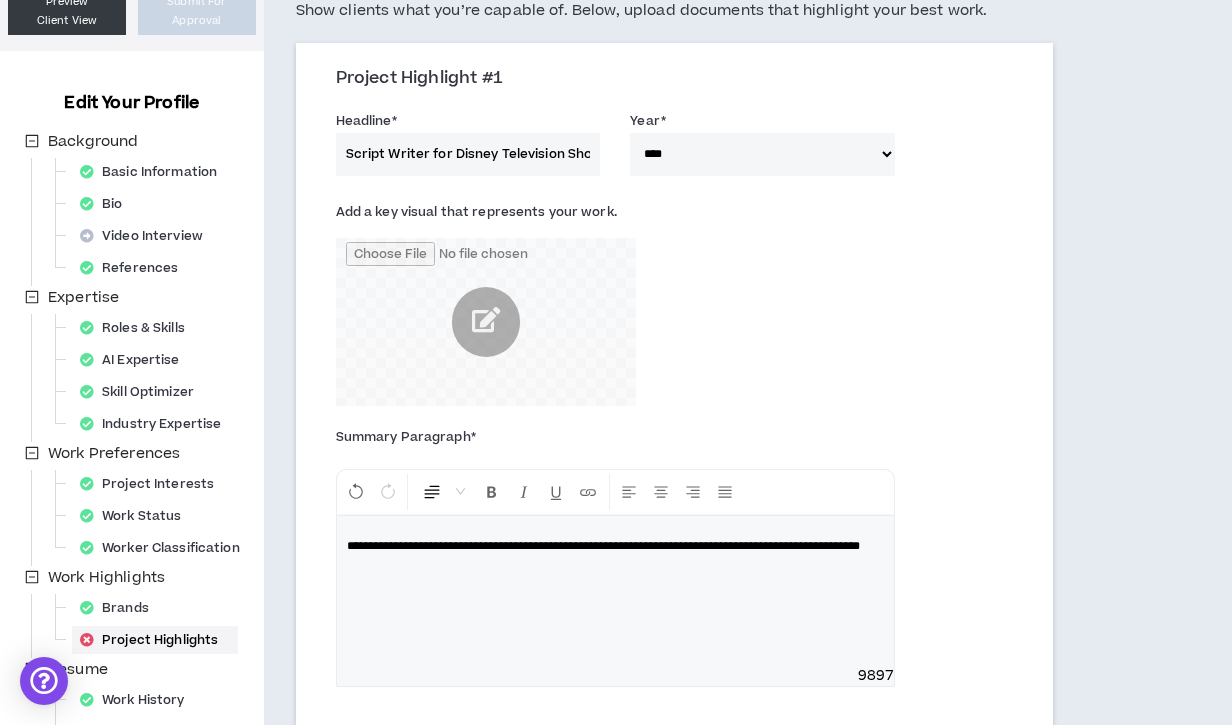 click on "**********" at bounding box center [615, 546] 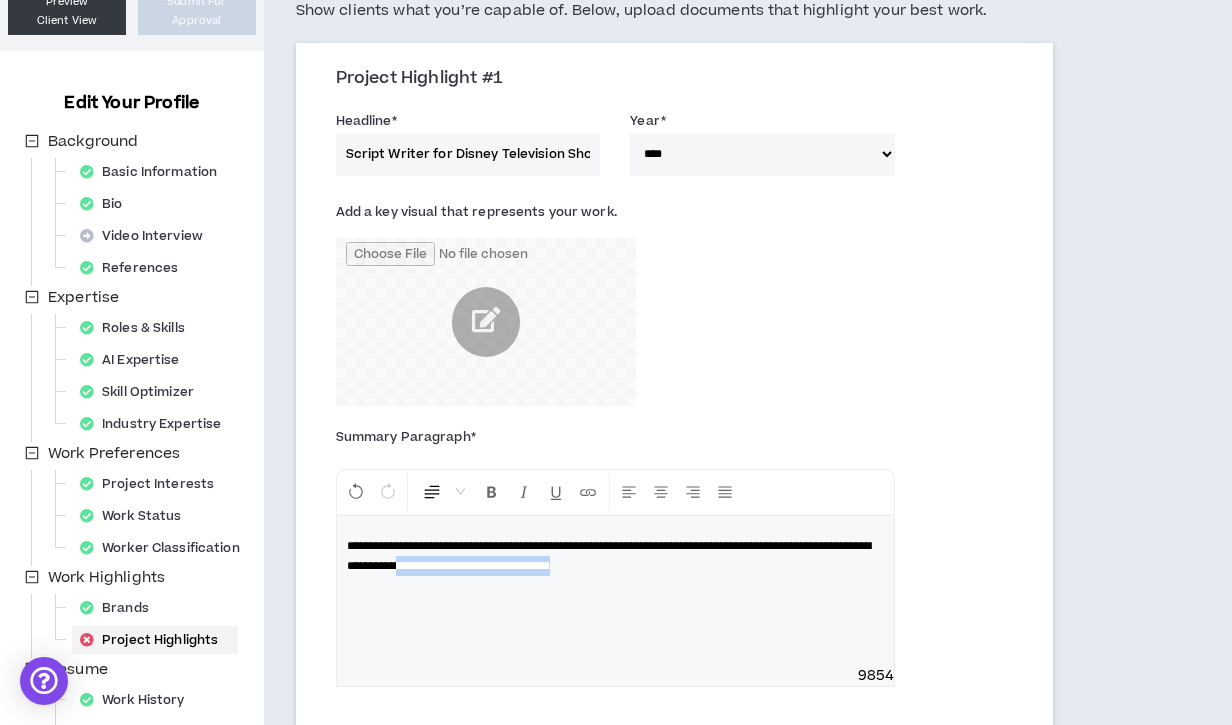 drag, startPoint x: 778, startPoint y: 566, endPoint x: 544, endPoint y: 567, distance: 234.00214 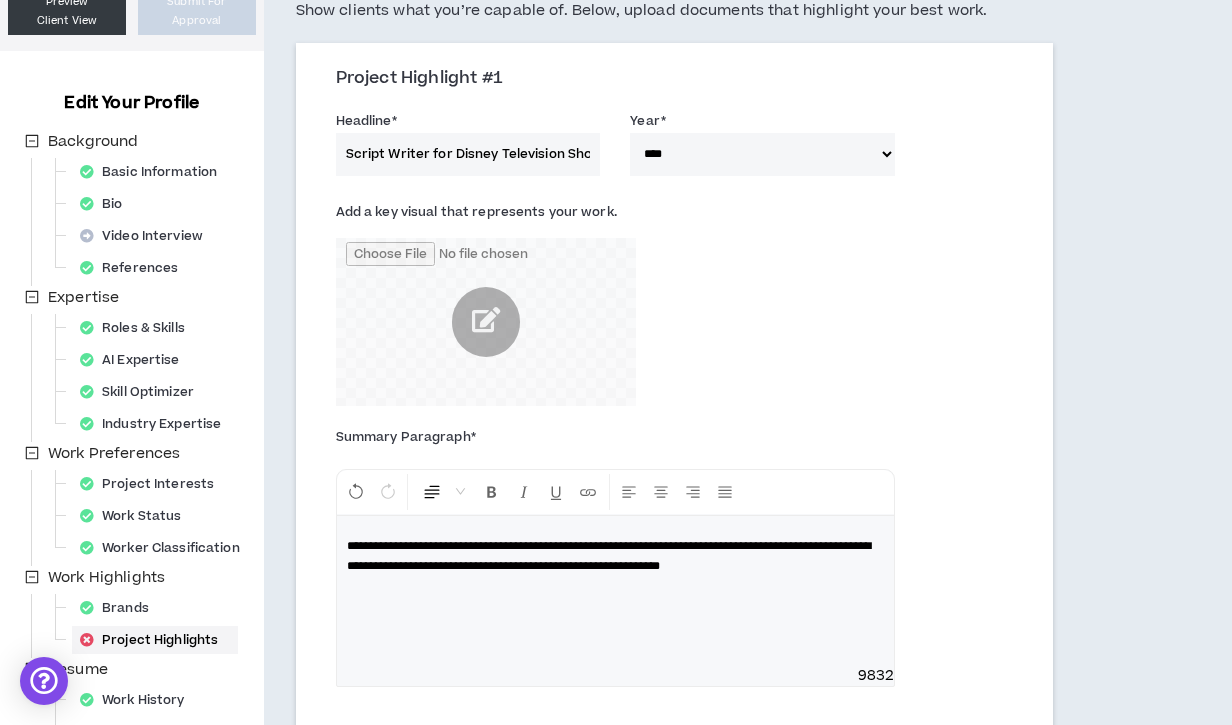 click on "**********" at bounding box center (609, 556) 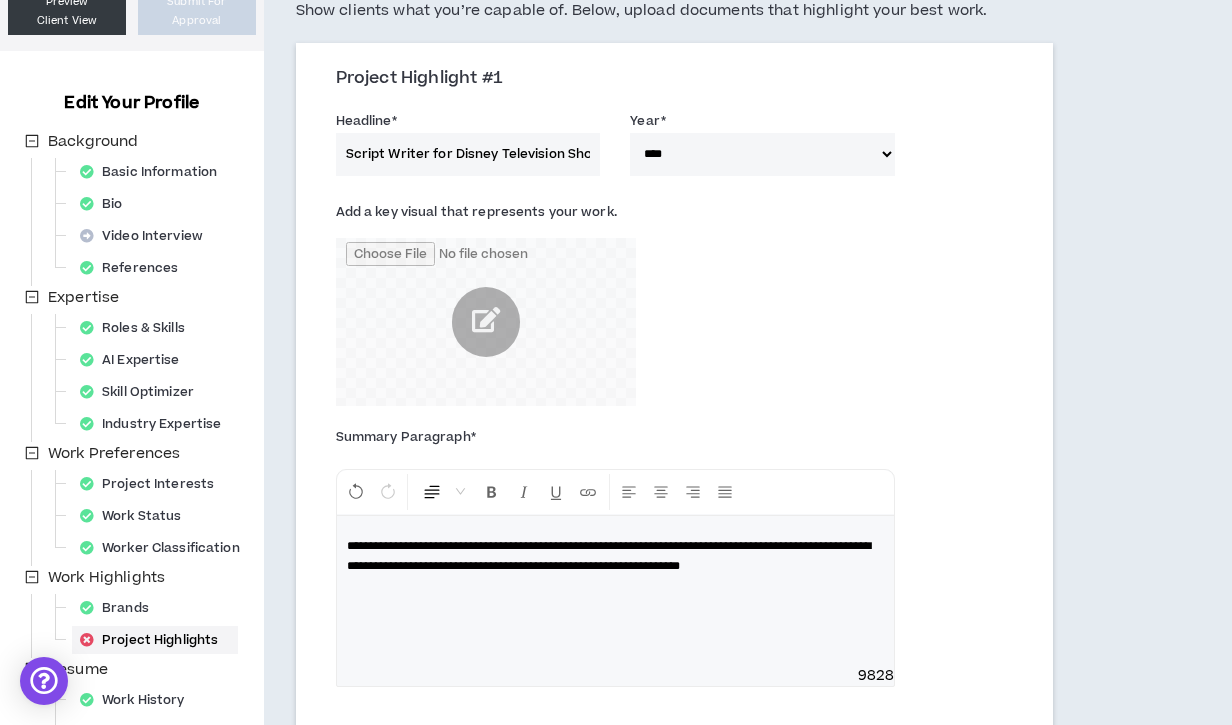 click on "**********" at bounding box center (615, 556) 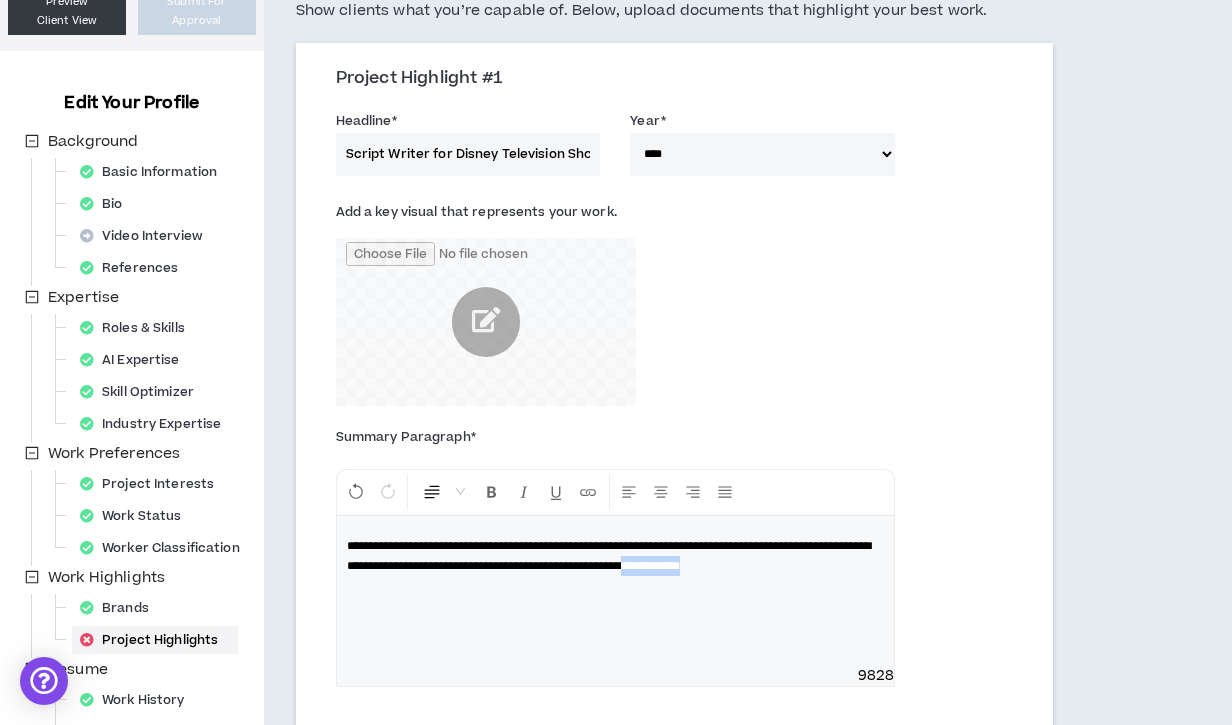 drag, startPoint x: 476, startPoint y: 576, endPoint x: 344, endPoint y: 579, distance: 132.03409 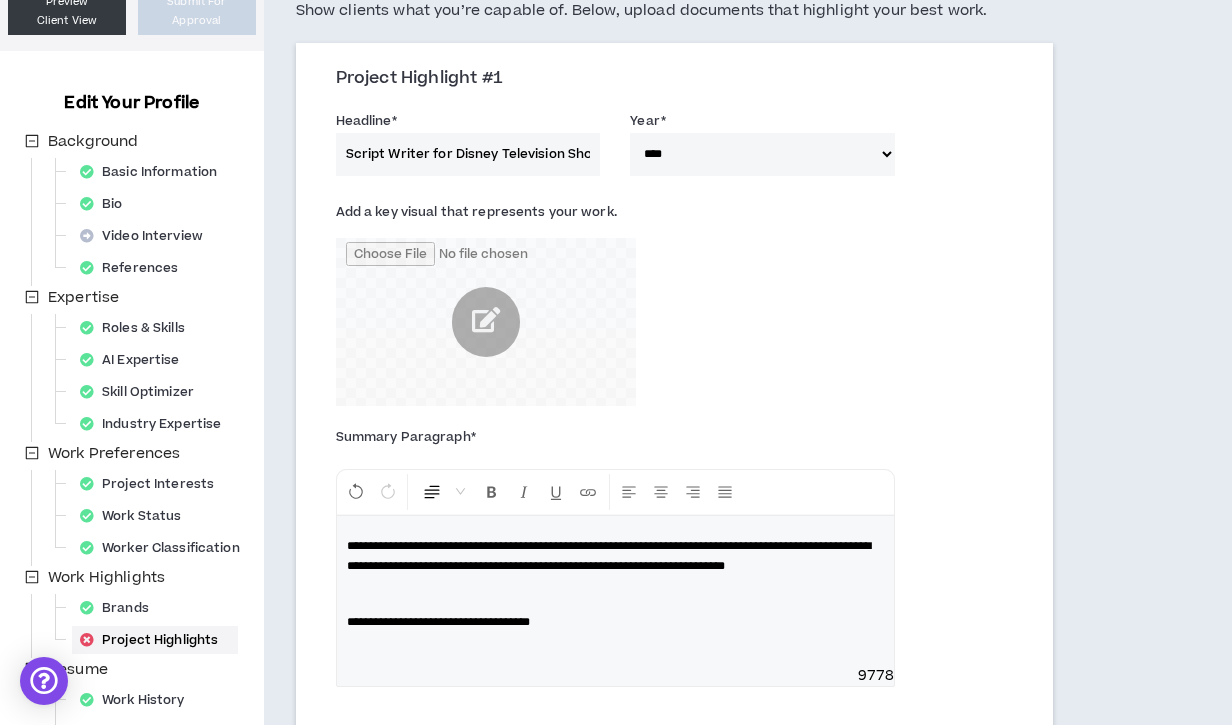 click on "**********" at bounding box center (438, 622) 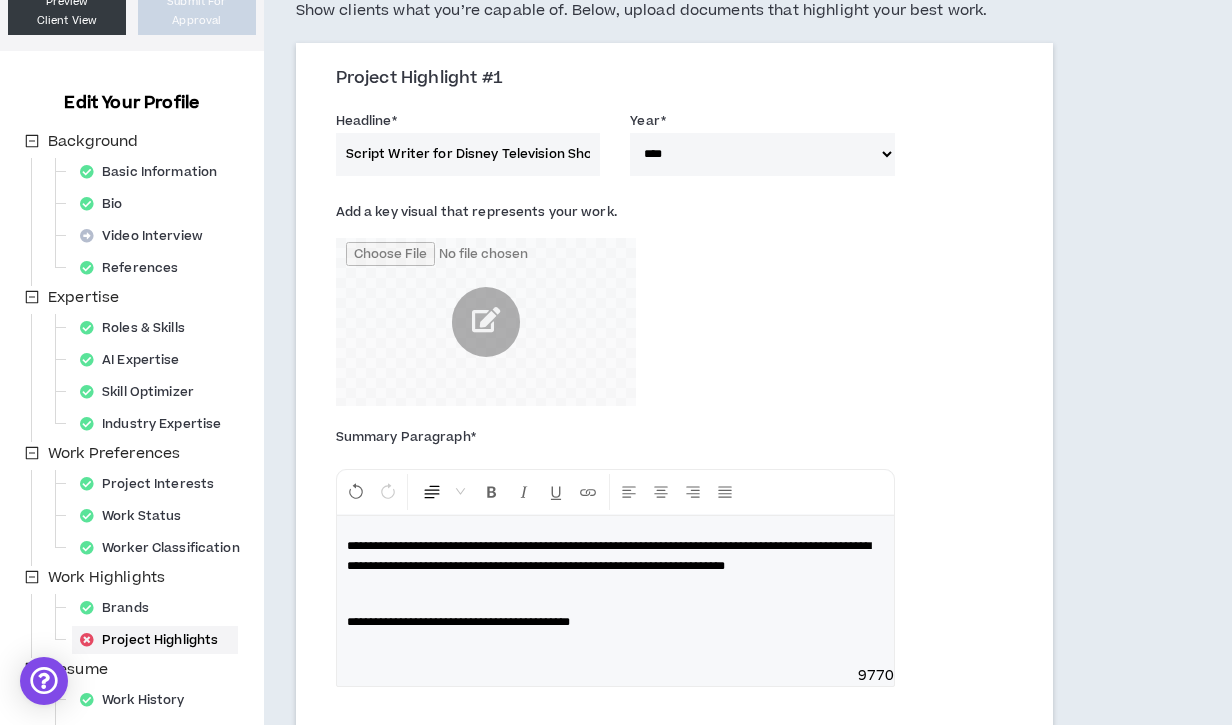click on "**********" at bounding box center (615, 622) 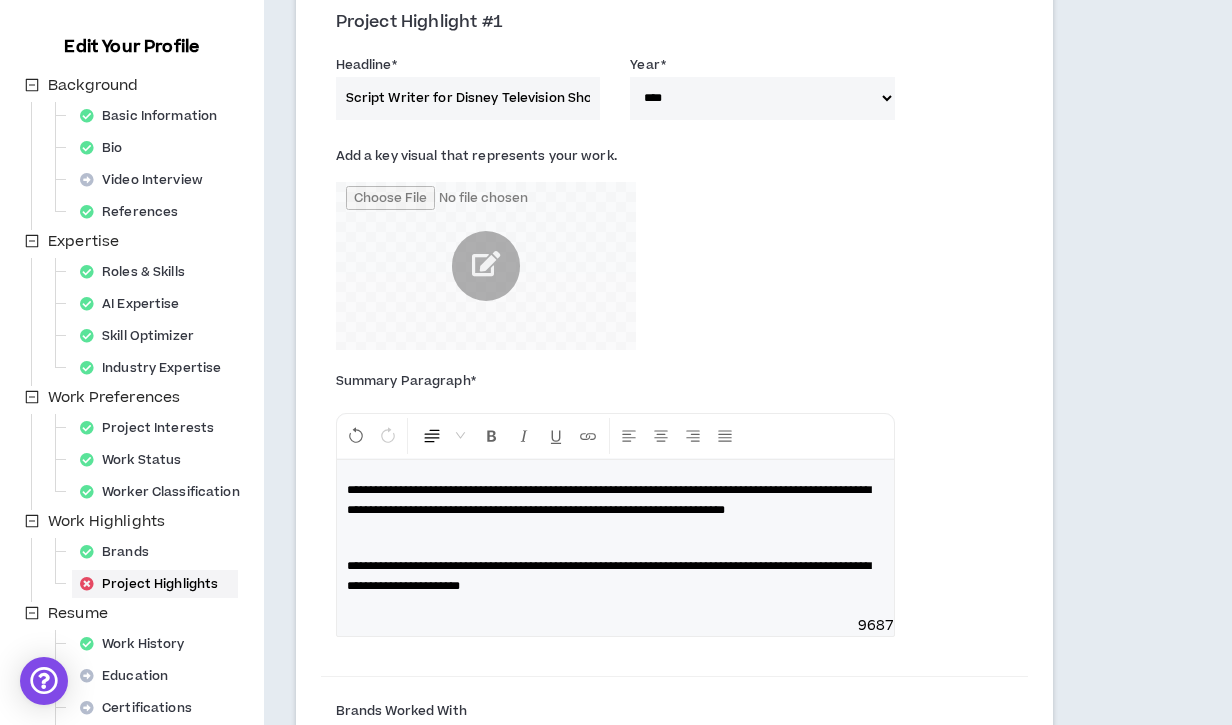 scroll, scrollTop: 240, scrollLeft: 0, axis: vertical 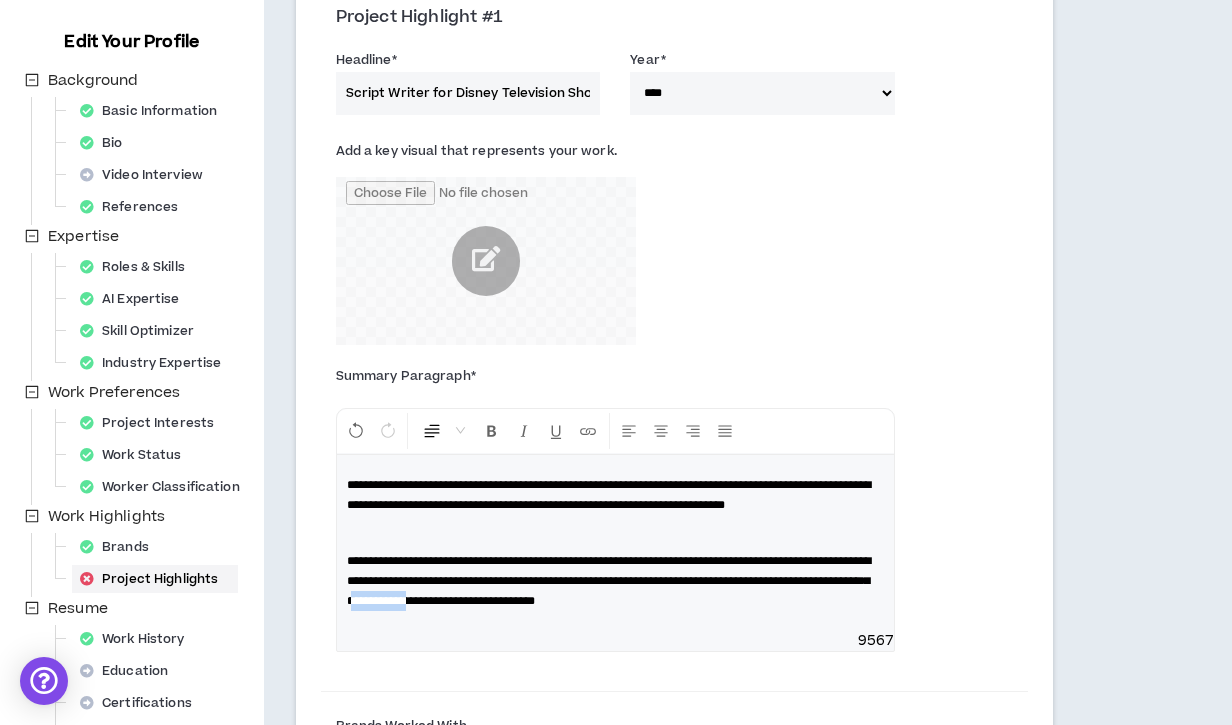 drag, startPoint x: 693, startPoint y: 620, endPoint x: 628, endPoint y: 620, distance: 65 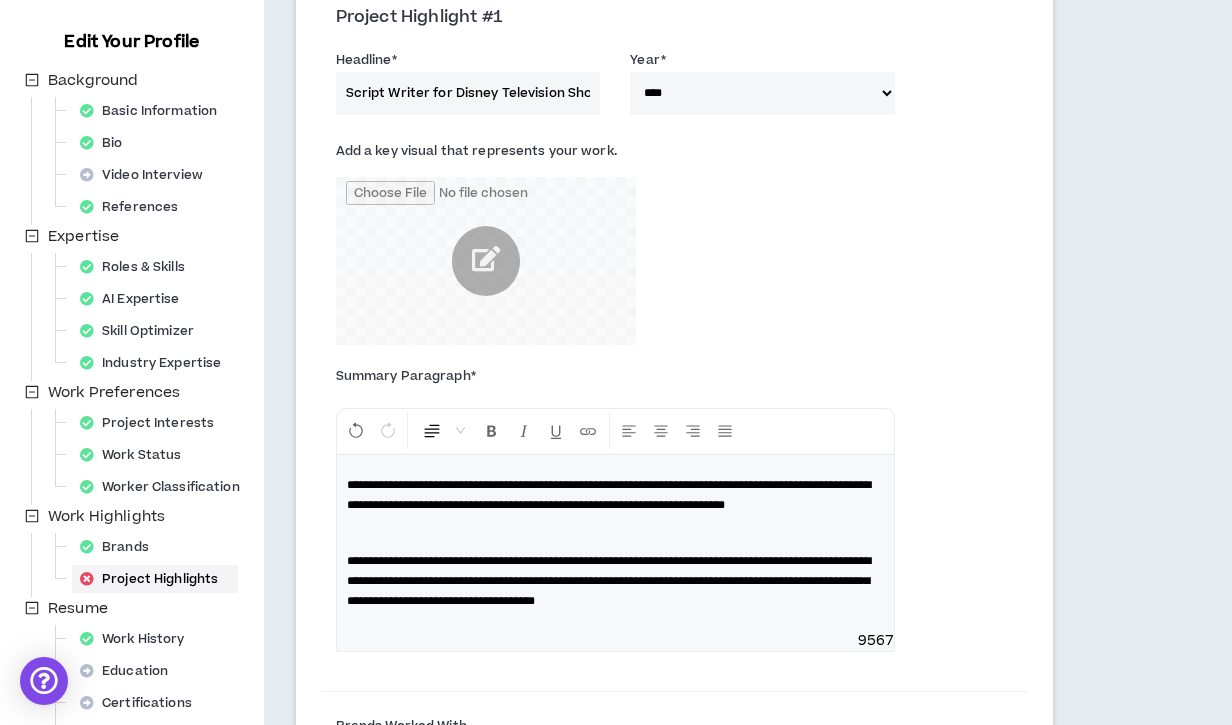 click on "**********" at bounding box center (609, 581) 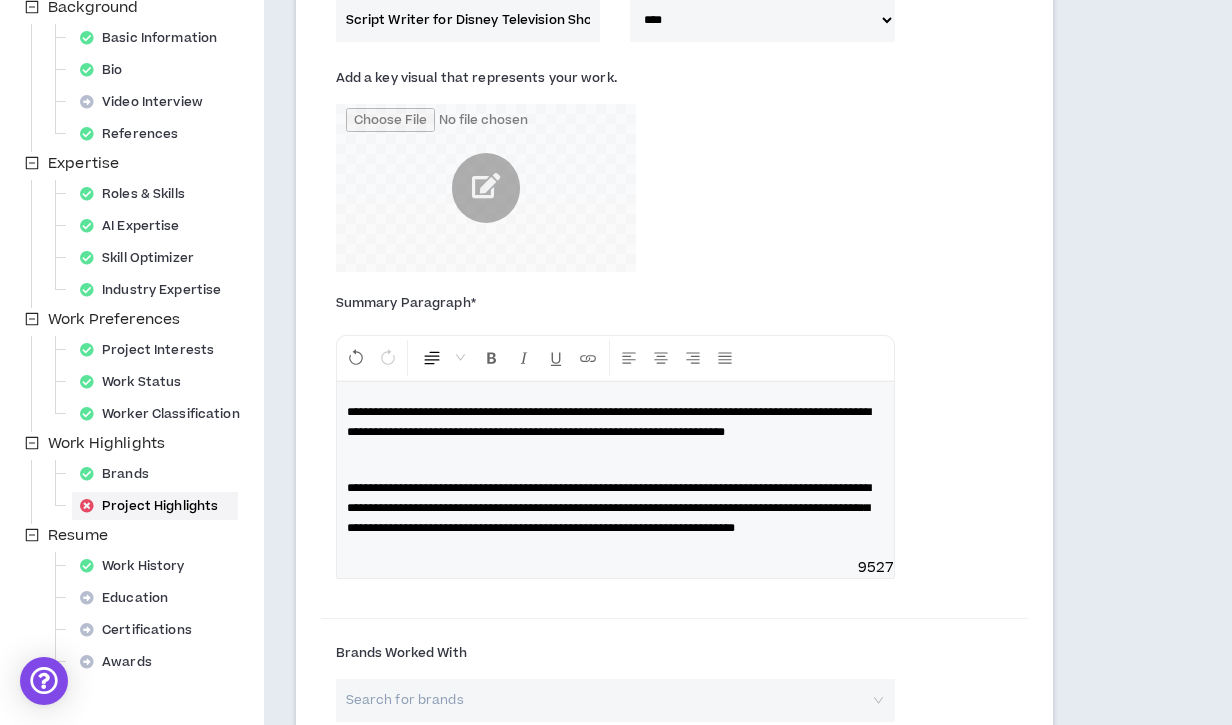 scroll, scrollTop: 320, scrollLeft: 0, axis: vertical 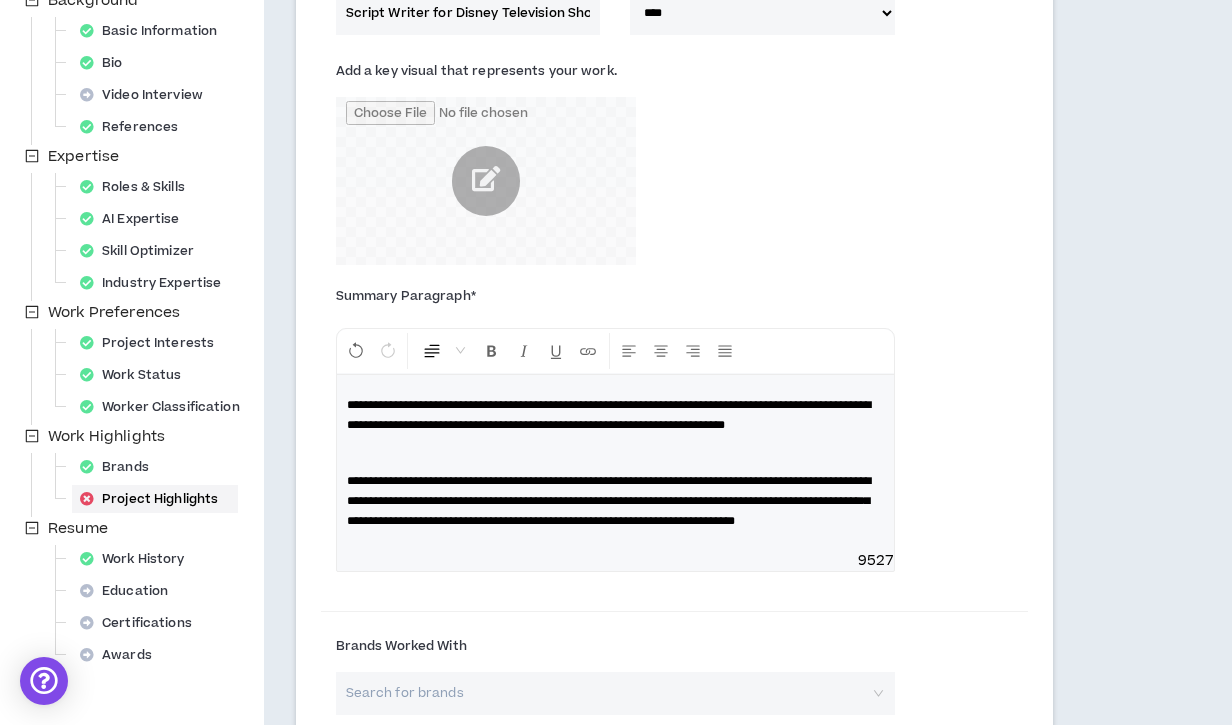 click on "**********" at bounding box center [609, 501] 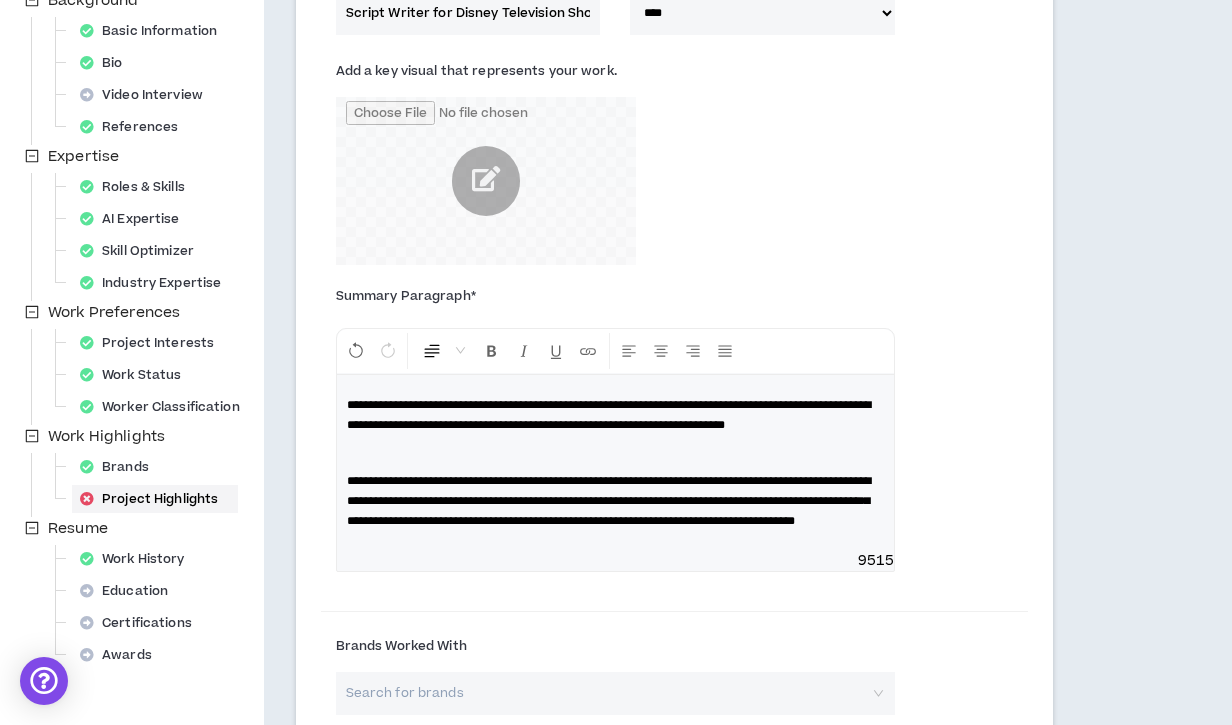 click on "**********" at bounding box center [615, 501] 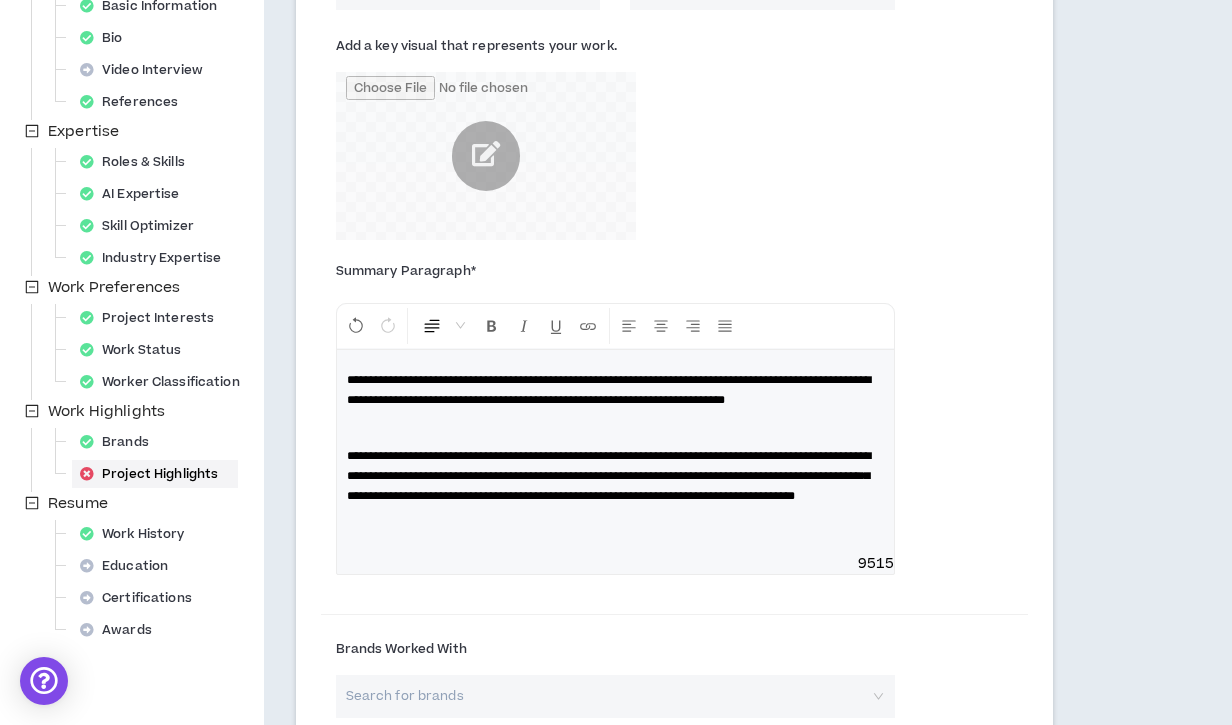 scroll, scrollTop: 346, scrollLeft: 0, axis: vertical 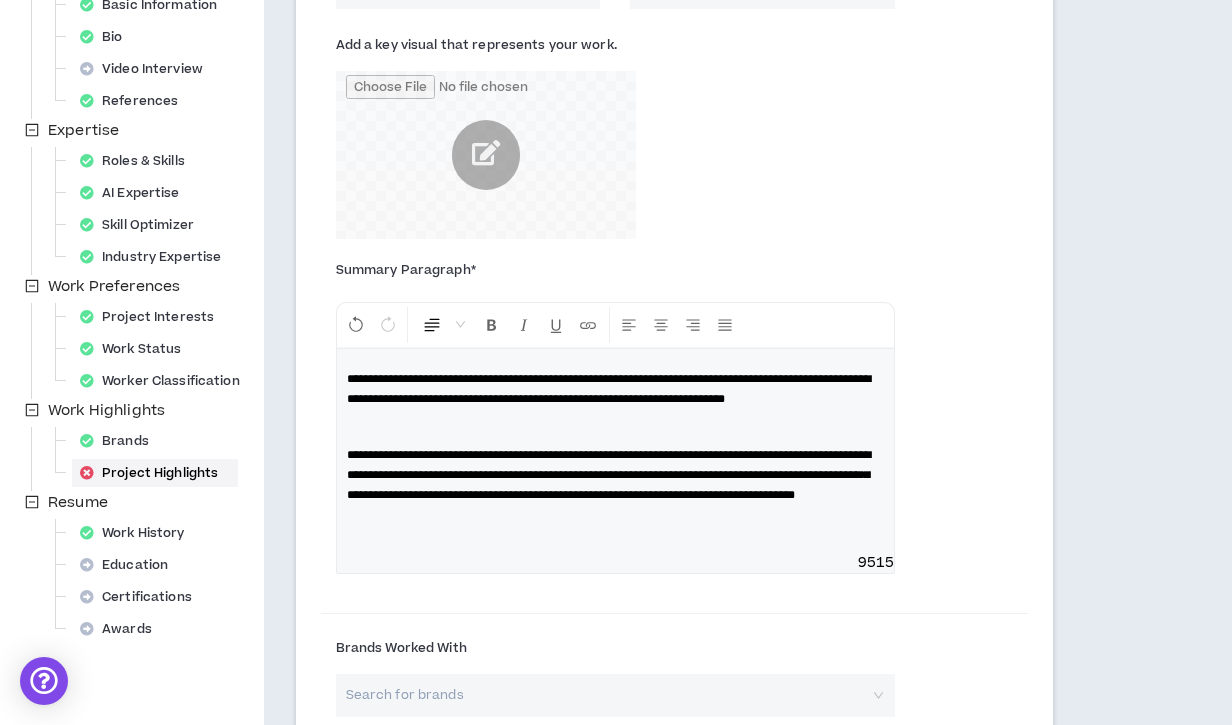 click on "**********" at bounding box center [609, 389] 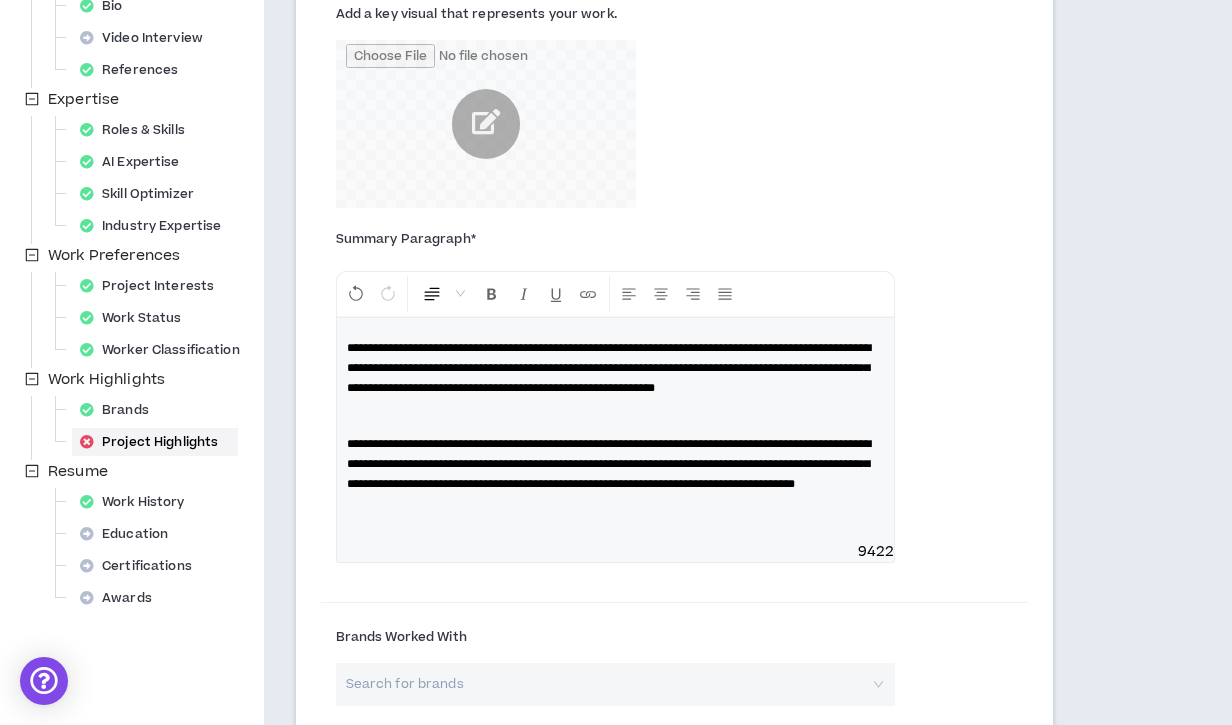scroll, scrollTop: 384, scrollLeft: 0, axis: vertical 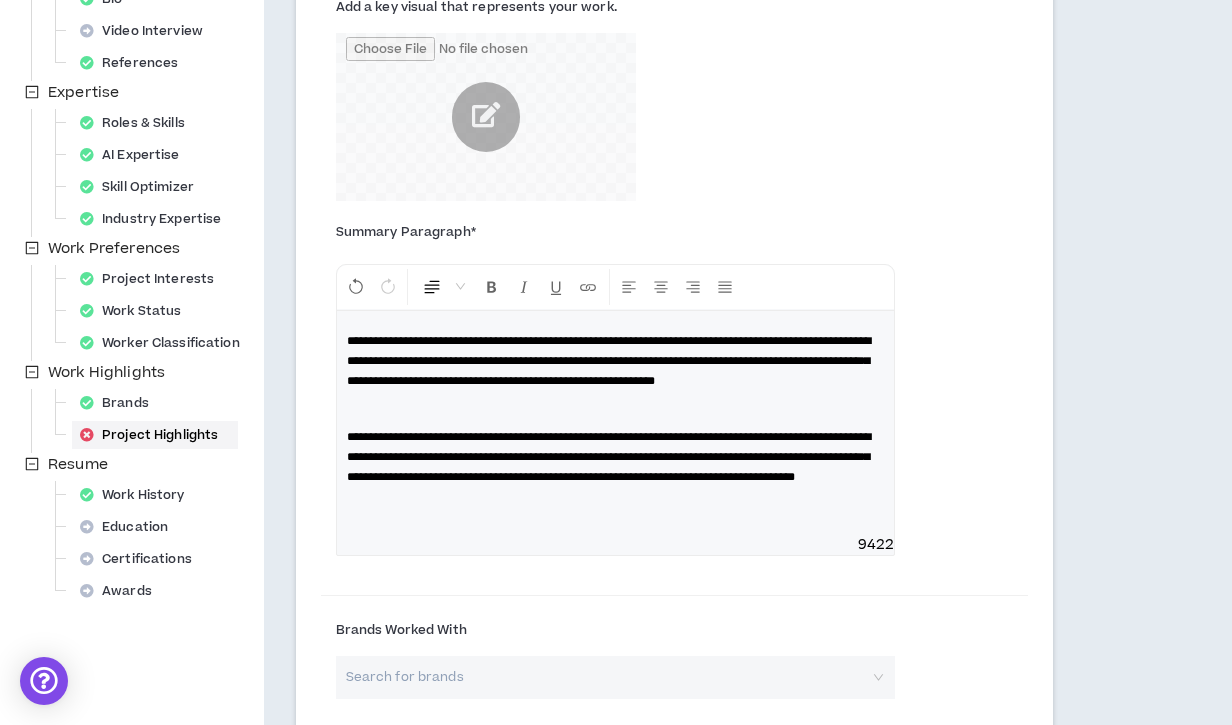 click on "**********" at bounding box center [609, 457] 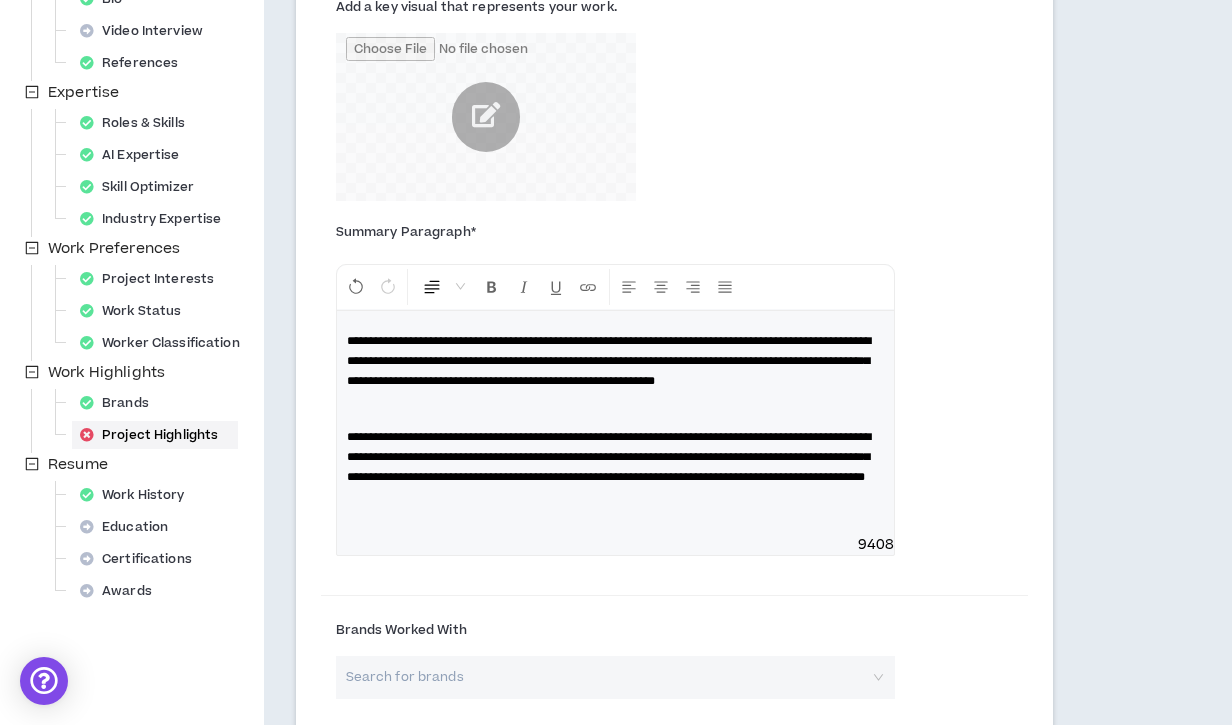 click on "**********" at bounding box center (609, 457) 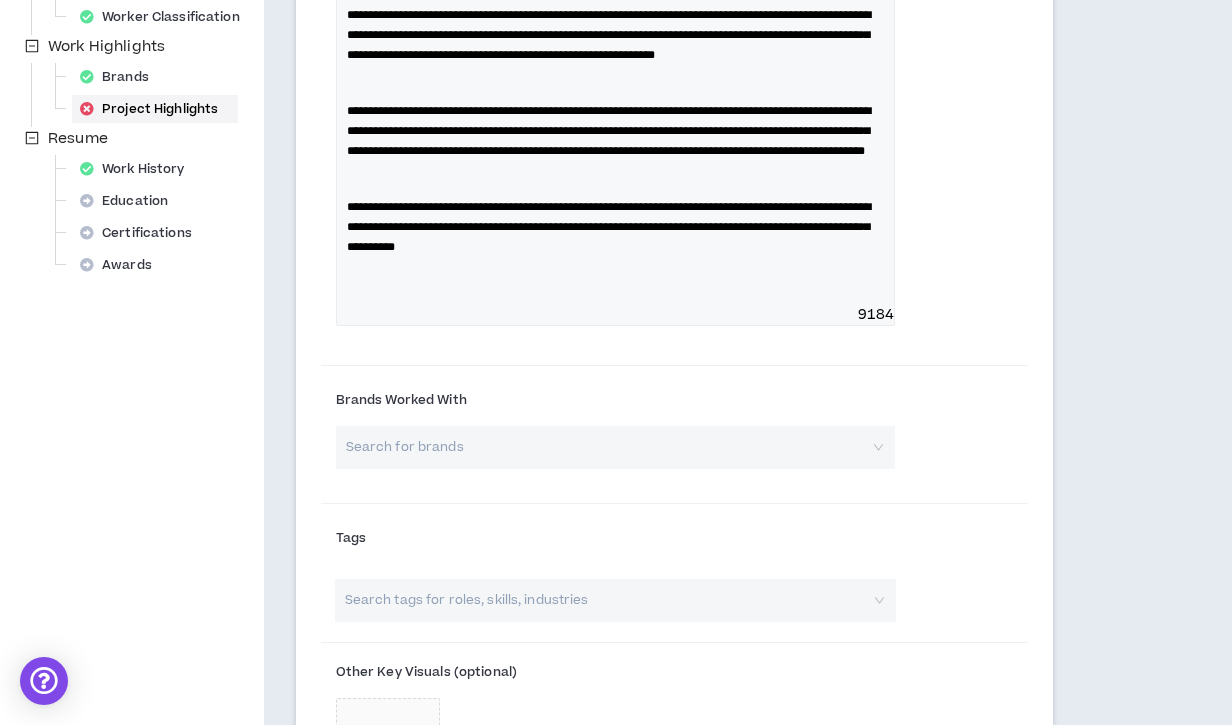 scroll, scrollTop: 728, scrollLeft: 0, axis: vertical 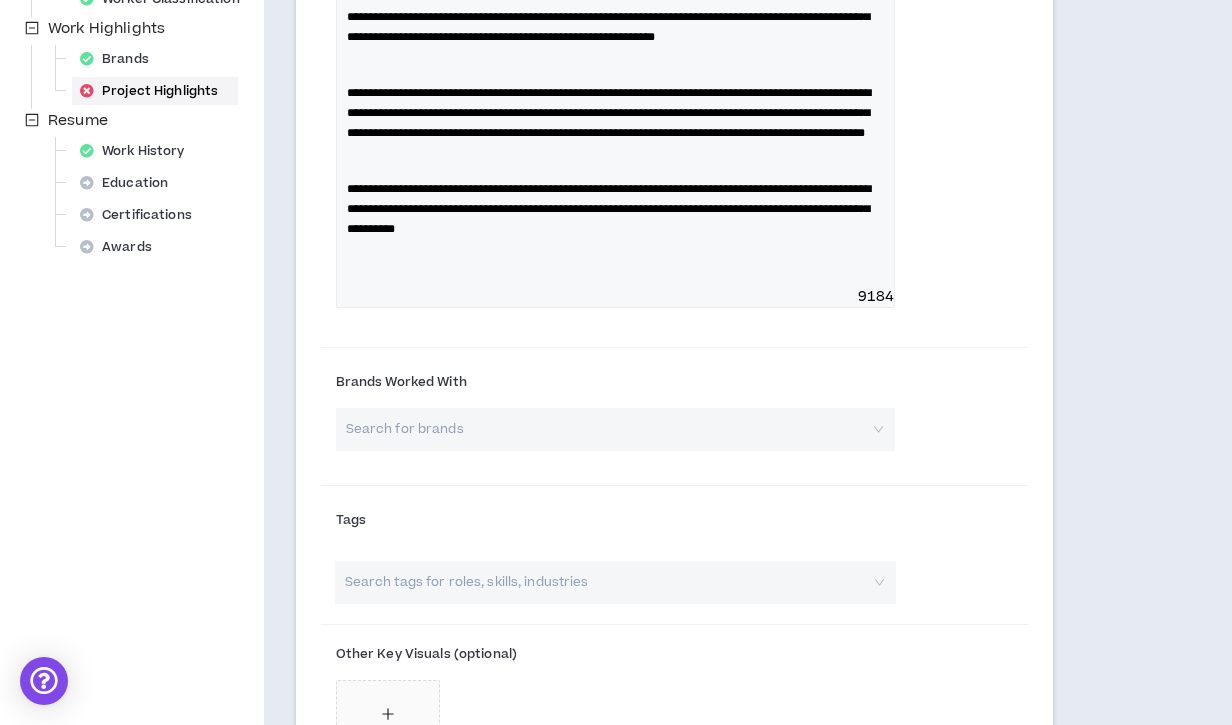click at bounding box center (608, 429) 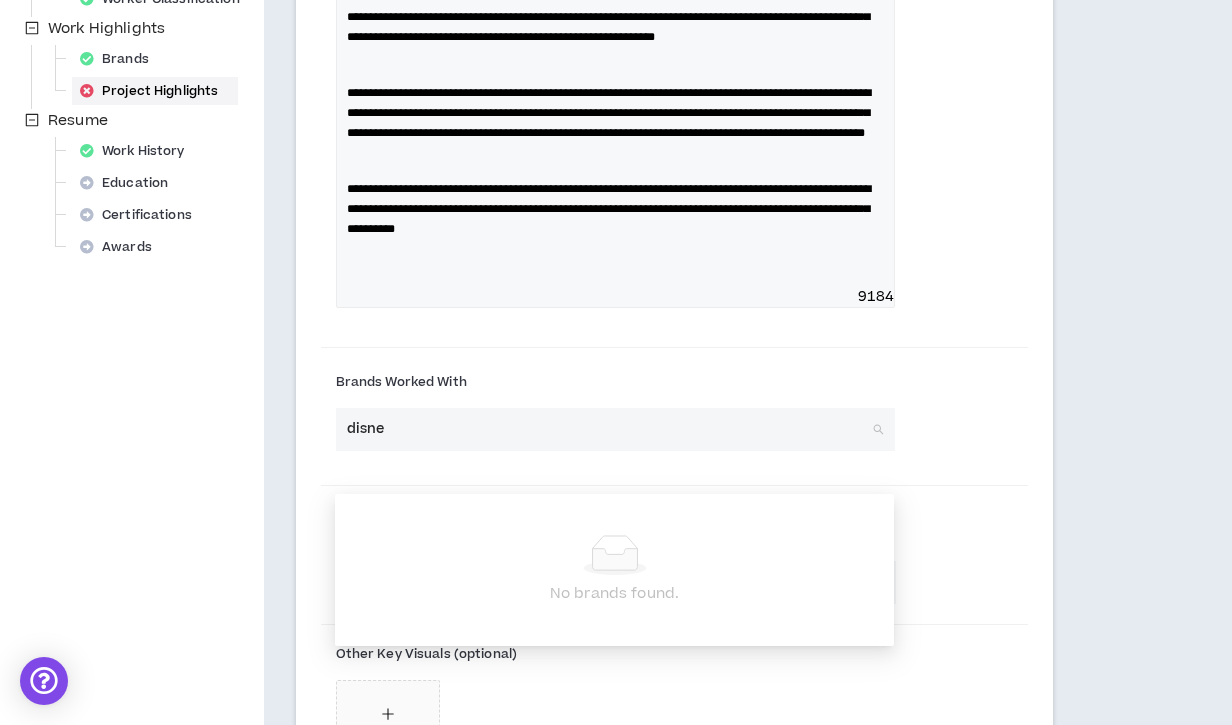 type on "disney" 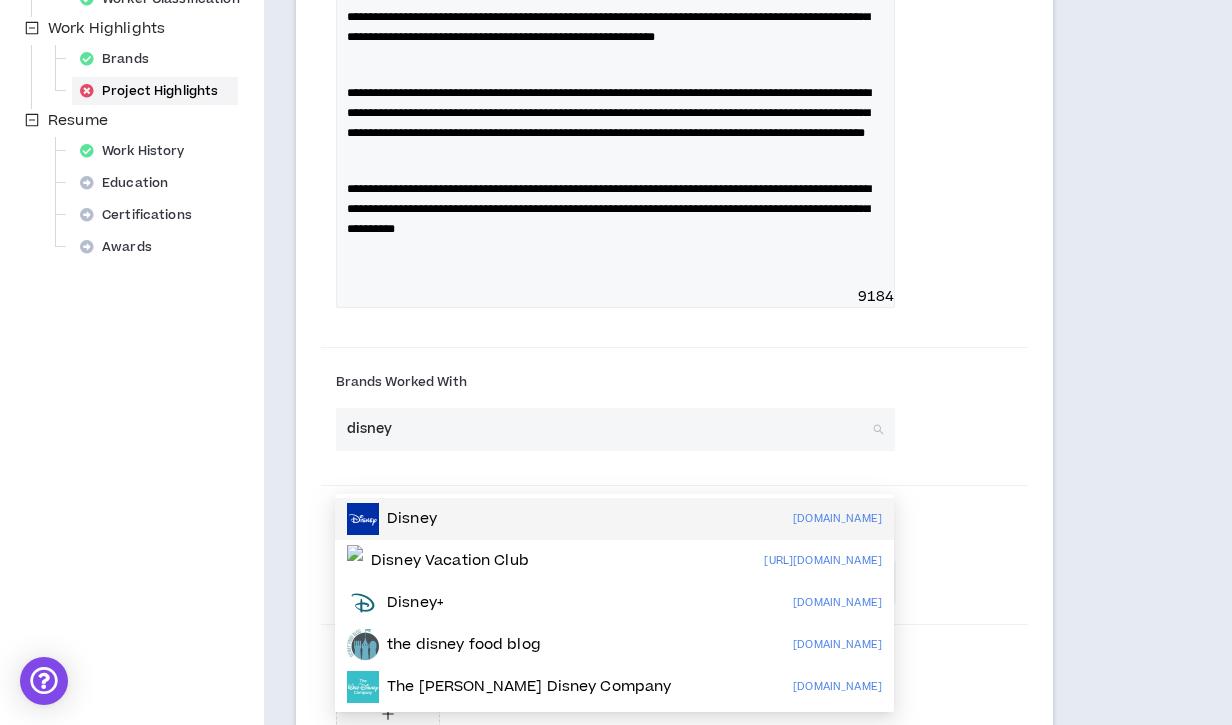 click on "Disney [DOMAIN_NAME]" at bounding box center (614, 519) 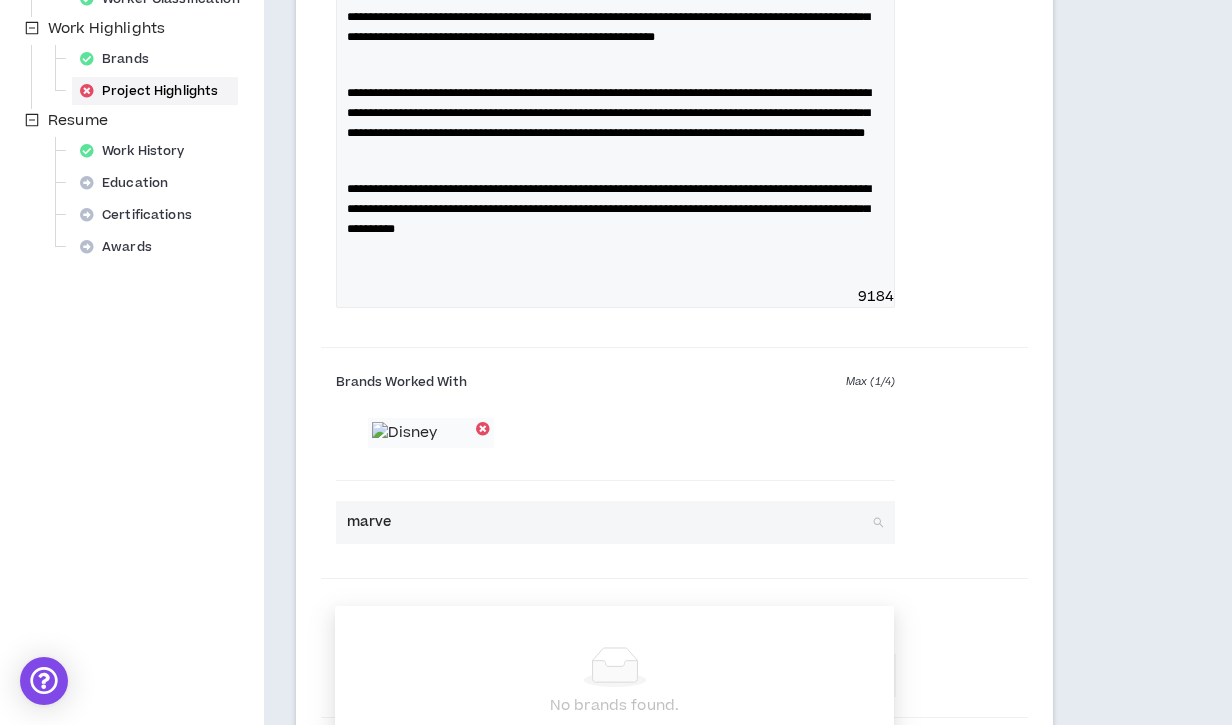 type on "marvel" 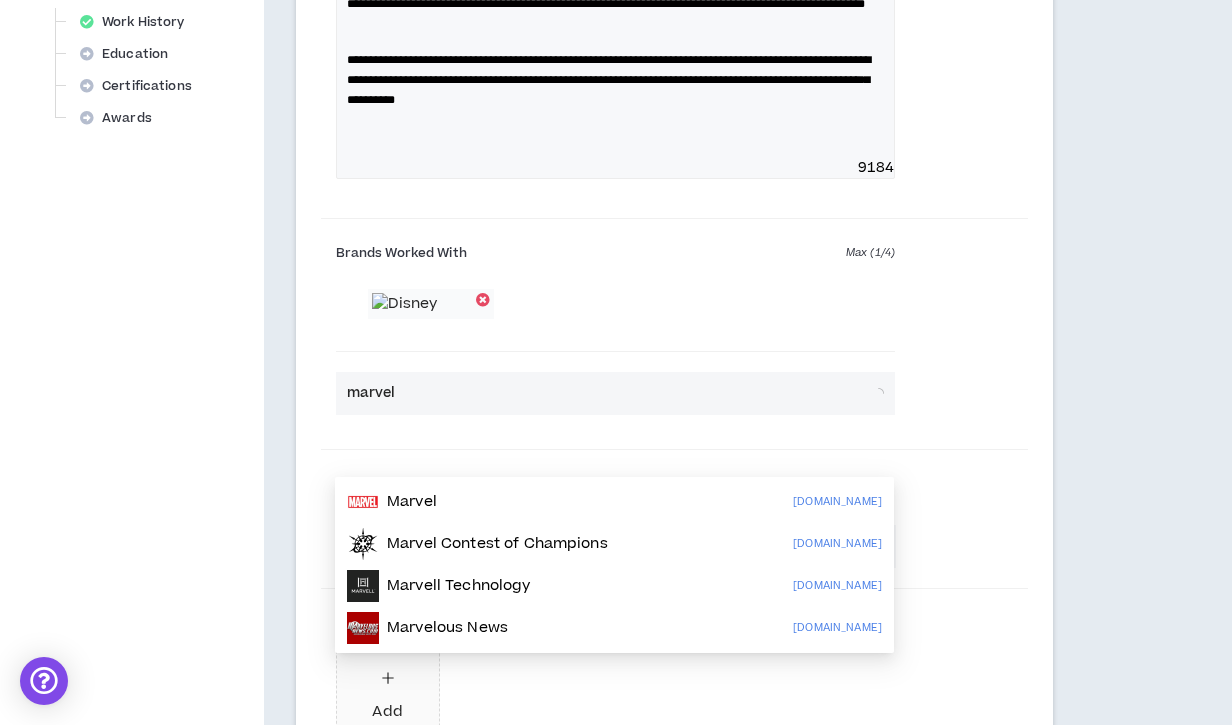 scroll, scrollTop: 859, scrollLeft: 0, axis: vertical 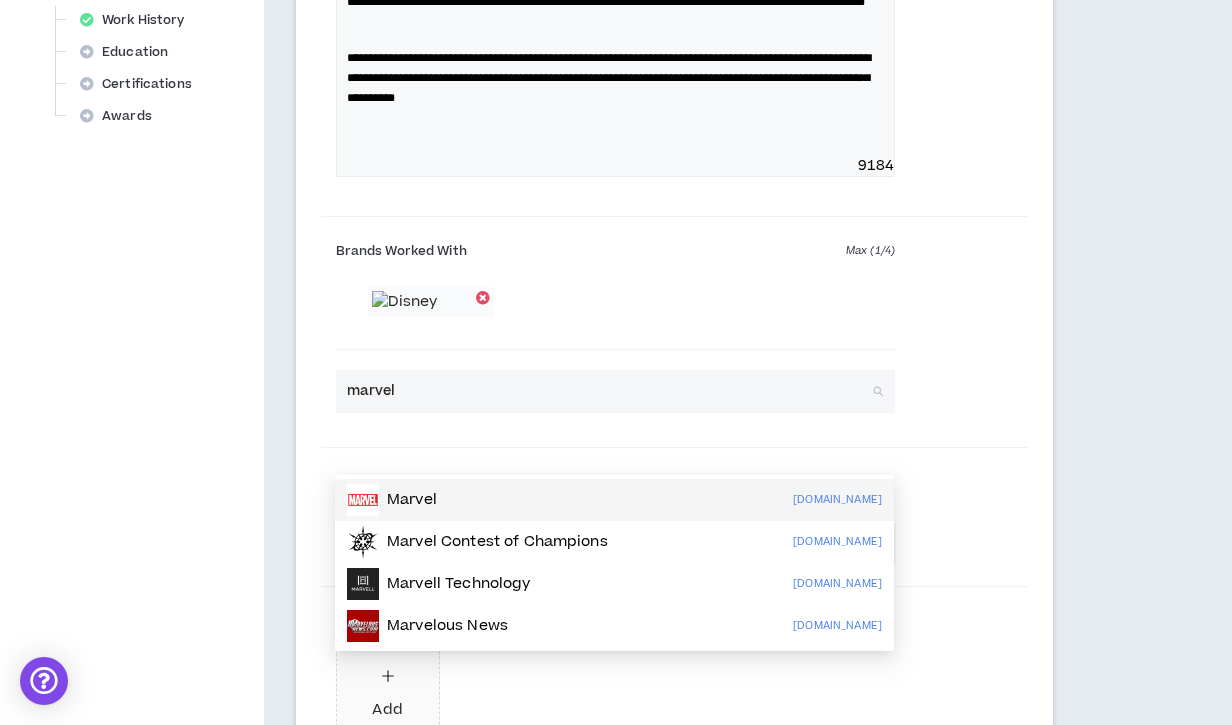 click on "Marvel [DOMAIN_NAME]" at bounding box center [614, 500] 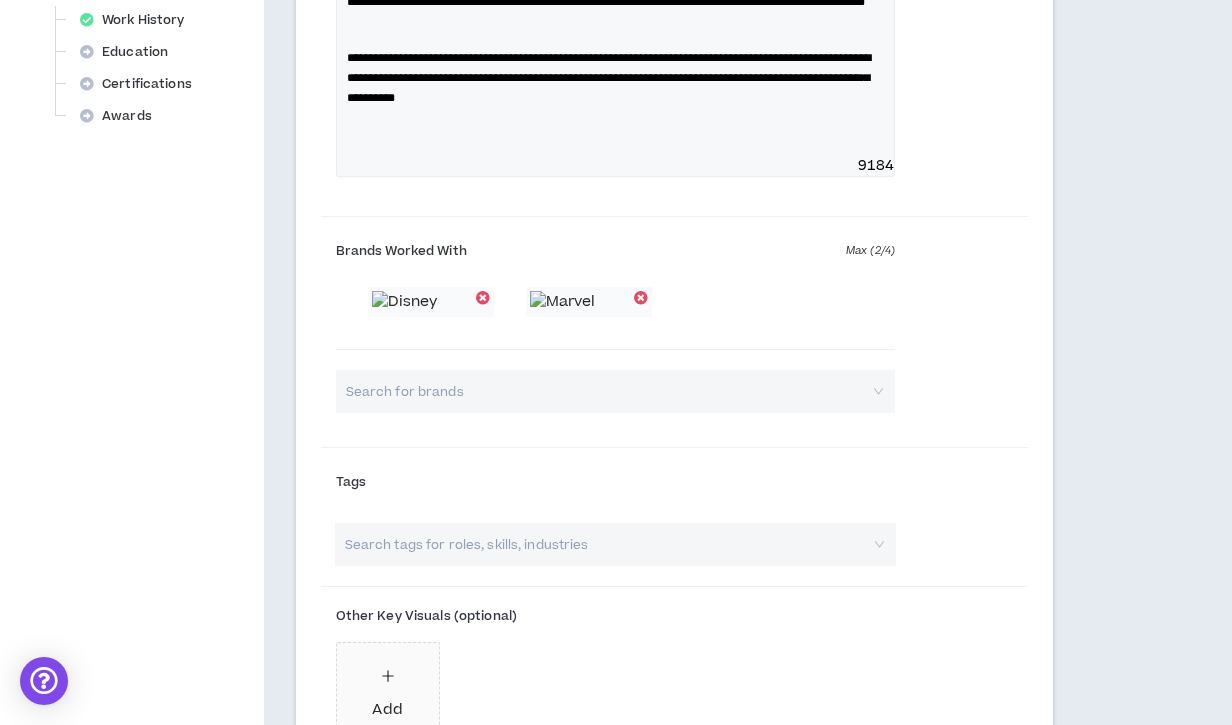 click at bounding box center (608, 391) 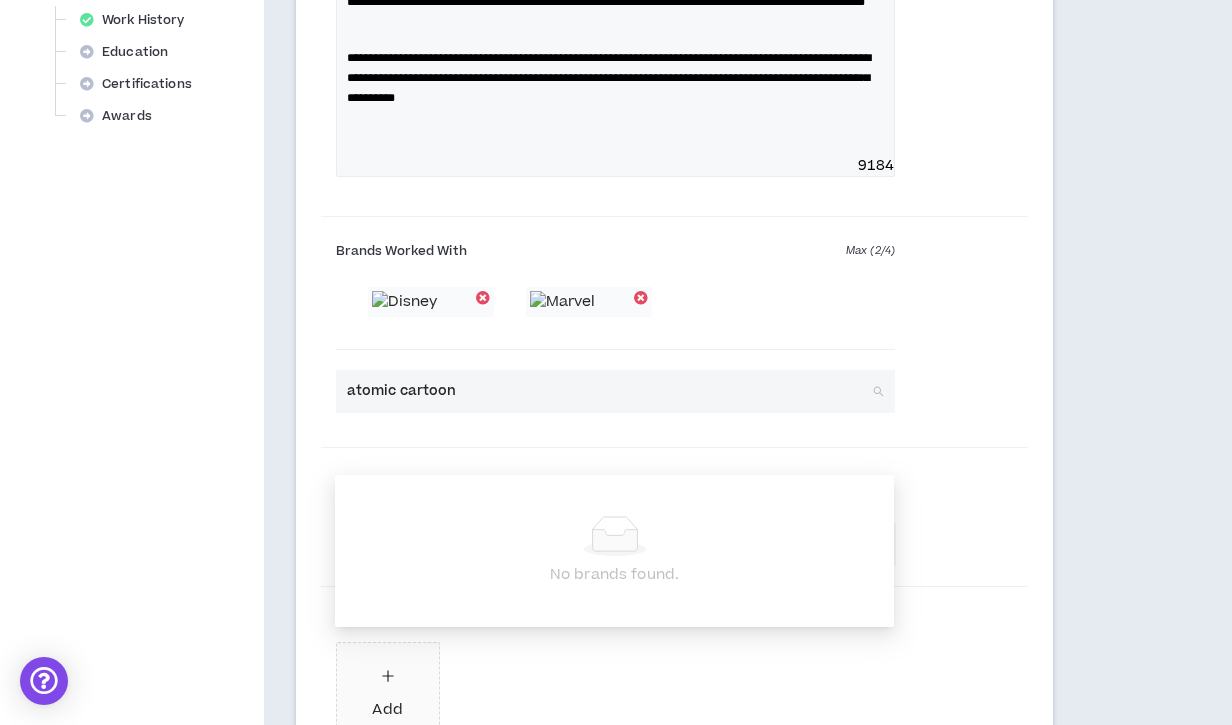 type on "atomic cartoons" 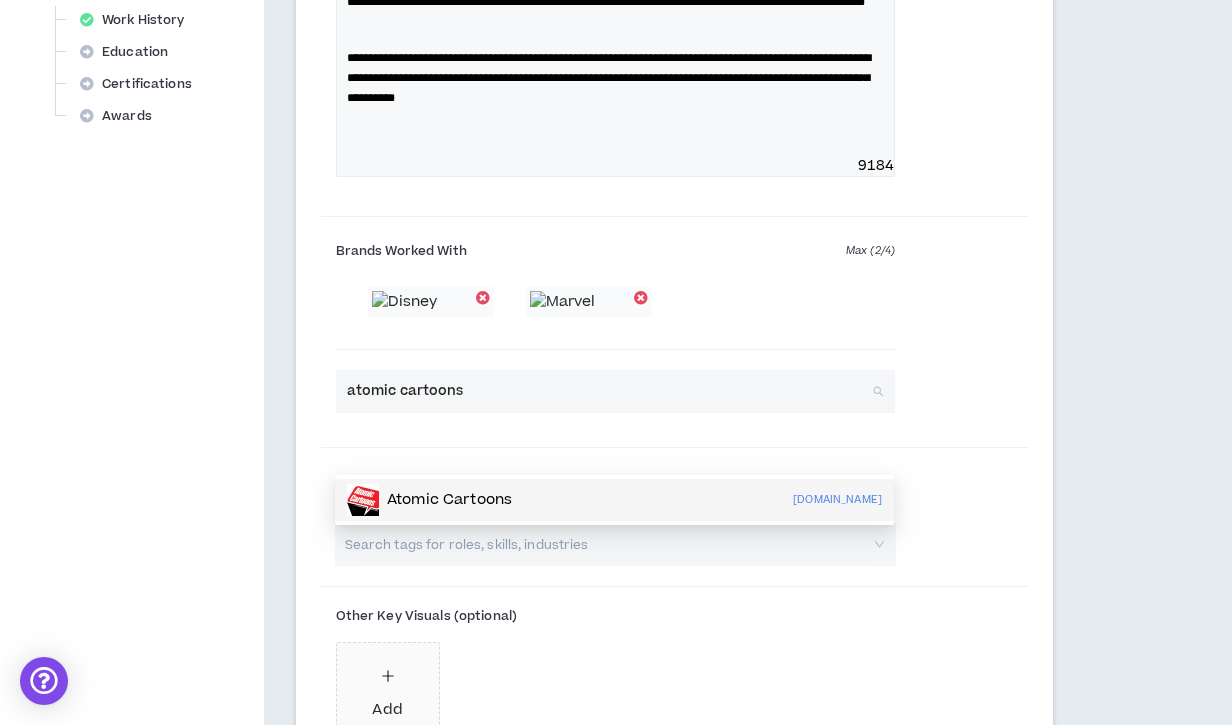 click on "Atomic Cartoons" at bounding box center (449, 500) 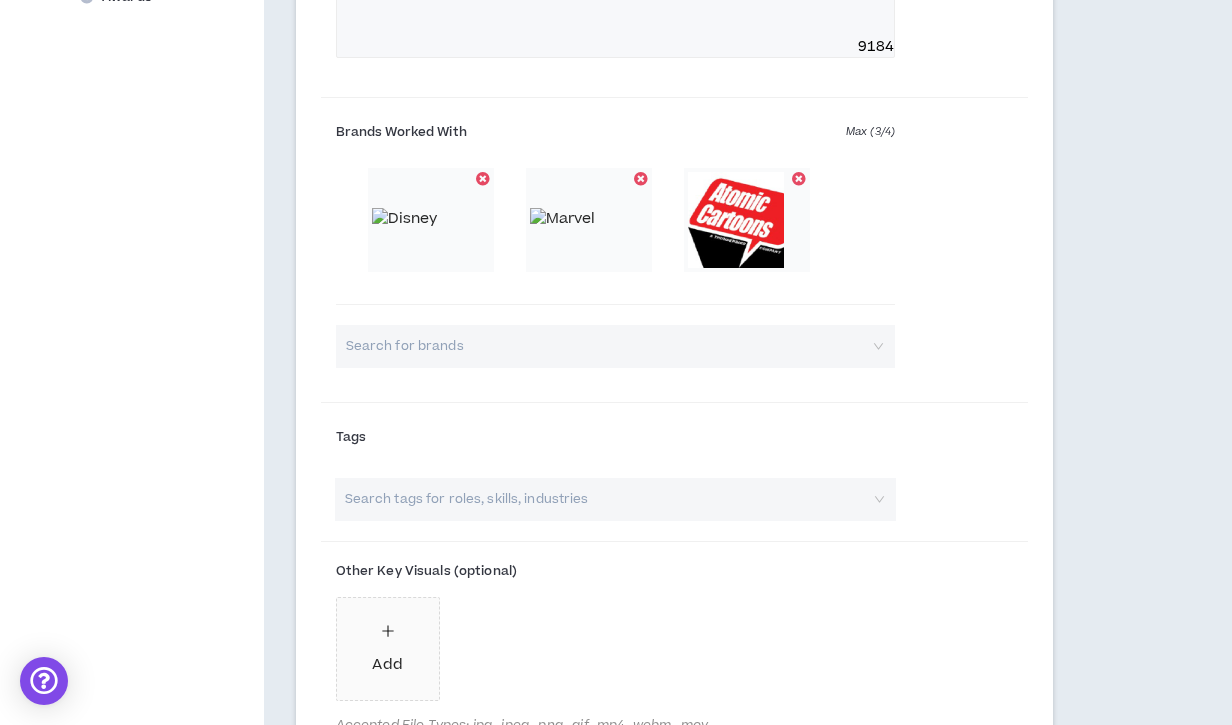 scroll, scrollTop: 1002, scrollLeft: 0, axis: vertical 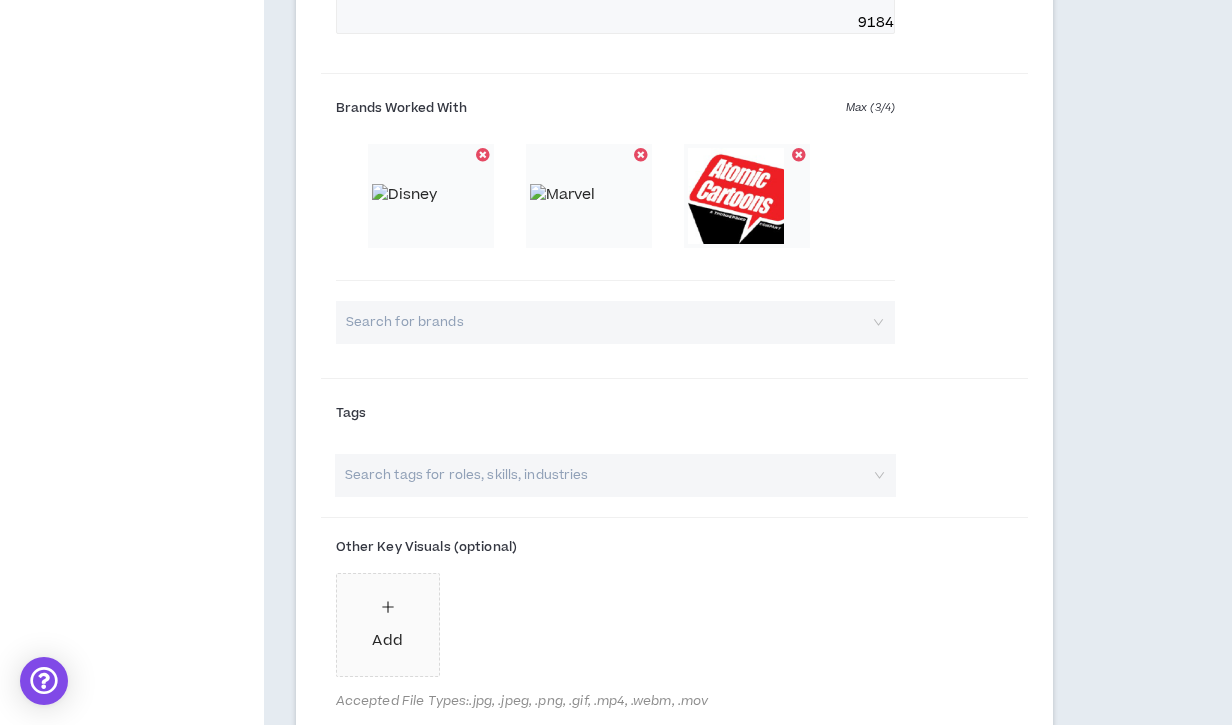 click at bounding box center [605, 475] 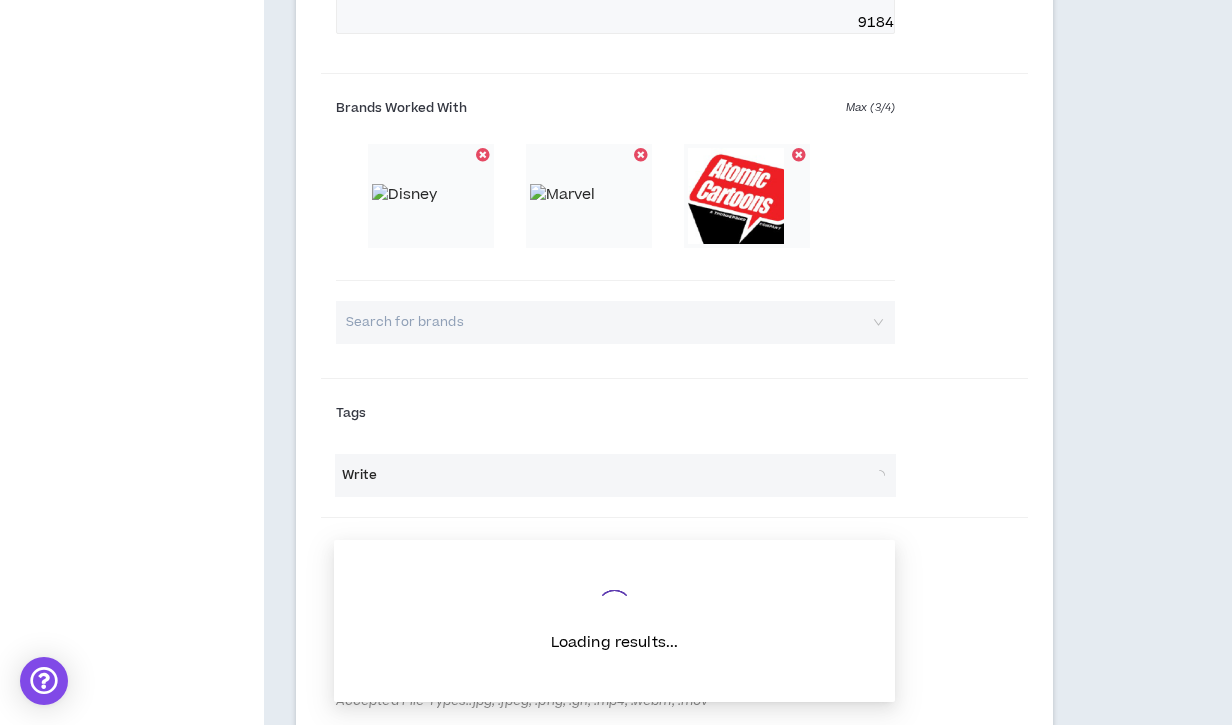 type on "Writer" 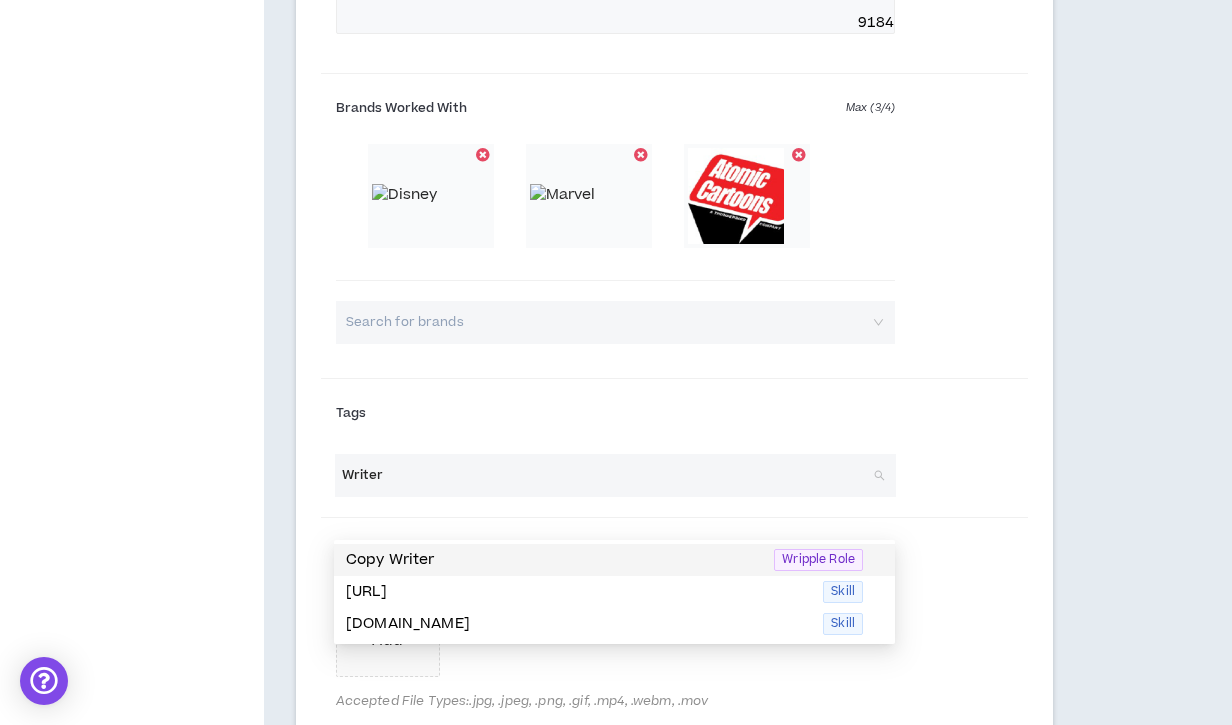 click on "Copy Writer" at bounding box center [554, 560] 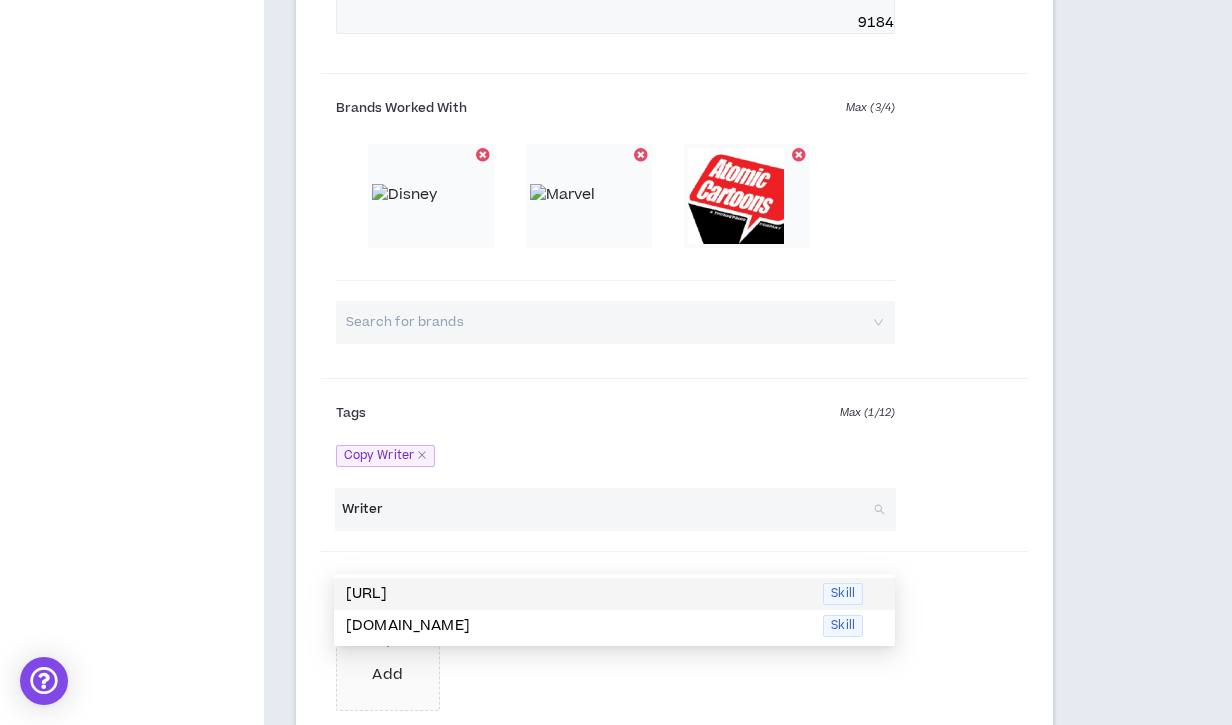 drag, startPoint x: 428, startPoint y: 565, endPoint x: 329, endPoint y: 554, distance: 99.60924 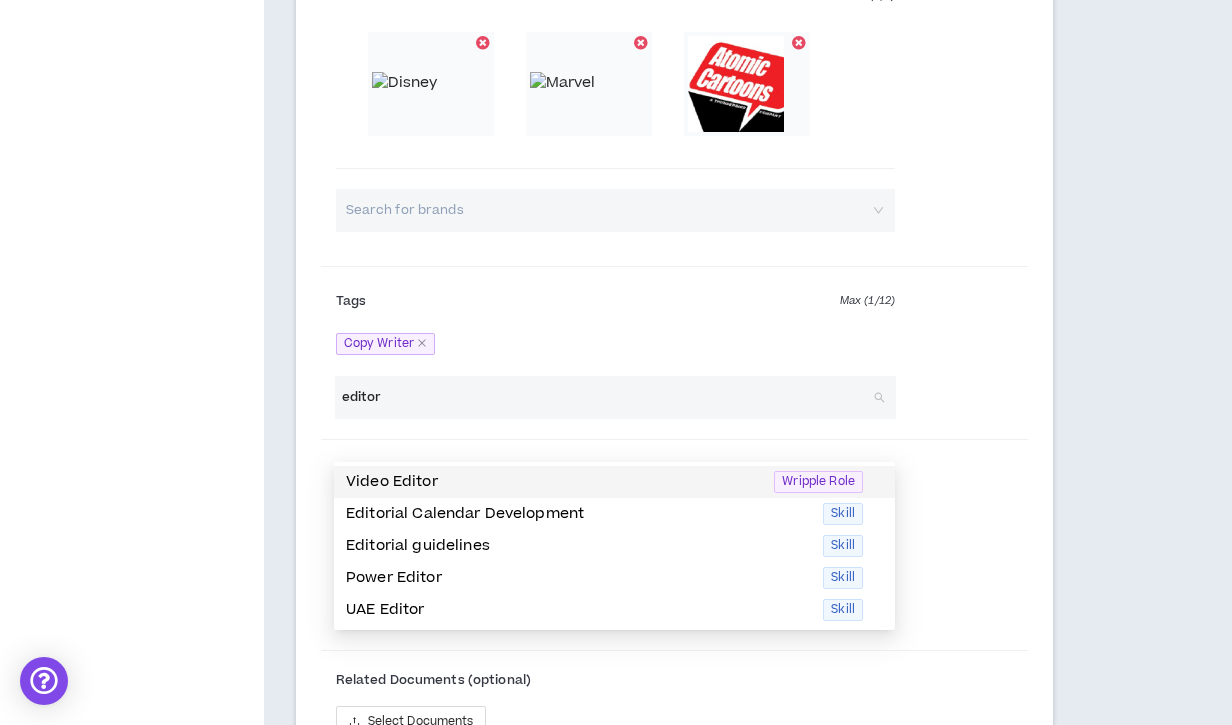 scroll, scrollTop: 1115, scrollLeft: 0, axis: vertical 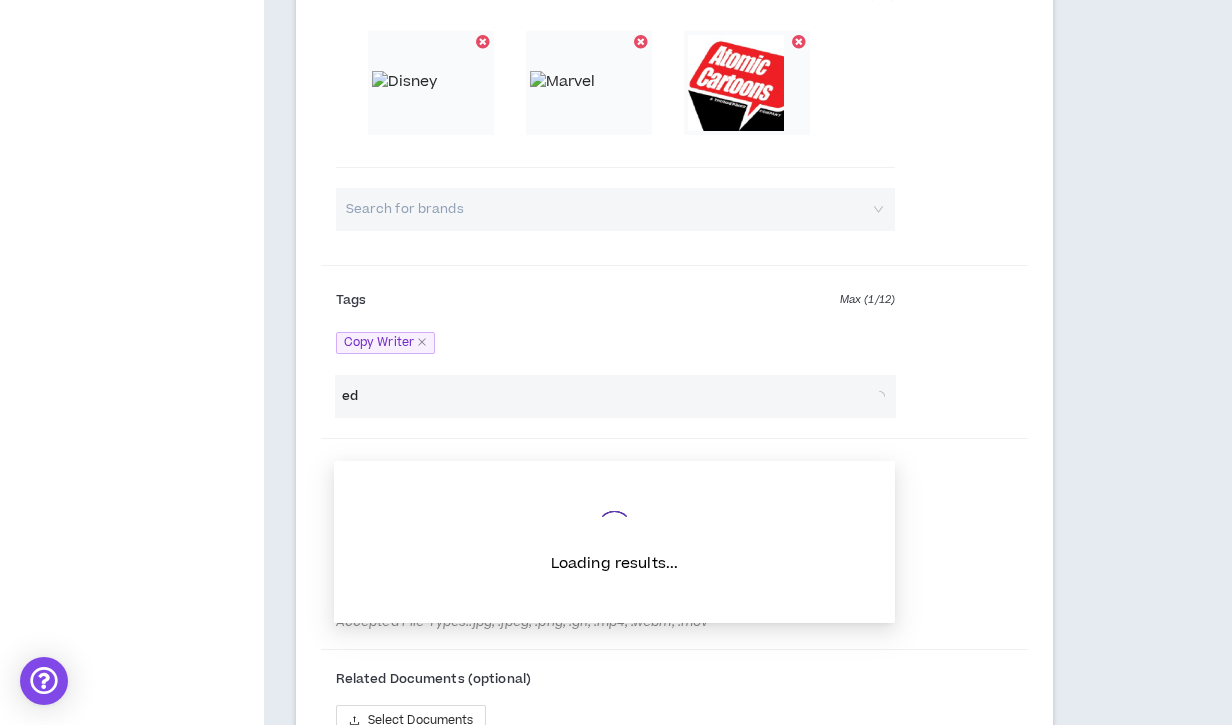 type on "e" 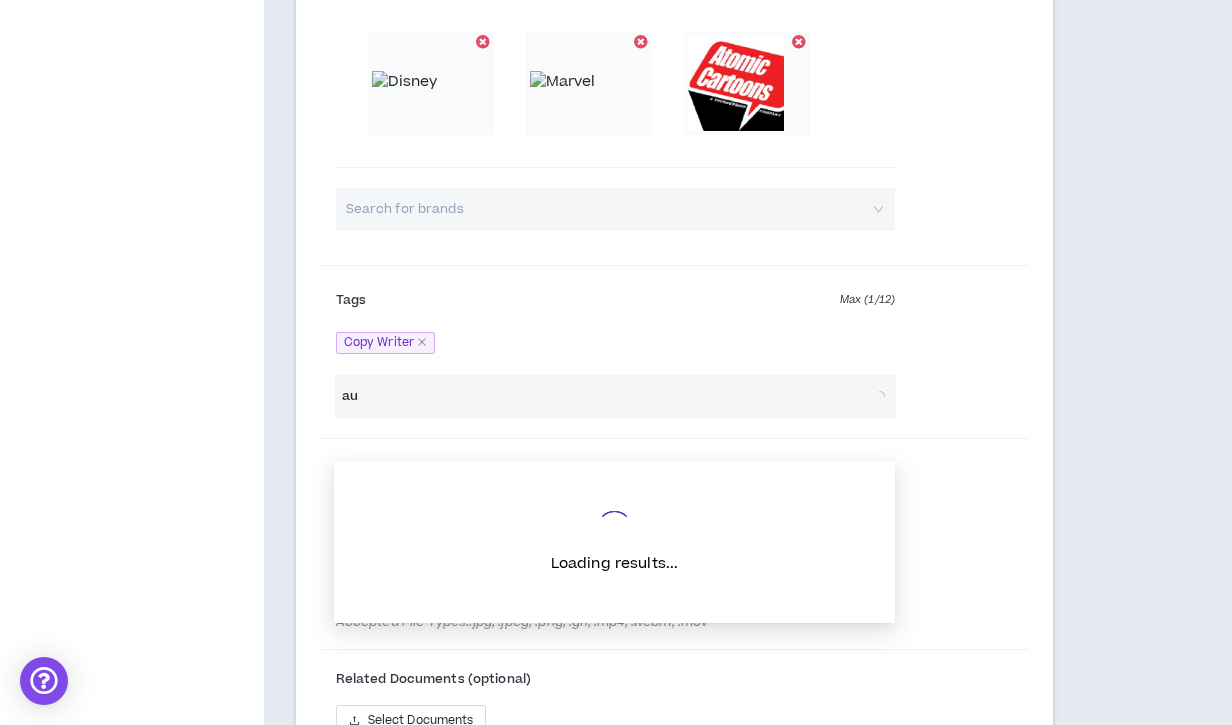 type on "a" 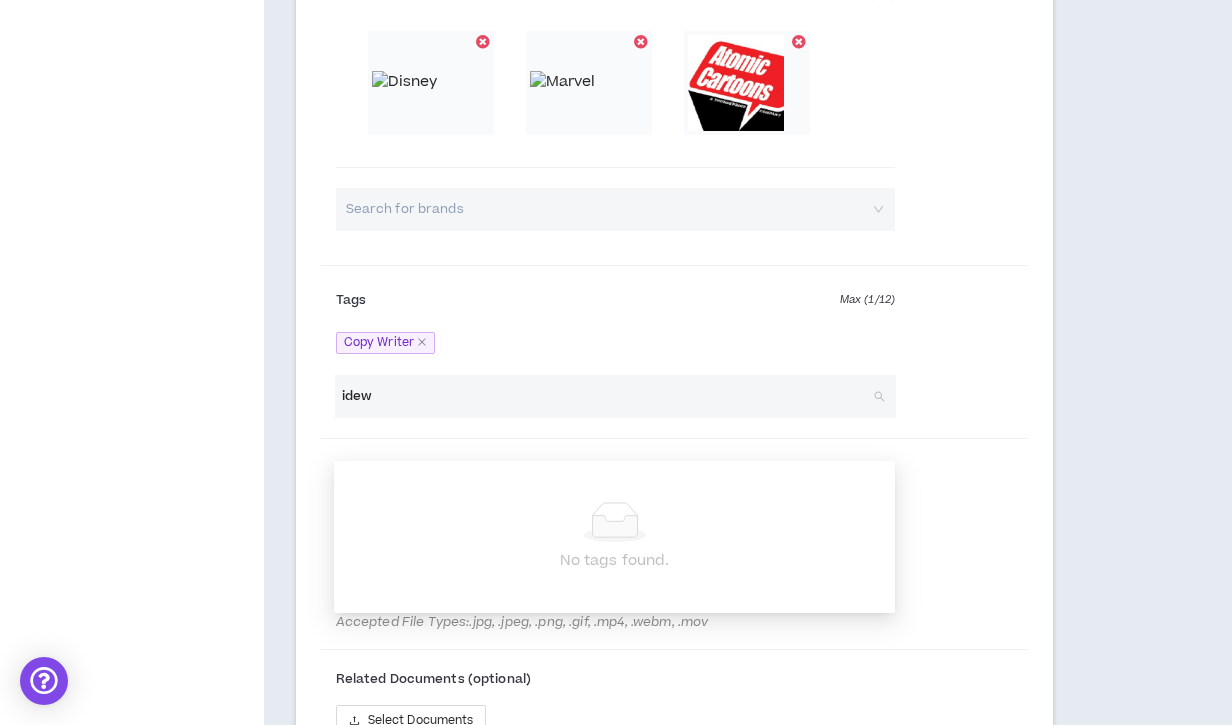 type on "ide" 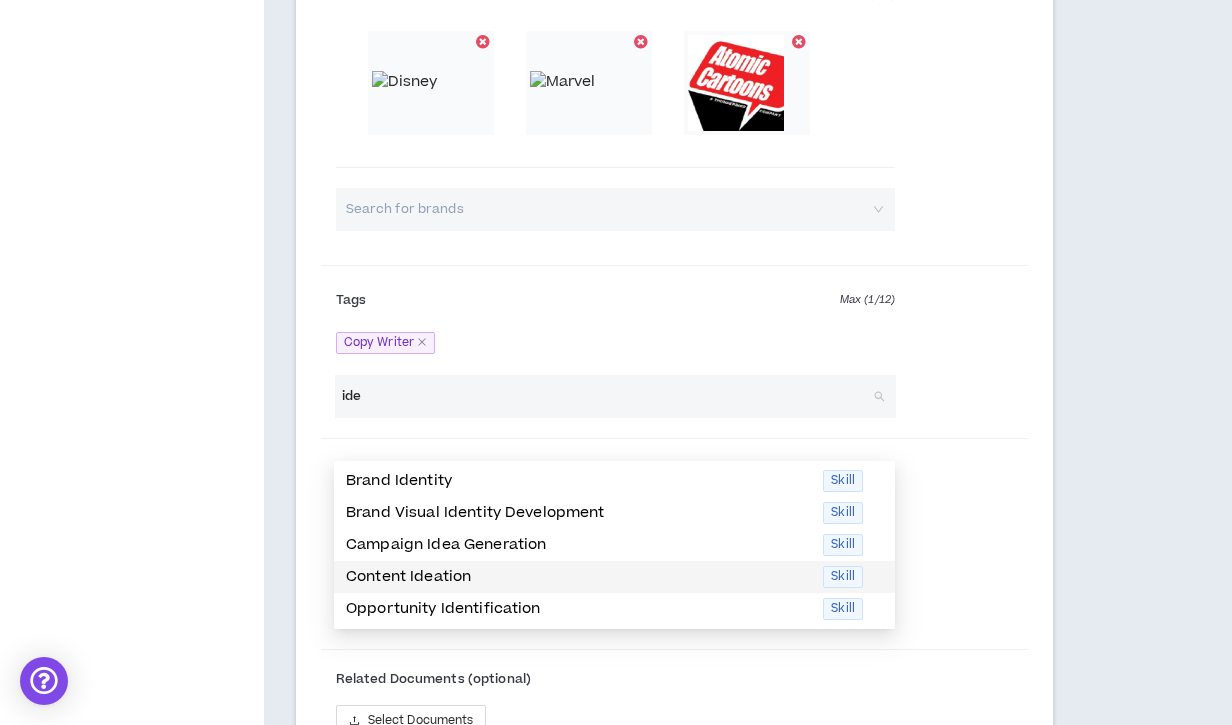 click on "Content Ideation" at bounding box center (578, 577) 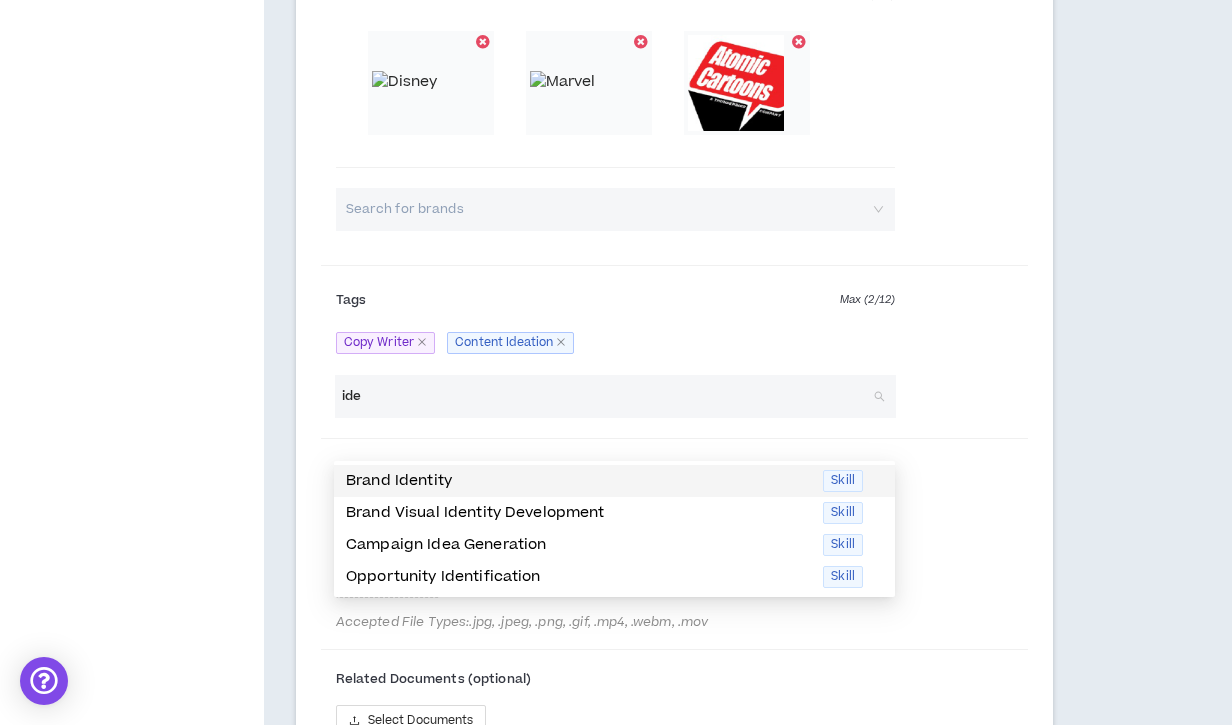 drag, startPoint x: 382, startPoint y: 441, endPoint x: 321, endPoint y: 438, distance: 61.073727 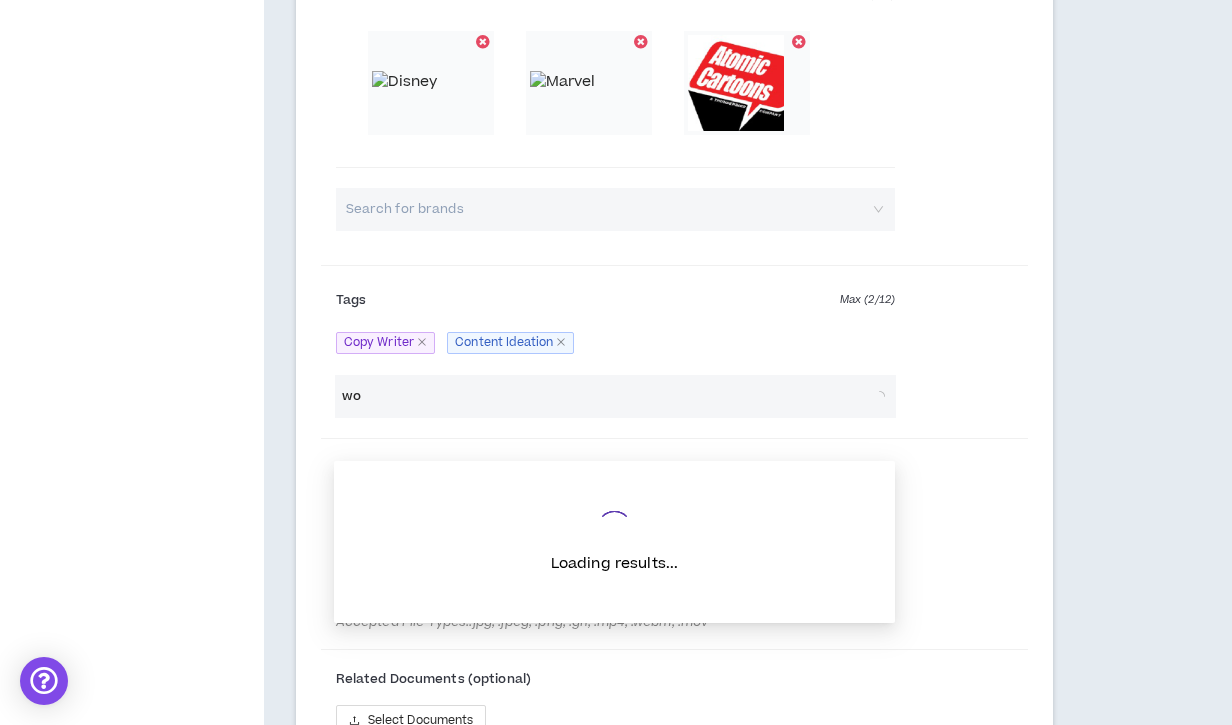 type on "w" 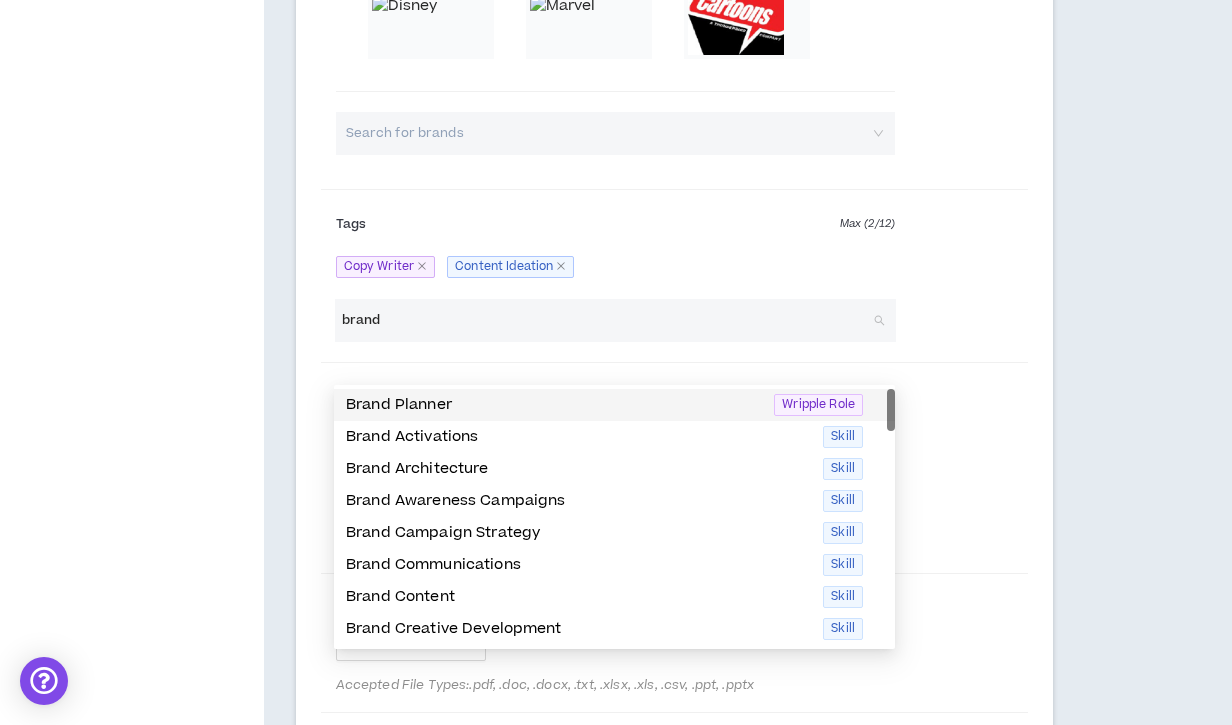 scroll, scrollTop: 1223, scrollLeft: 0, axis: vertical 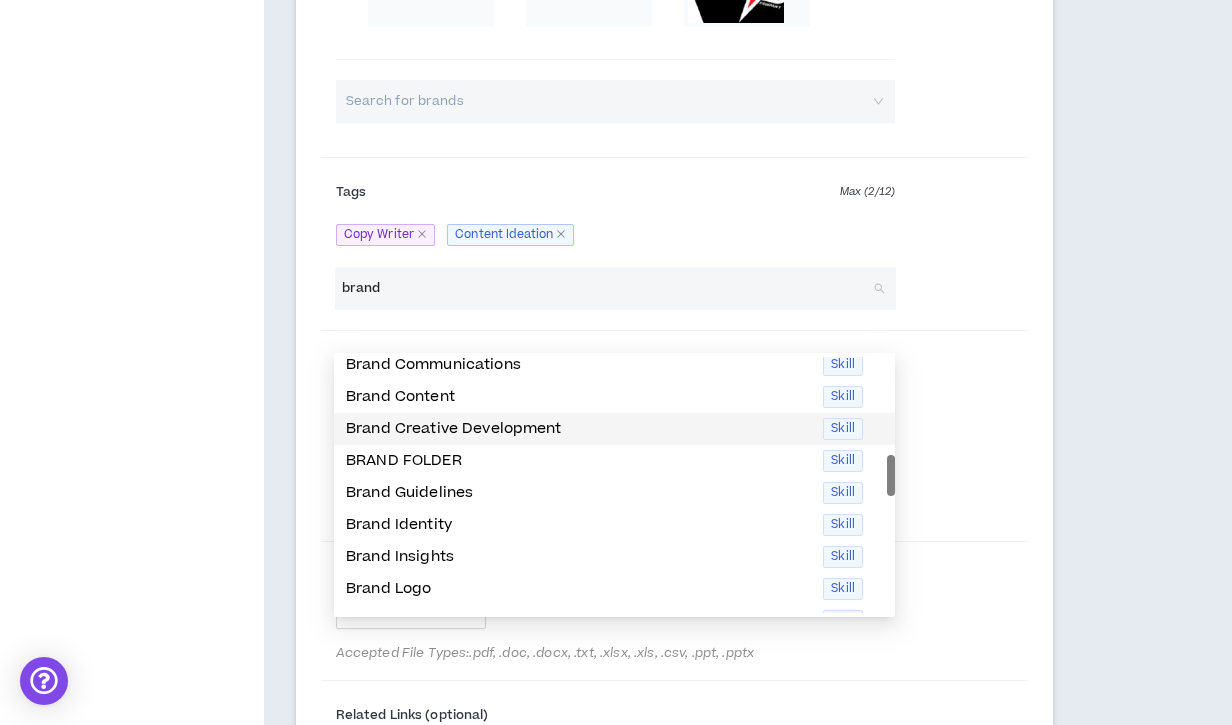 click on "Brand Creative Development" at bounding box center [578, 429] 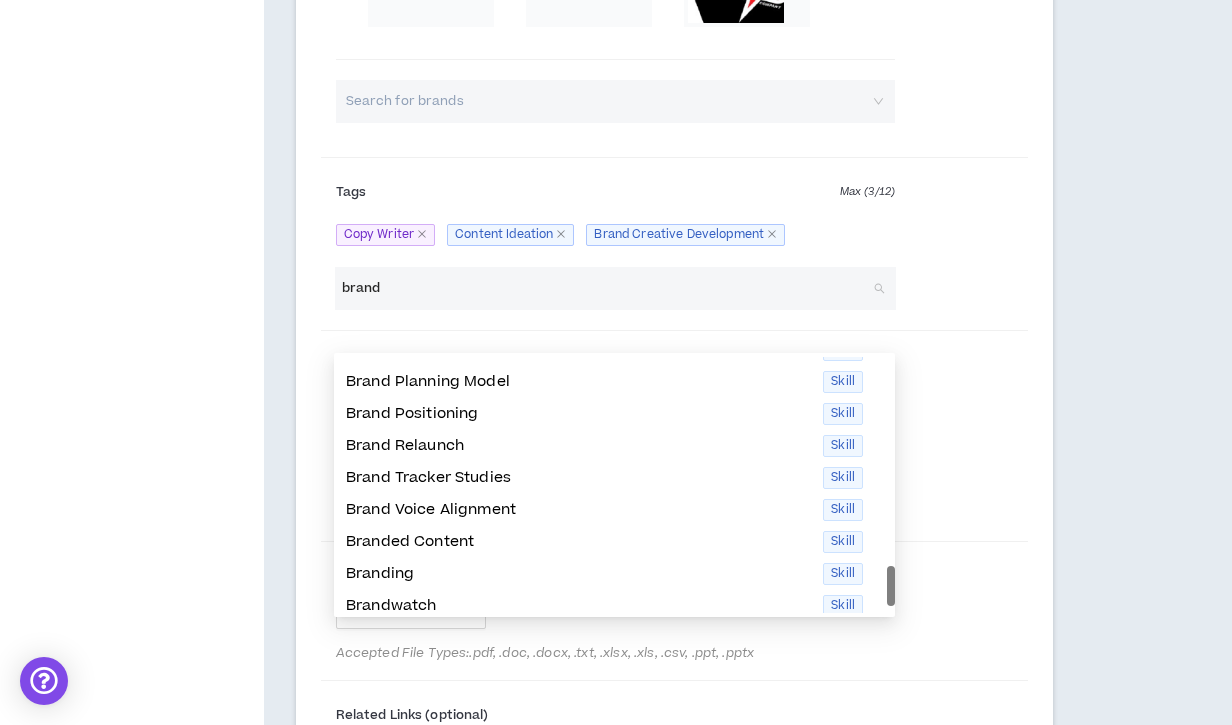 scroll, scrollTop: 384, scrollLeft: 0, axis: vertical 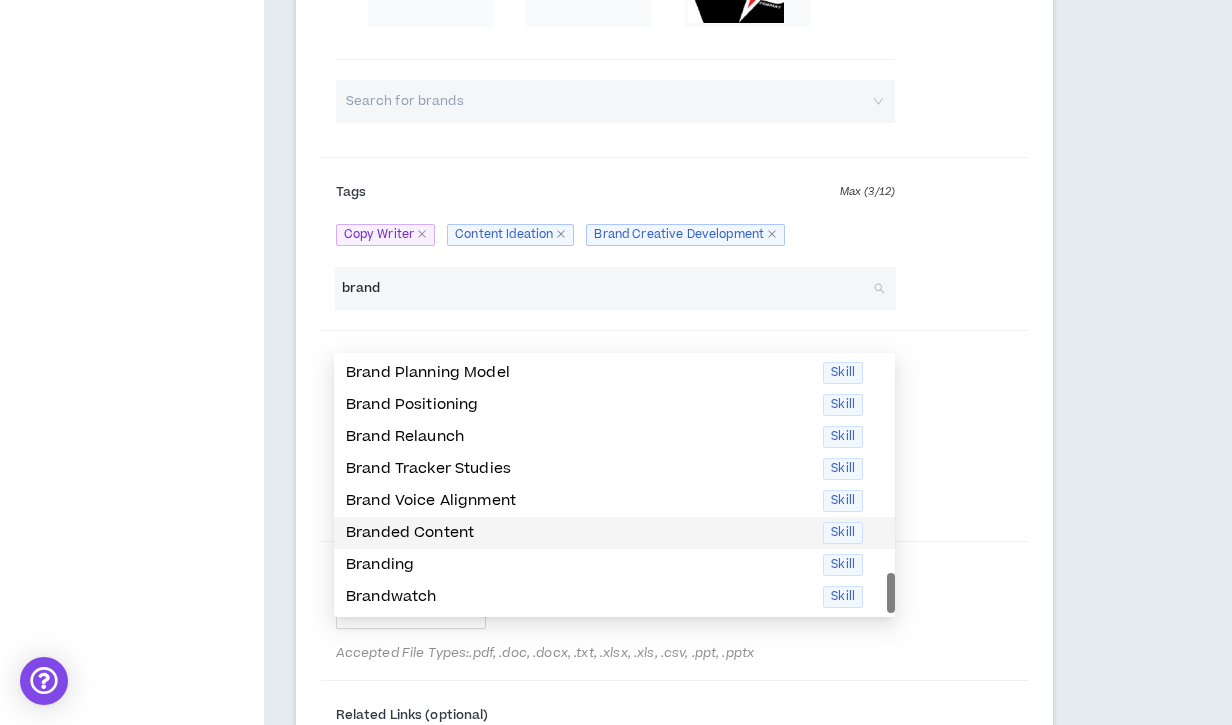 click on "Branded Content" at bounding box center [578, 533] 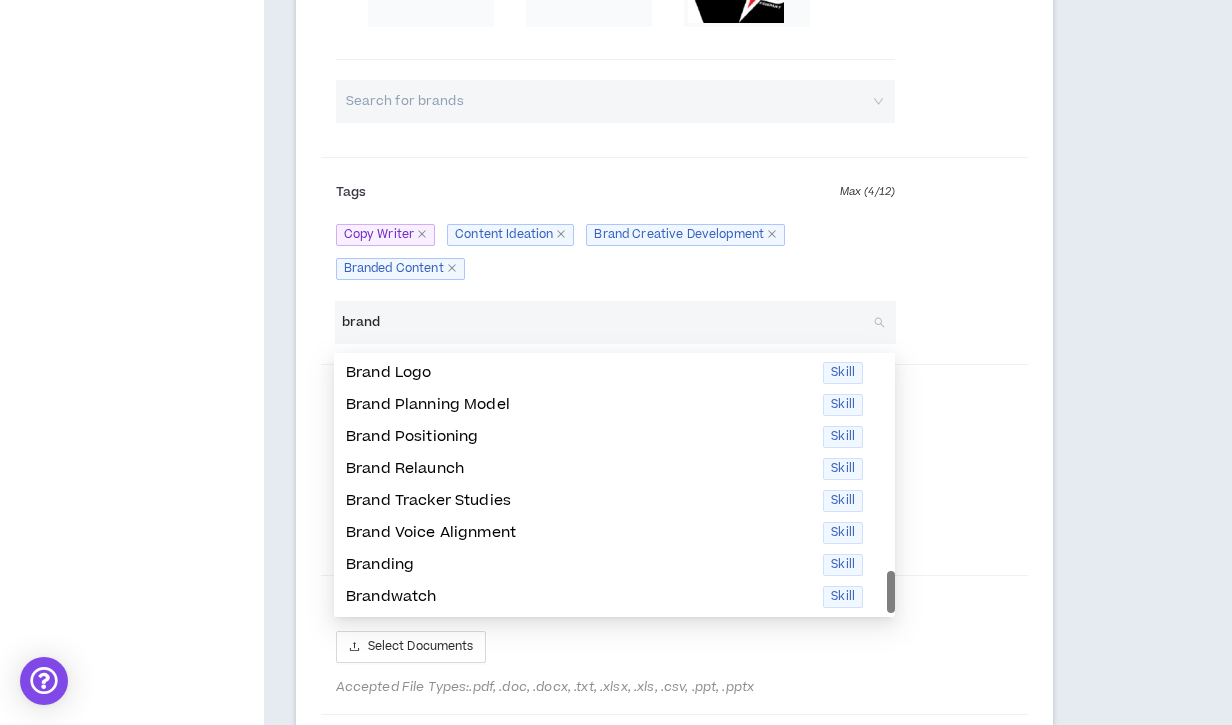 scroll, scrollTop: 352, scrollLeft: 0, axis: vertical 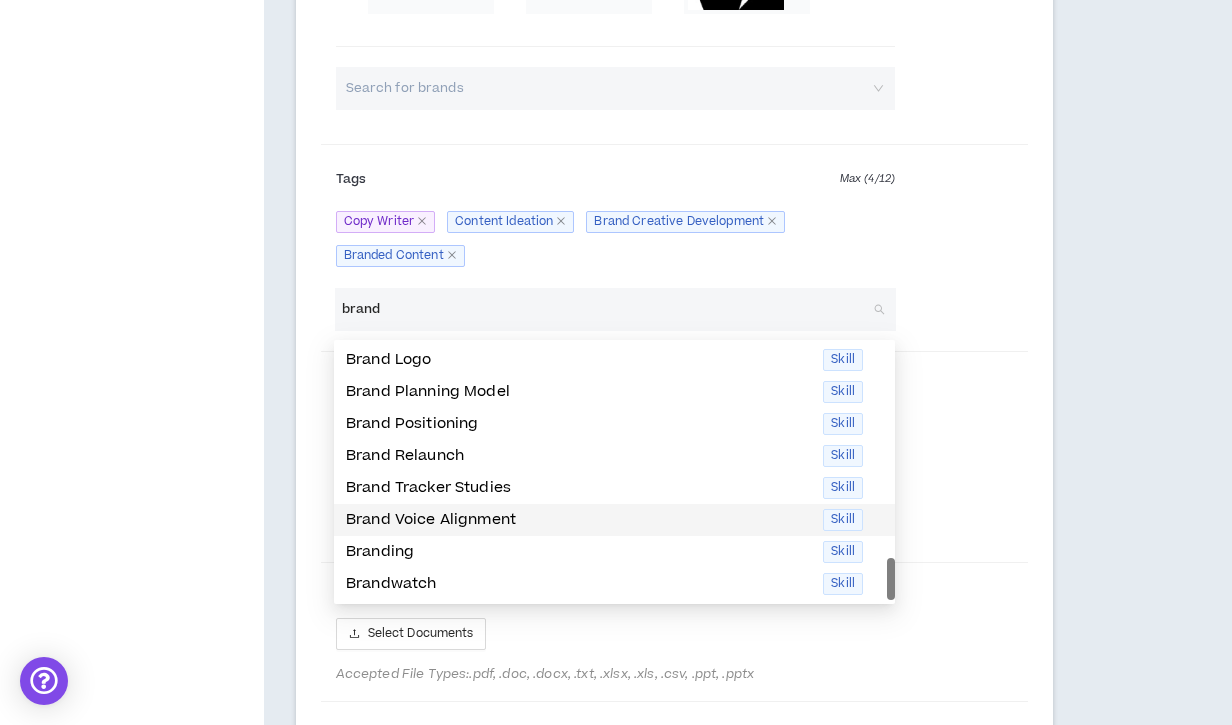 type on "brand" 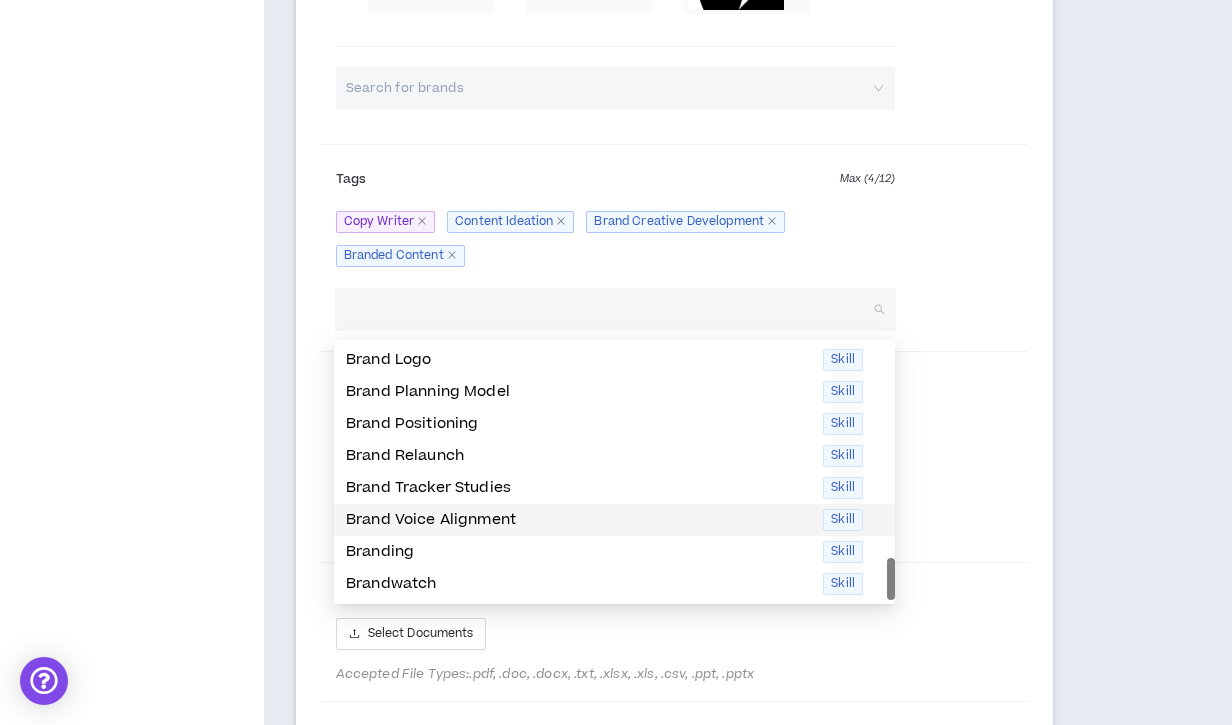 click on "Your profile is not approved Status:  Missing Required Steps Preview   Client View Submit For   Approval Edit Your Profile Background Basic Information Bio Video Interview References Expertise Roles & Skills AI Expertise Skill Optimizer Industry Expertise Work Preferences Project Interests Work Status Worker Classification Work Highlights Brands Project Highlights Resume Work History Education Certifications Awards" at bounding box center [132, -26] 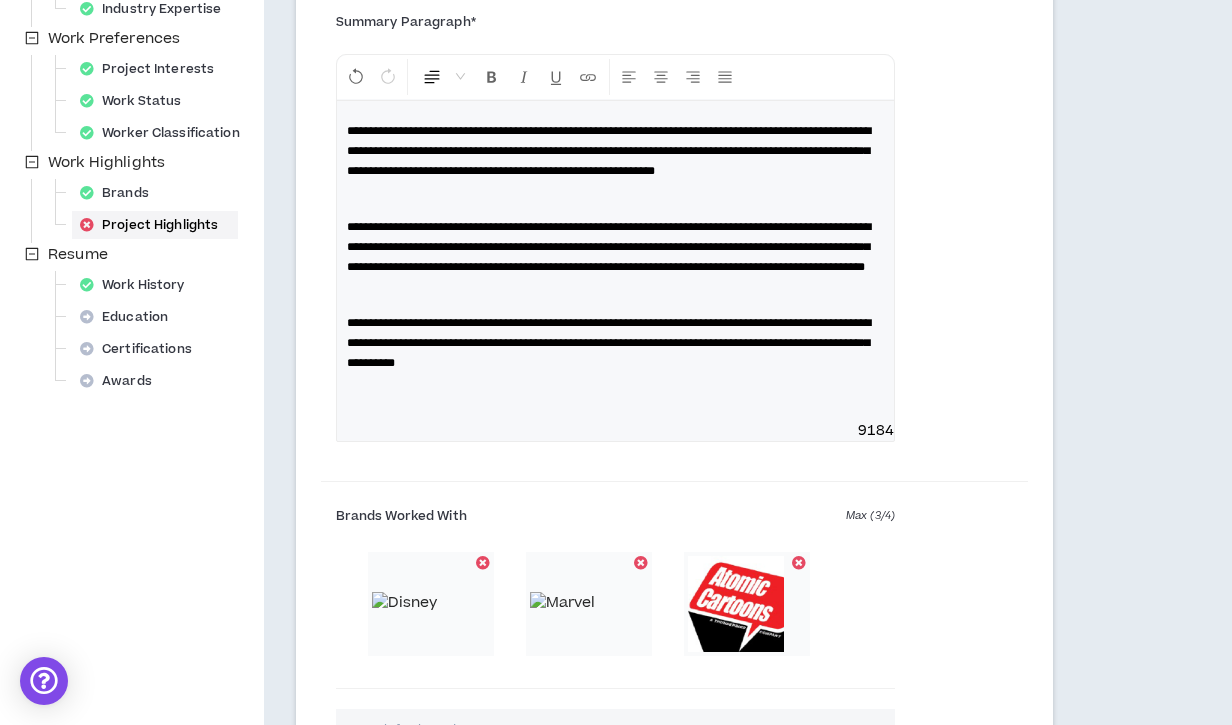 scroll, scrollTop: 568, scrollLeft: 0, axis: vertical 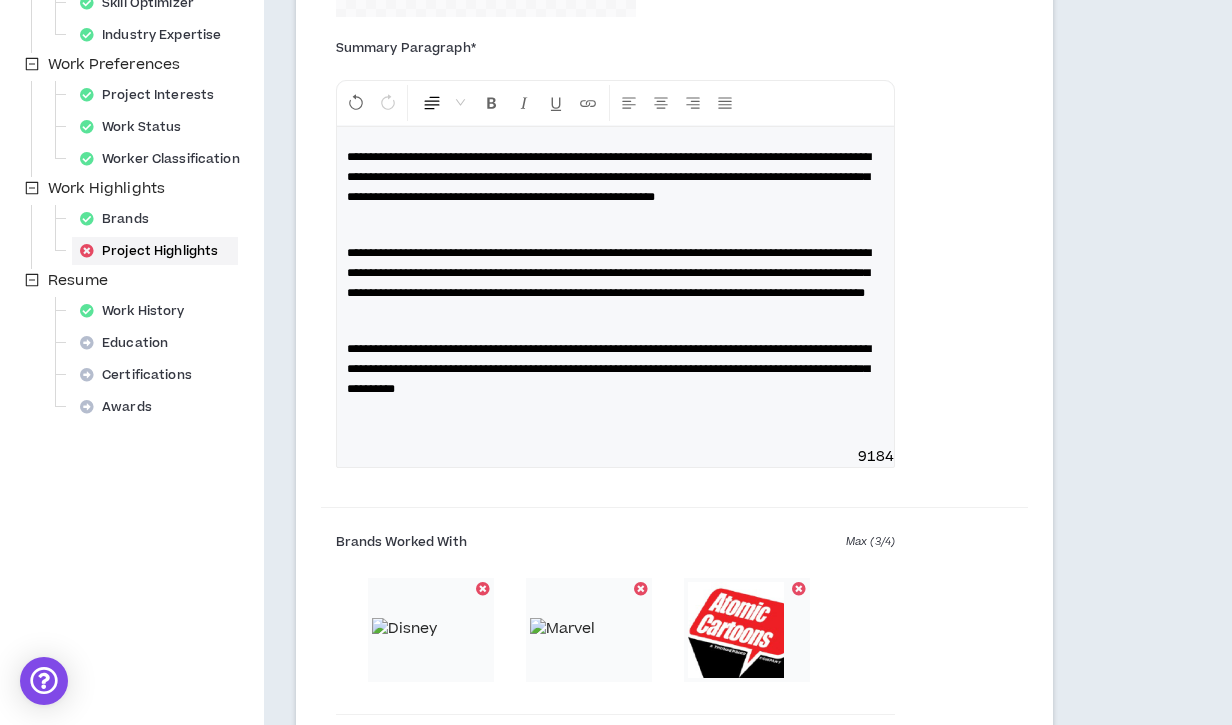 click on "**********" at bounding box center [615, 369] 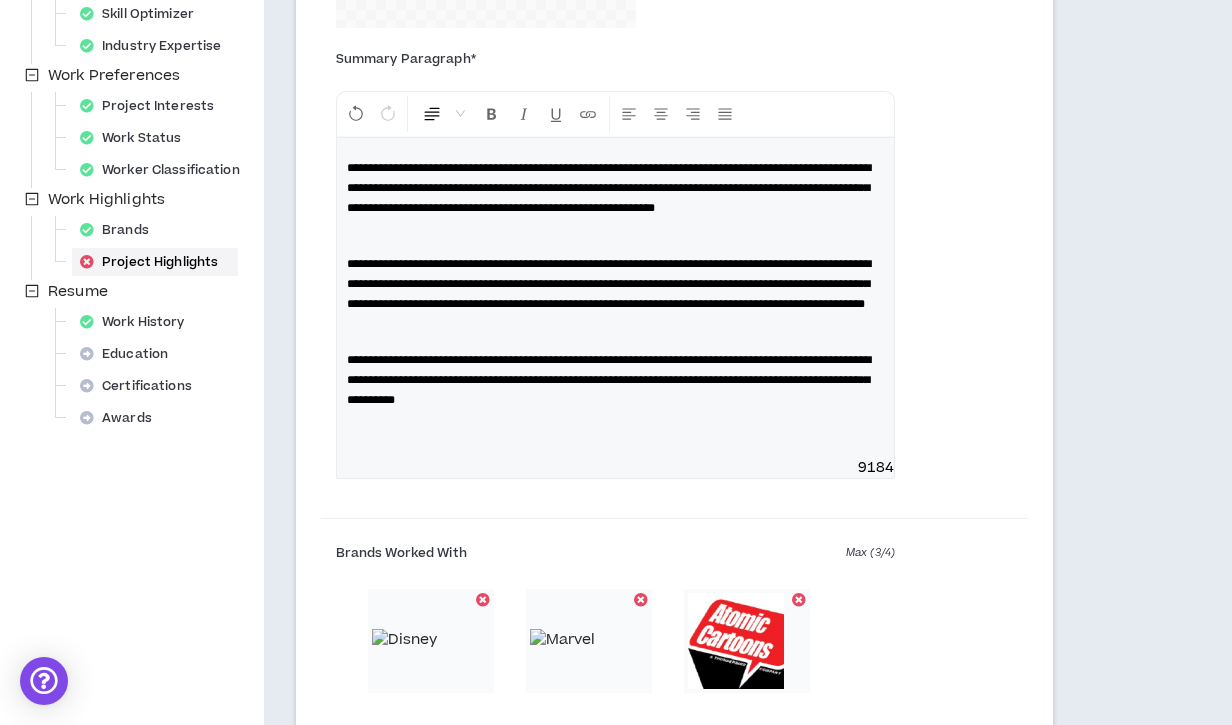 scroll, scrollTop: 551, scrollLeft: 0, axis: vertical 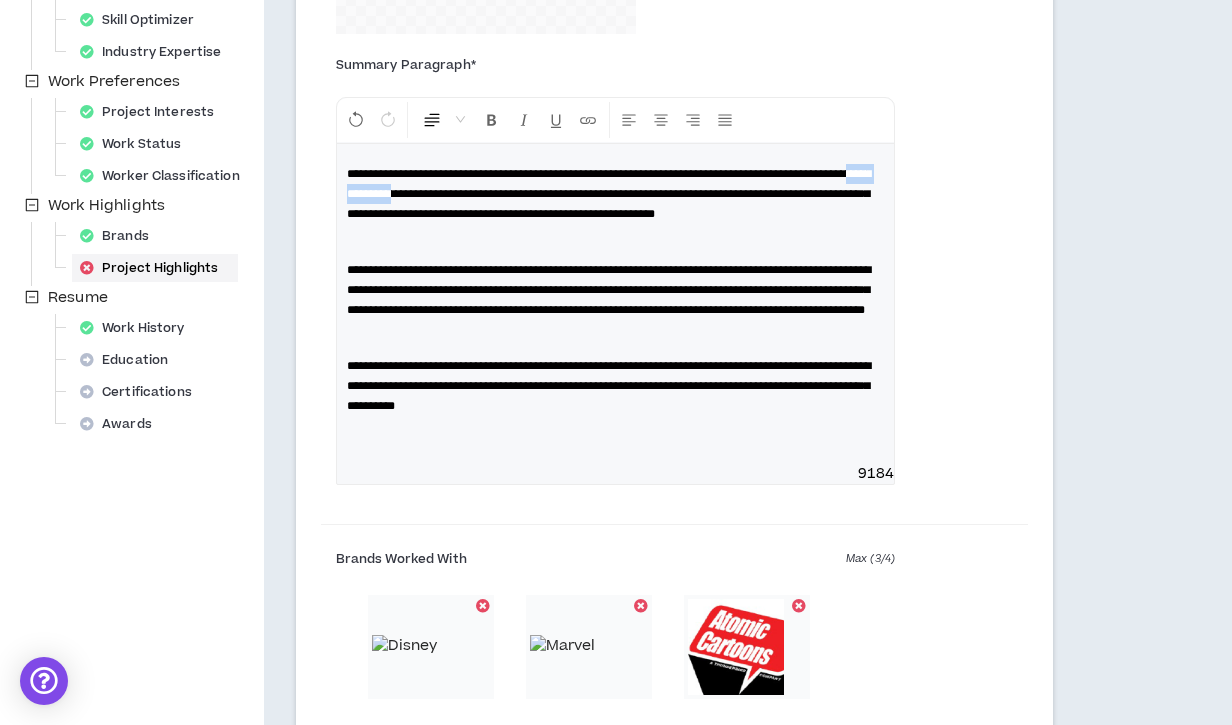 drag, startPoint x: 535, startPoint y: 192, endPoint x: 455, endPoint y: 191, distance: 80.00625 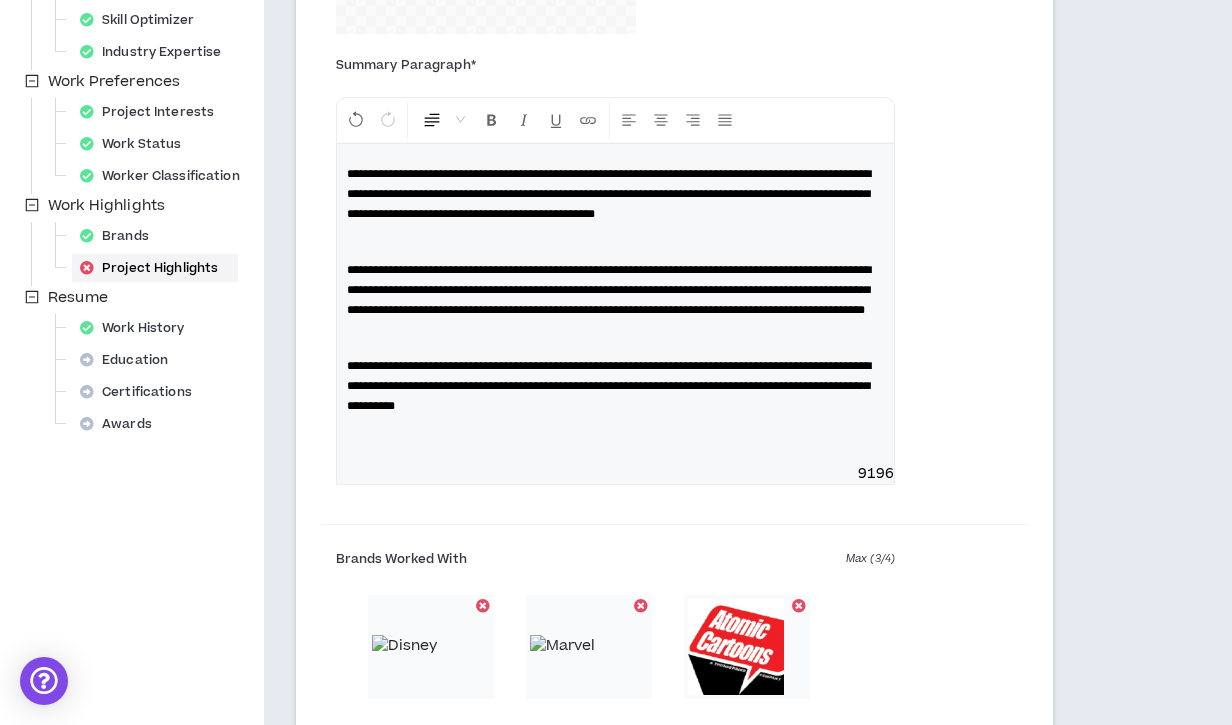 click on "**********" at bounding box center (609, 194) 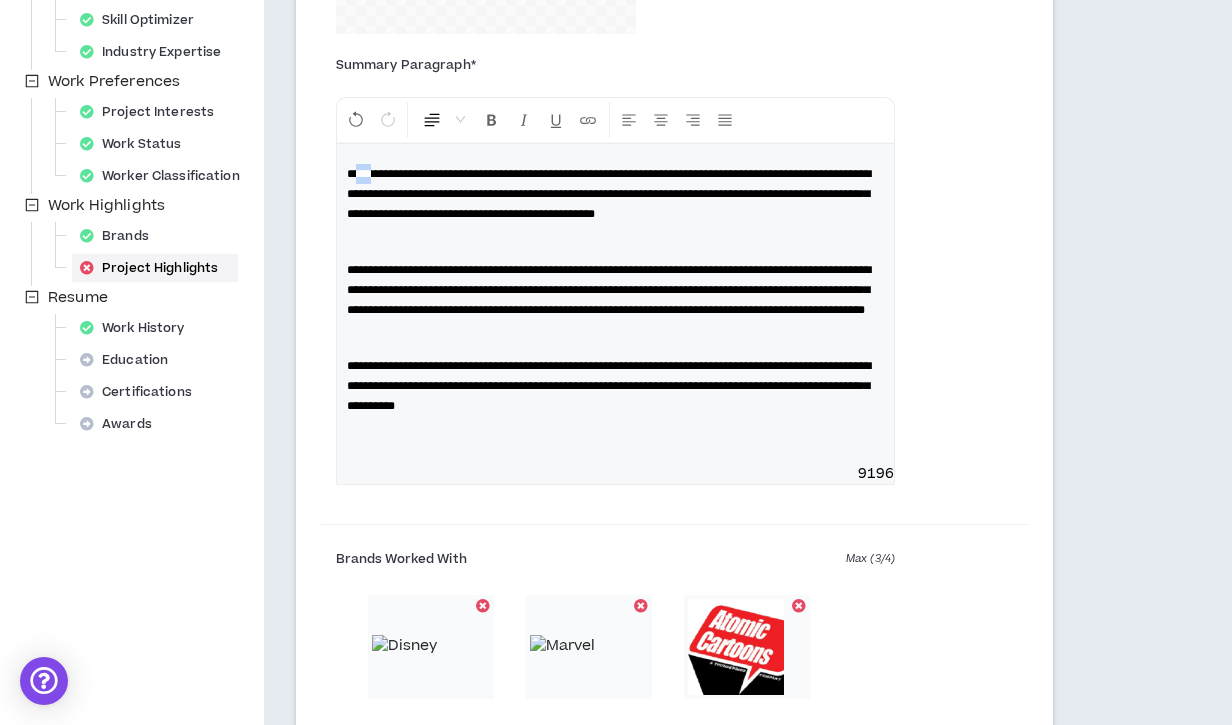 click on "**********" at bounding box center (609, 194) 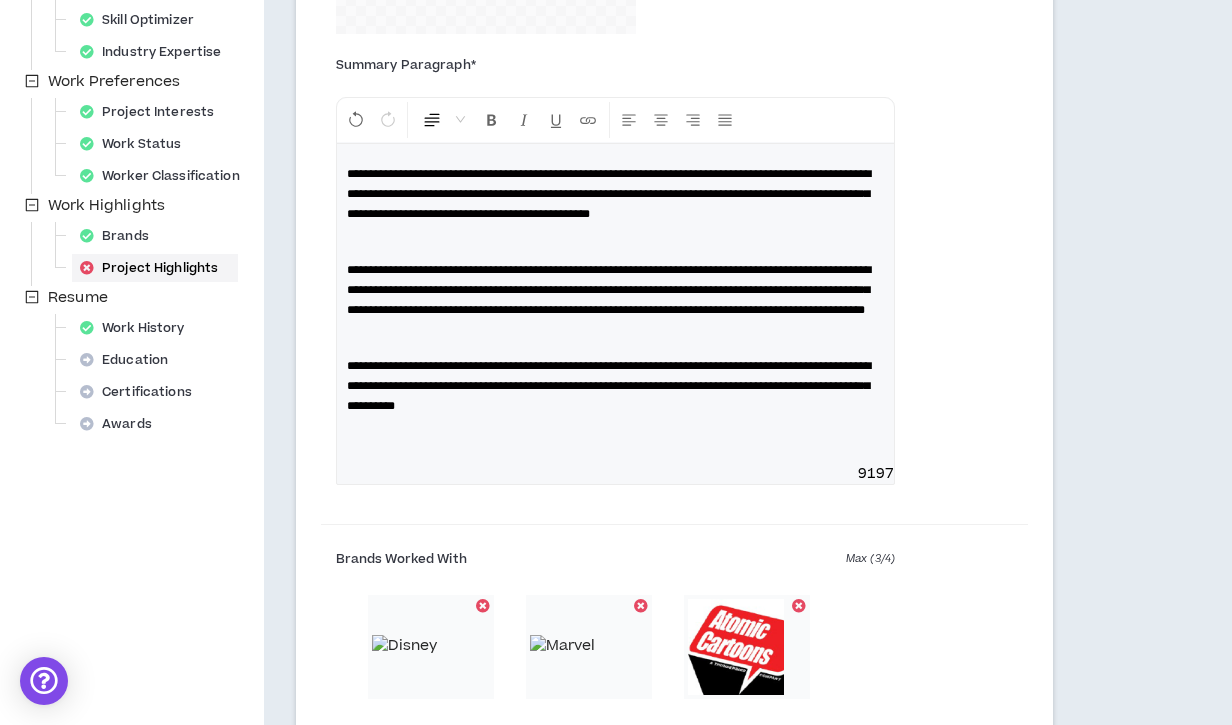 click on "**********" at bounding box center [609, 194] 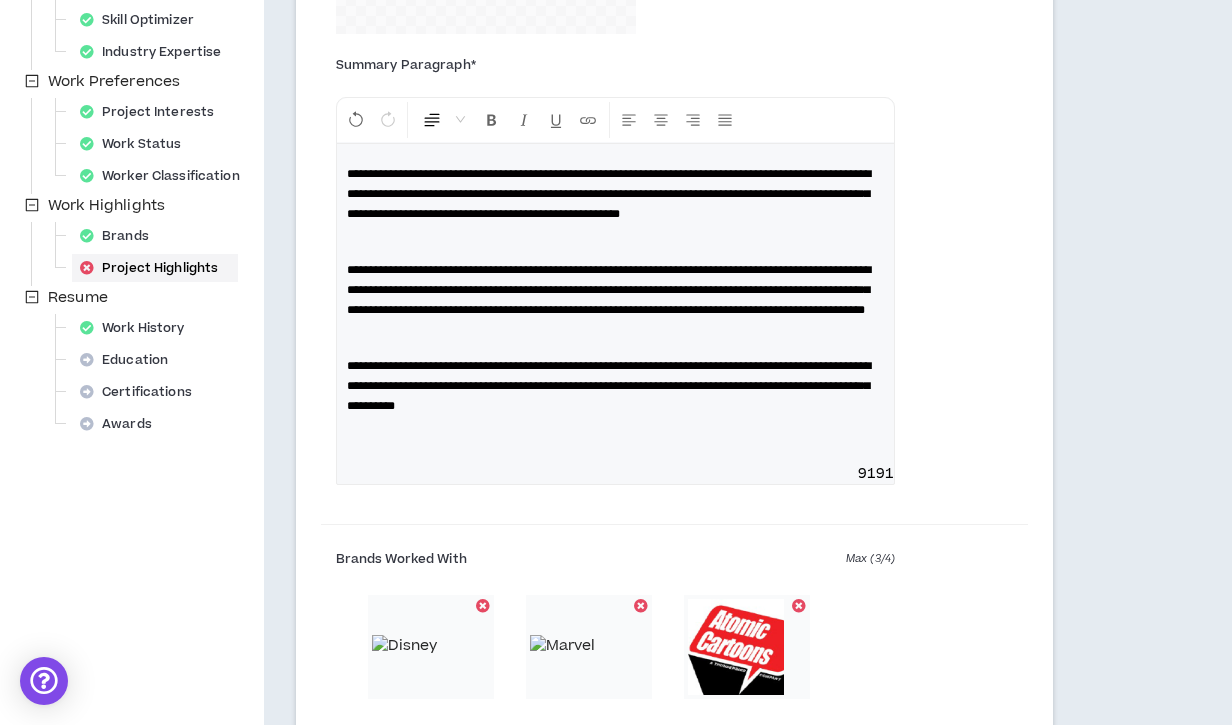 click on "**********" at bounding box center [609, 194] 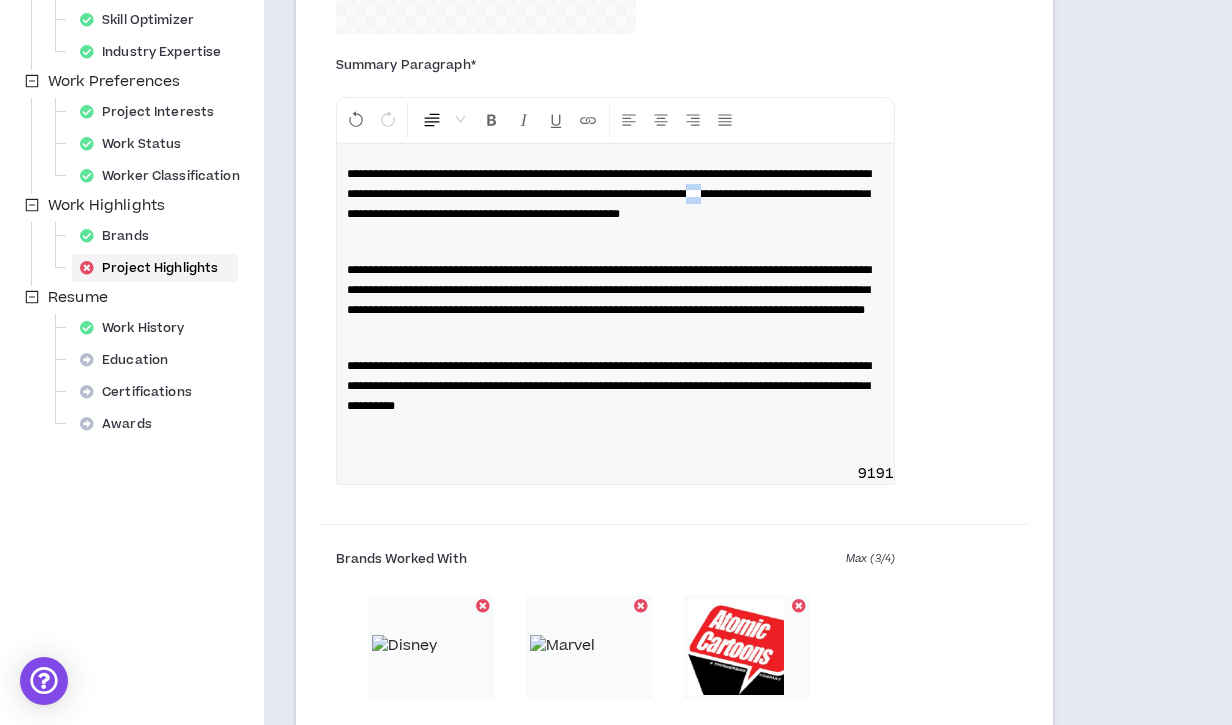 click on "**********" at bounding box center (609, 194) 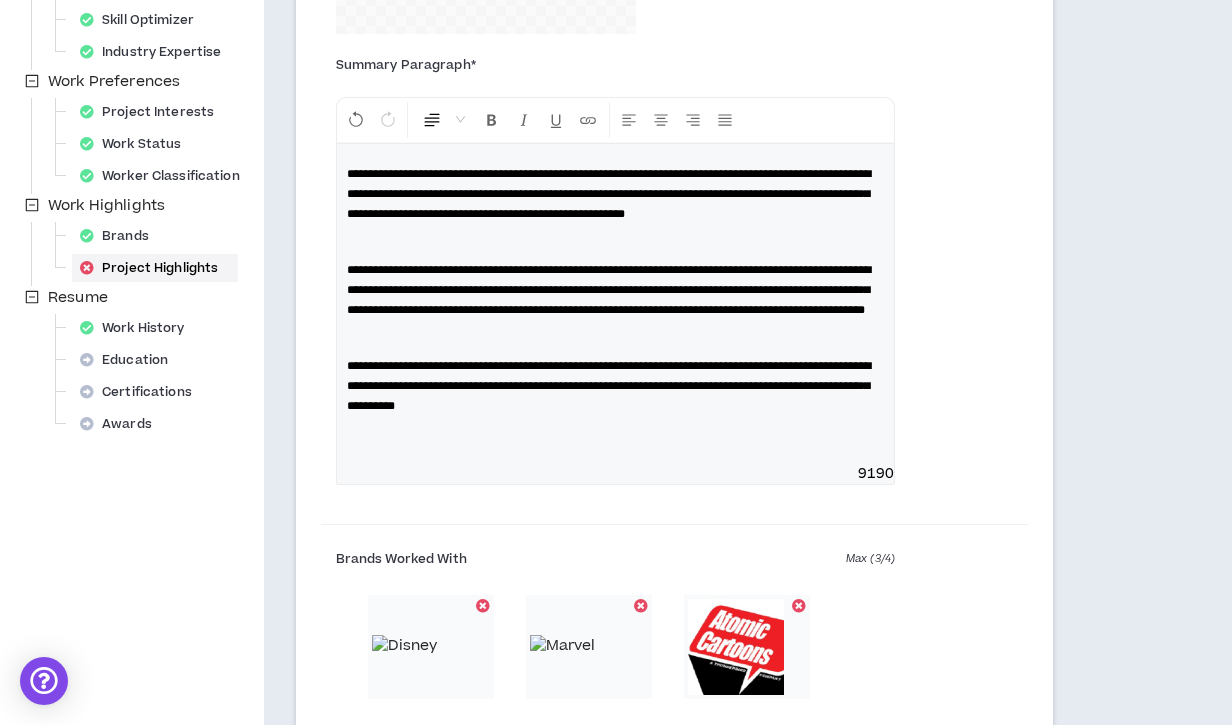click on "**********" at bounding box center [615, 194] 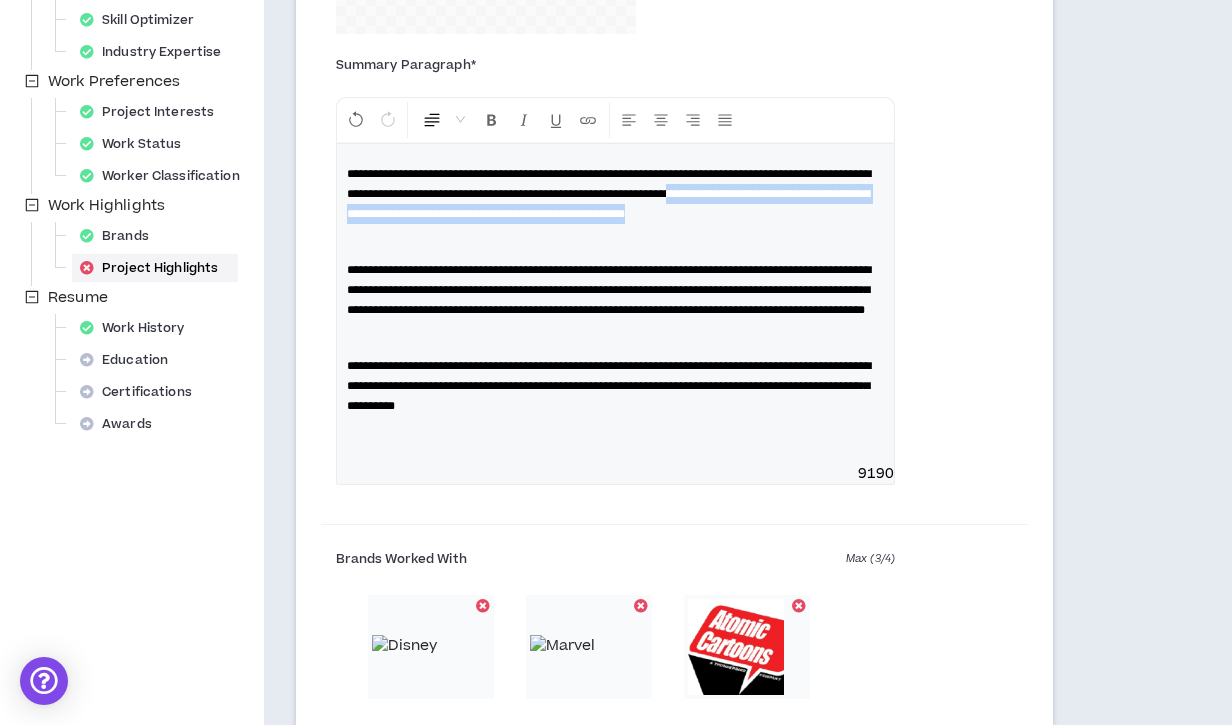 drag, startPoint x: 416, startPoint y: 212, endPoint x: 561, endPoint y: 235, distance: 146.8128 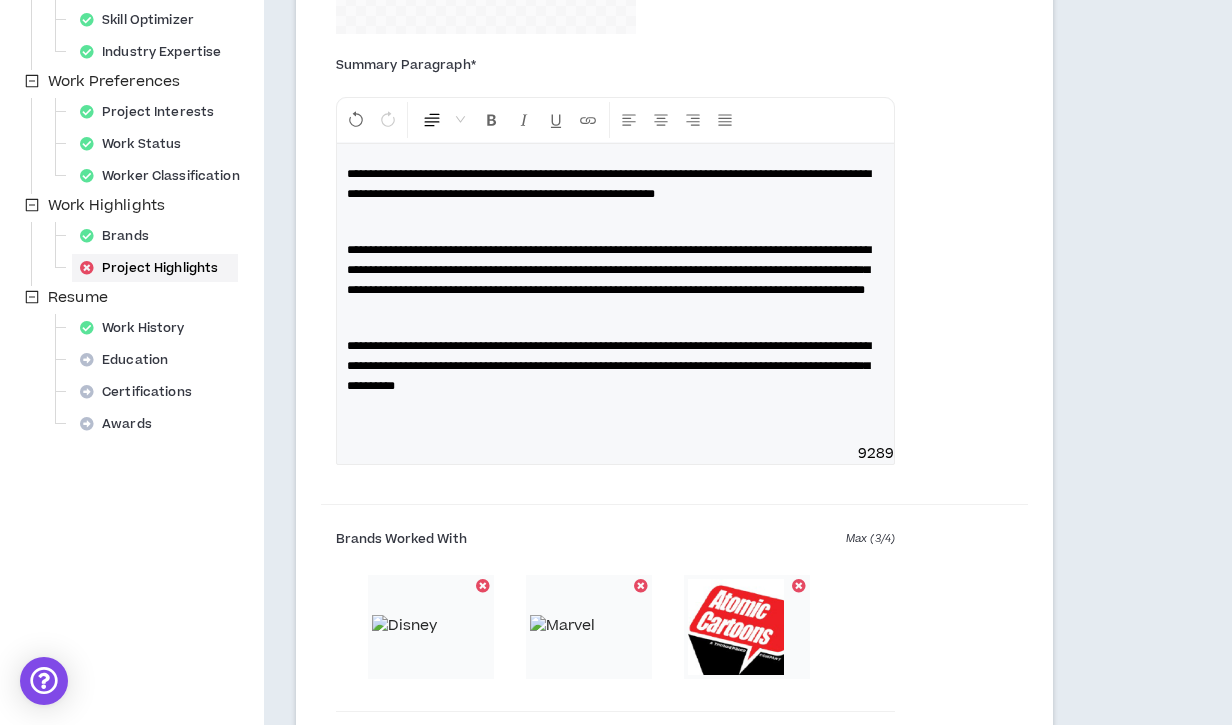 click on "**********" at bounding box center (609, 184) 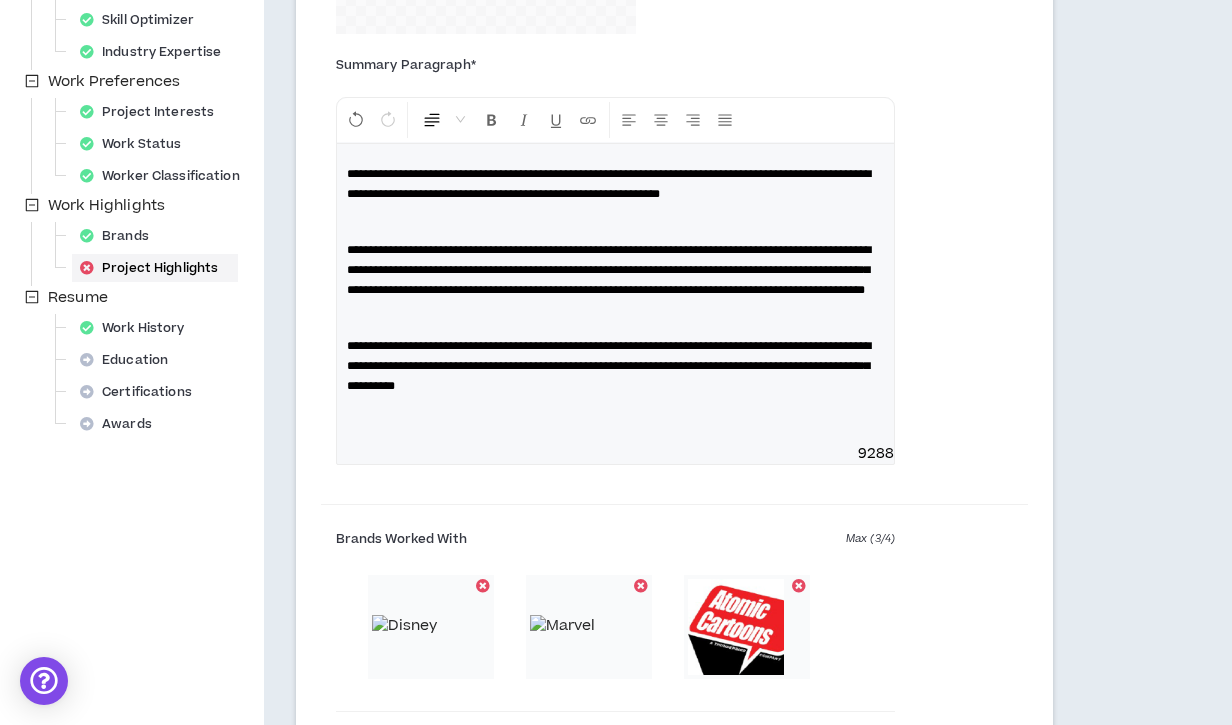 click on "**********" at bounding box center [609, 184] 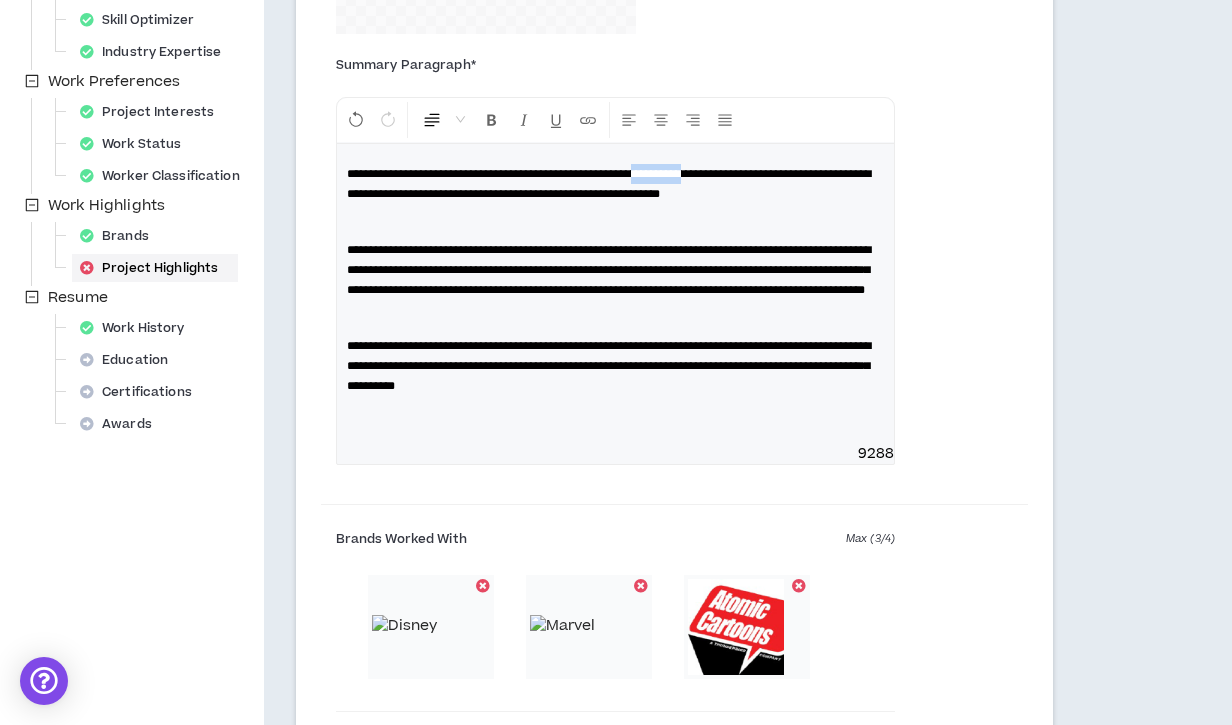 click on "**********" at bounding box center [609, 184] 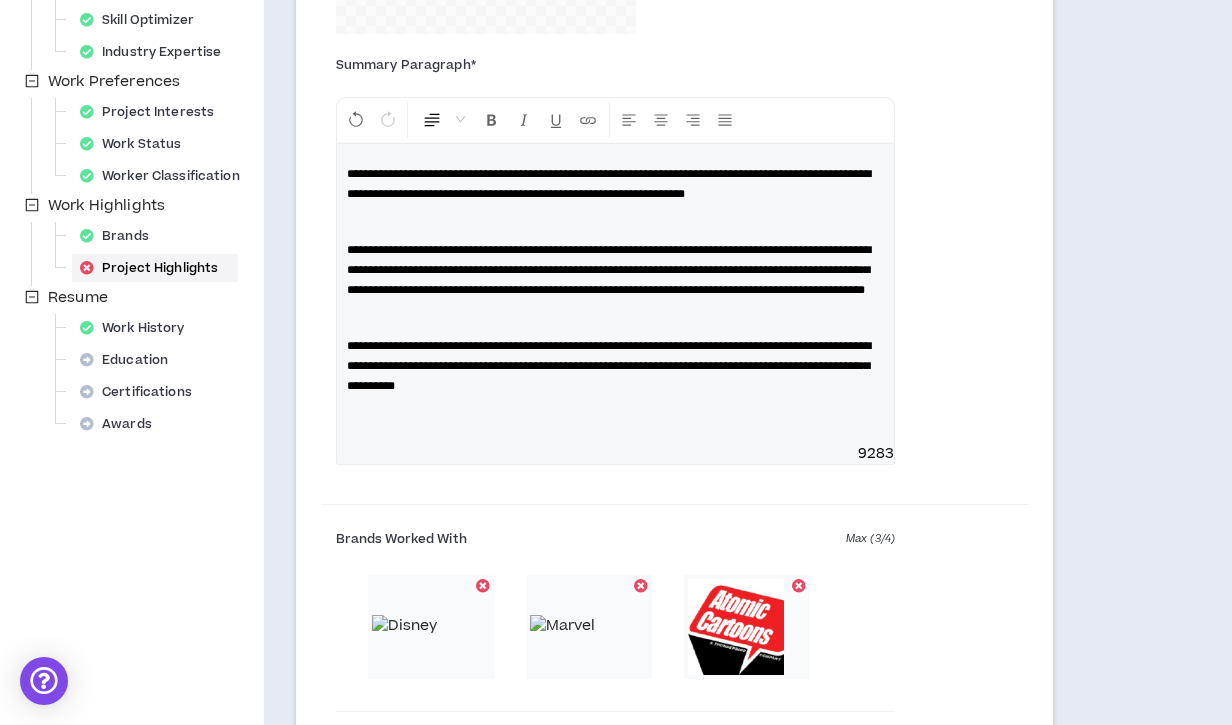 click on "**********" at bounding box center [615, 184] 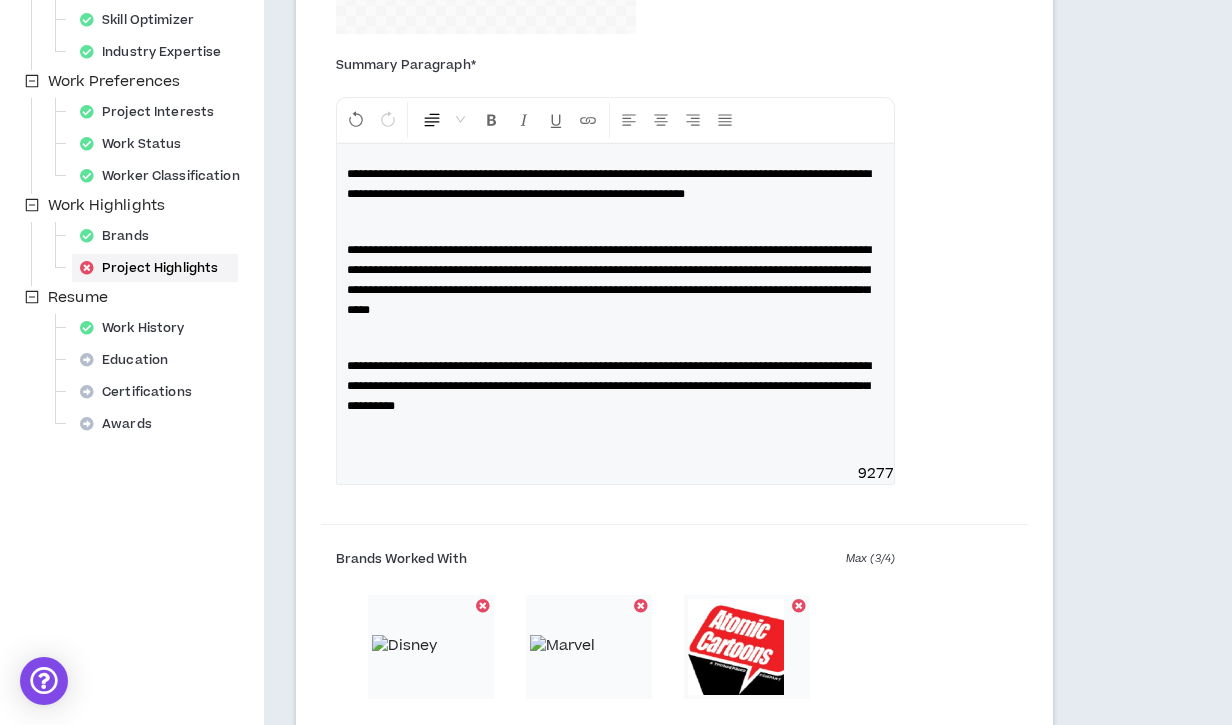 click on "**********" at bounding box center (609, 280) 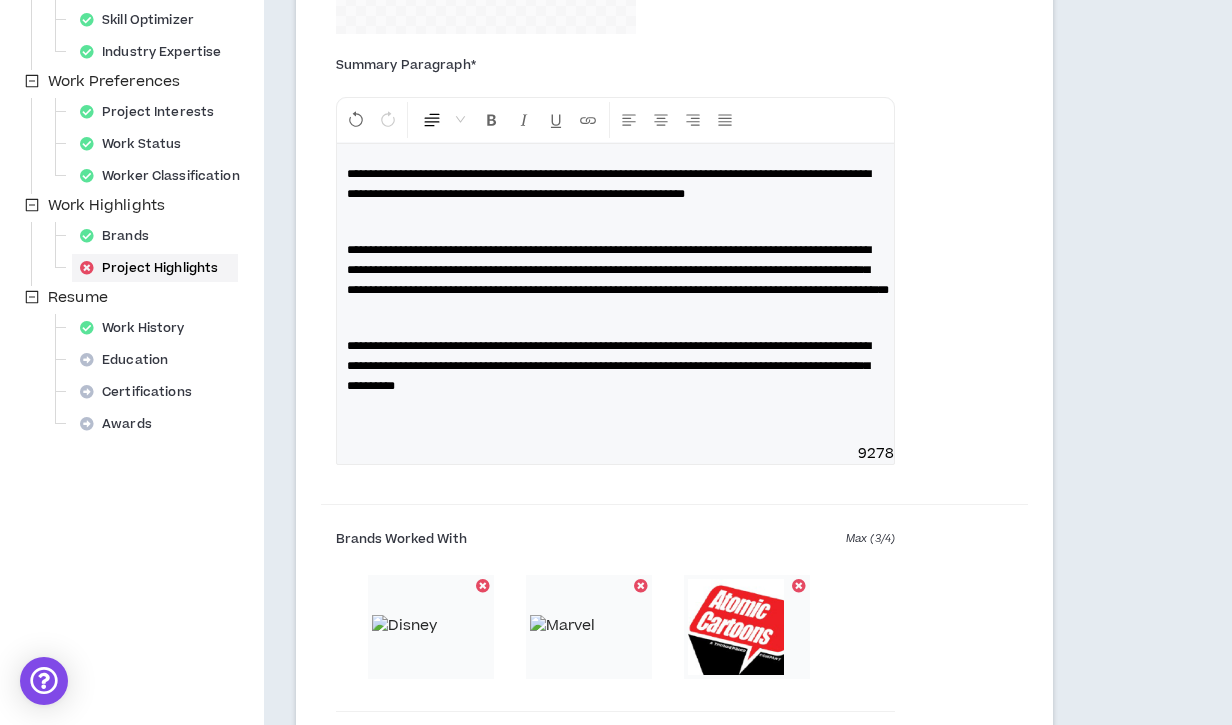 click on "**********" at bounding box center [618, 270] 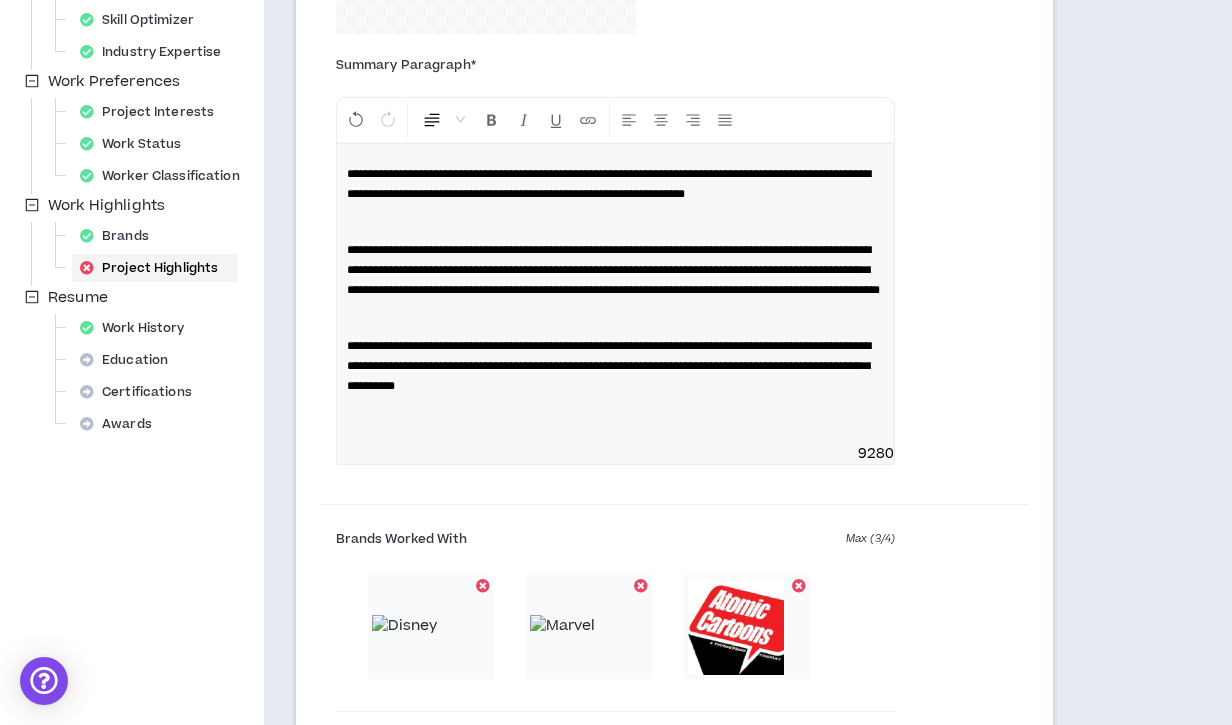 click on "**********" at bounding box center [613, 270] 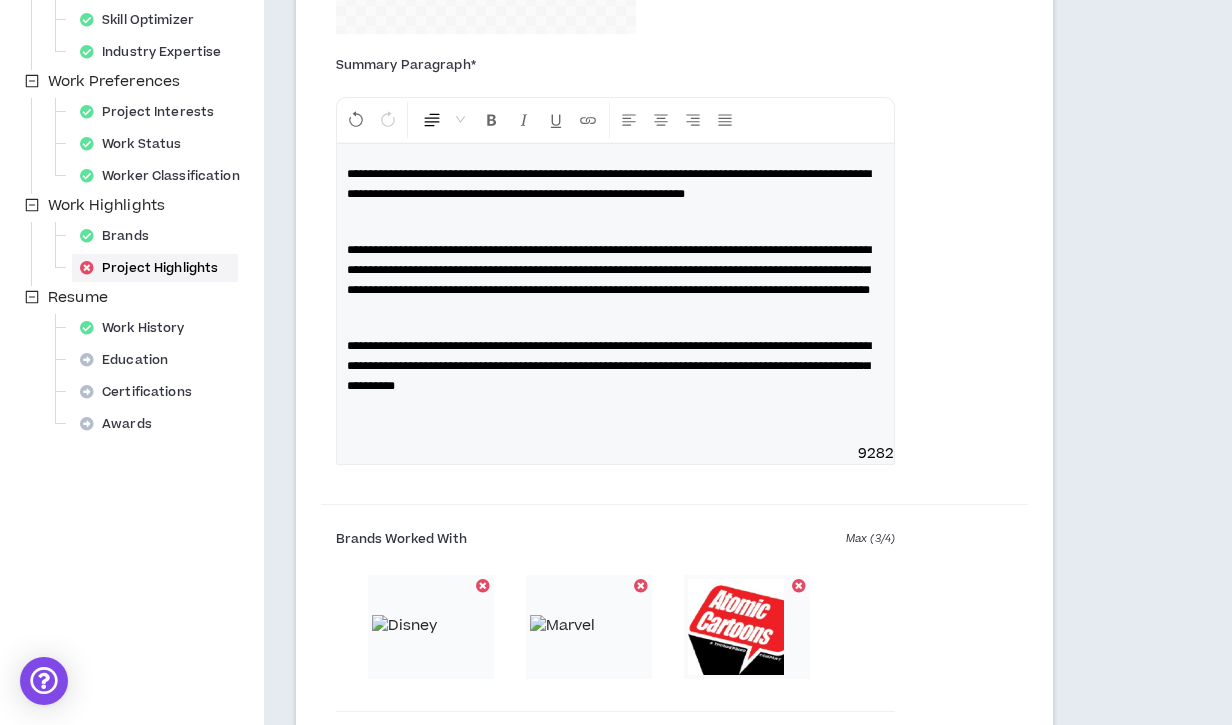 click on "**********" at bounding box center [609, 184] 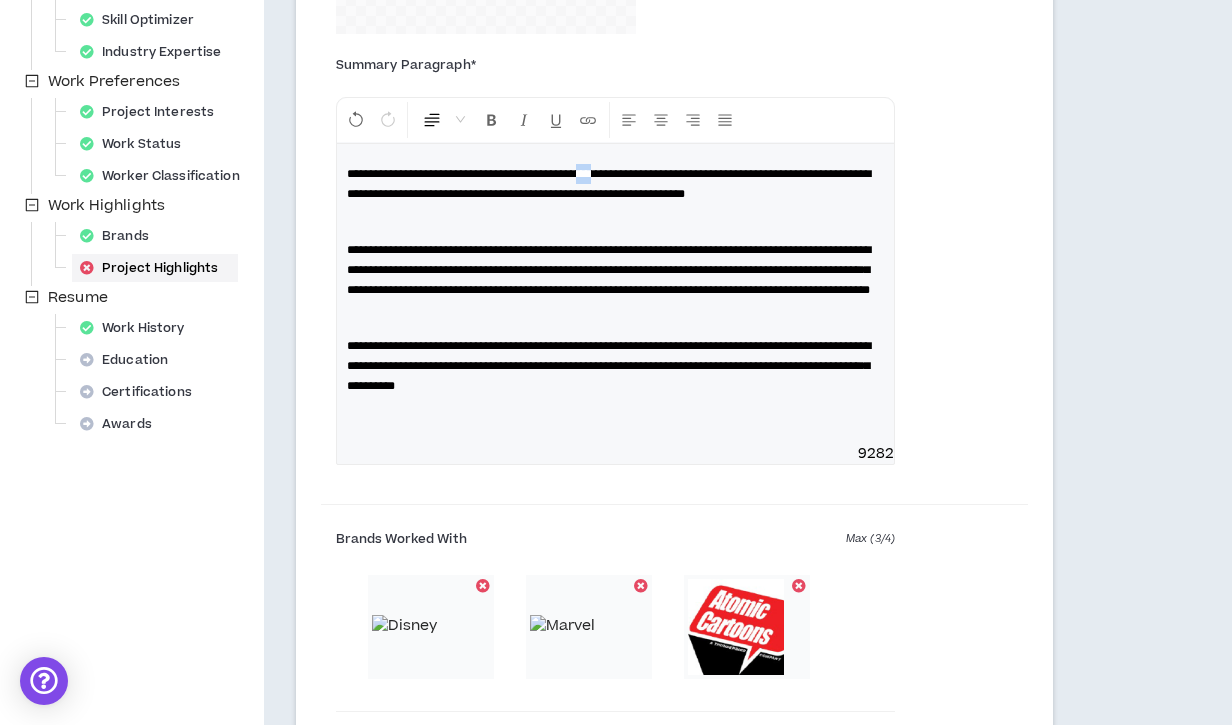 click on "**********" at bounding box center (609, 184) 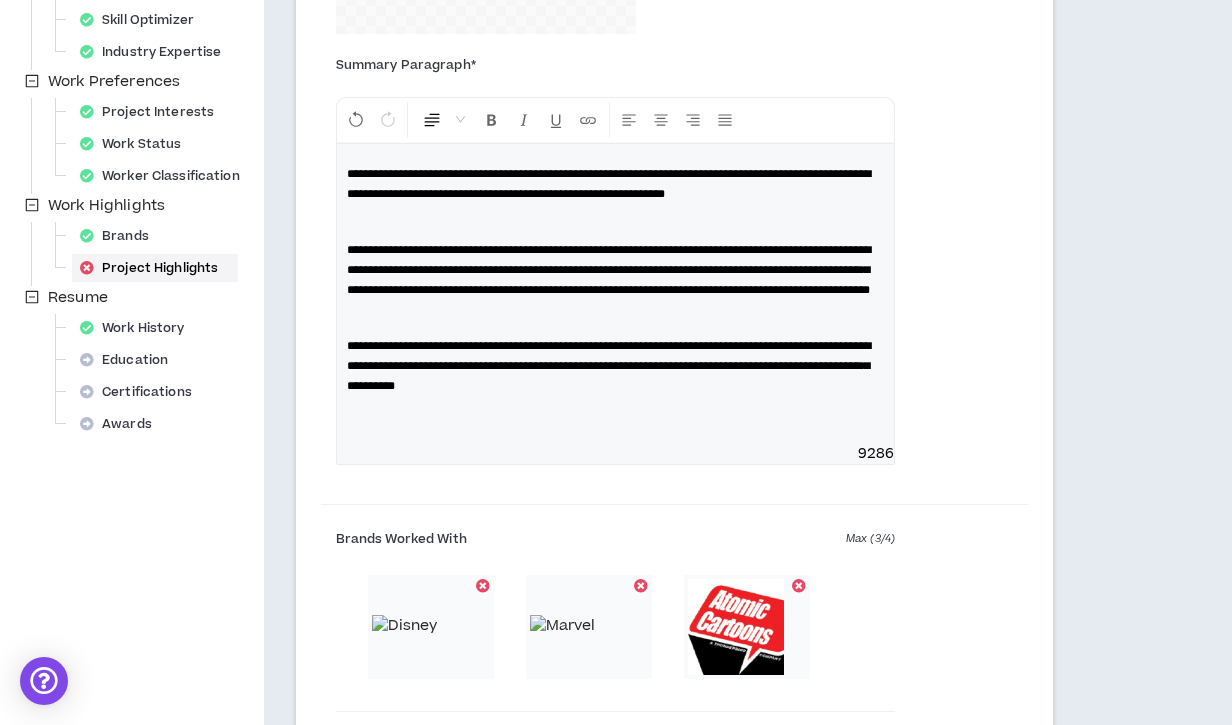 click on "**********" at bounding box center (609, 270) 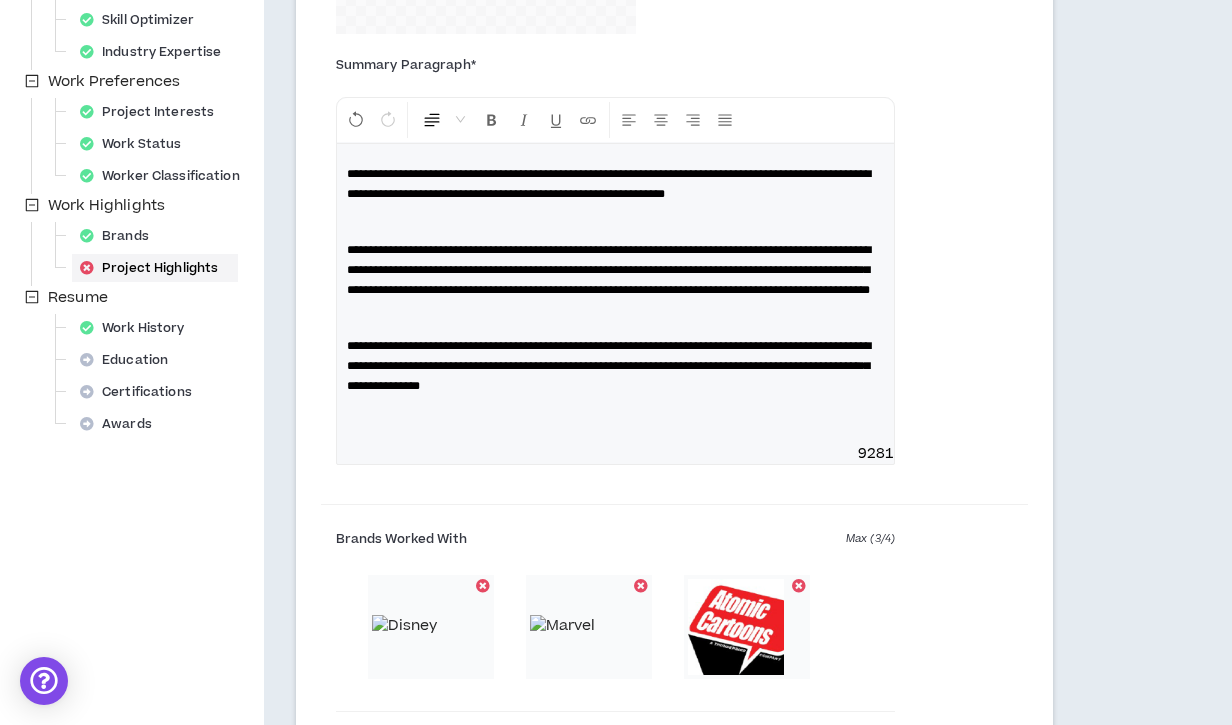 click on "**********" at bounding box center (609, 366) 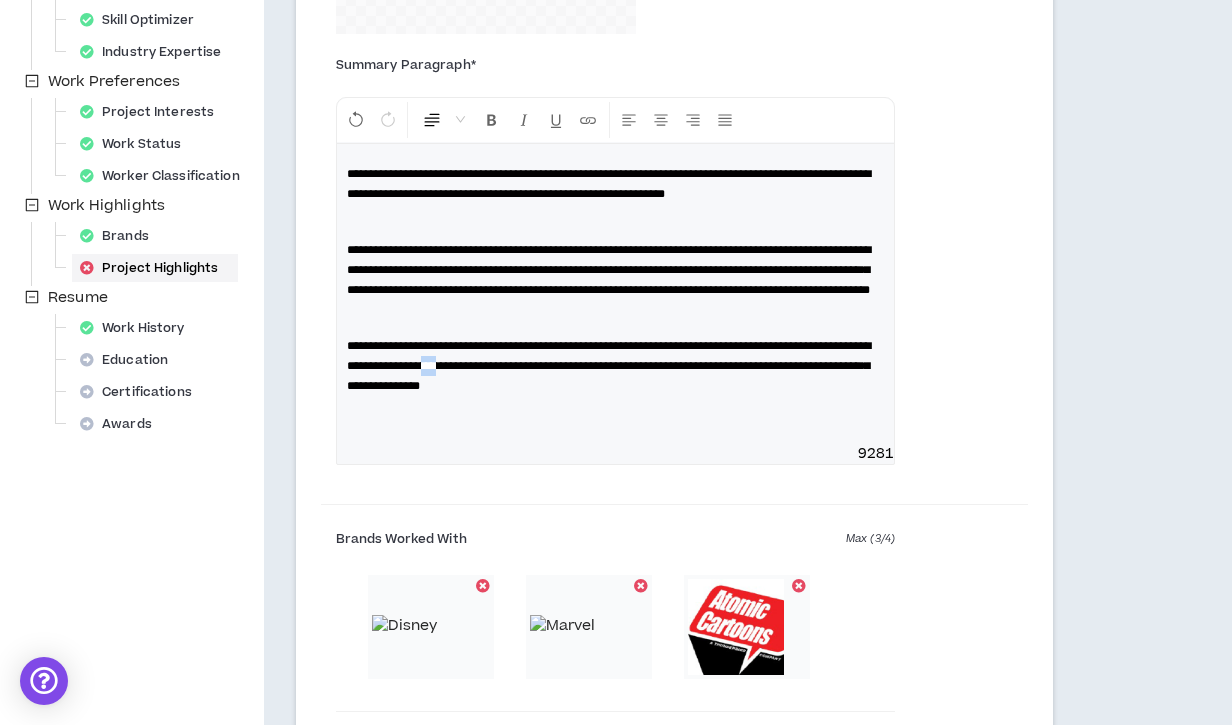 click on "**********" at bounding box center (609, 366) 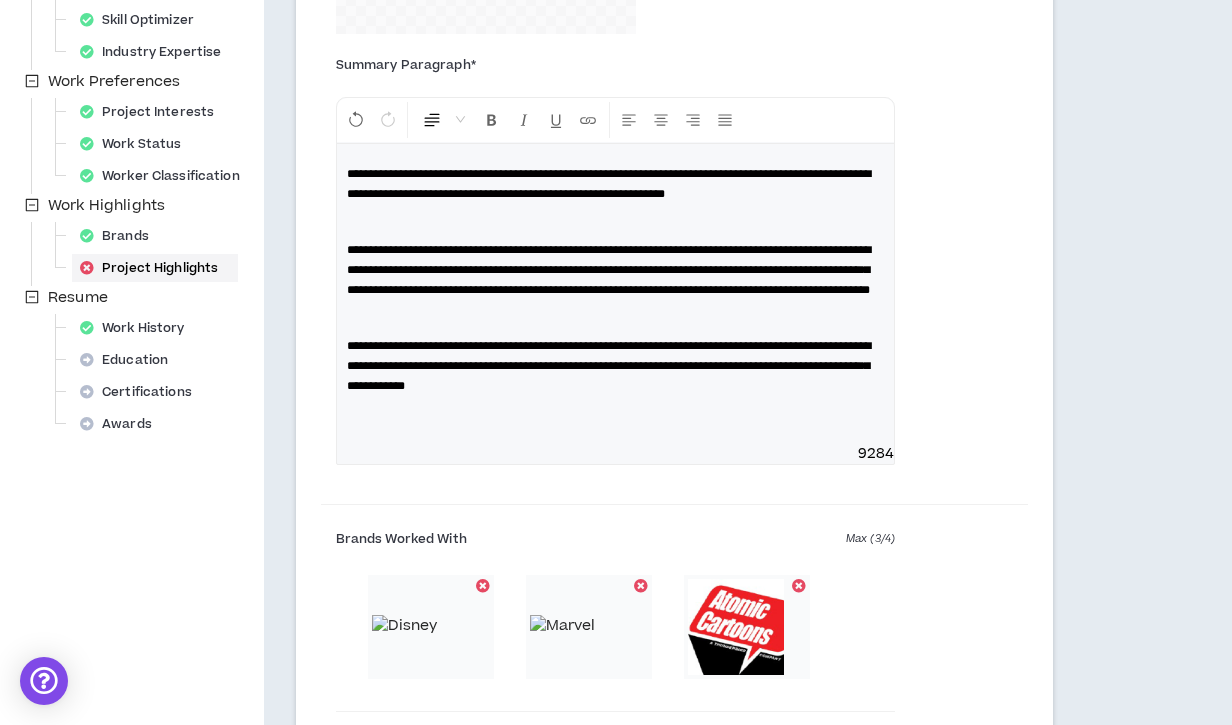 click on "**********" at bounding box center [609, 366] 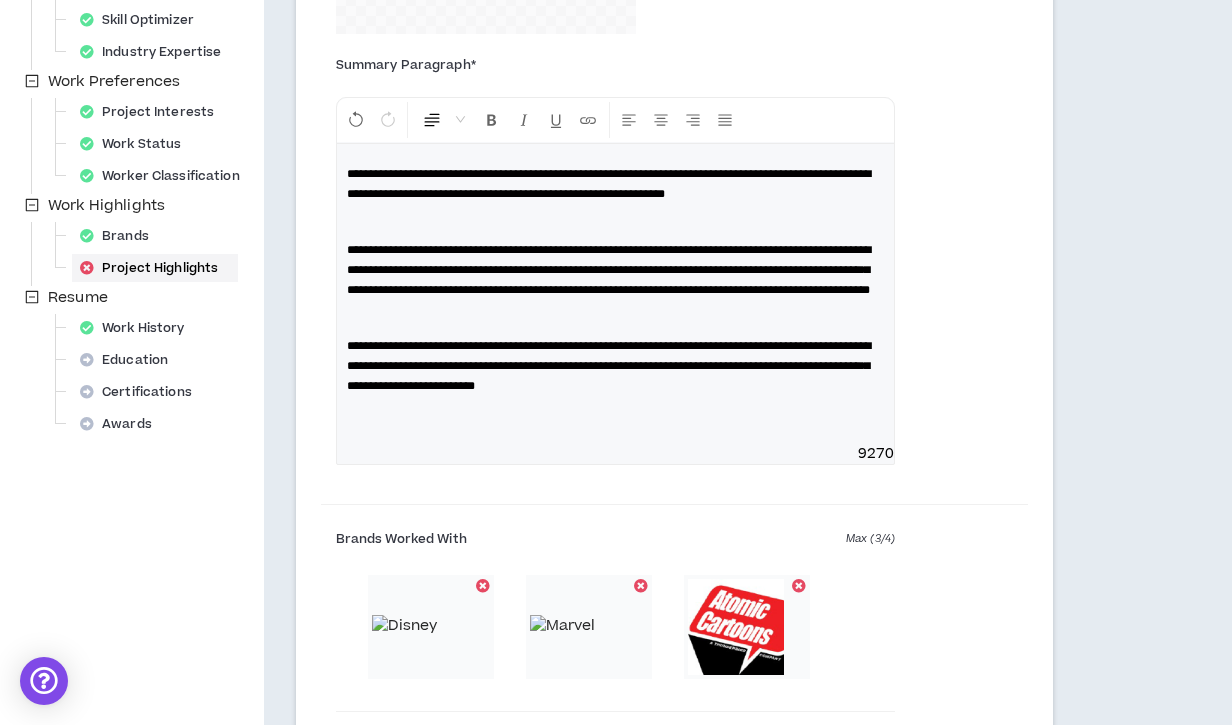 click on "**********" at bounding box center [615, 366] 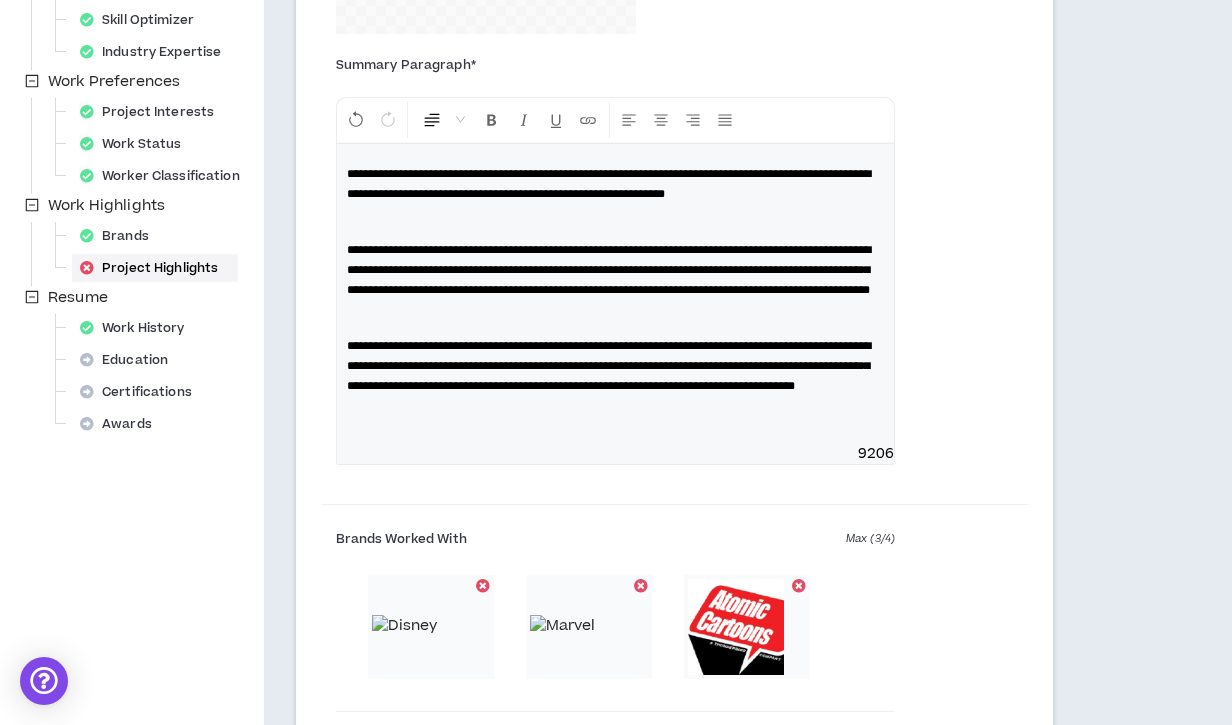 click on "**********" at bounding box center [609, 366] 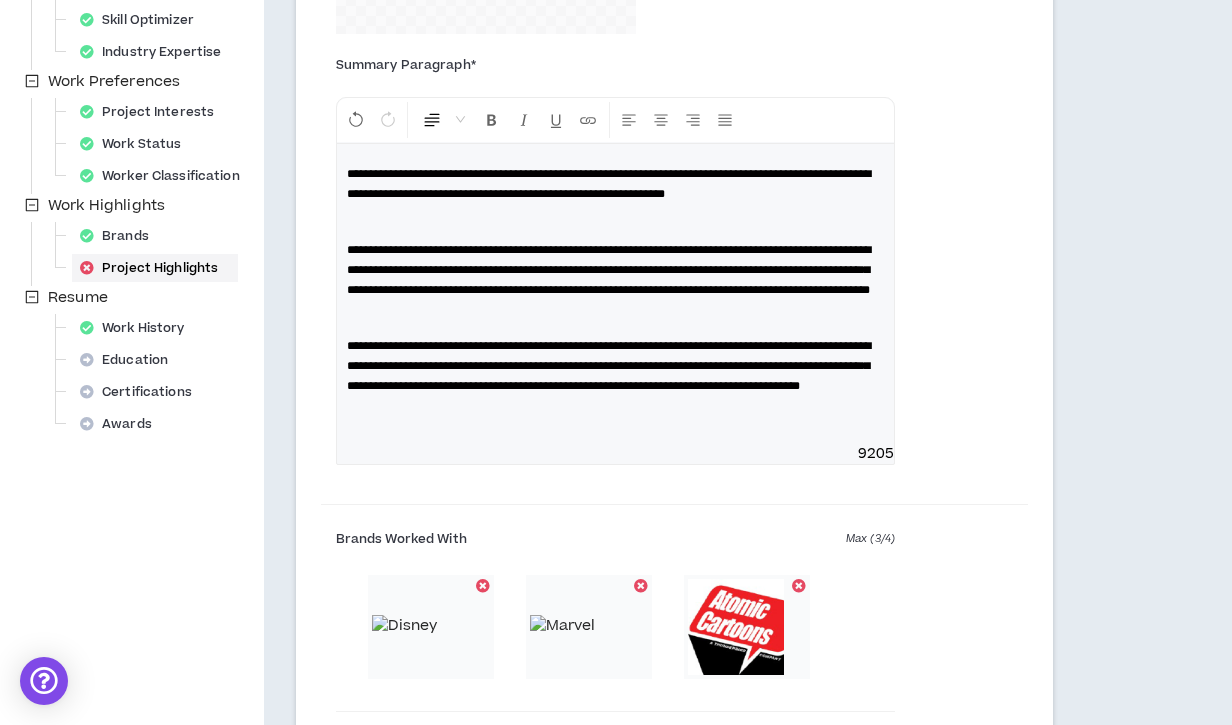 click on "**********" at bounding box center [615, 366] 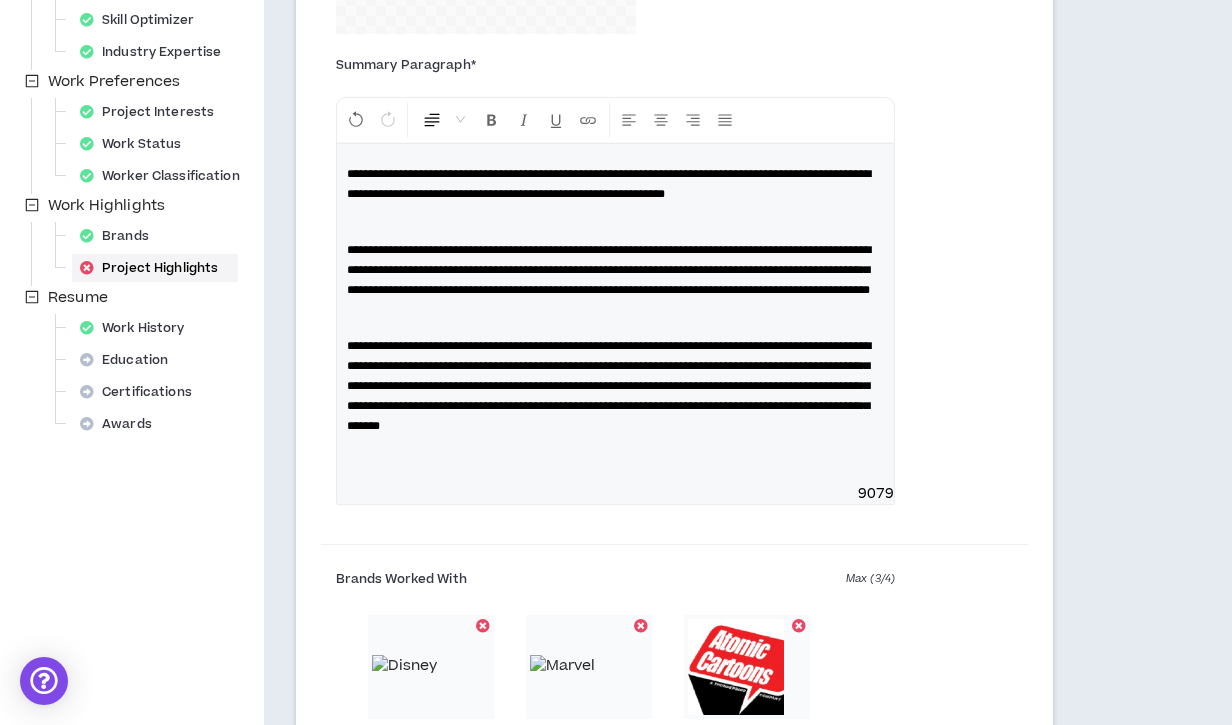 click on "**********" at bounding box center (609, 386) 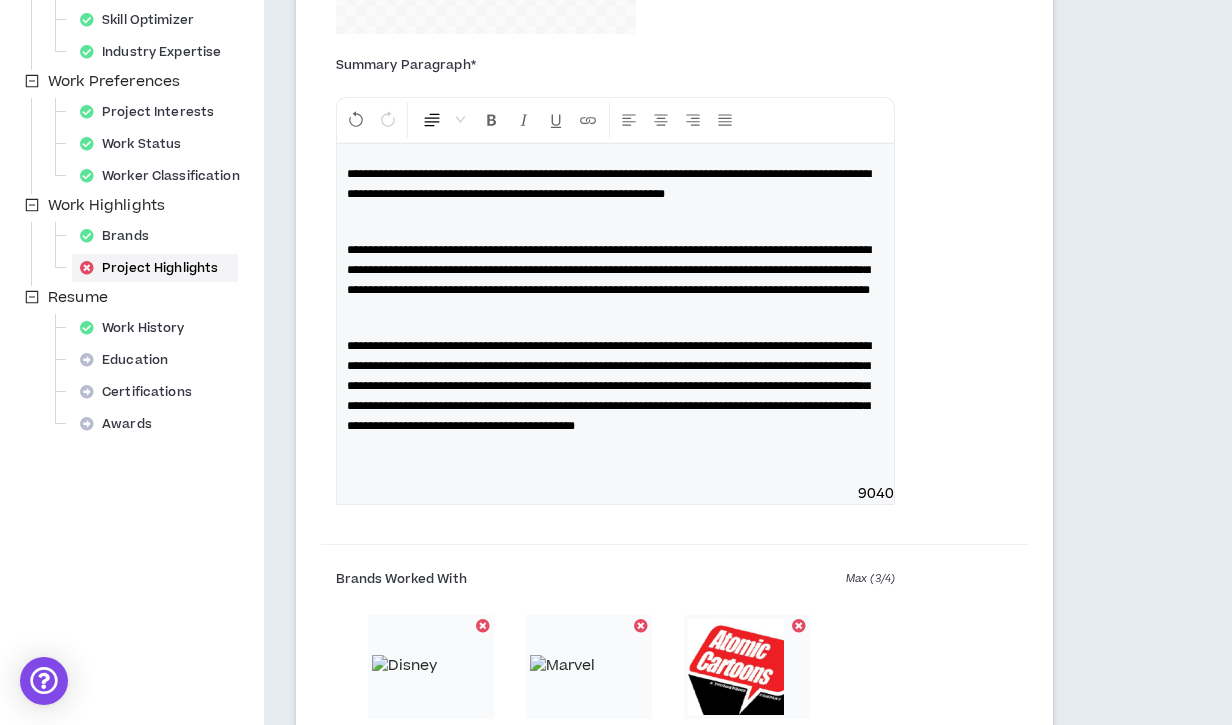 click on "**********" at bounding box center (609, 386) 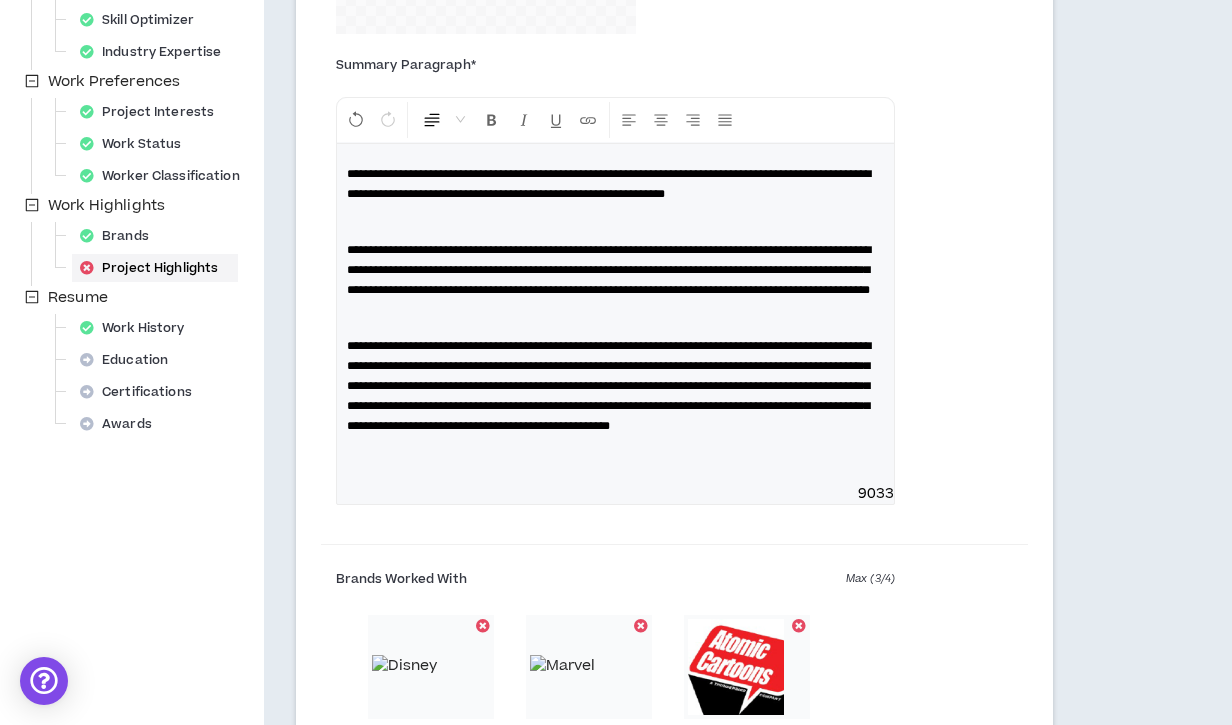 click on "**********" at bounding box center (609, 386) 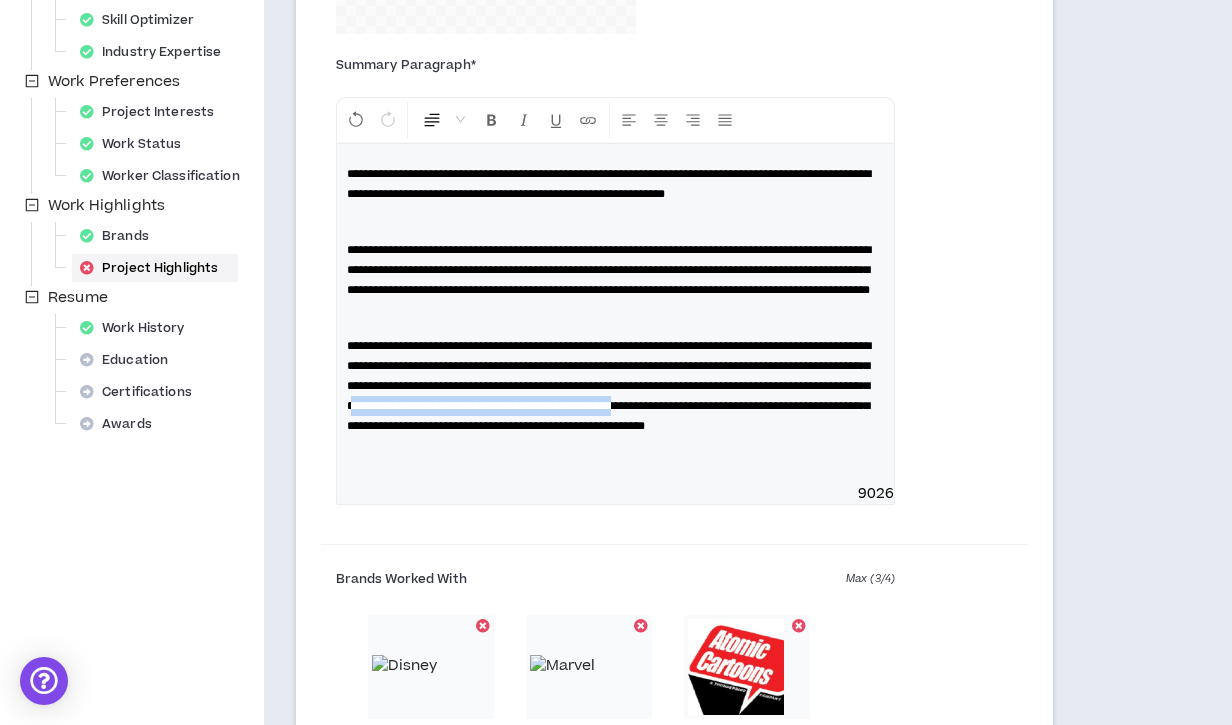 drag, startPoint x: 786, startPoint y: 446, endPoint x: 596, endPoint y: 468, distance: 191.26944 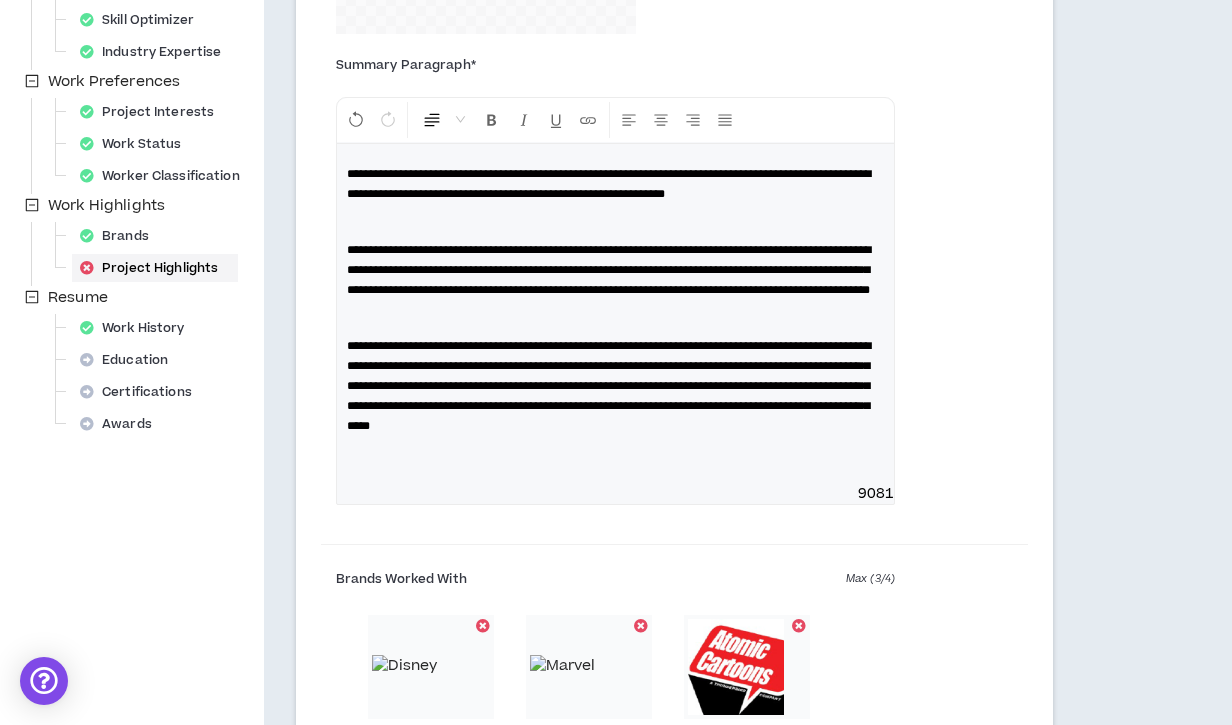 click on "**********" at bounding box center [609, 386] 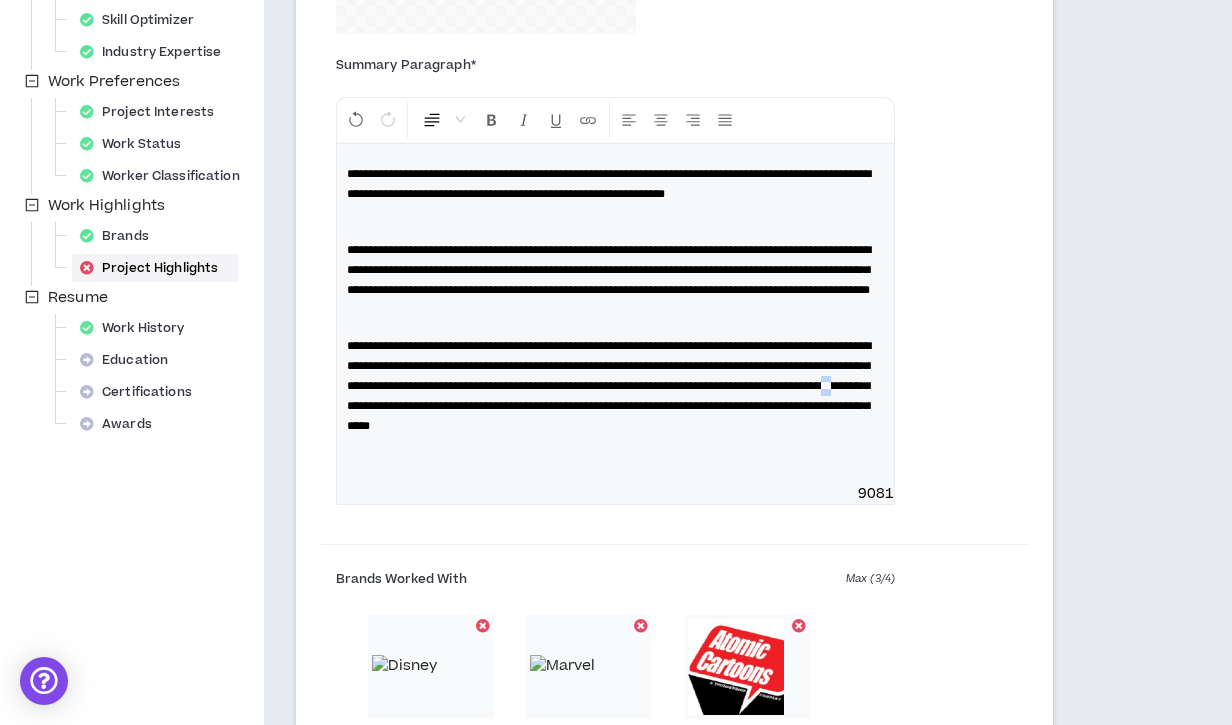 click on "**********" at bounding box center [609, 386] 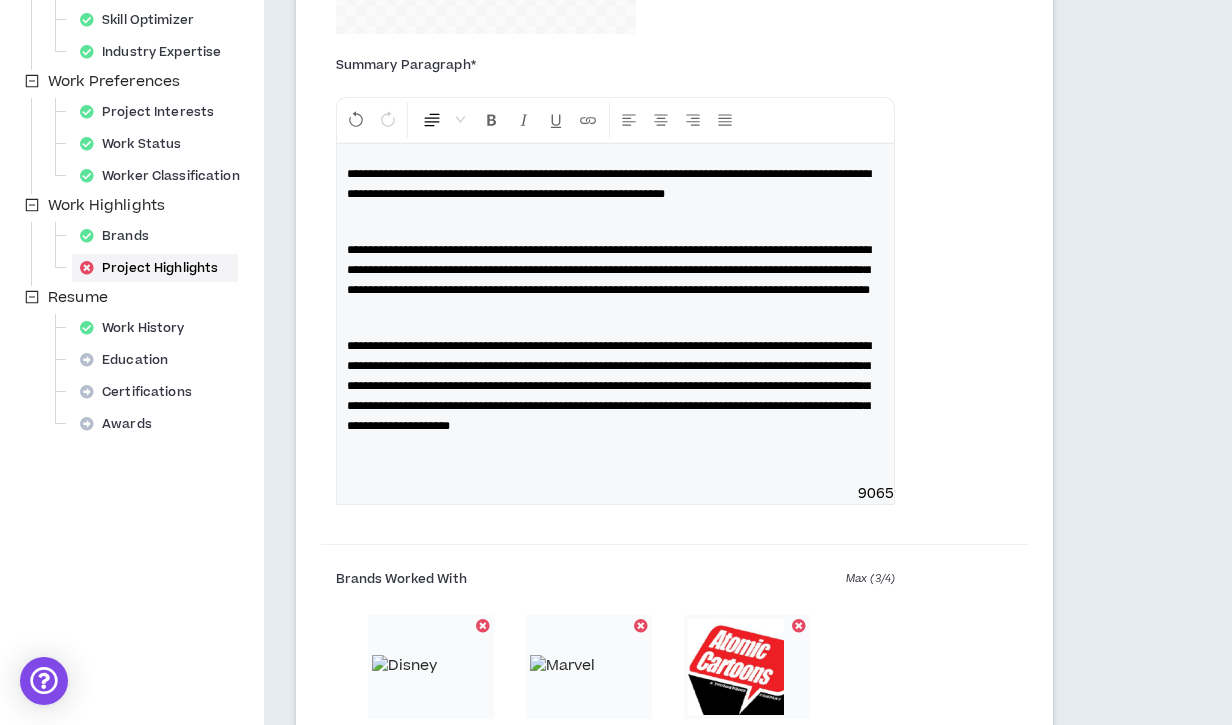 click on "**********" at bounding box center [609, 386] 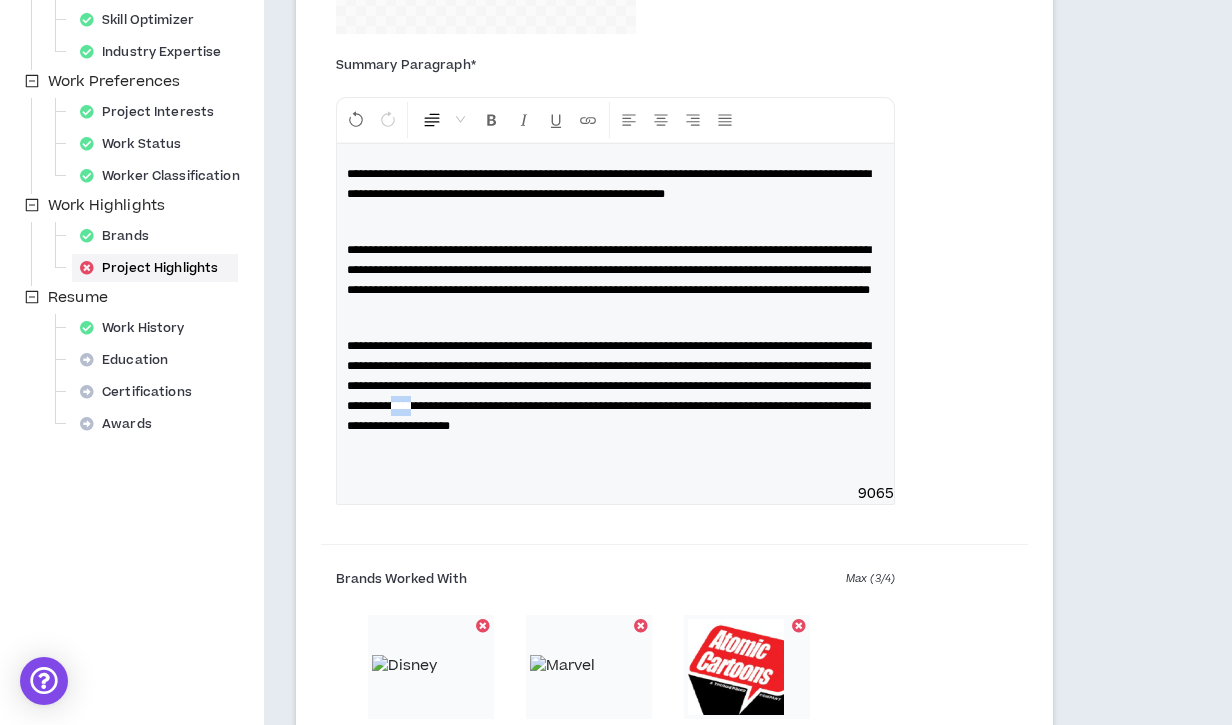 click on "**********" at bounding box center [609, 386] 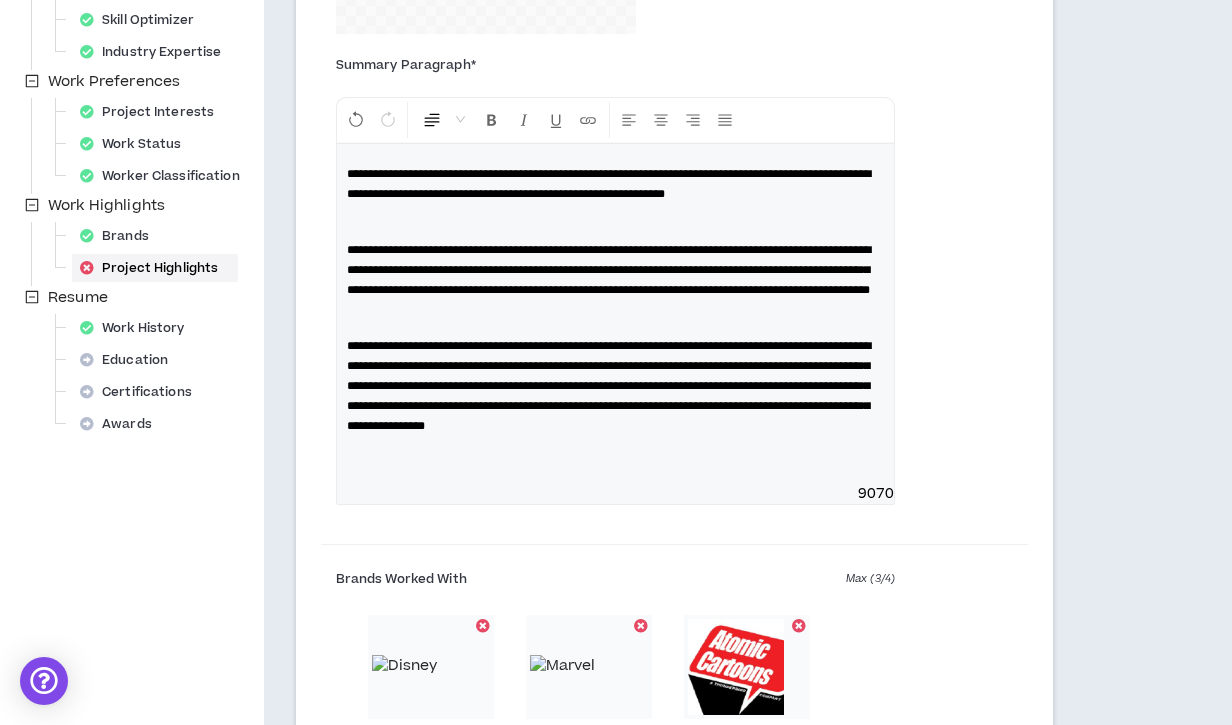 click on "**********" at bounding box center [609, 386] 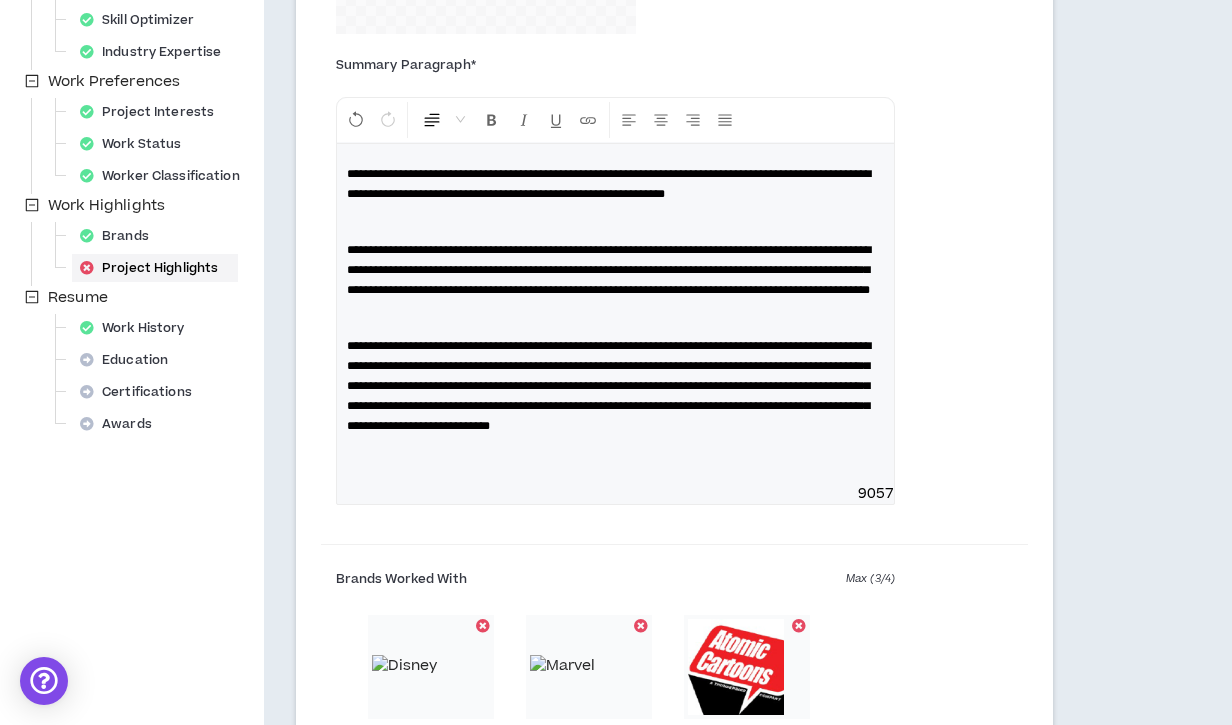 click on "**********" at bounding box center [609, 386] 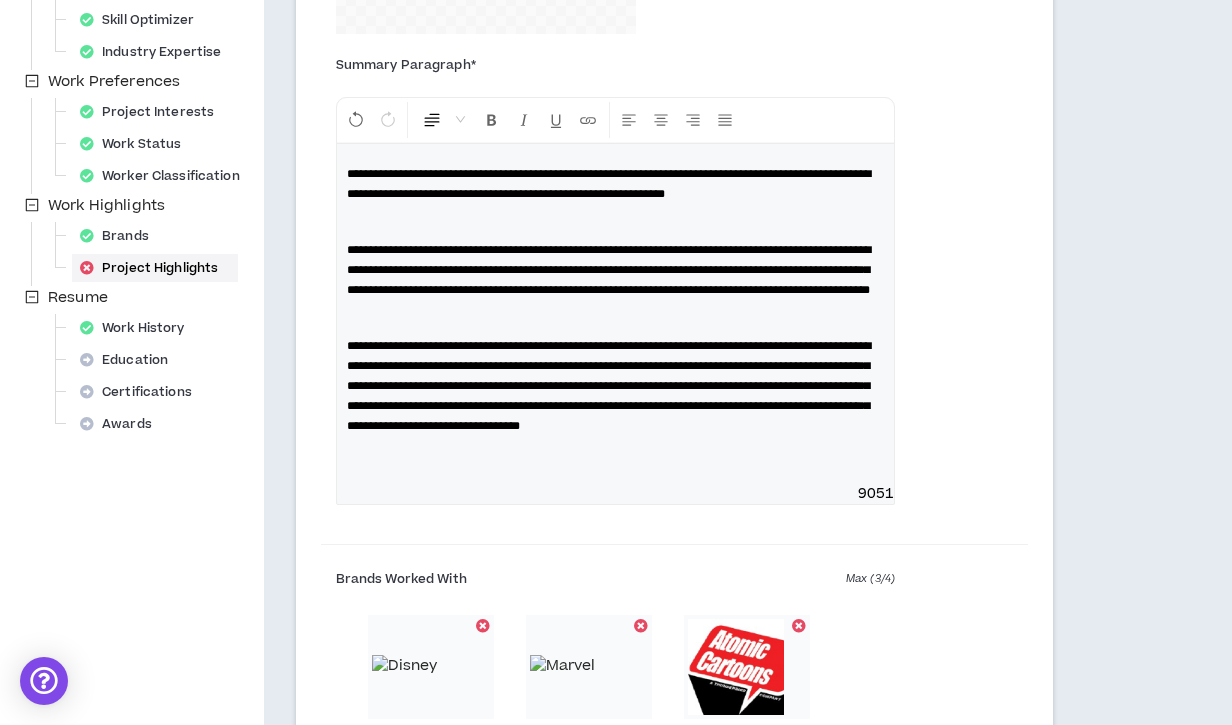 click on "**********" at bounding box center [609, 386] 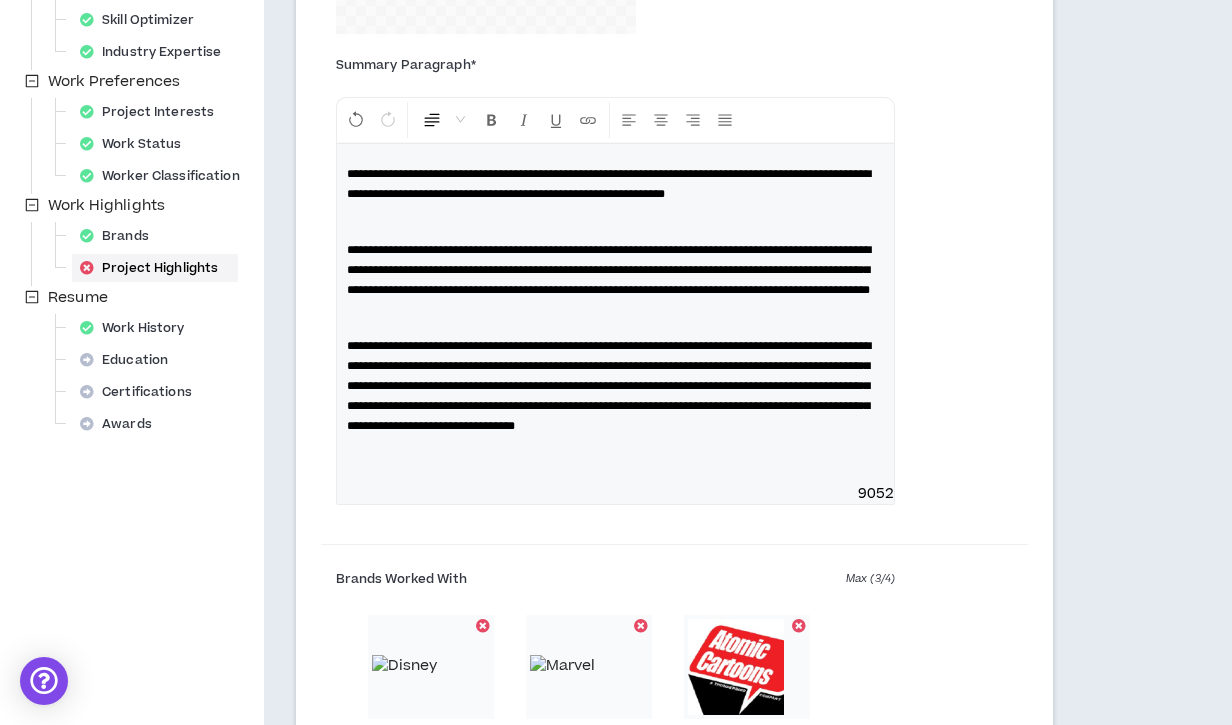 click on "**********" at bounding box center [615, 386] 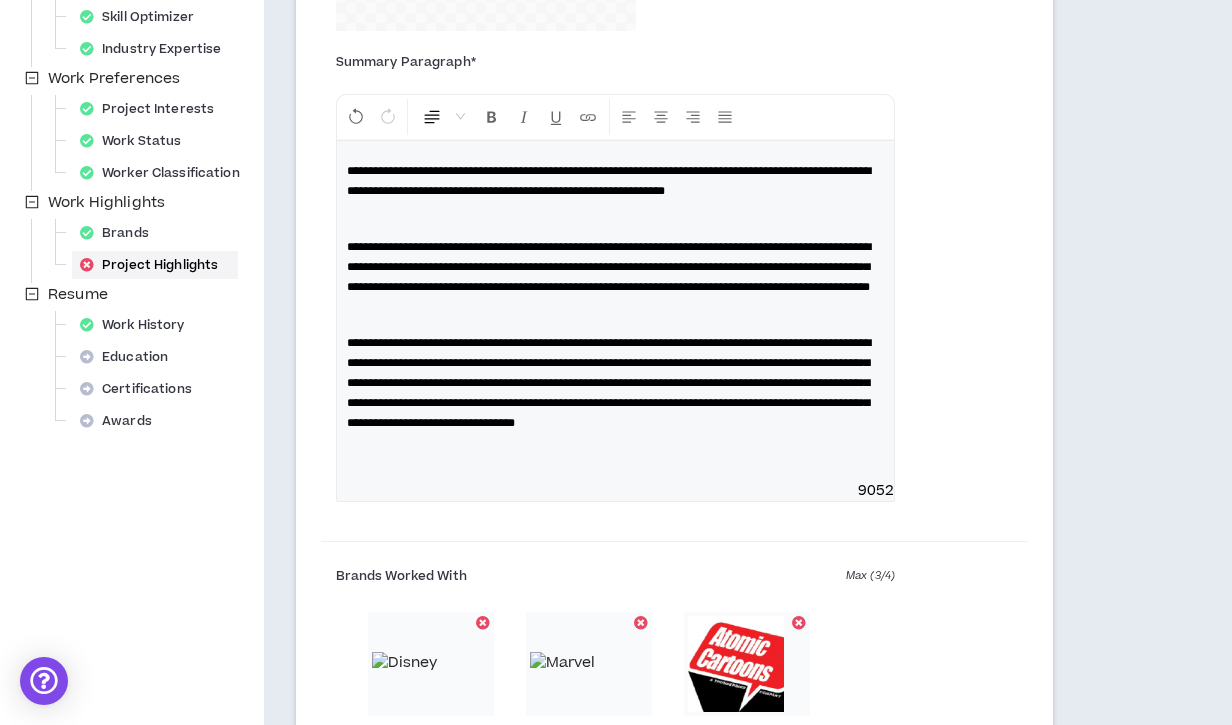 scroll, scrollTop: 557, scrollLeft: 0, axis: vertical 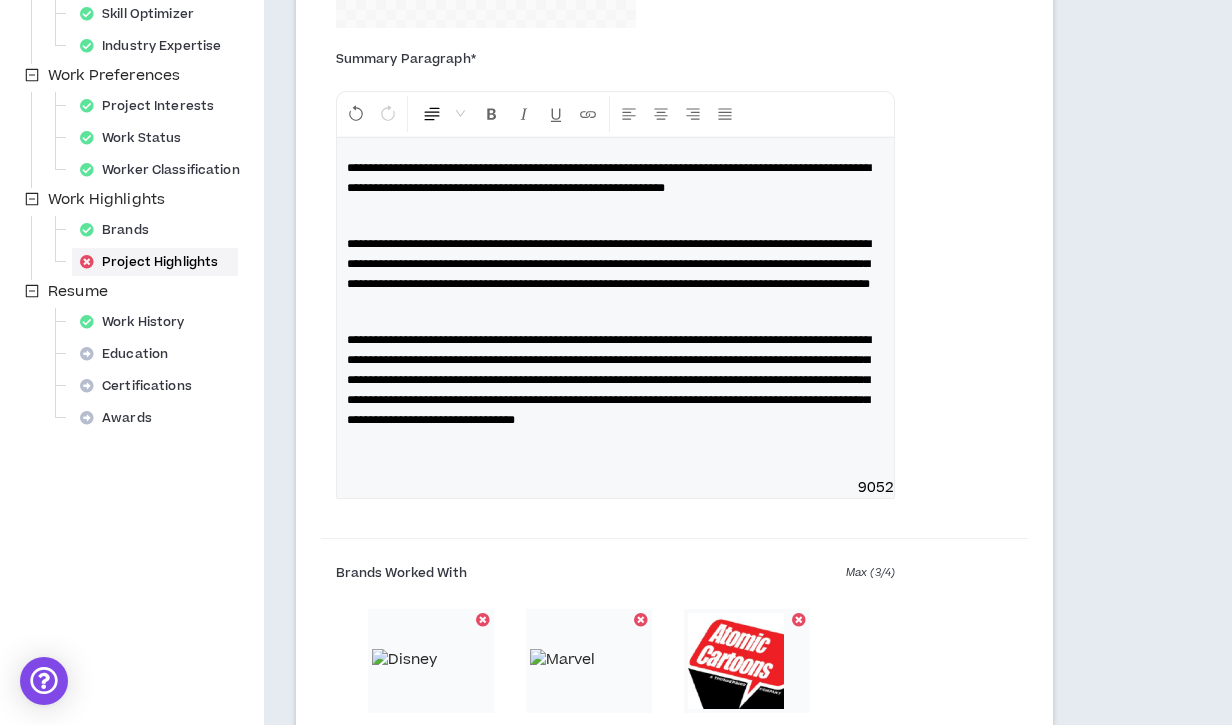click on "**********" at bounding box center (609, 264) 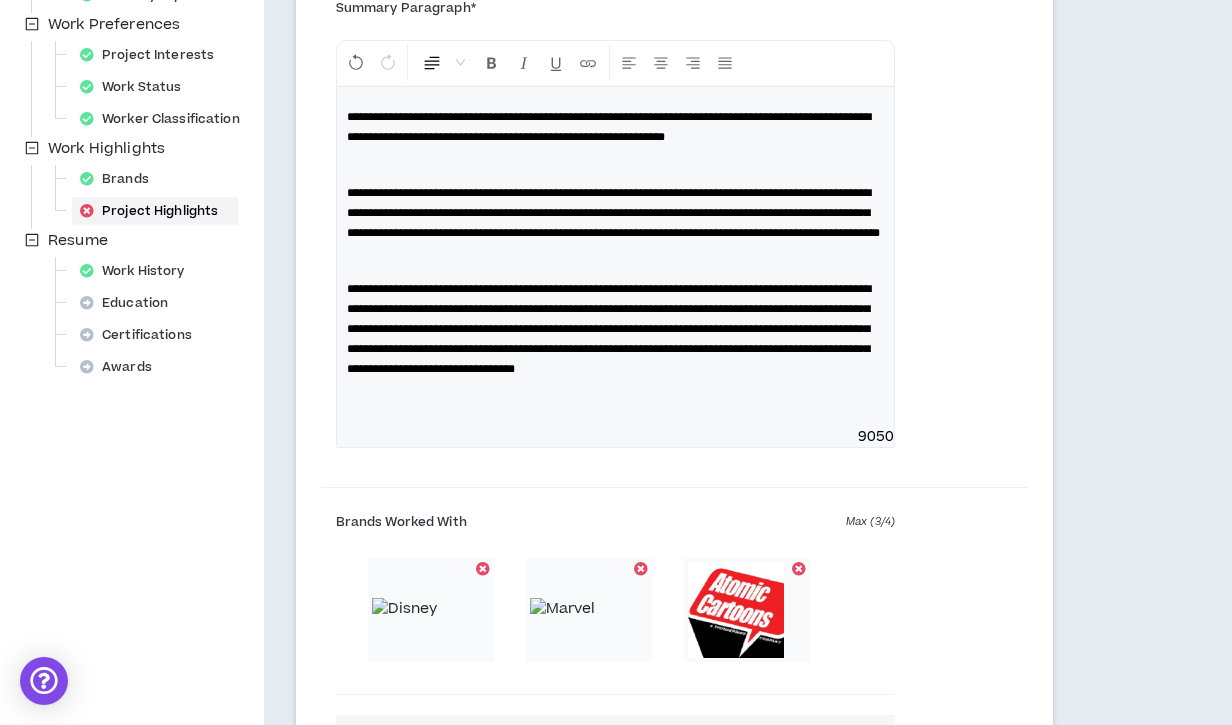 scroll, scrollTop: 610, scrollLeft: 0, axis: vertical 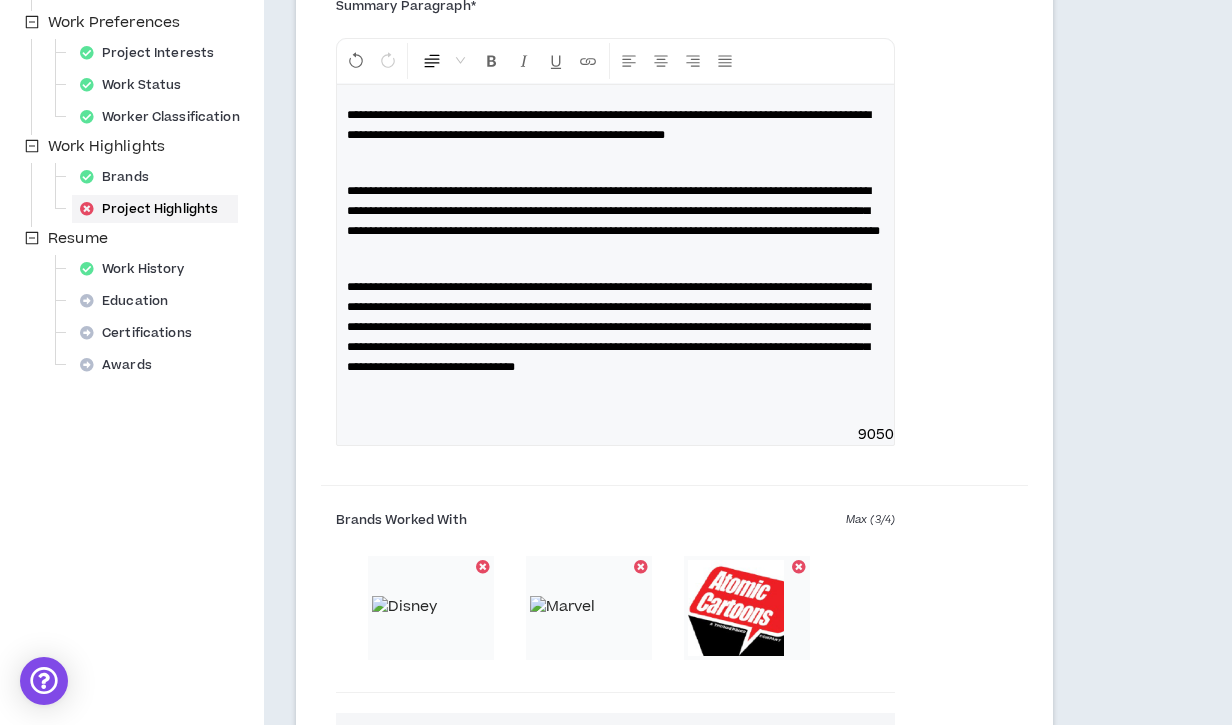 click on "**********" at bounding box center [609, 327] 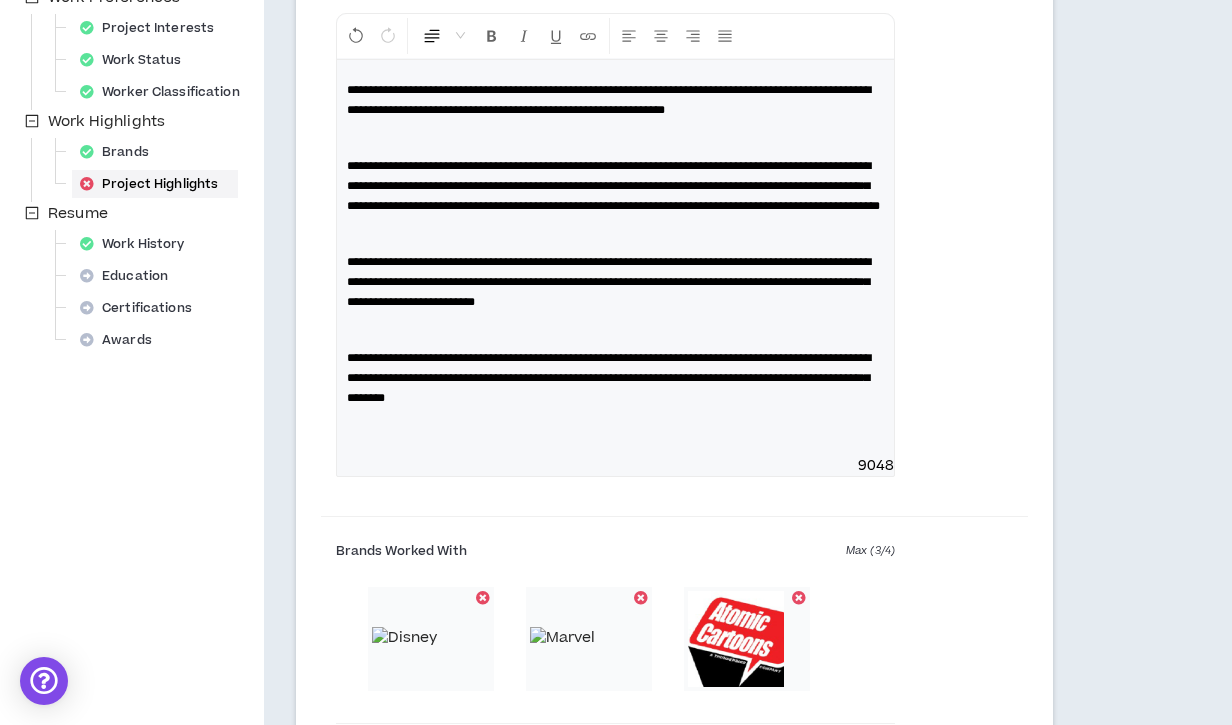 scroll, scrollTop: 641, scrollLeft: 0, axis: vertical 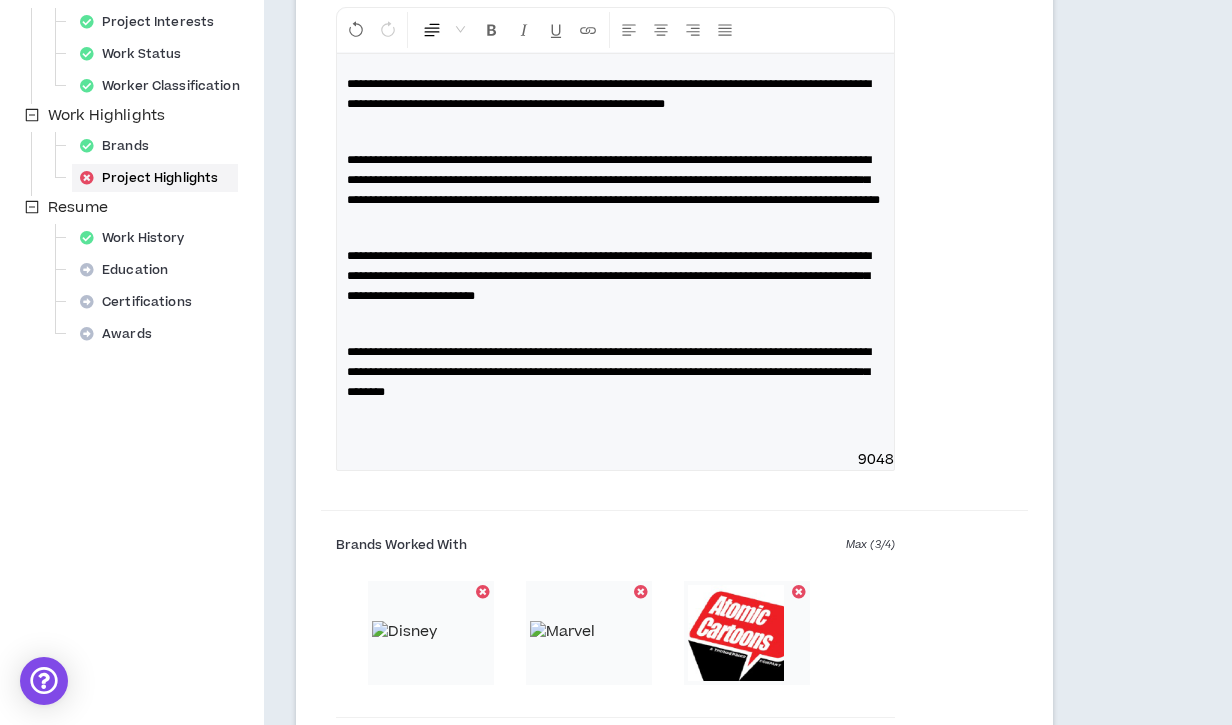 click on "**********" at bounding box center [615, 372] 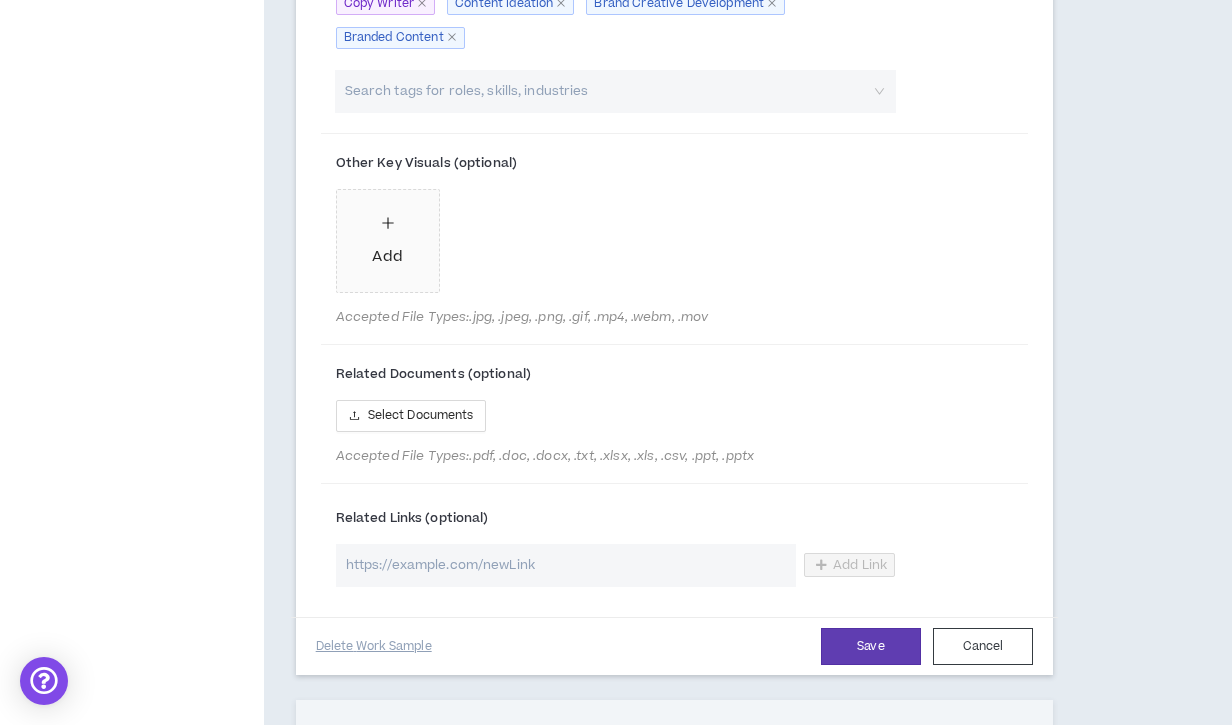 scroll, scrollTop: 1531, scrollLeft: 0, axis: vertical 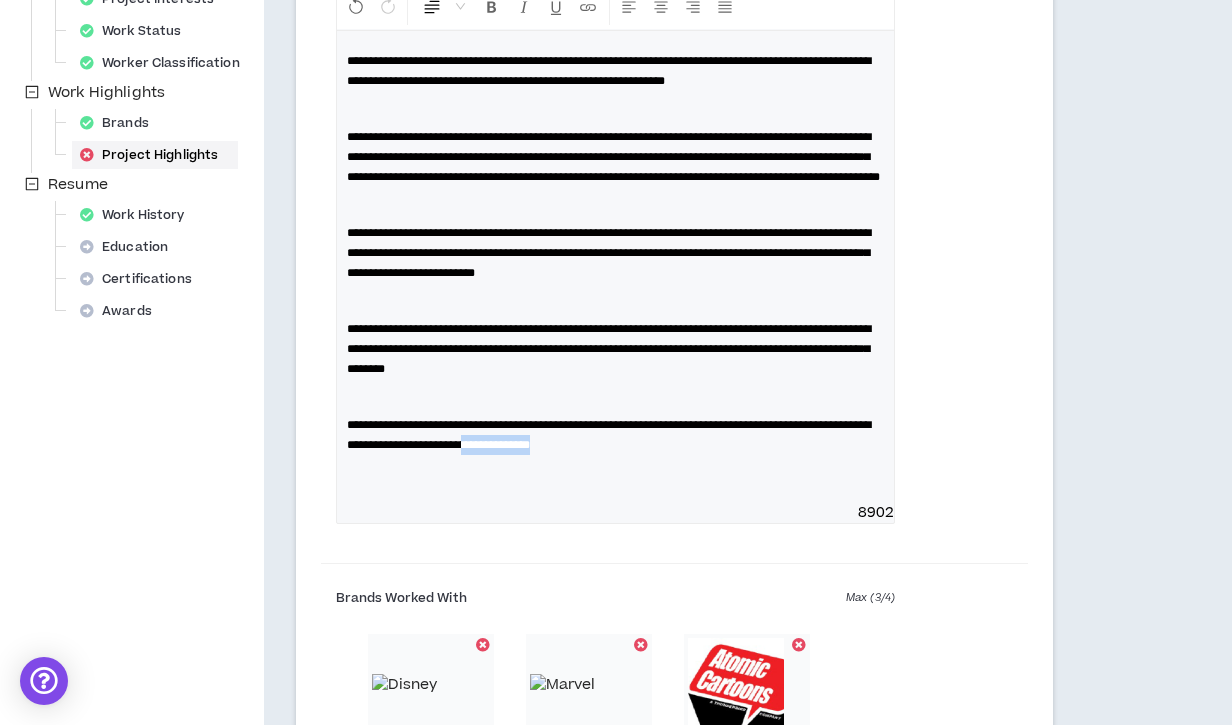 drag, startPoint x: 714, startPoint y: 482, endPoint x: 626, endPoint y: 483, distance: 88.005684 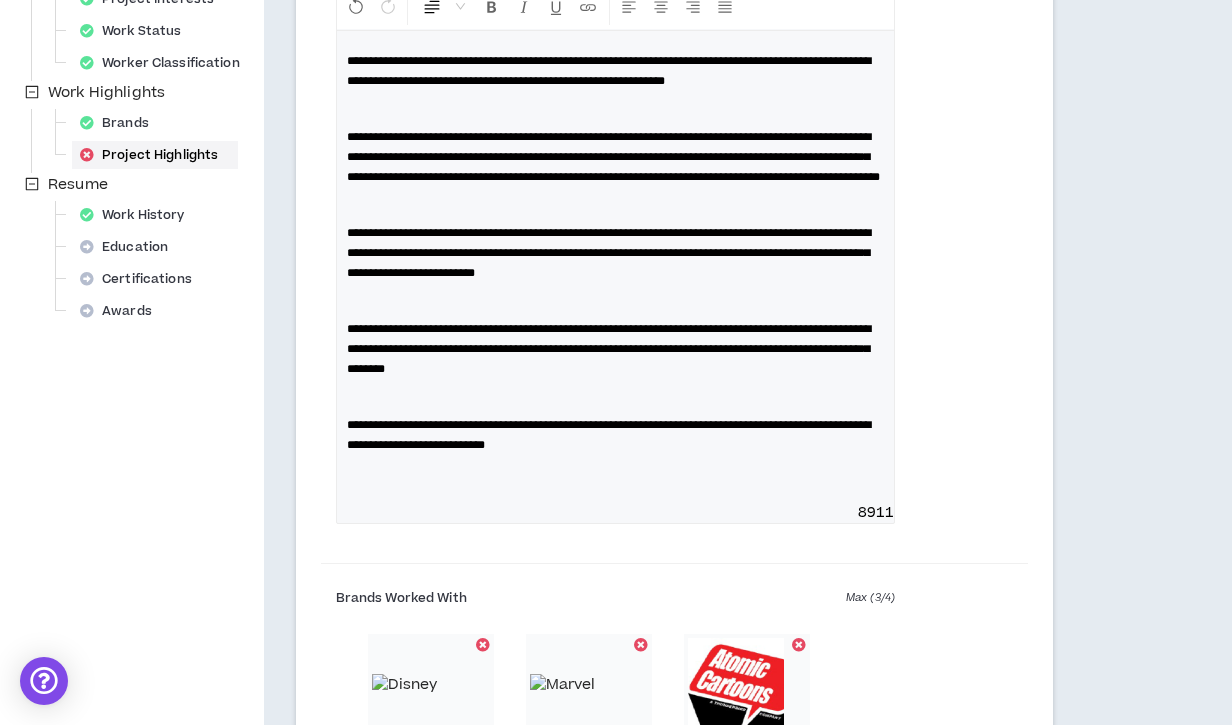 click on "**********" at bounding box center (609, 435) 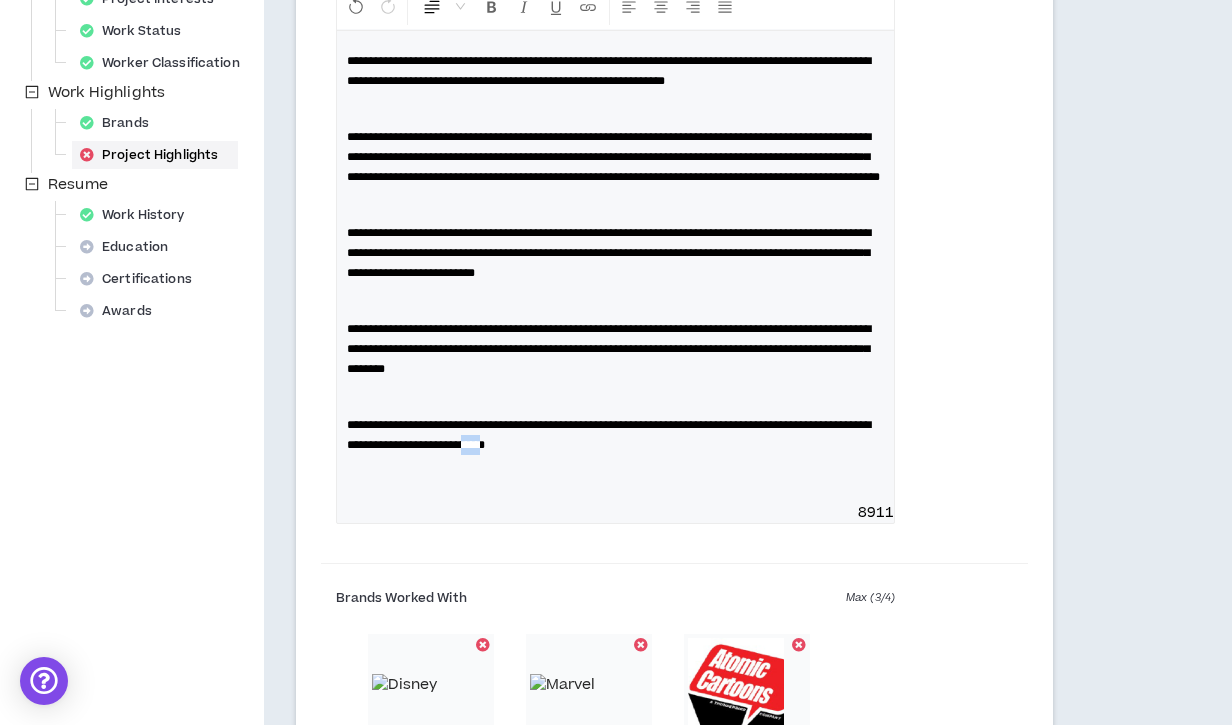 click on "**********" at bounding box center (609, 435) 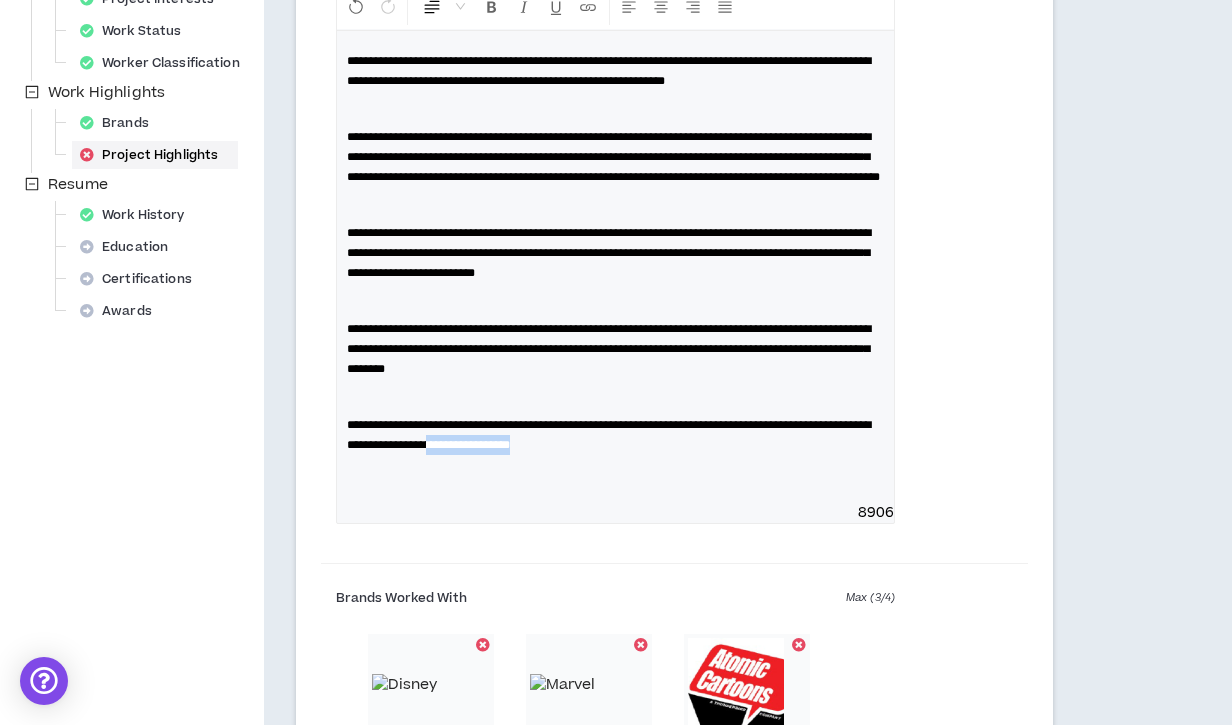 drag, startPoint x: 683, startPoint y: 479, endPoint x: 576, endPoint y: 485, distance: 107.16809 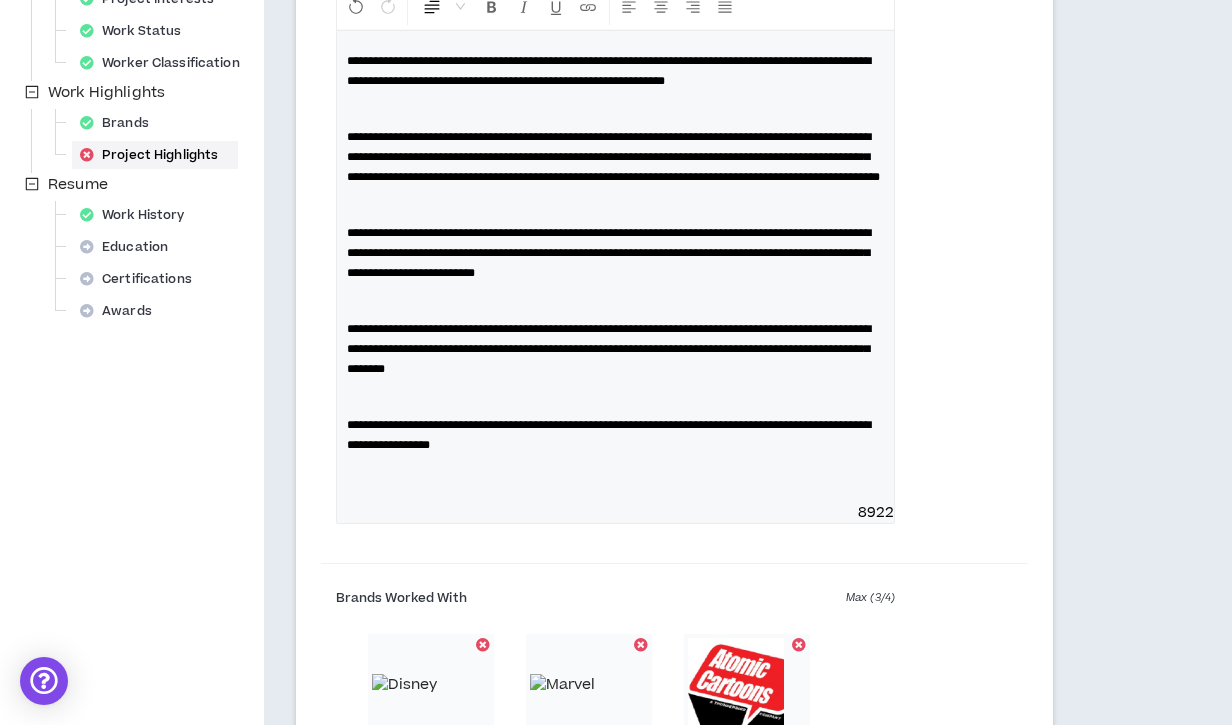 click on "**********" at bounding box center [609, 435] 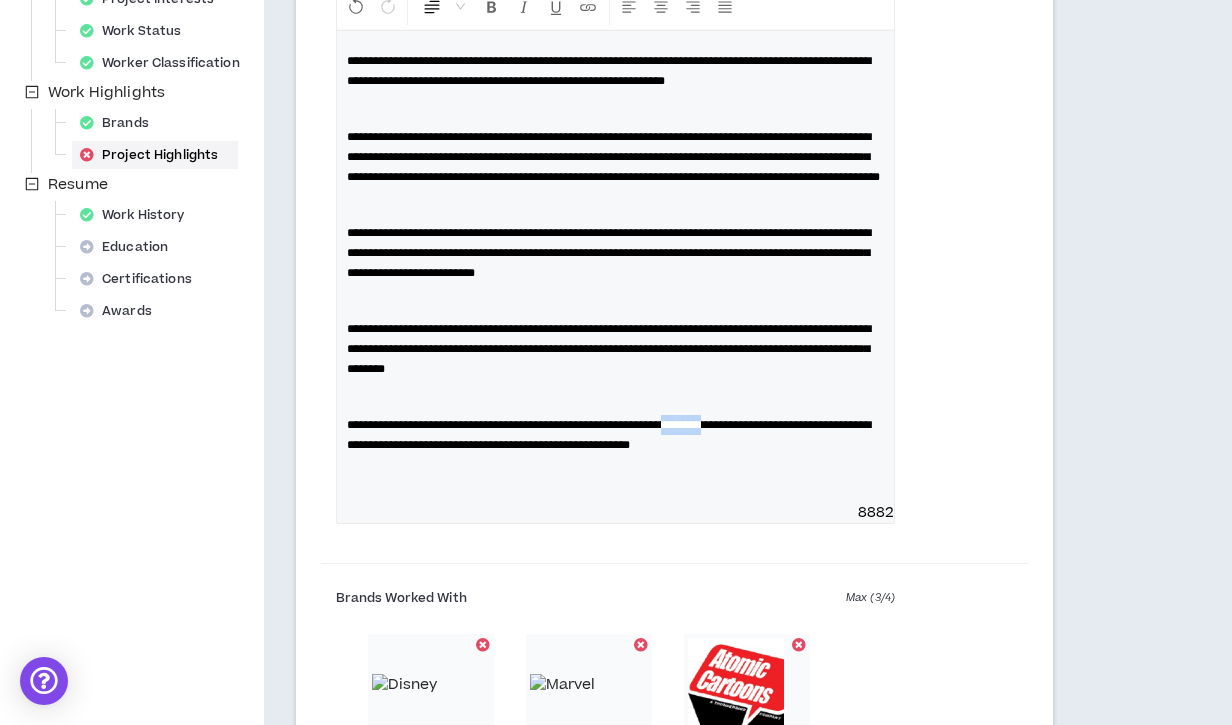 drag, startPoint x: 738, startPoint y: 468, endPoint x: 788, endPoint y: 465, distance: 50.08992 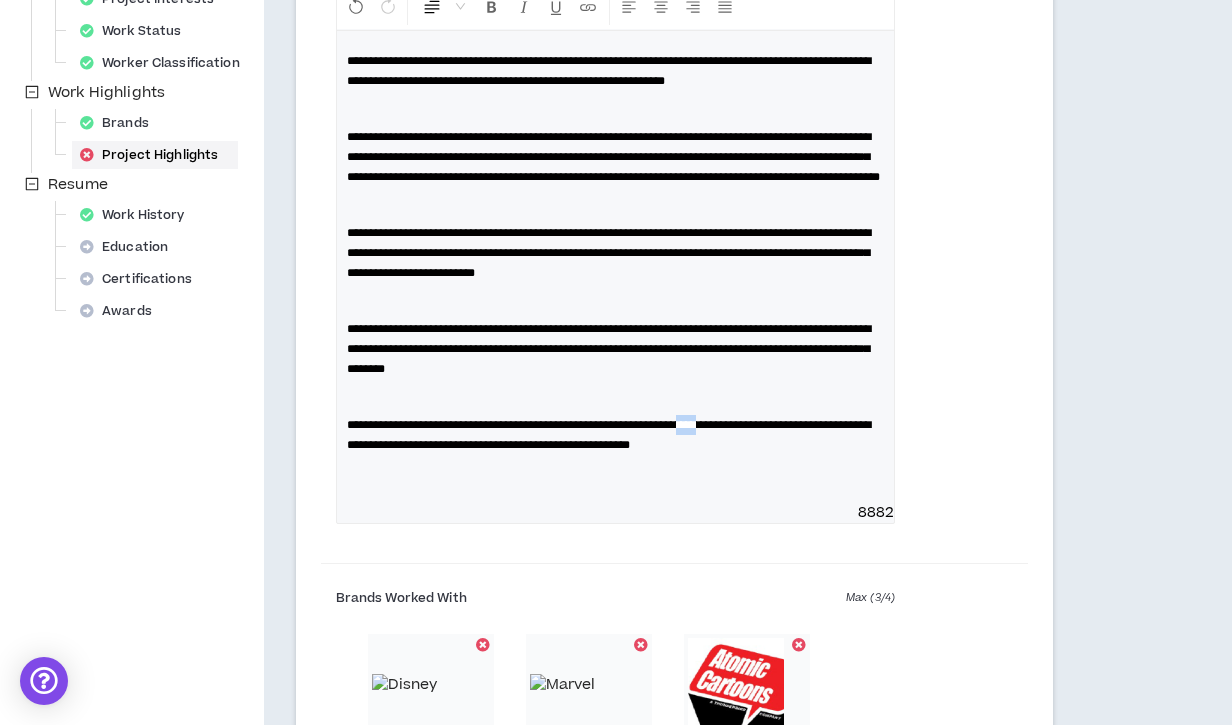 click on "**********" at bounding box center [609, 435] 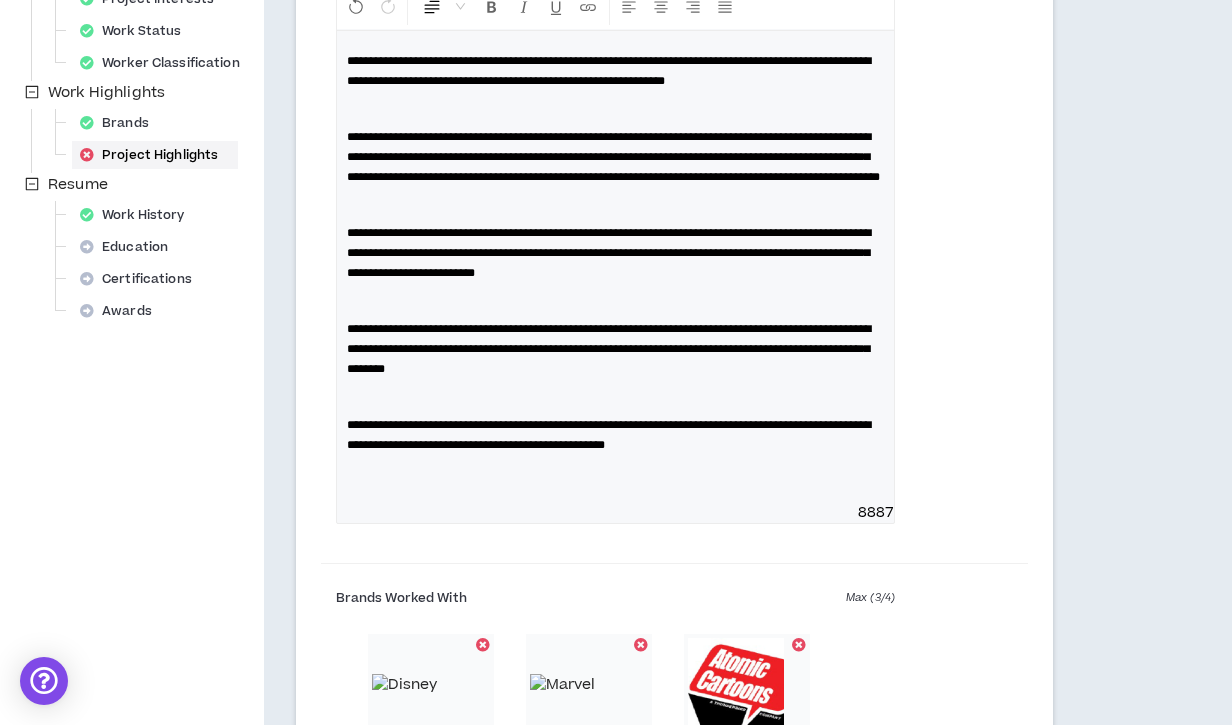 click on "**********" at bounding box center [615, 435] 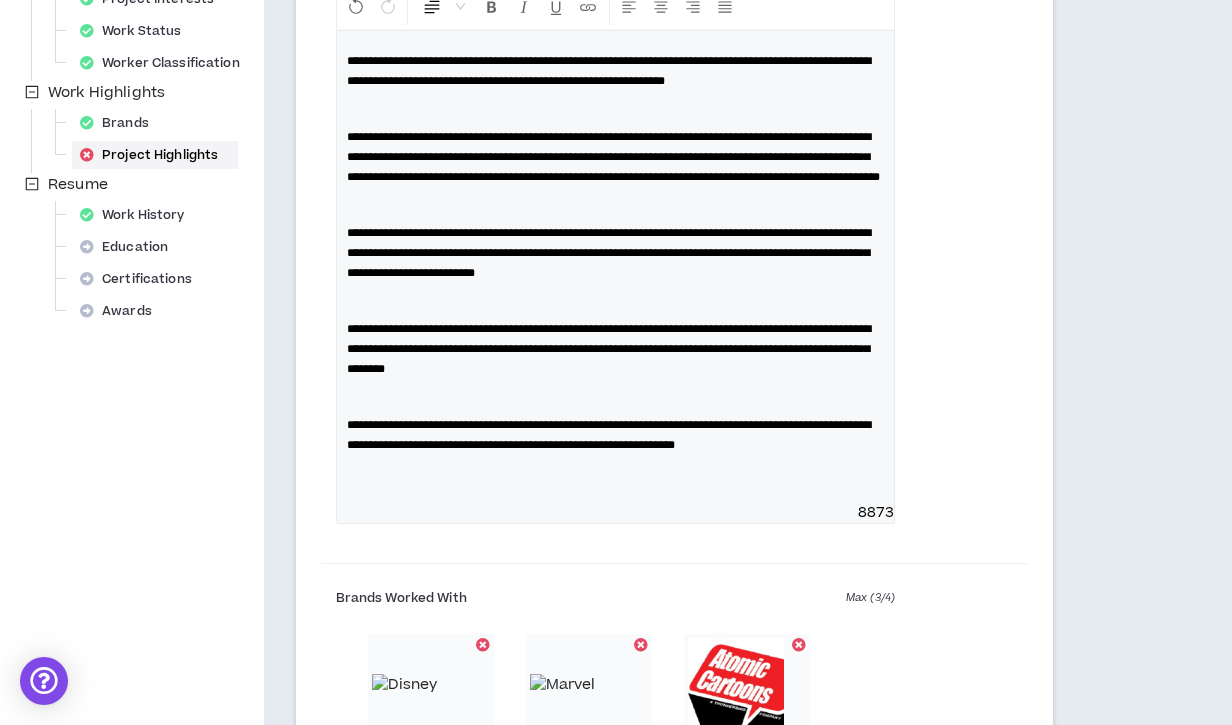 click on "**********" at bounding box center [615, 435] 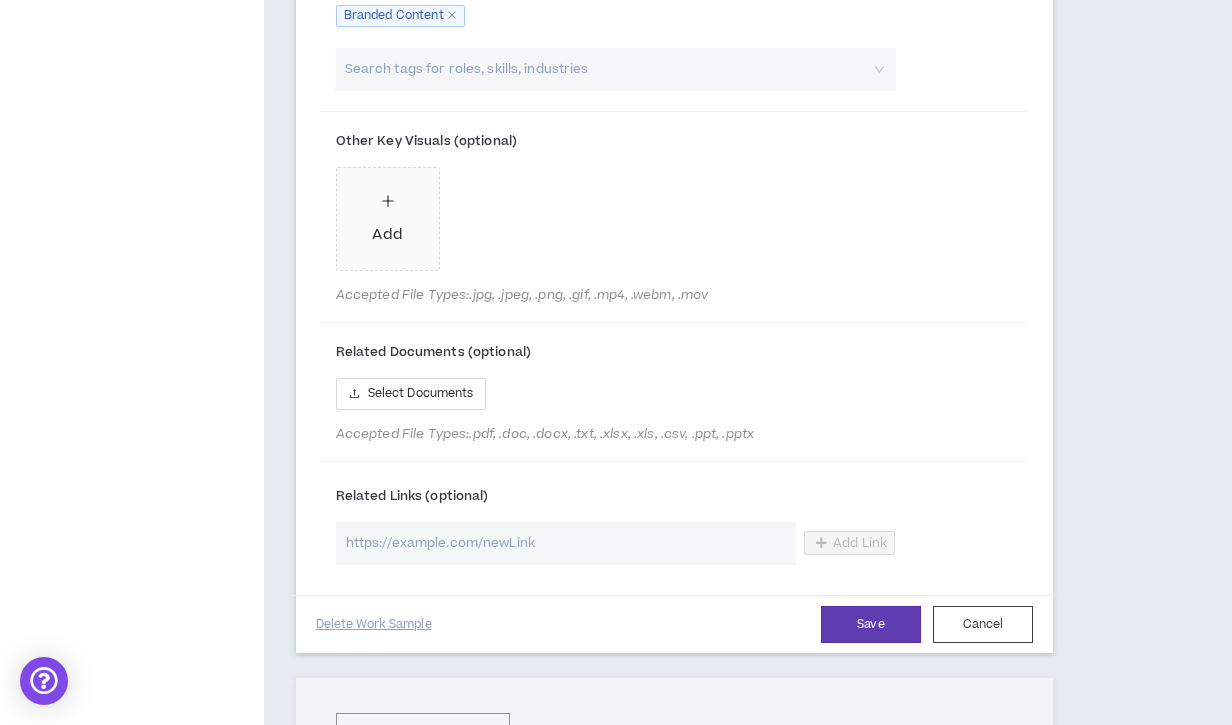 scroll, scrollTop: 1634, scrollLeft: 0, axis: vertical 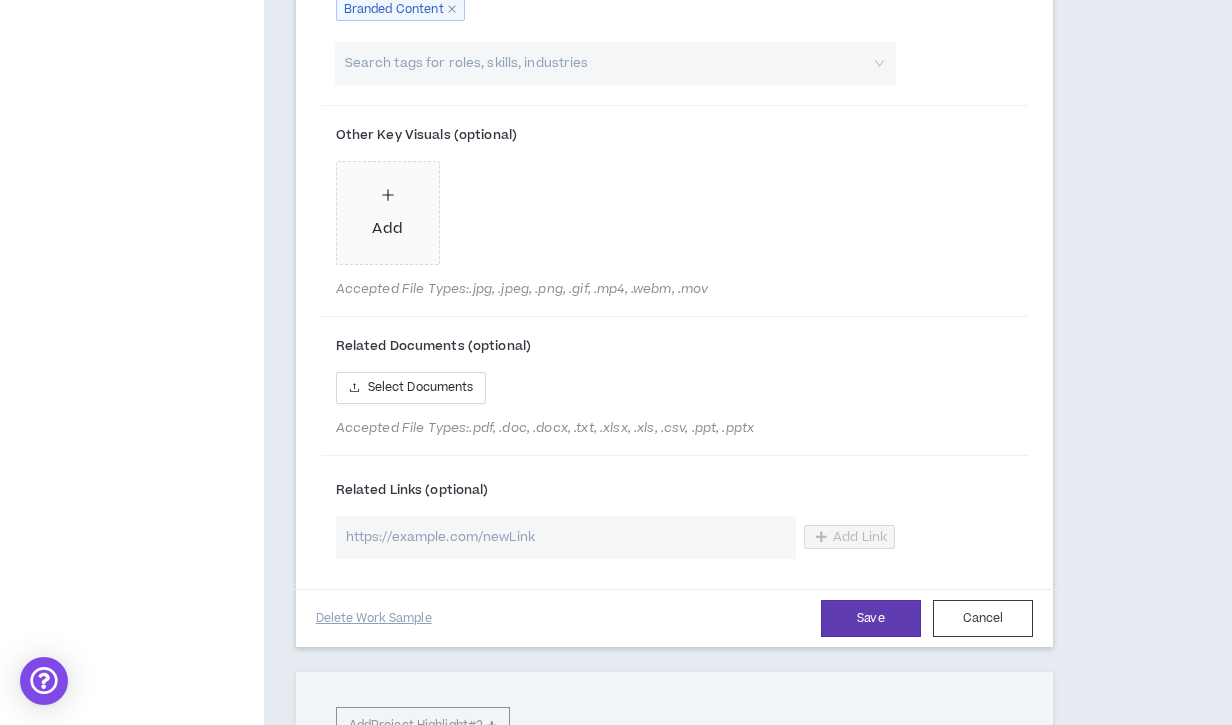 click at bounding box center [566, 537] 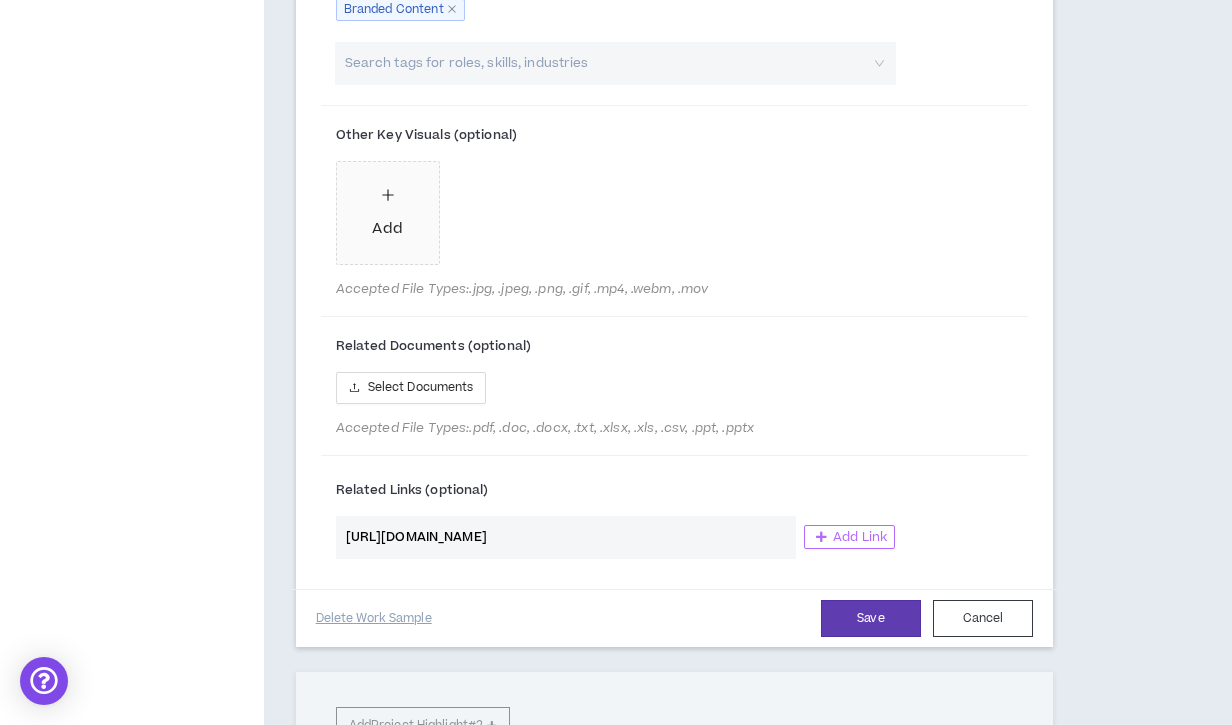 type on "[URL][DOMAIN_NAME]" 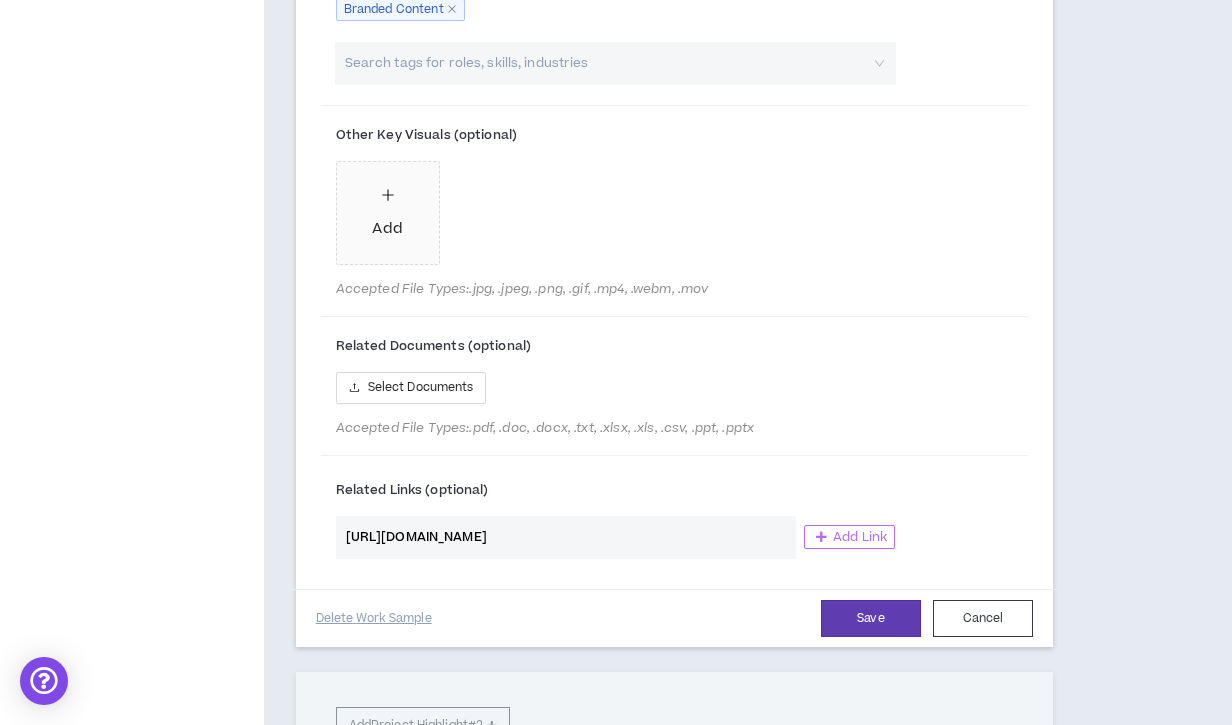 click on "Add Link" at bounding box center (860, 537) 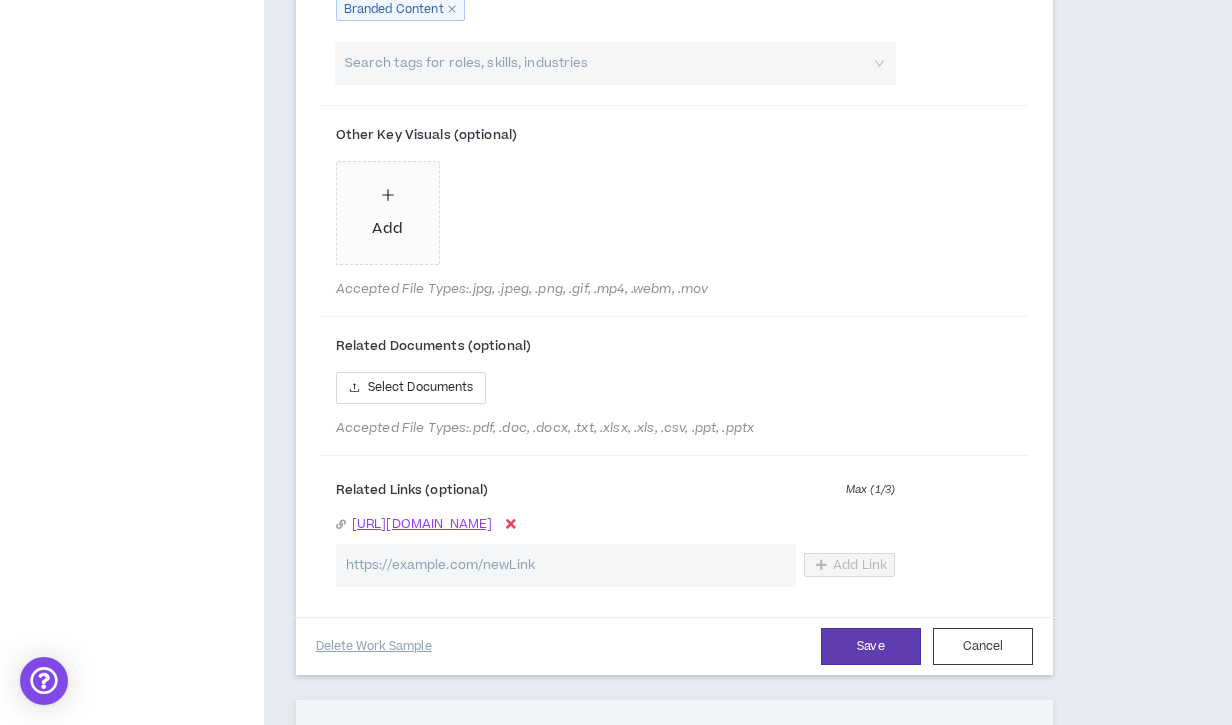 click at bounding box center [566, 565] 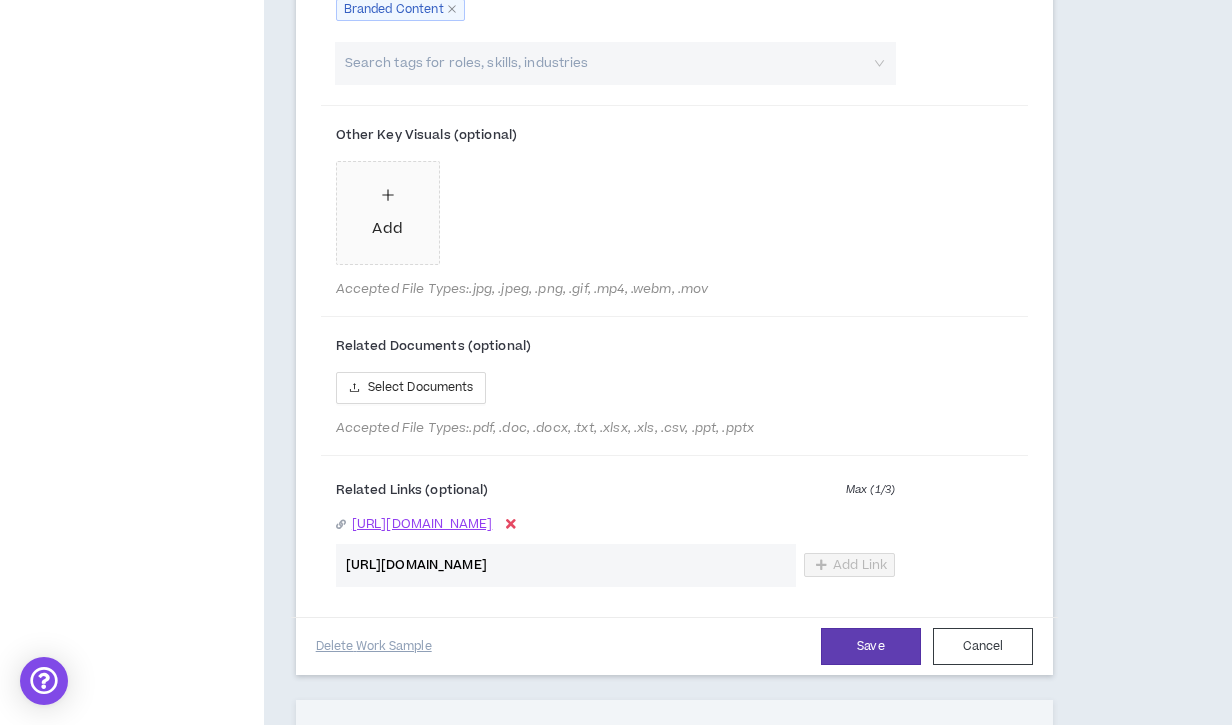 scroll, scrollTop: 0, scrollLeft: 189, axis: horizontal 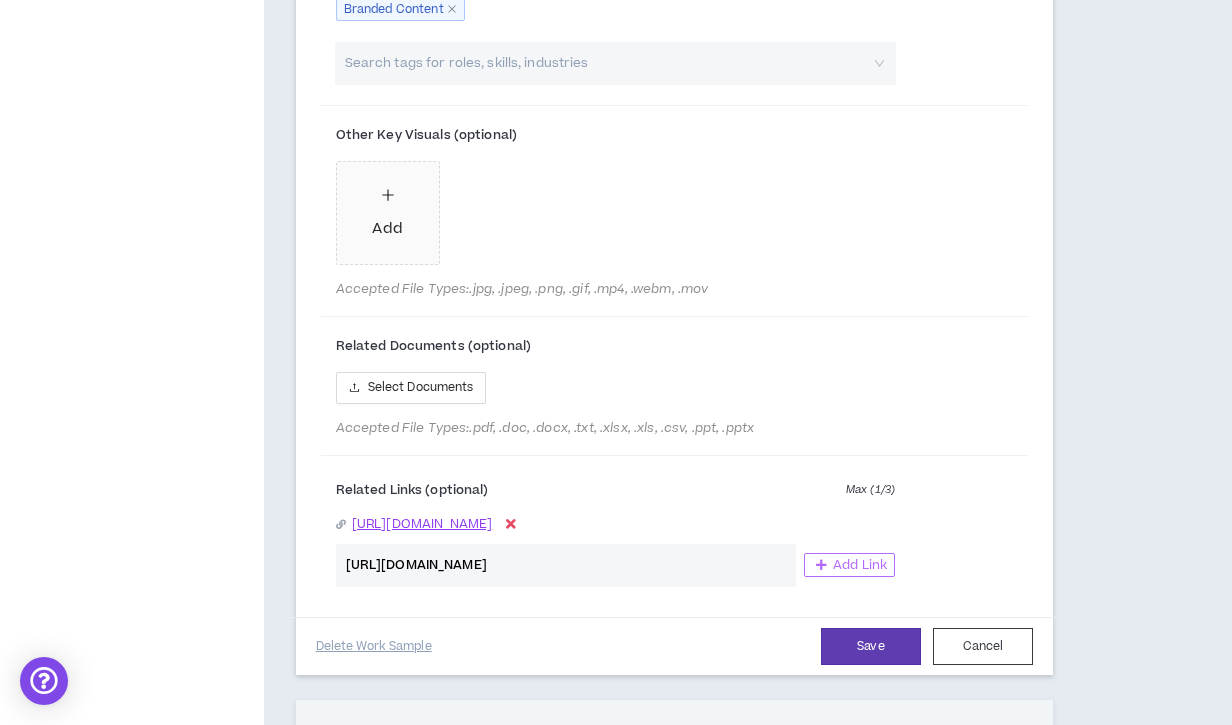 type on "[URL][DOMAIN_NAME]" 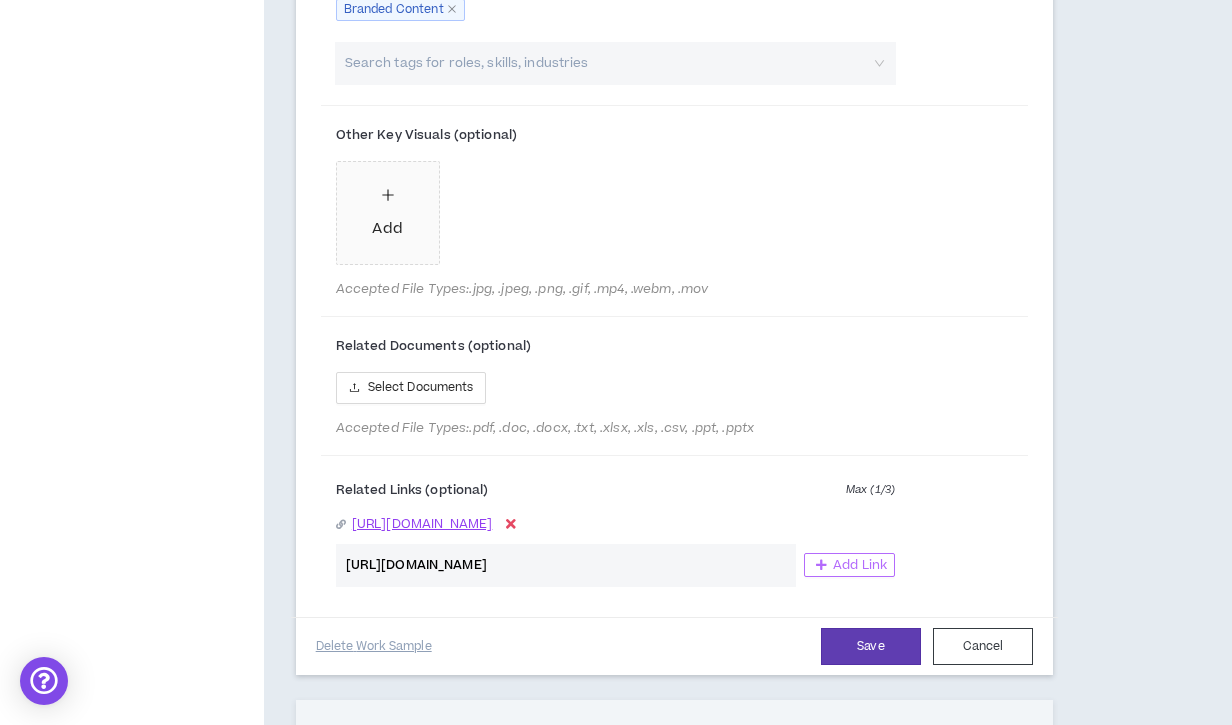 click on "Add Link" at bounding box center [860, 565] 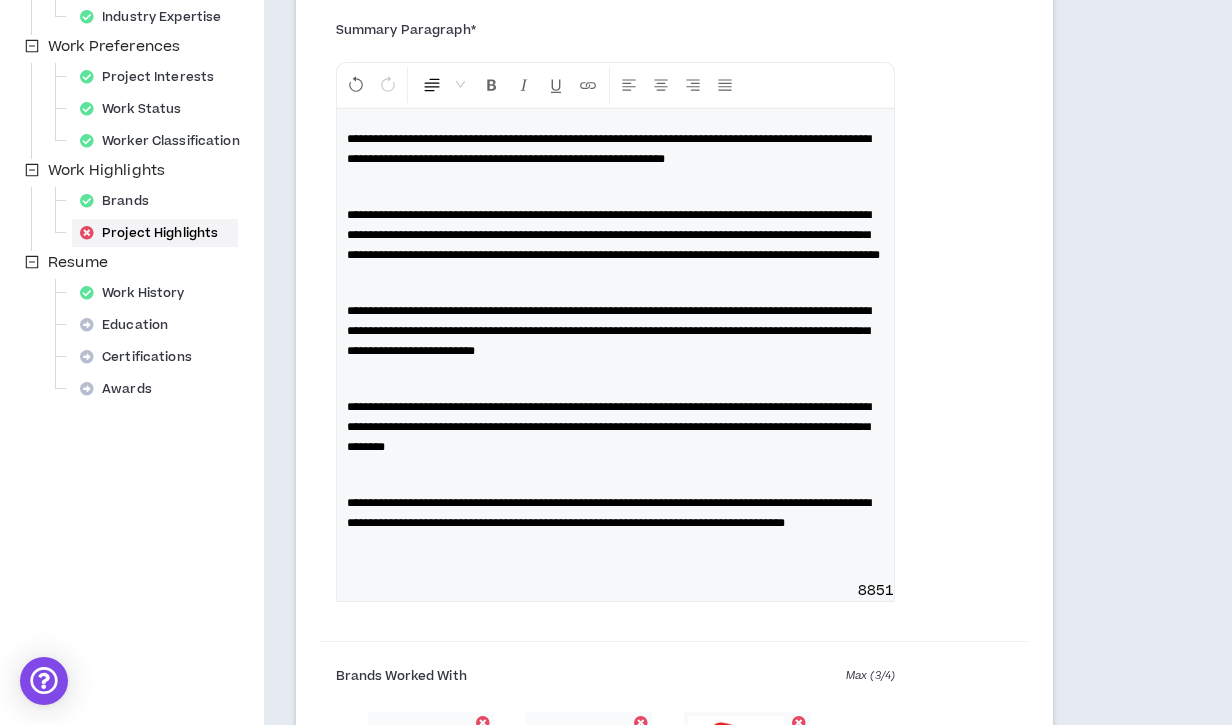 scroll, scrollTop: 590, scrollLeft: 0, axis: vertical 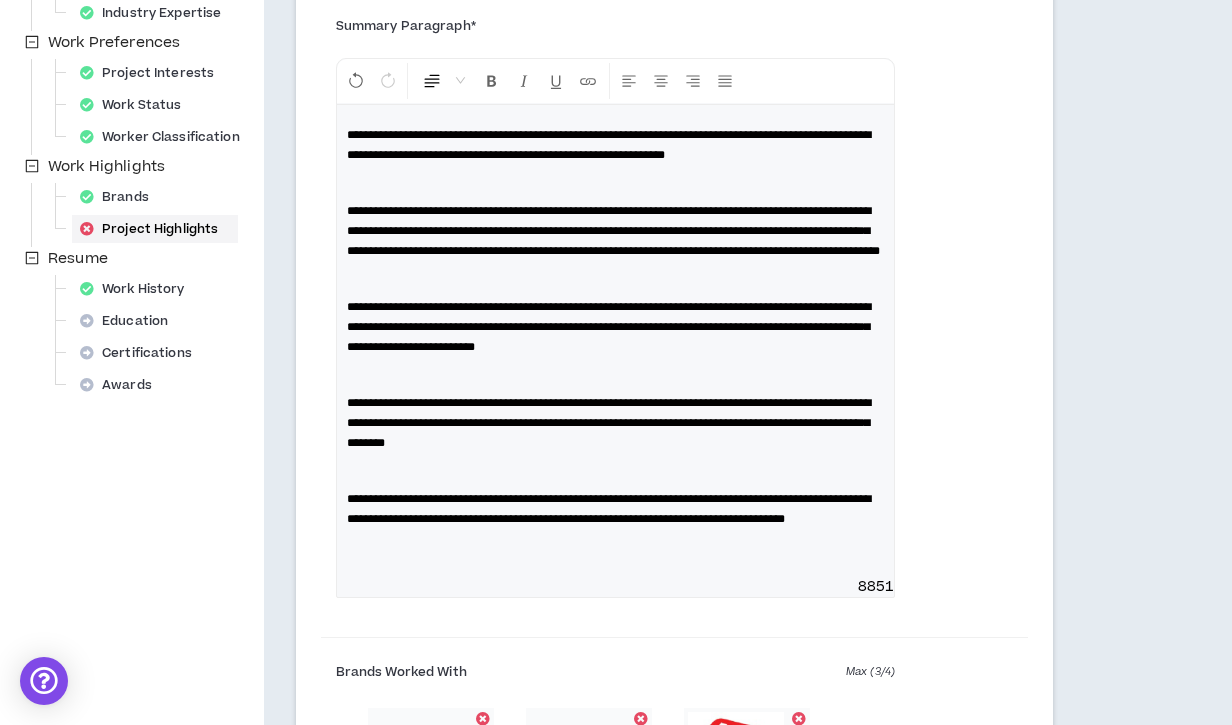 click on "**********" at bounding box center (613, 231) 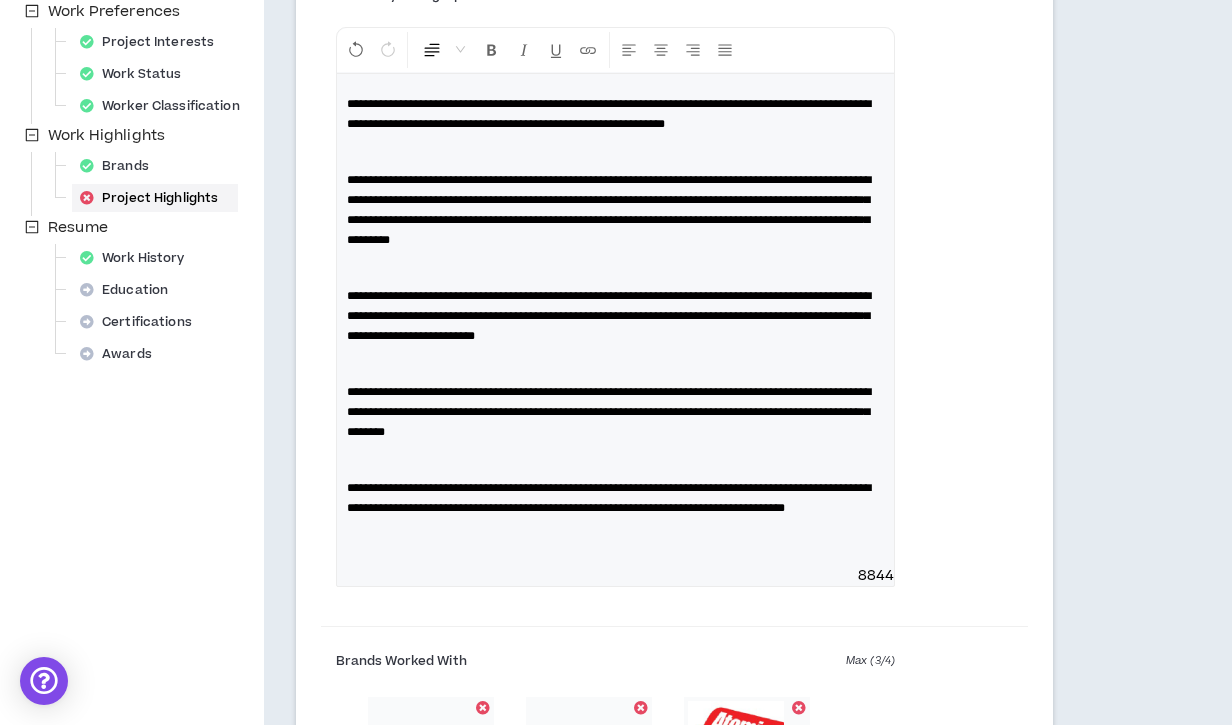 scroll, scrollTop: 628, scrollLeft: 0, axis: vertical 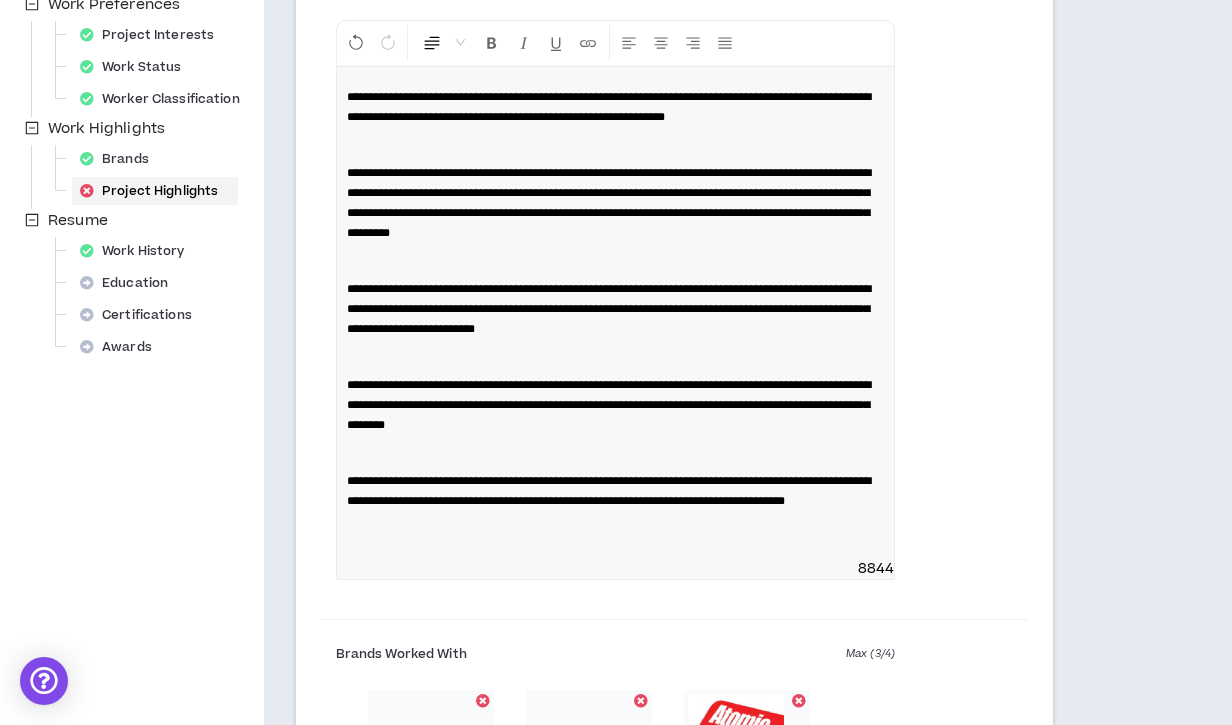 click on "**********" at bounding box center (609, 309) 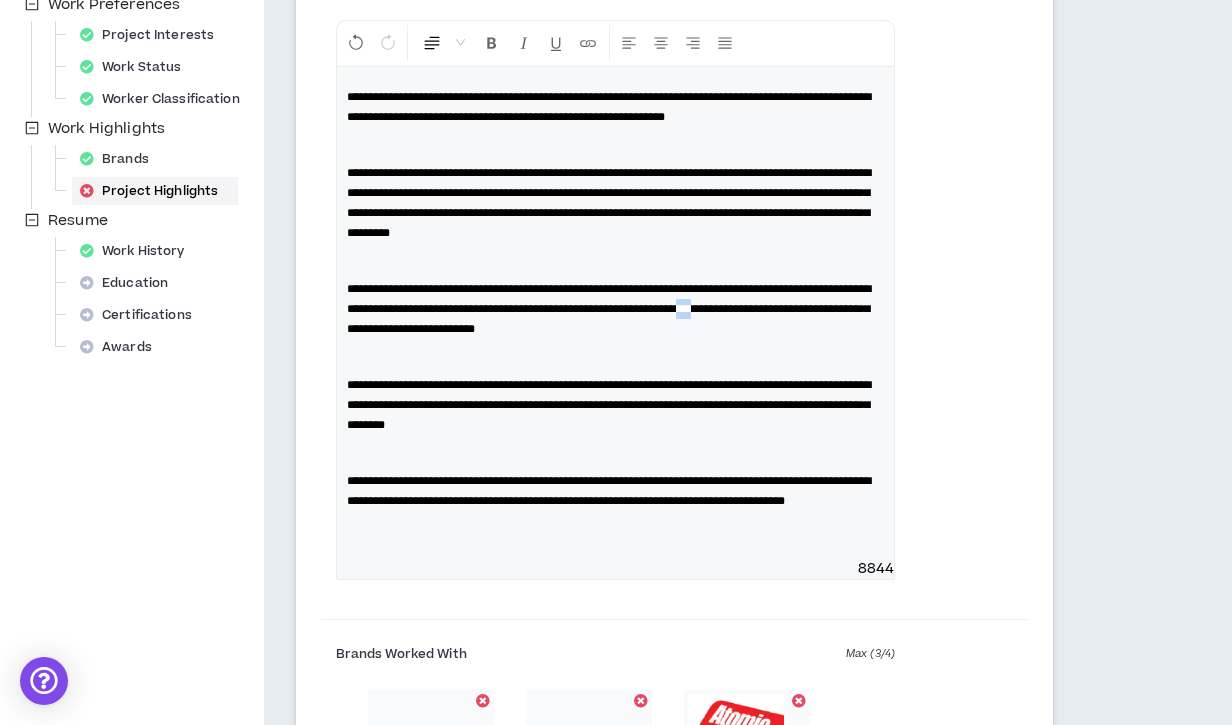 click on "**********" at bounding box center (609, 309) 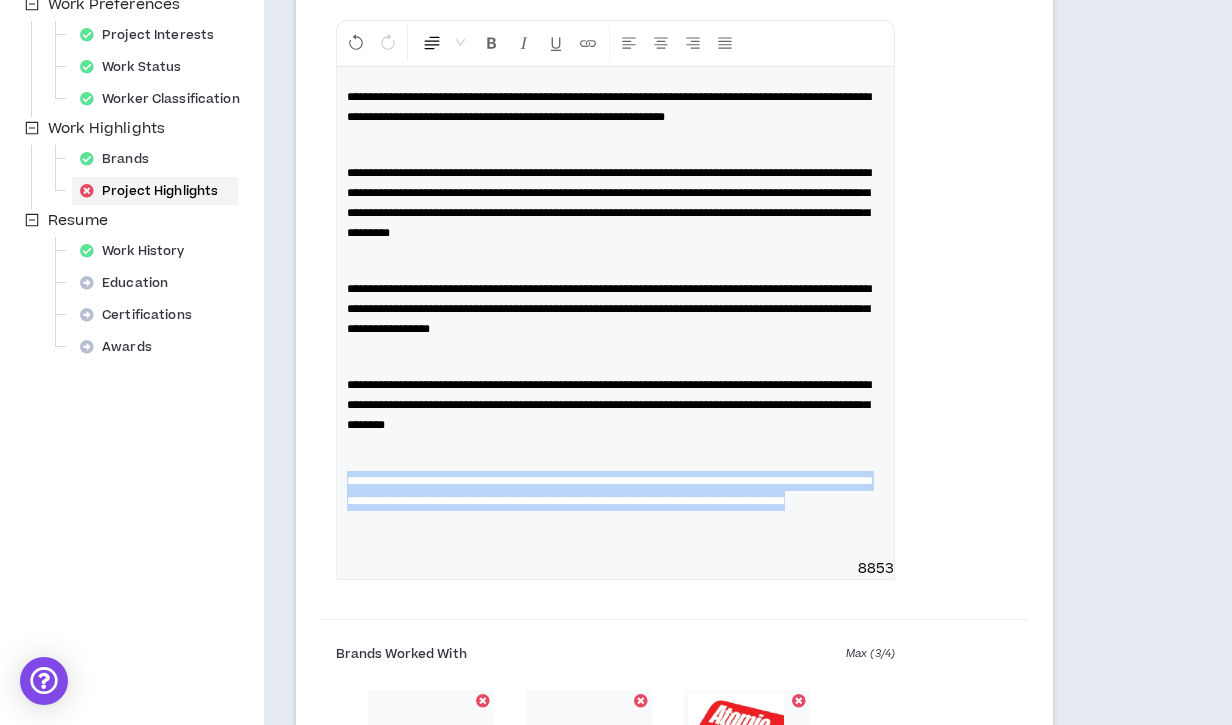 drag, startPoint x: 560, startPoint y: 548, endPoint x: 345, endPoint y: 496, distance: 221.199 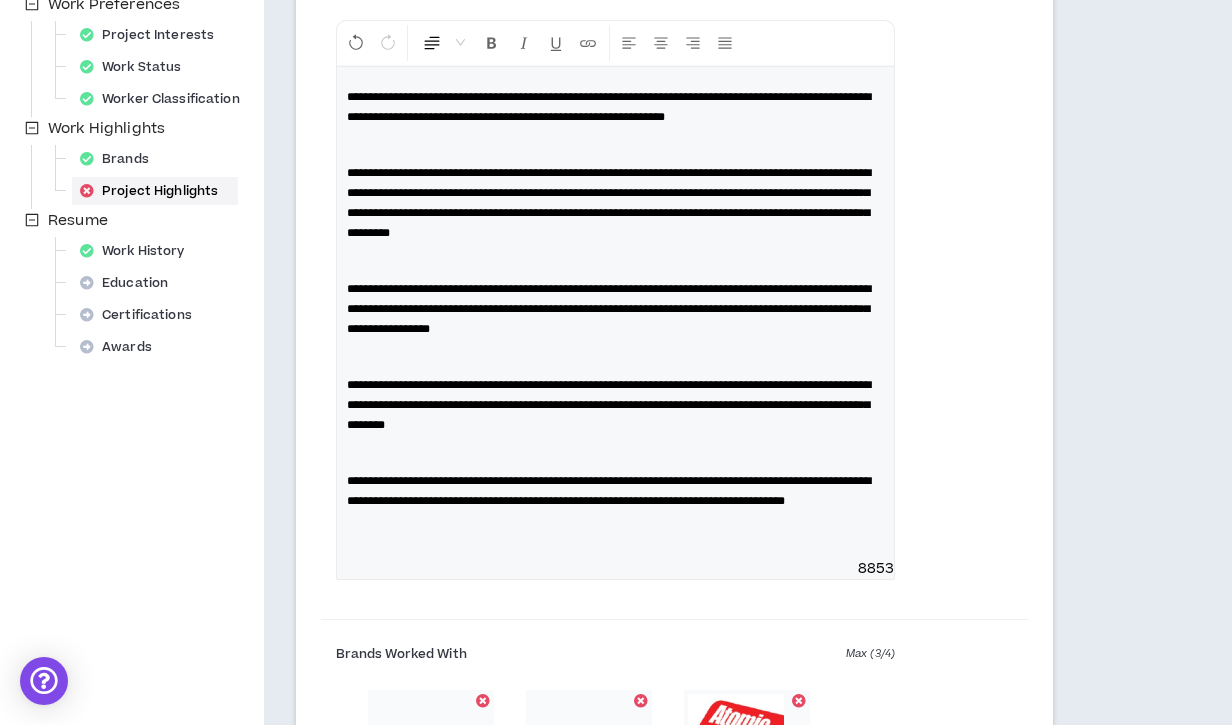 click on "**********" at bounding box center [609, 405] 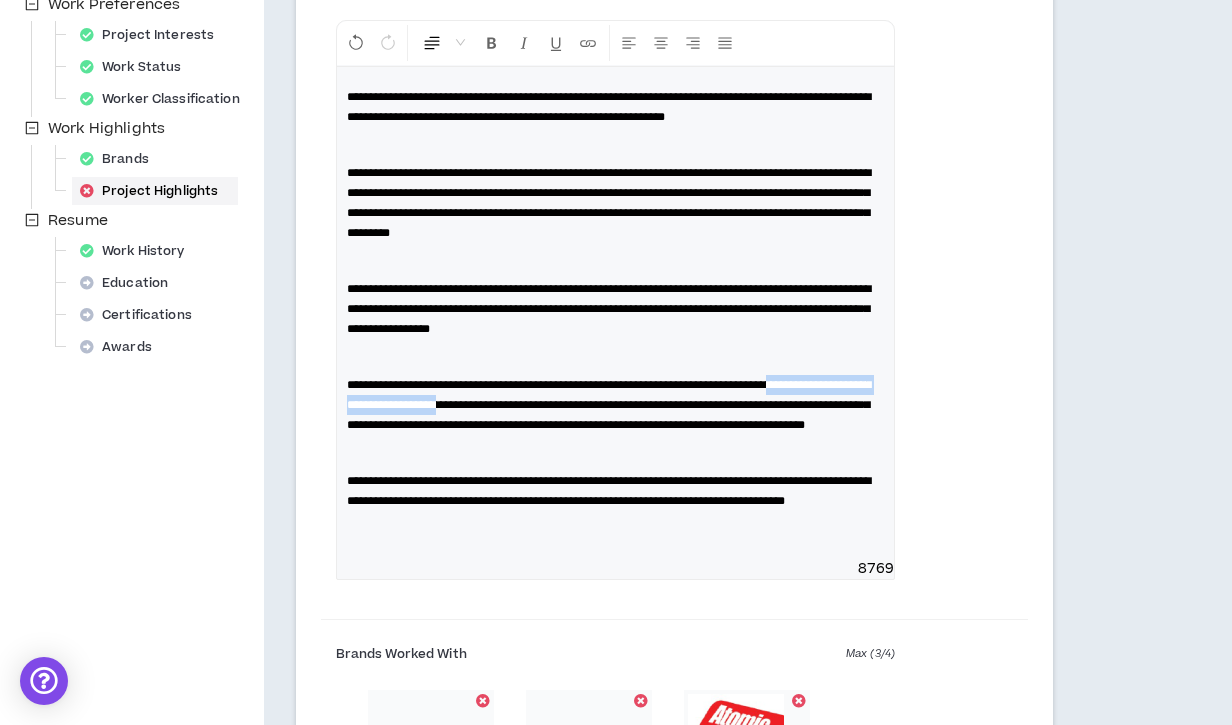 drag, startPoint x: 850, startPoint y: 401, endPoint x: 580, endPoint y: 425, distance: 271.06458 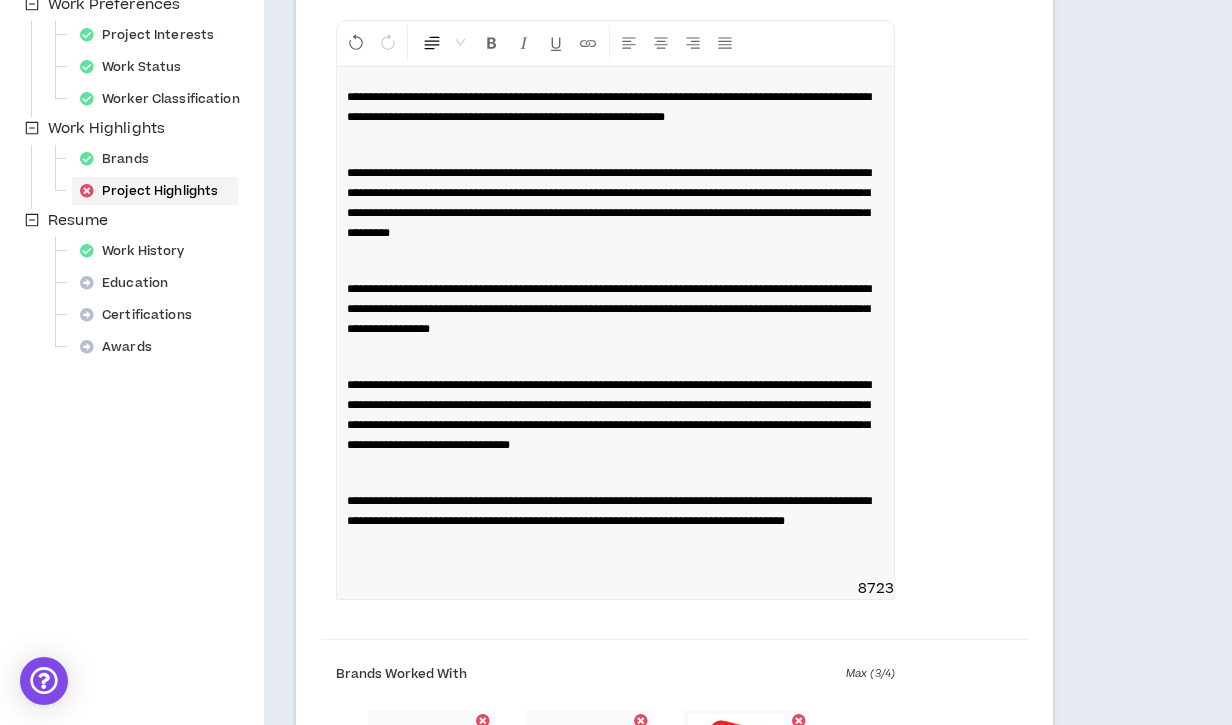 click on "**********" at bounding box center [609, 415] 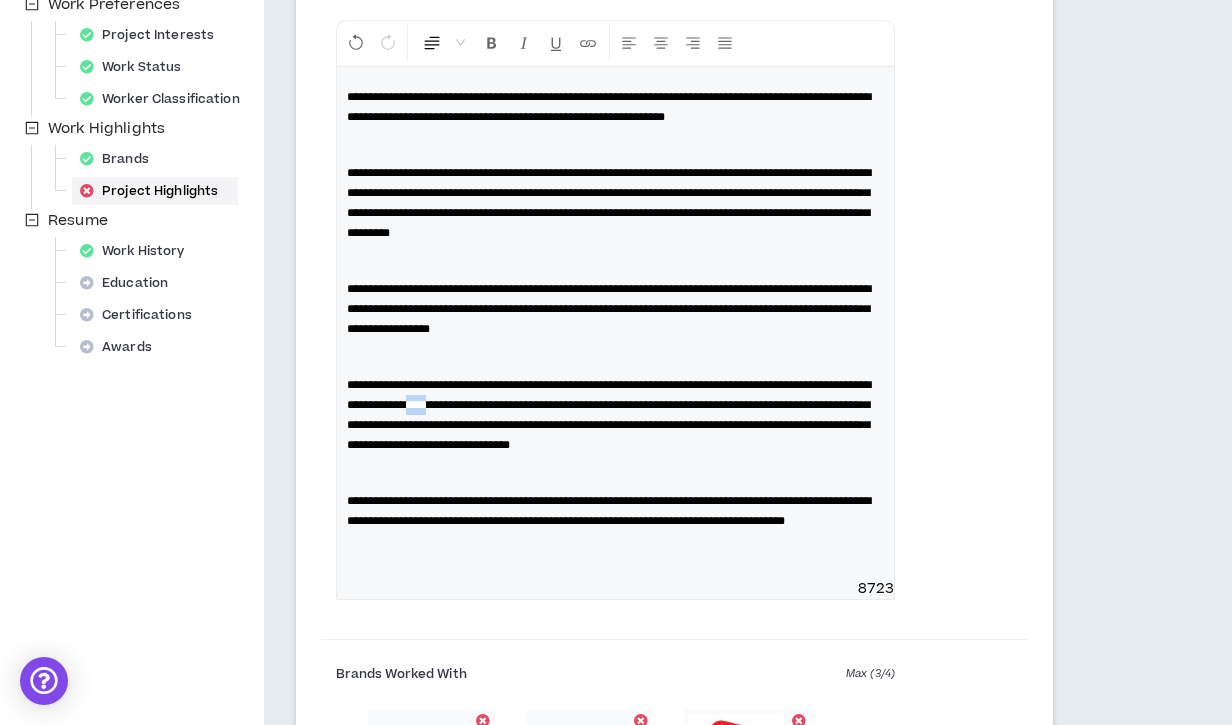 click on "**********" at bounding box center (609, 415) 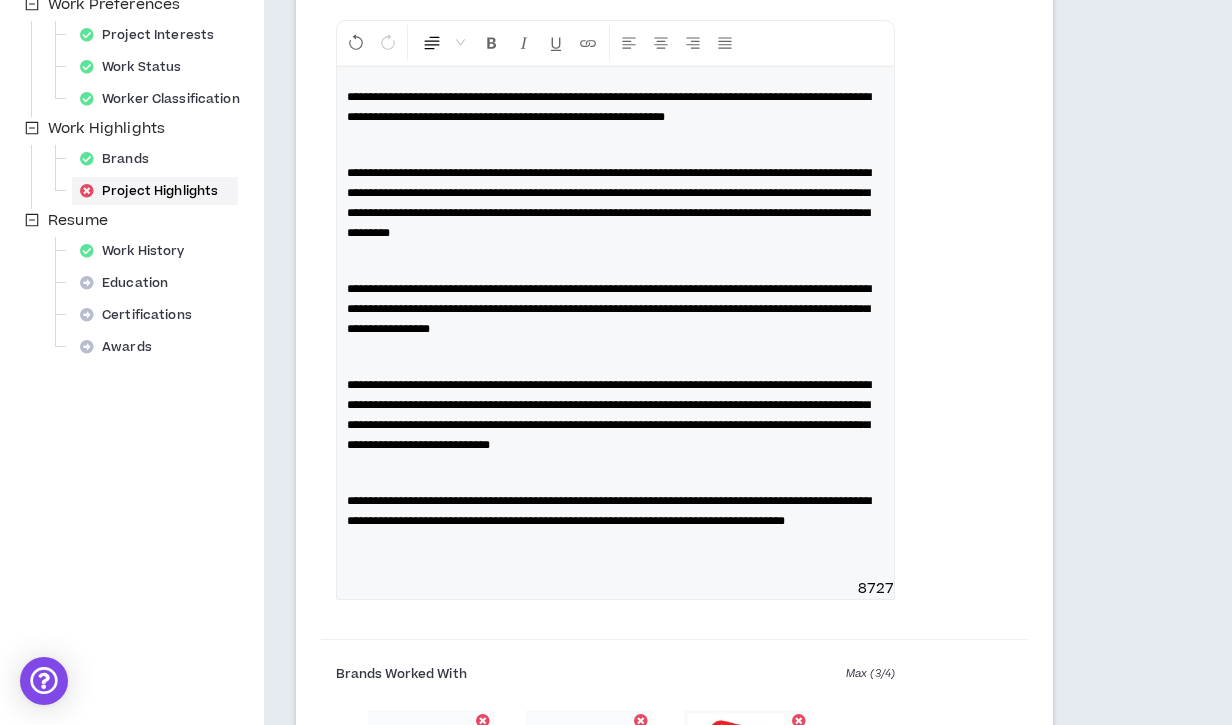 click on "**********" at bounding box center (609, 415) 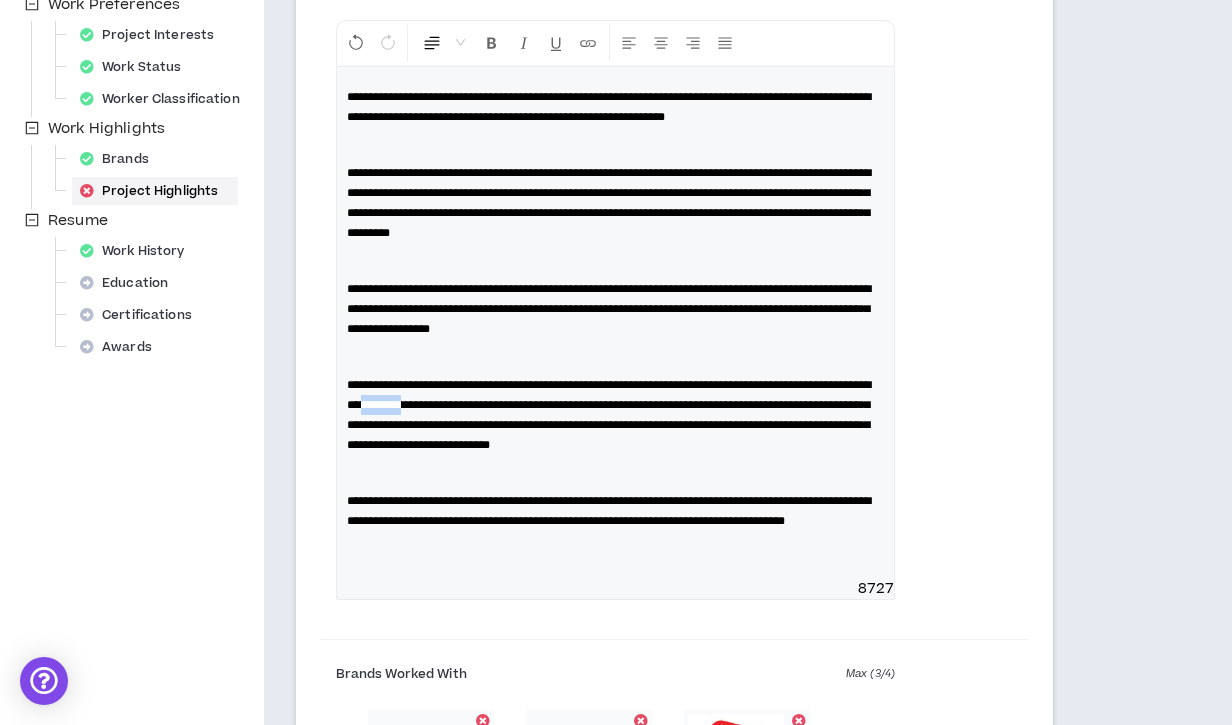 click on "**********" at bounding box center (609, 415) 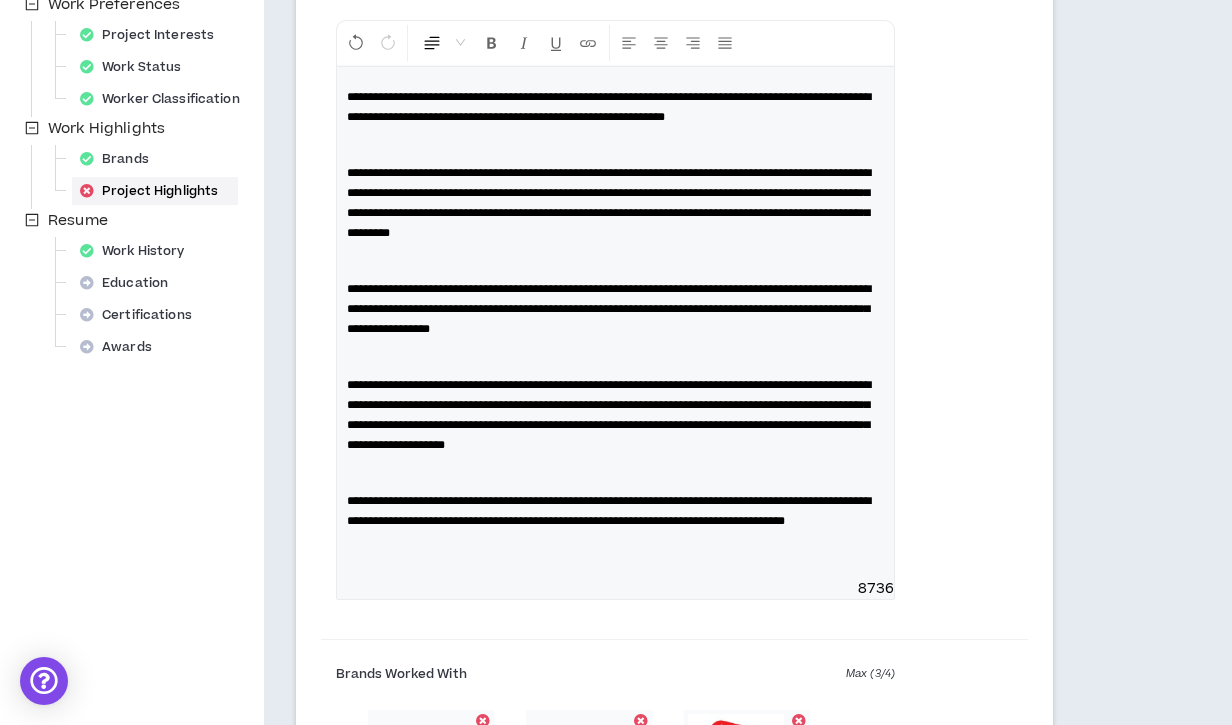 click on "**********" at bounding box center (609, 415) 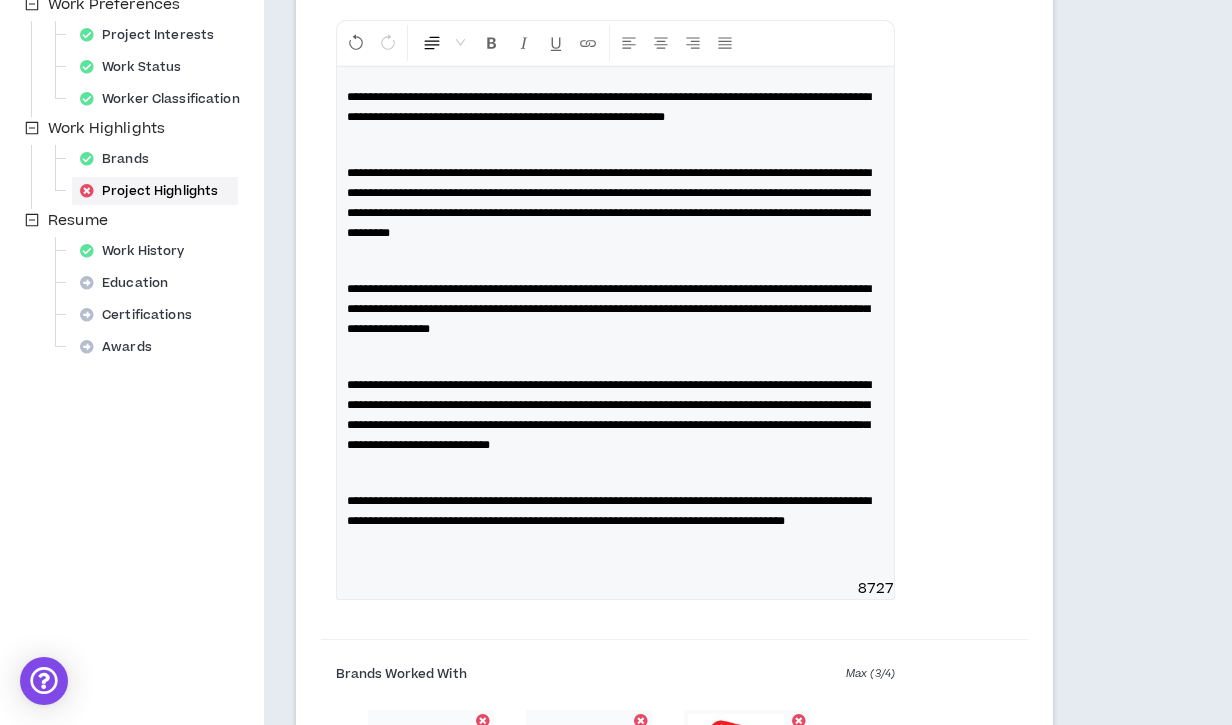 click on "**********" at bounding box center [609, 415] 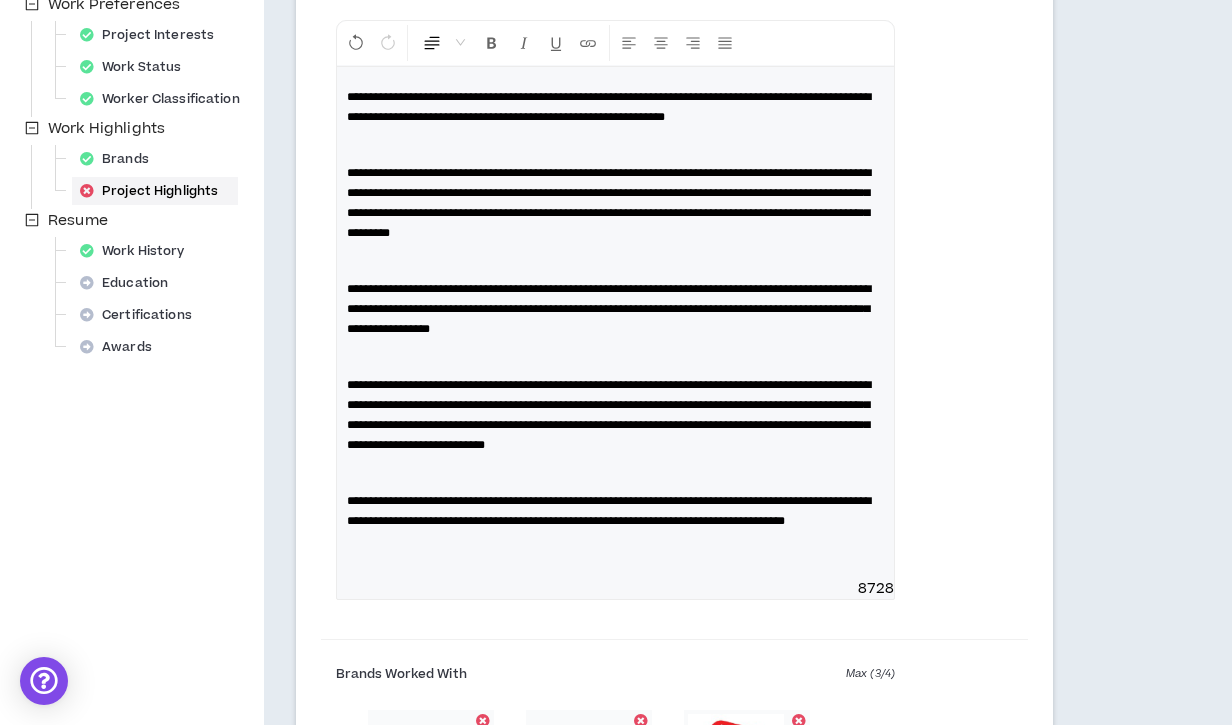 click on "**********" at bounding box center (609, 415) 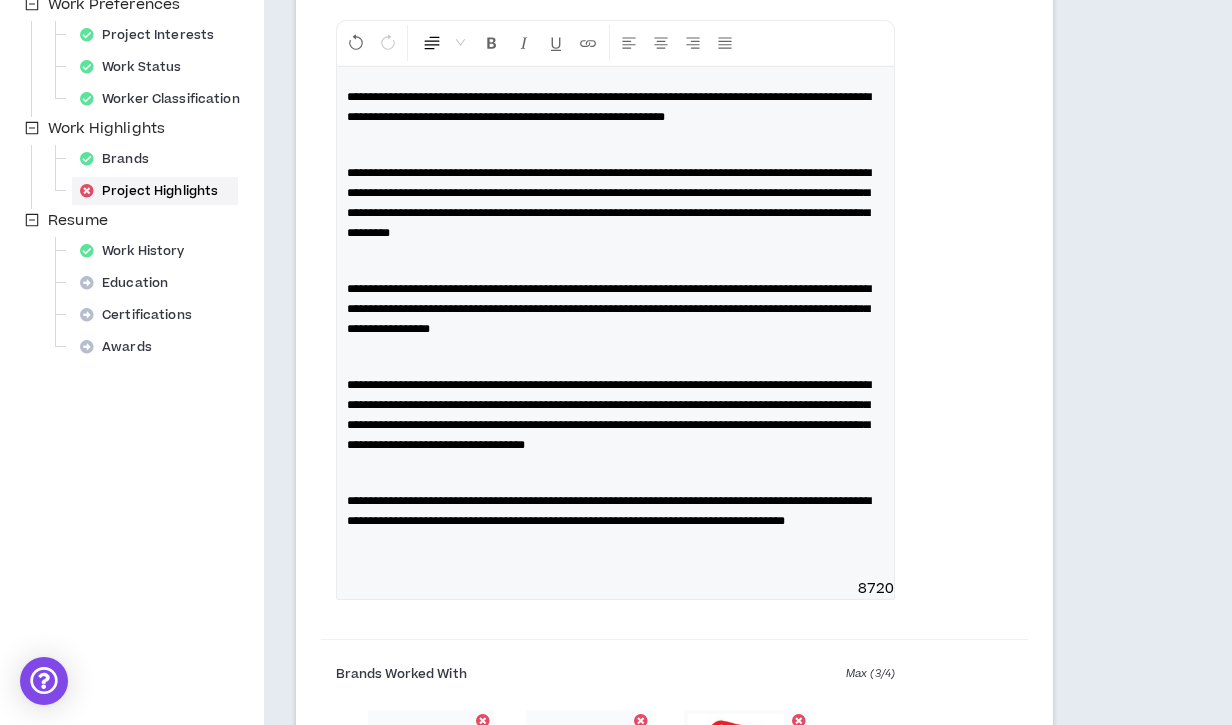 click on "**********" at bounding box center (609, 415) 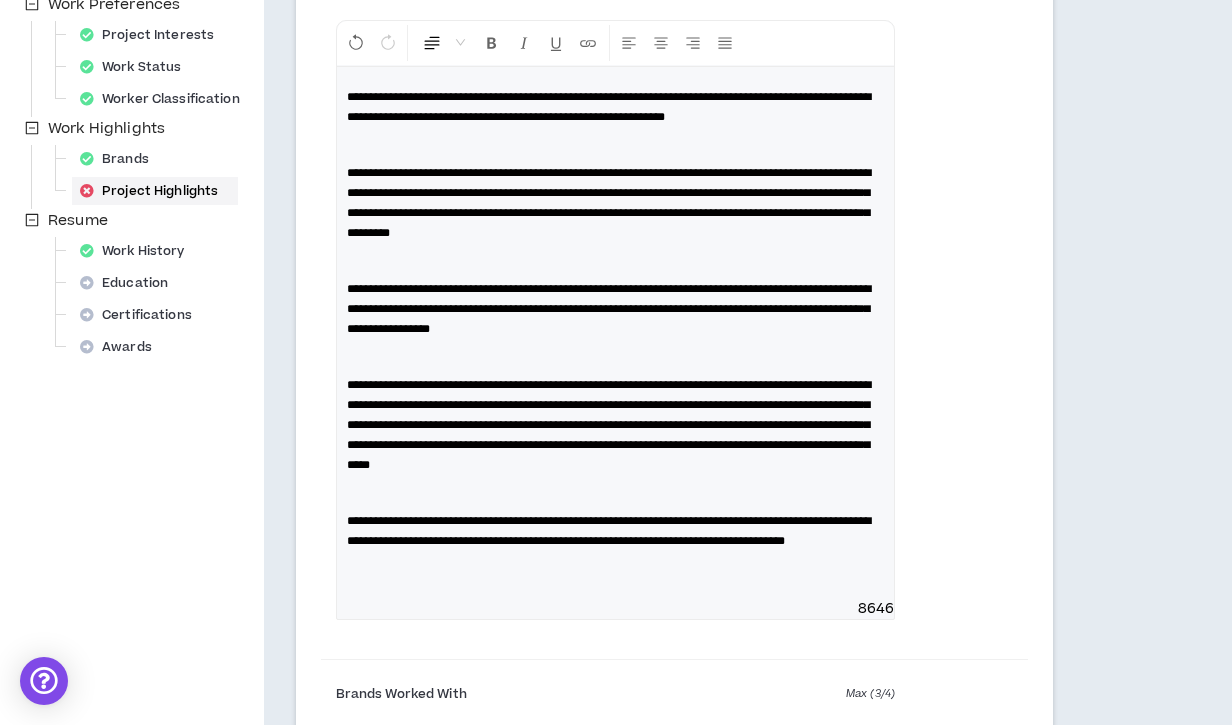 click on "**********" at bounding box center [609, 425] 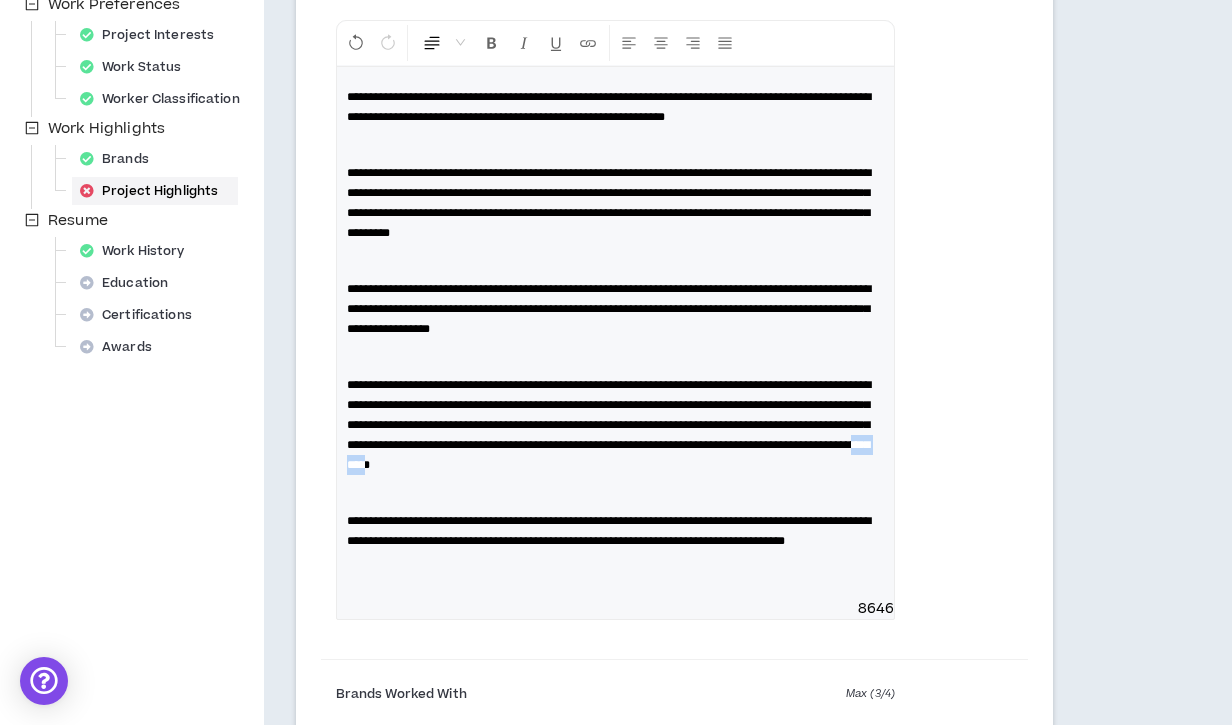 click on "**********" at bounding box center [609, 425] 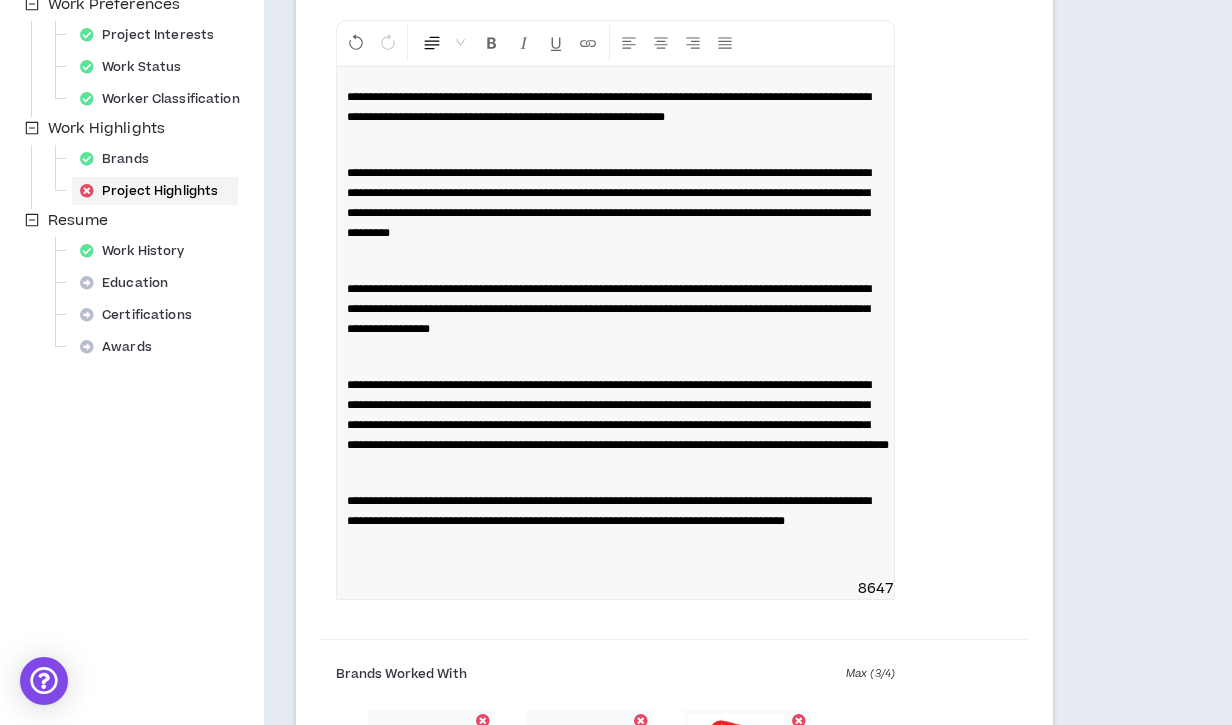 click on "**********" at bounding box center (618, 415) 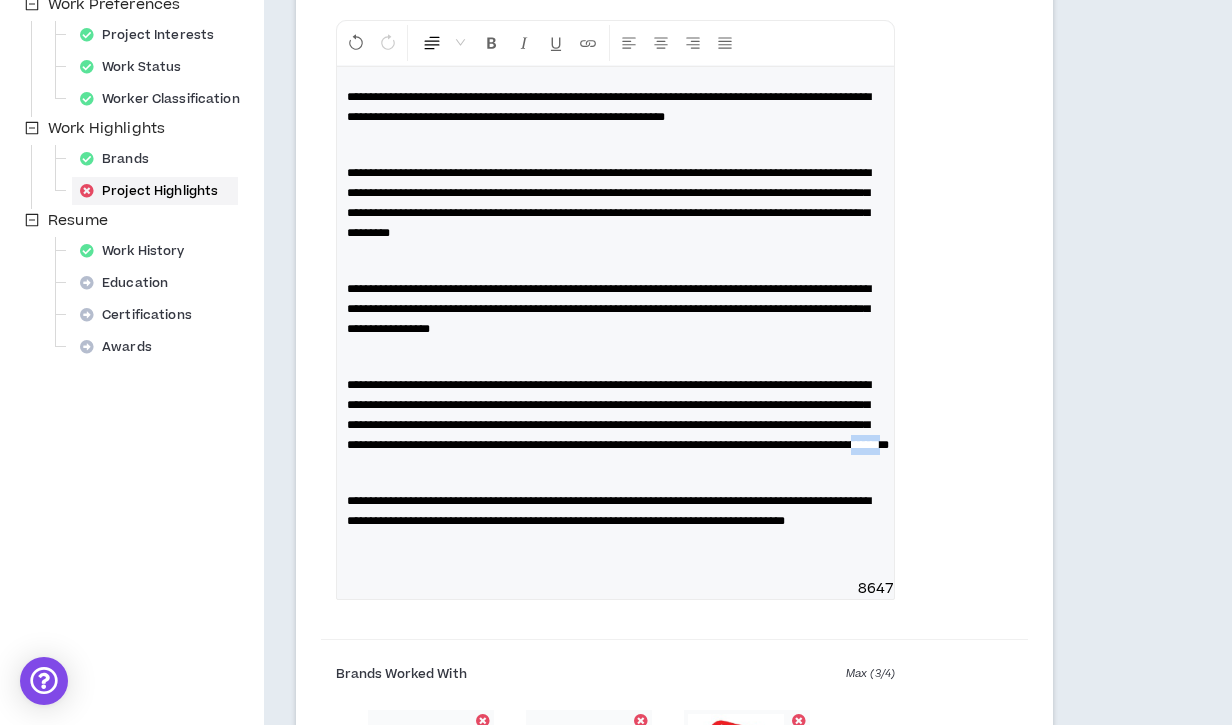 click on "**********" at bounding box center (618, 415) 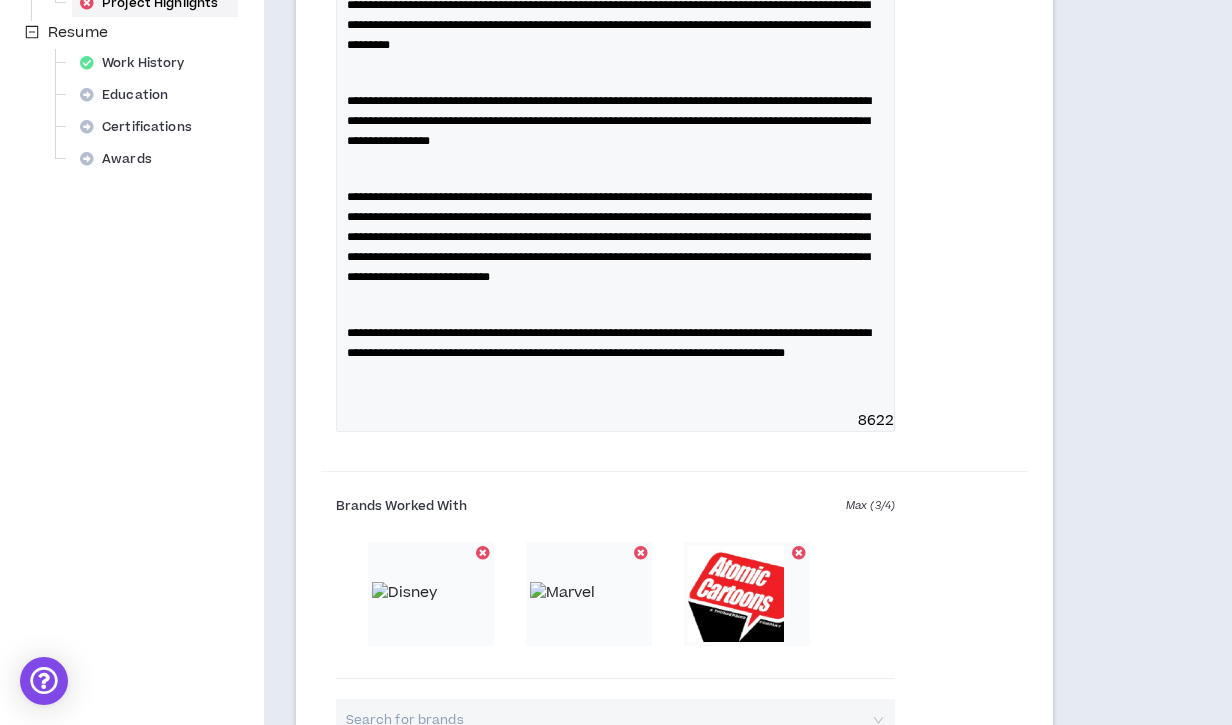 scroll, scrollTop: 823, scrollLeft: 0, axis: vertical 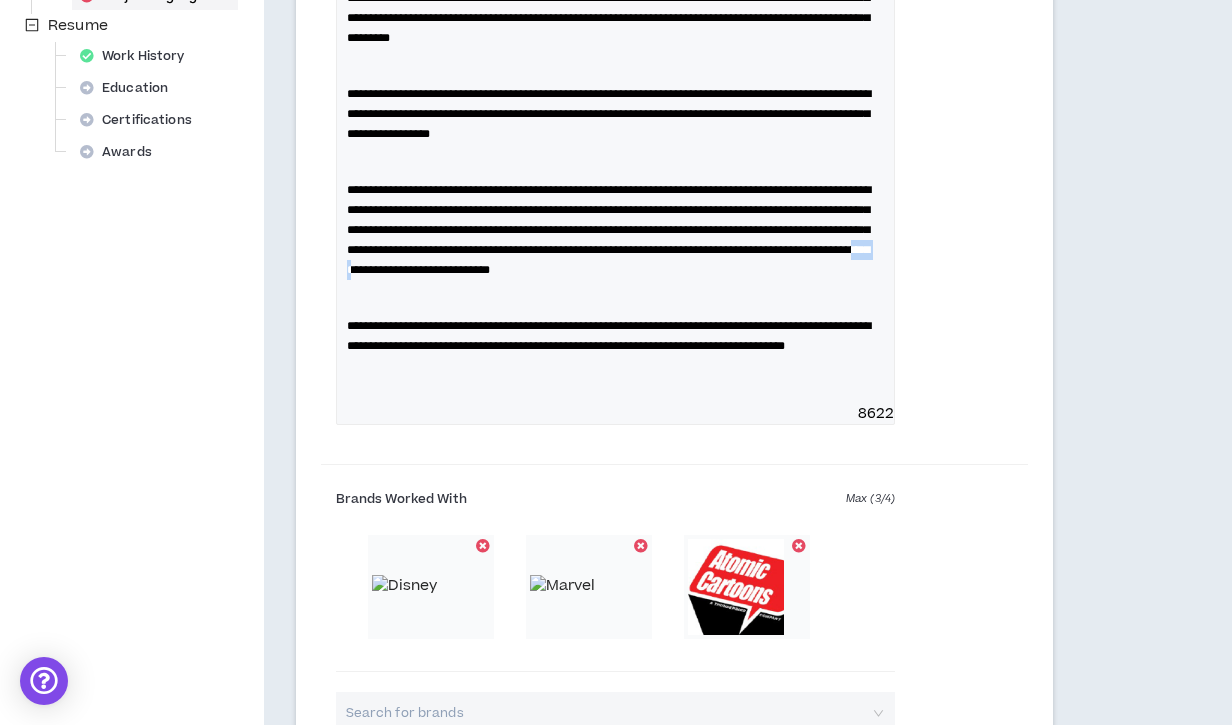drag, startPoint x: 346, startPoint y: 308, endPoint x: 378, endPoint y: 308, distance: 32 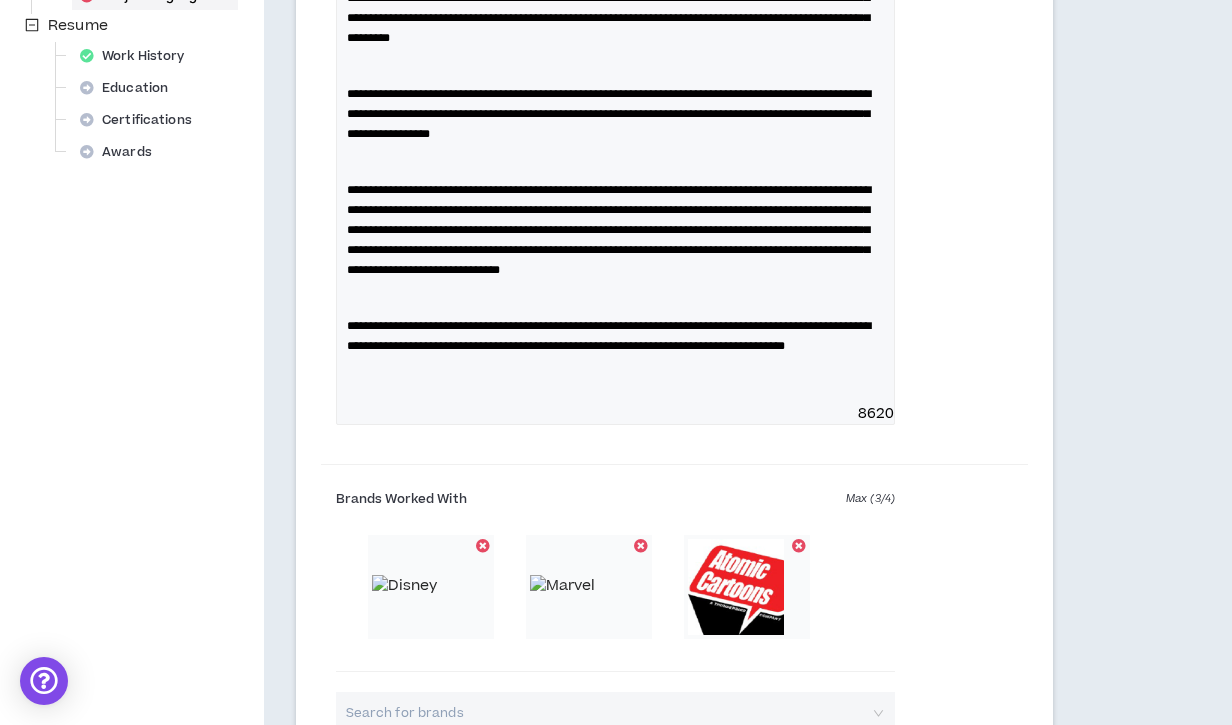 click on "**********" at bounding box center [615, 230] 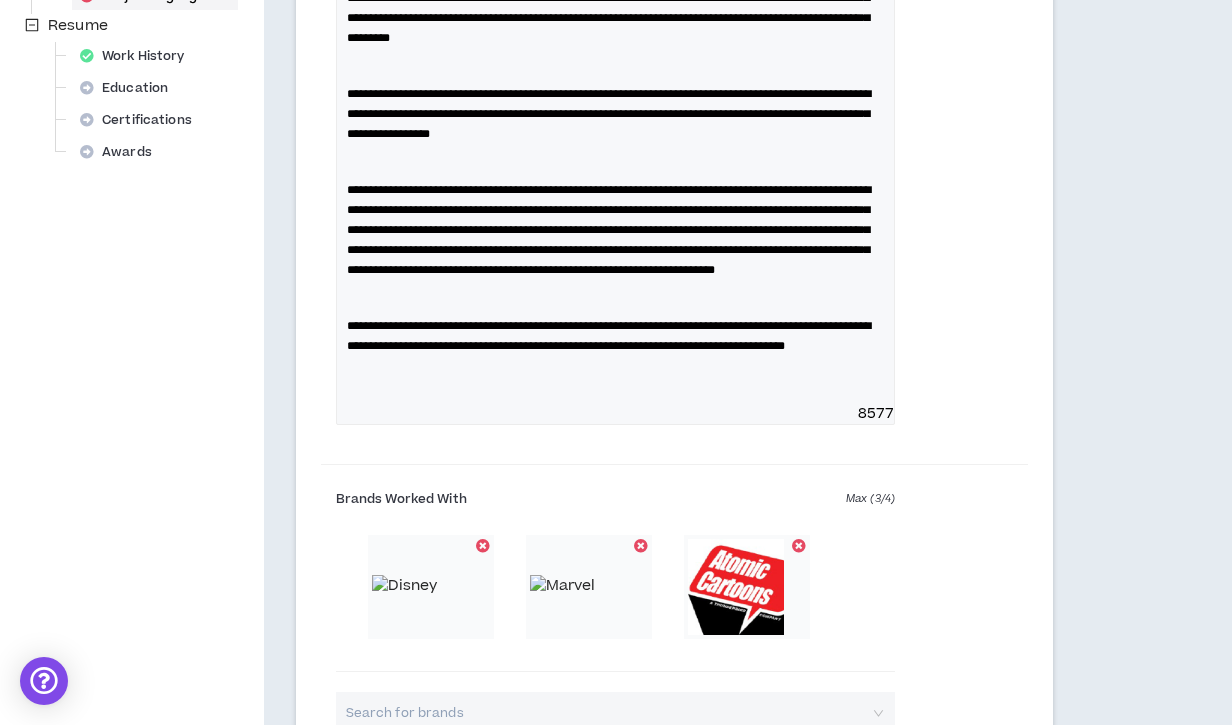 click on "**********" at bounding box center (609, 230) 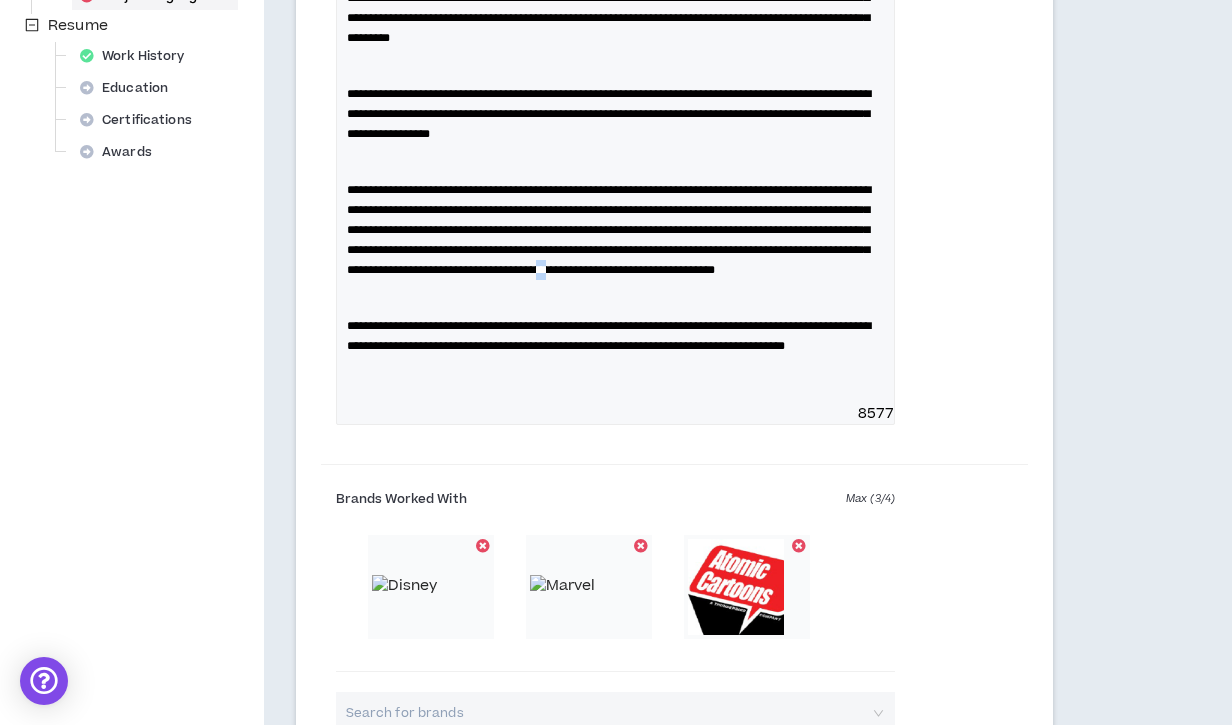 click on "**********" at bounding box center (609, 230) 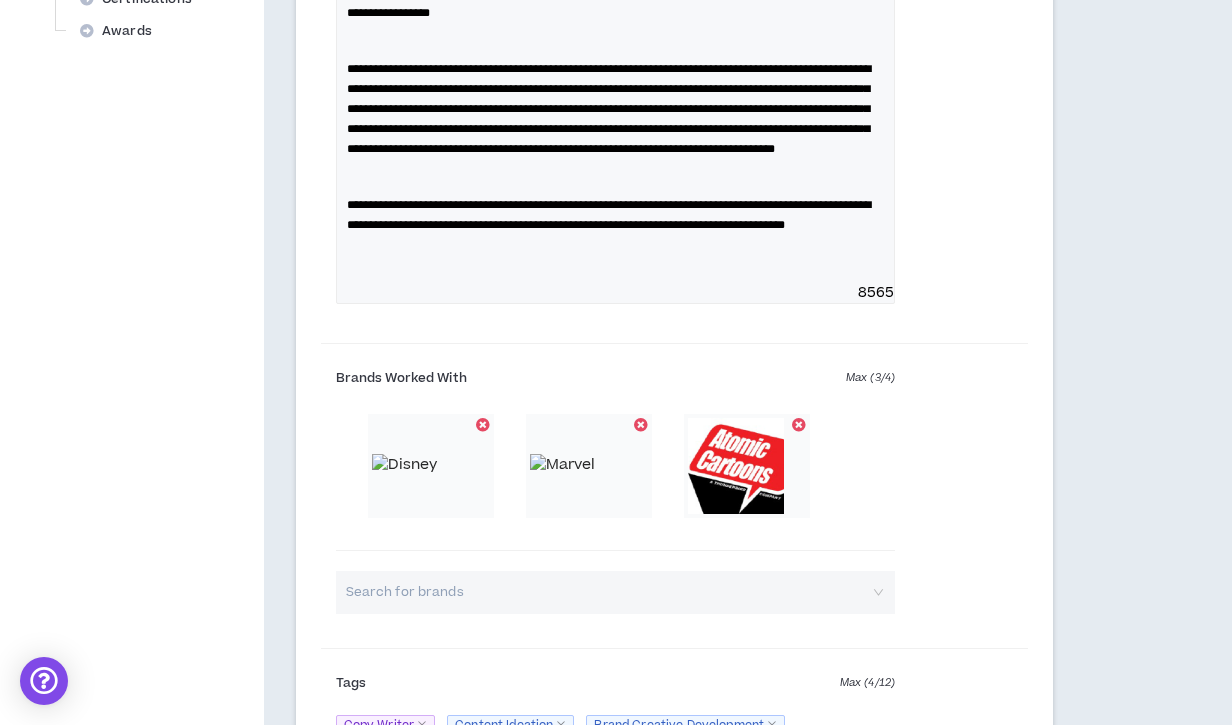 scroll, scrollTop: 947, scrollLeft: 0, axis: vertical 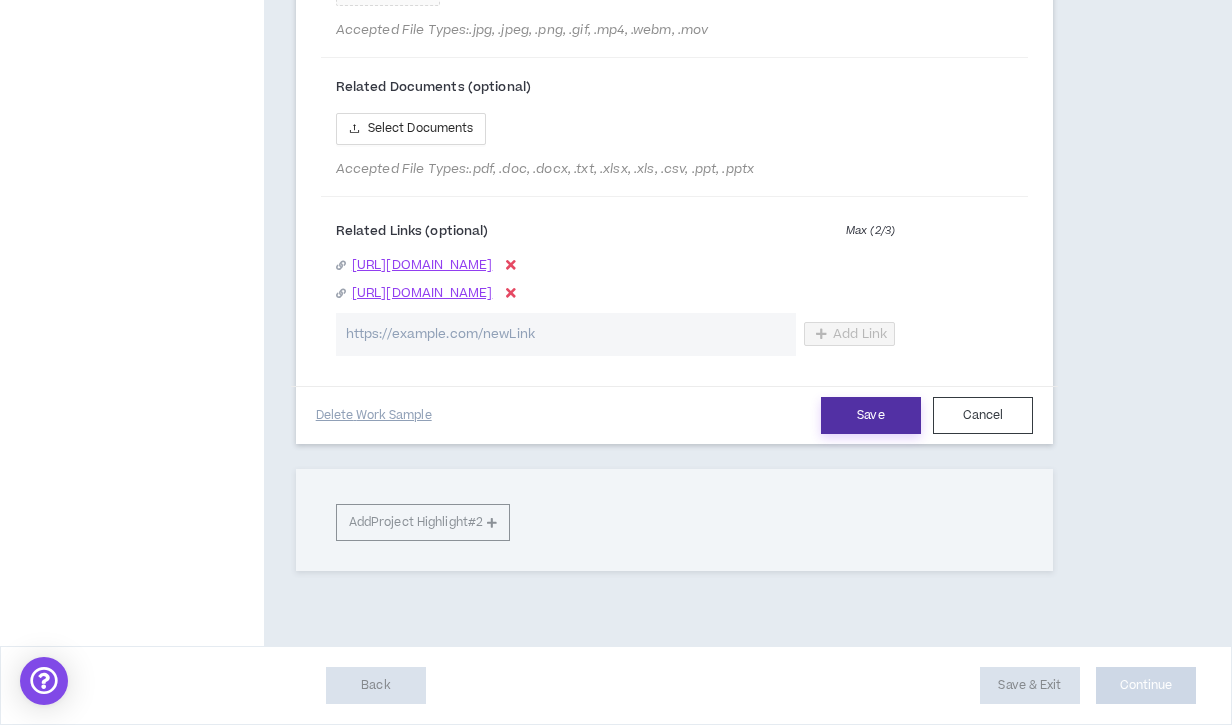 click on "Save" at bounding box center [871, 415] 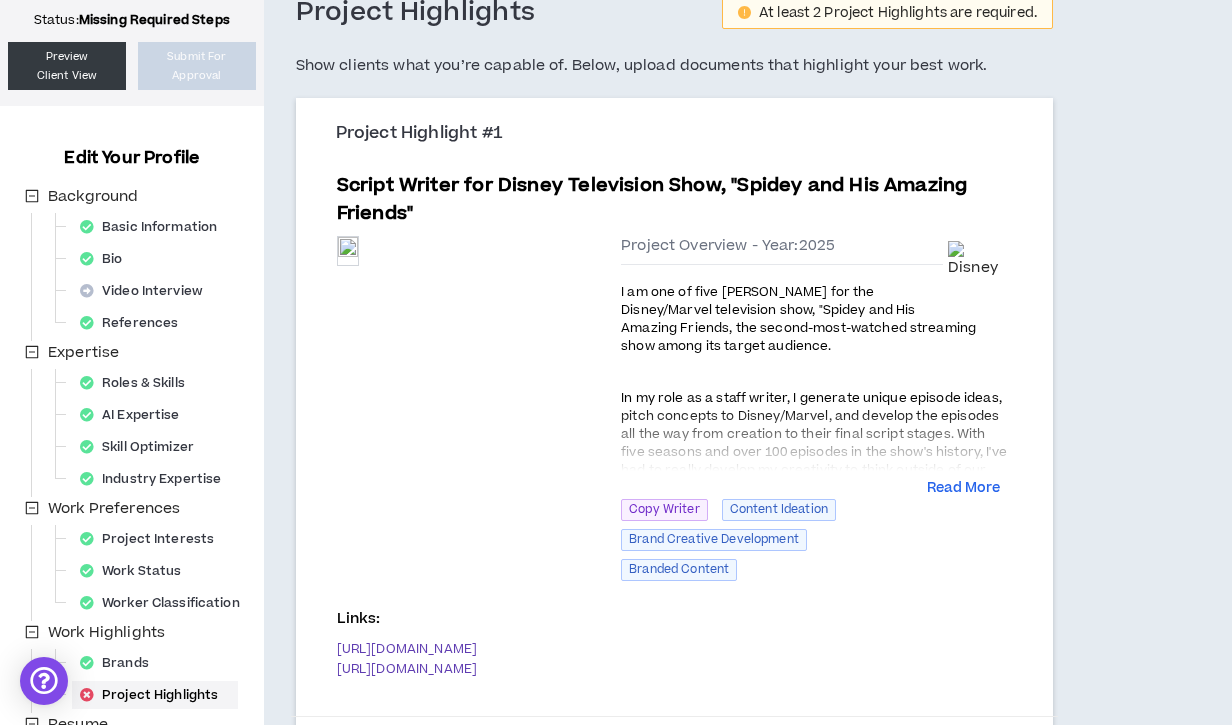 scroll, scrollTop: 452, scrollLeft: 0, axis: vertical 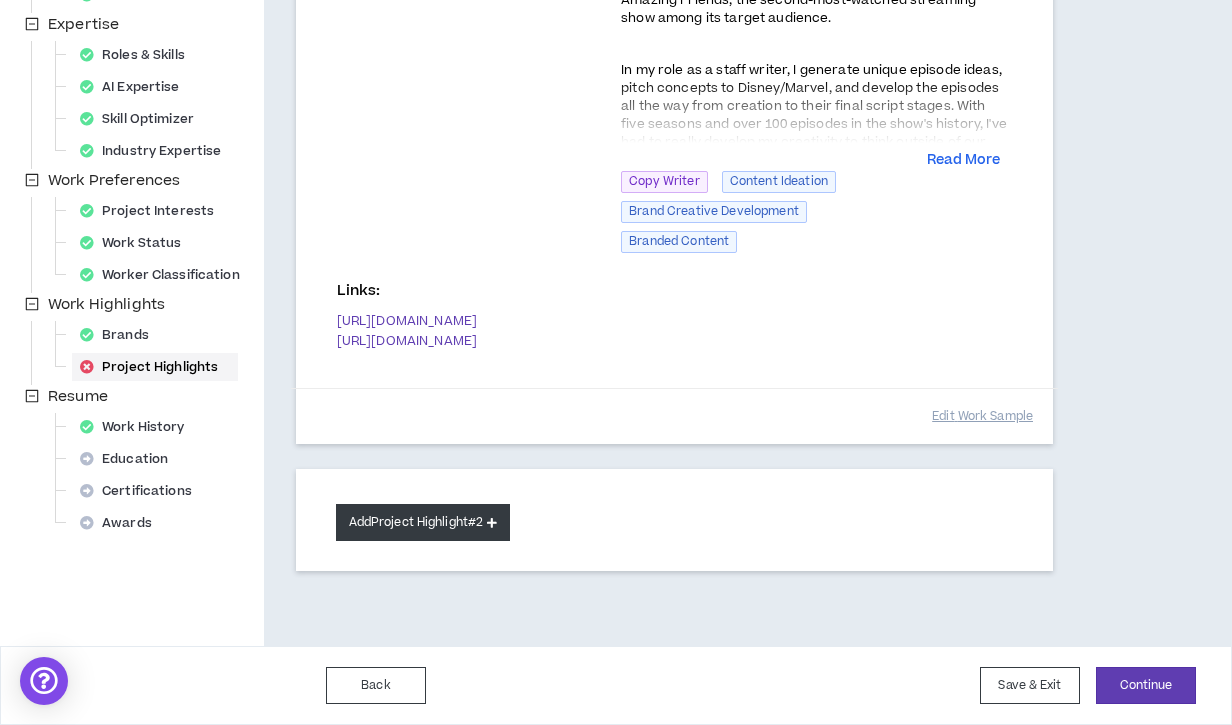 click on "Add  Project Highlight  #2" at bounding box center (423, 522) 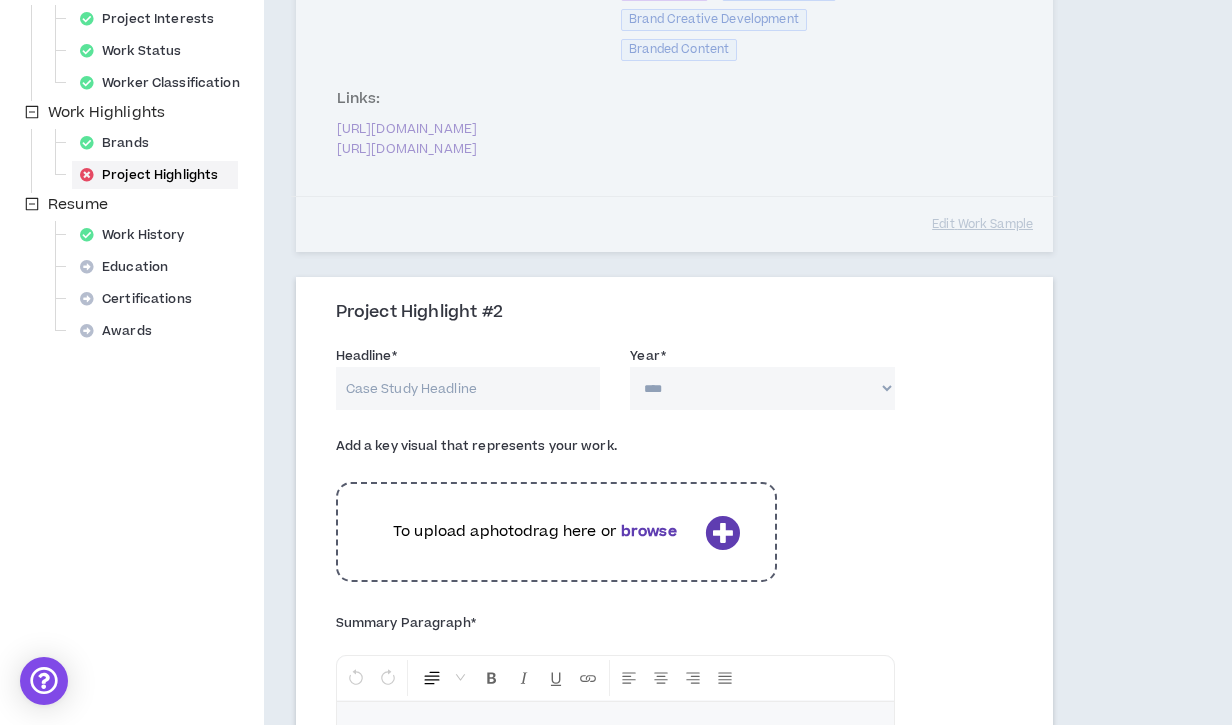 scroll, scrollTop: 646, scrollLeft: 0, axis: vertical 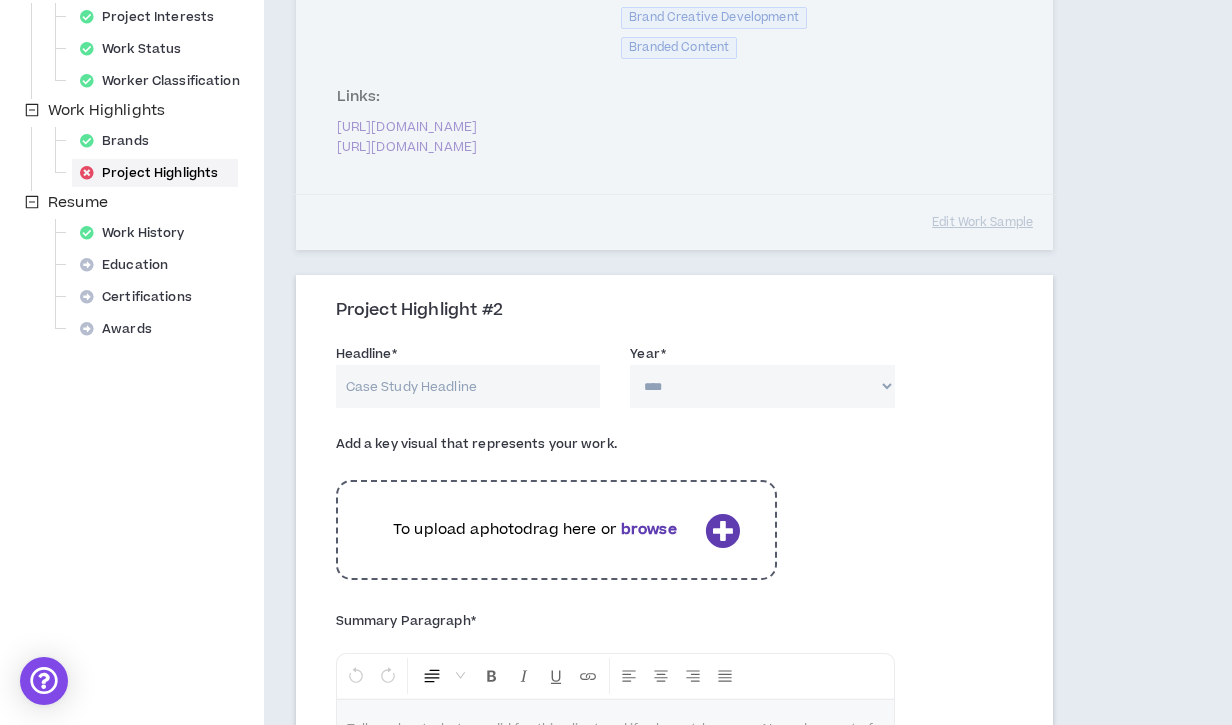 click on "Headline  *" at bounding box center (468, 386) 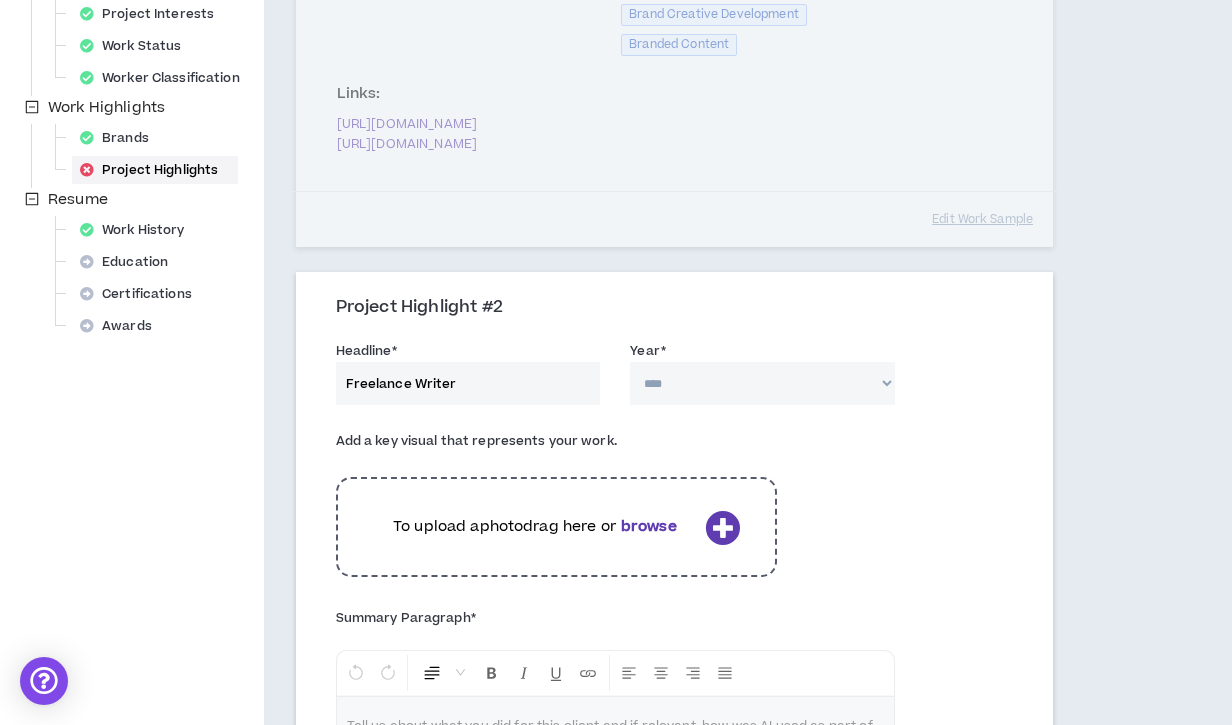 scroll, scrollTop: 669, scrollLeft: 0, axis: vertical 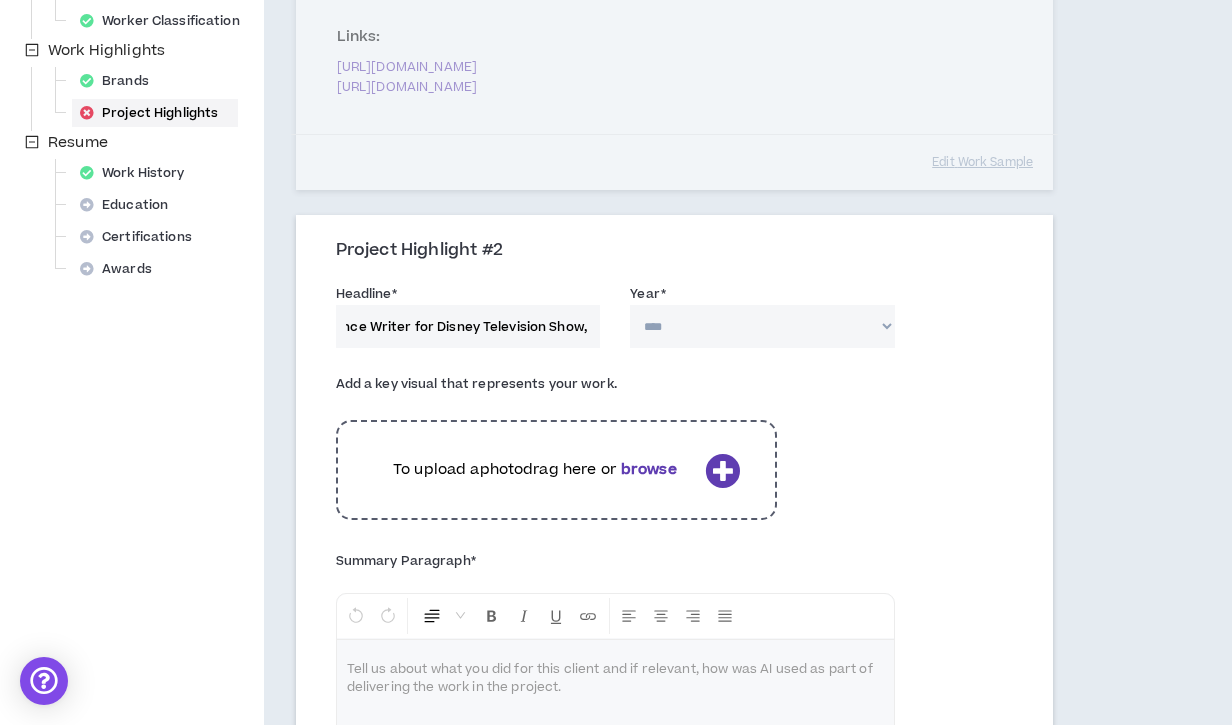 type on "Freelance Writer for Disney Television Show, "" 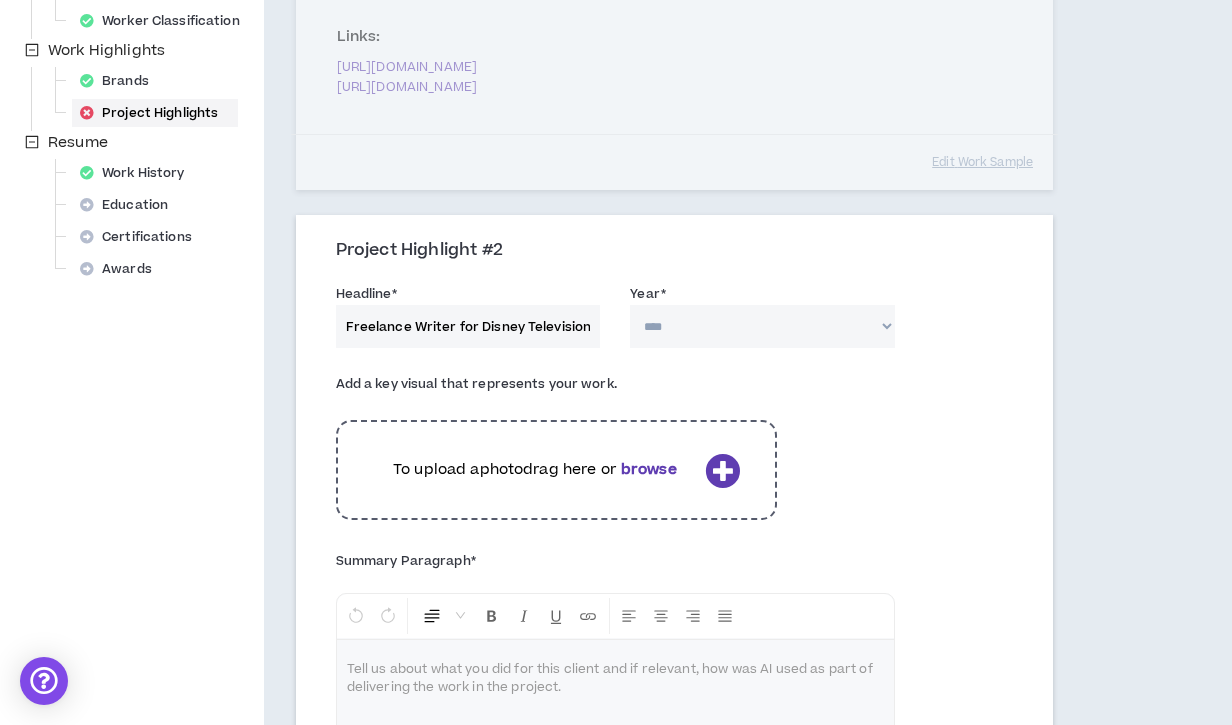 click on "**** **** **** **** **** **** **** **** **** **** **** **** **** **** **** **** **** **** **** **** **** **** **** **** **** **** **** **** **** **** **** **** **** **** **** **** **** **** **** **** **** **** **** **** **** **** **** **** **** **** **** **** **** **** **** **** **** **** **** **** **** **** **** **** **** **** **** **** **** **** **** **** **** **** **** **** **** **** **** **** **** **** **** **** **** **** **** **** **** **** **** **** **** **** **** **** **** **** **** **** **** **** **** **** **** **** **** **** **** **** **** **** **** **** **** **** **** **** **** **** **** **** **** **** **** **** ****" at bounding box center [762, 326] 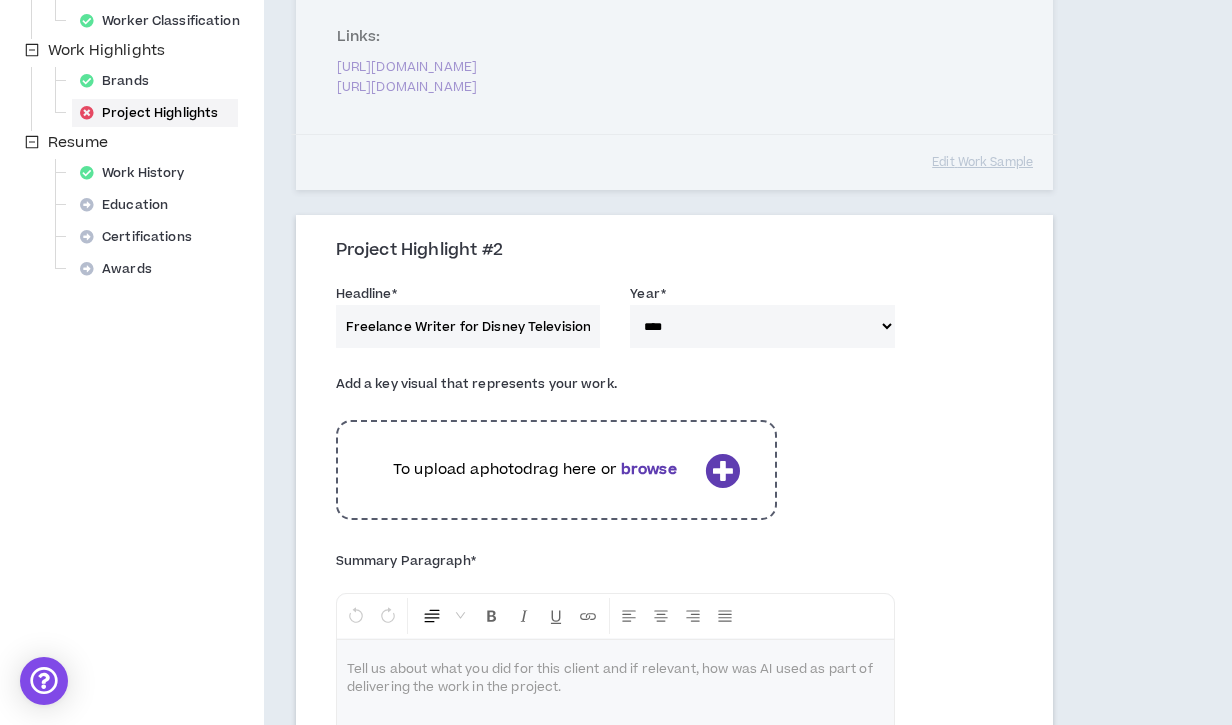 click on "browse" at bounding box center [649, 469] 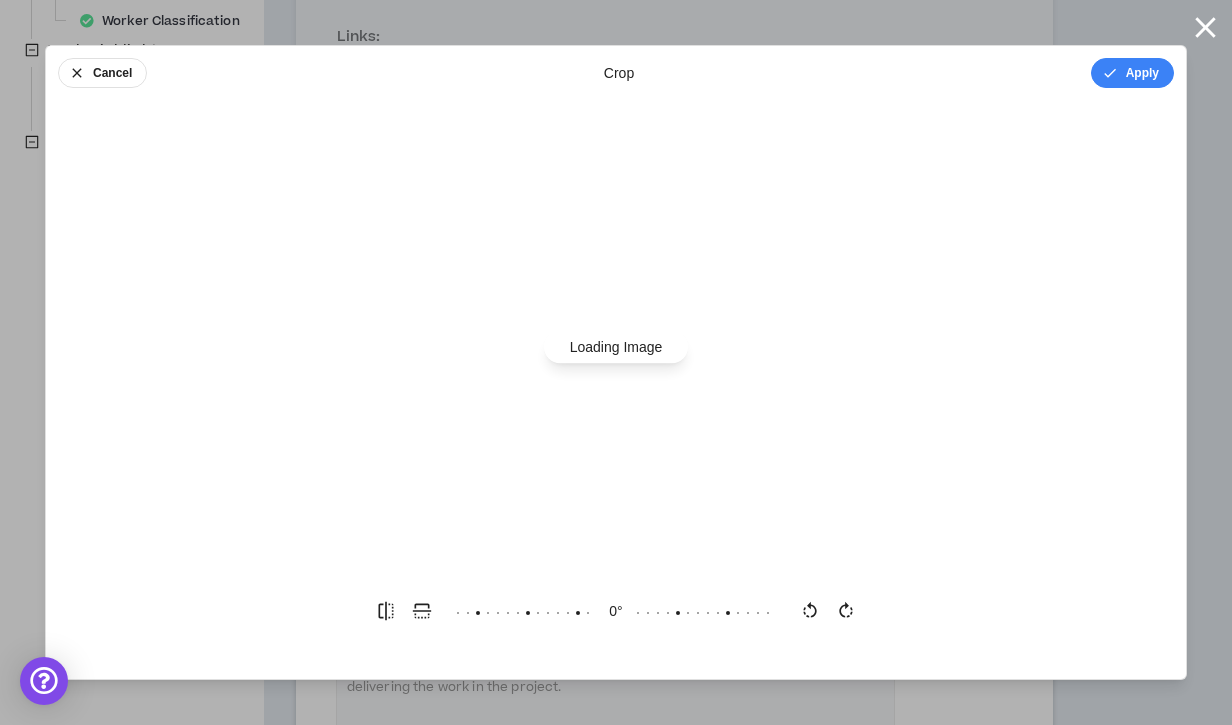 scroll, scrollTop: 0, scrollLeft: 0, axis: both 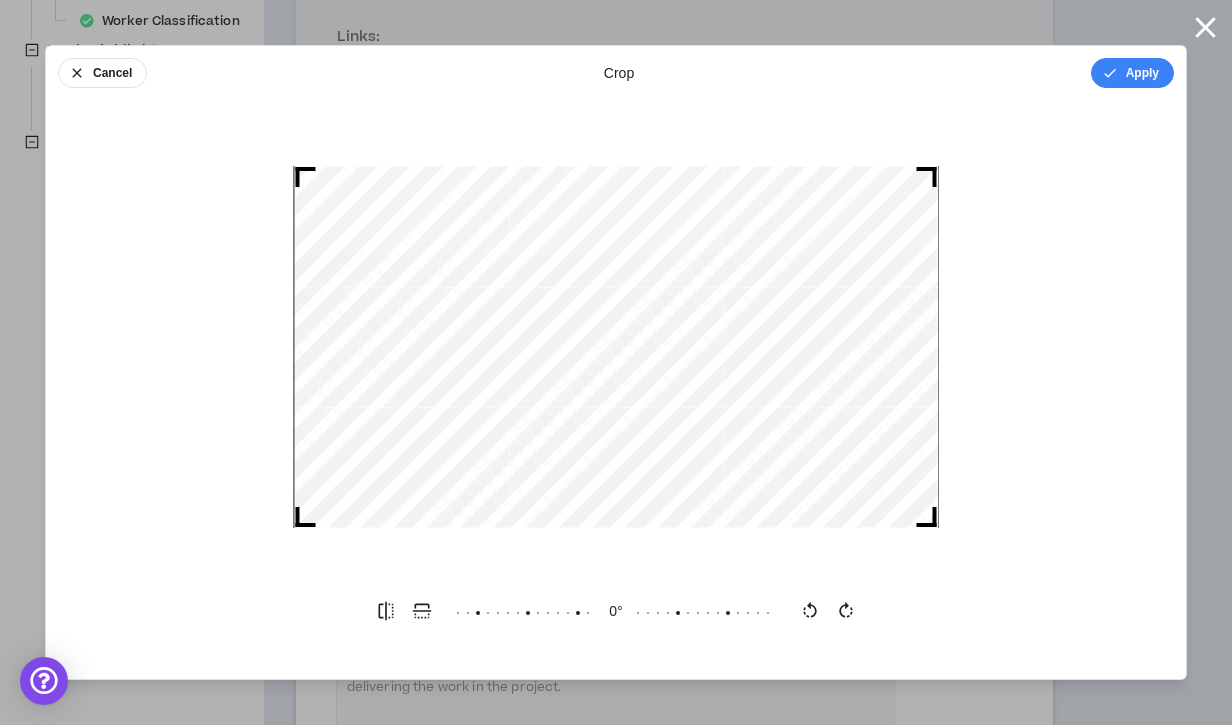 click on "Cancel crop Apply" at bounding box center (616, 73) 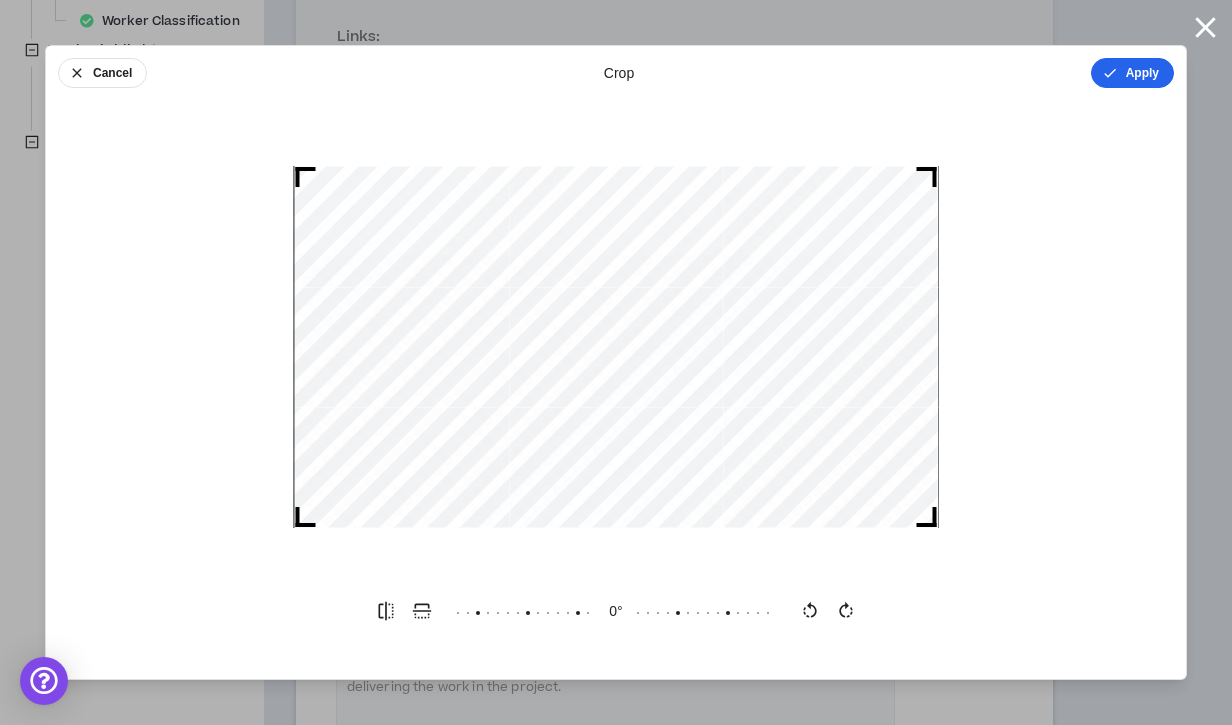 click on "Apply" at bounding box center (1132, 73) 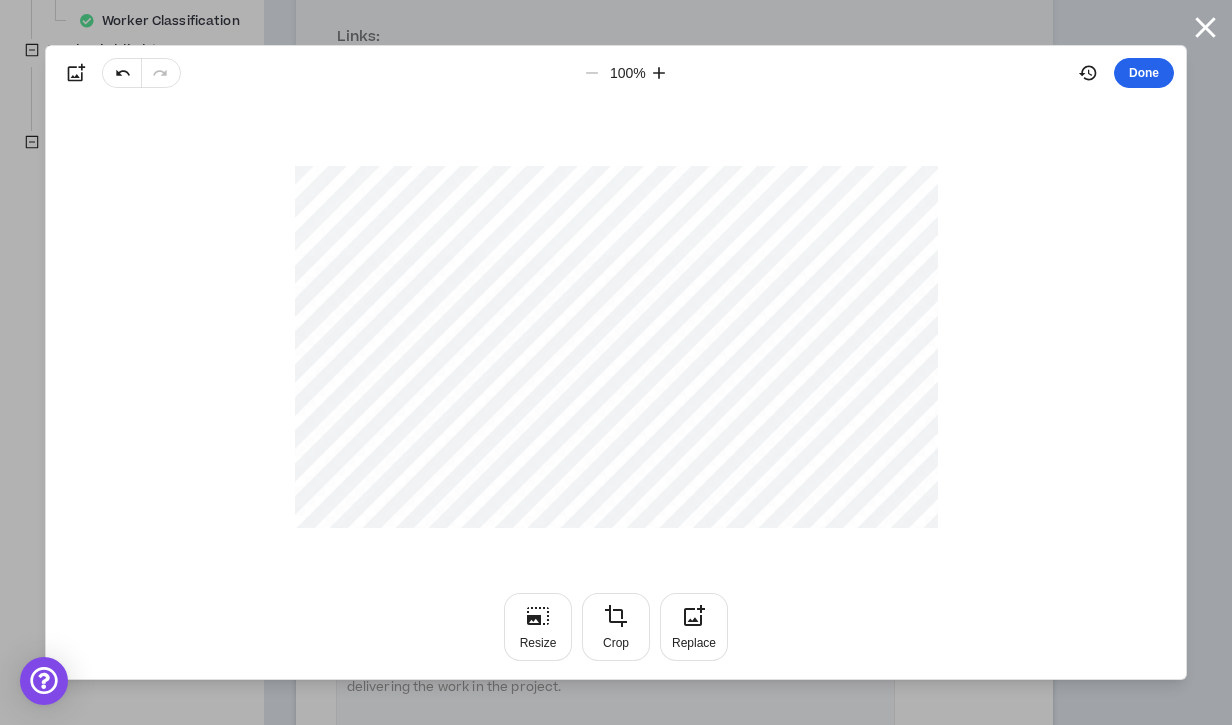 click on "Done" at bounding box center (1144, 73) 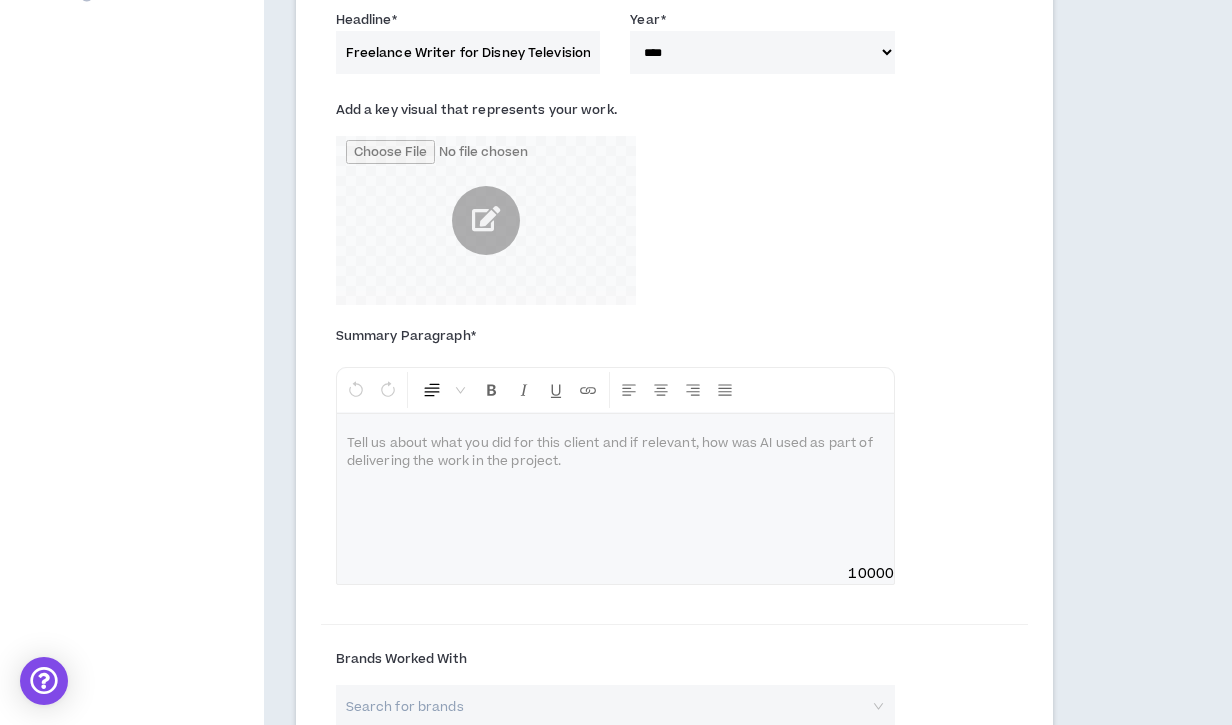 scroll, scrollTop: 985, scrollLeft: 0, axis: vertical 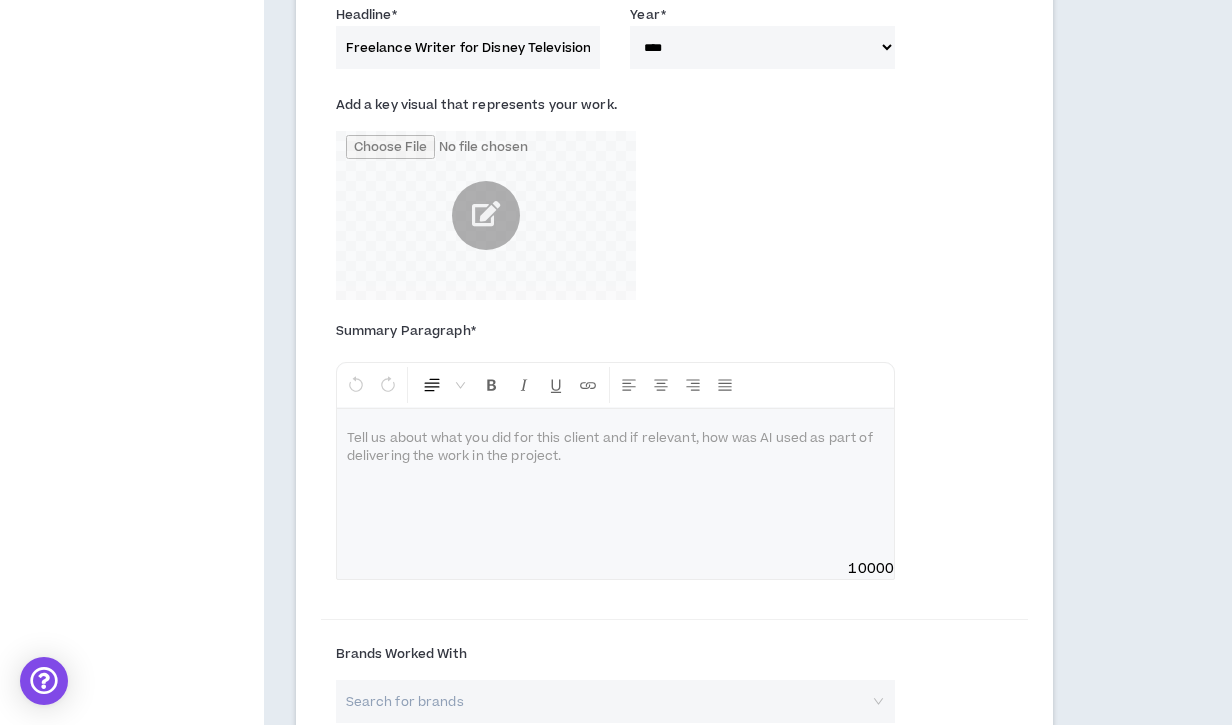 click at bounding box center [615, 484] 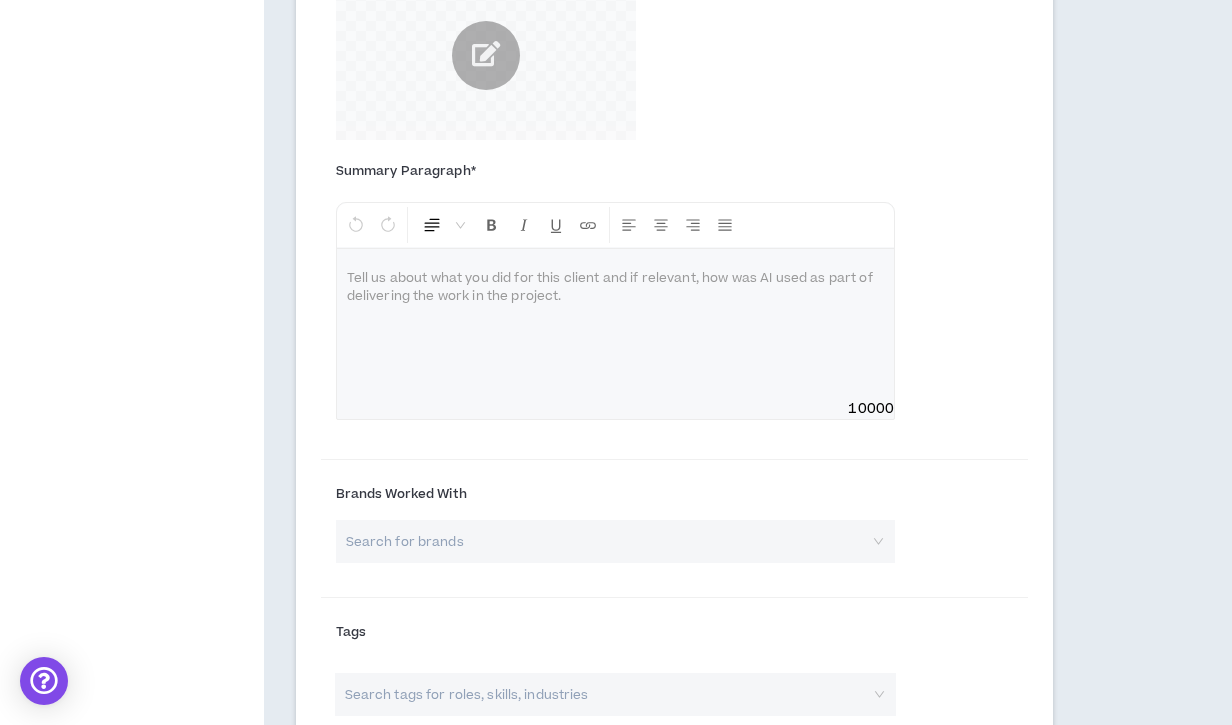scroll, scrollTop: 1148, scrollLeft: 0, axis: vertical 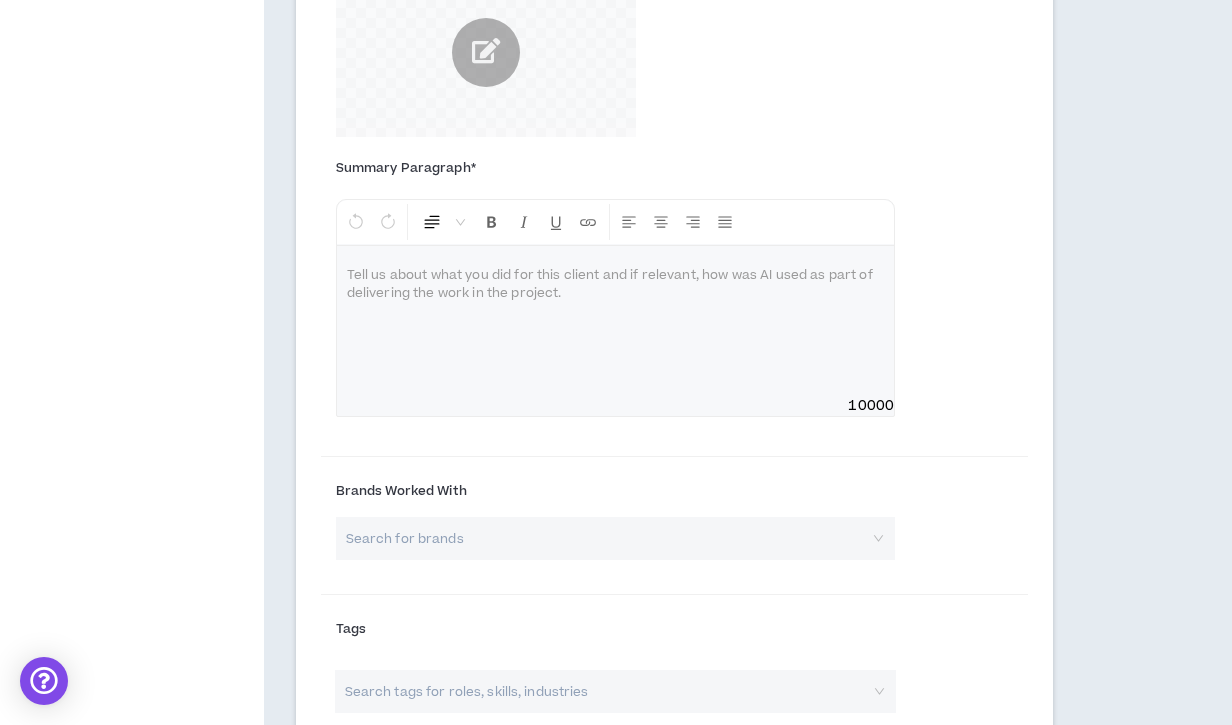 type 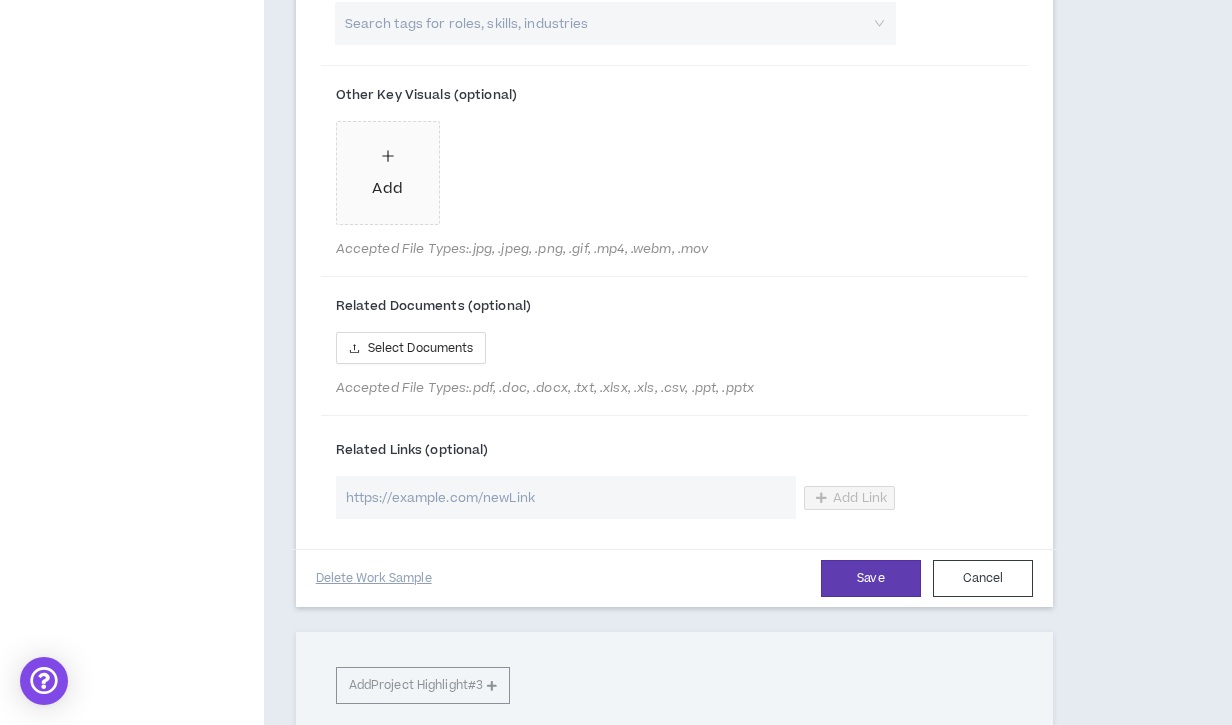 scroll, scrollTop: 1818, scrollLeft: 0, axis: vertical 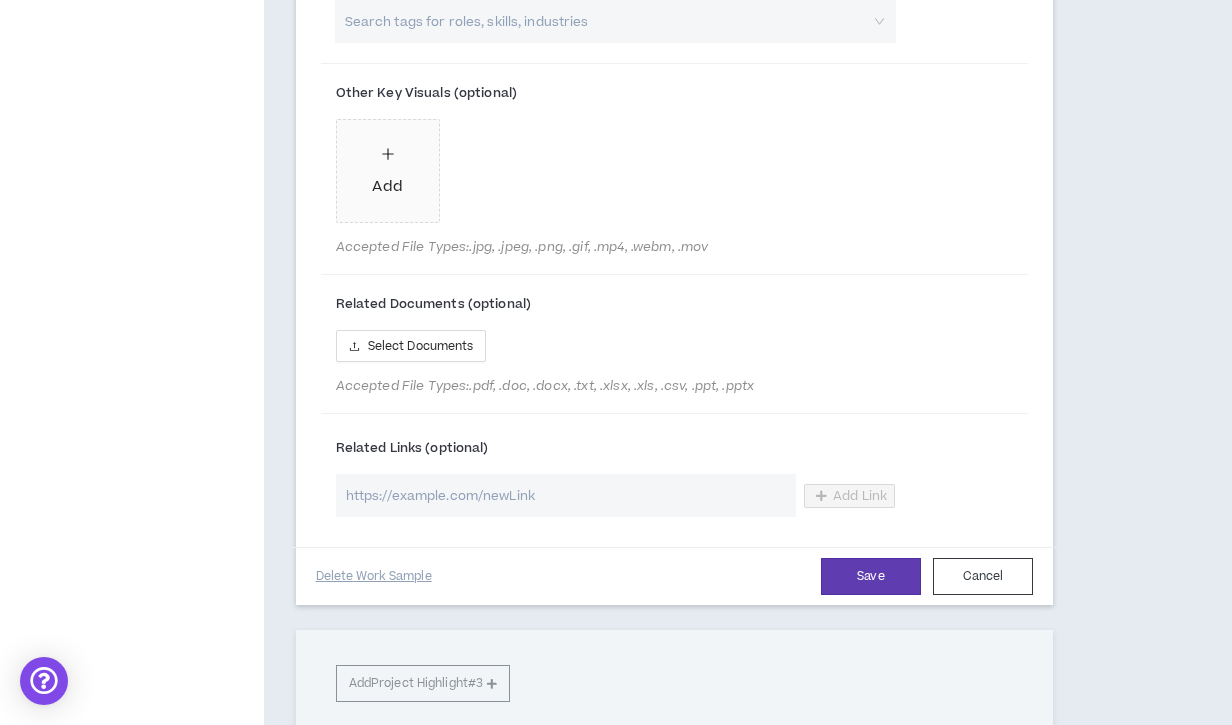click at bounding box center [566, 495] 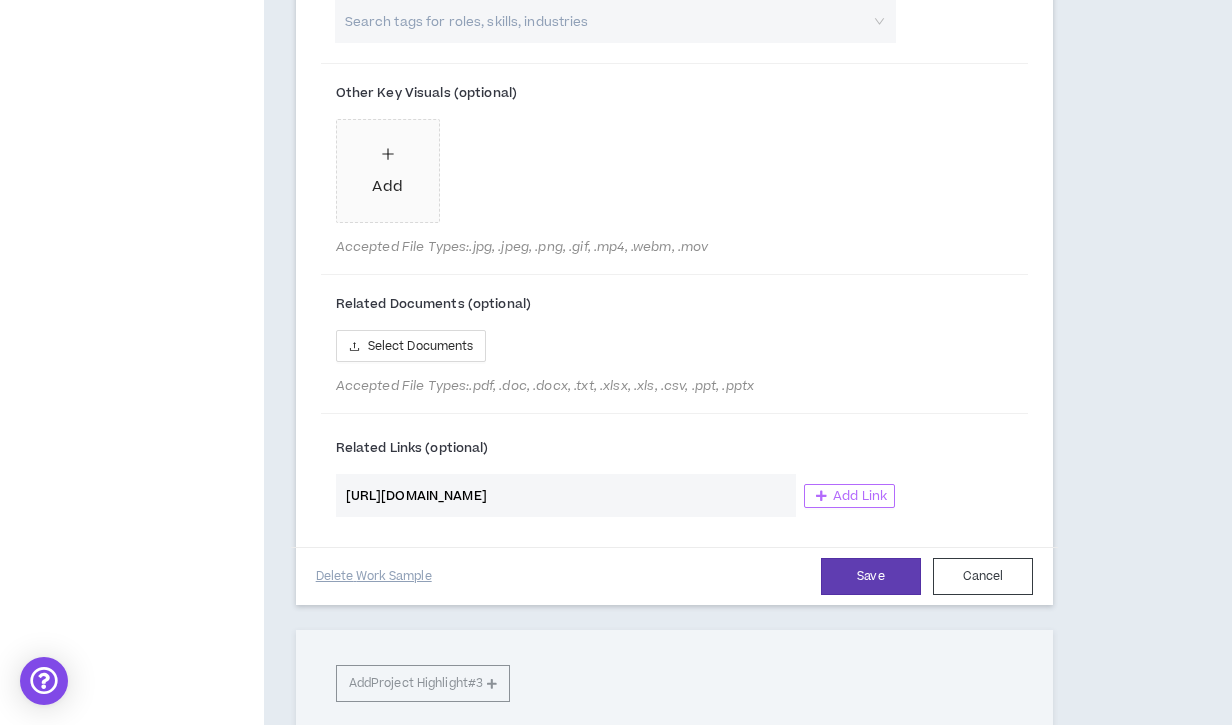 type on "[URL][DOMAIN_NAME]" 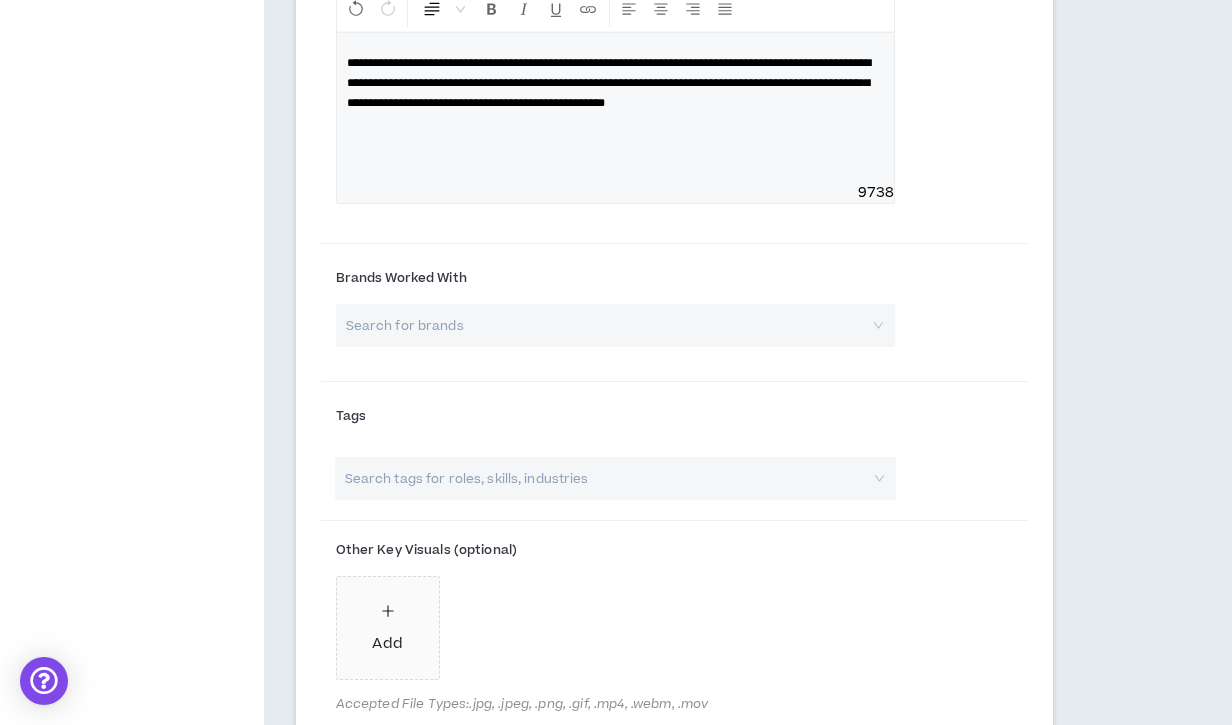 scroll, scrollTop: 1230, scrollLeft: 0, axis: vertical 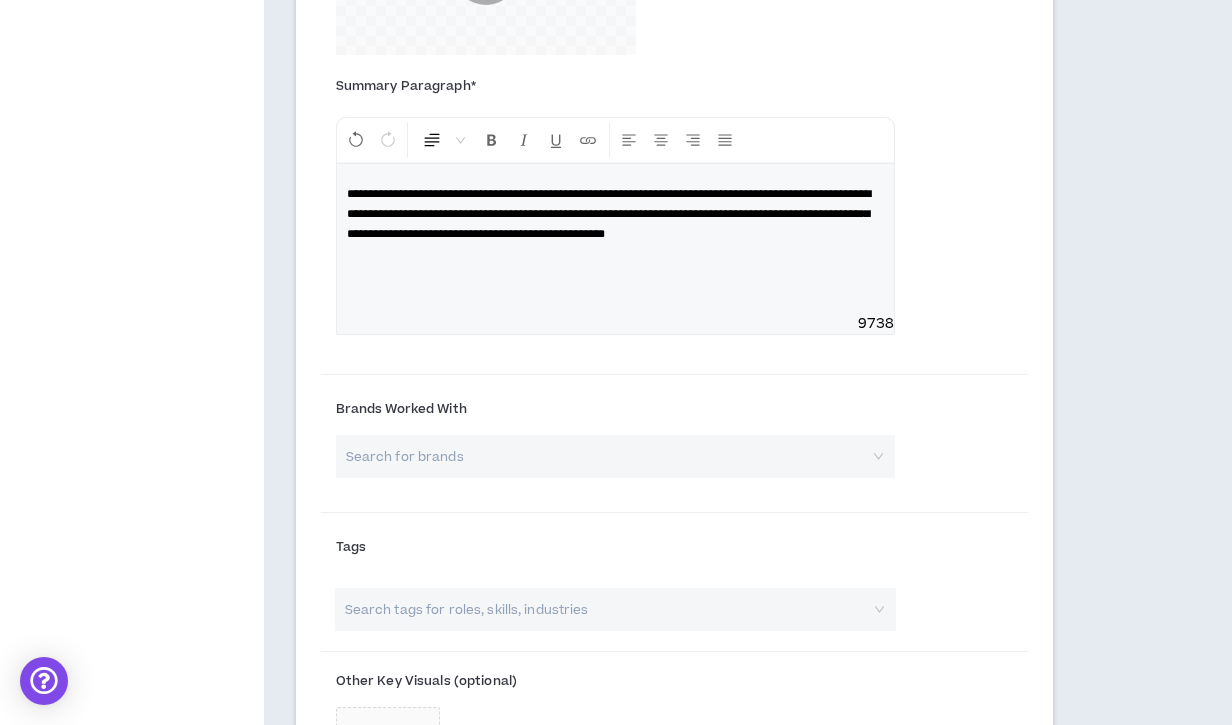 click on "**********" at bounding box center [609, 214] 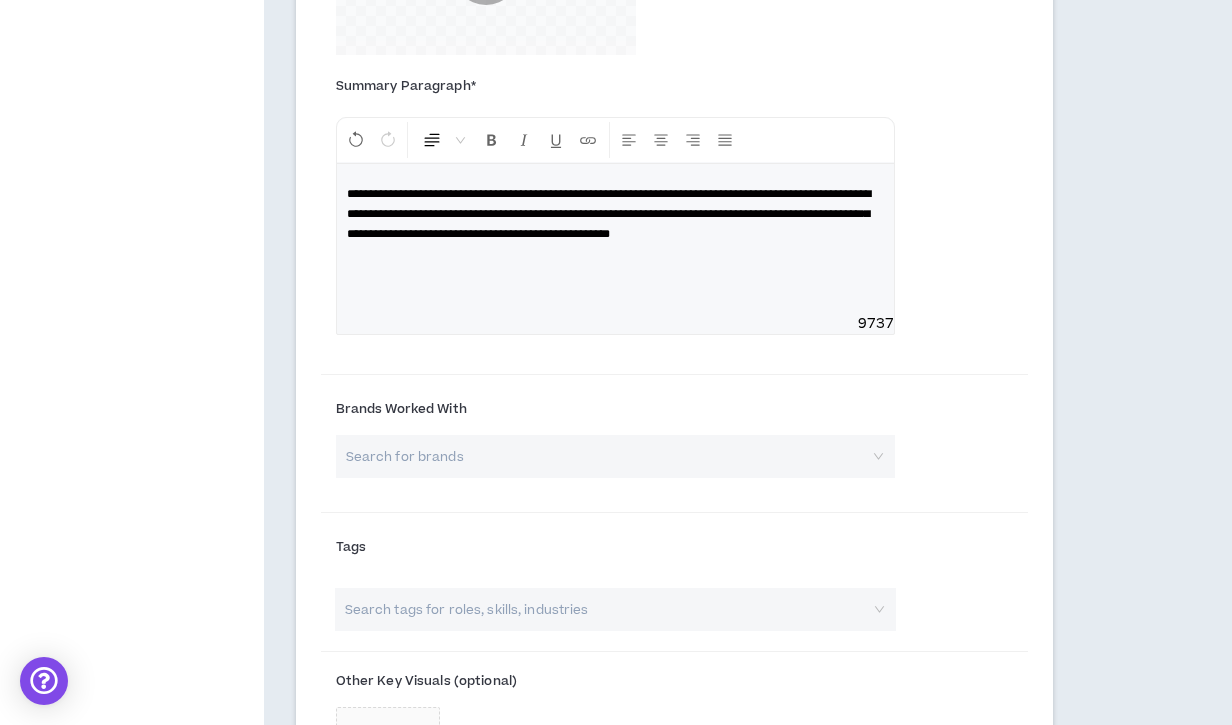 click on "**********" at bounding box center (609, 214) 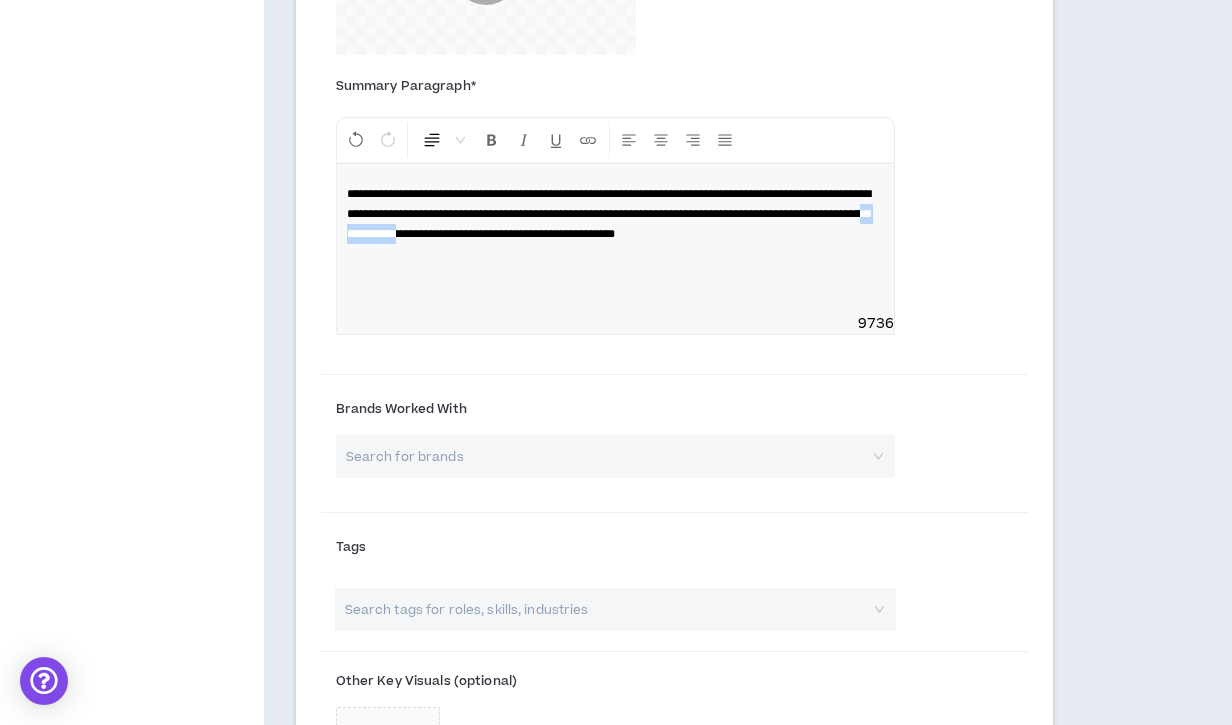 drag, startPoint x: 565, startPoint y: 238, endPoint x: 649, endPoint y: 238, distance: 84 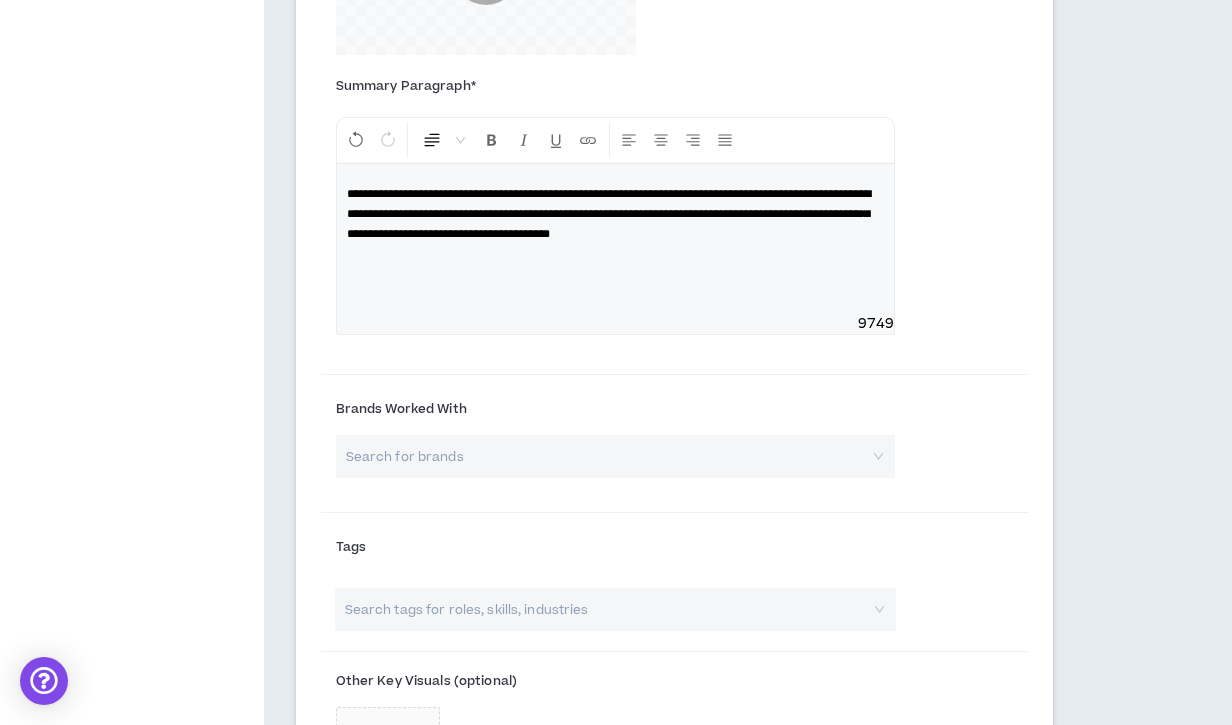 click on "**********" at bounding box center (615, 214) 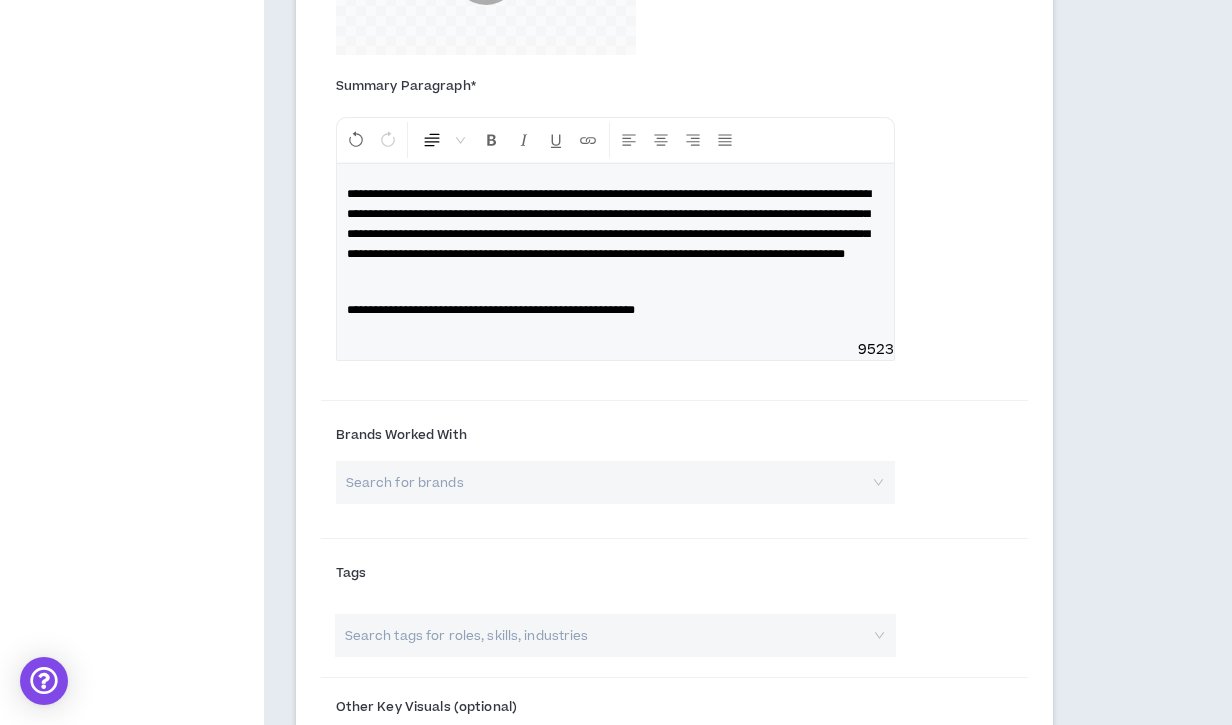 click on "**********" at bounding box center [615, 224] 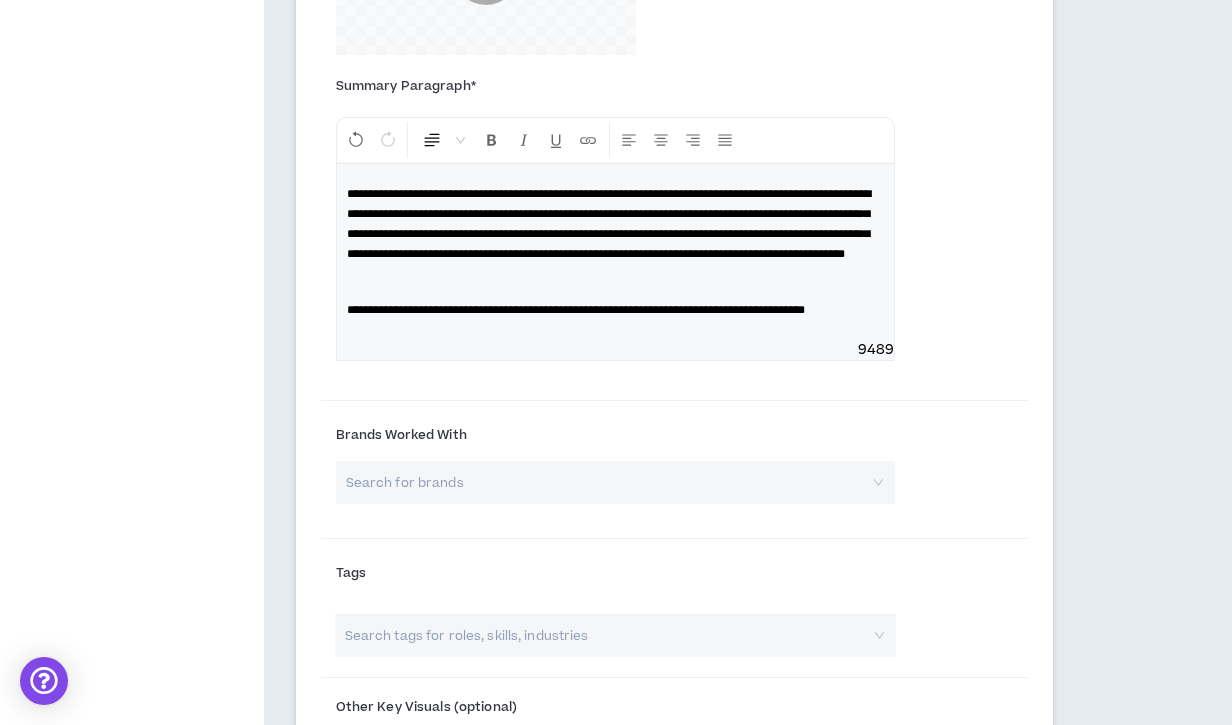 click on "**********" at bounding box center (576, 310) 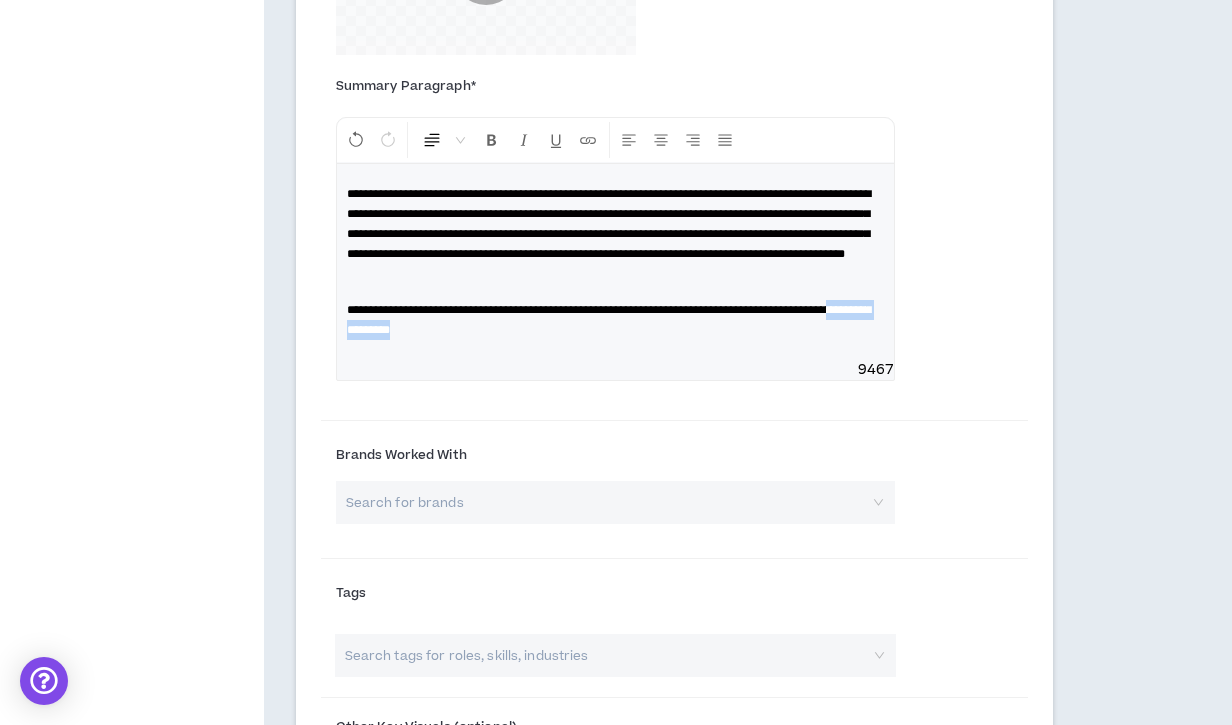 drag, startPoint x: 561, startPoint y: 346, endPoint x: 461, endPoint y: 346, distance: 100 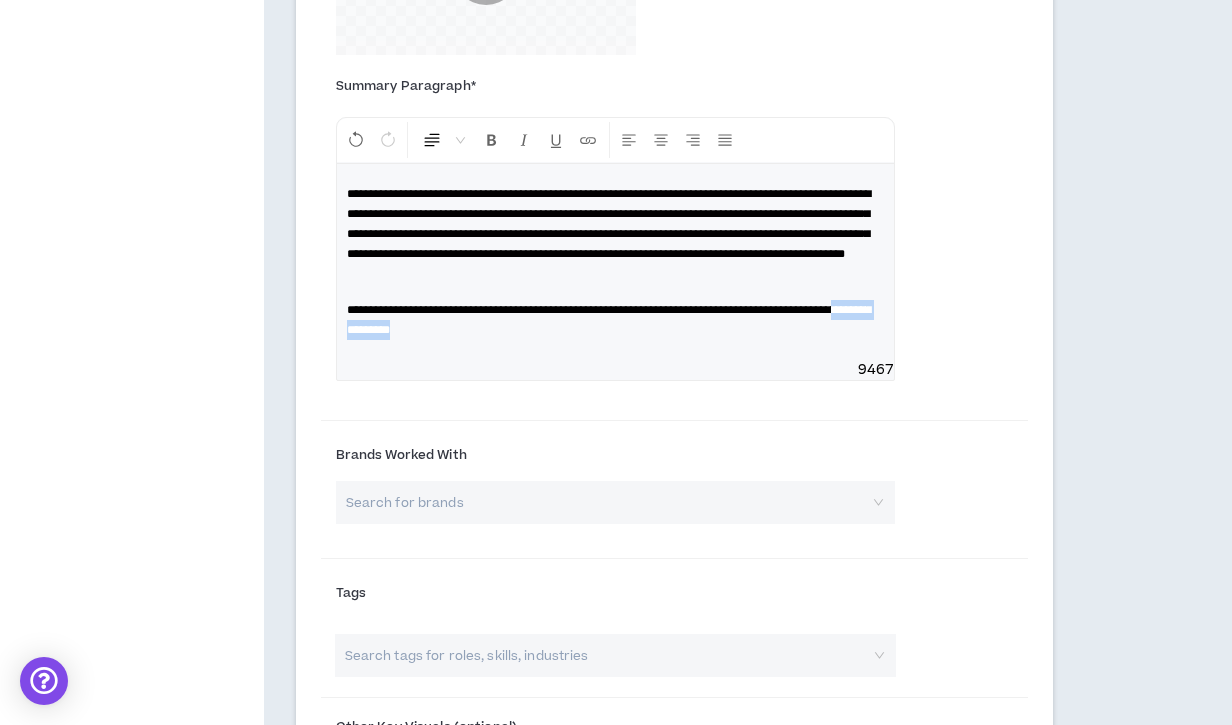 click on "**********" at bounding box center (609, 320) 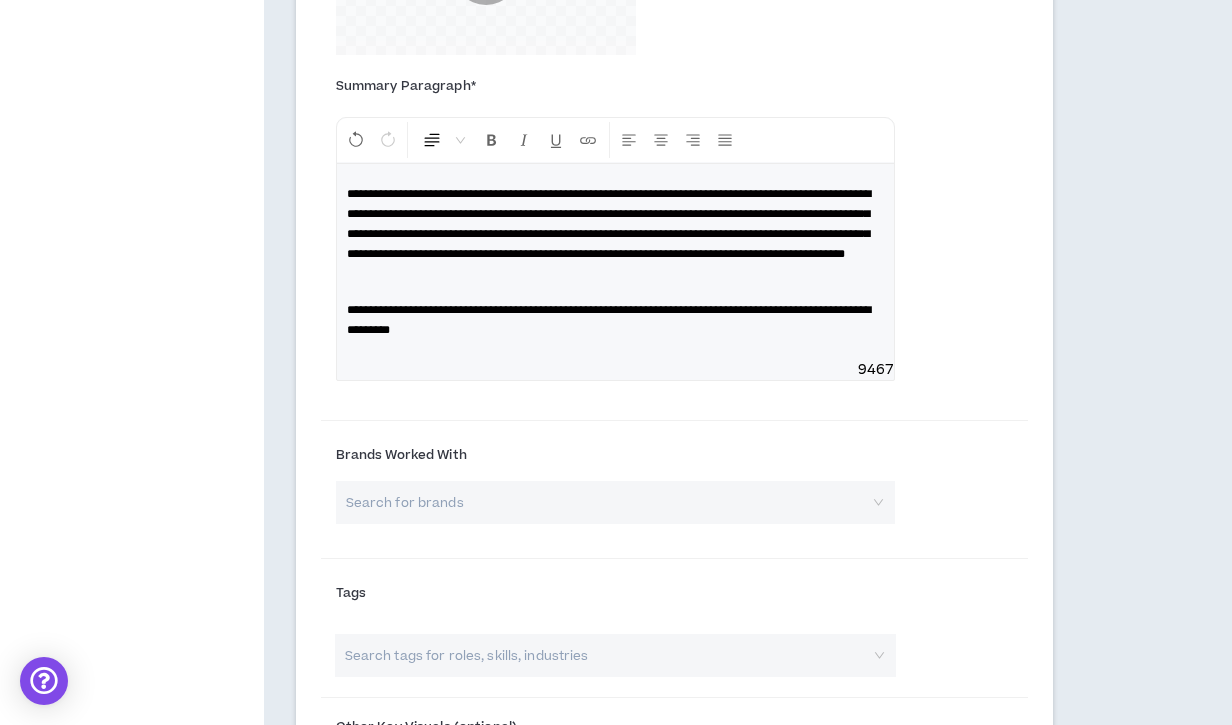 click on "**********" at bounding box center [609, 320] 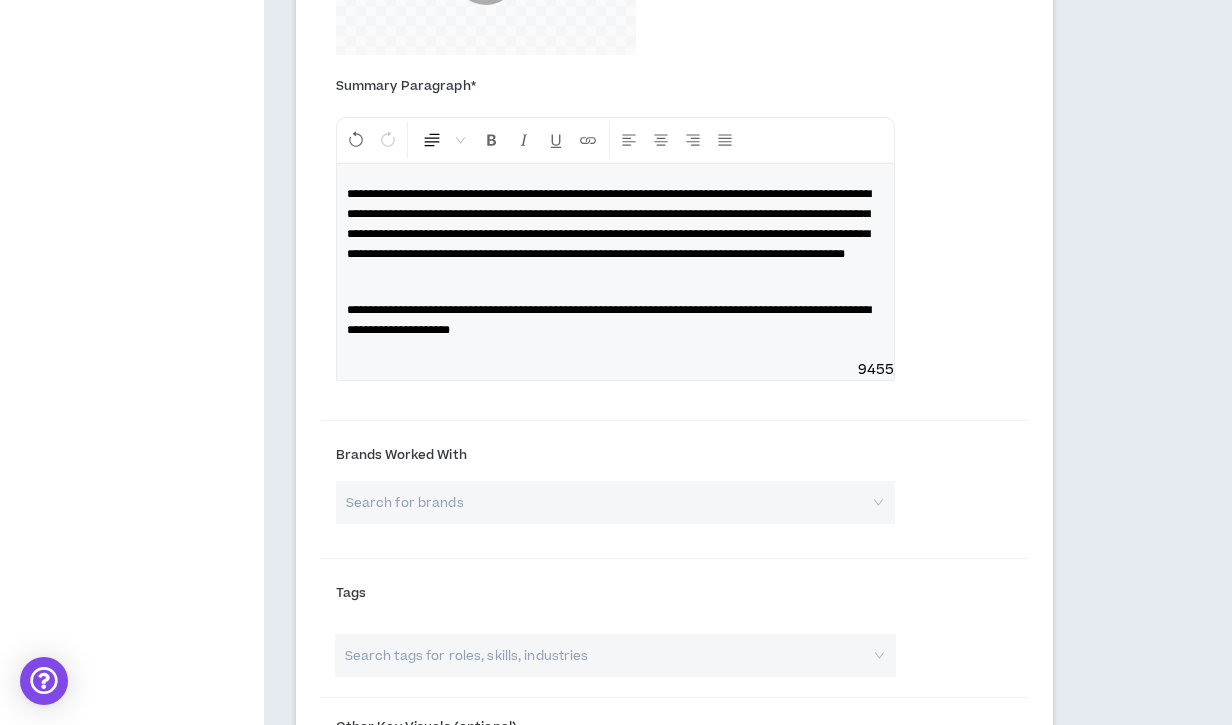 click on "**********" at bounding box center [615, 320] 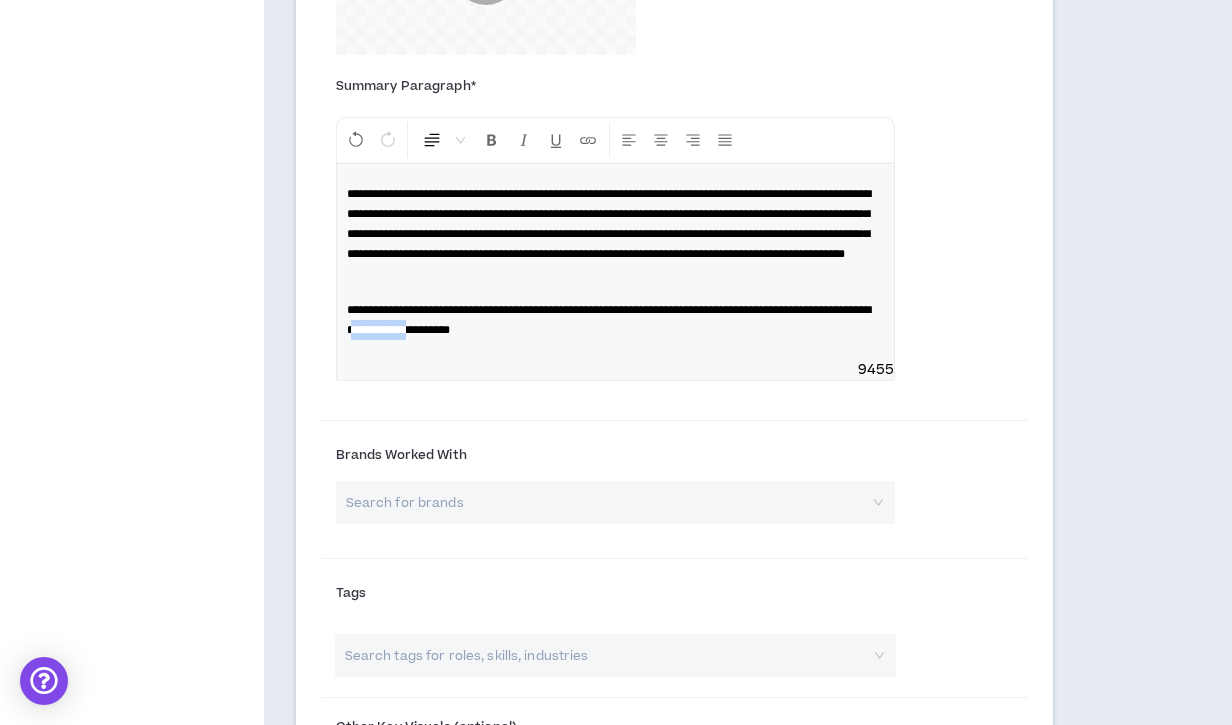 click on "**********" at bounding box center (609, 320) 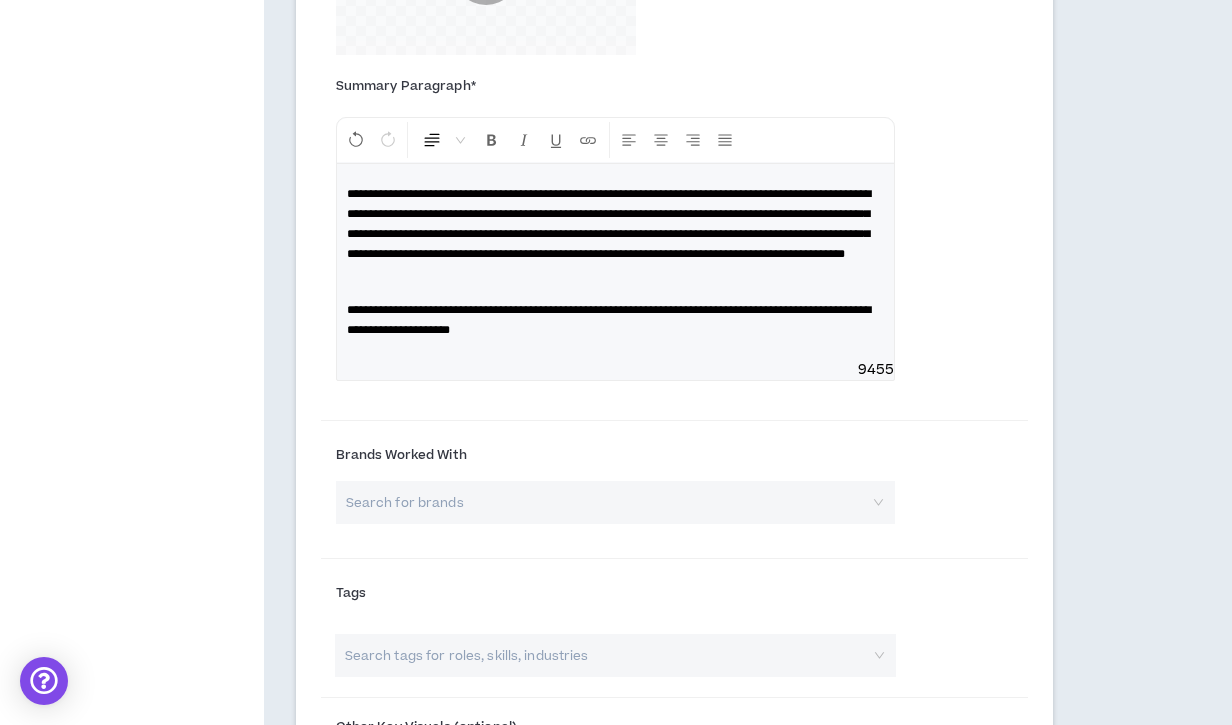 click on "**********" at bounding box center [615, 320] 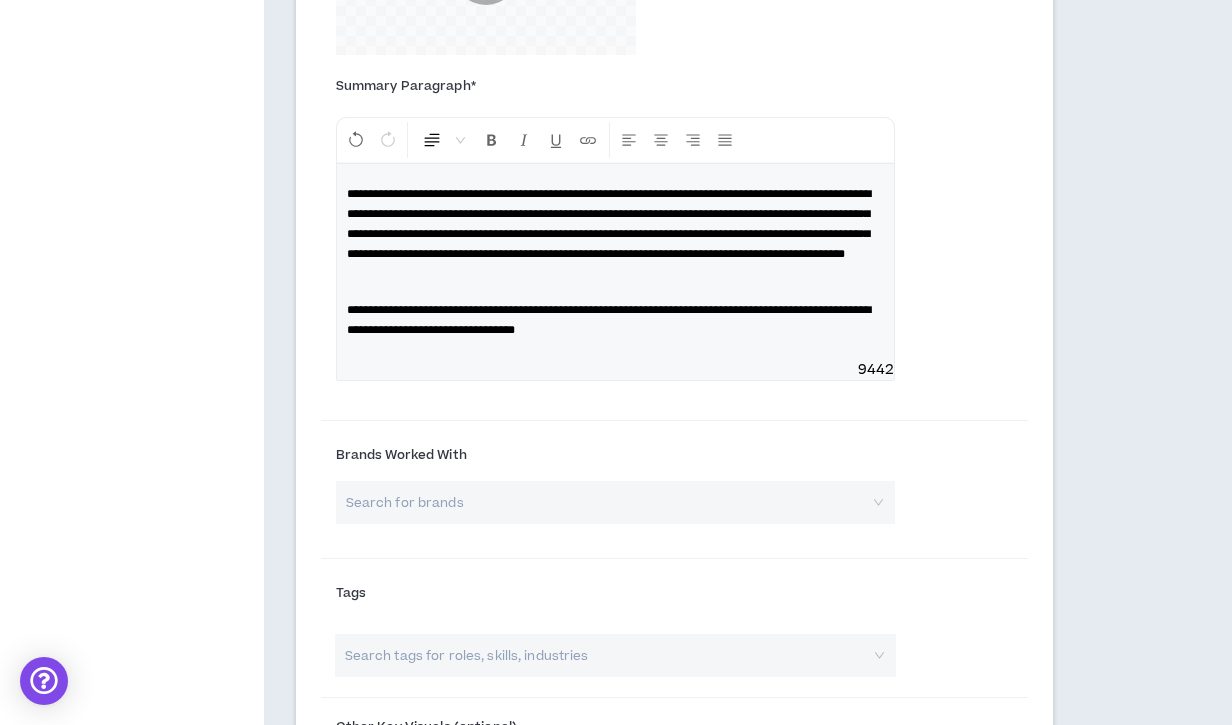 click on "**********" at bounding box center (609, 320) 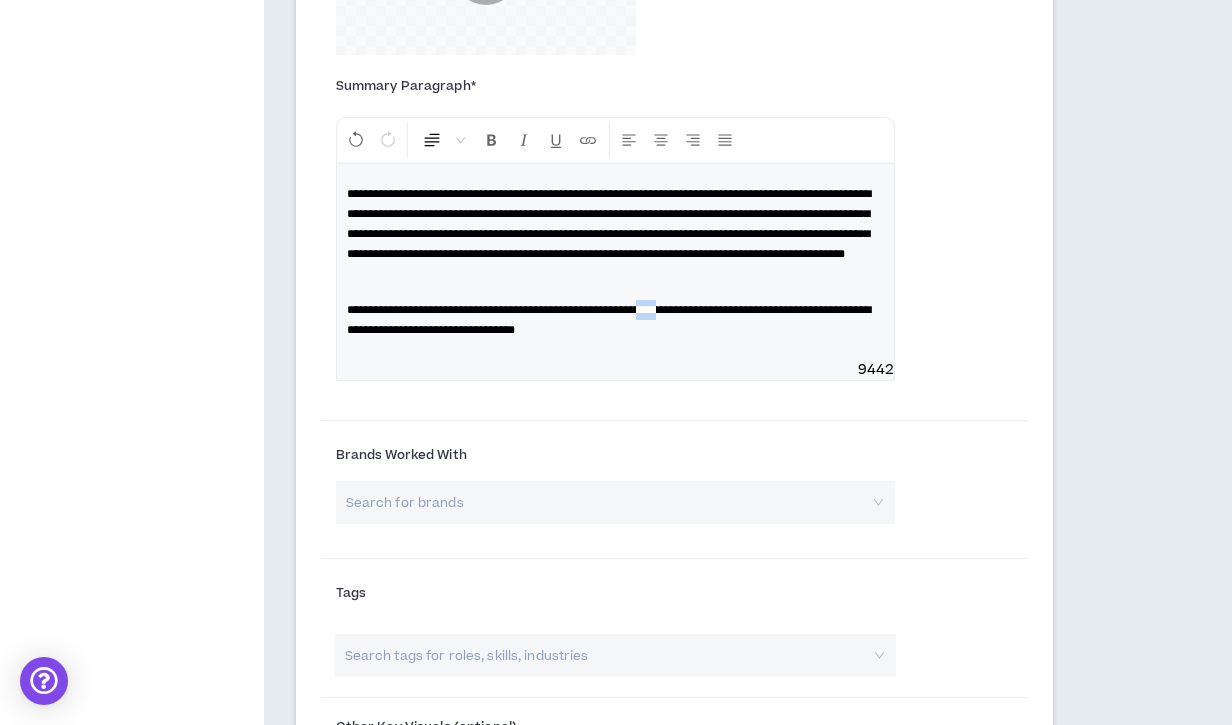 click on "**********" at bounding box center [609, 320] 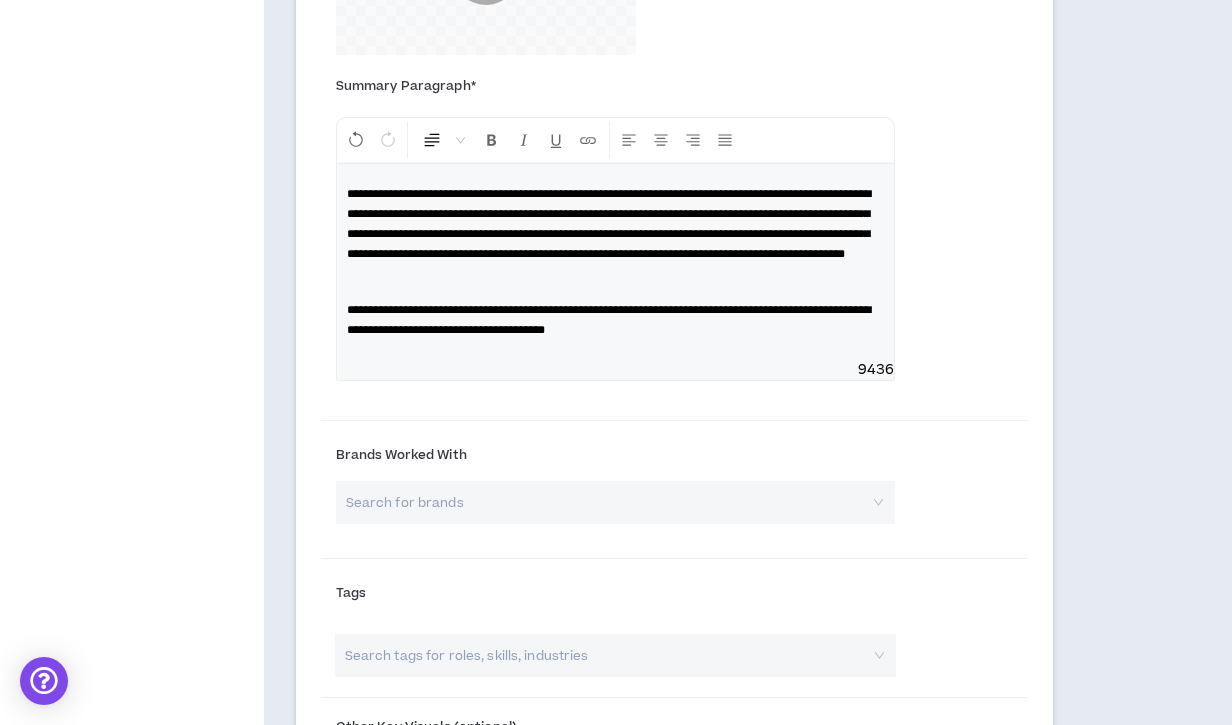 click on "**********" at bounding box center [609, 320] 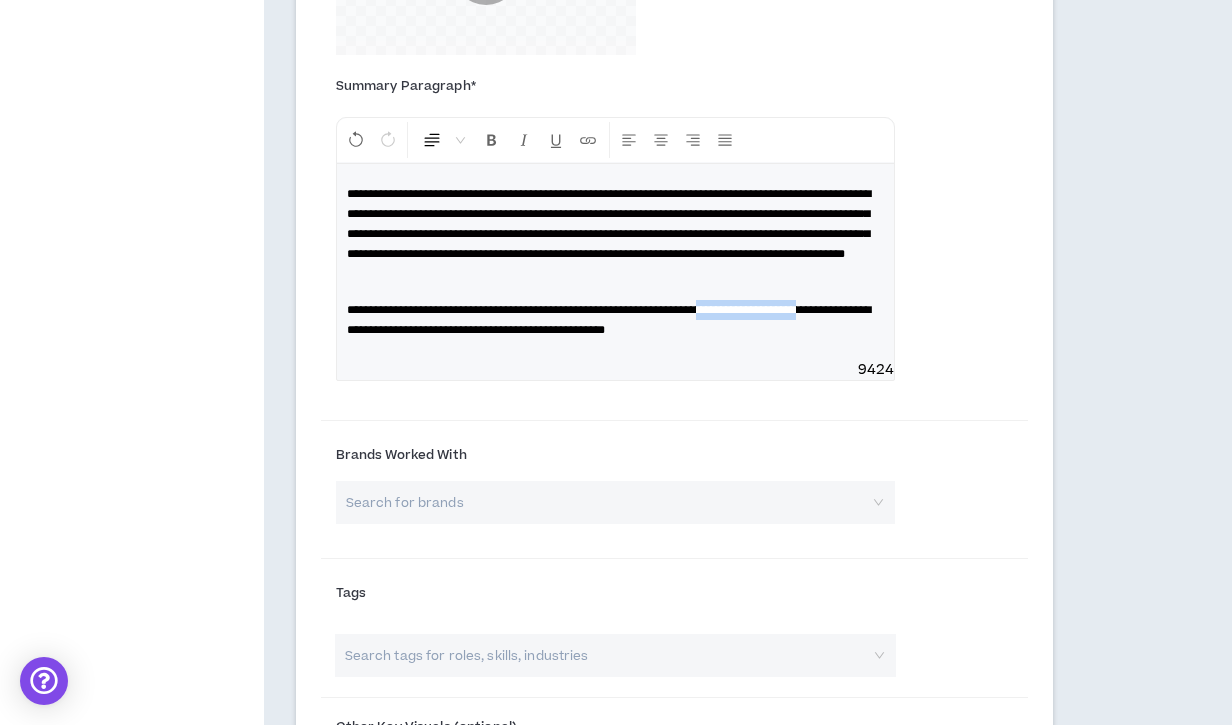 drag, startPoint x: 805, startPoint y: 331, endPoint x: 414, endPoint y: 345, distance: 391.25055 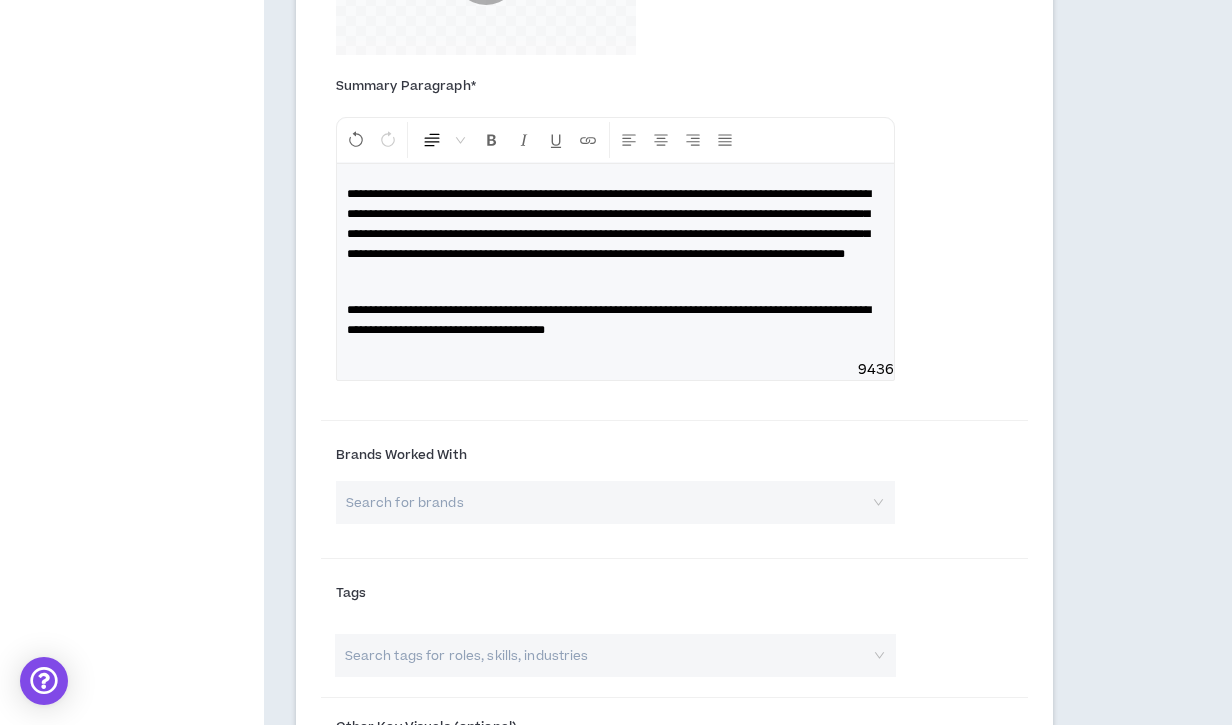 click on "**********" at bounding box center (609, 320) 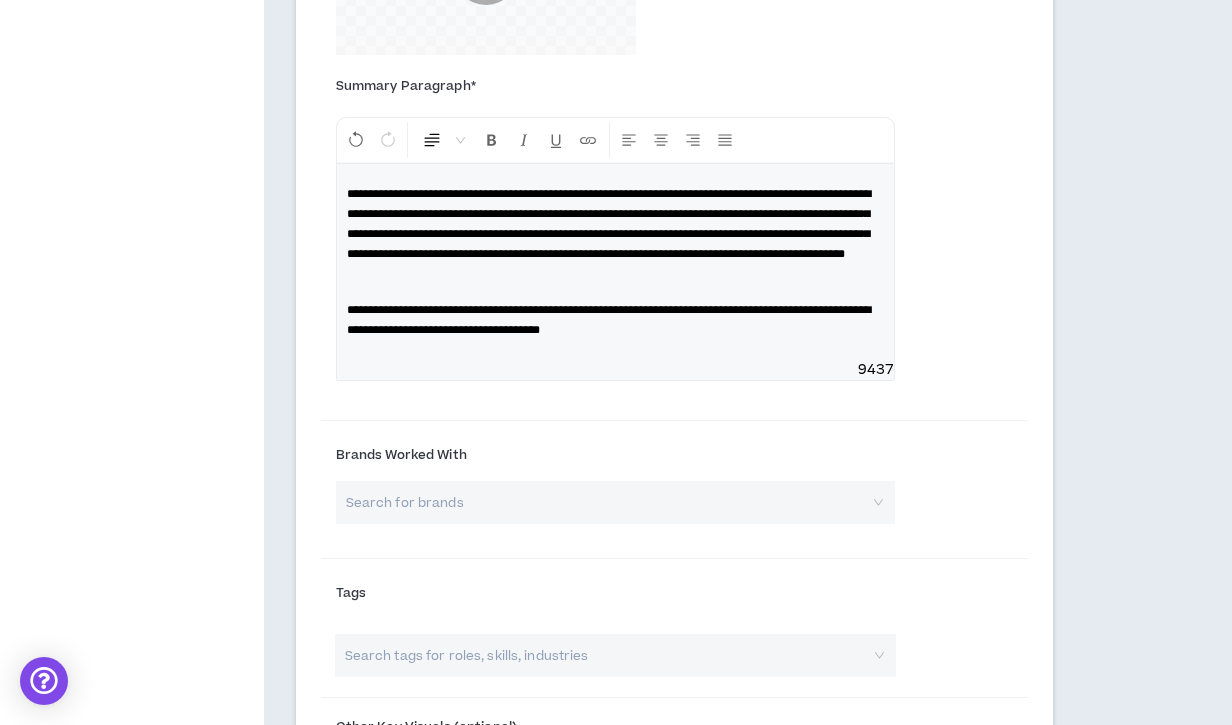 click on "**********" at bounding box center [615, 320] 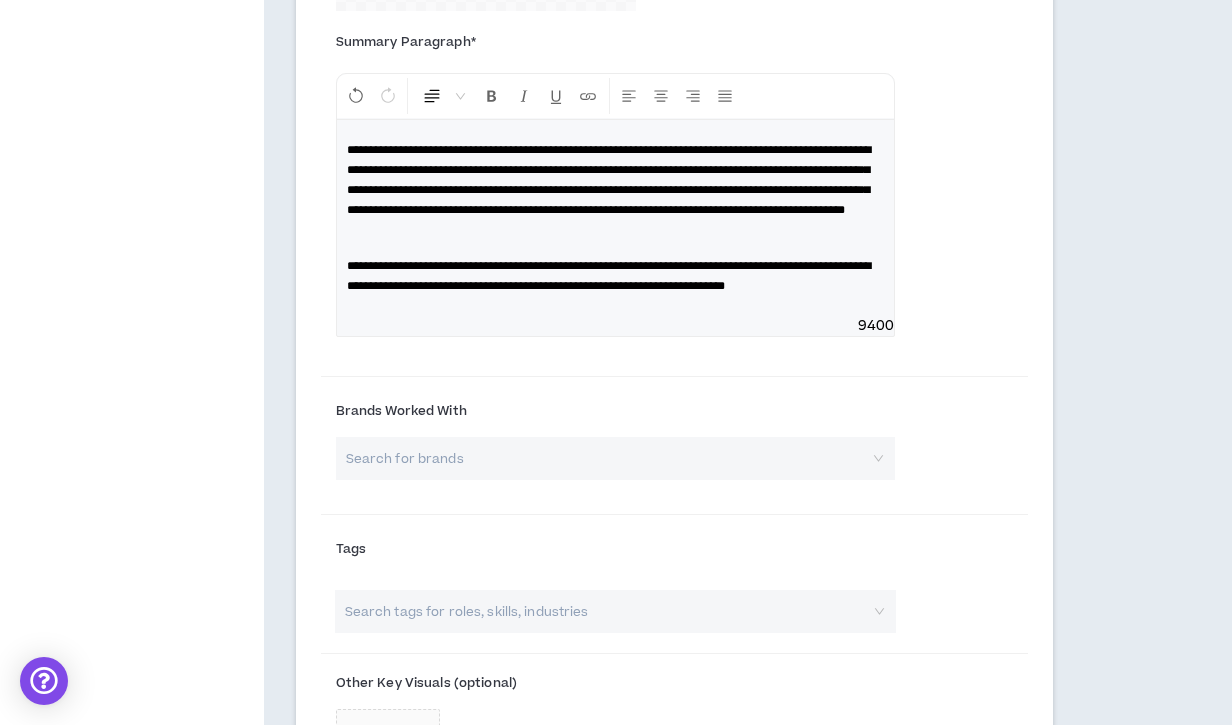 scroll, scrollTop: 1272, scrollLeft: 0, axis: vertical 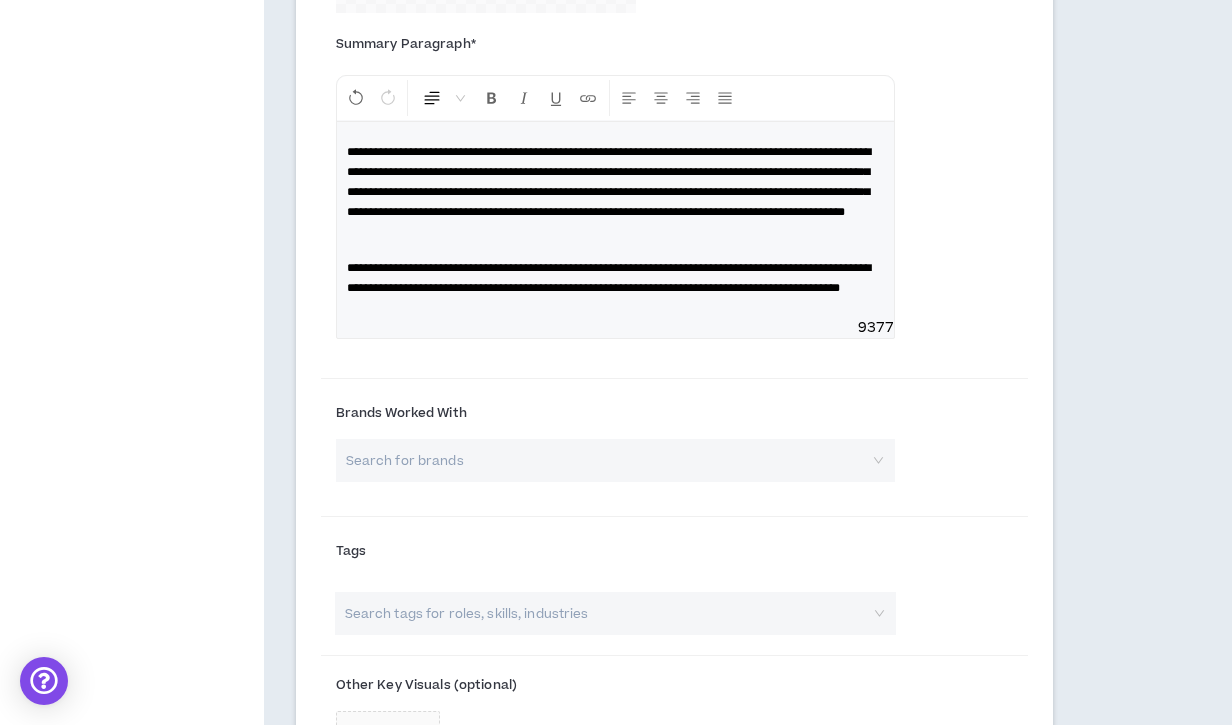 click on "**********" at bounding box center (609, 278) 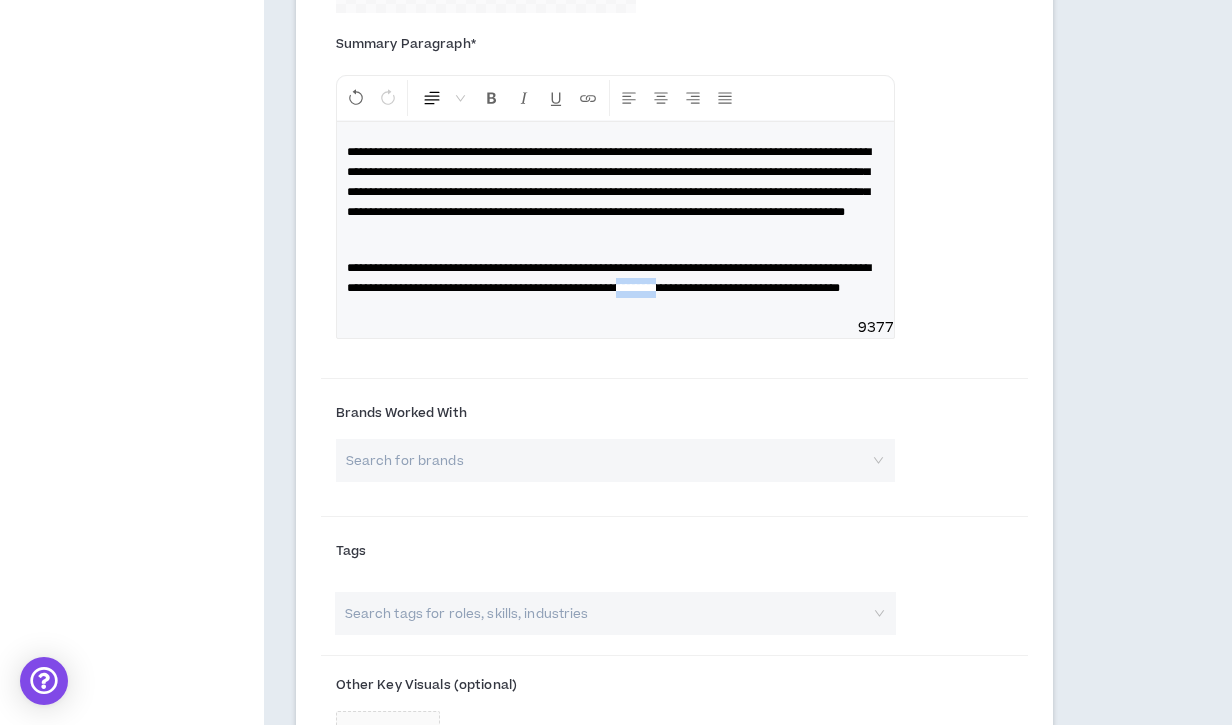click on "**********" at bounding box center [609, 278] 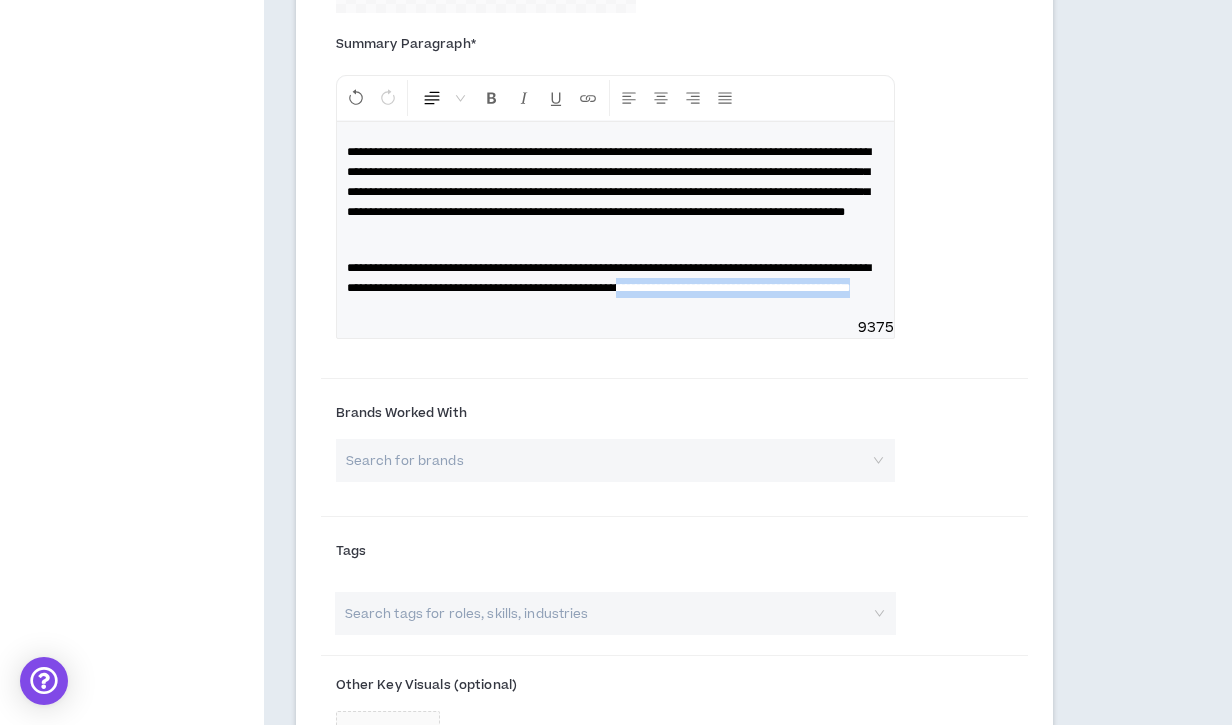drag, startPoint x: 649, startPoint y: 329, endPoint x: 338, endPoint y: 326, distance: 311.01447 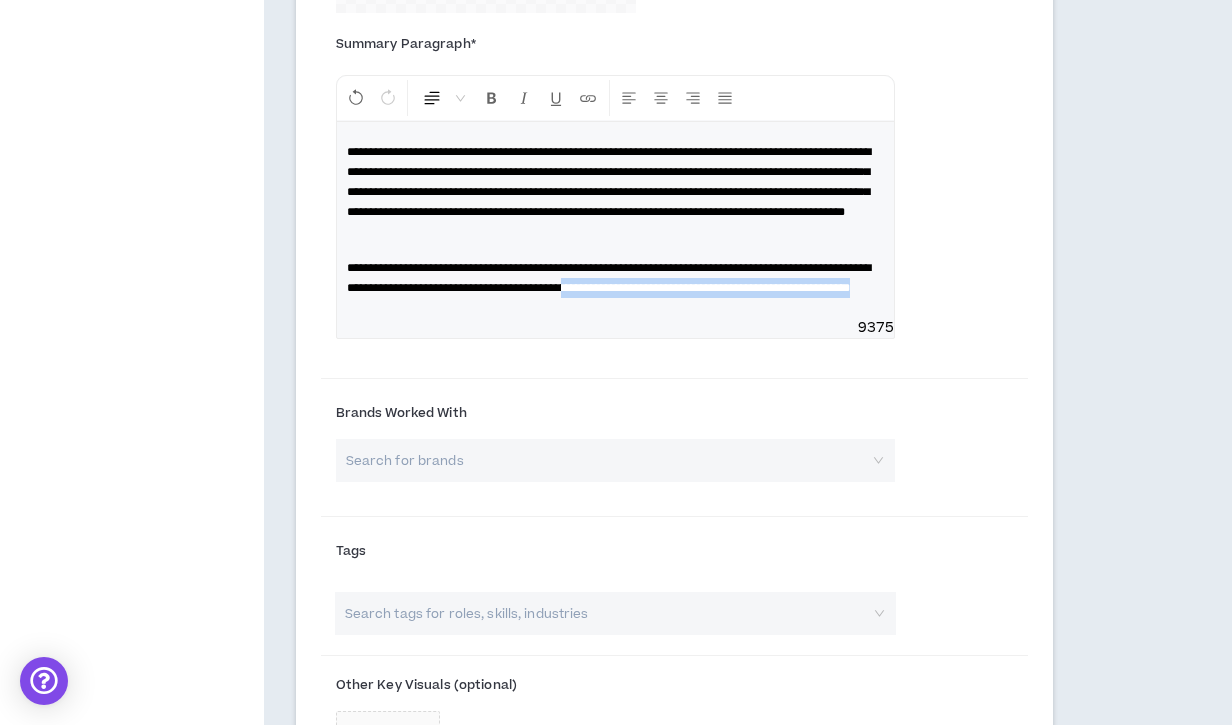 drag, startPoint x: 793, startPoint y: 309, endPoint x: 795, endPoint y: 330, distance: 21.095022 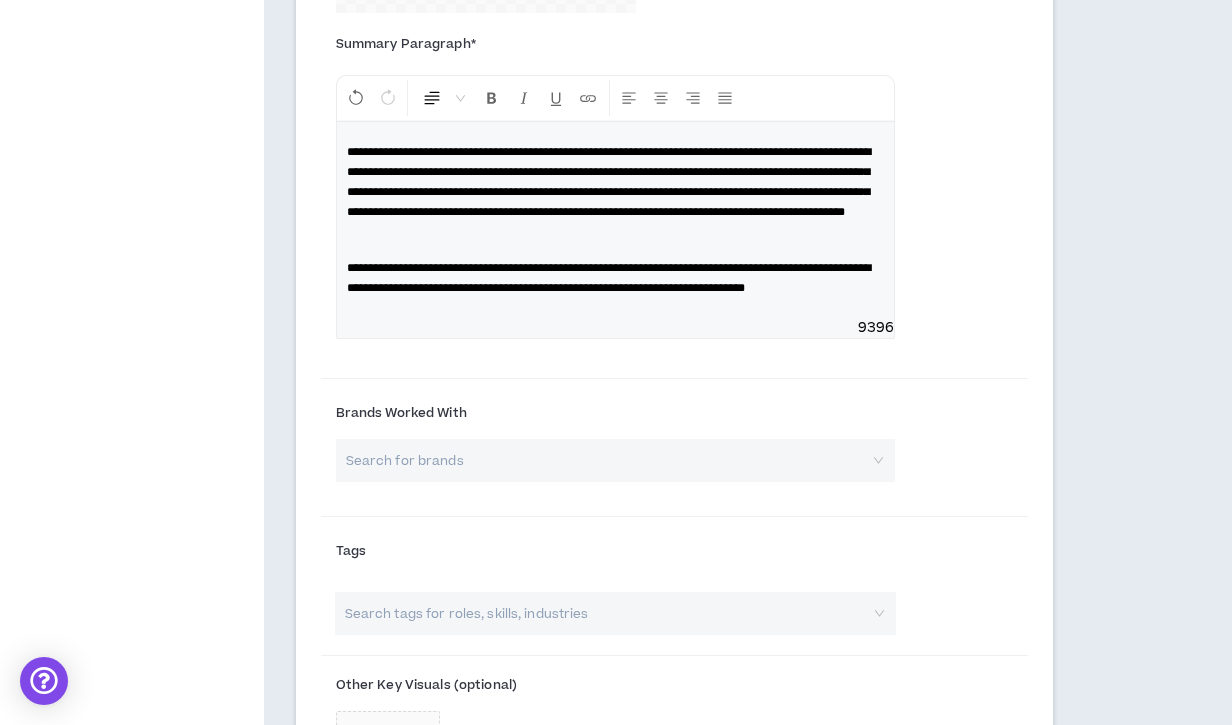 click on "**********" at bounding box center [609, 182] 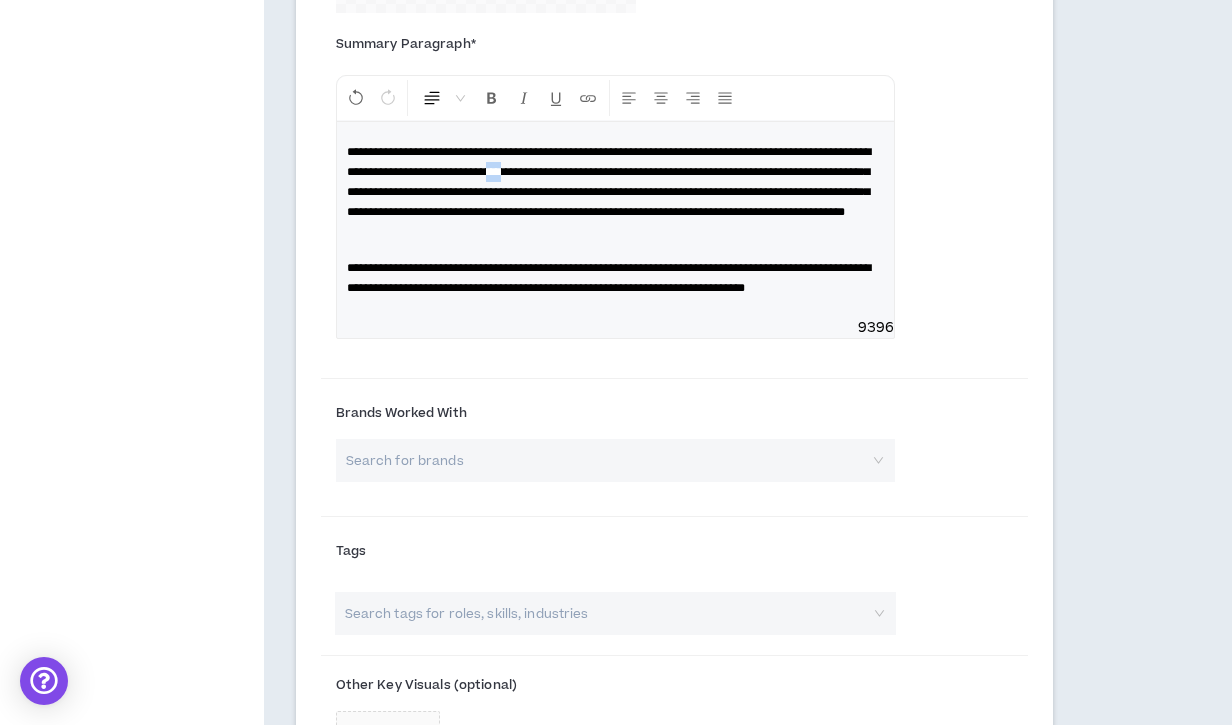 click on "**********" at bounding box center (609, 182) 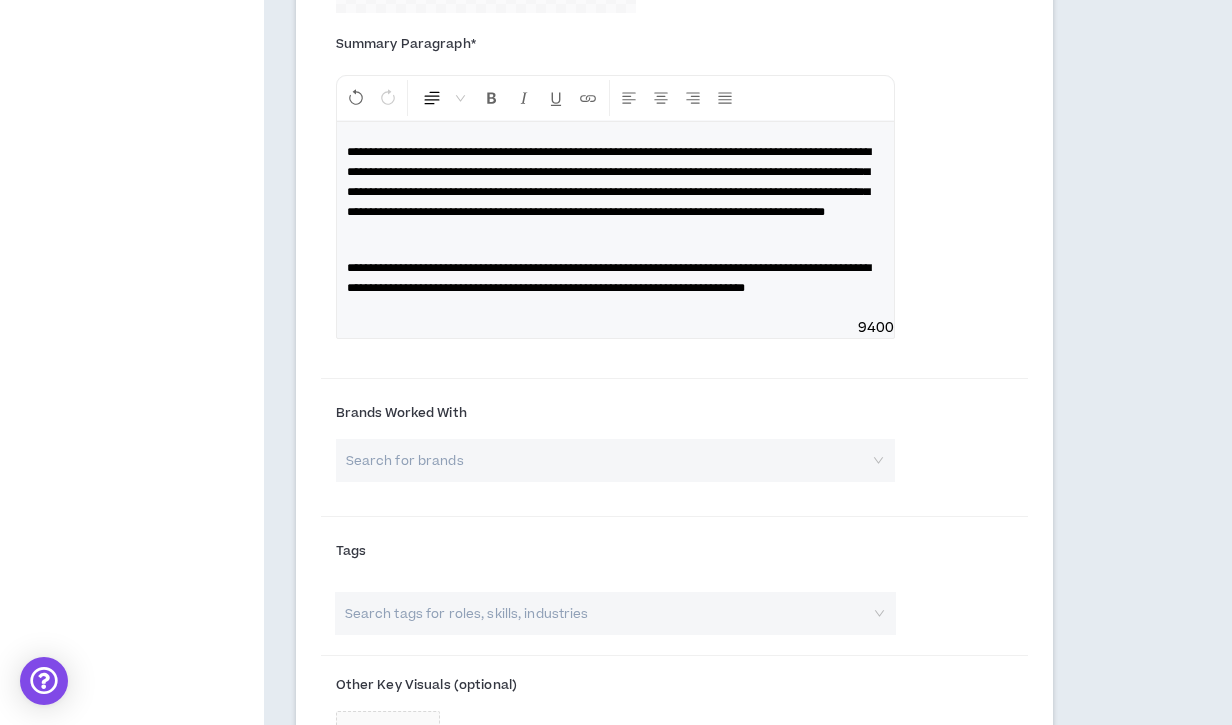 click on "**********" at bounding box center [609, 182] 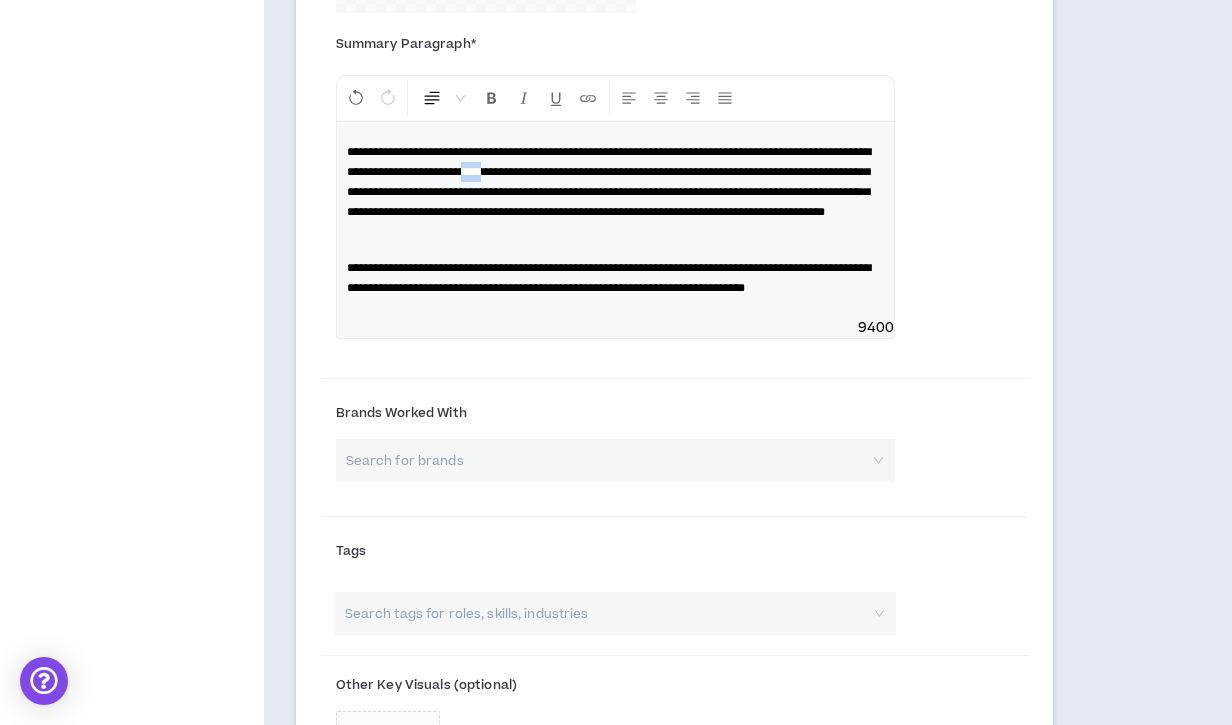 click on "**********" at bounding box center [609, 182] 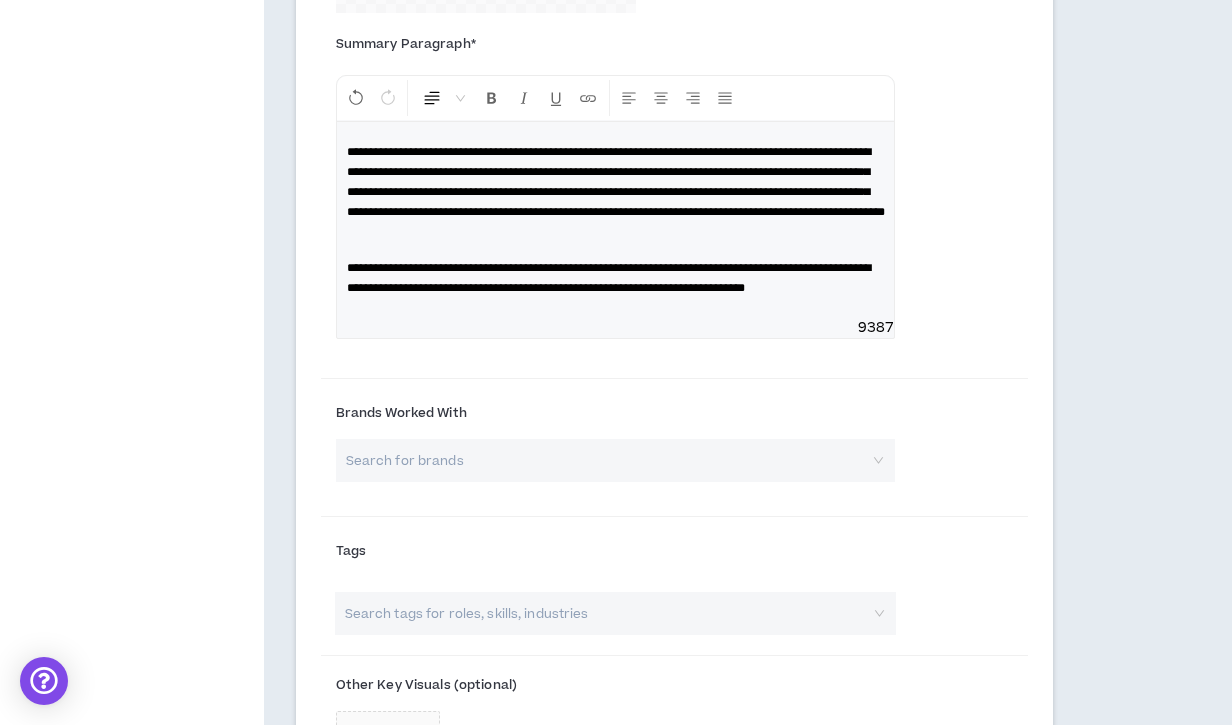 click on "**********" at bounding box center [616, 182] 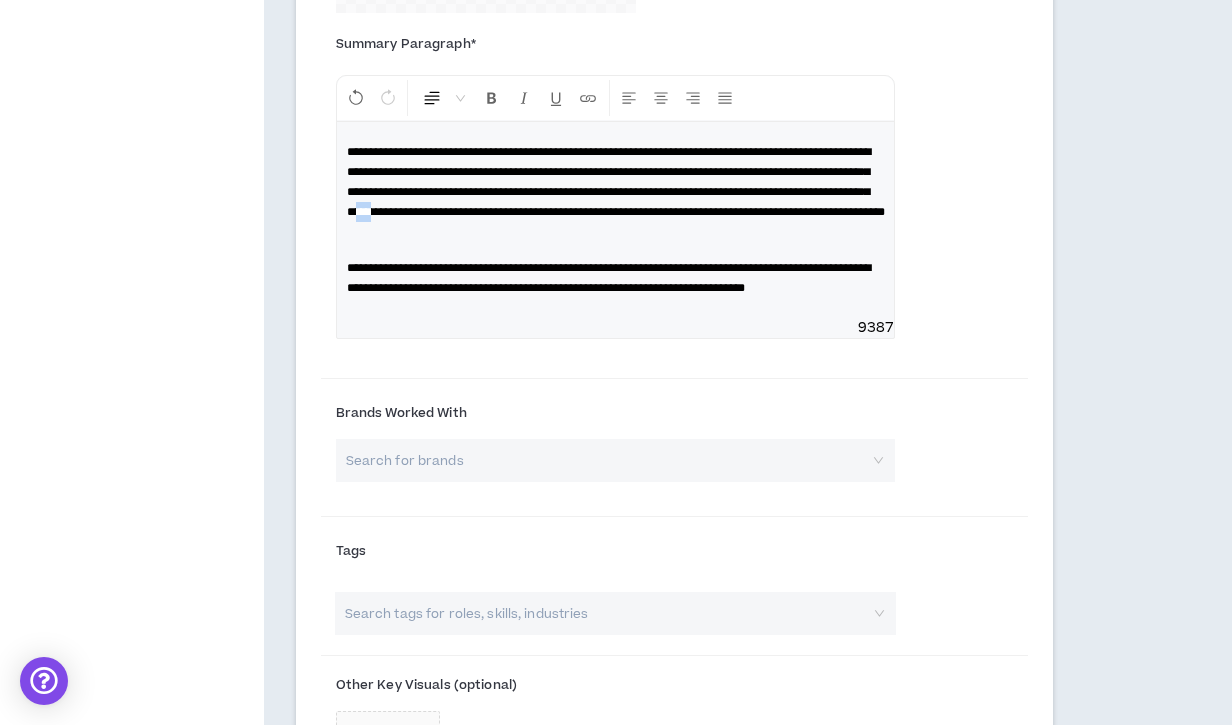 click on "**********" at bounding box center [616, 182] 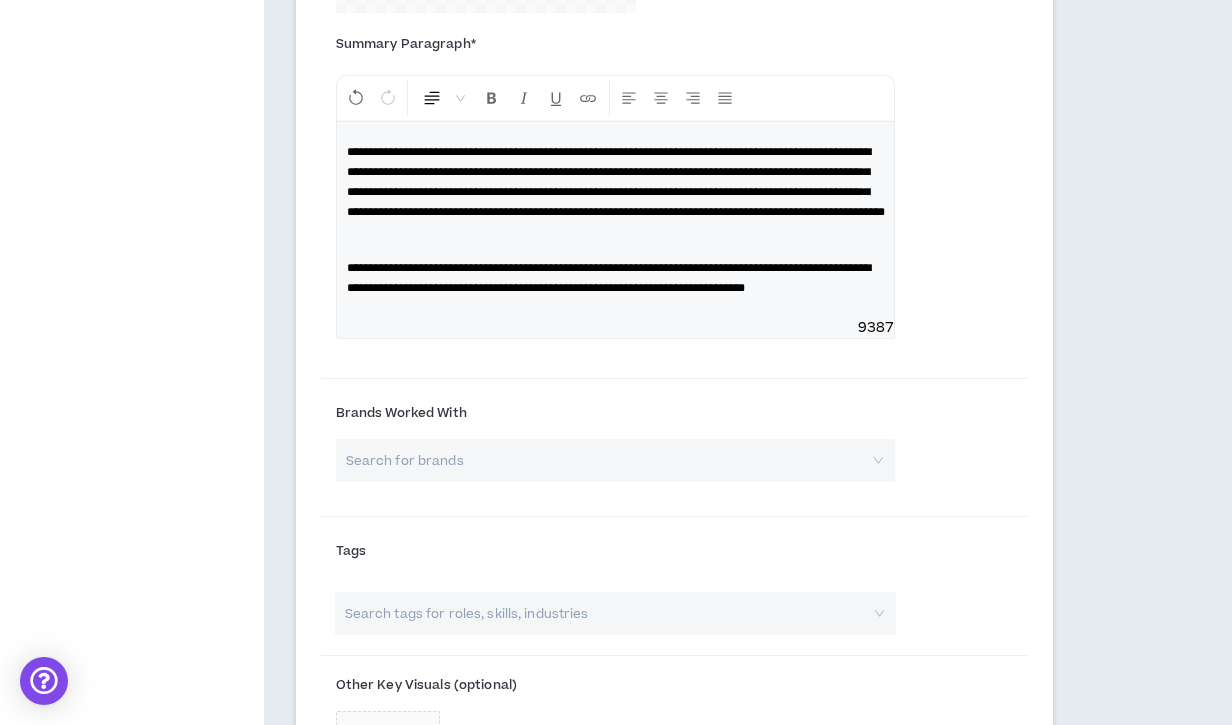 click on "**********" at bounding box center [616, 182] 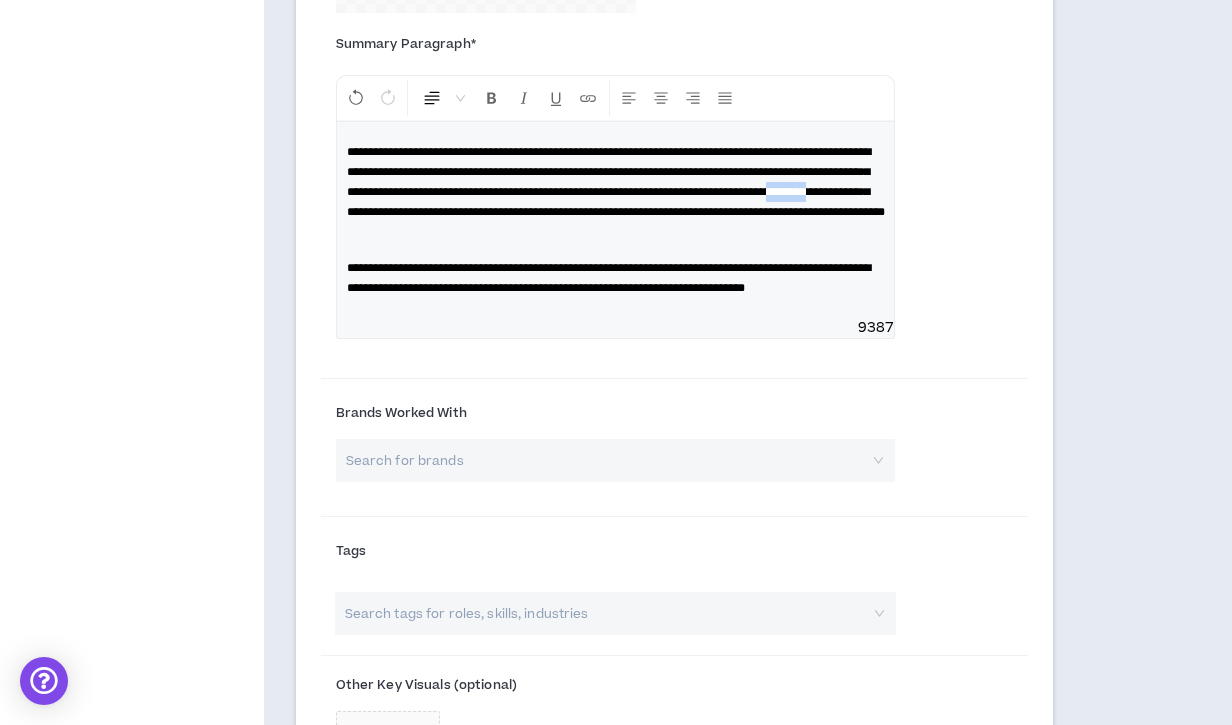 click on "**********" at bounding box center (616, 182) 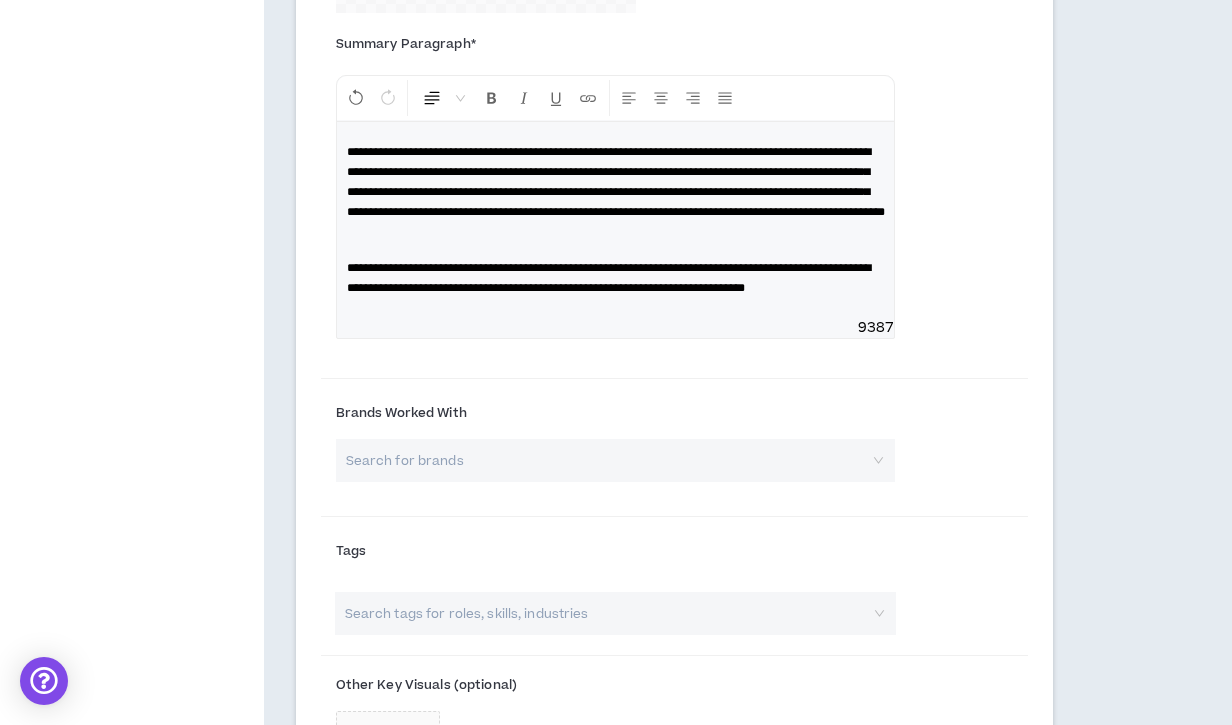 click on "**********" at bounding box center (616, 182) 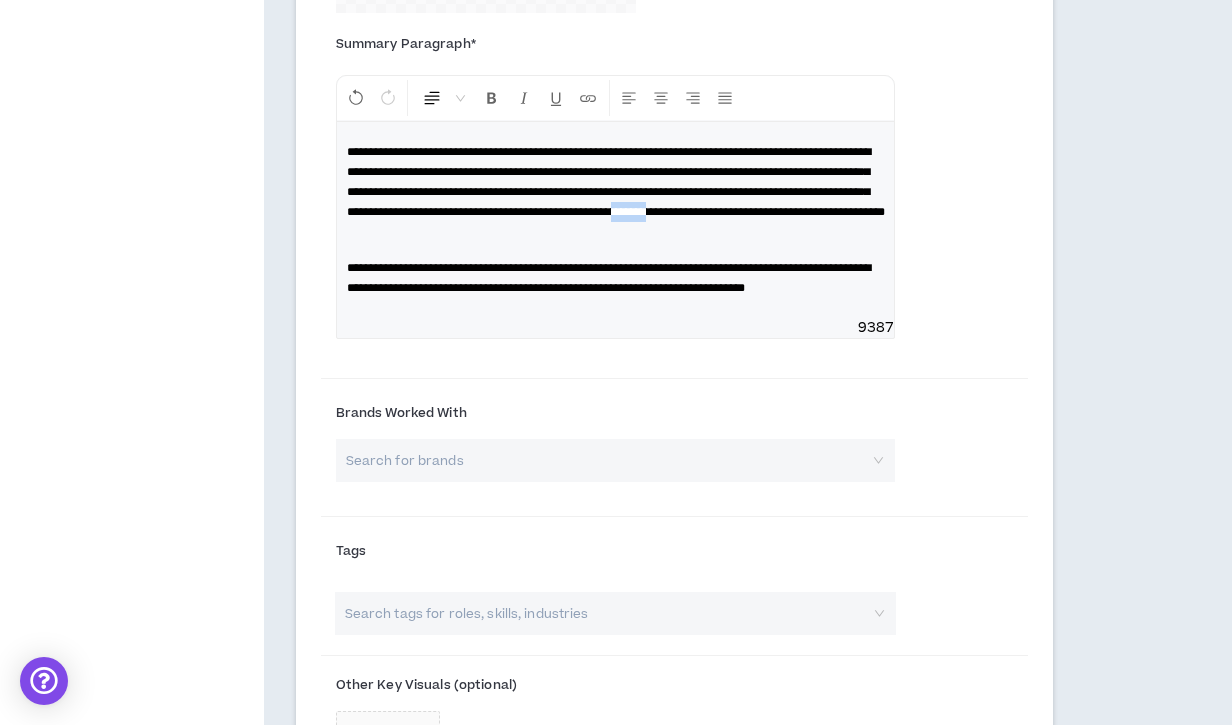 click on "**********" at bounding box center (616, 182) 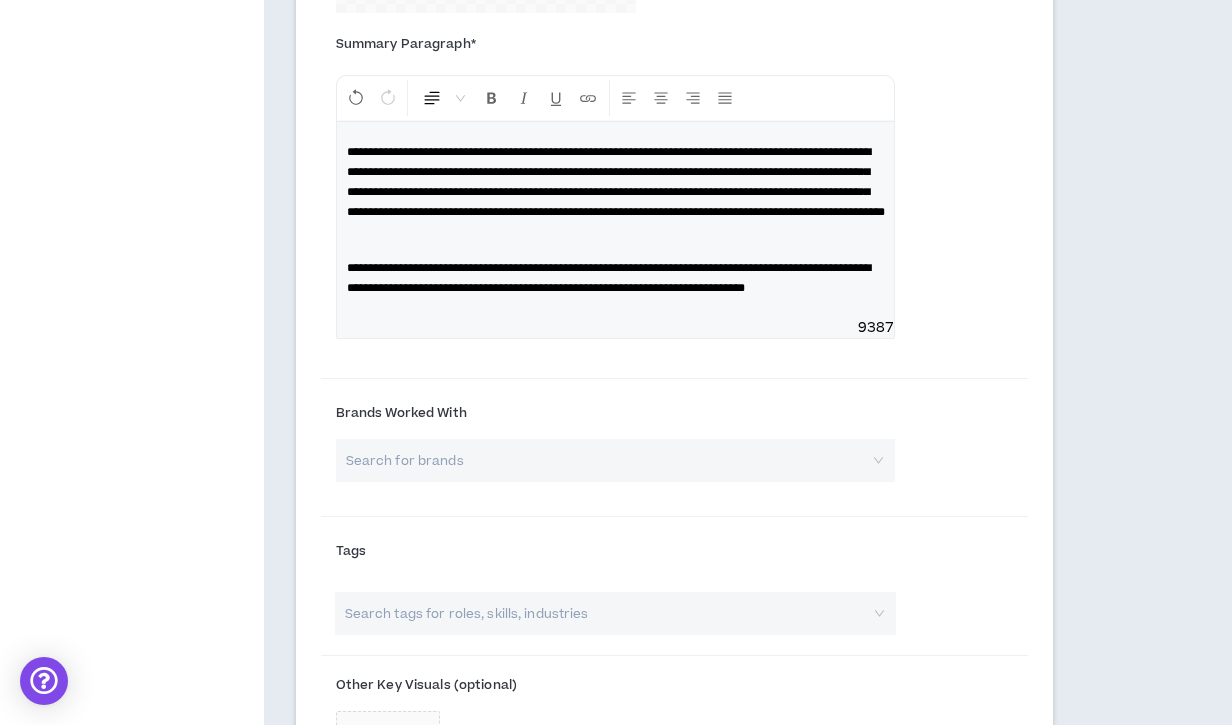 click on "**********" at bounding box center (616, 182) 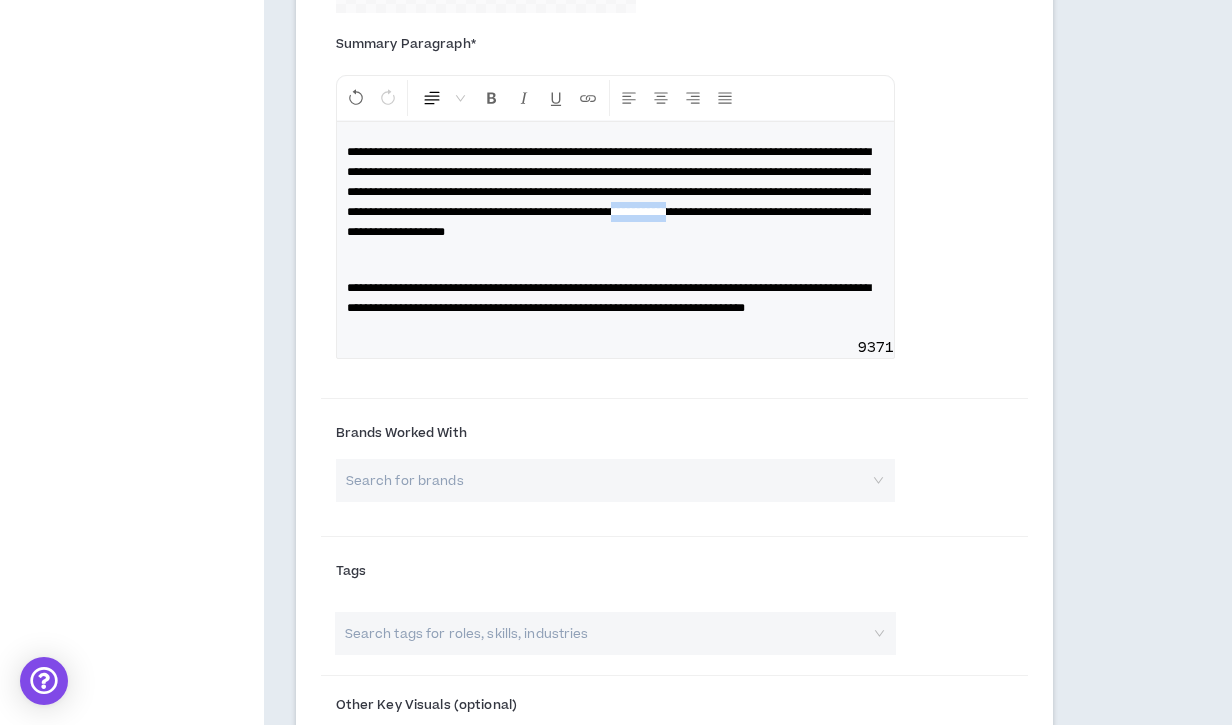 drag, startPoint x: 541, startPoint y: 230, endPoint x: 613, endPoint y: 230, distance: 72 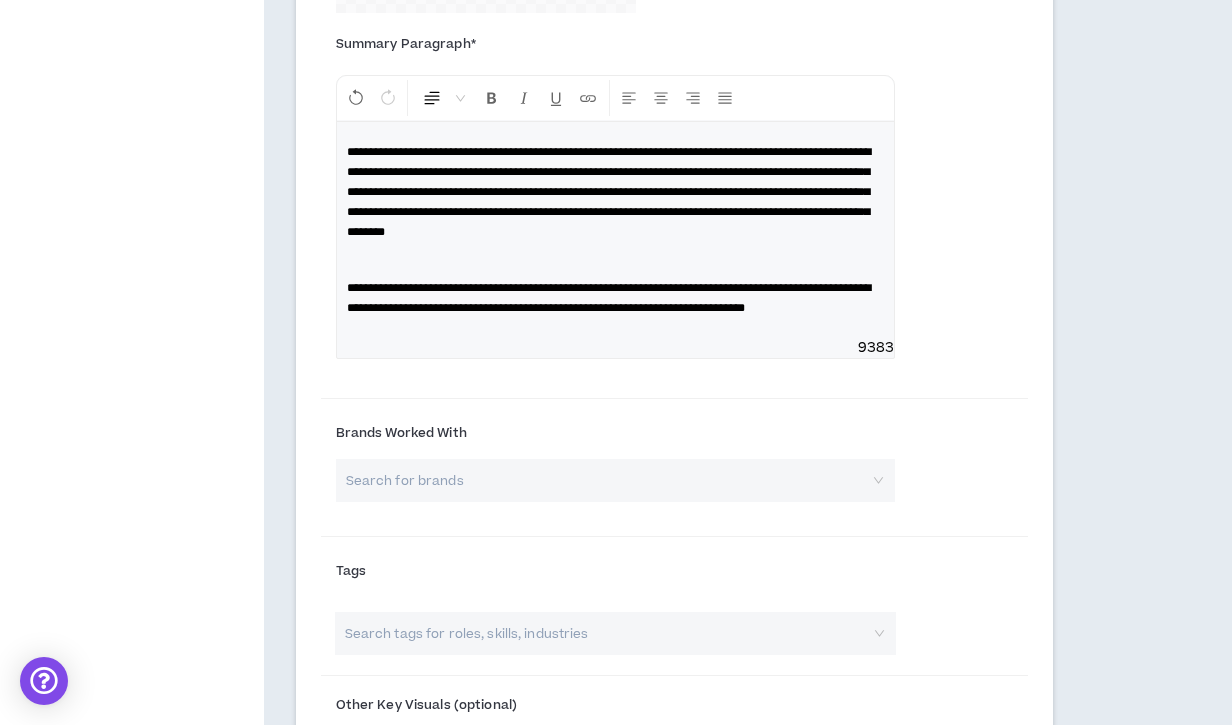 click on "**********" at bounding box center [615, 192] 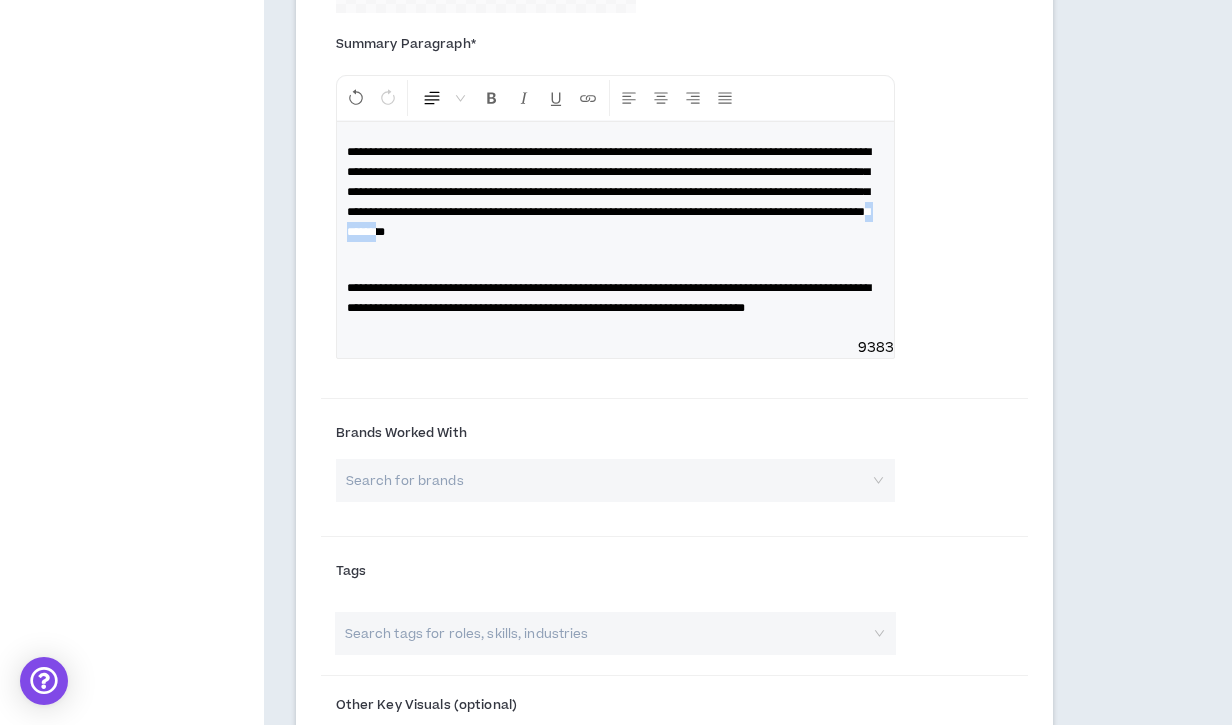 click on "**********" at bounding box center [609, 192] 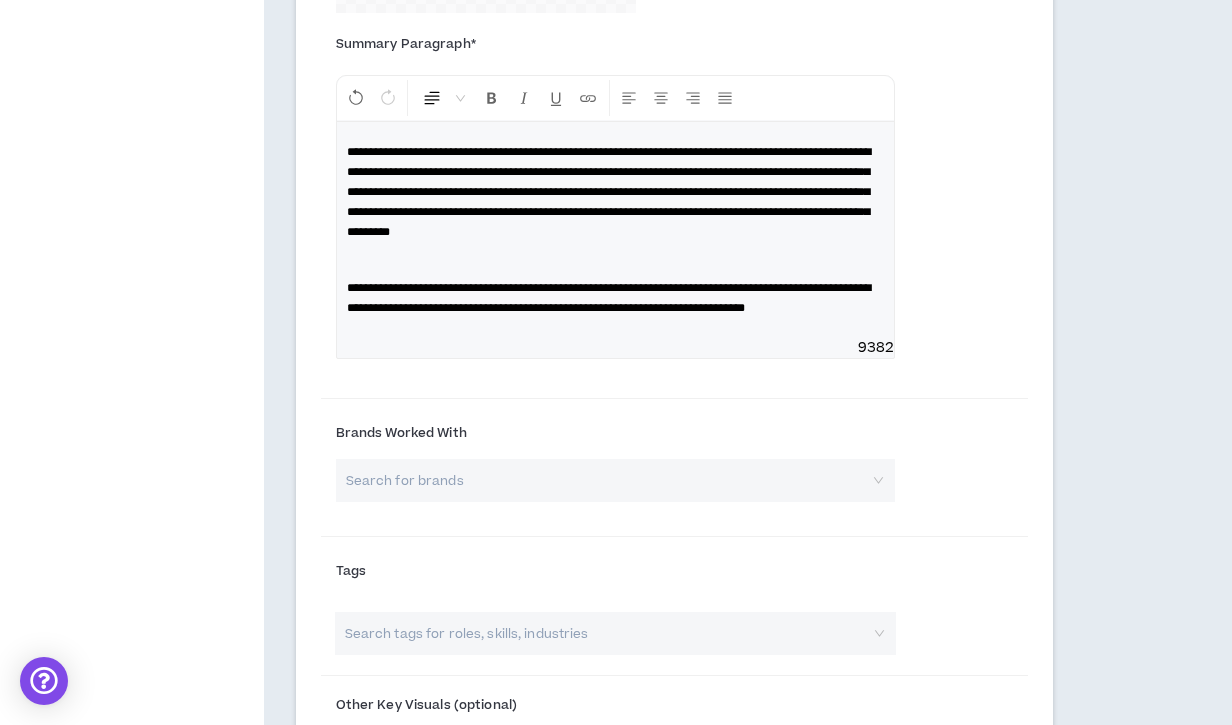 click on "**********" at bounding box center (609, 192) 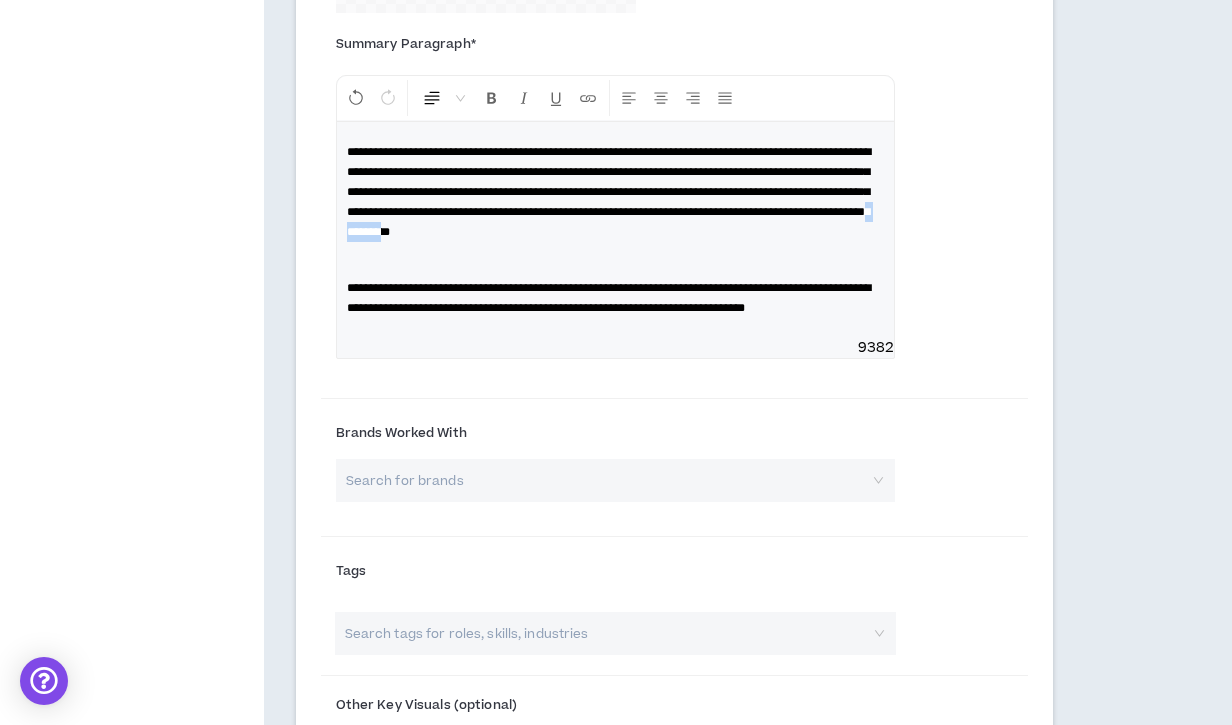 click on "**********" at bounding box center (609, 192) 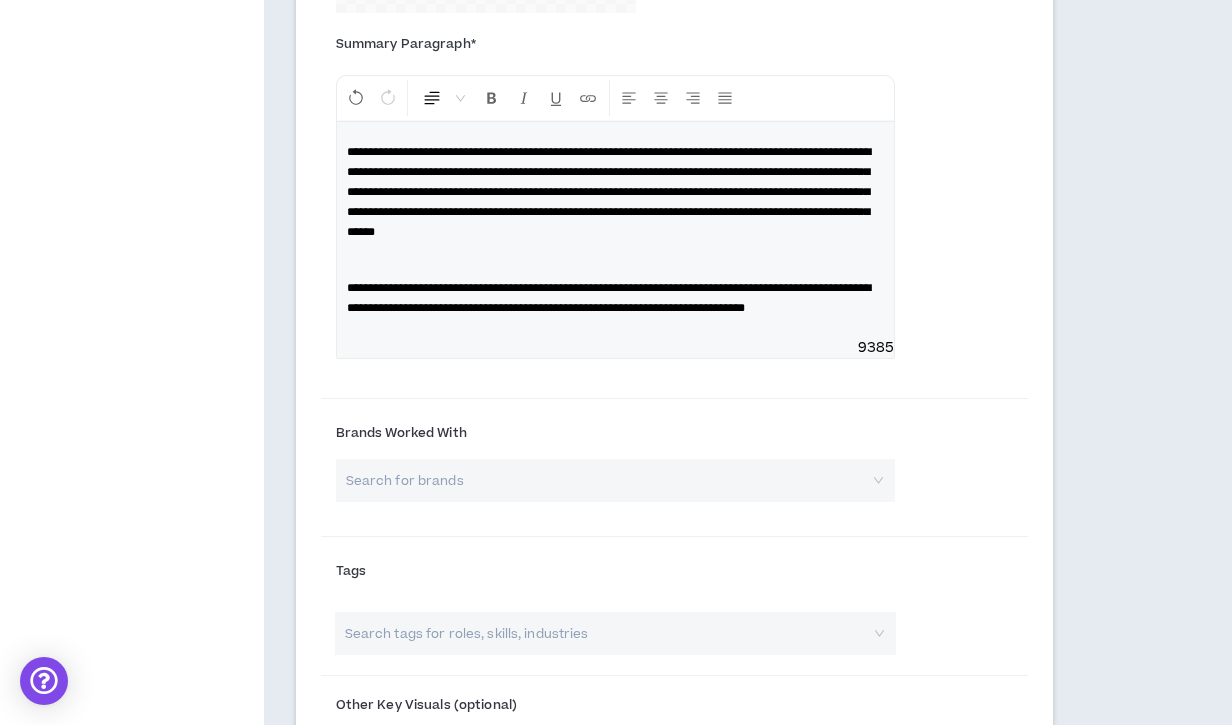 click on "**********" at bounding box center [609, 298] 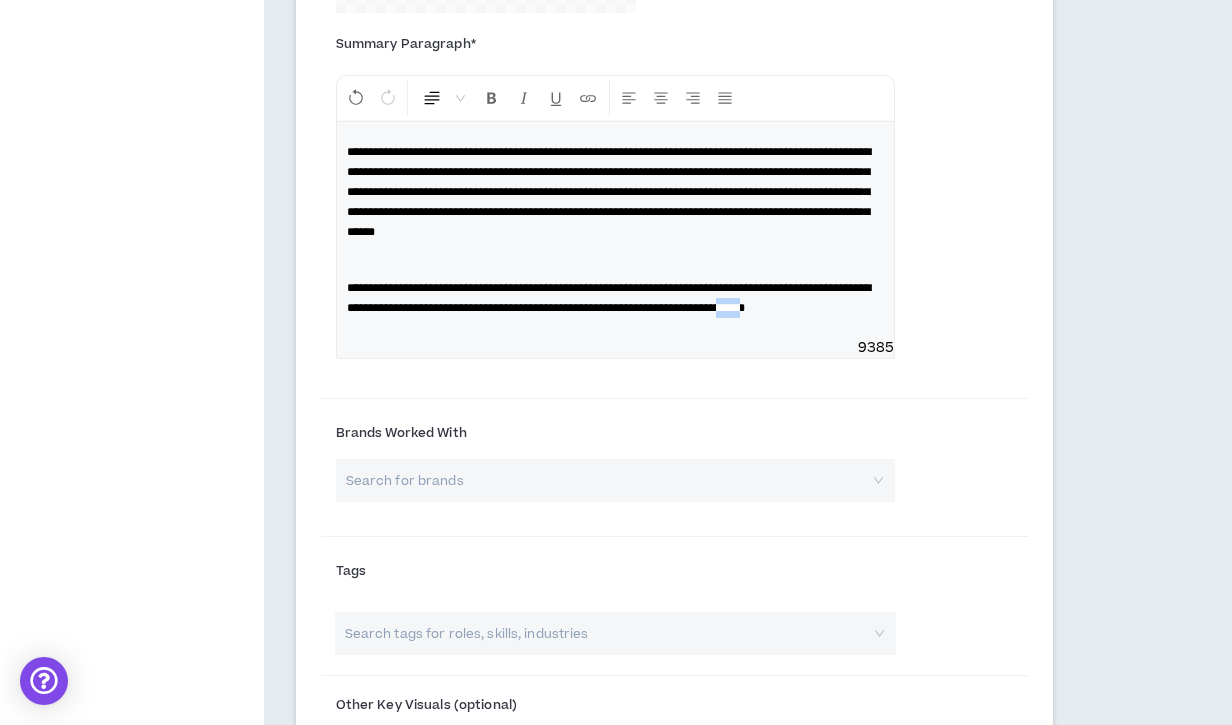 click on "**********" at bounding box center [609, 298] 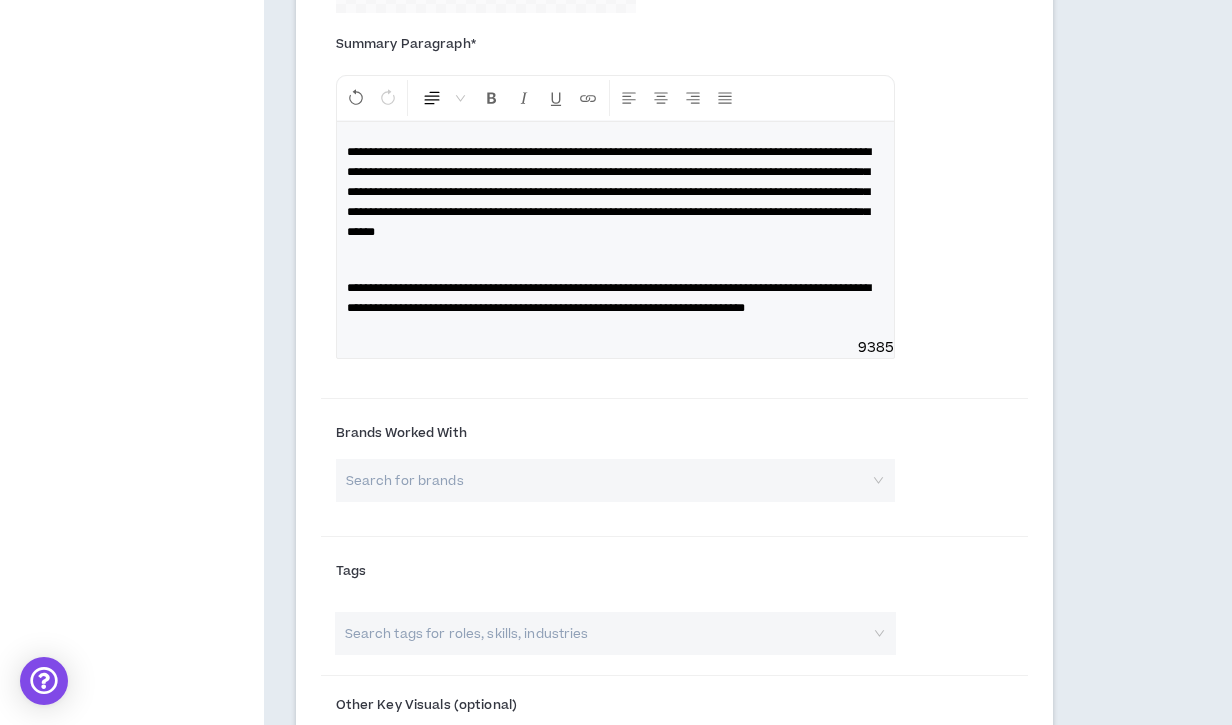 click on "**********" at bounding box center [615, 298] 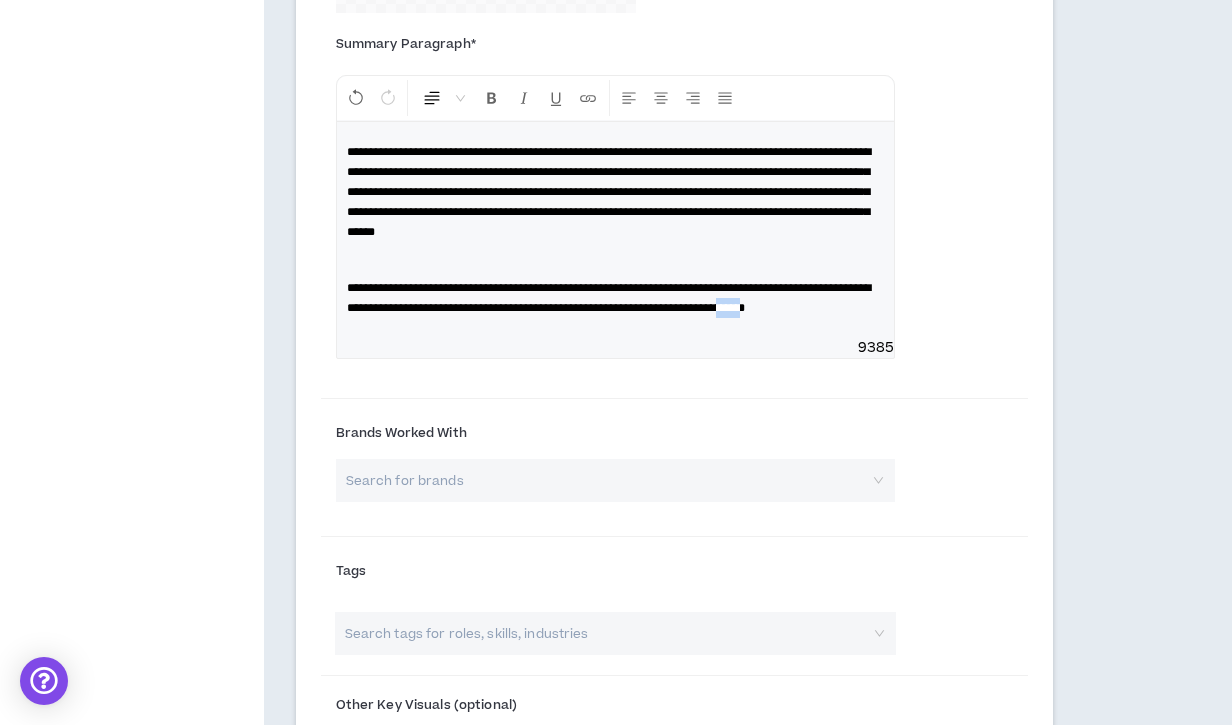click on "**********" at bounding box center (609, 298) 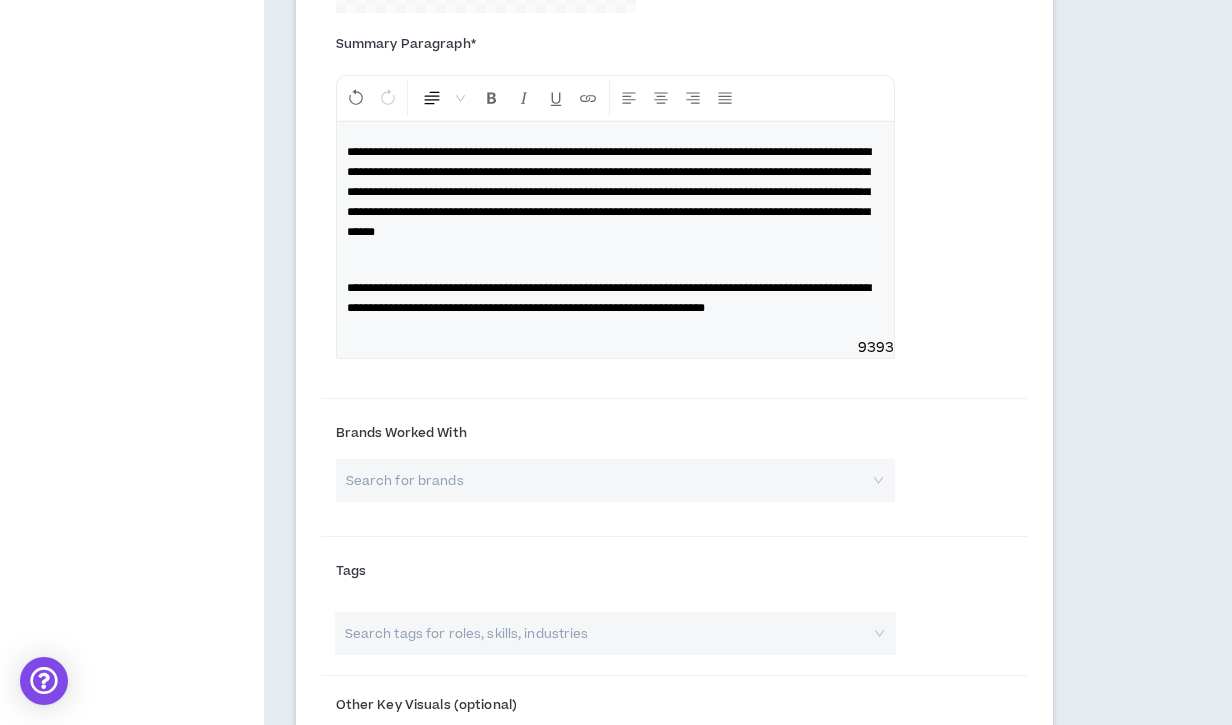 click on "**********" at bounding box center (609, 298) 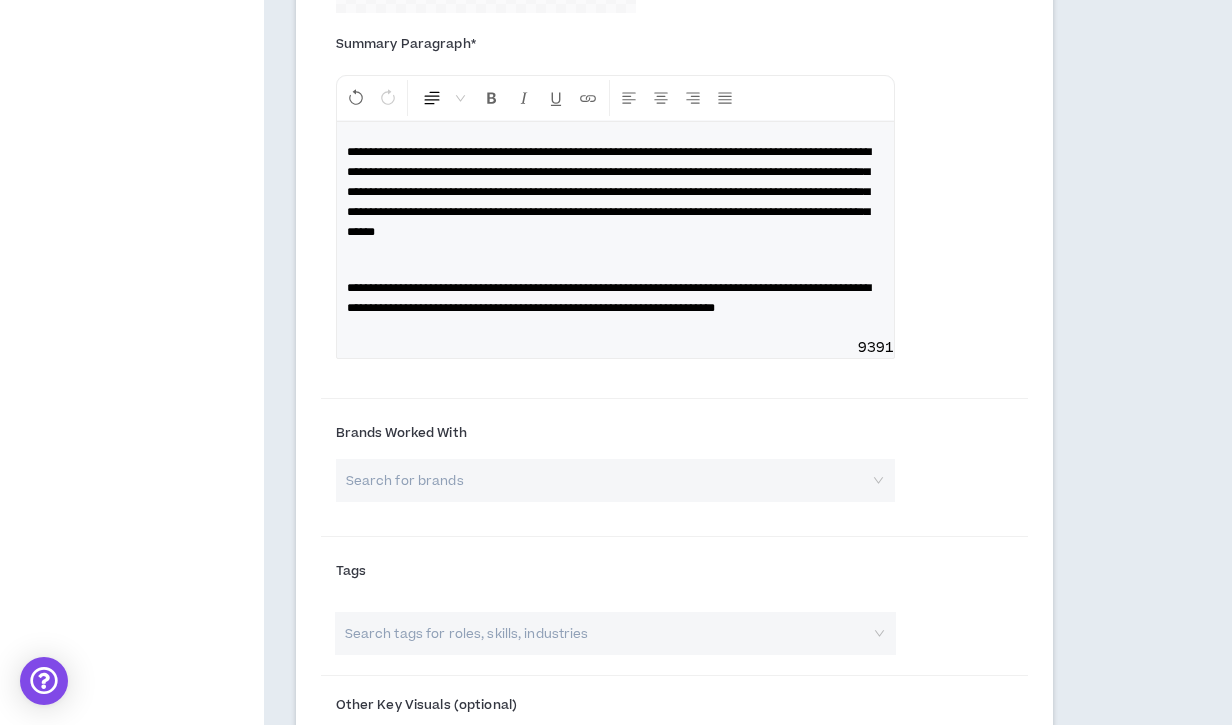 click on "**********" at bounding box center (615, 298) 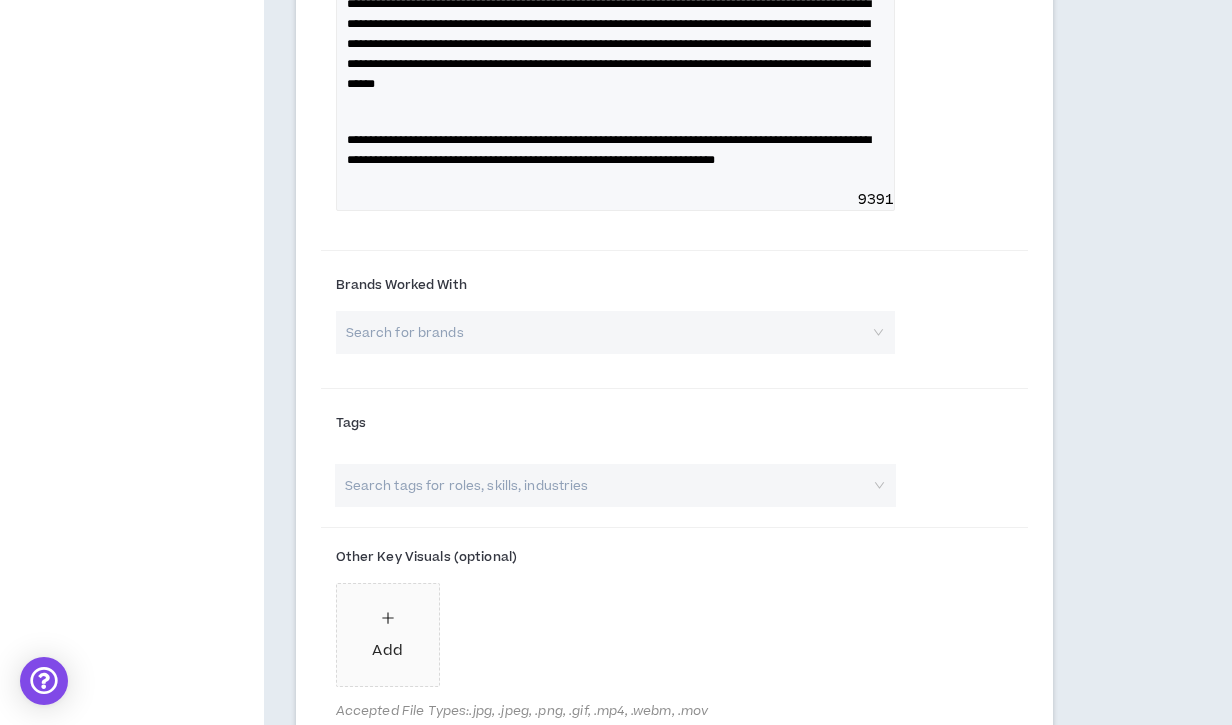 scroll, scrollTop: 1424, scrollLeft: 0, axis: vertical 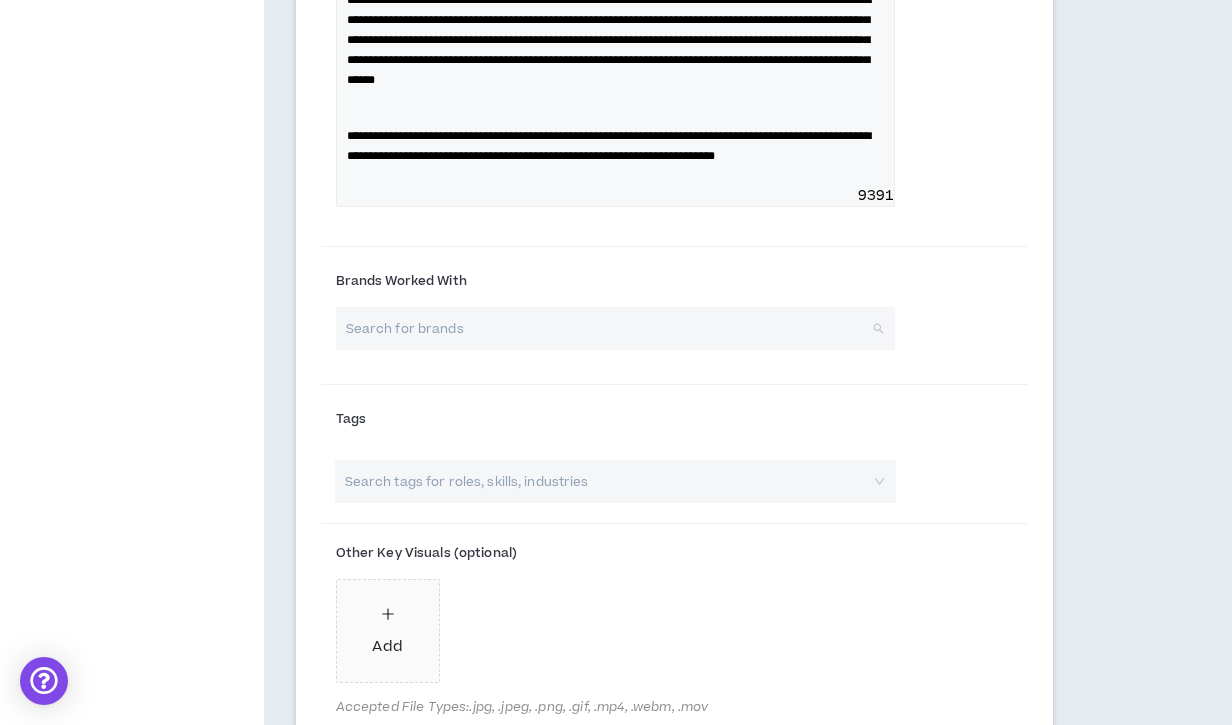 click at bounding box center [608, 328] 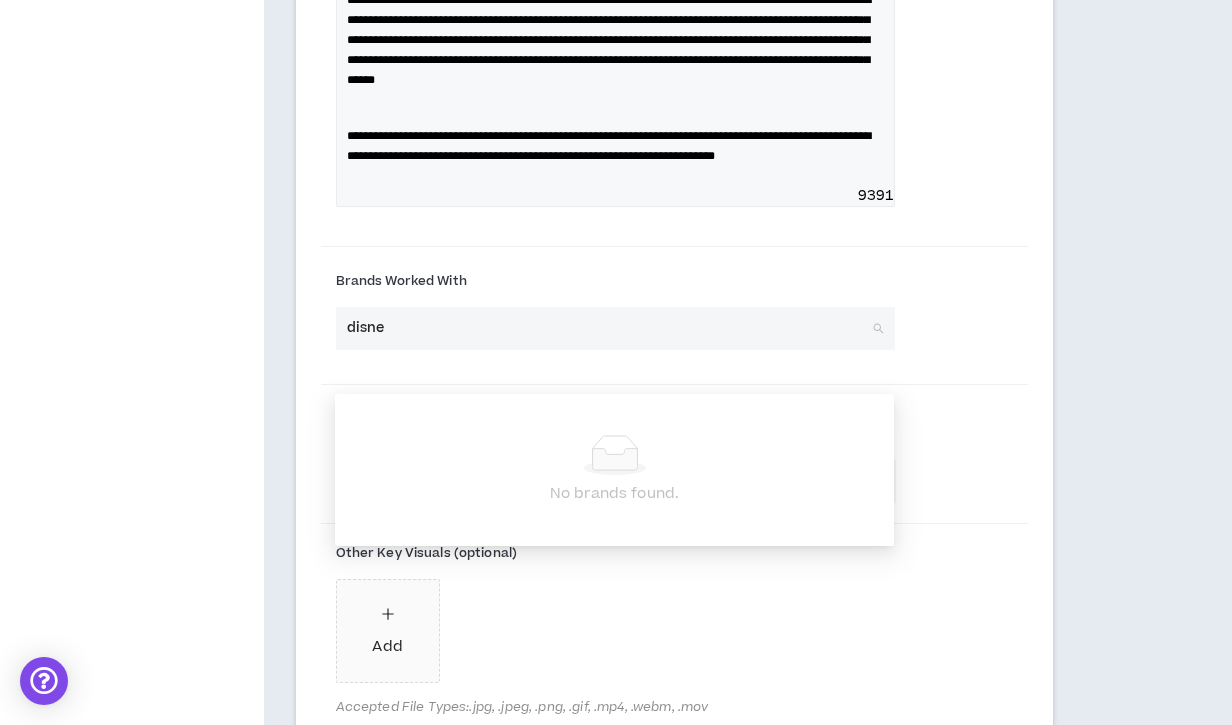 type on "disney" 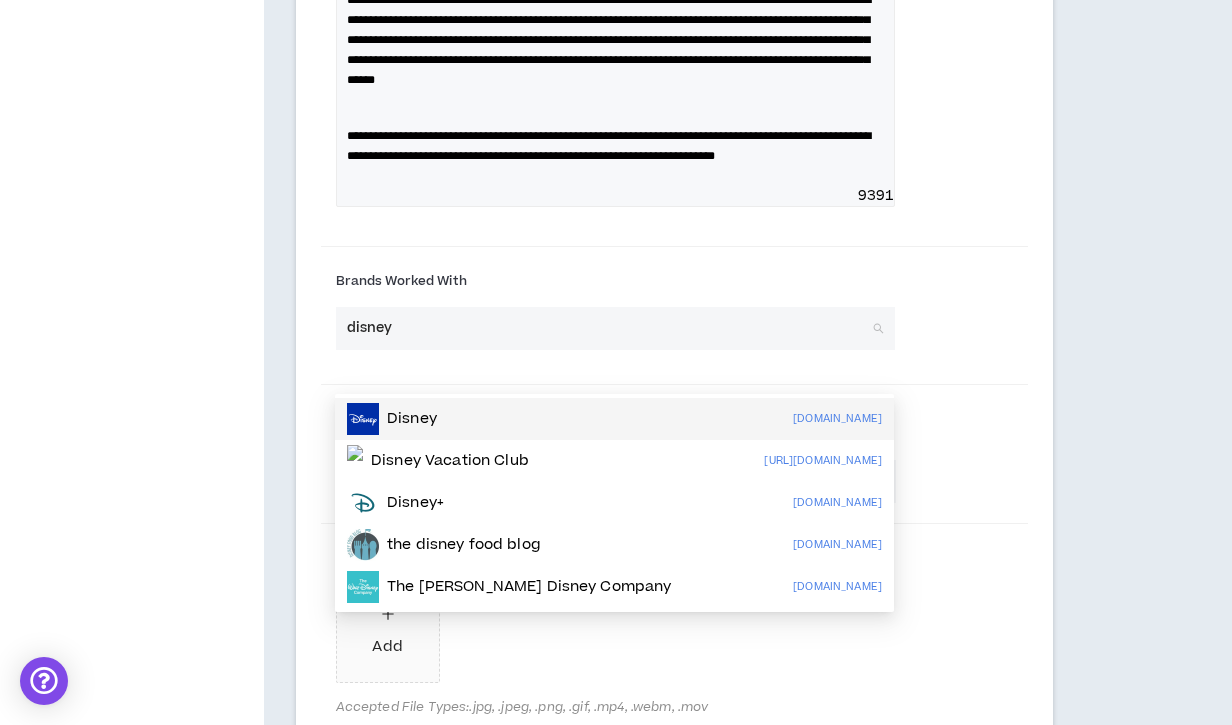 click on "Disney [DOMAIN_NAME]" at bounding box center [614, 419] 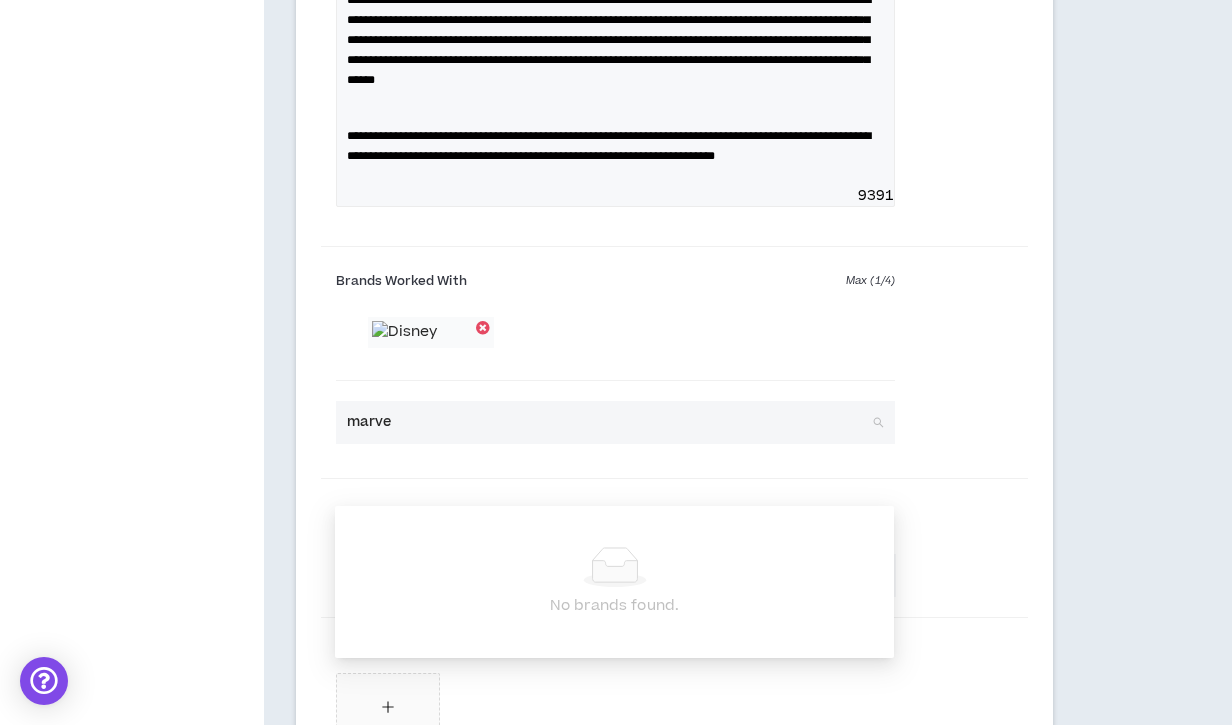 type on "marvel" 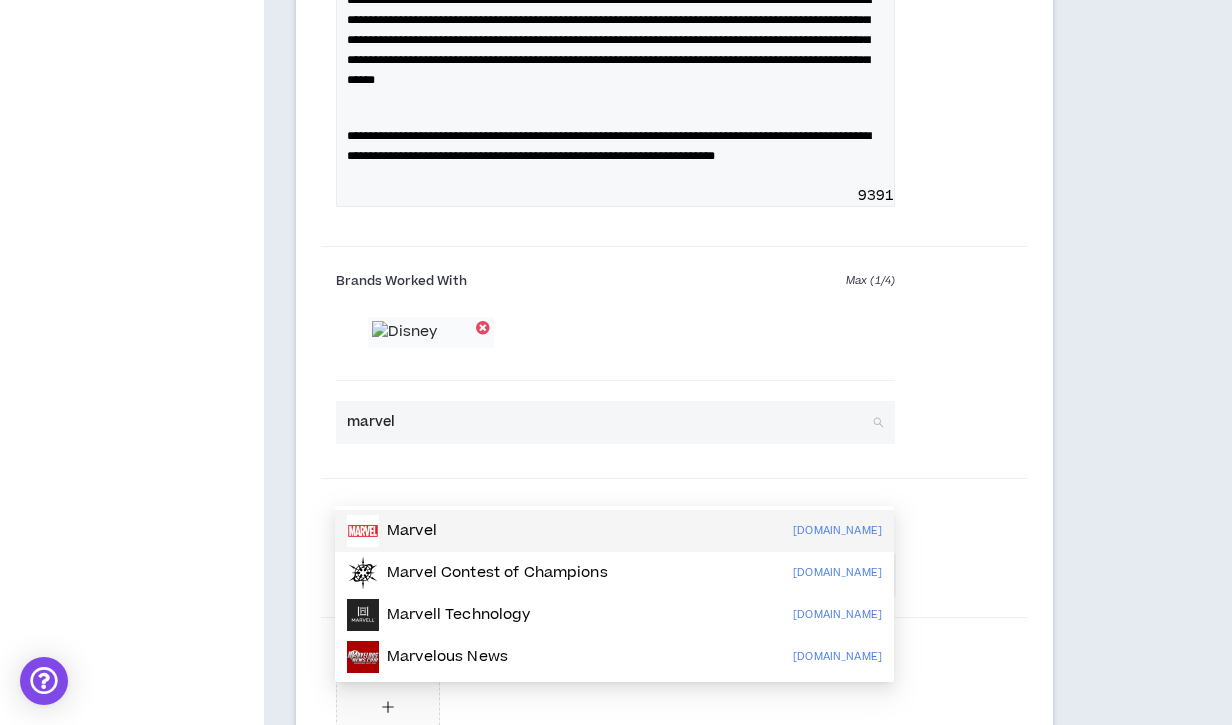 click on "Marvel" at bounding box center (412, 531) 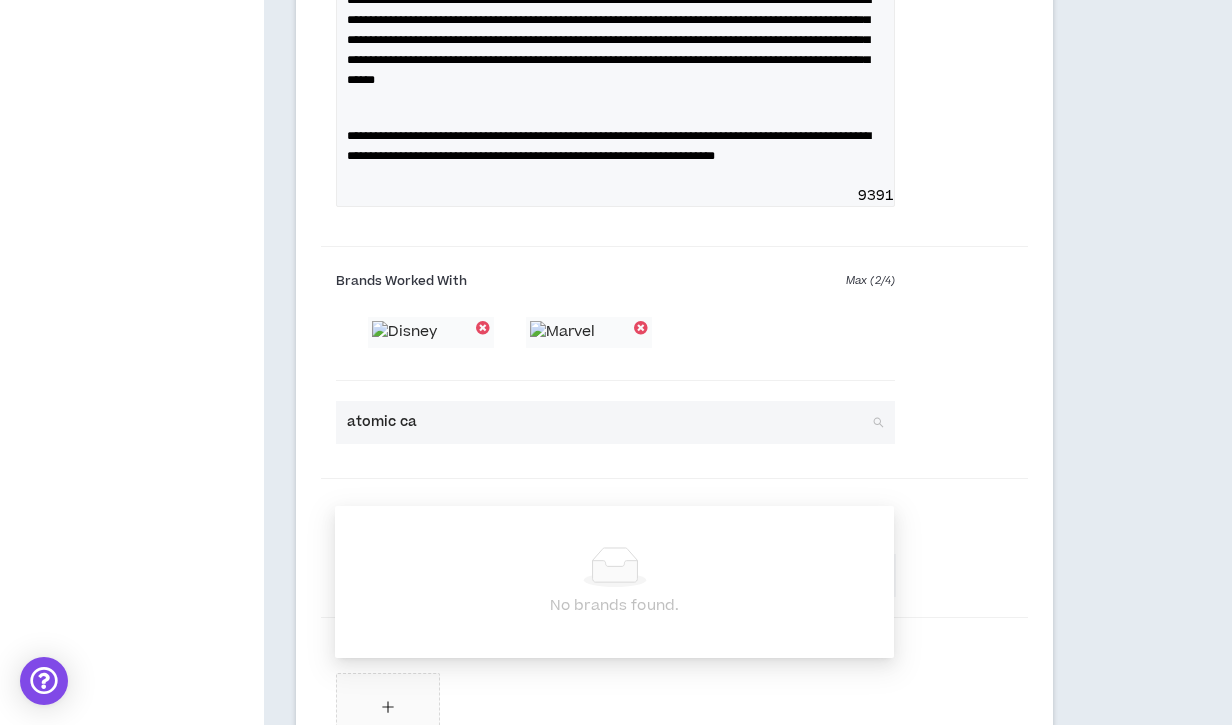 type on "atomic car" 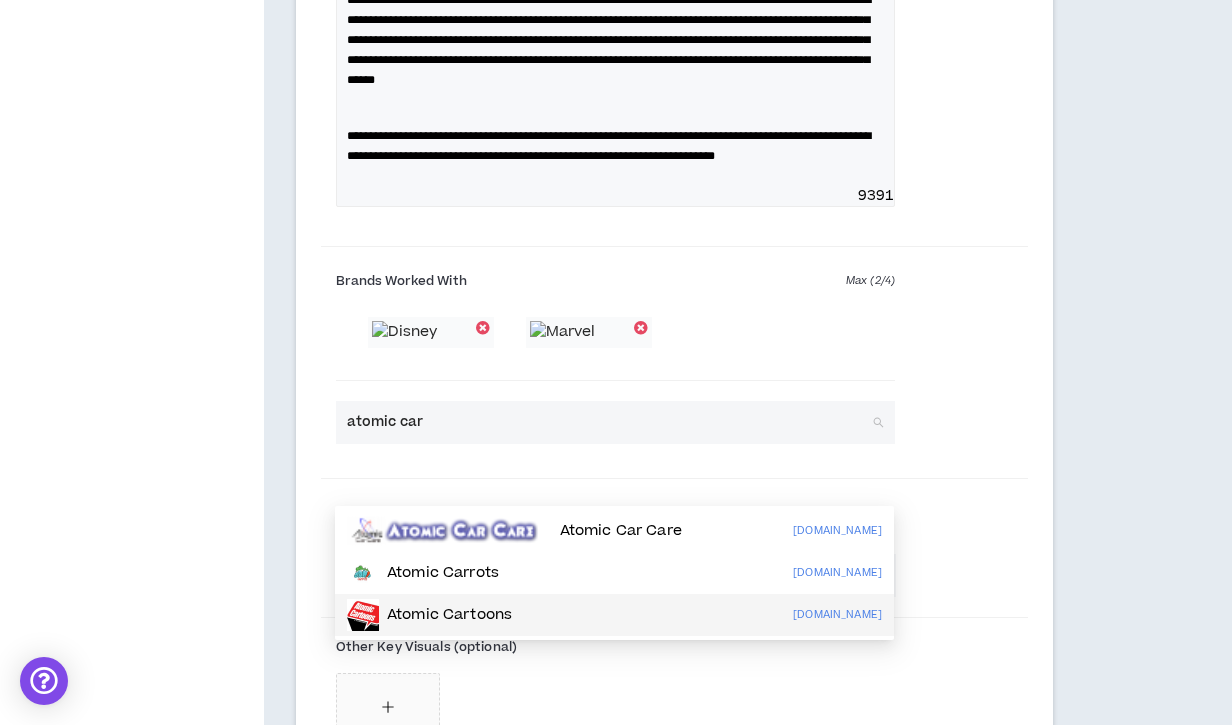 click on "Atomic Cartoons" at bounding box center [449, 615] 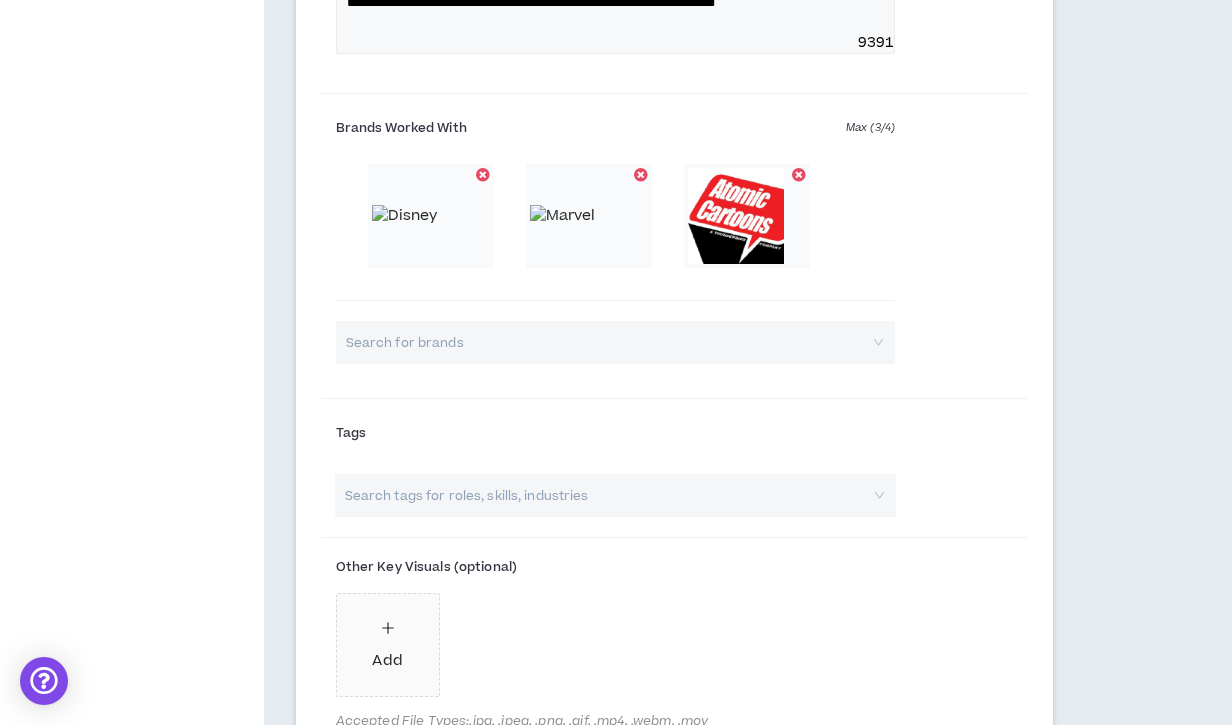 scroll, scrollTop: 1581, scrollLeft: 0, axis: vertical 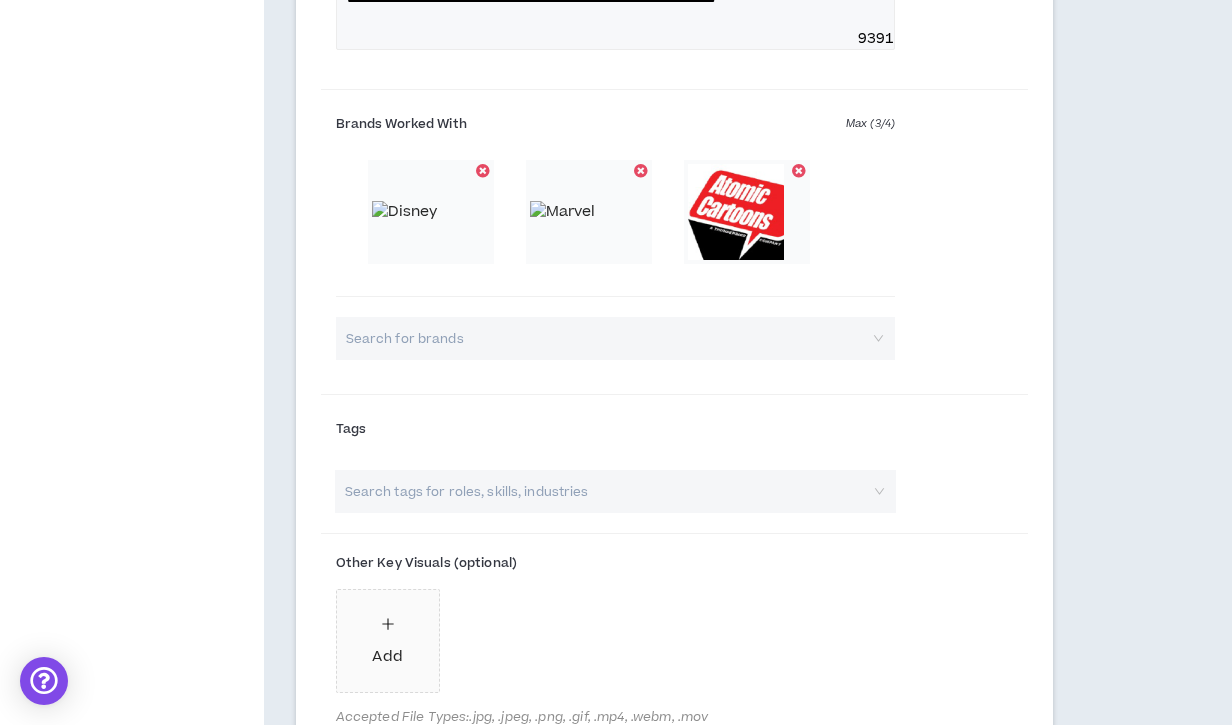 click at bounding box center (605, 491) 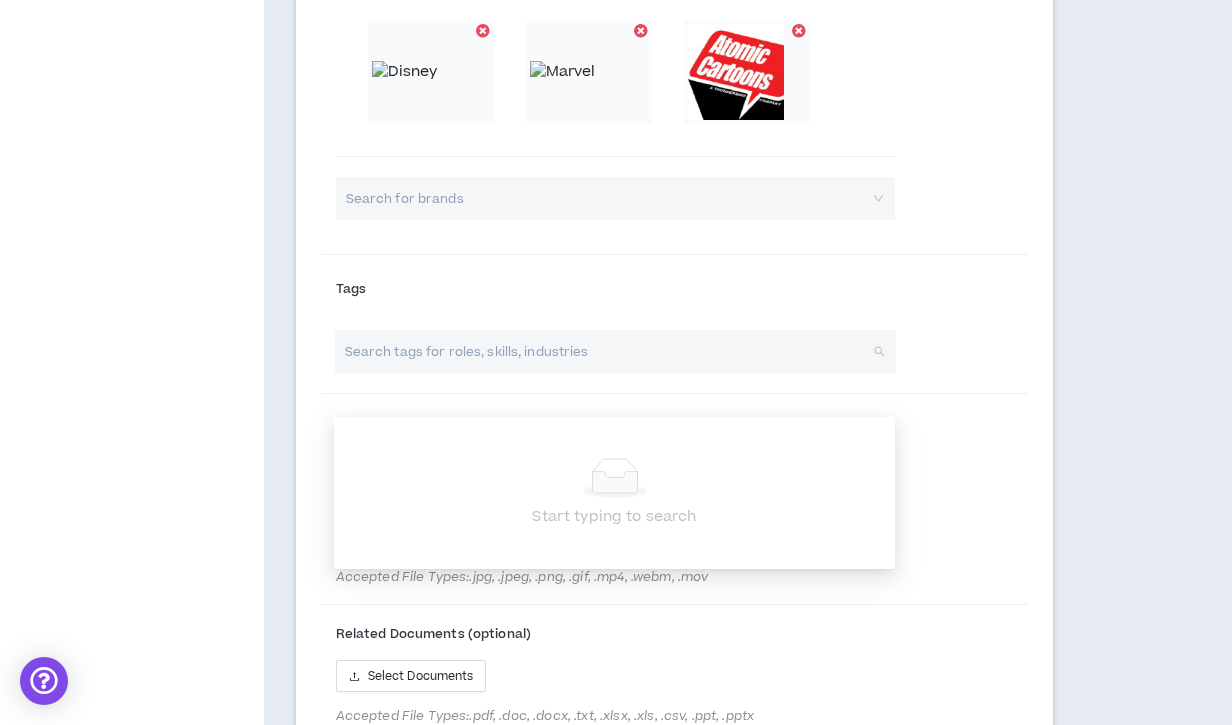 scroll, scrollTop: 1726, scrollLeft: 0, axis: vertical 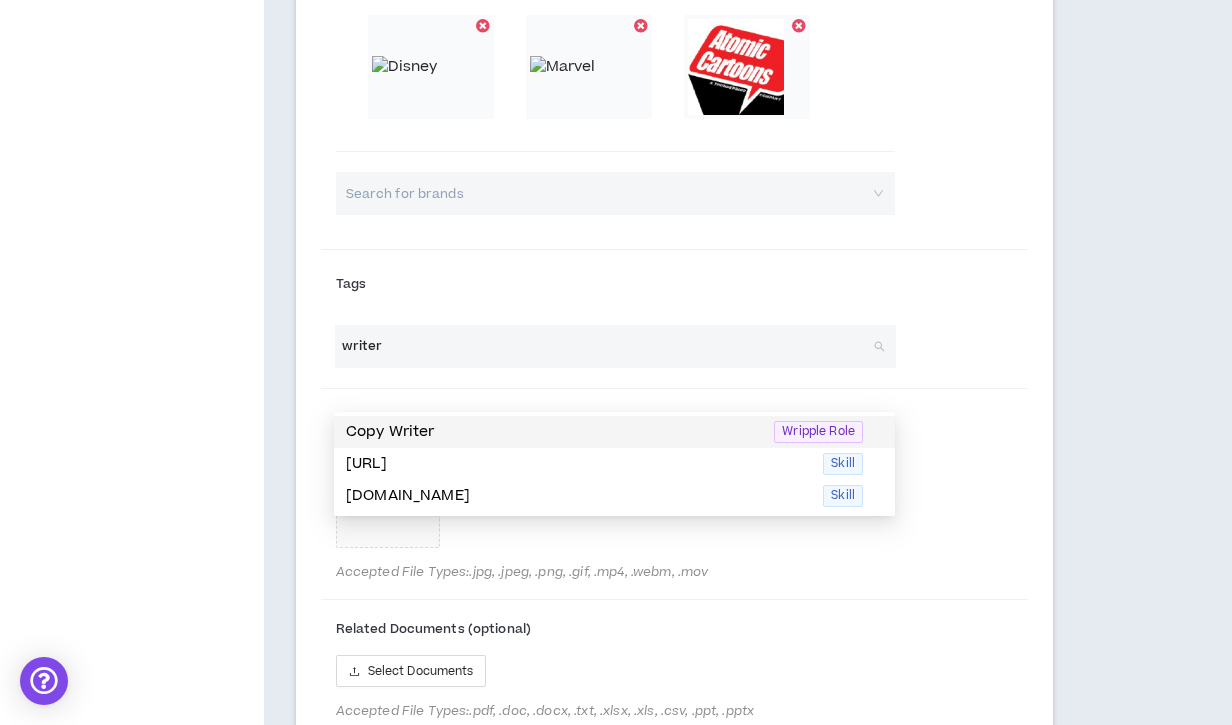 click on "Copy Writer" at bounding box center (554, 432) 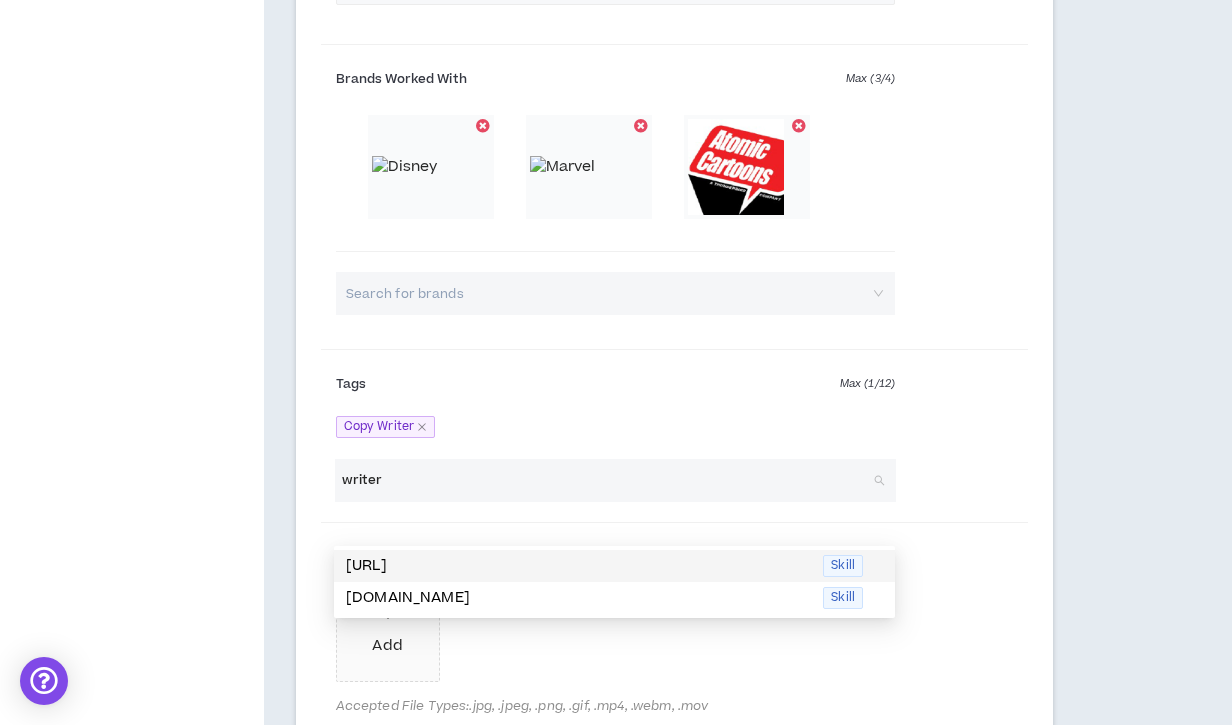 scroll, scrollTop: 1651, scrollLeft: 0, axis: vertical 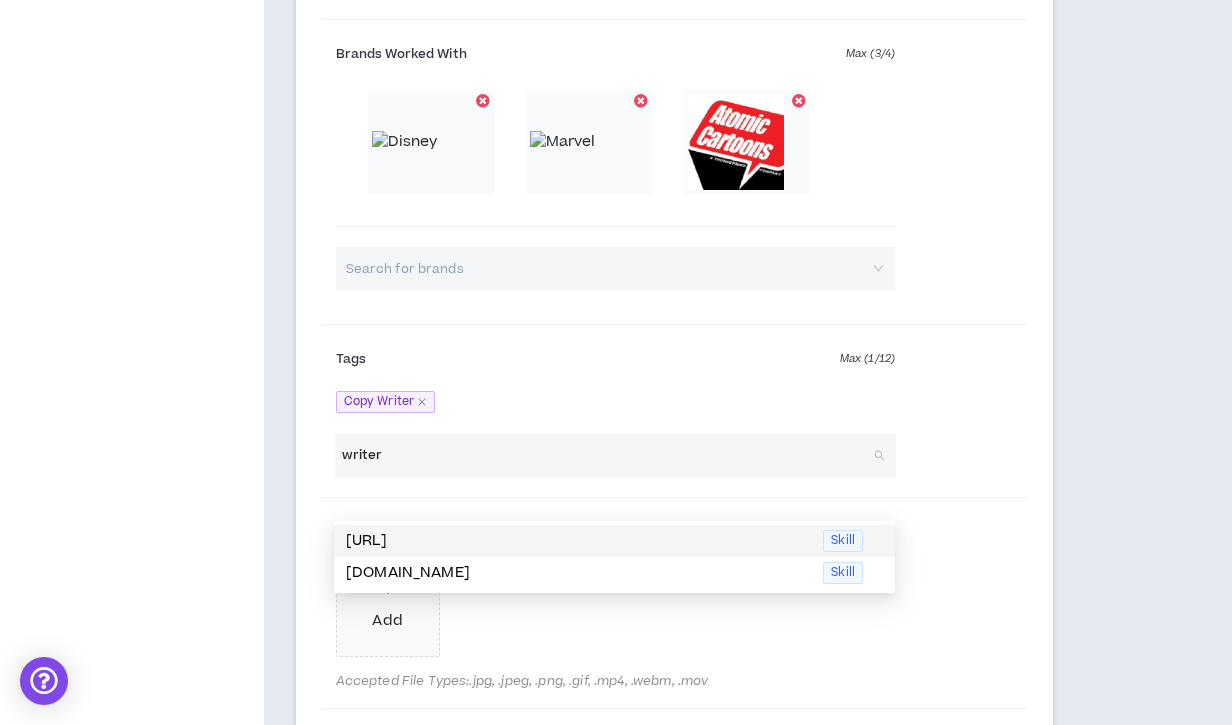 drag, startPoint x: 722, startPoint y: 491, endPoint x: 688, endPoint y: 420, distance: 78.72102 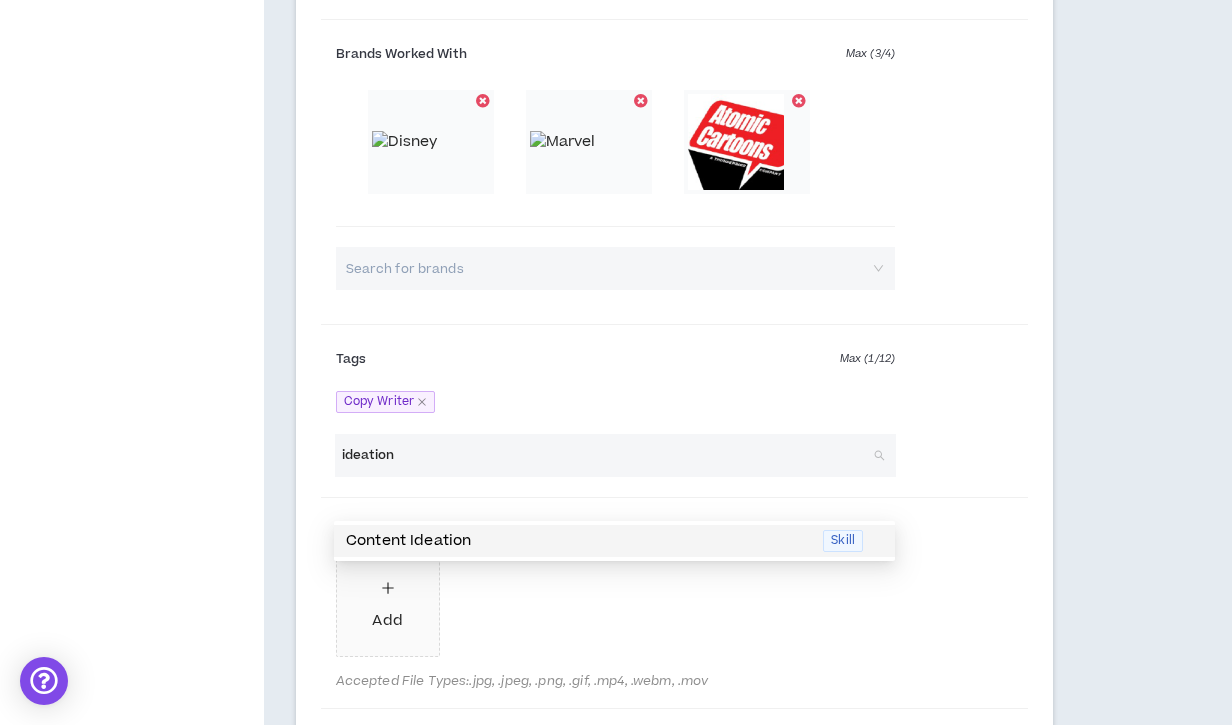 click on "Content Ideation" at bounding box center [578, 541] 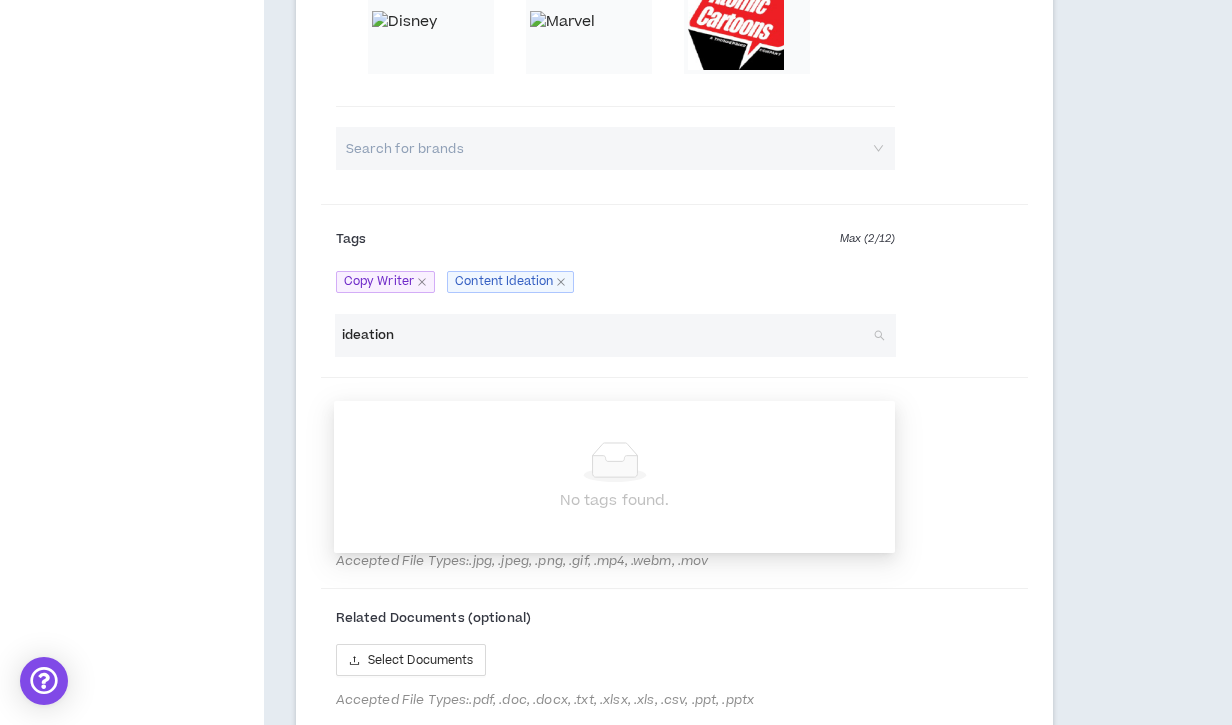 scroll, scrollTop: 1744, scrollLeft: 0, axis: vertical 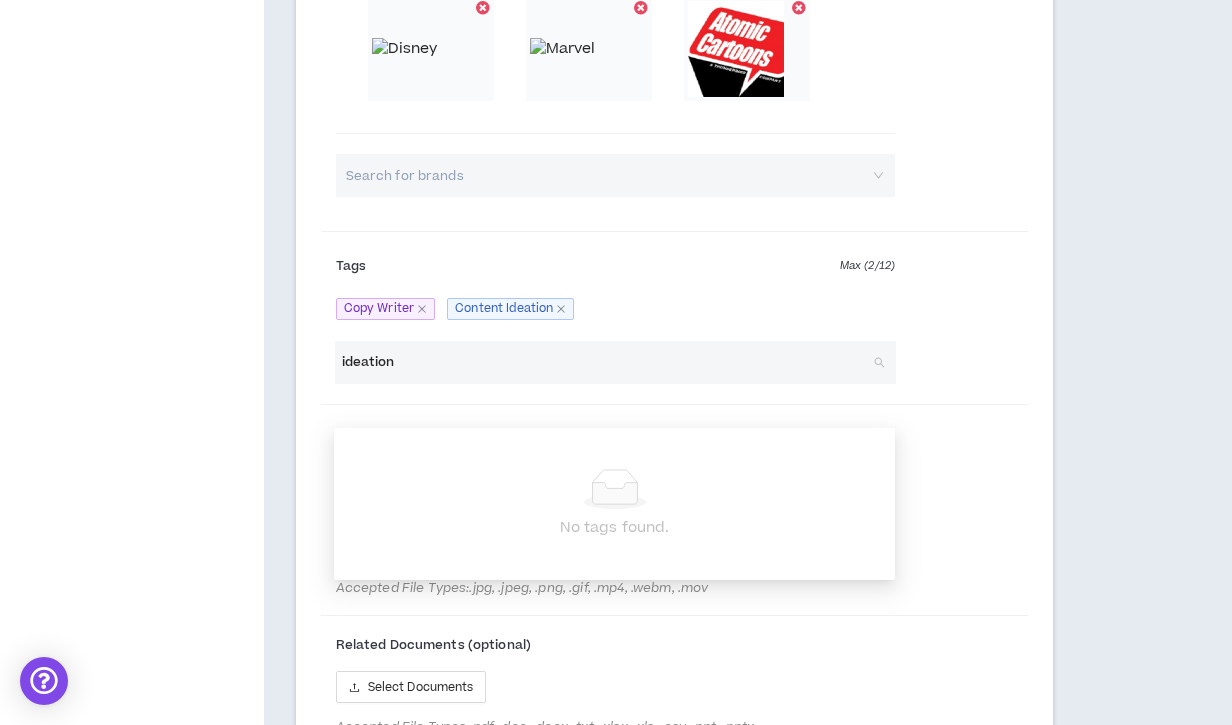 click on "ideation" at bounding box center [605, 362] 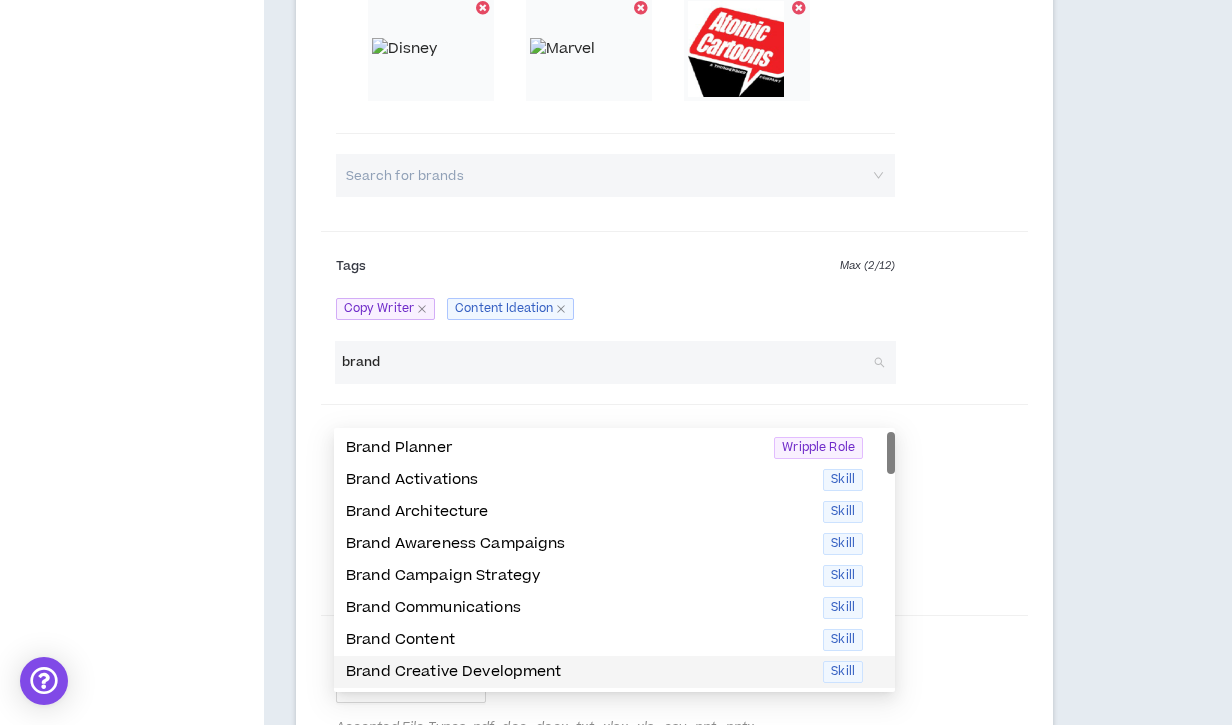 click on "Brand Creative Development" at bounding box center [578, 672] 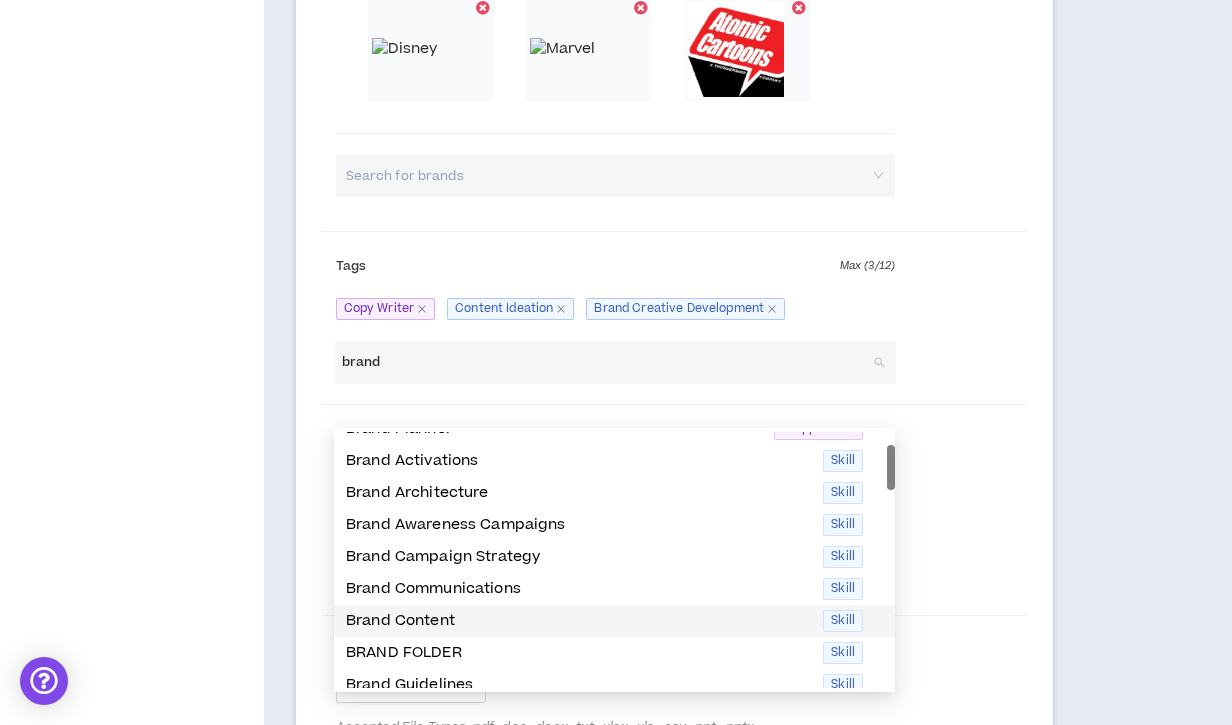 click on "Brand Content" at bounding box center [578, 621] 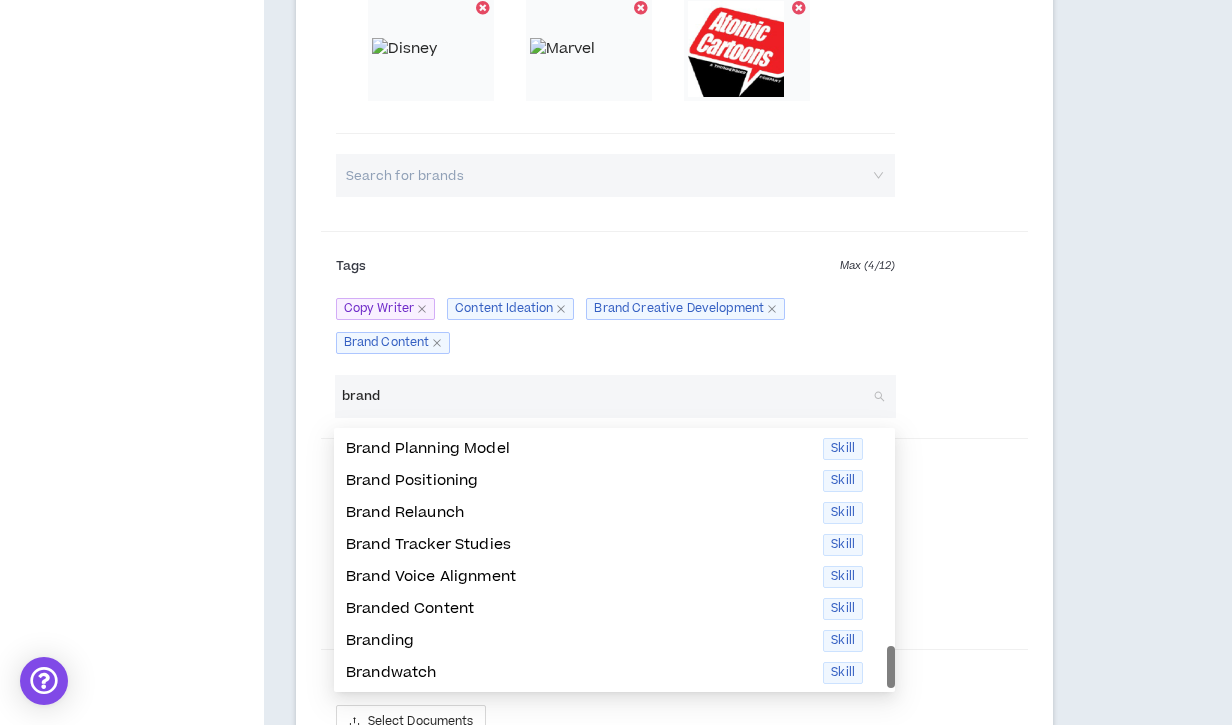 scroll, scrollTop: 352, scrollLeft: 0, axis: vertical 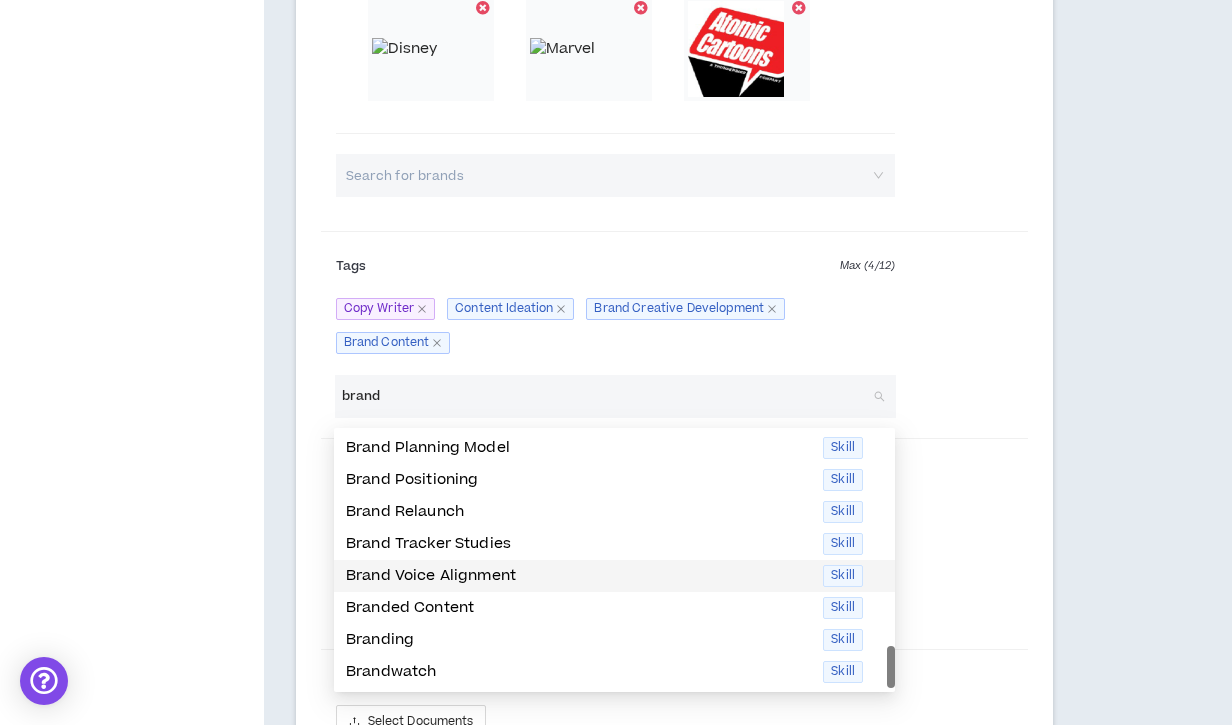 click on "Brand Voice Alignment" at bounding box center (578, 576) 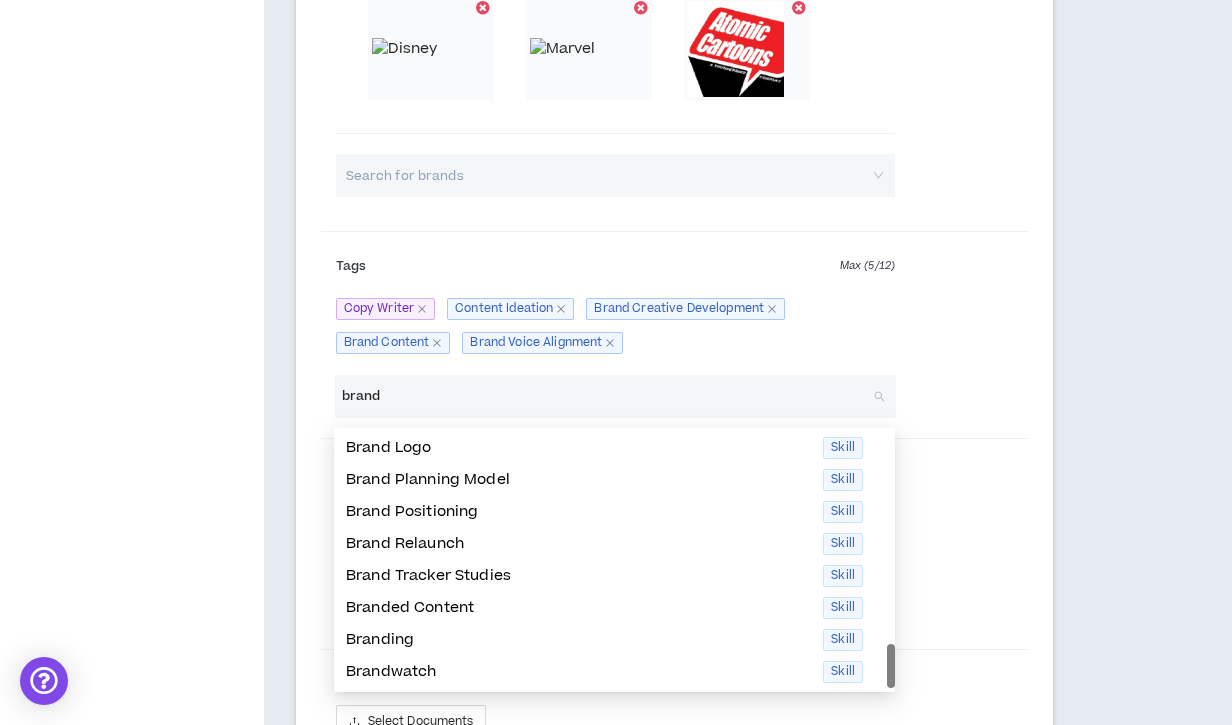scroll, scrollTop: 320, scrollLeft: 0, axis: vertical 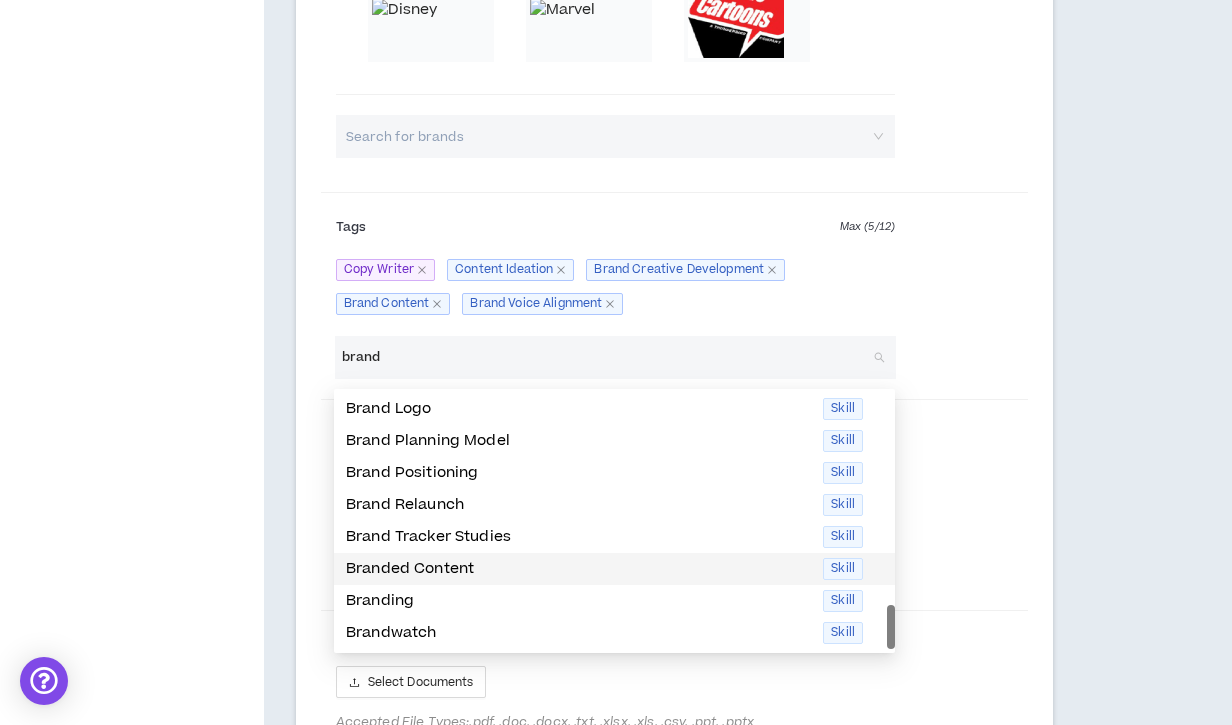 click on "Branded Content" at bounding box center (578, 569) 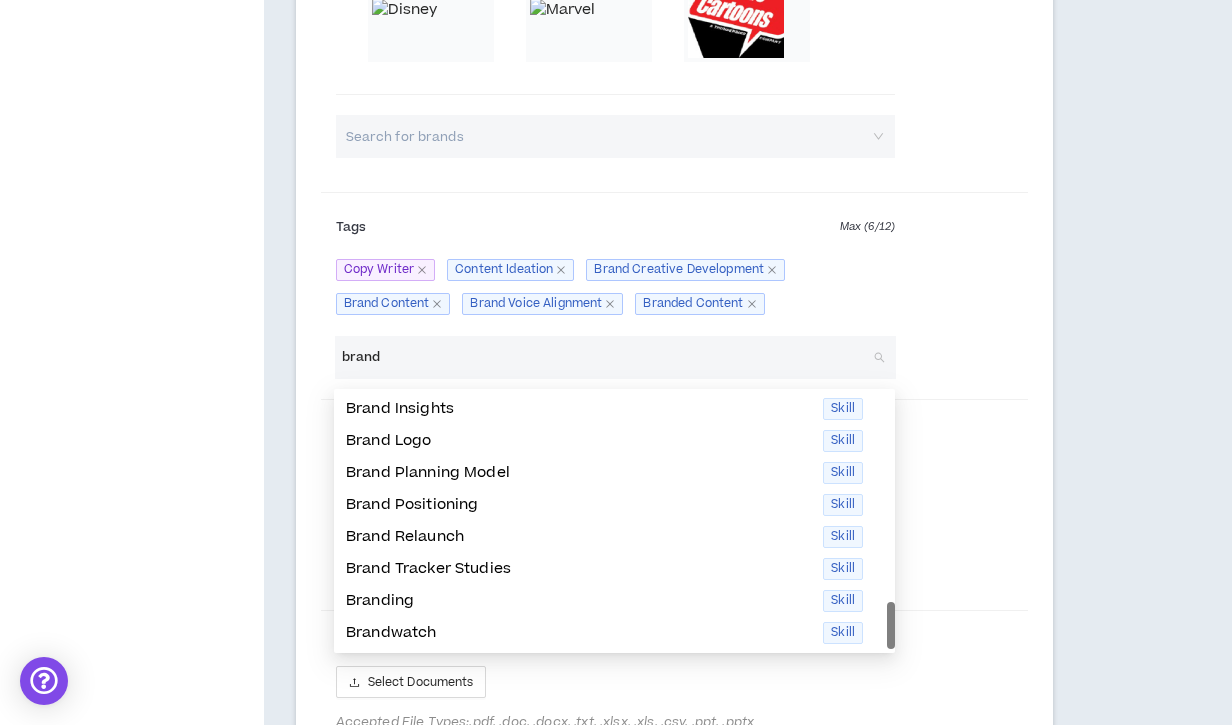 scroll, scrollTop: 288, scrollLeft: 0, axis: vertical 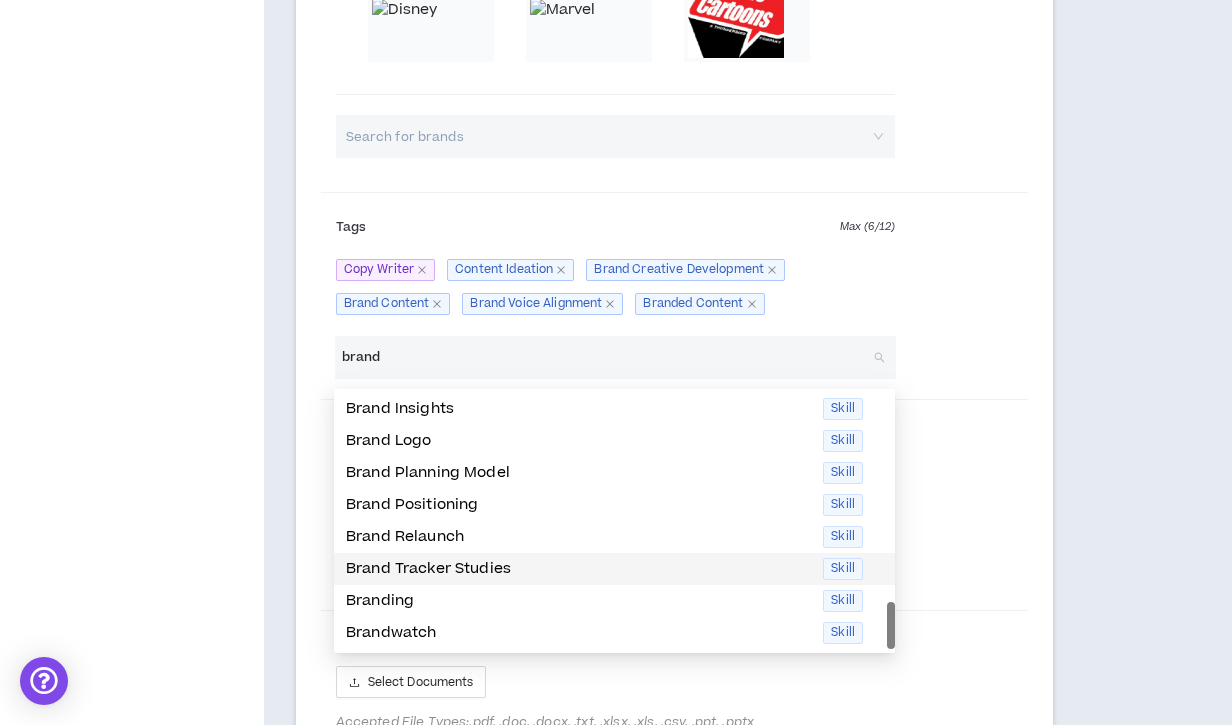 type on "brand" 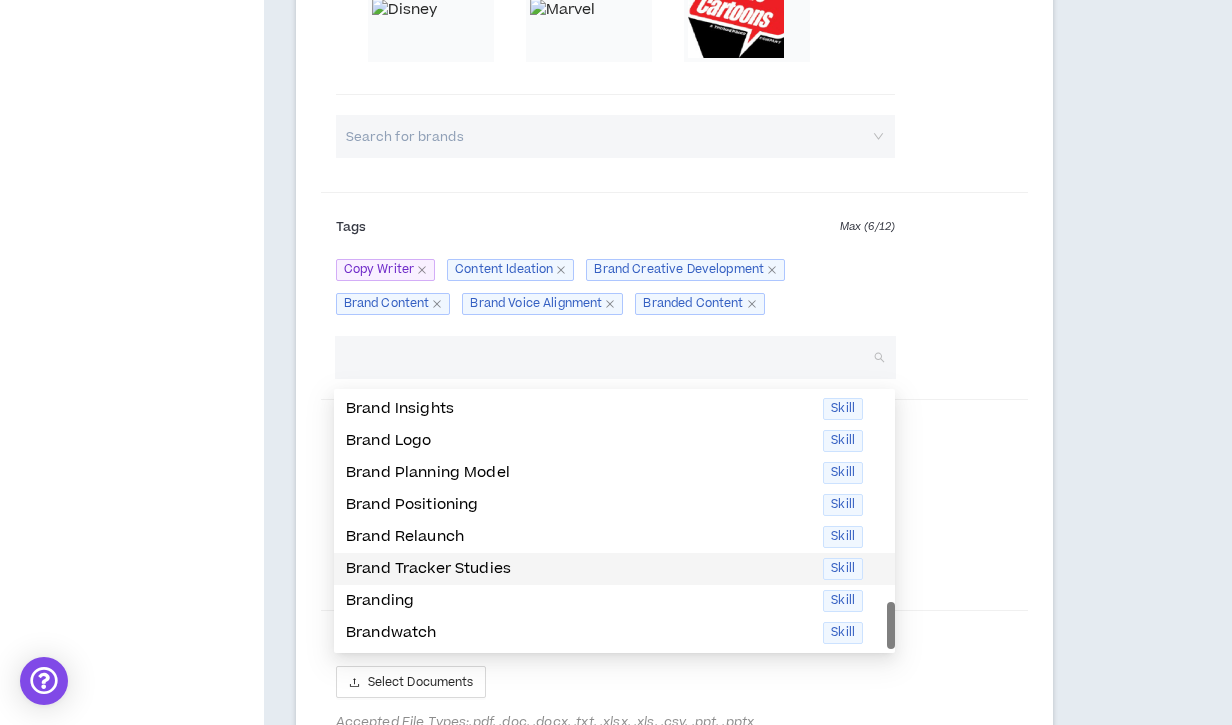 click on "Your profile is not approved Status:  Missing Required Steps Preview   Client View Submit For   Approval Edit Your Profile Background Basic Information Bio Video Interview References Expertise Roles & Skills AI Expertise Skill Optimizer Industry Expertise Work Preferences Project Interests Work Status Worker Classification Work Highlights Brands Project Highlights Resume Work History Education Certifications Awards" at bounding box center [132, -261] 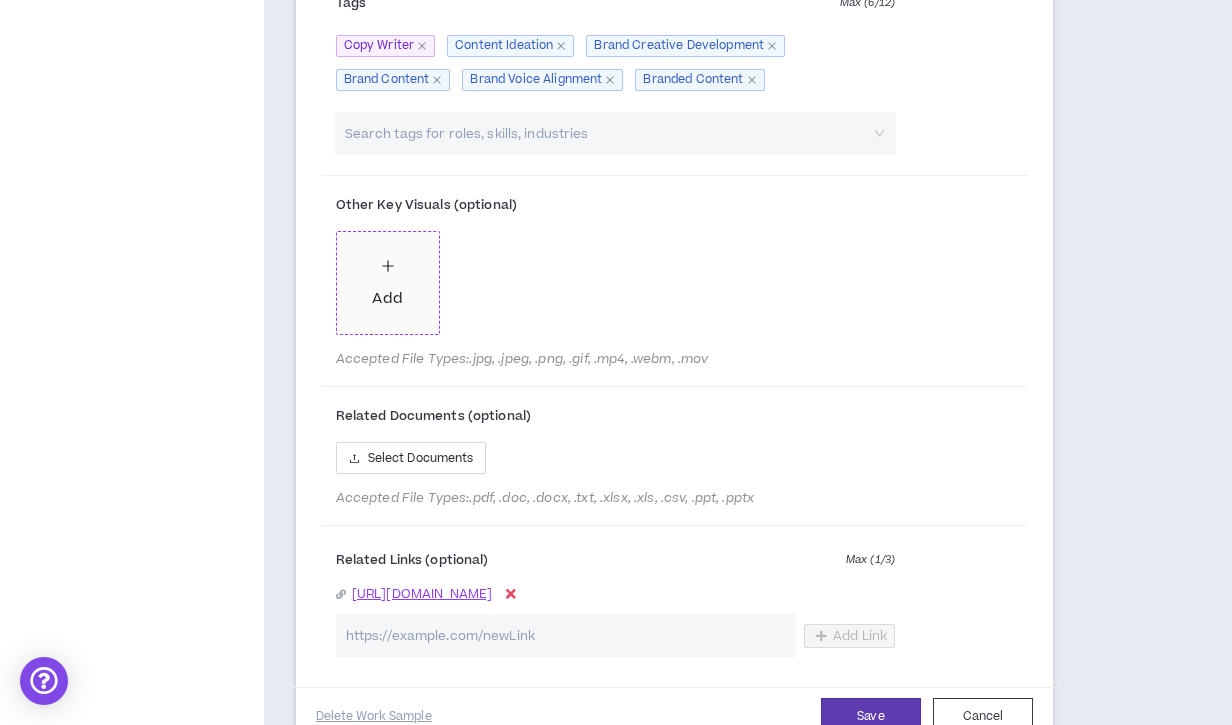 scroll, scrollTop: 2019, scrollLeft: 0, axis: vertical 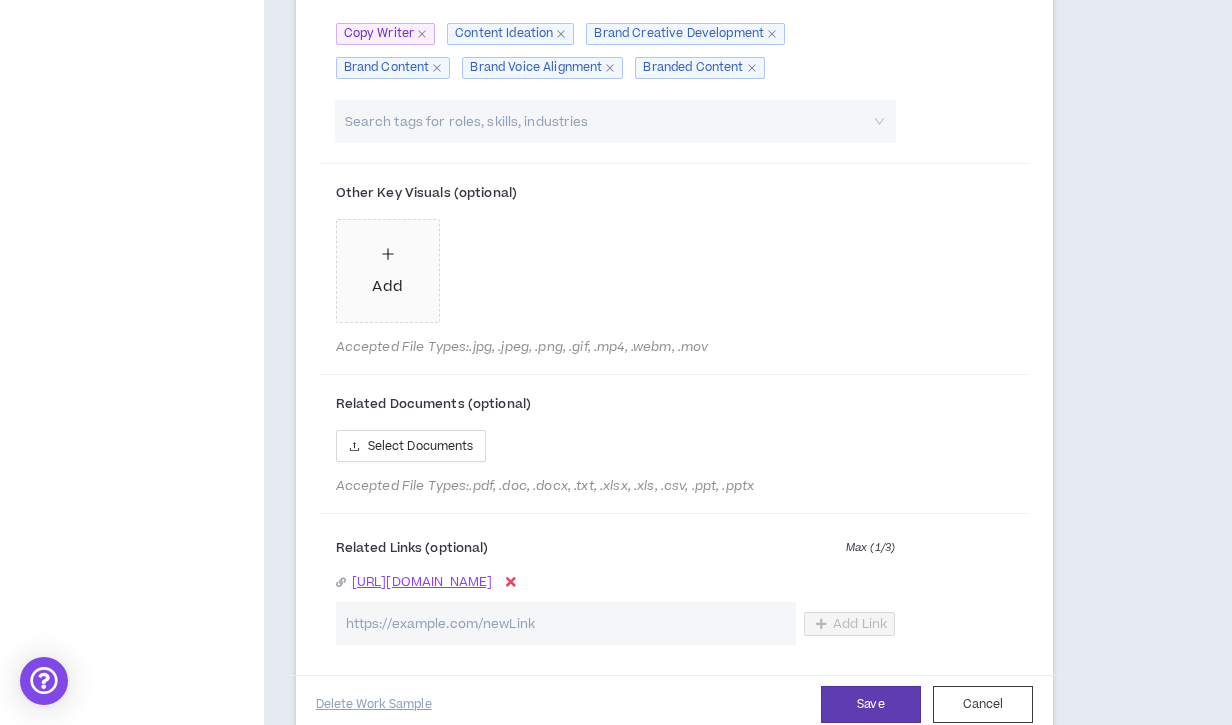 click at bounding box center (566, 623) 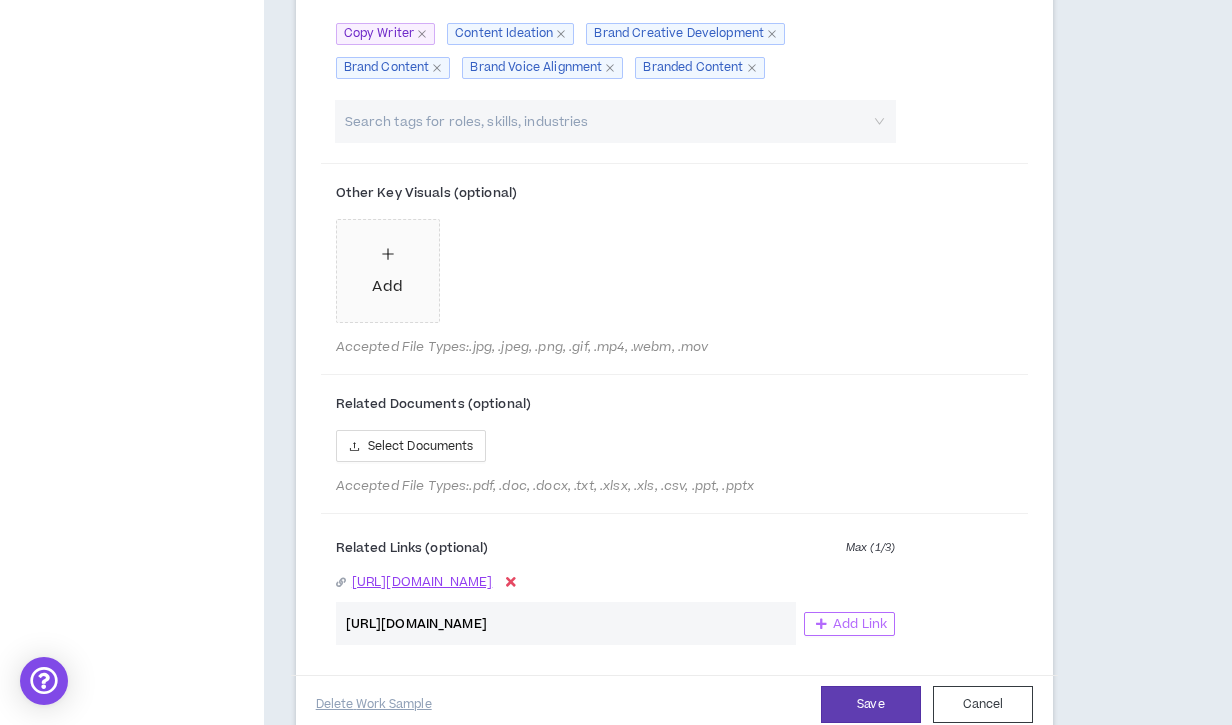type on "[URL][DOMAIN_NAME]" 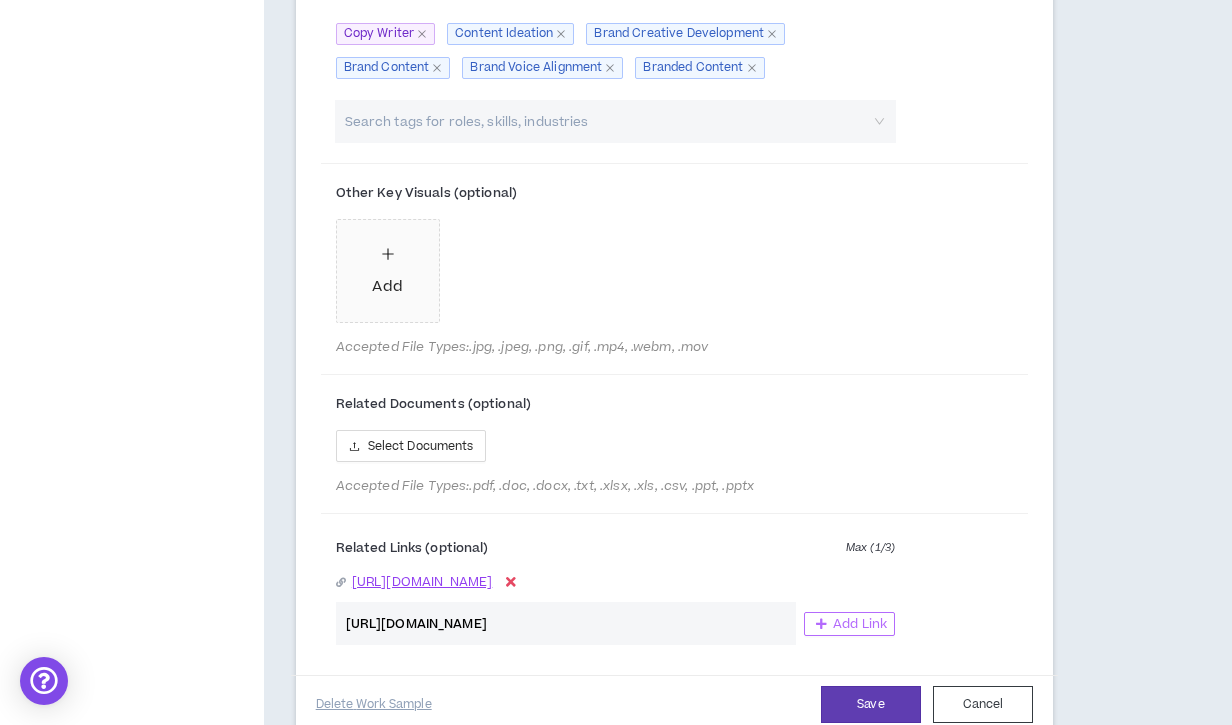 click on "Add Link" at bounding box center (860, 624) 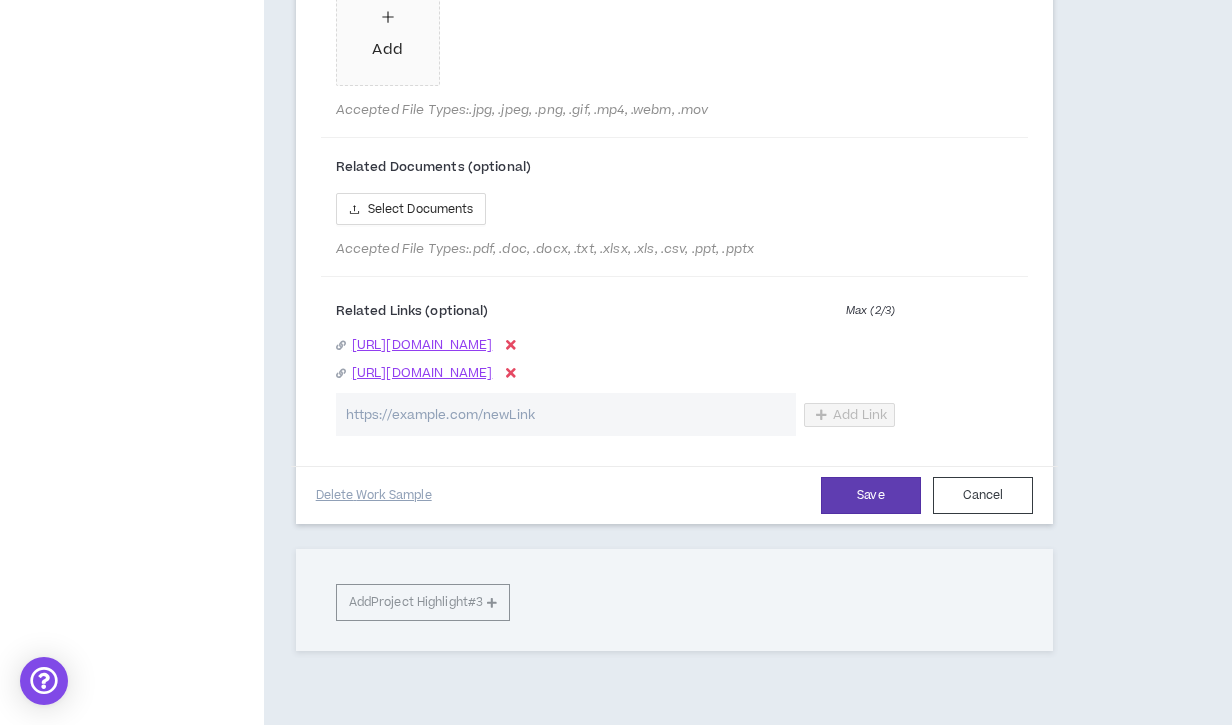 scroll, scrollTop: 2271, scrollLeft: 0, axis: vertical 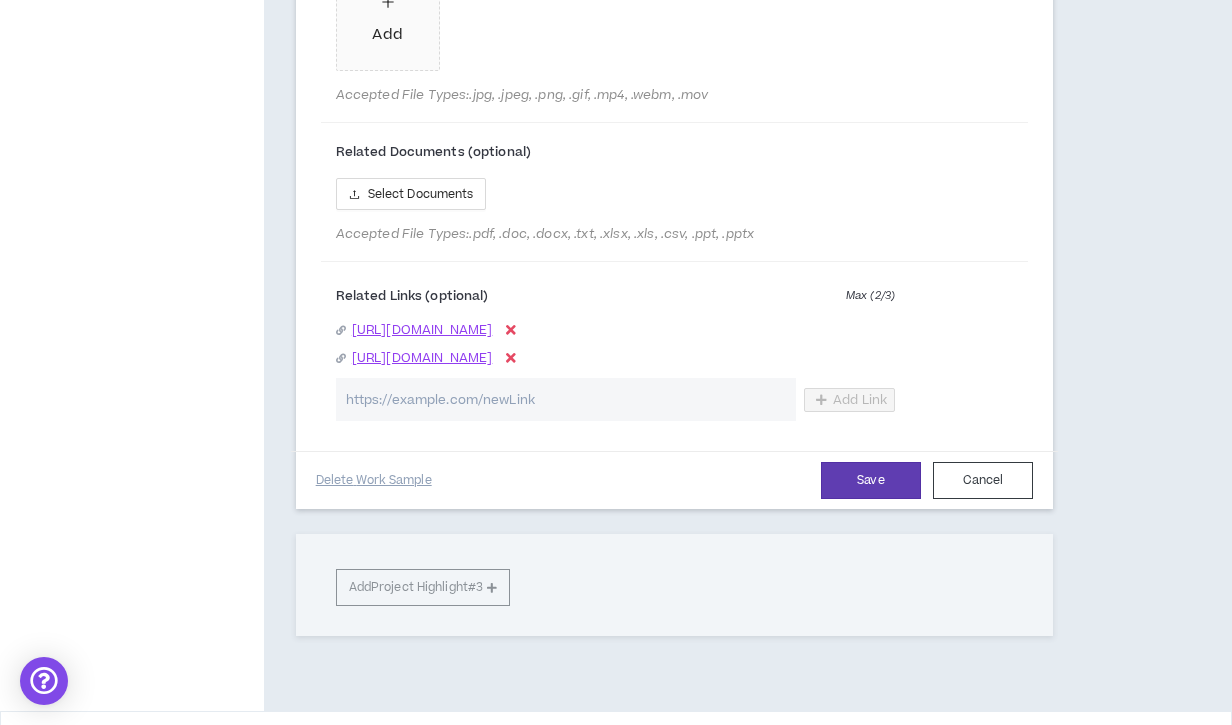 click at bounding box center (566, 399) 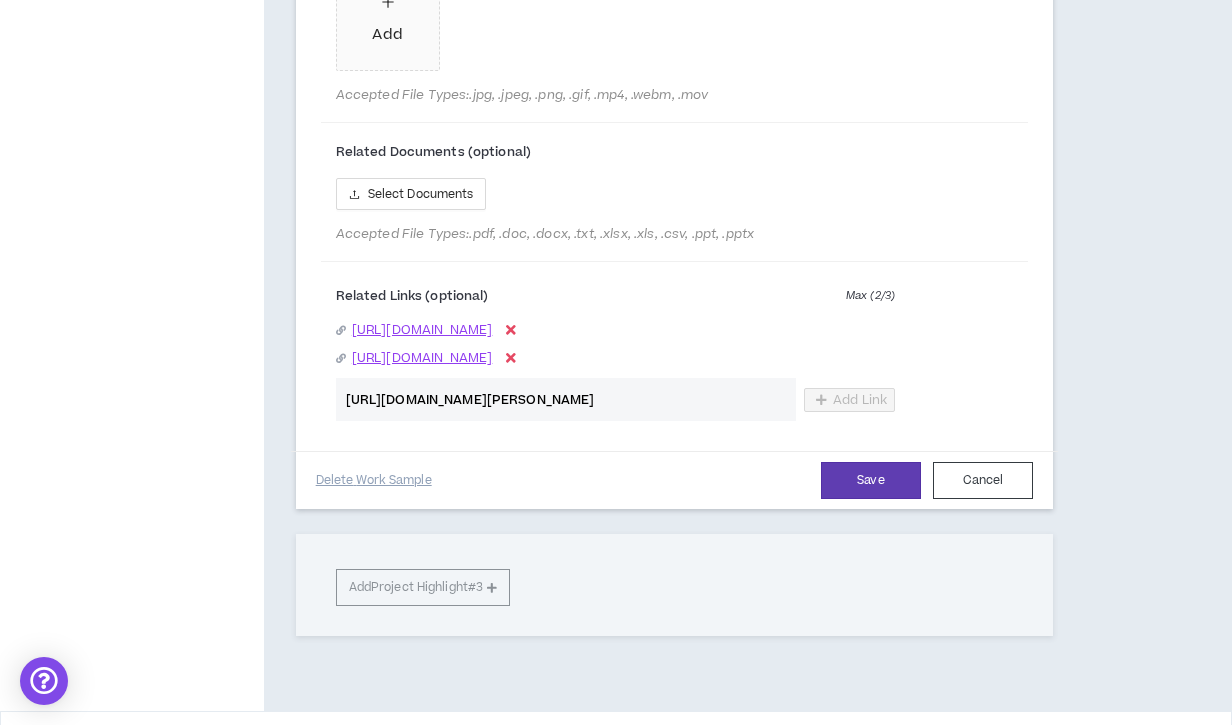 scroll, scrollTop: 0, scrollLeft: 209, axis: horizontal 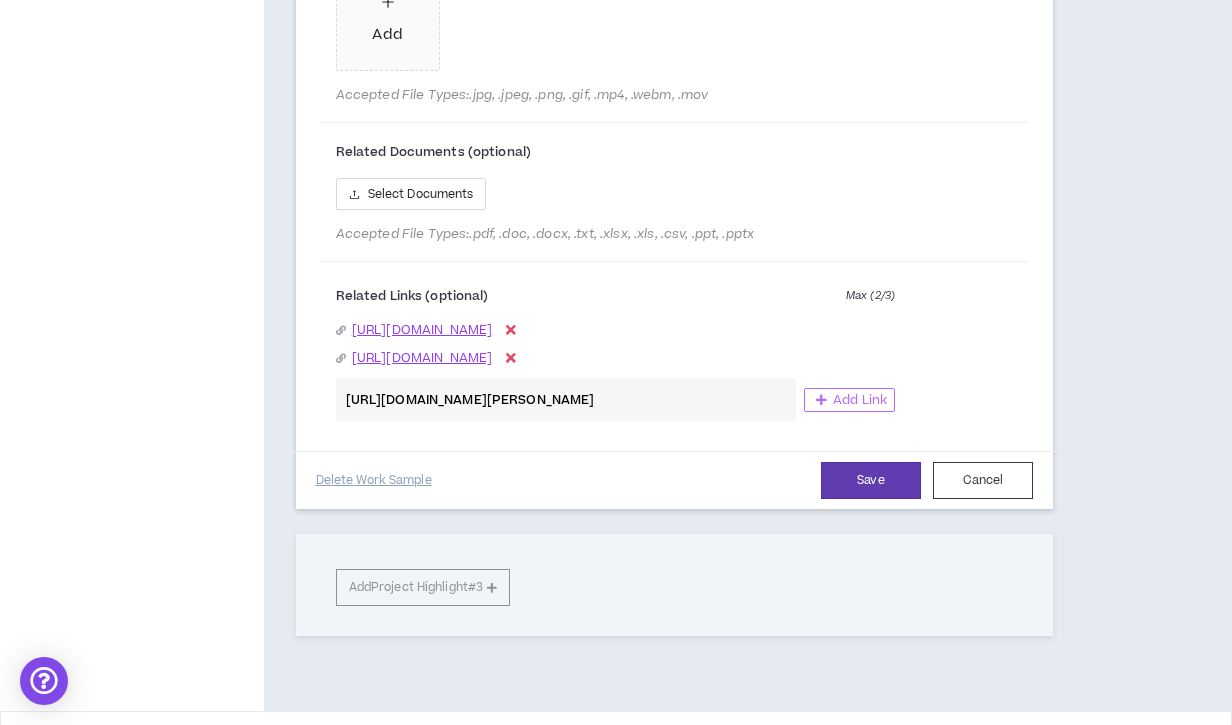 type on "[URL][DOMAIN_NAME][PERSON_NAME]" 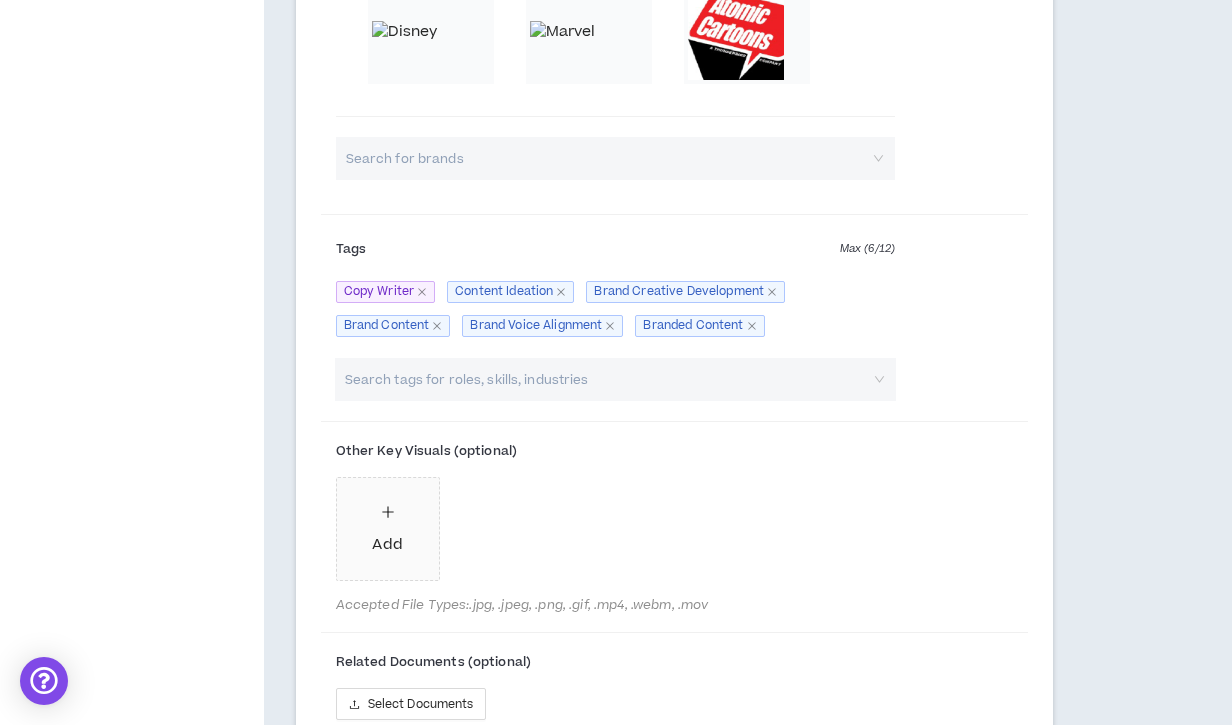 scroll, scrollTop: 1764, scrollLeft: 0, axis: vertical 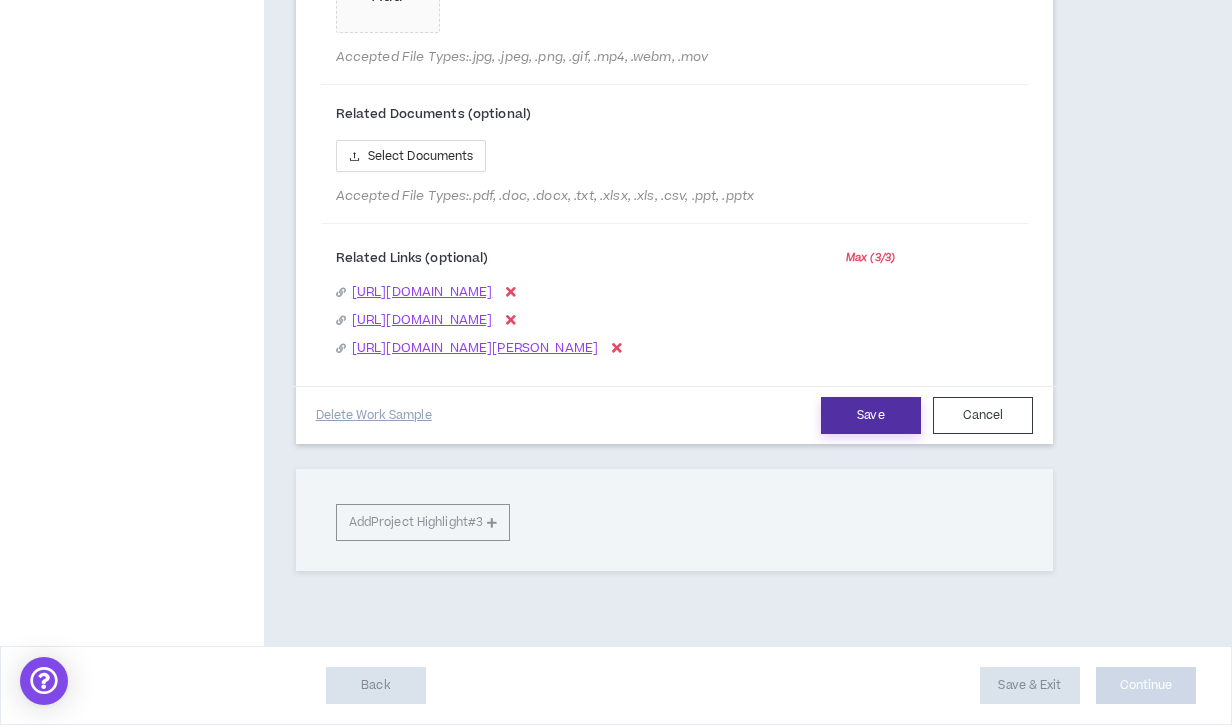 click on "Save" at bounding box center [871, 415] 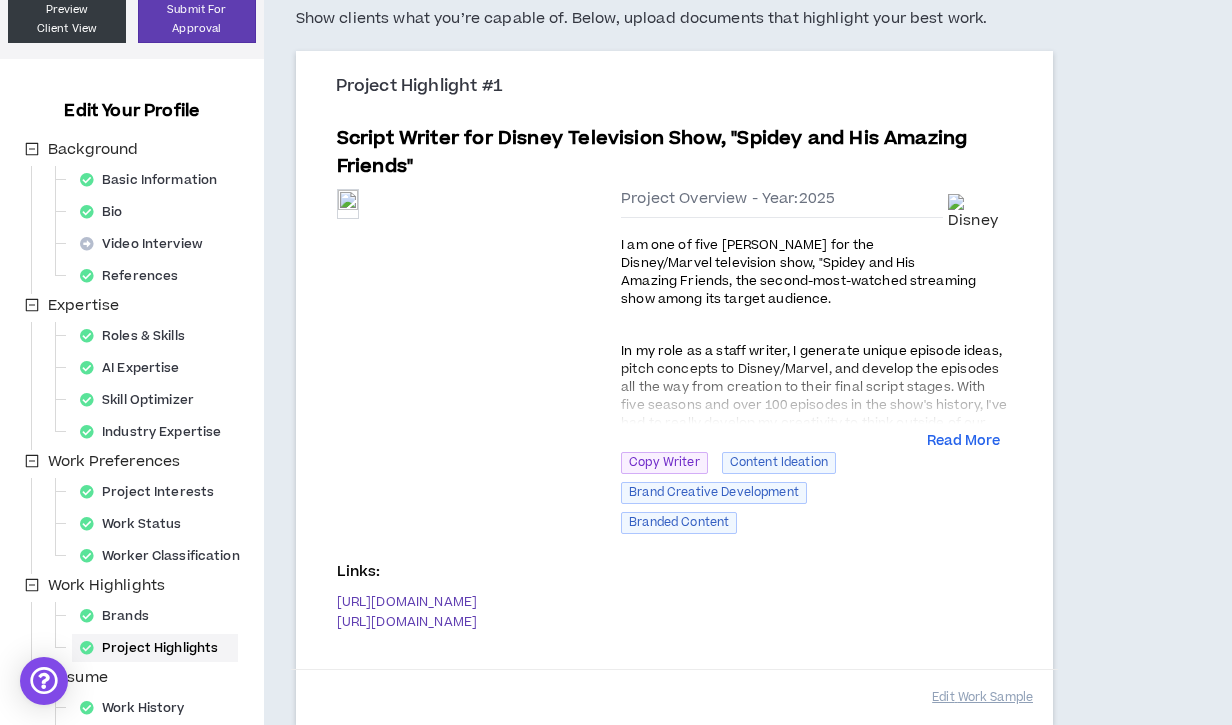 scroll, scrollTop: 170, scrollLeft: 0, axis: vertical 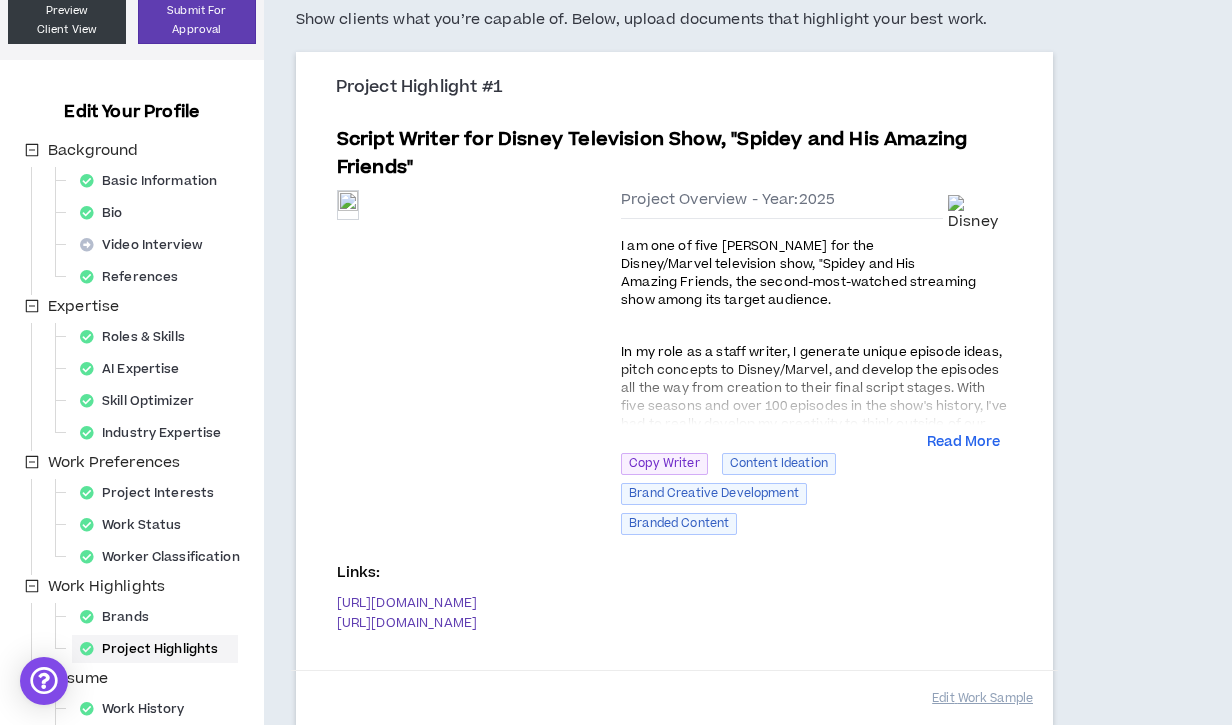 click at bounding box center (816, 393) 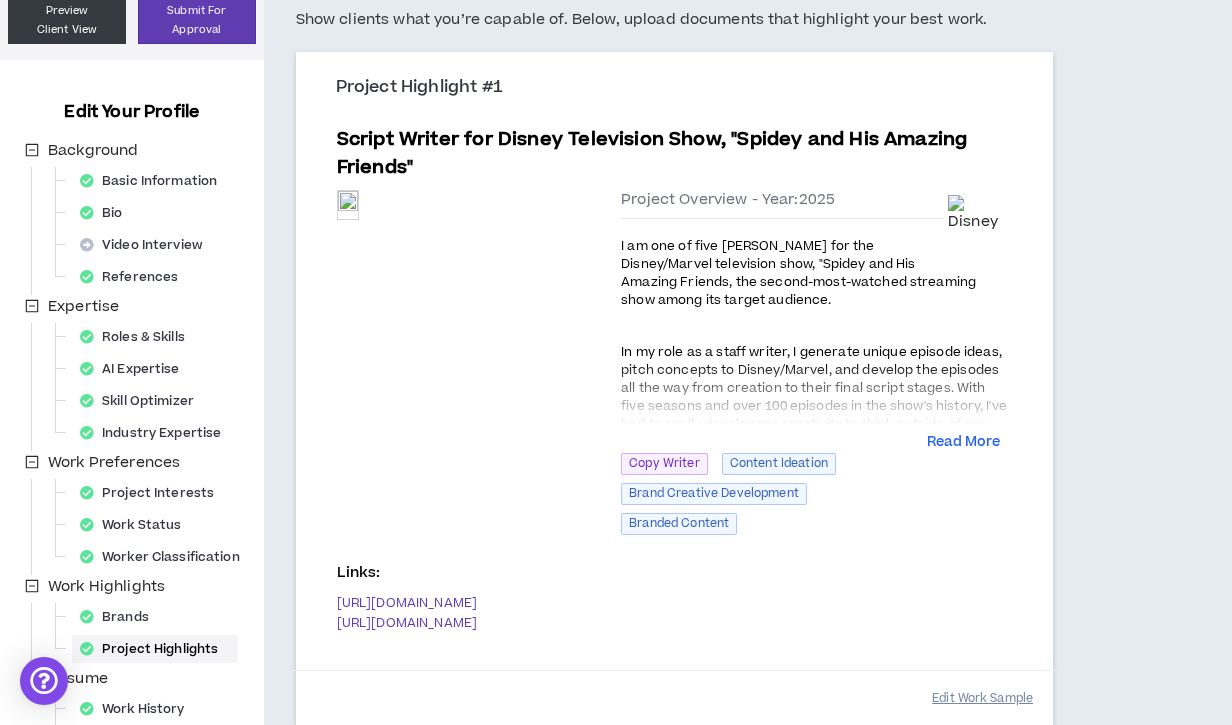 click on "Edit   Work Sample" at bounding box center [982, 698] 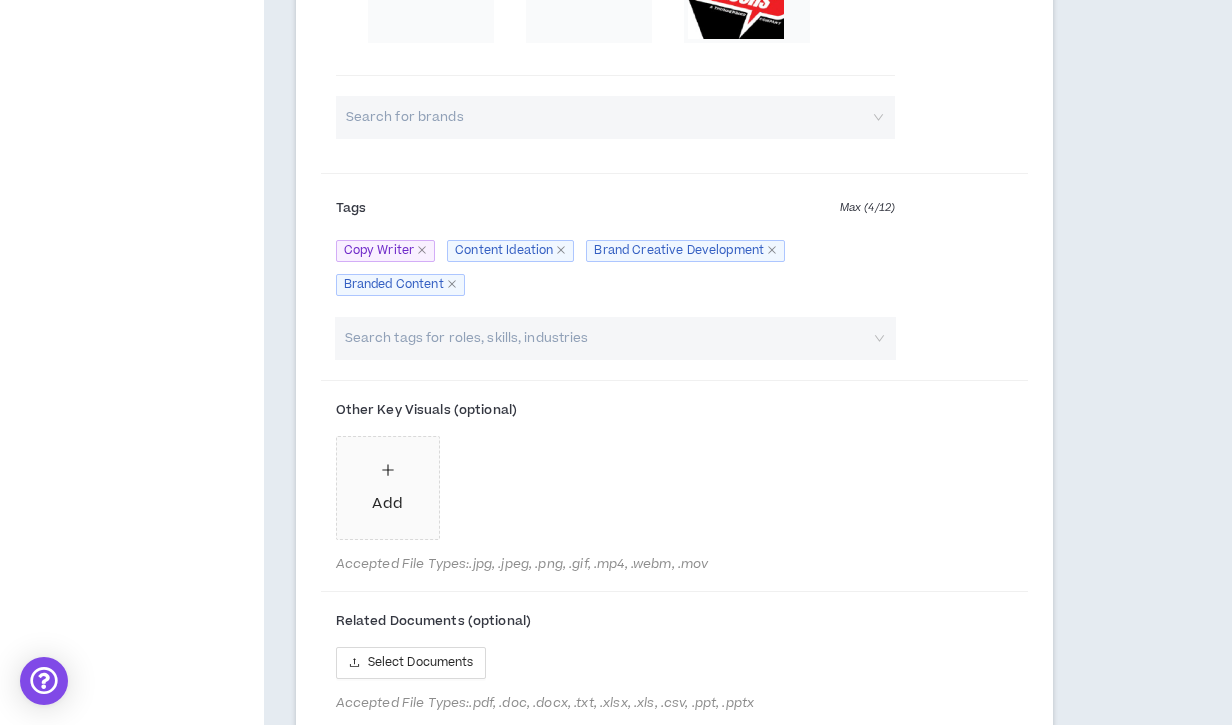 scroll, scrollTop: 1615, scrollLeft: 0, axis: vertical 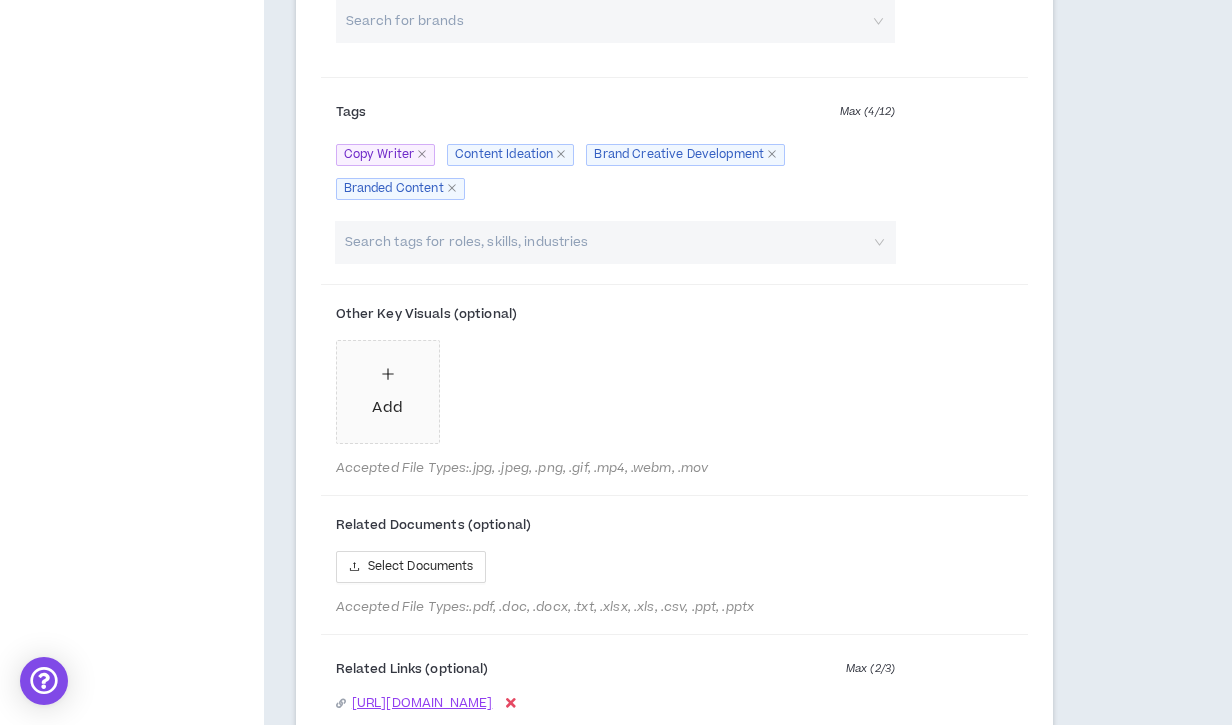 click at bounding box center (605, 242) 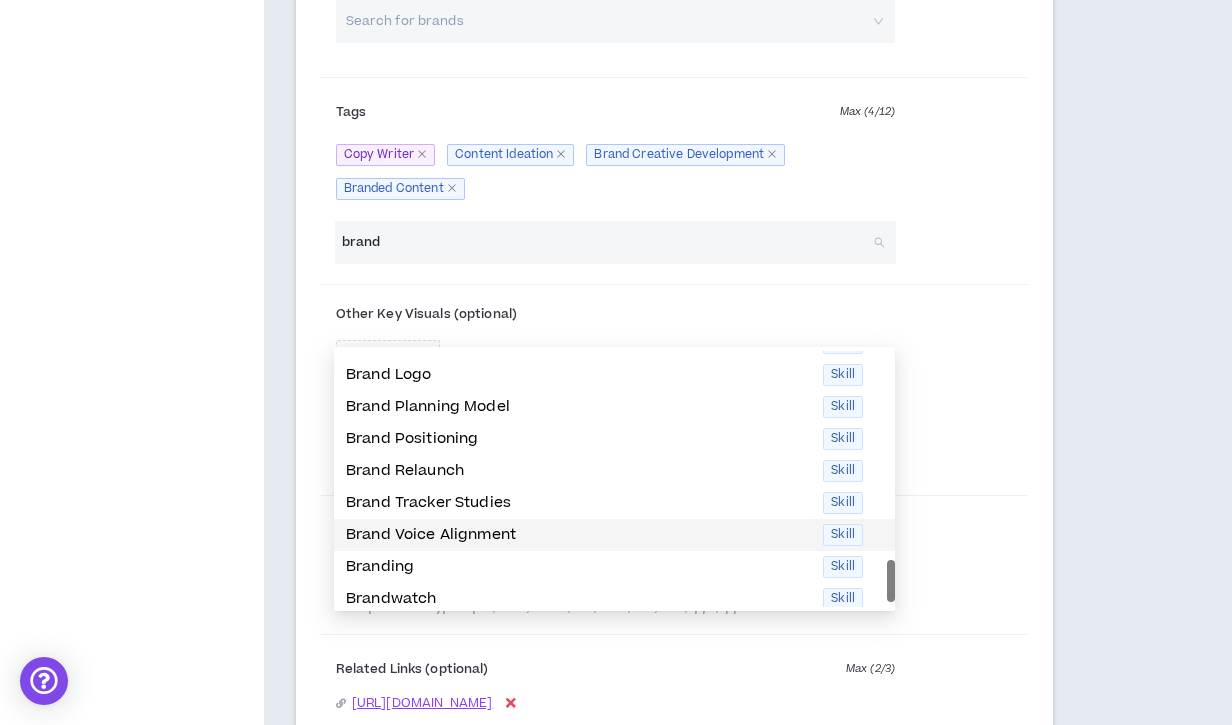click on "Brand Voice Alignment" at bounding box center (578, 535) 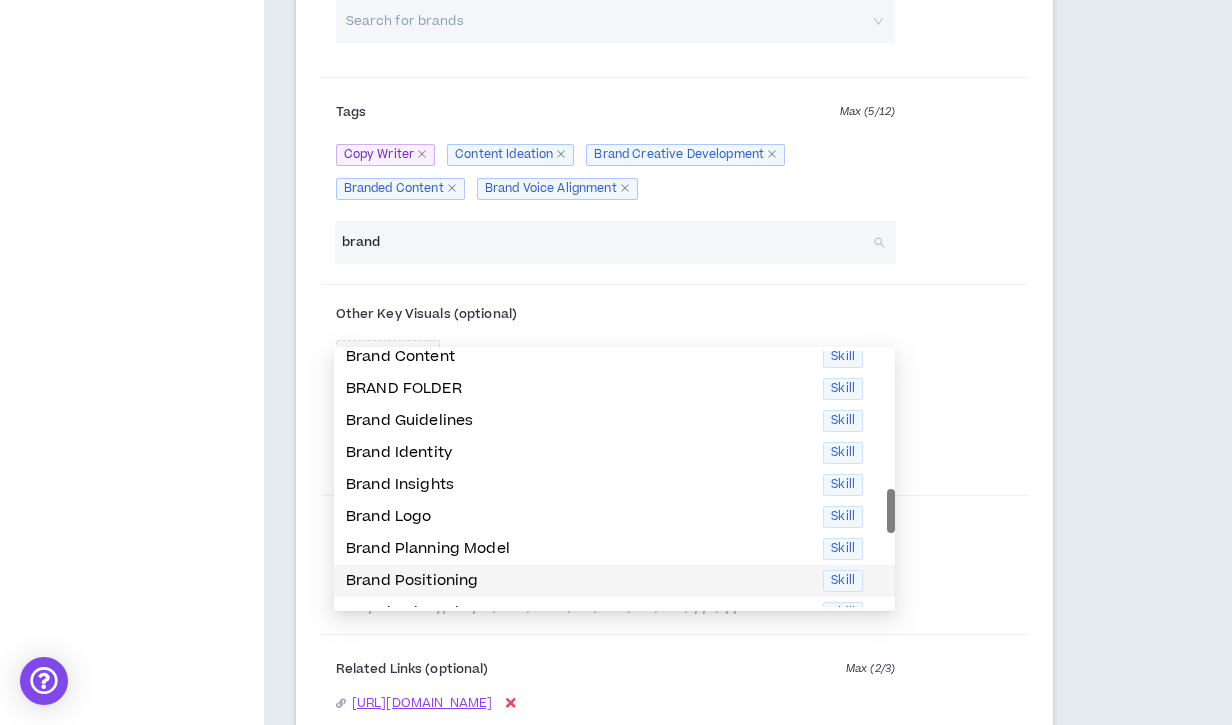 scroll, scrollTop: 202, scrollLeft: 0, axis: vertical 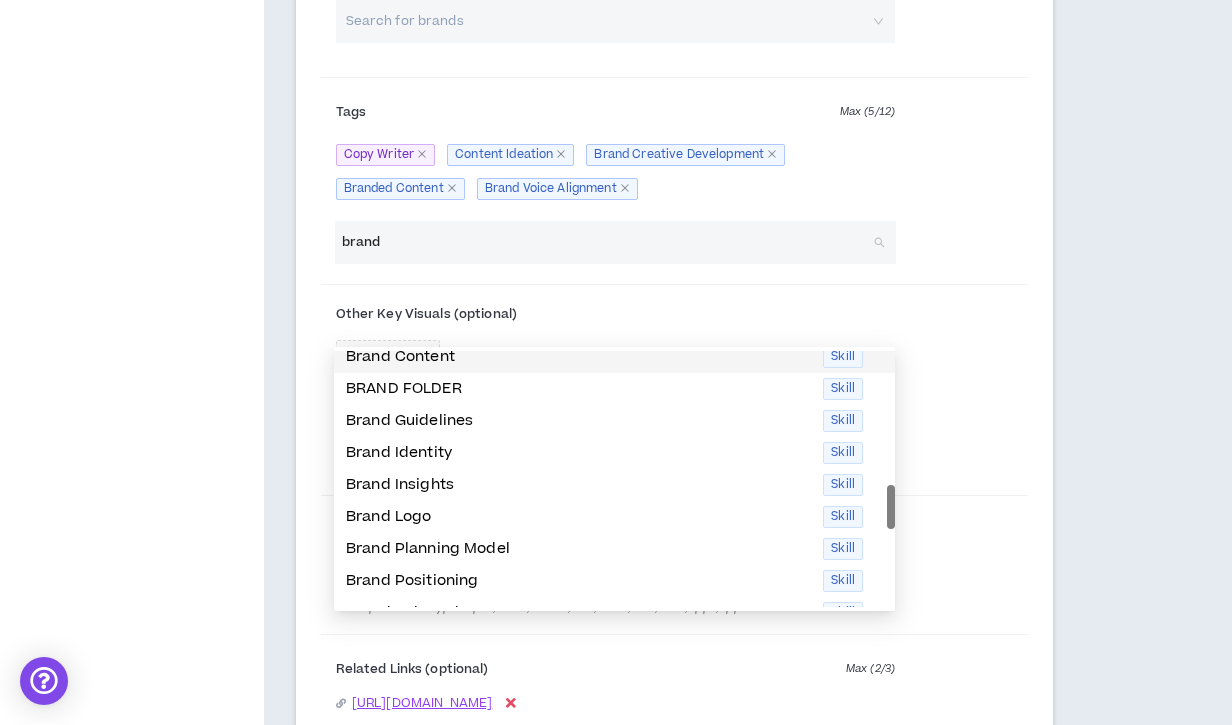 click on "Brand Content" at bounding box center (578, 357) 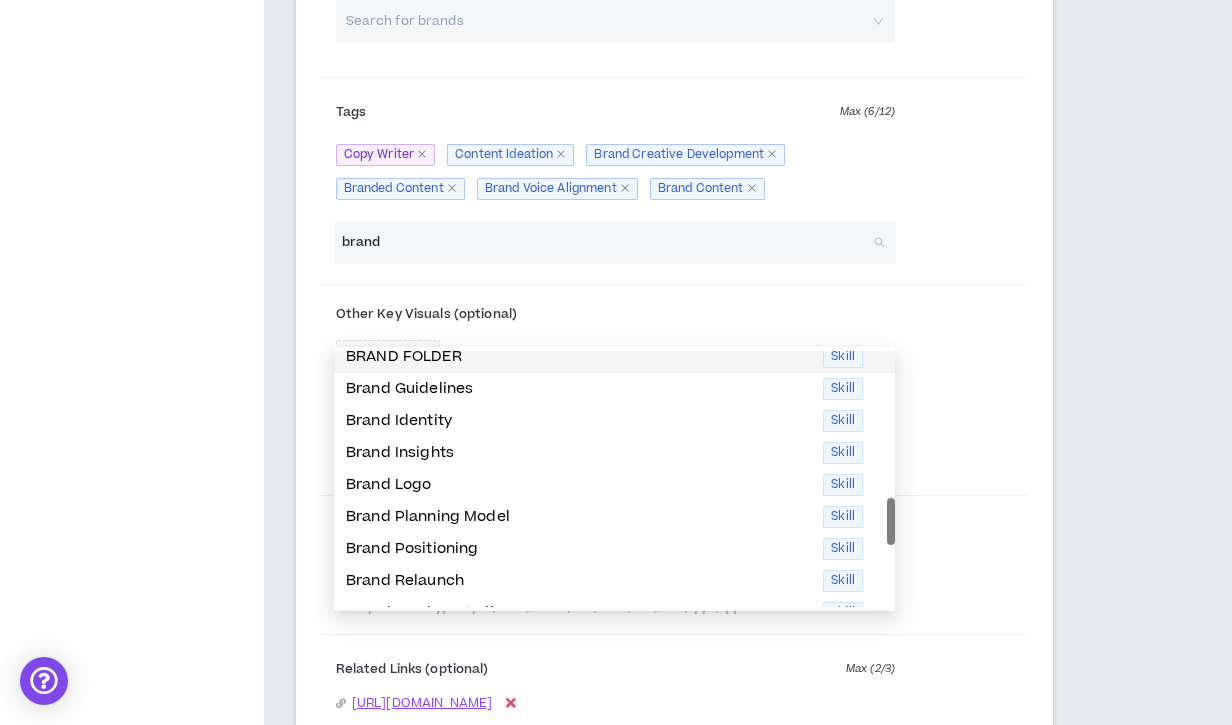 type on "brand" 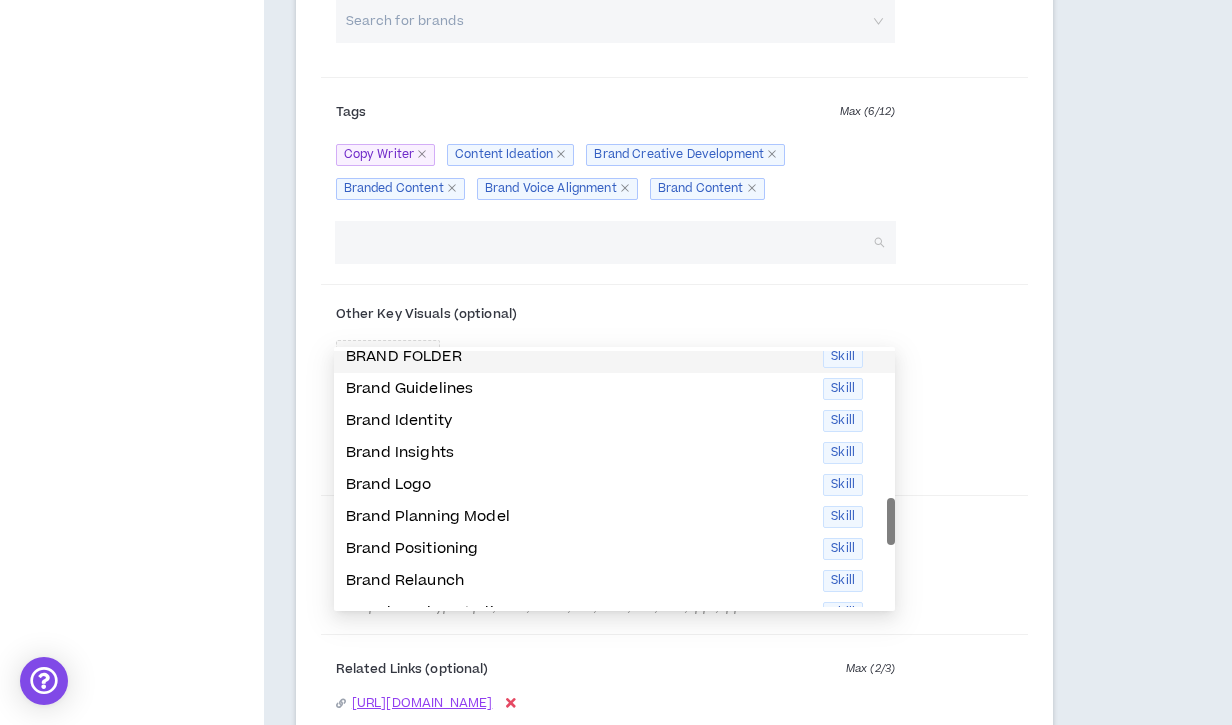 click on "**********" at bounding box center (674, -253) 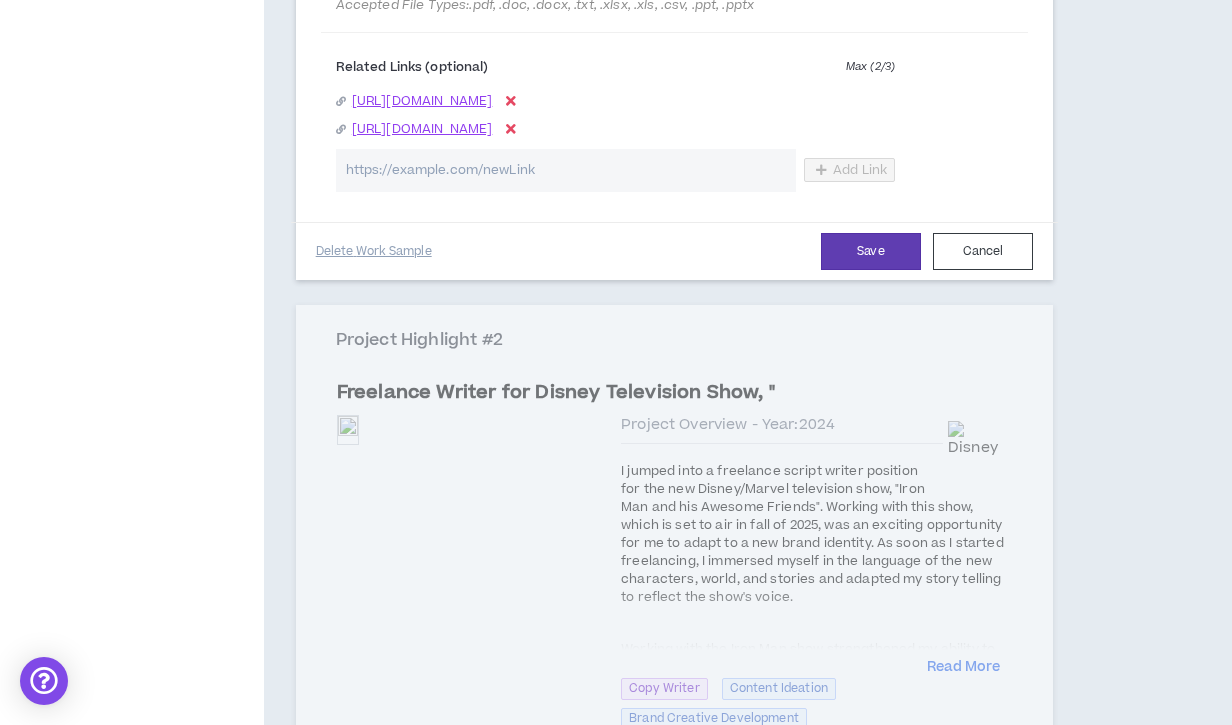 scroll, scrollTop: 2870, scrollLeft: 0, axis: vertical 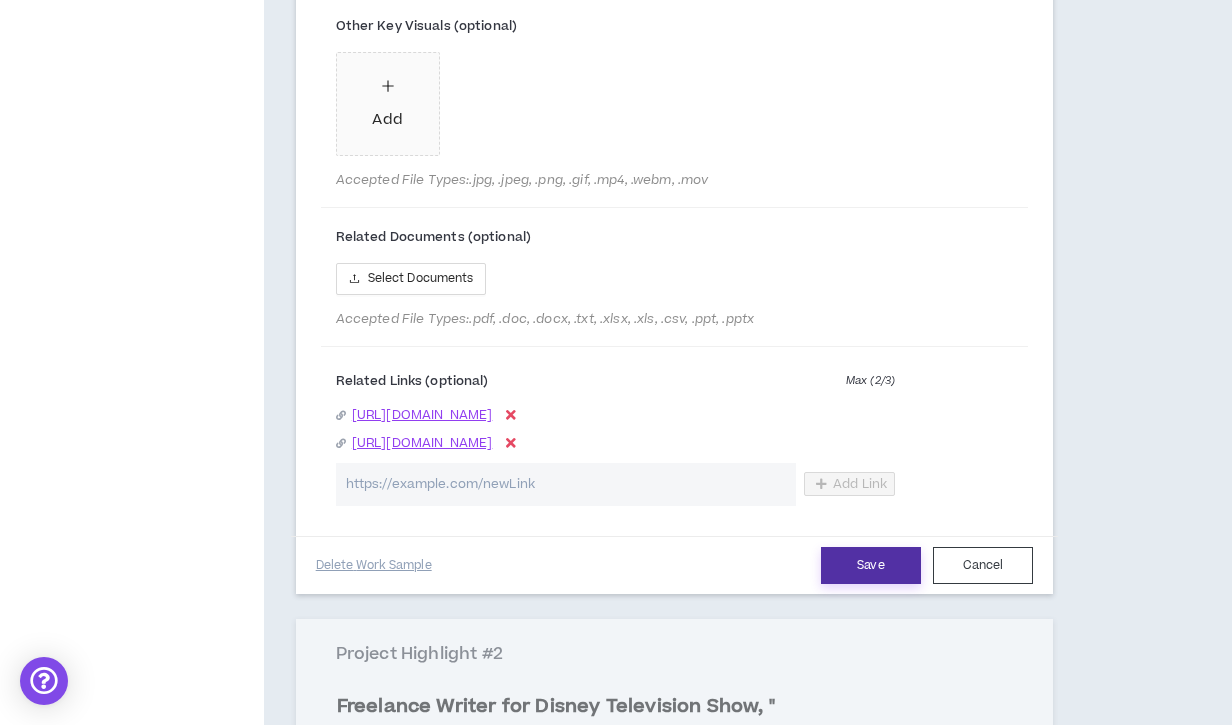 click on "Save" at bounding box center (871, 565) 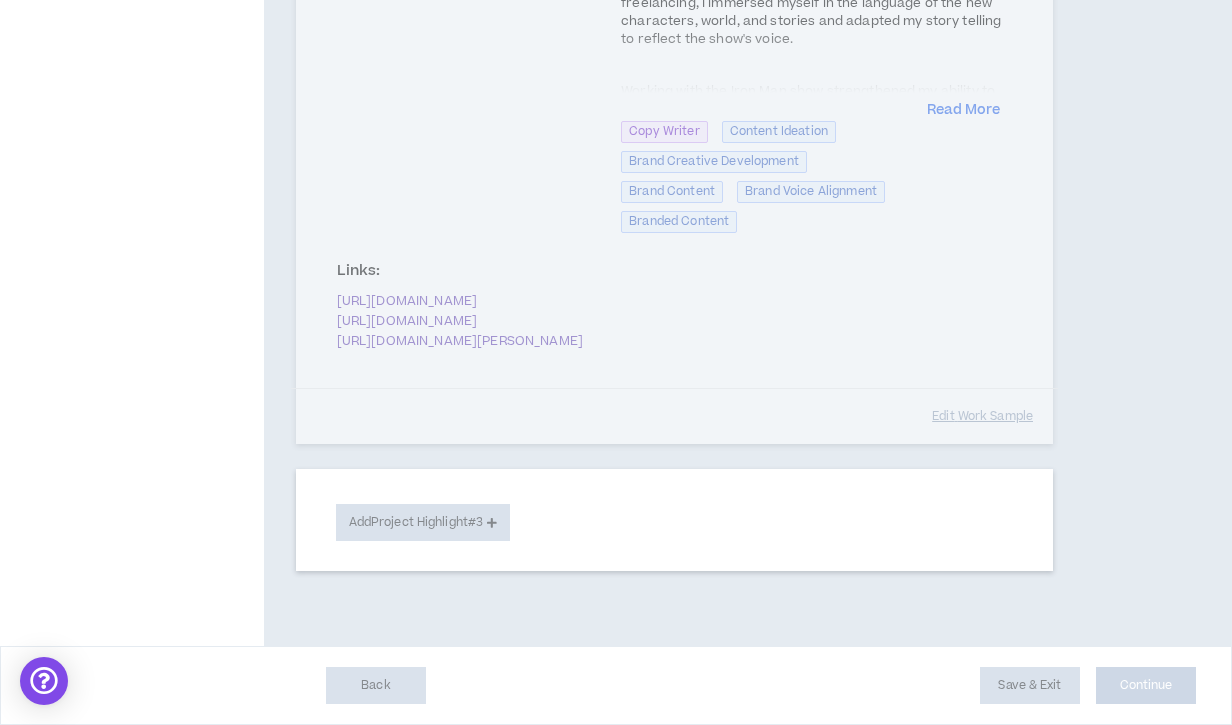 scroll, scrollTop: 1204, scrollLeft: 0, axis: vertical 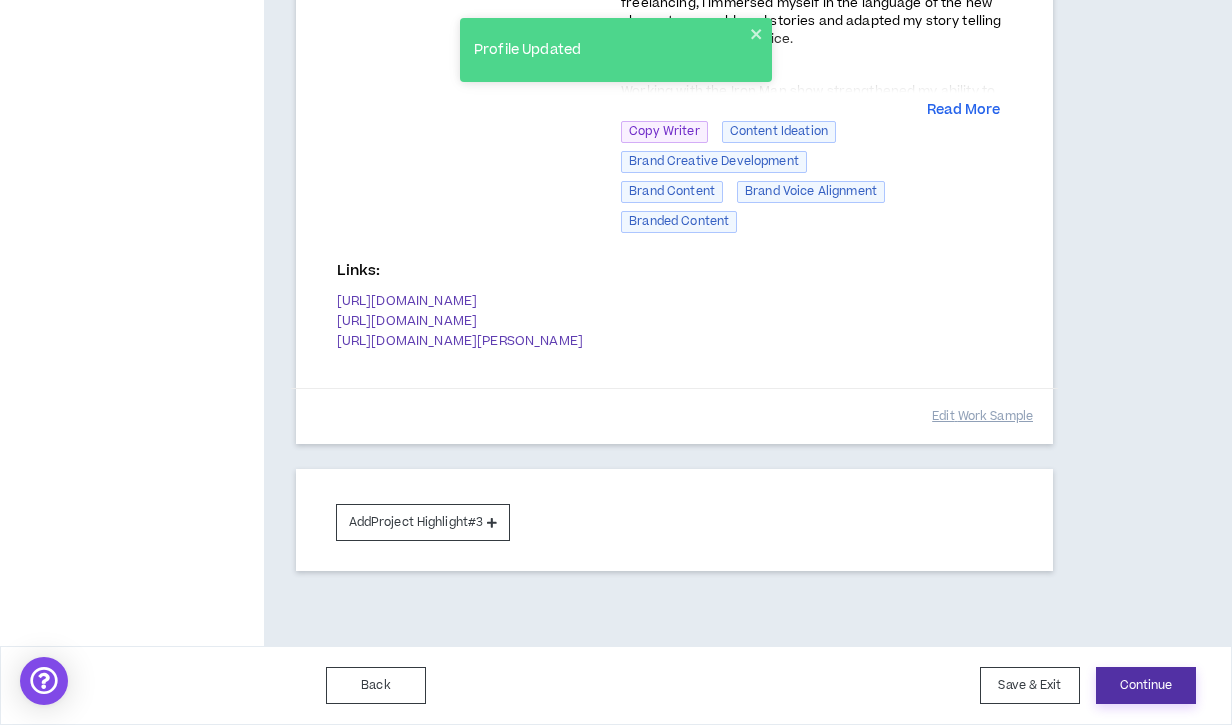 click on "Continue" at bounding box center (1146, 685) 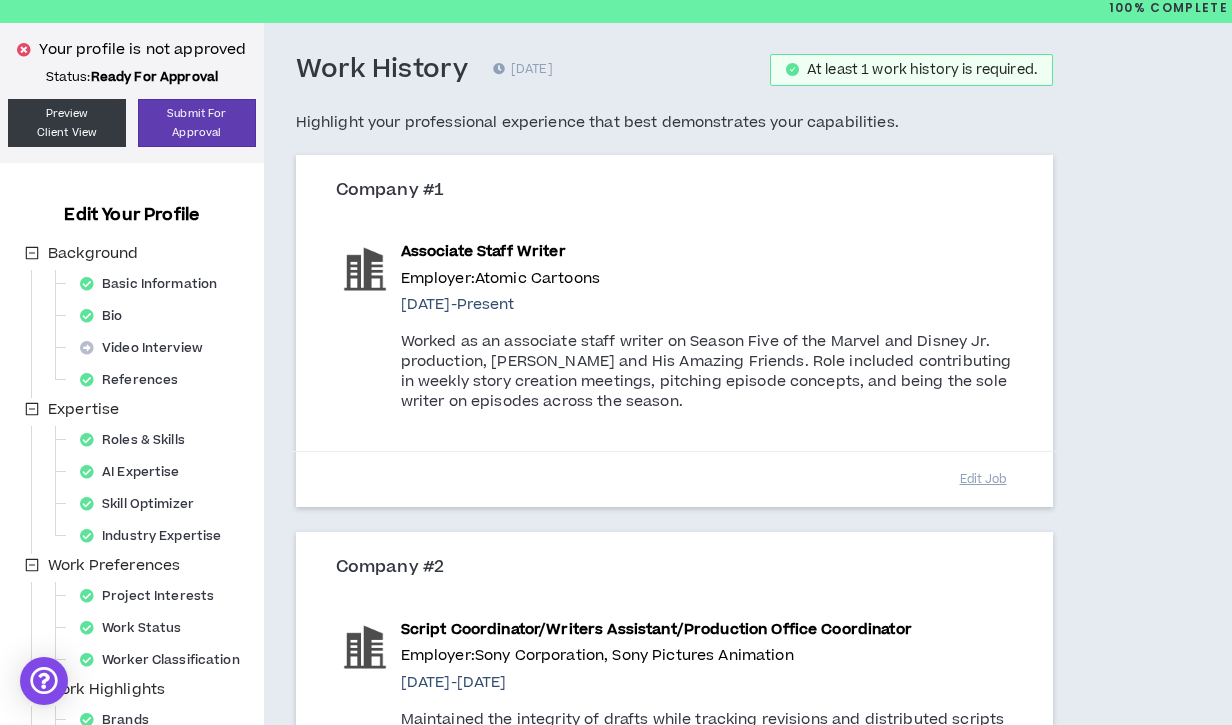 scroll, scrollTop: 55, scrollLeft: 0, axis: vertical 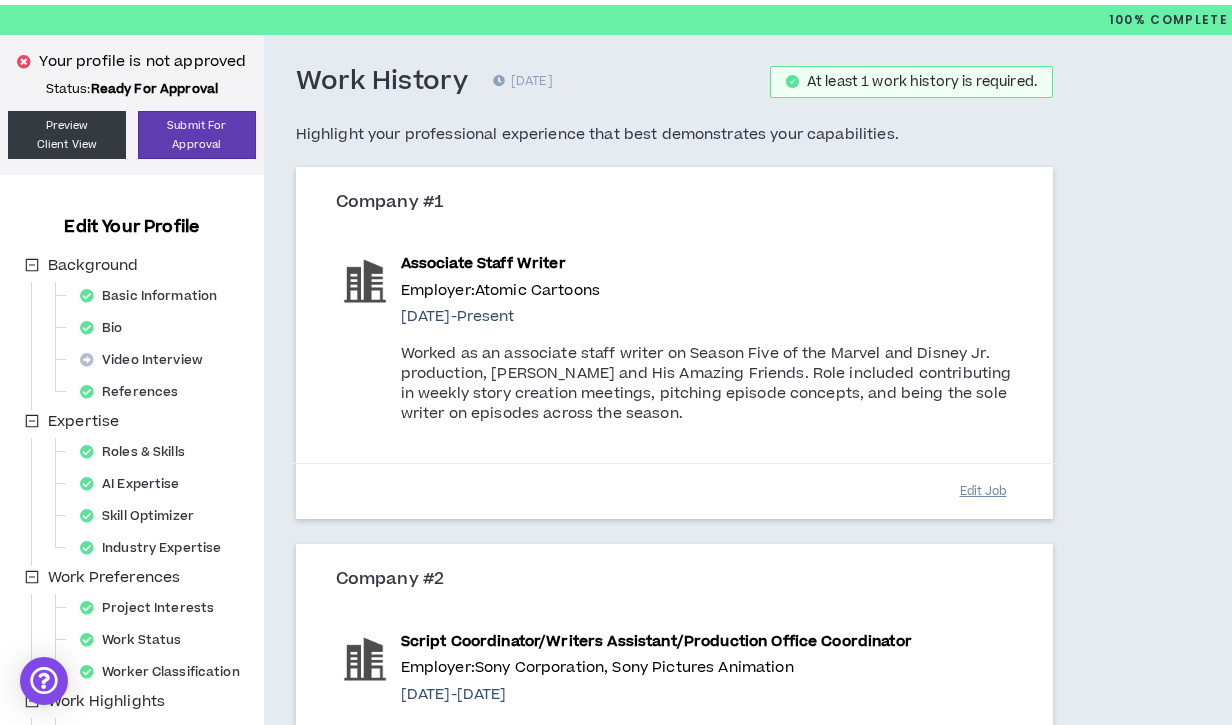 click on "Edit   Job" at bounding box center [983, 491] 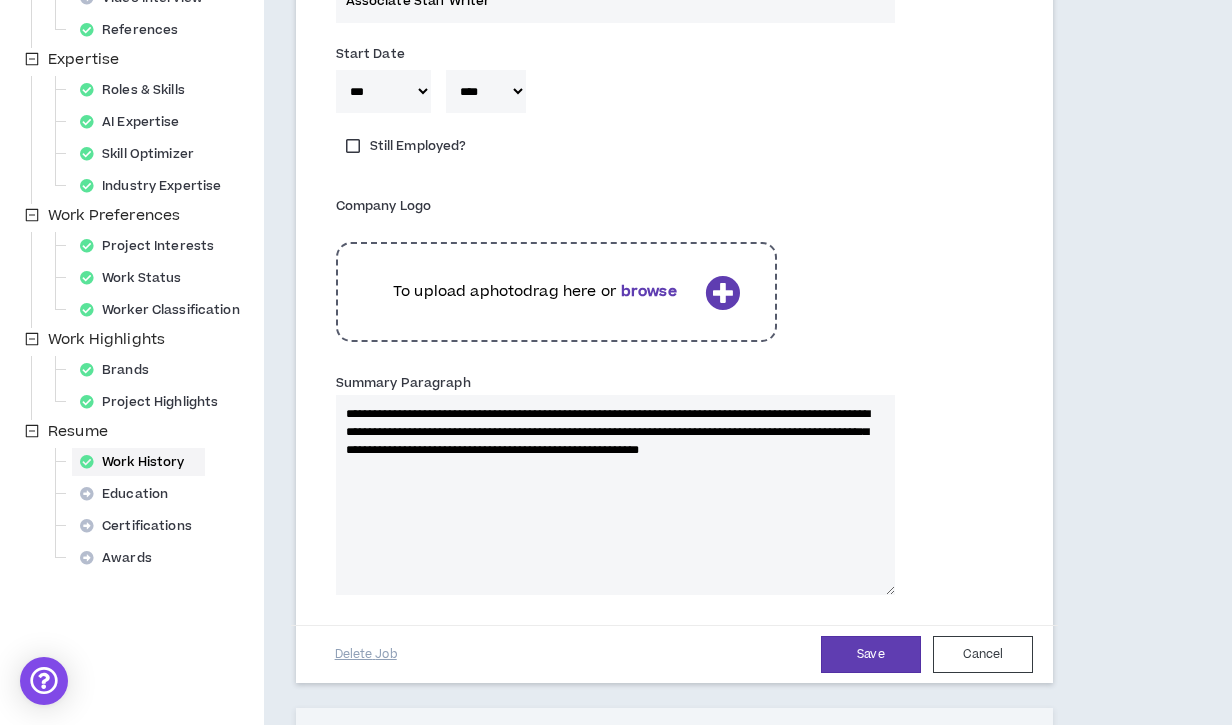 scroll, scrollTop: 434, scrollLeft: 0, axis: vertical 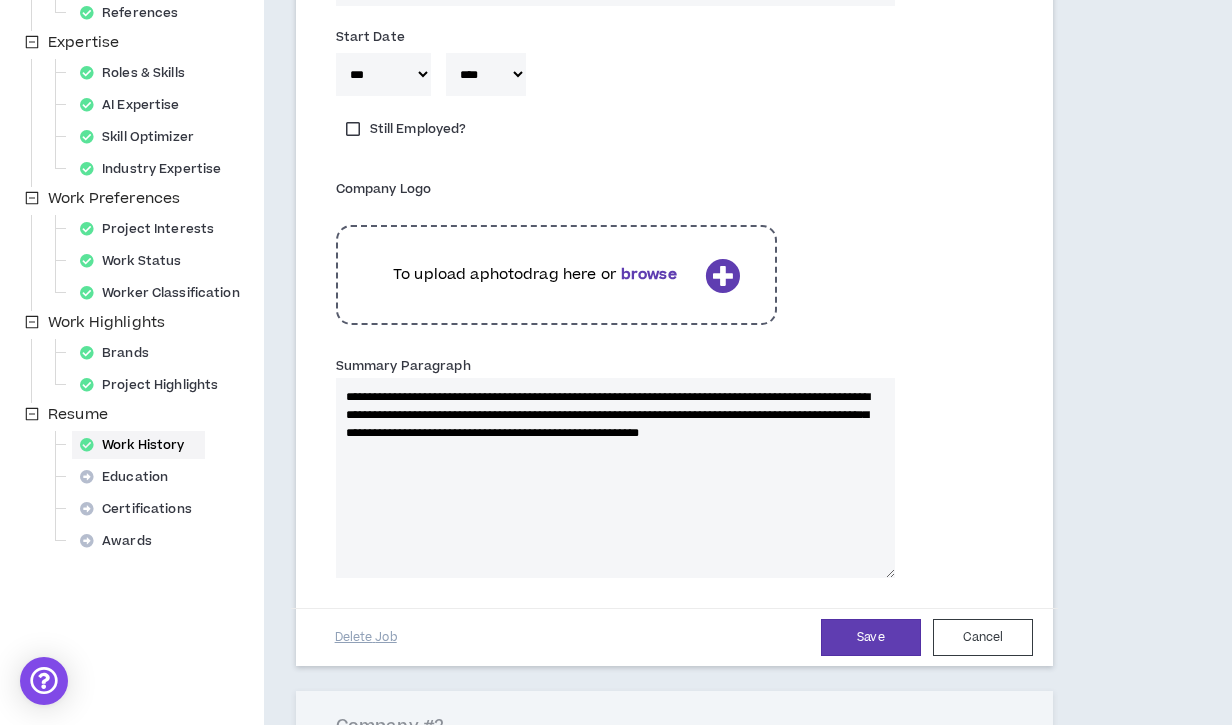 click on "To upload a  photo  drag here or browse" at bounding box center (535, 275) 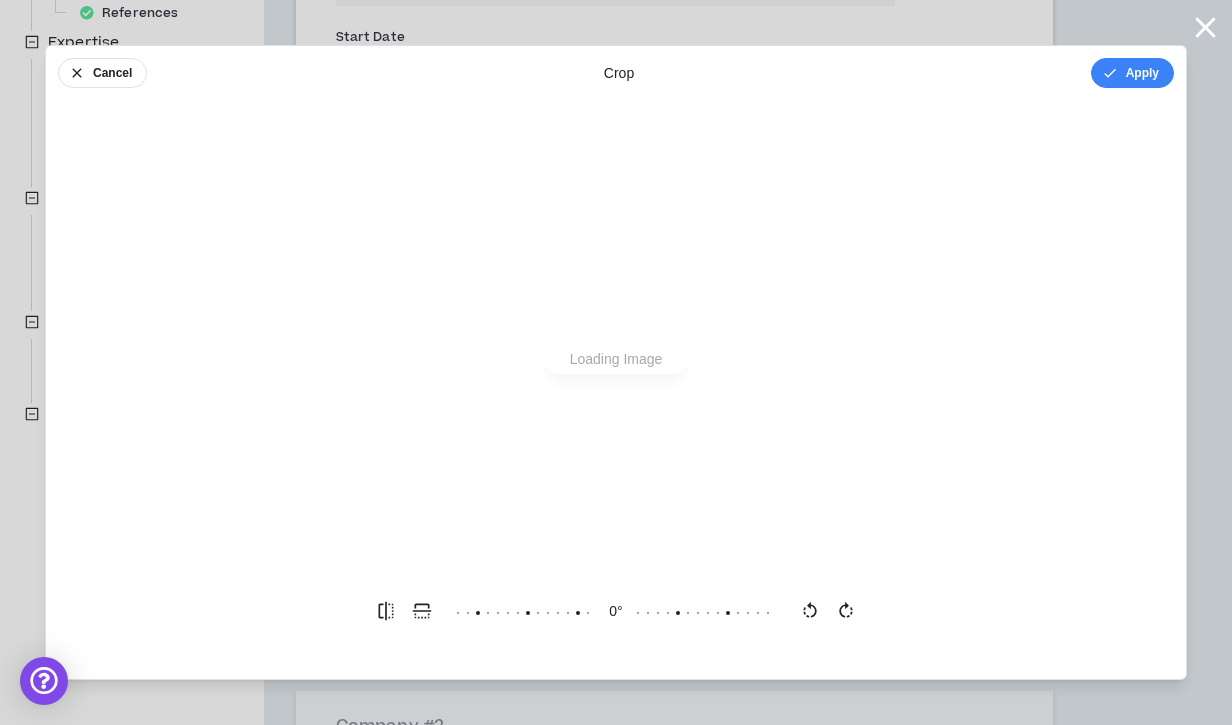 scroll, scrollTop: 0, scrollLeft: 0, axis: both 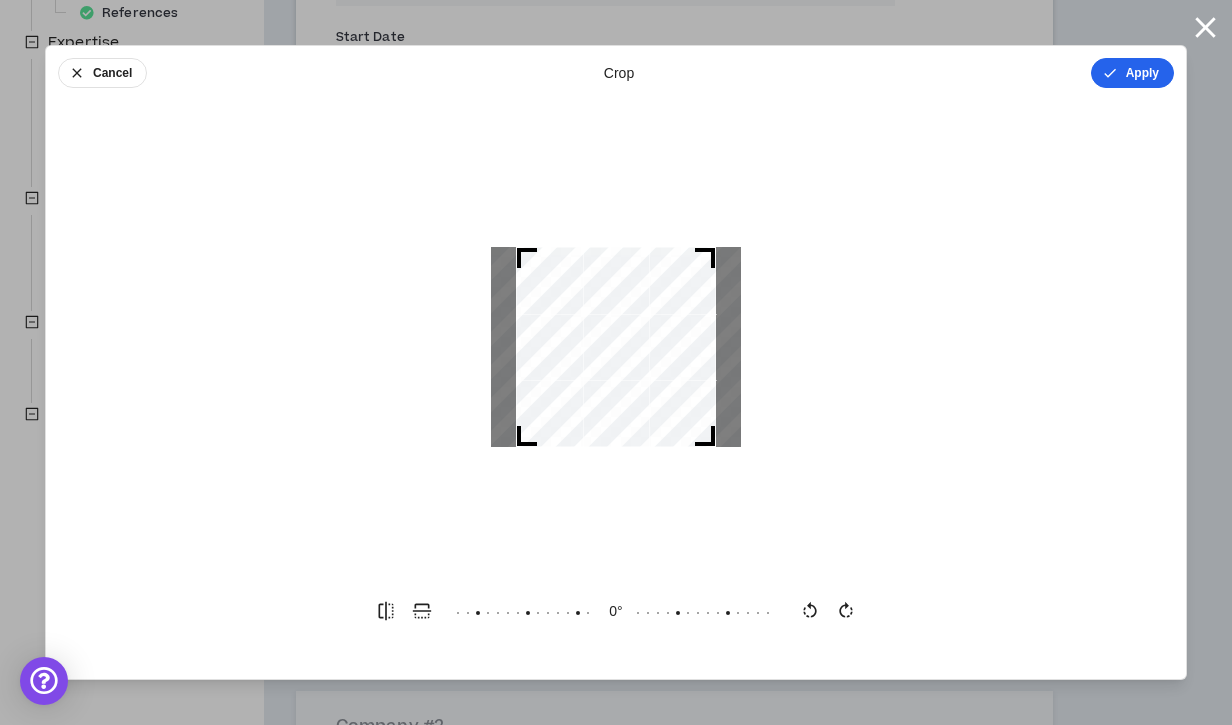 click on "Apply" at bounding box center [1132, 73] 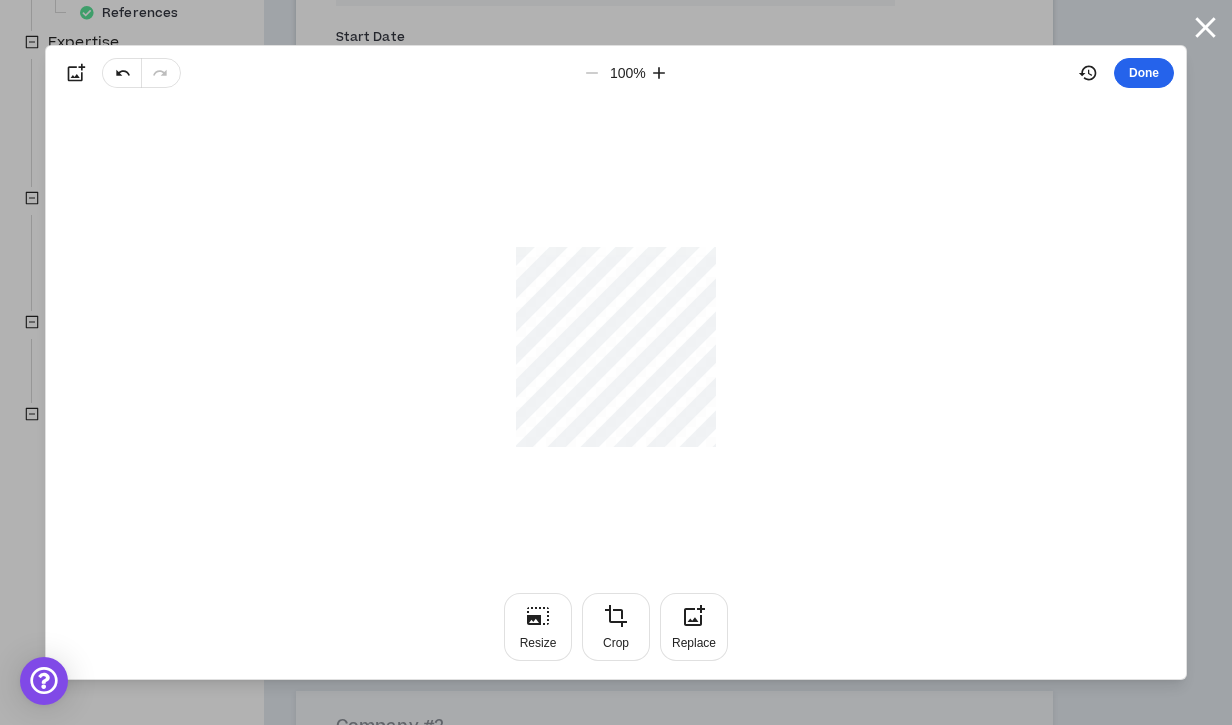 click on "Done" at bounding box center (1144, 73) 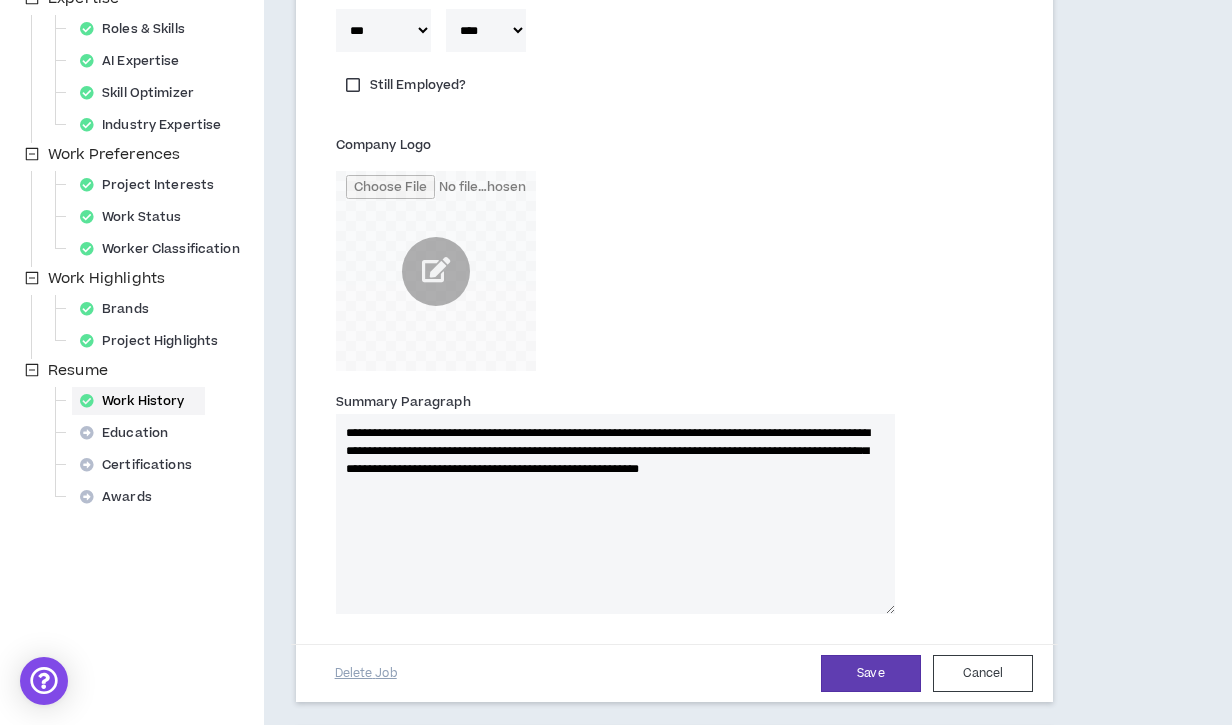 scroll, scrollTop: 479, scrollLeft: 0, axis: vertical 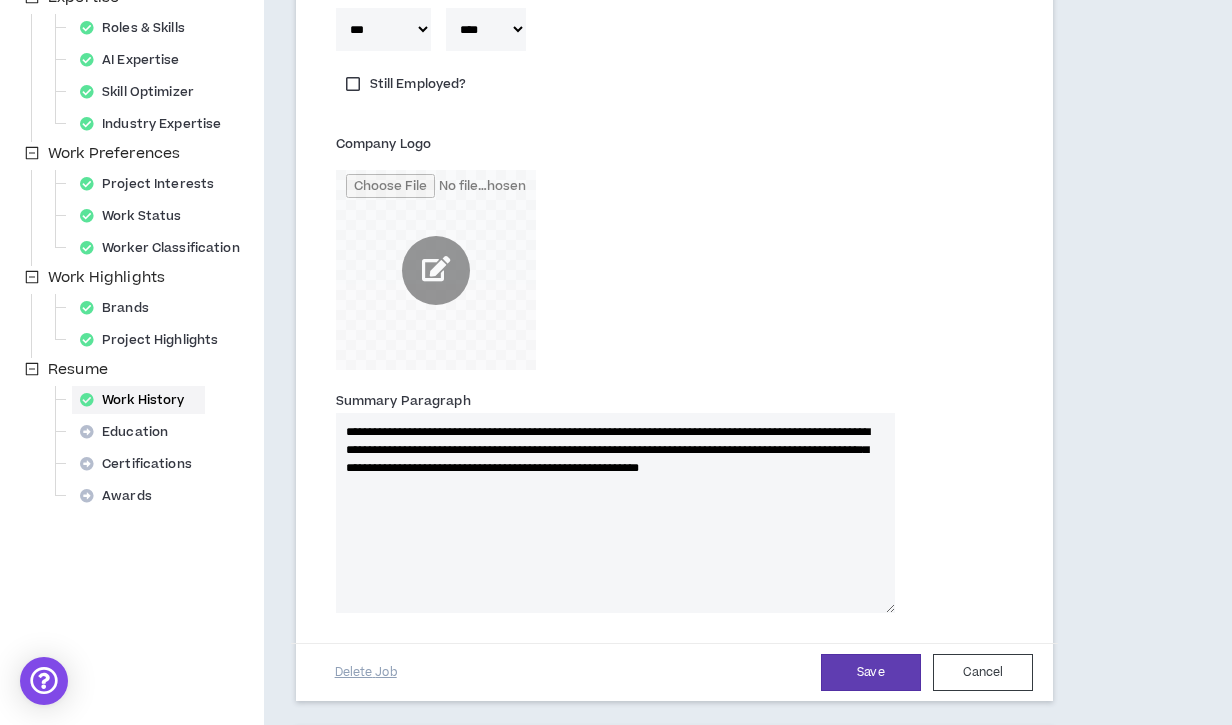 click at bounding box center [436, 270] 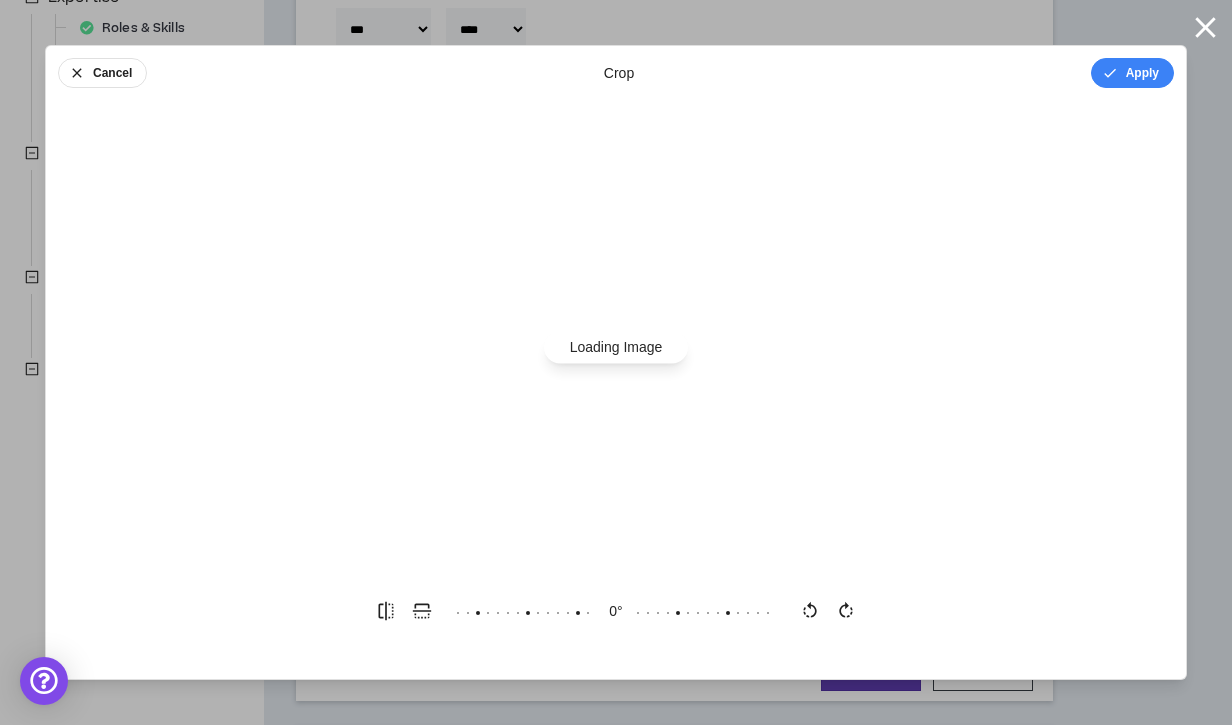 scroll, scrollTop: 0, scrollLeft: 0, axis: both 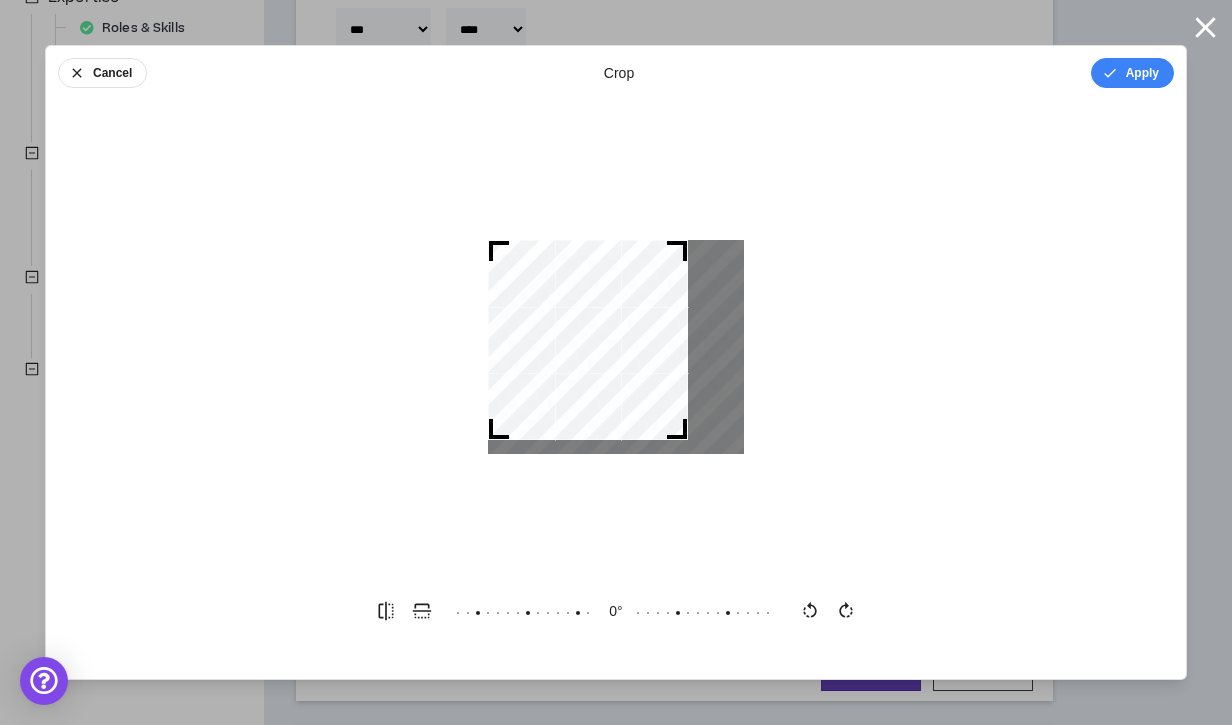 drag, startPoint x: 514, startPoint y: 440, endPoint x: 500, endPoint y: 441, distance: 14.035668 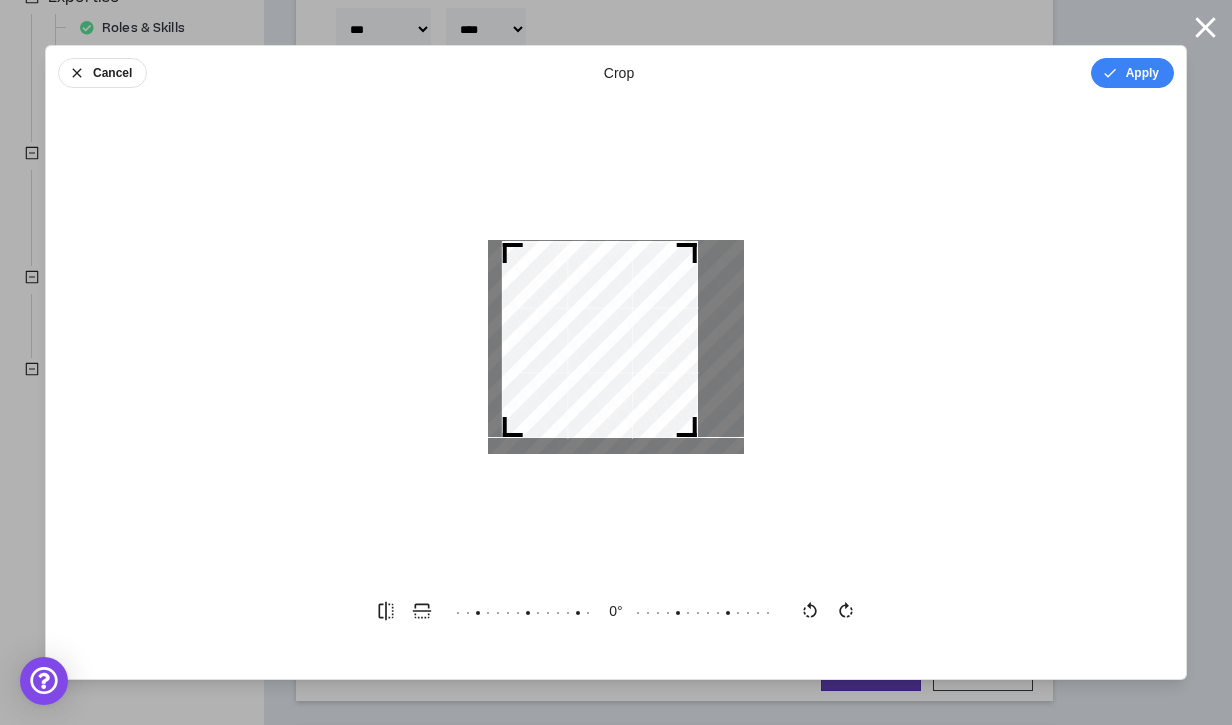 drag, startPoint x: 579, startPoint y: 346, endPoint x: 590, endPoint y: 348, distance: 11.18034 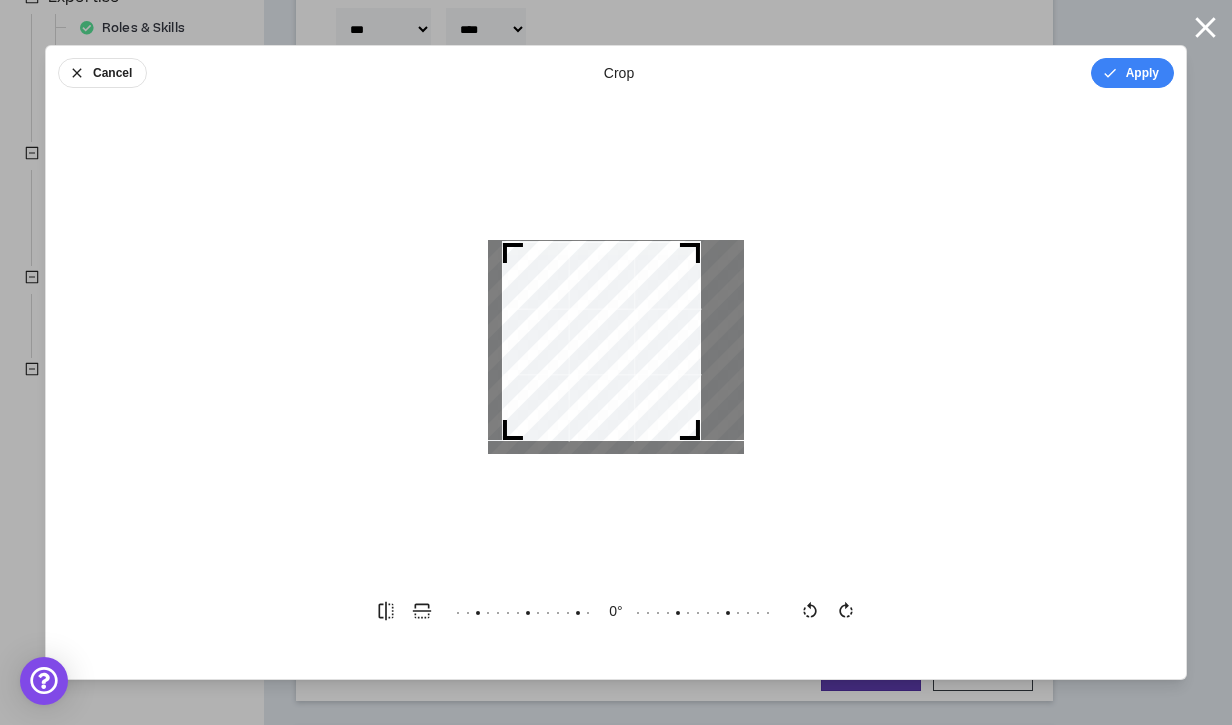 drag, startPoint x: 693, startPoint y: 431, endPoint x: 712, endPoint y: 486, distance: 58.189346 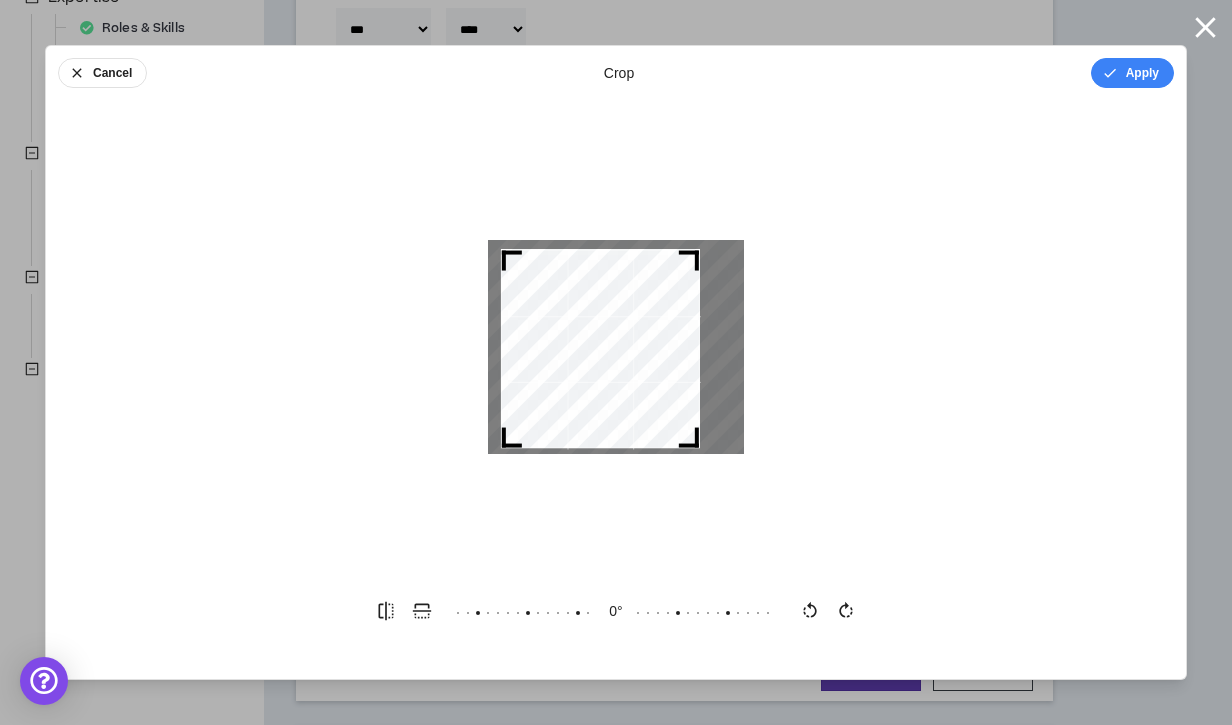 click at bounding box center [600, 348] 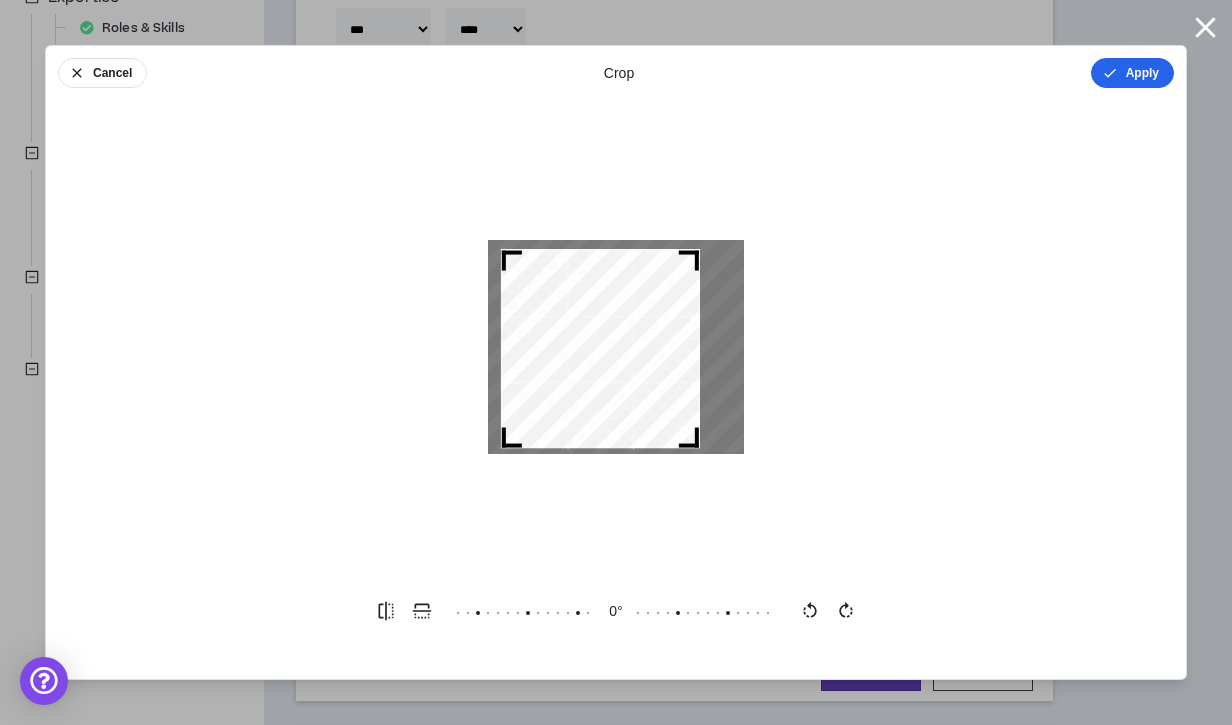 click on "Apply" at bounding box center (1132, 73) 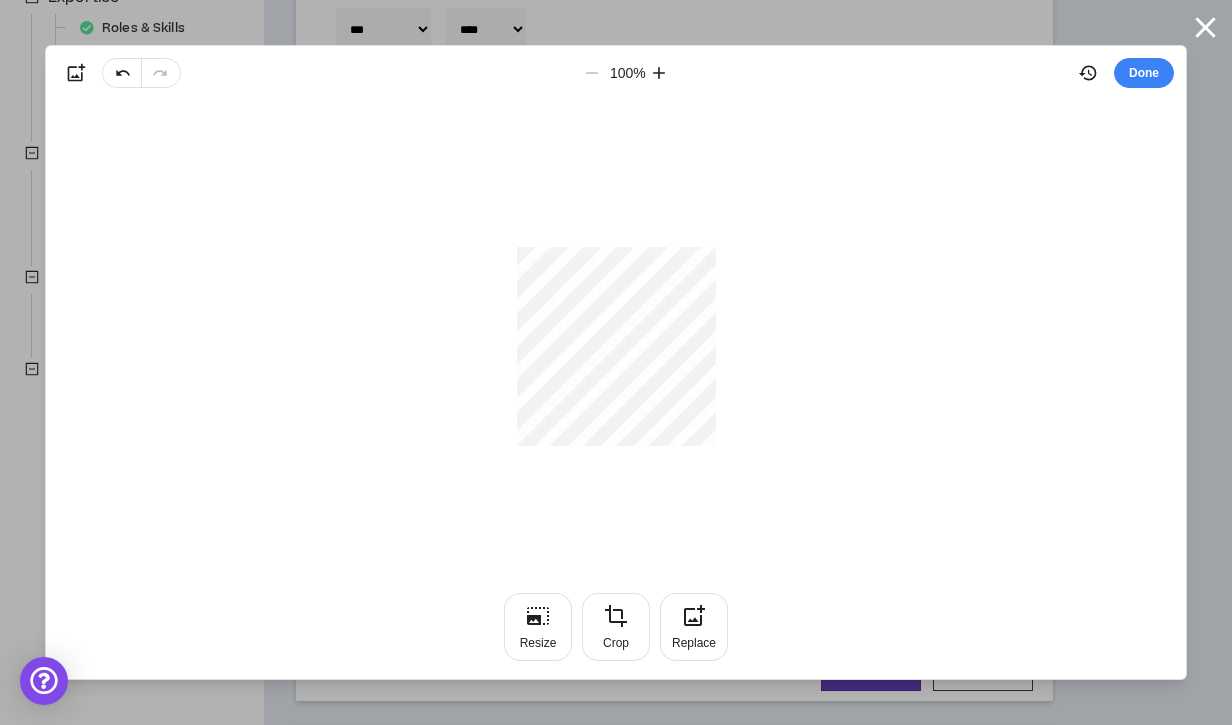 click on "Done" at bounding box center [1144, 73] 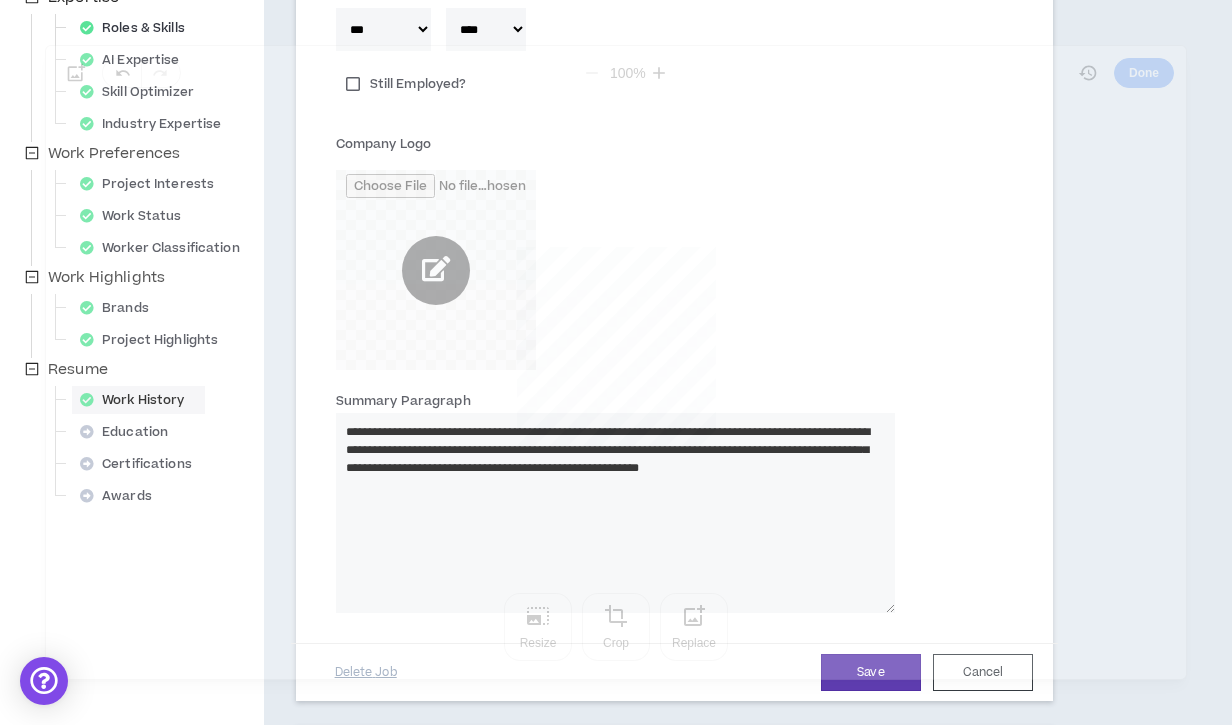 type 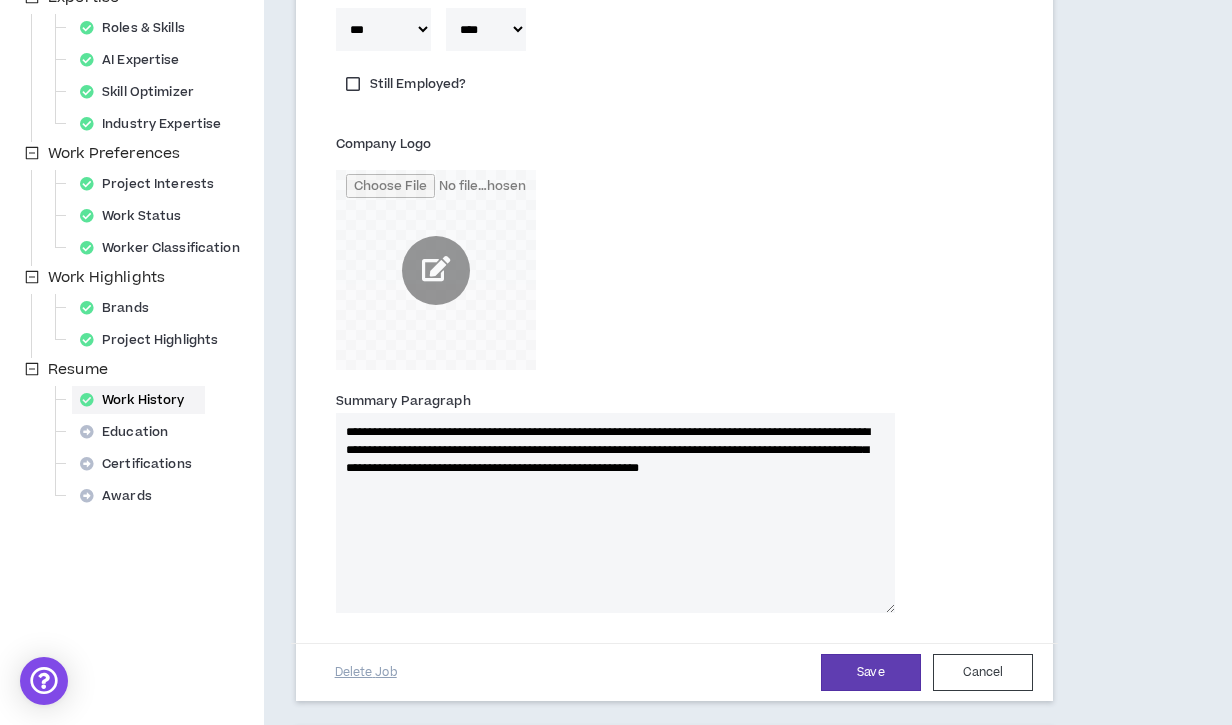 click on "**********" at bounding box center (615, 513) 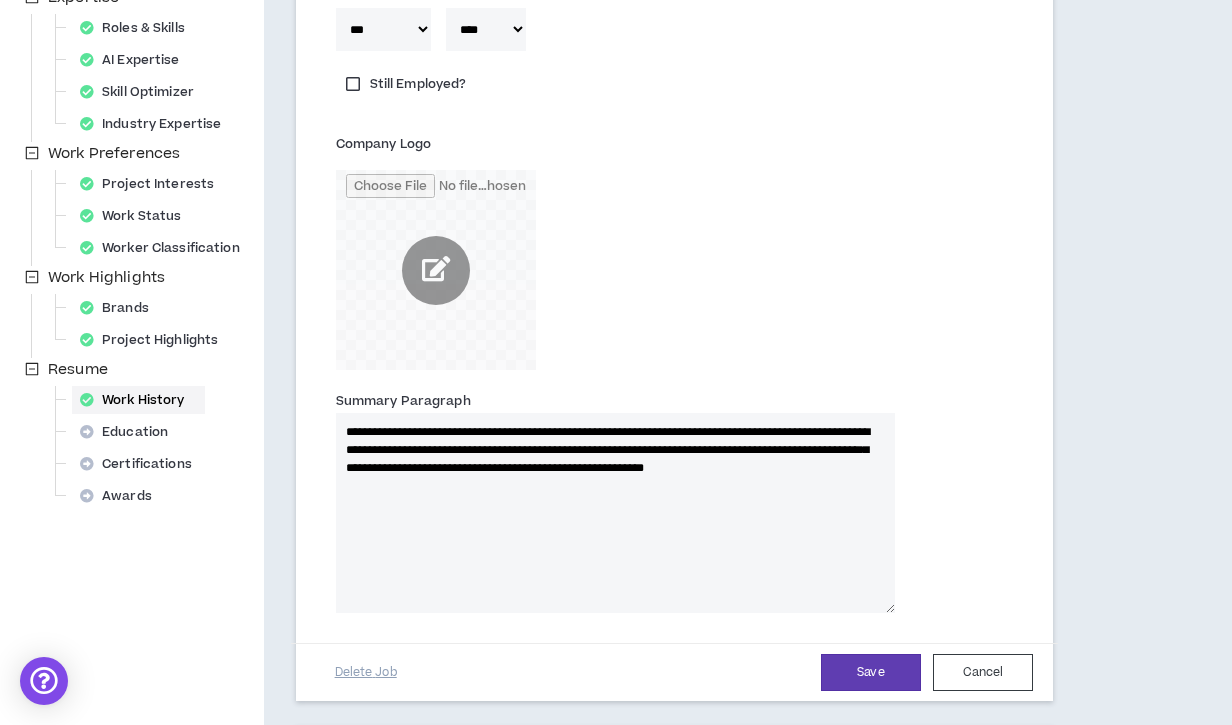 type 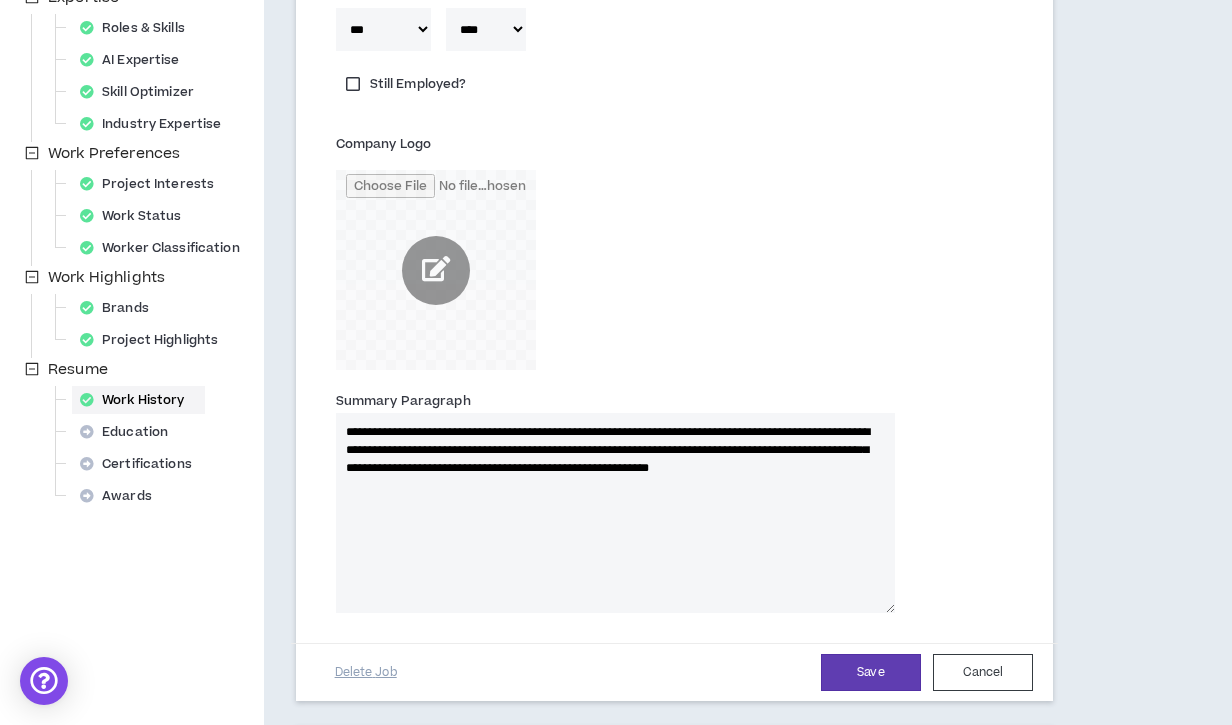 type 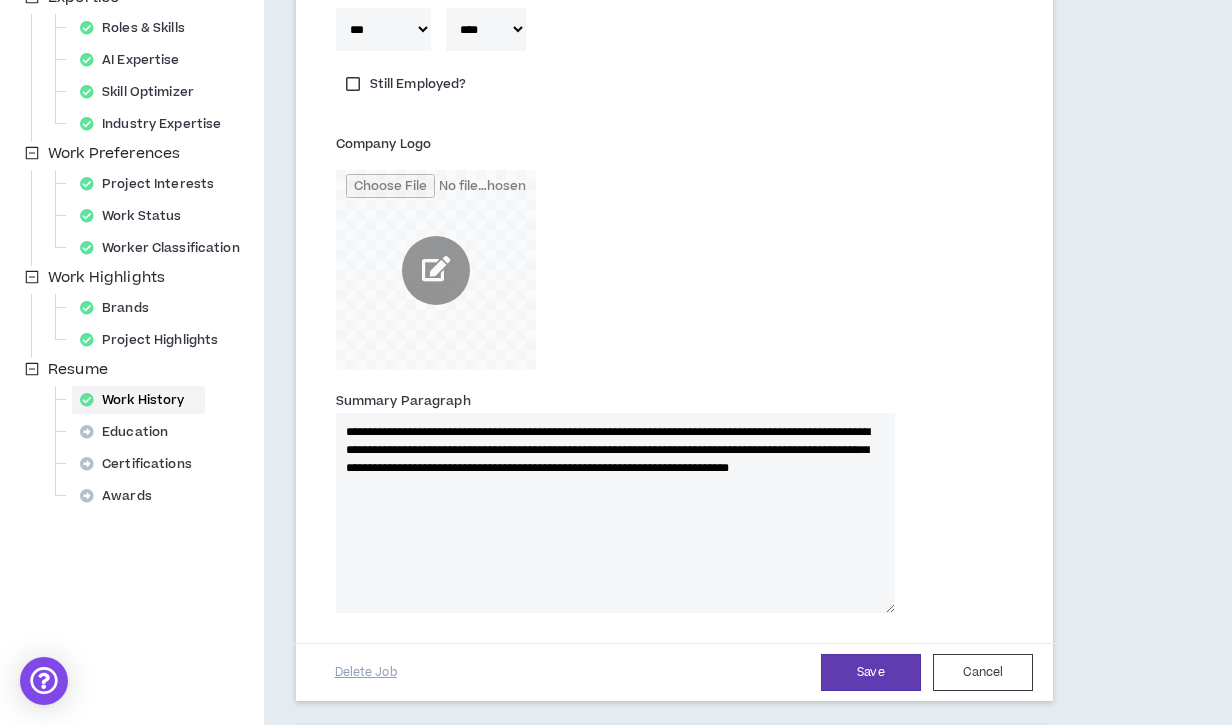 type on "**********" 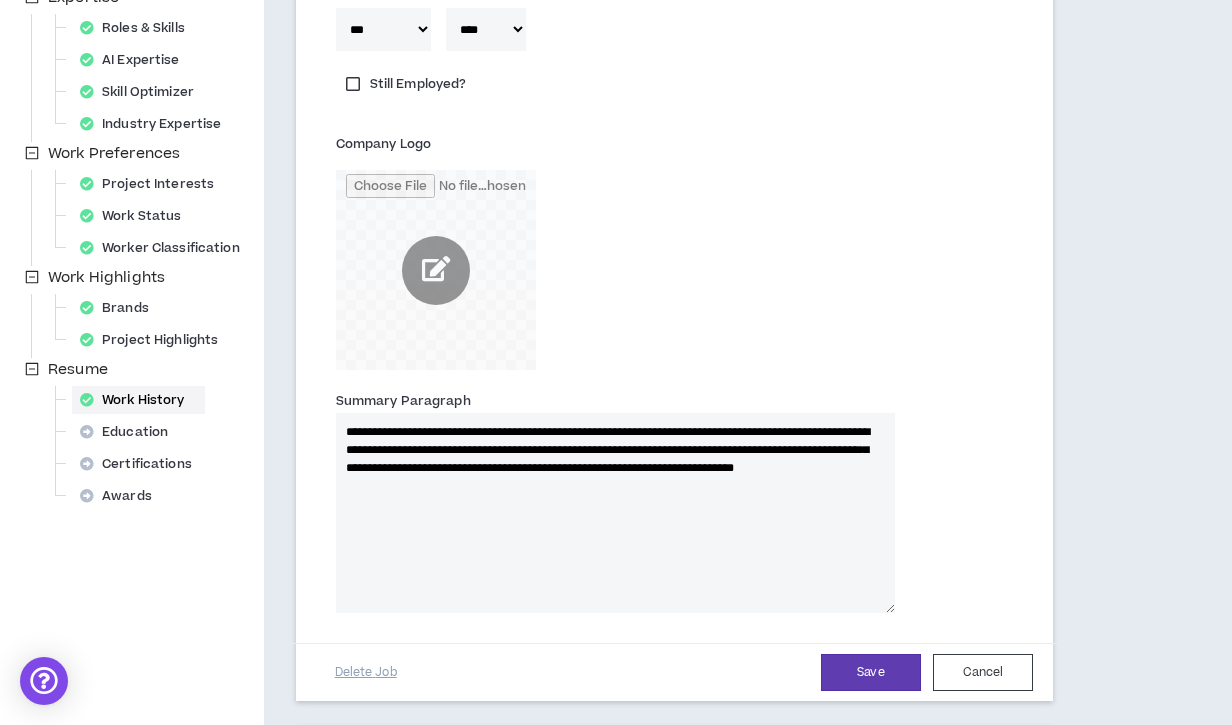 type 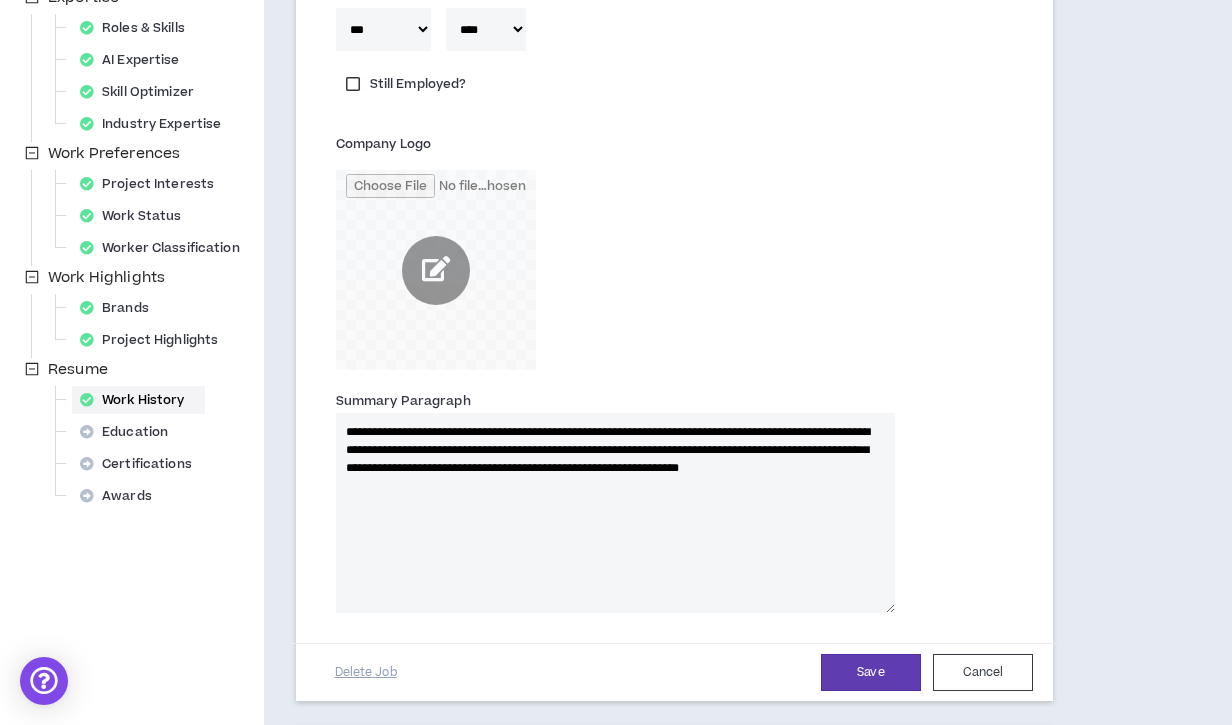 type on "**********" 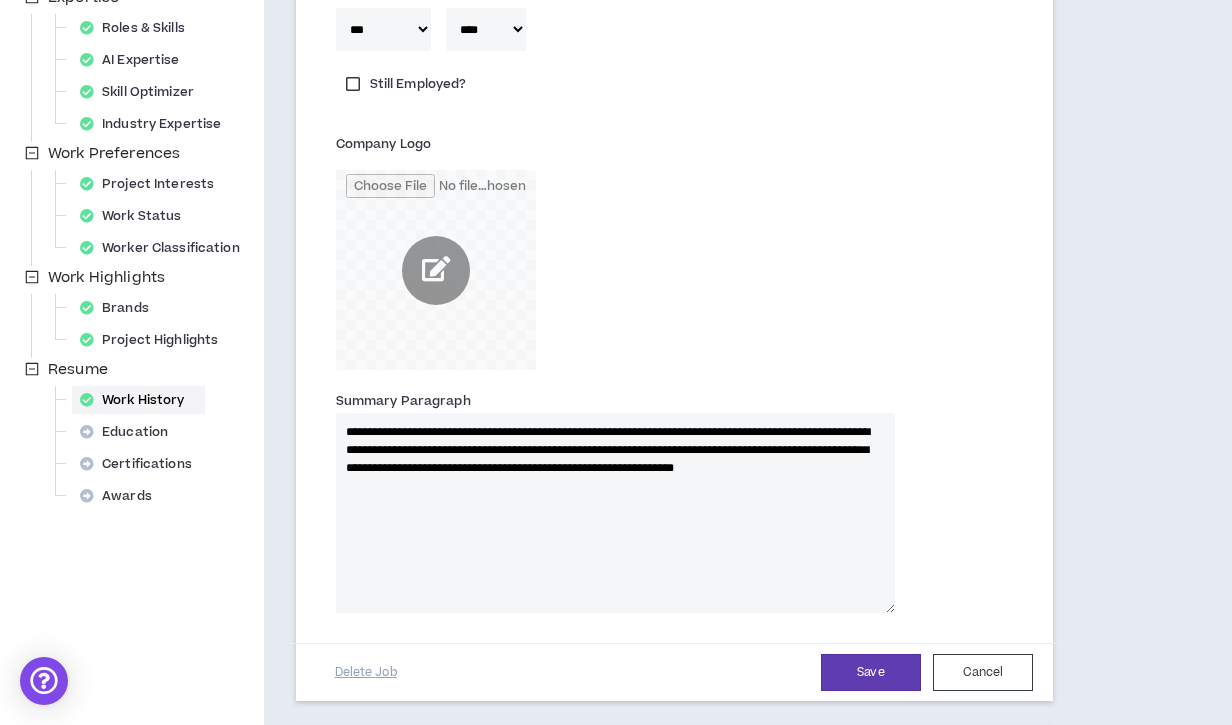 type 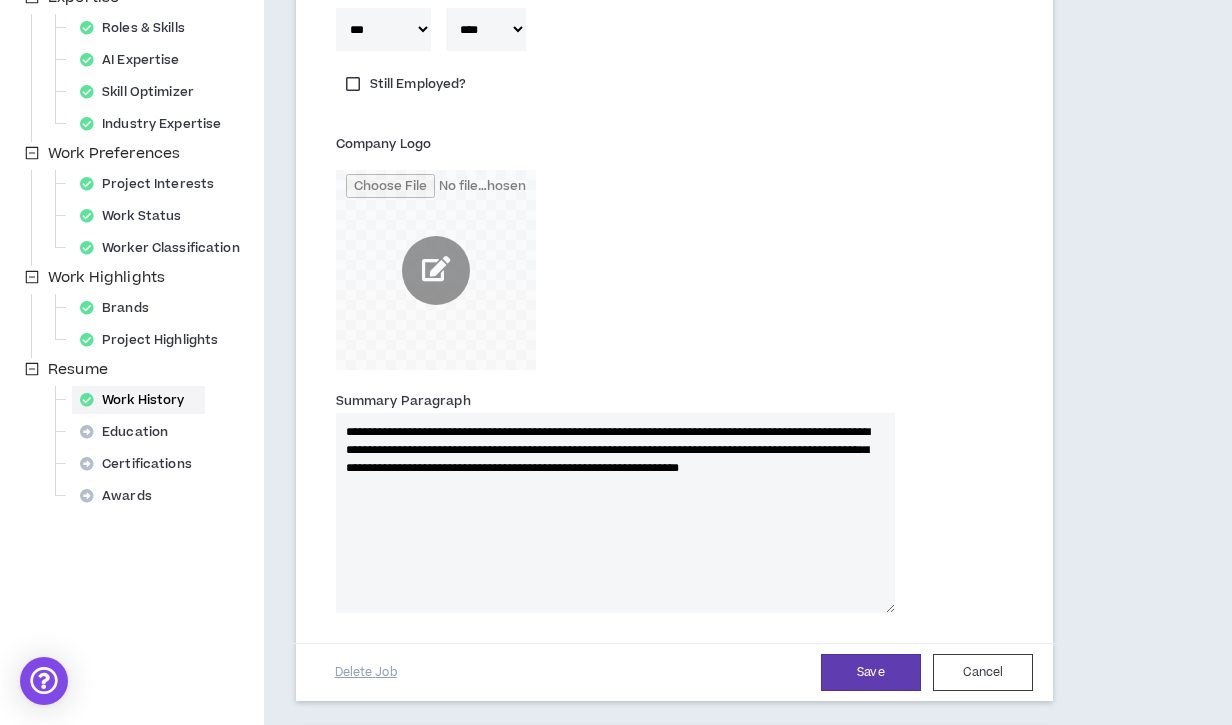 type 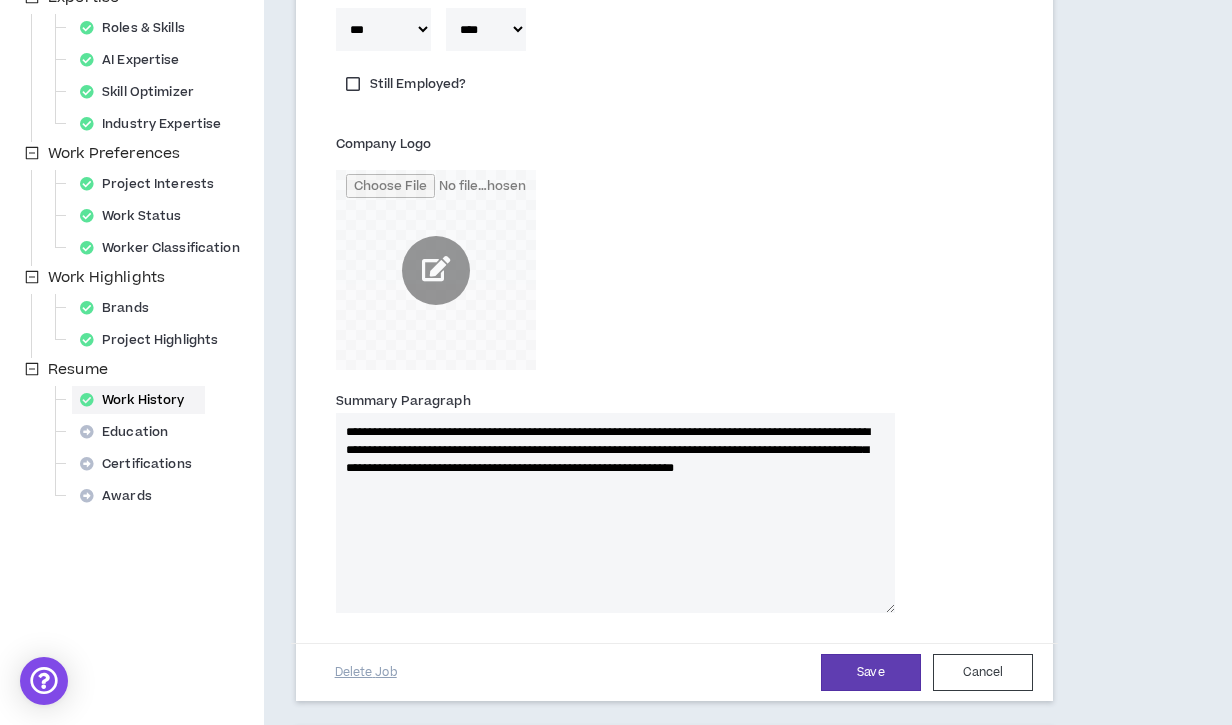 type on "**********" 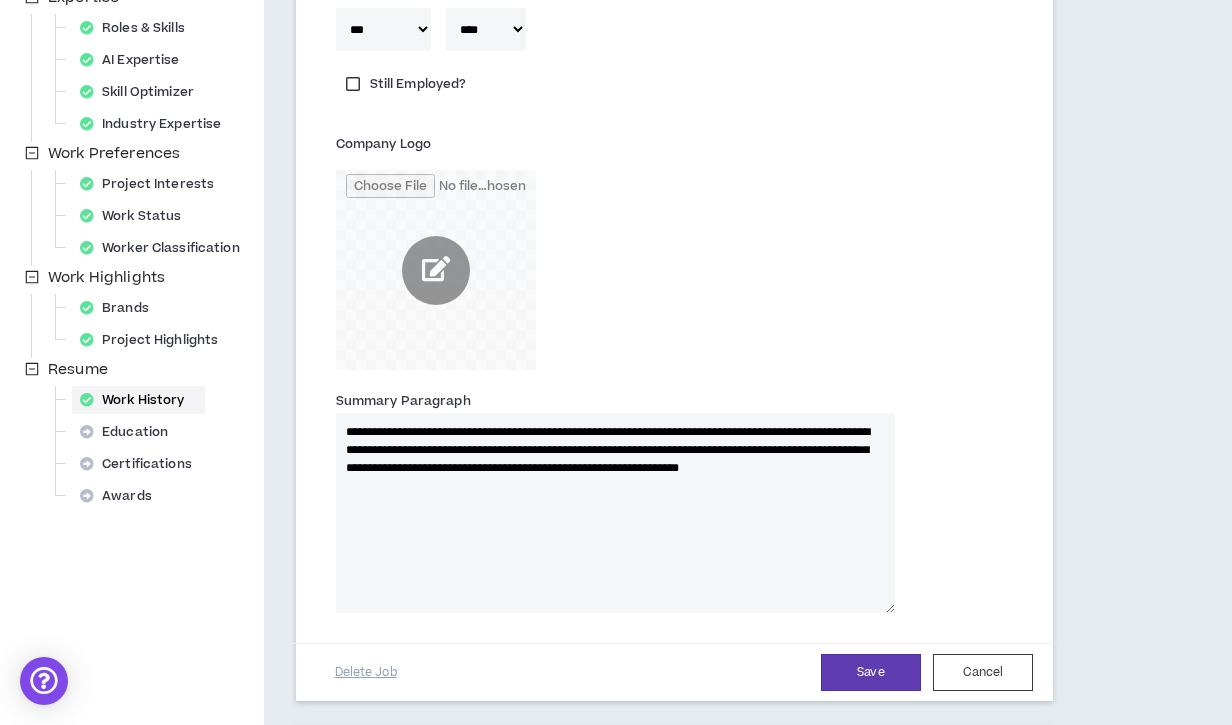 type 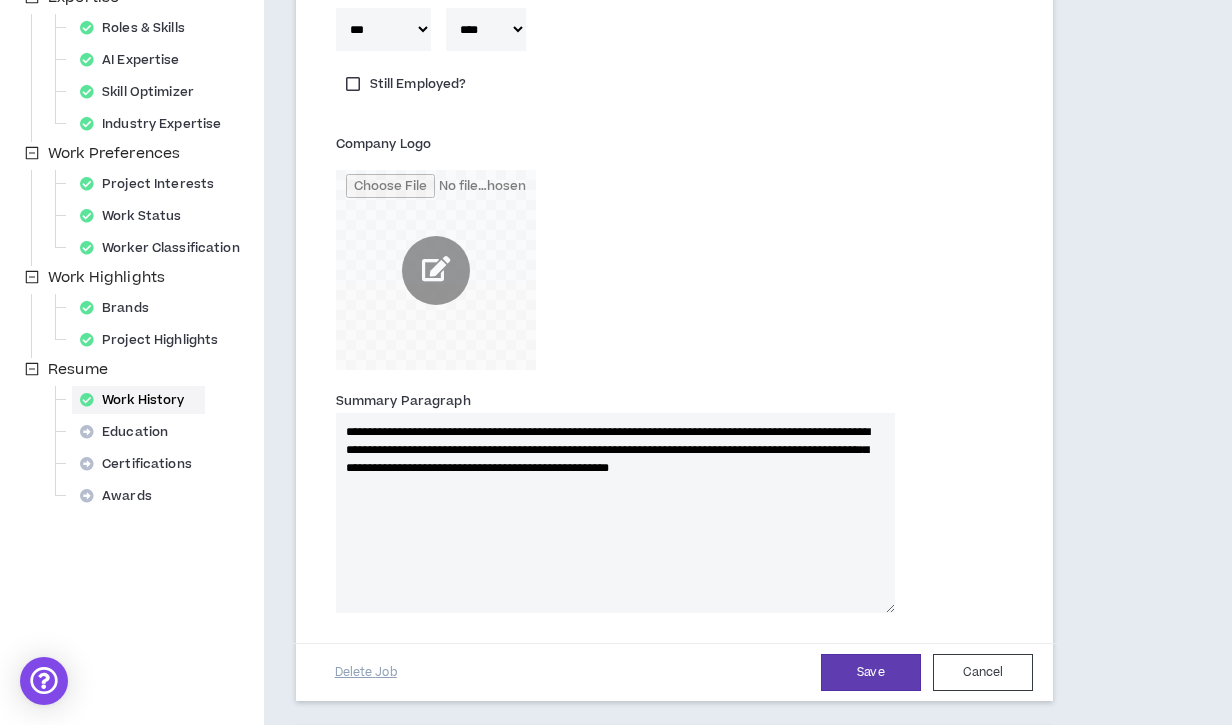 type on "**********" 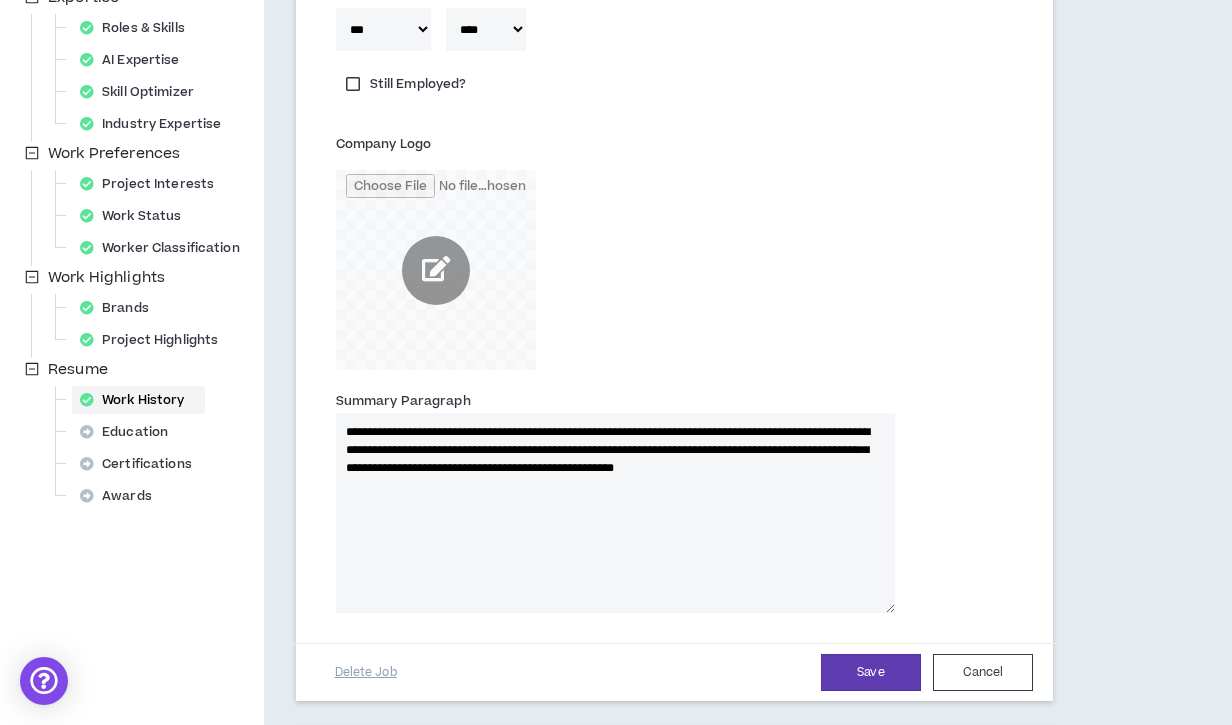 type 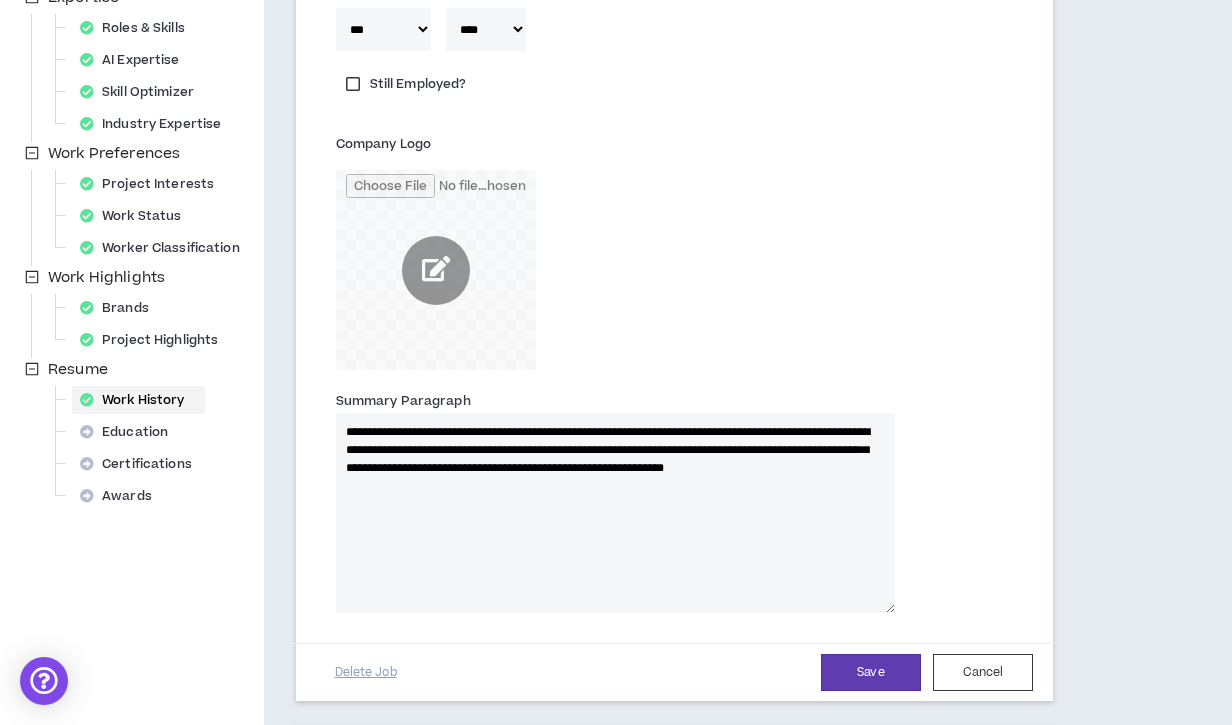 type on "**********" 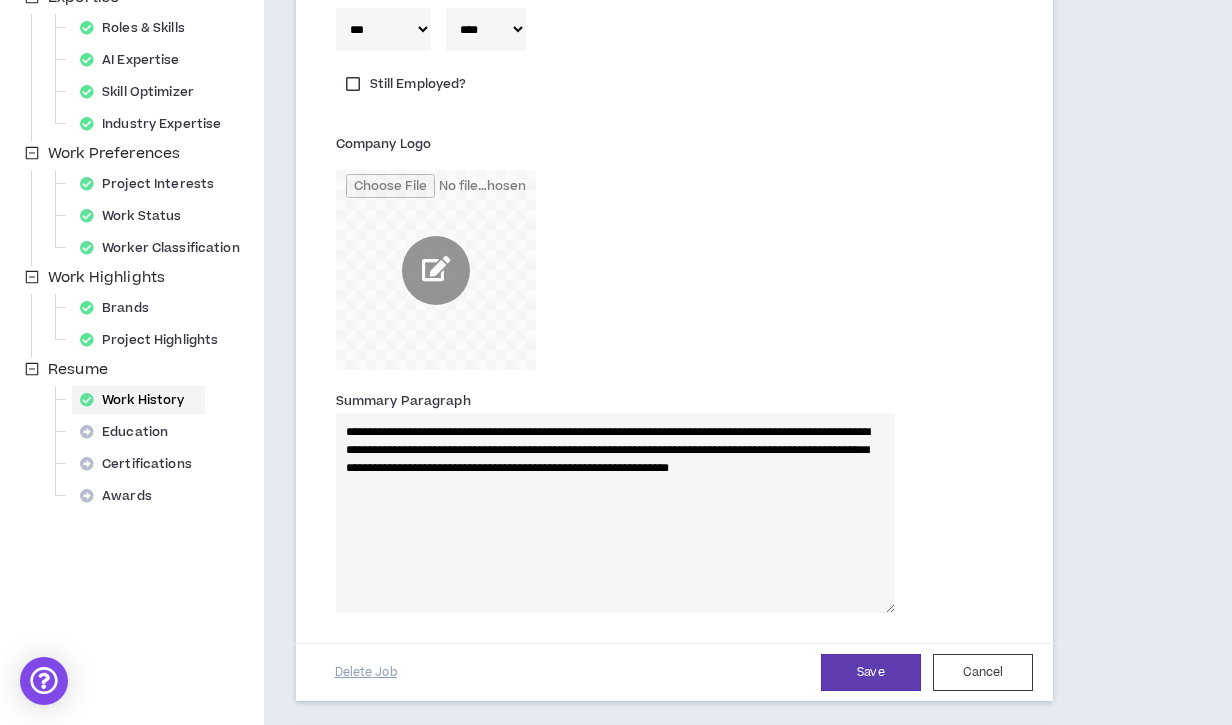 type 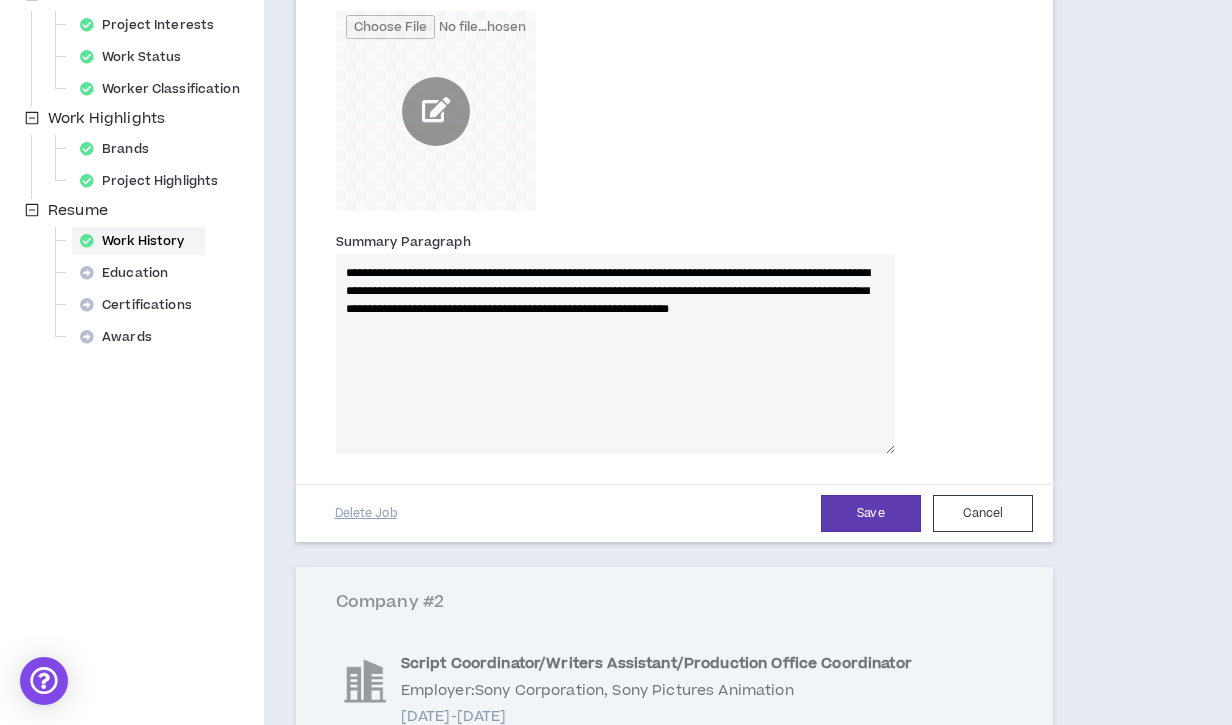 scroll, scrollTop: 526, scrollLeft: 0, axis: vertical 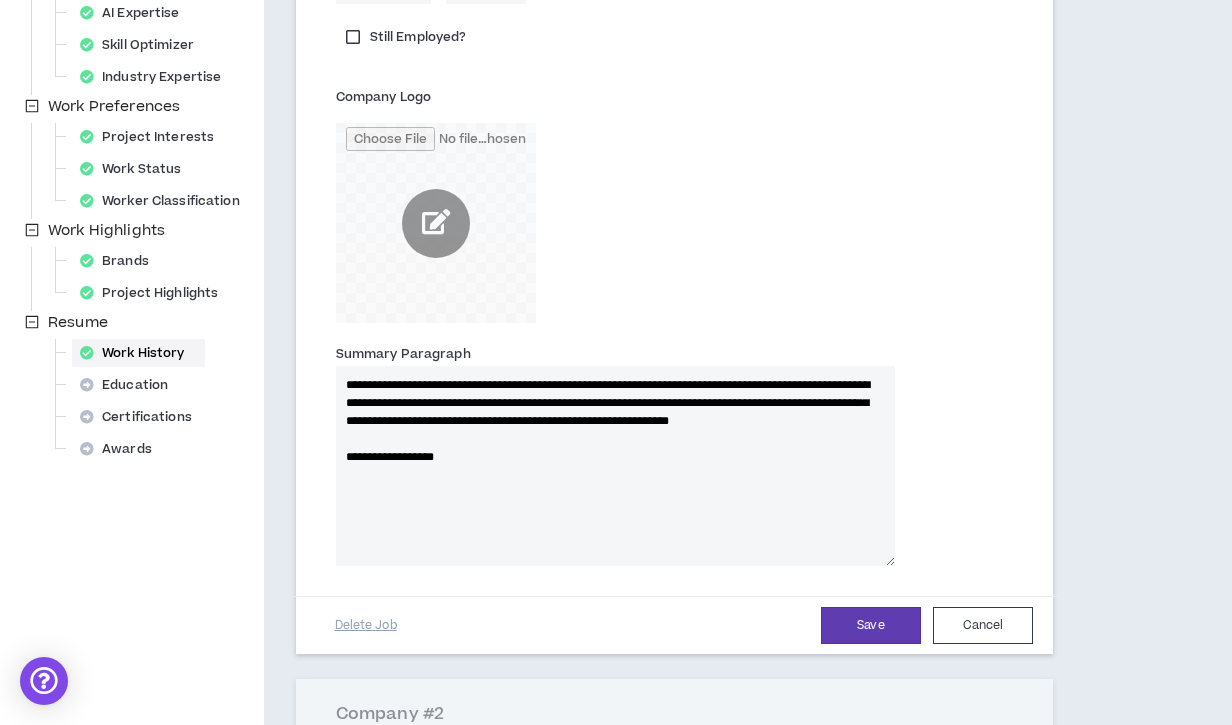 type on "**********" 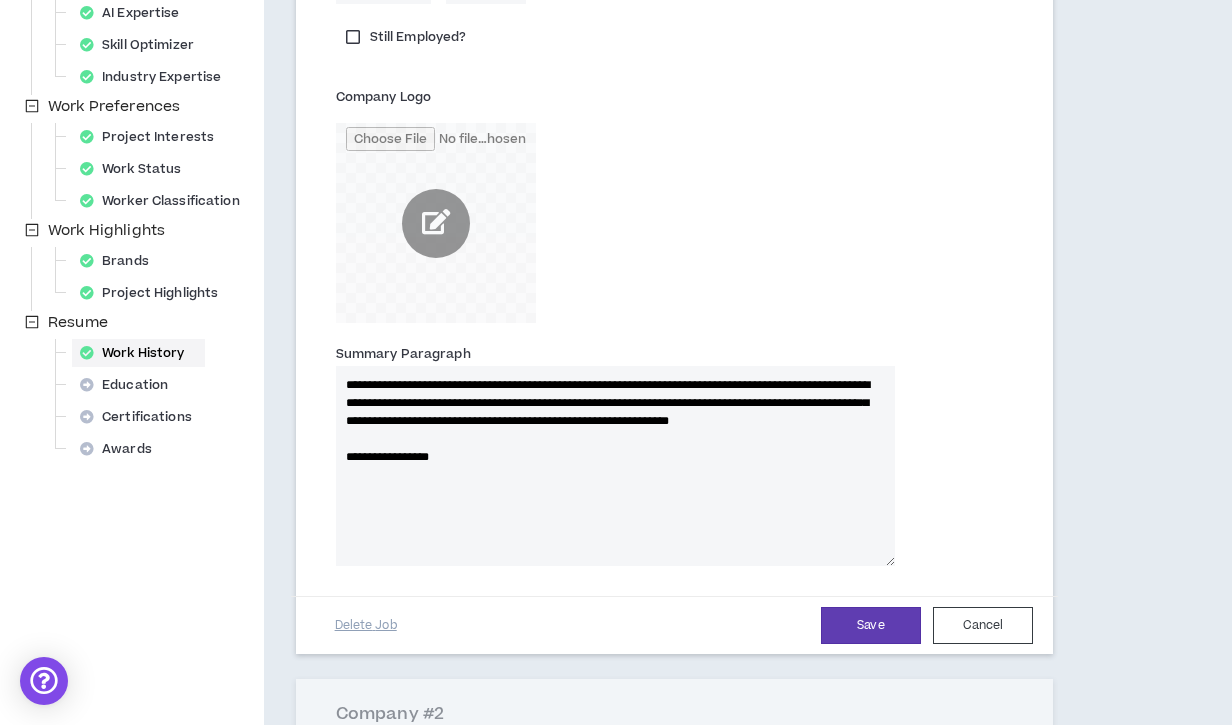 type 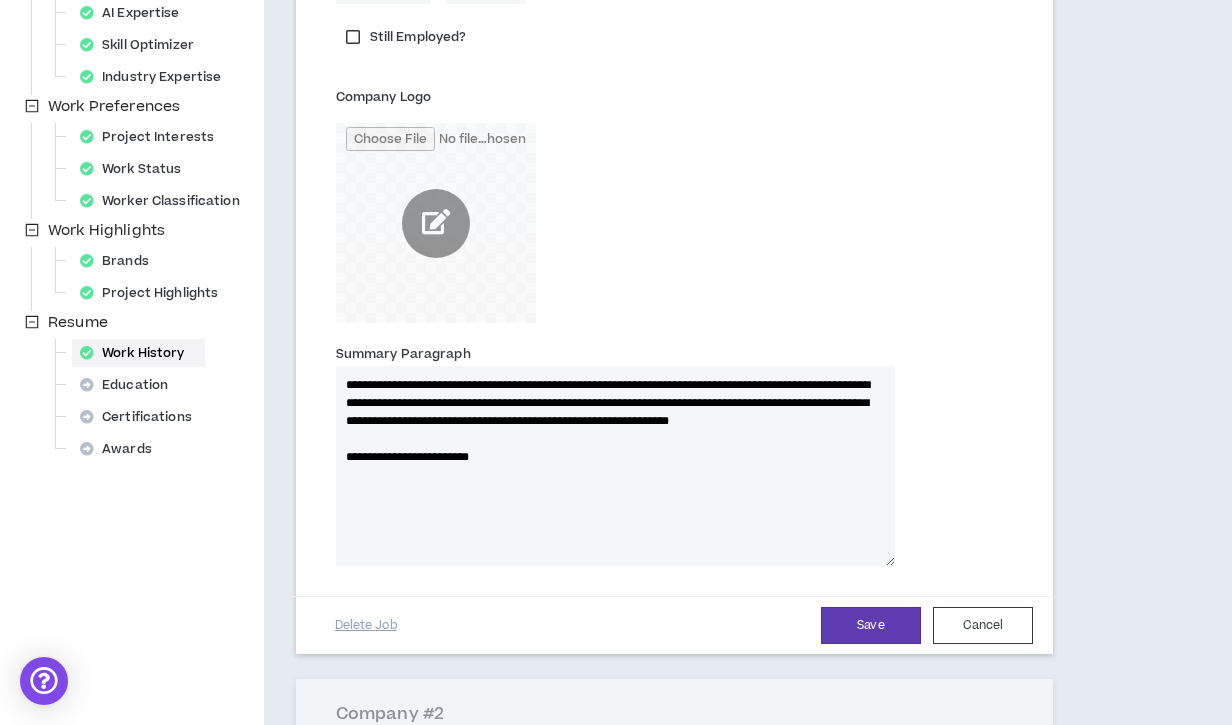 type on "**********" 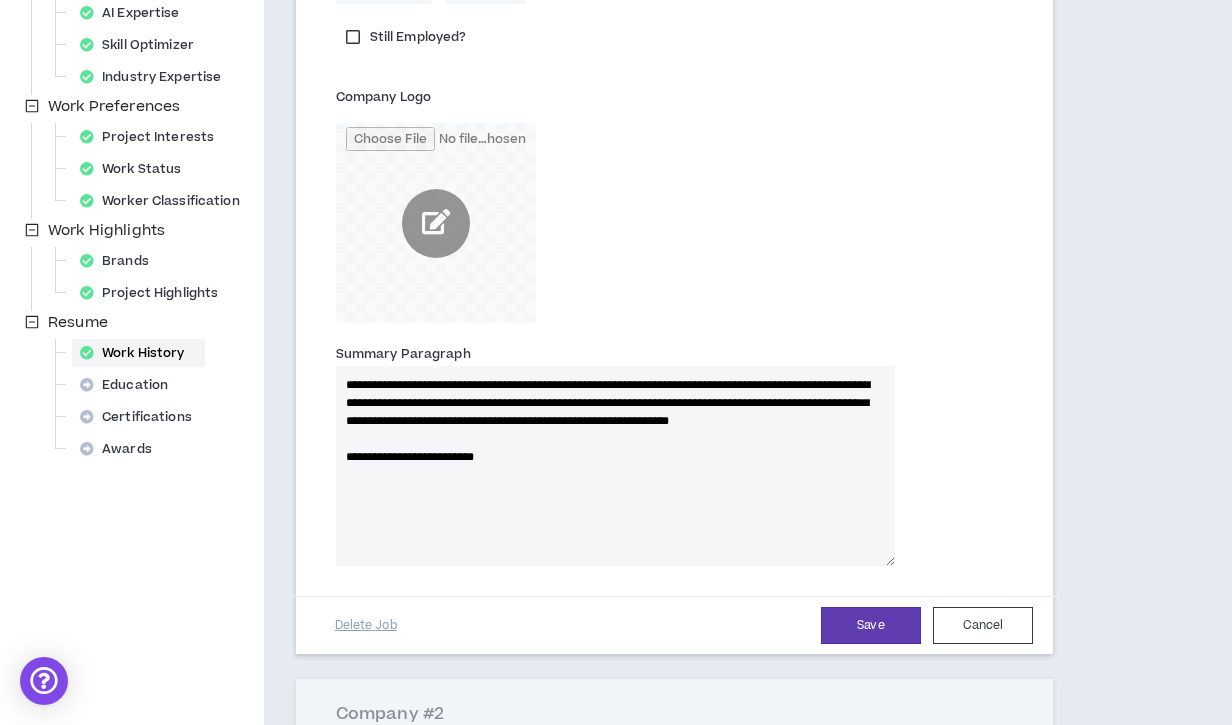type 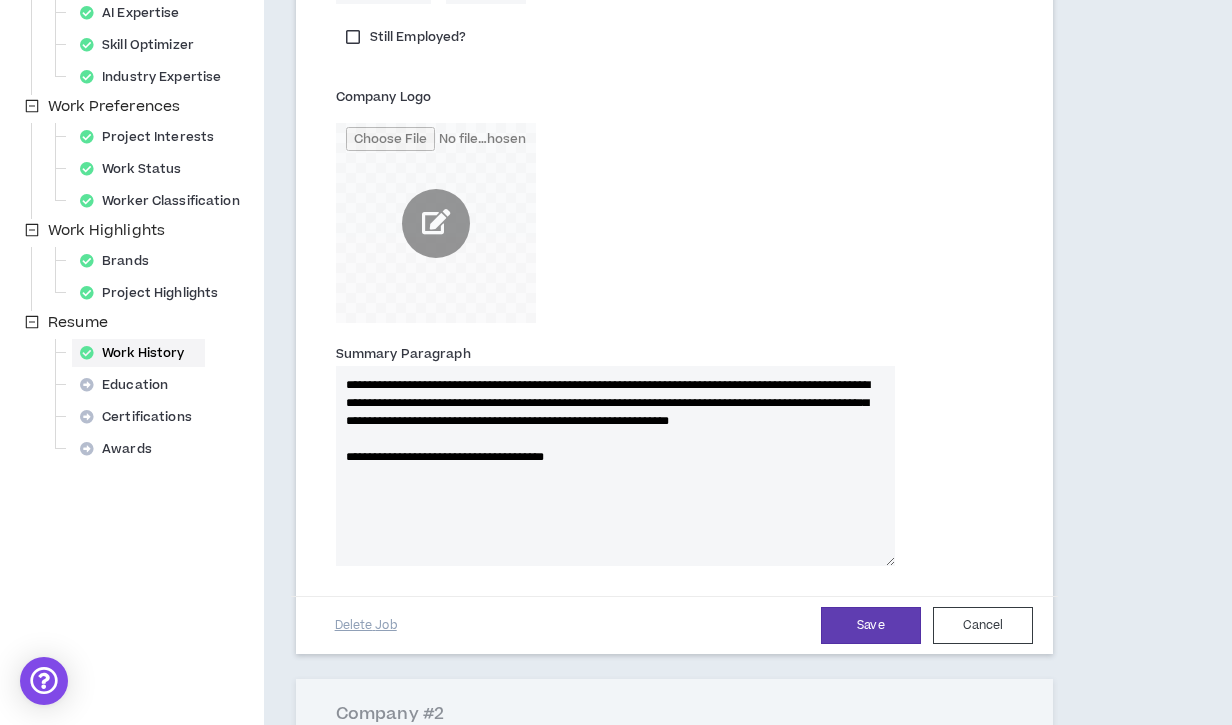 type on "**********" 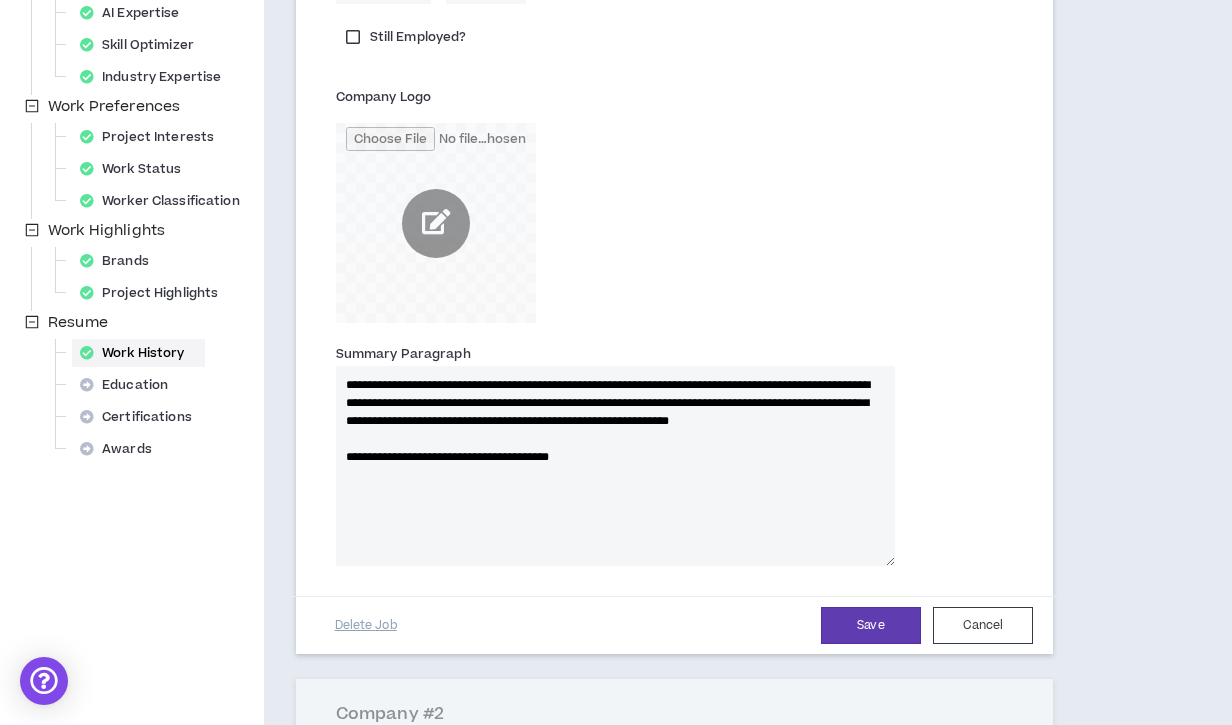 type 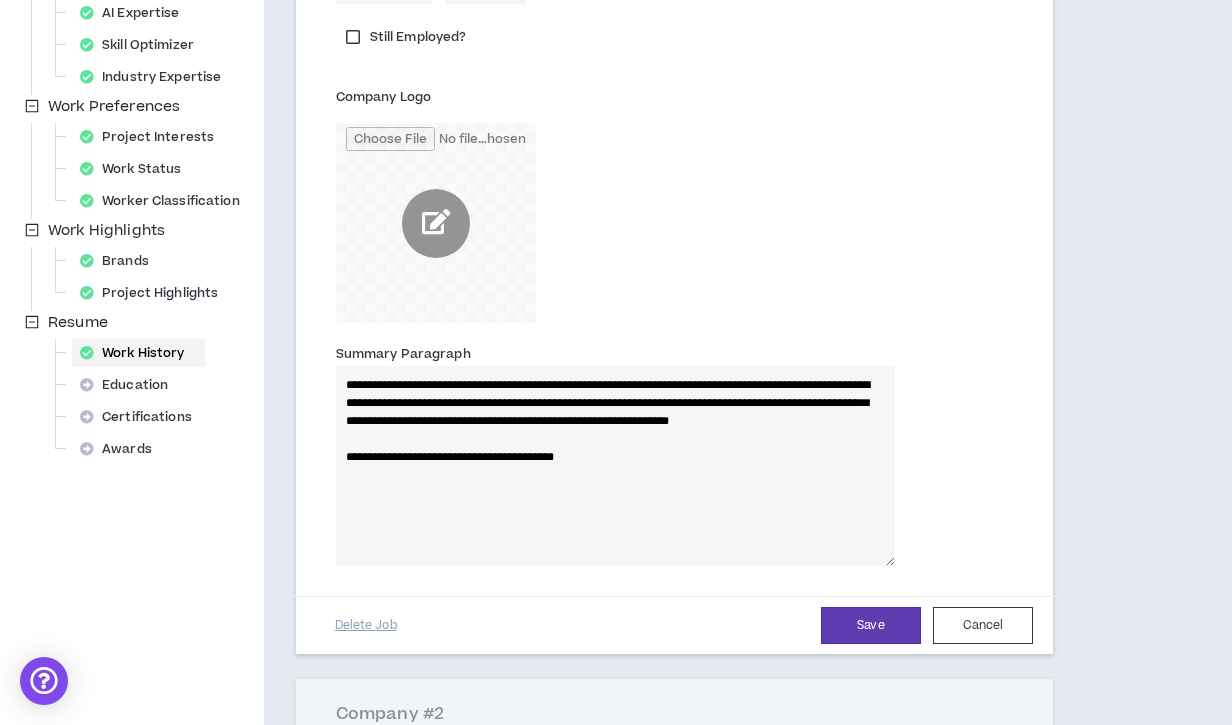 type on "**********" 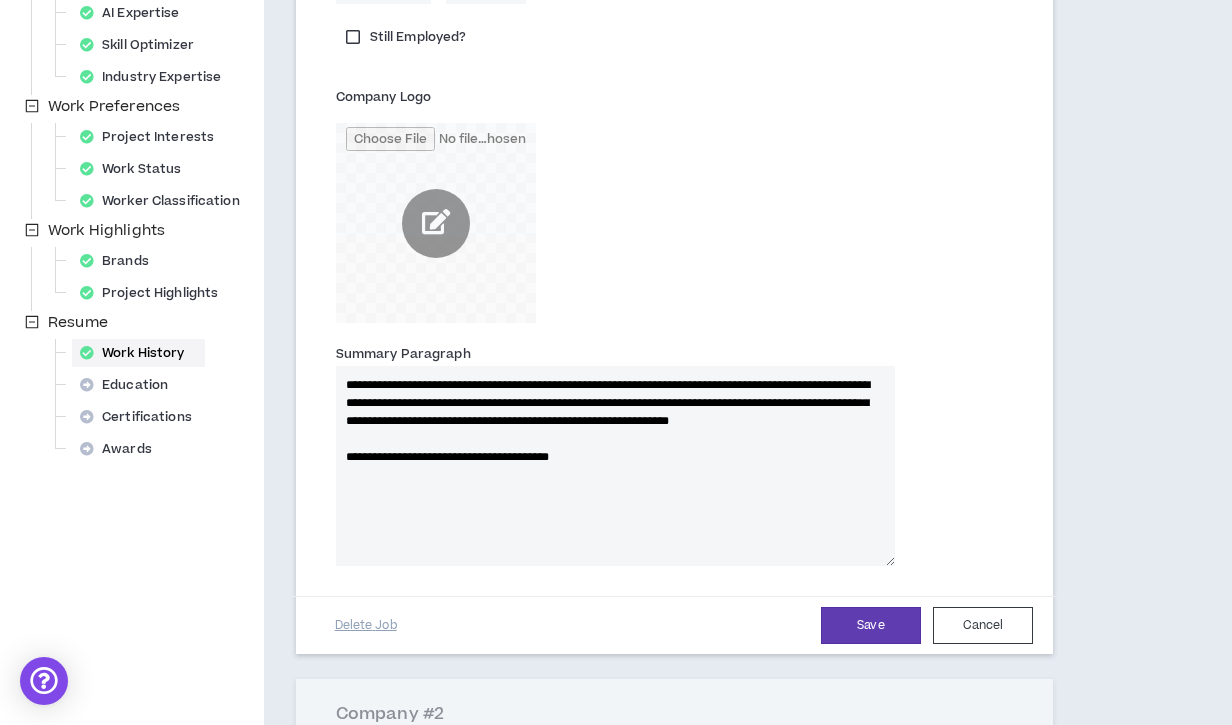 type 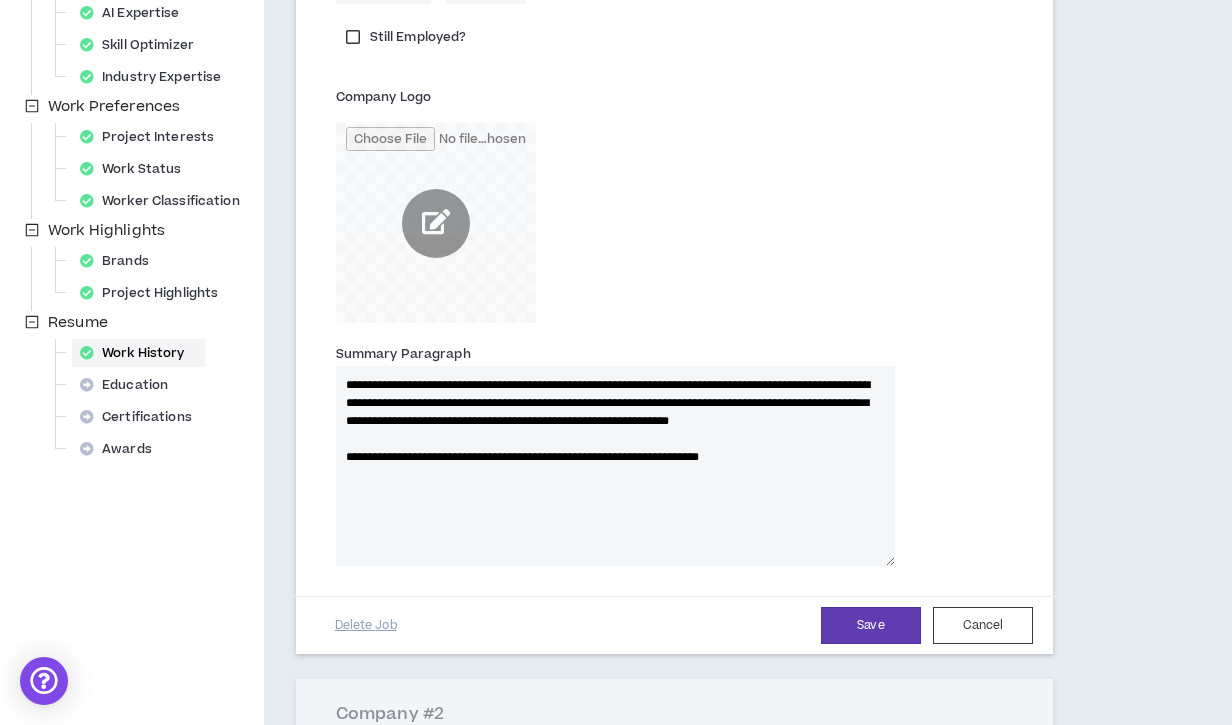 type on "**********" 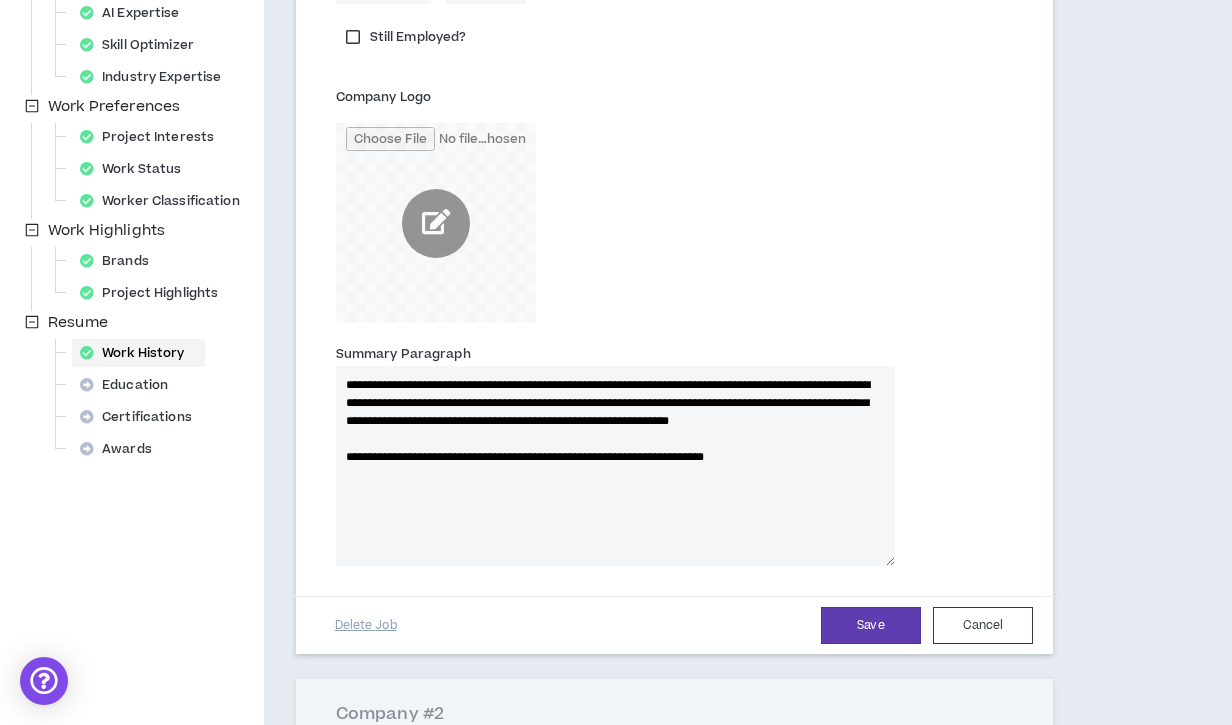 type 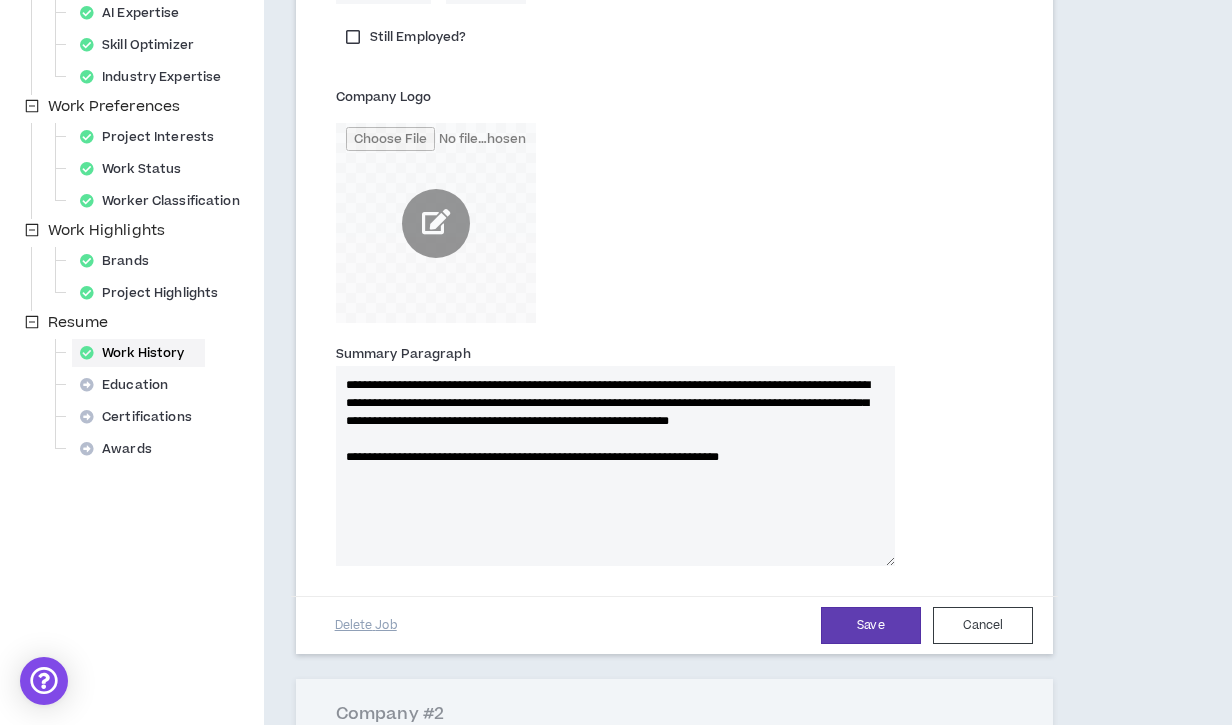 type on "**********" 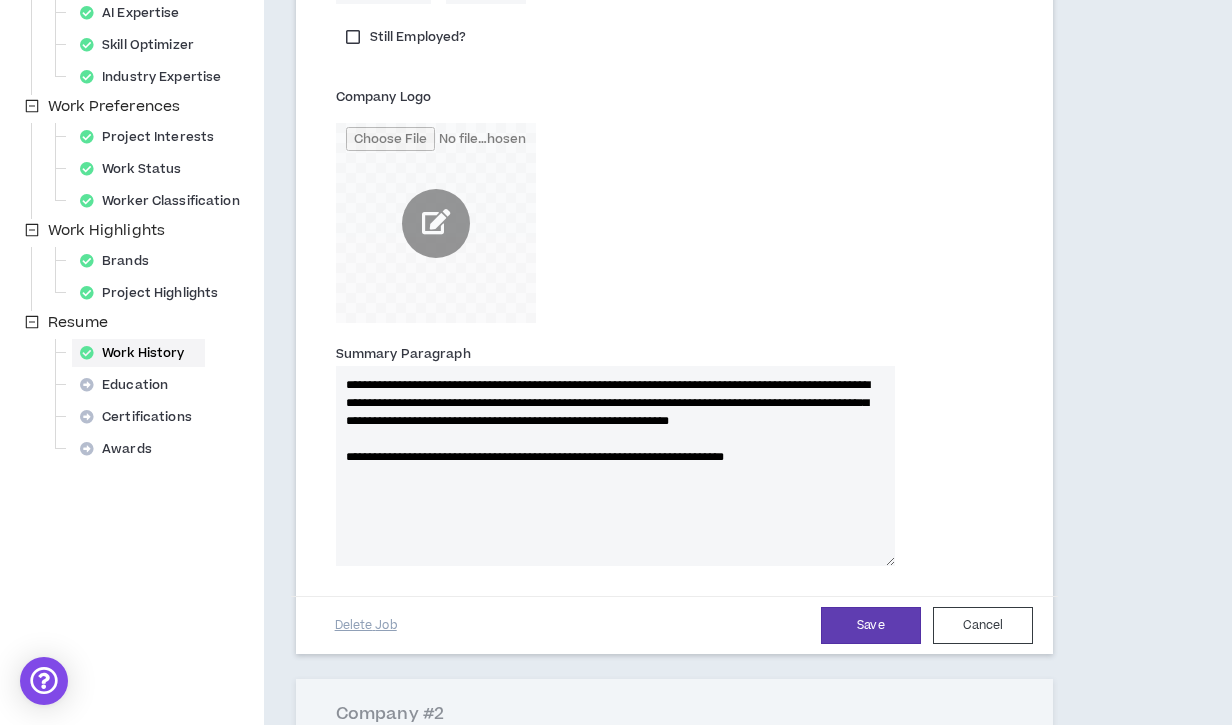 type 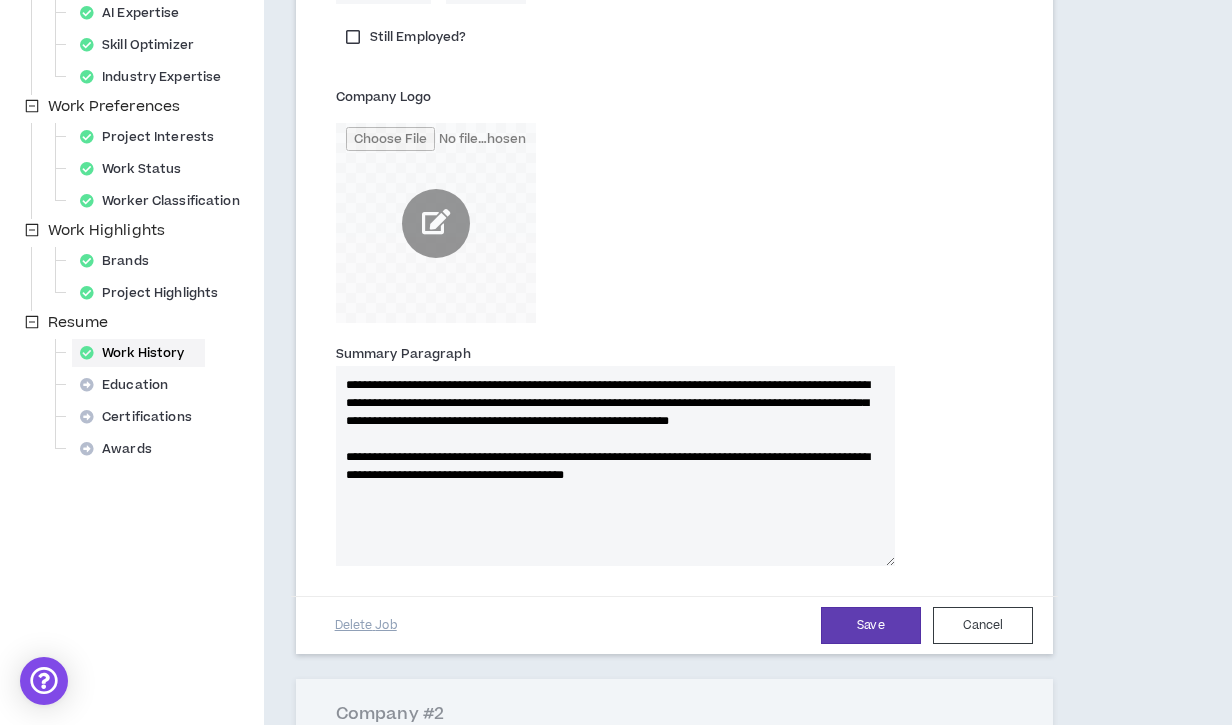 type on "**********" 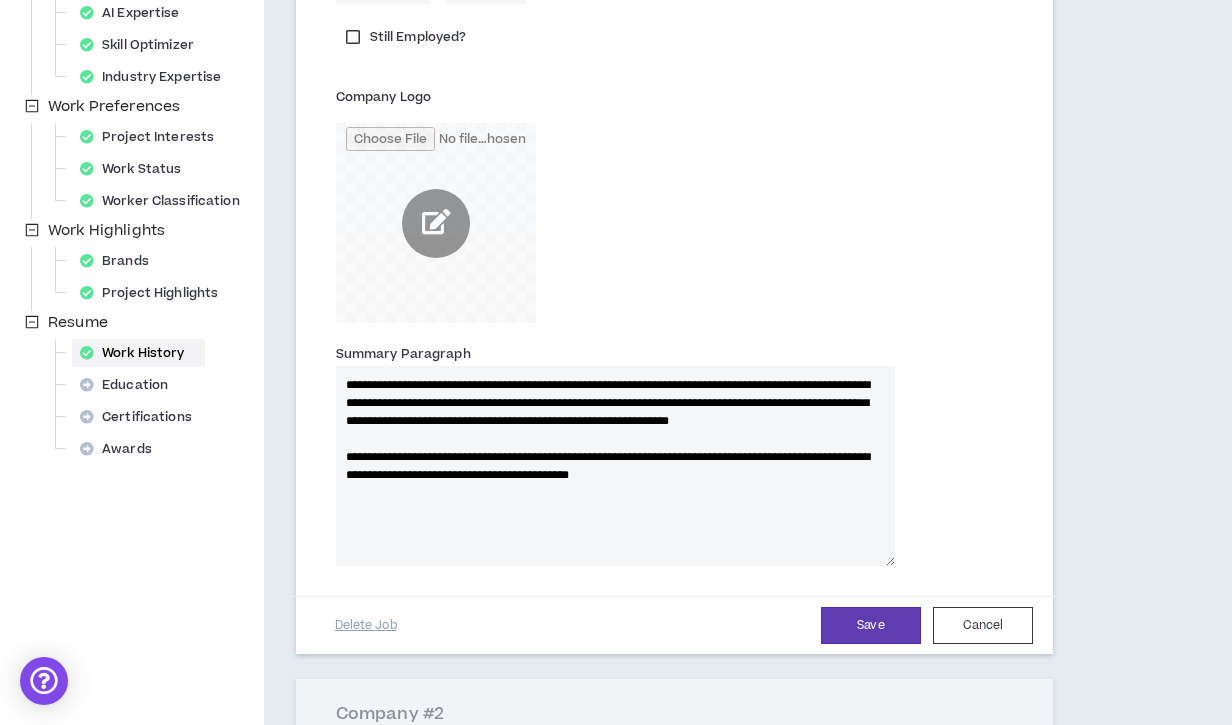 type 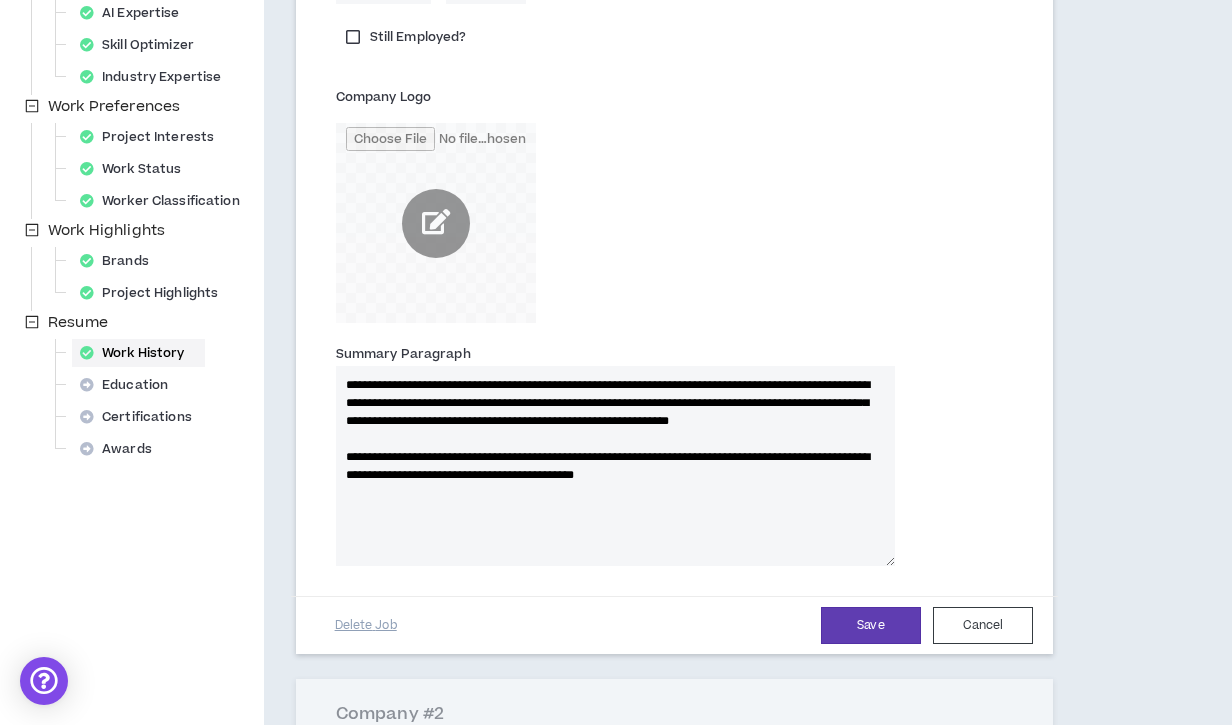 type on "**********" 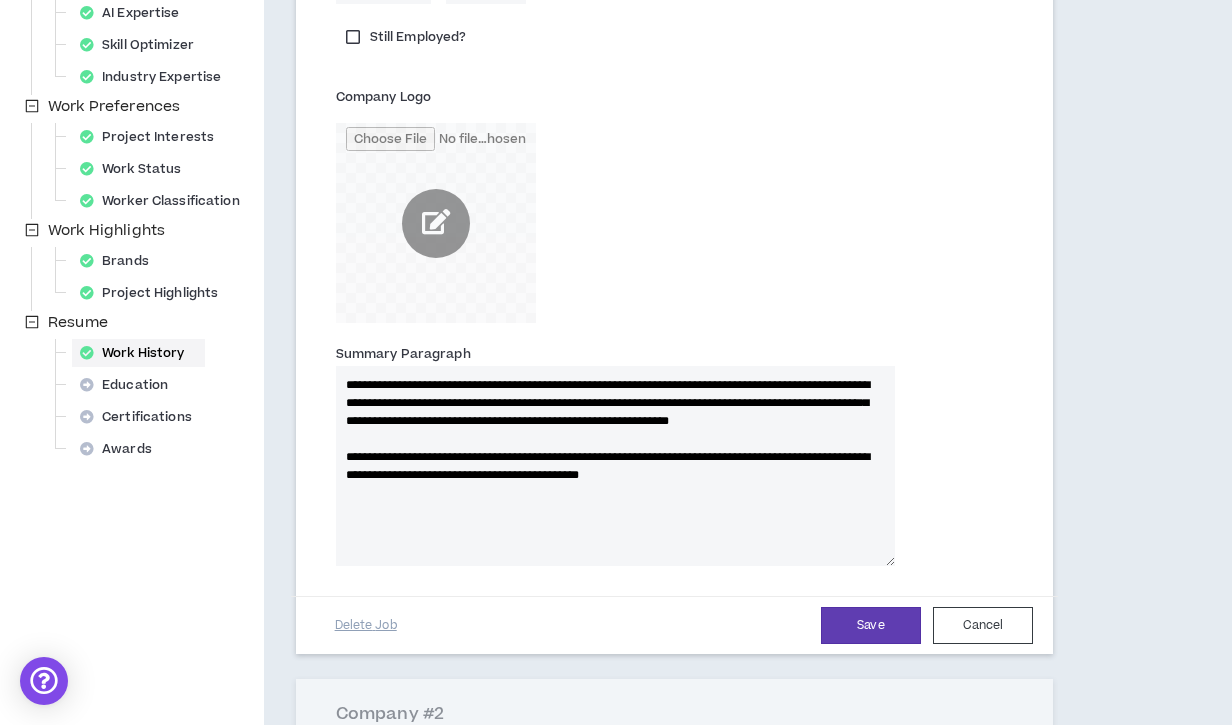 type 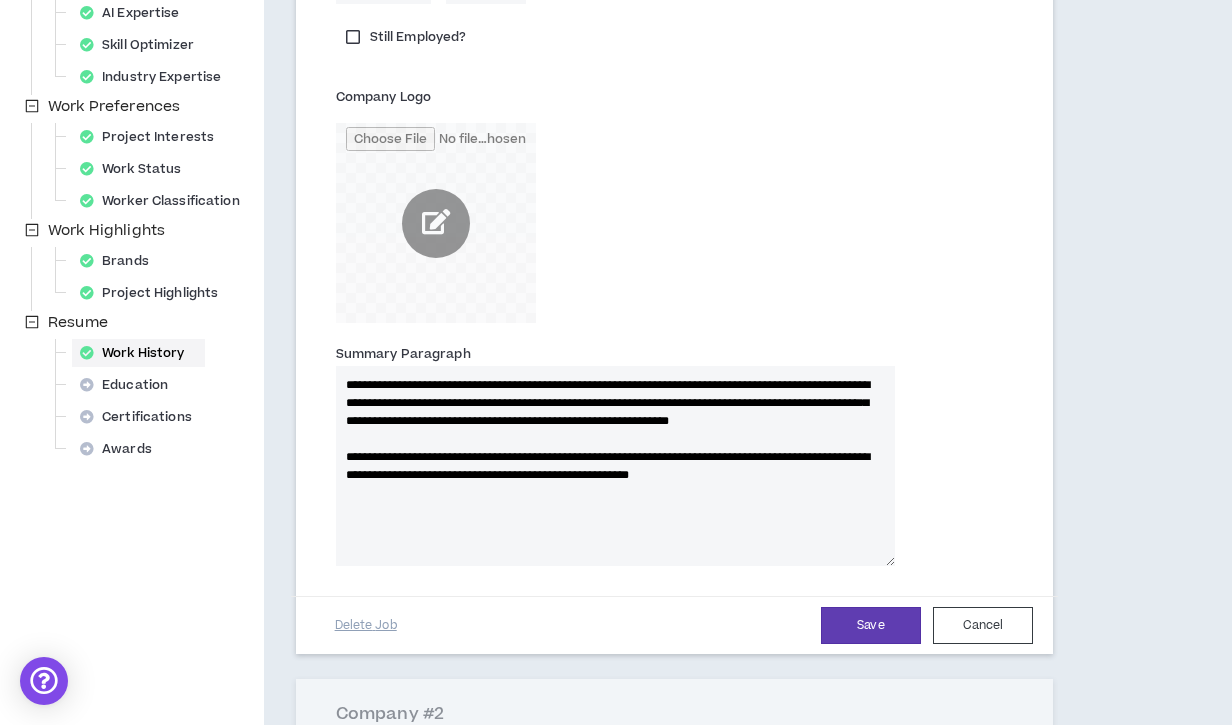 type on "**********" 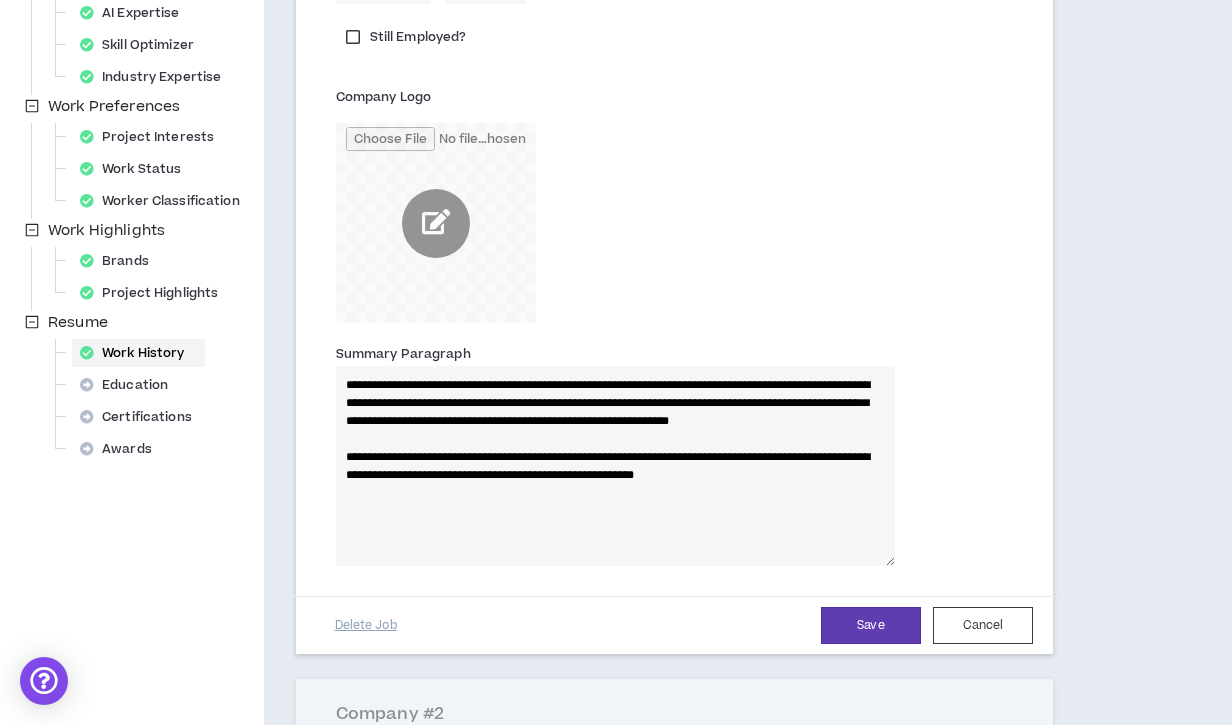 type 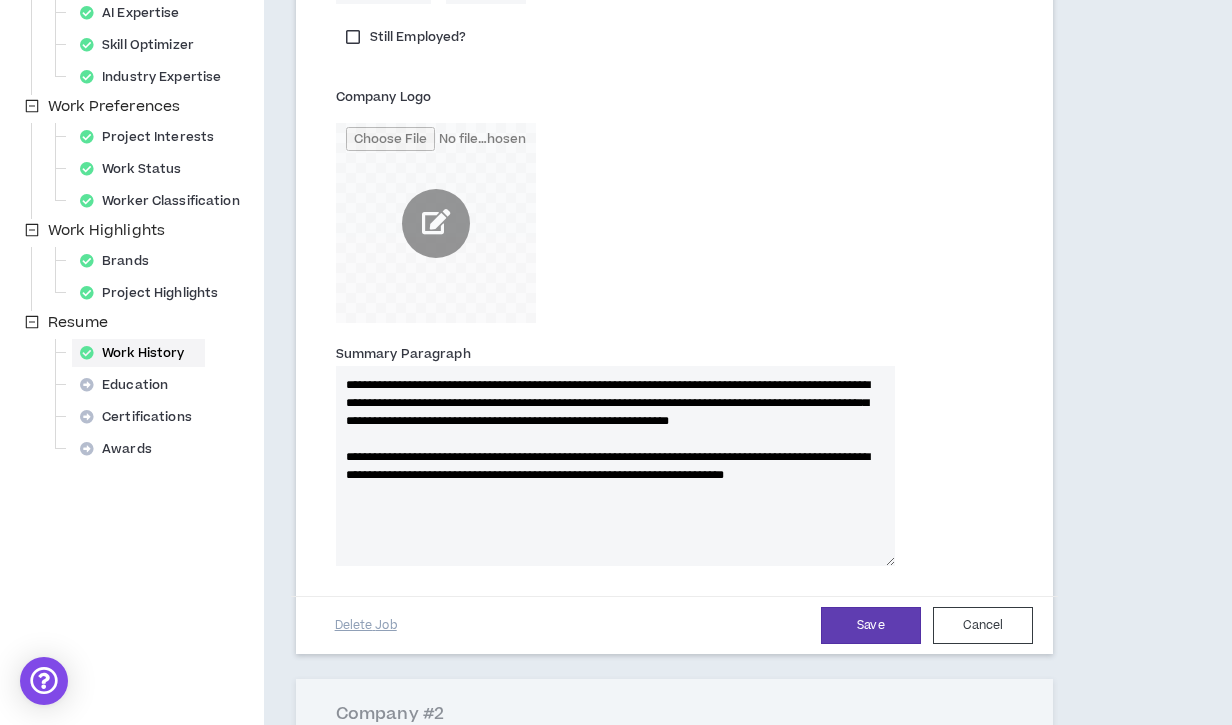 type on "**********" 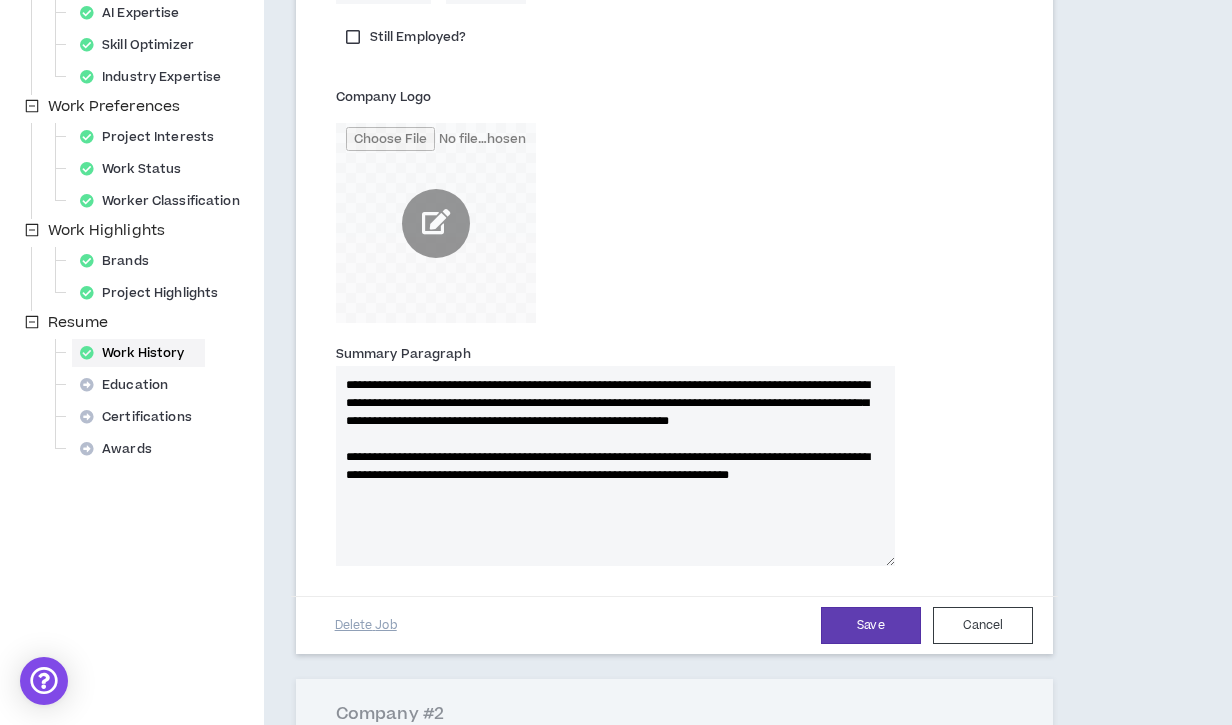 type 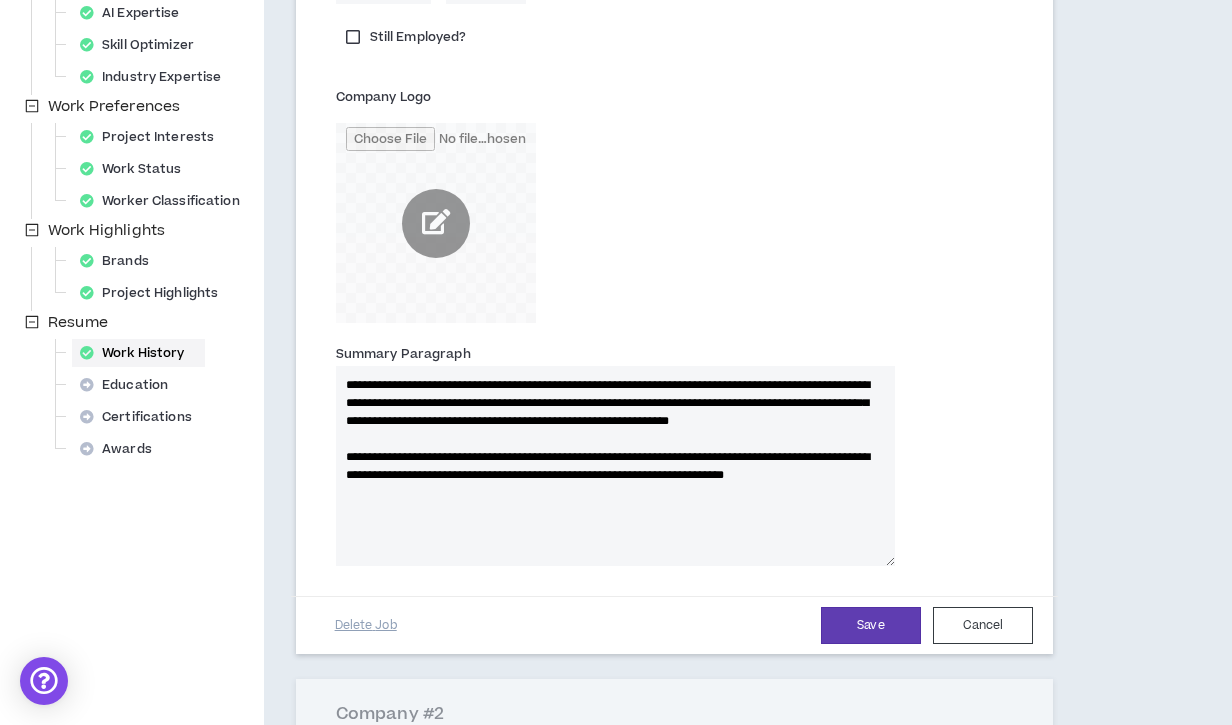 type on "**********" 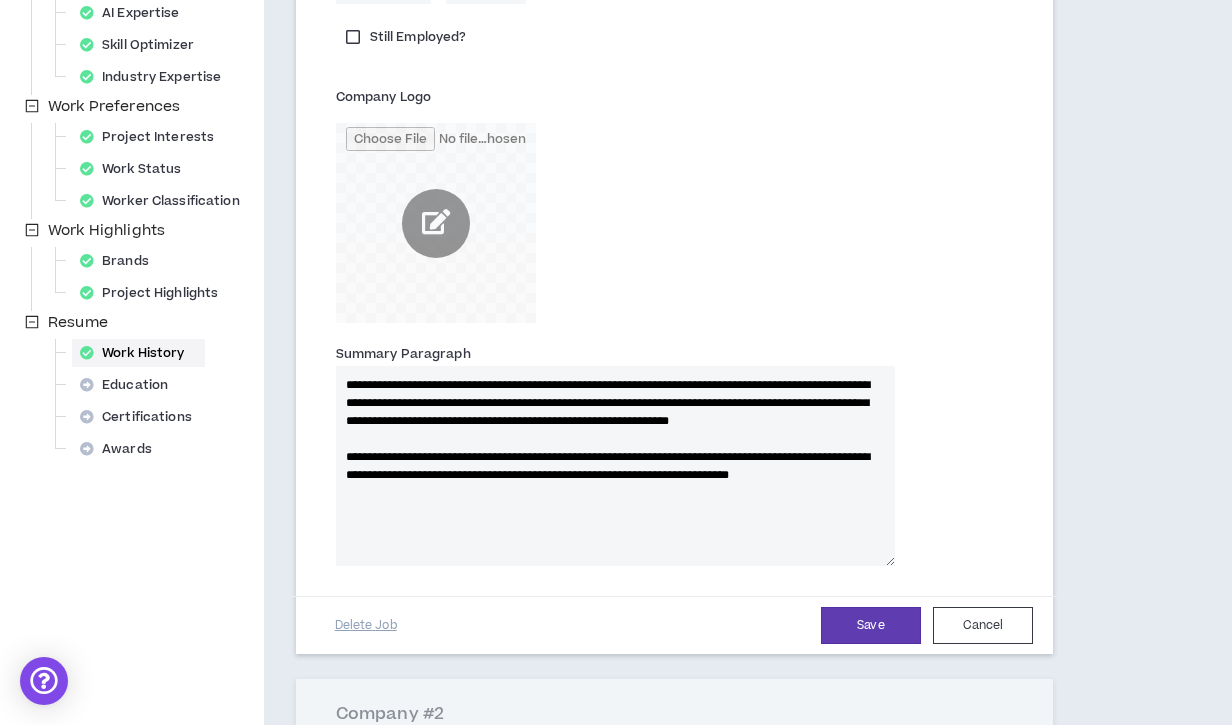 type 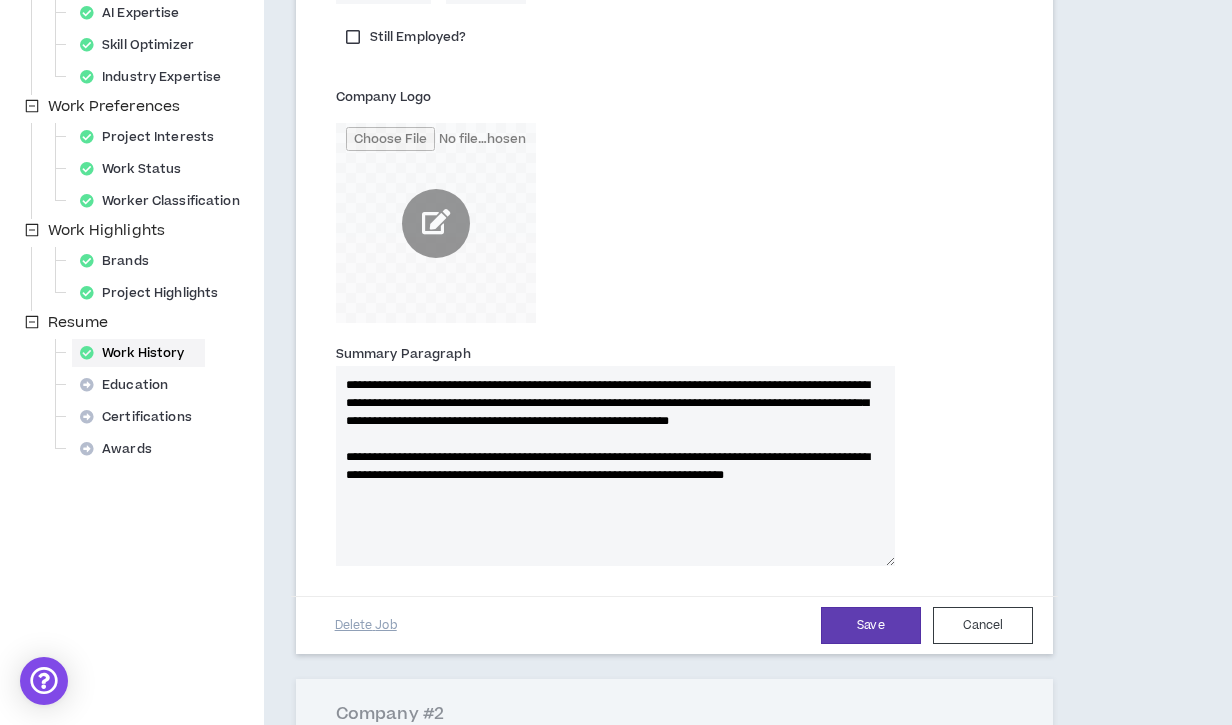 type on "**********" 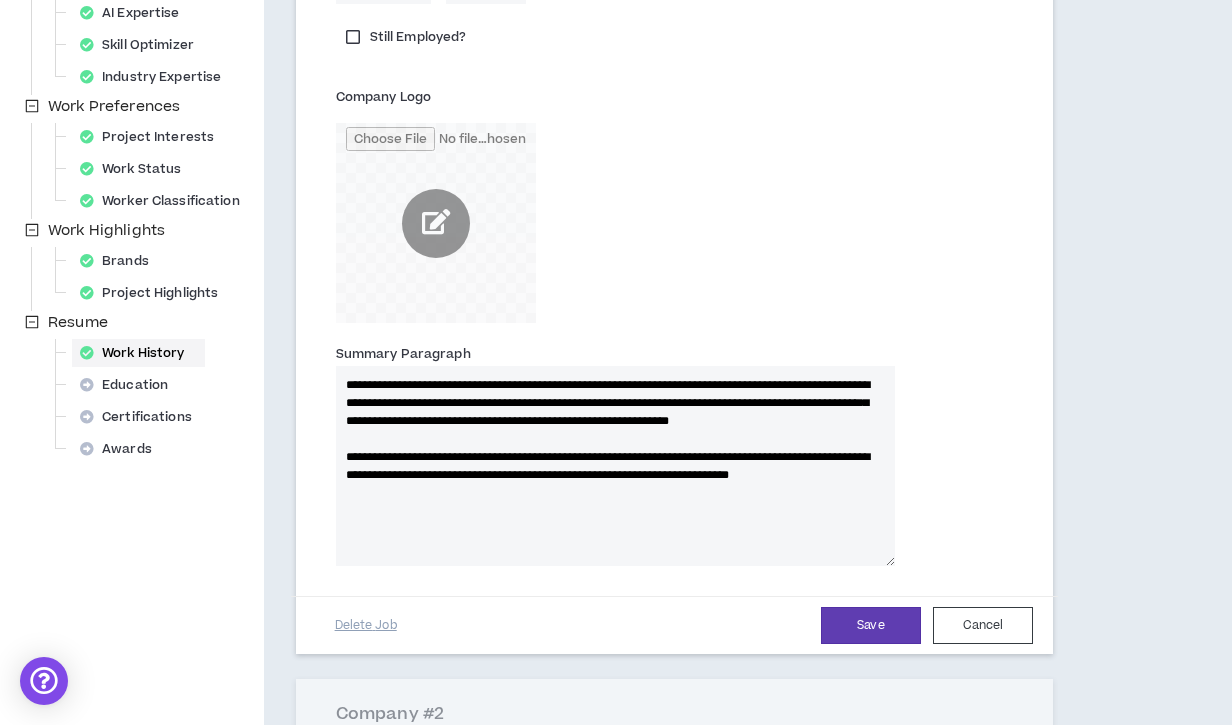 type 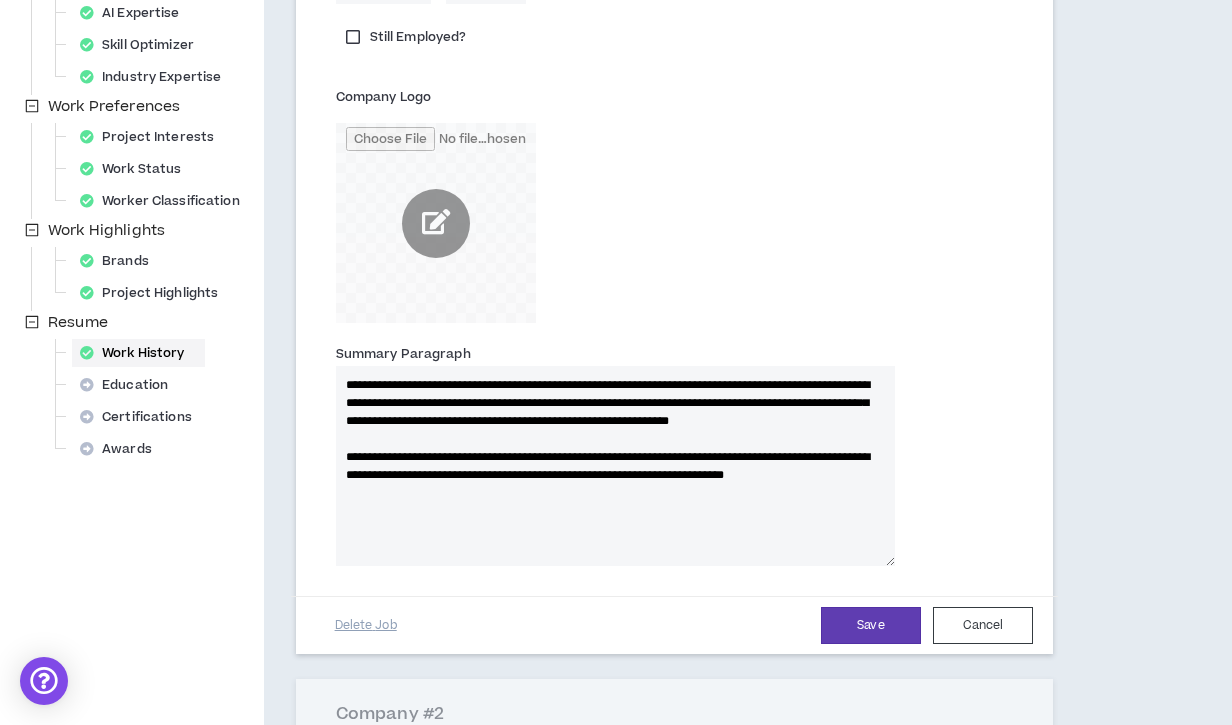 type on "**********" 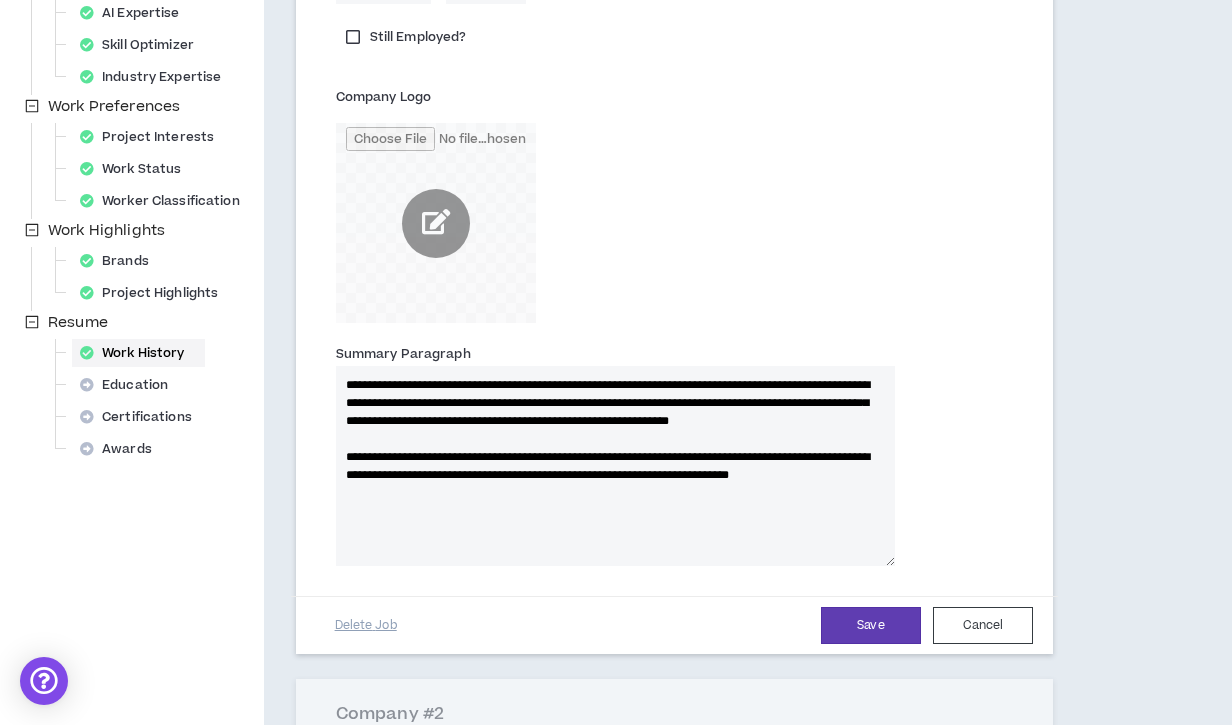 type 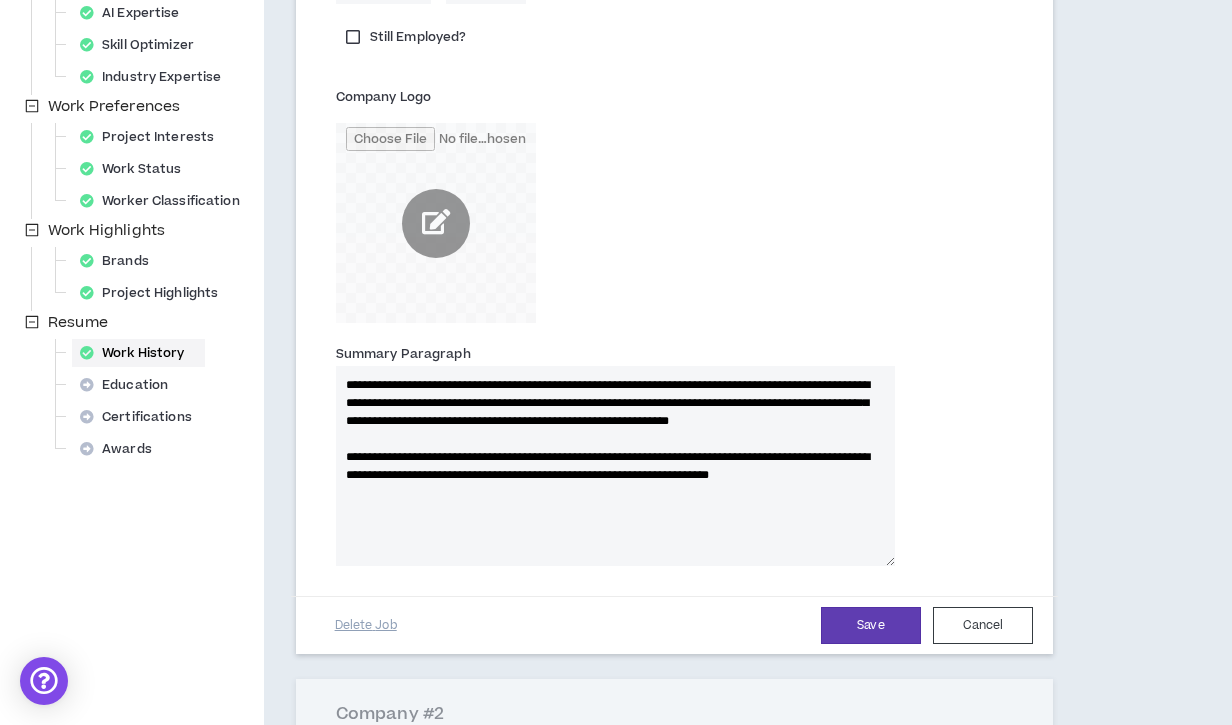 type 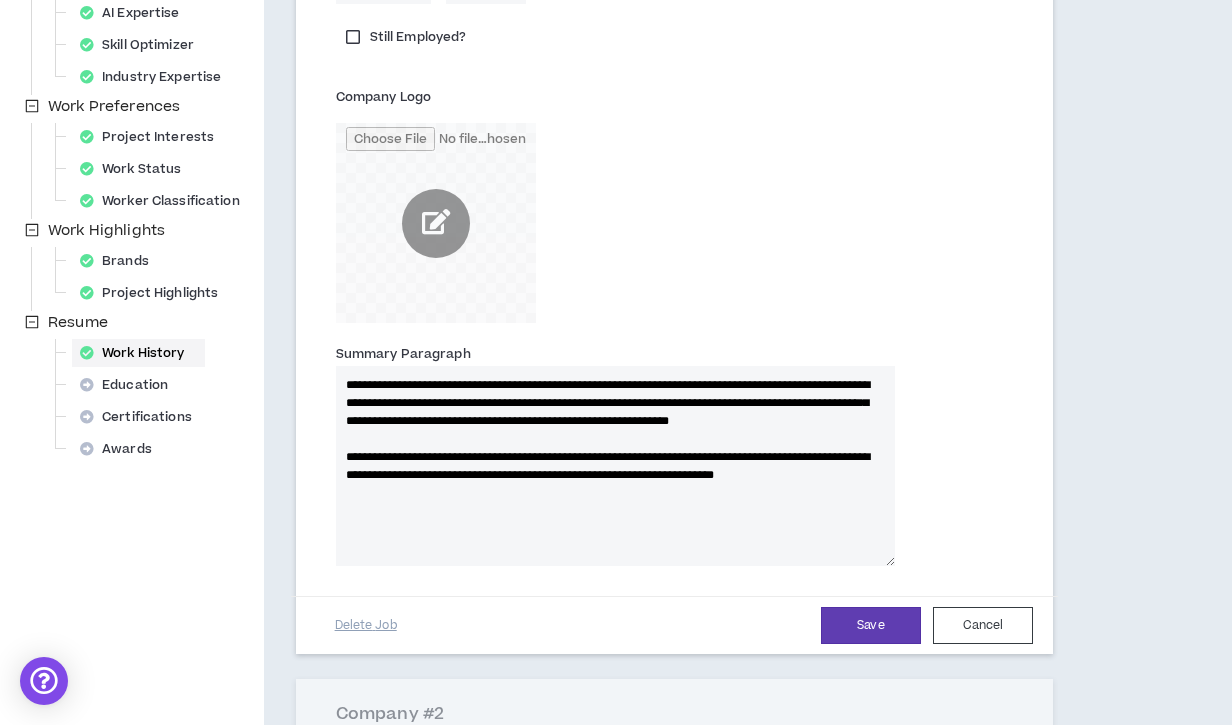 type 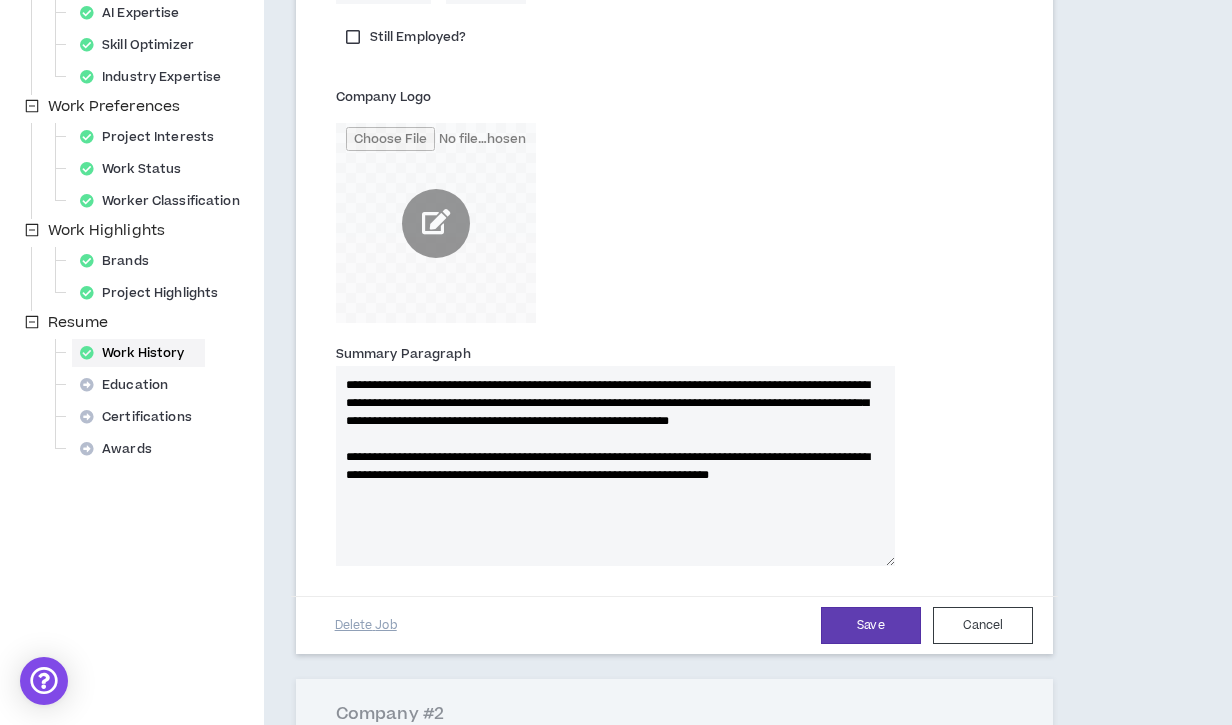 type 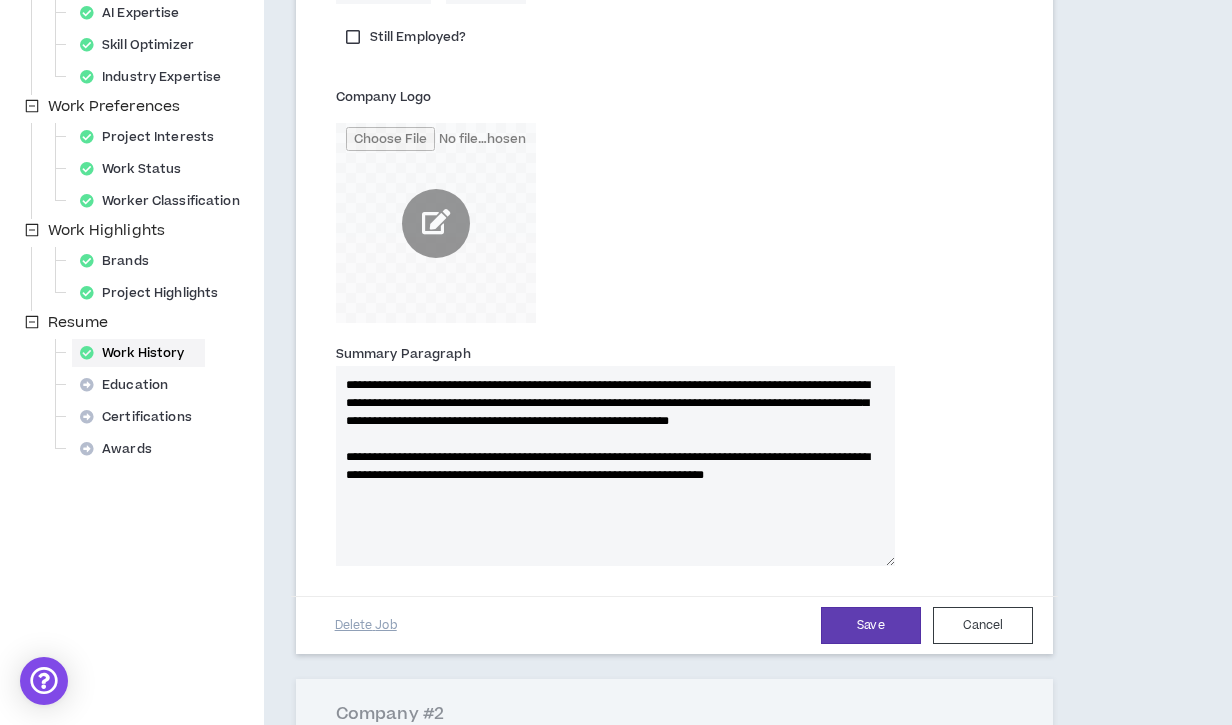 type on "**********" 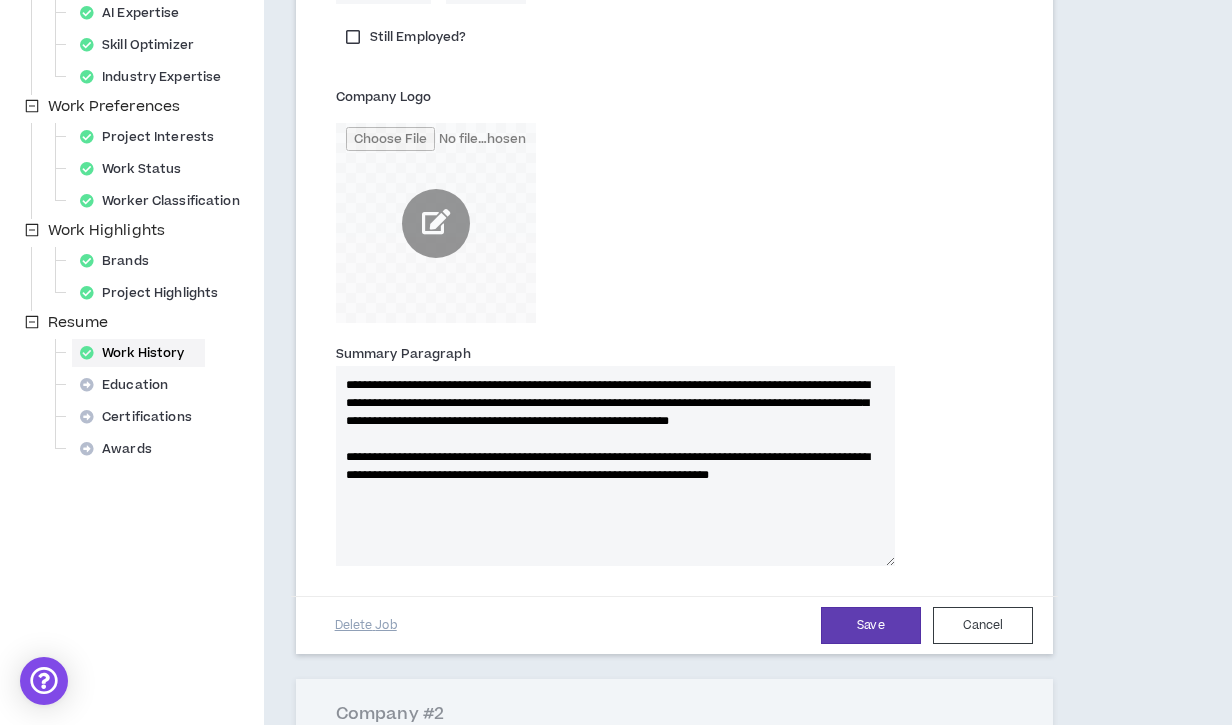 type 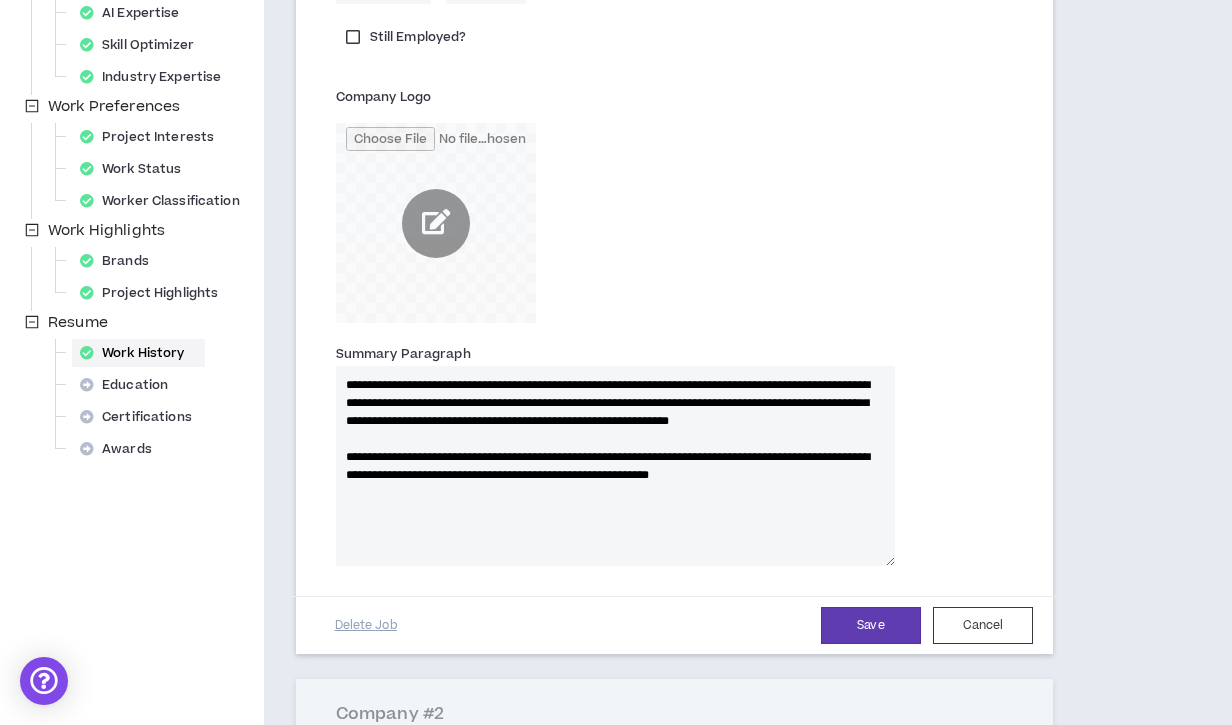 type on "**********" 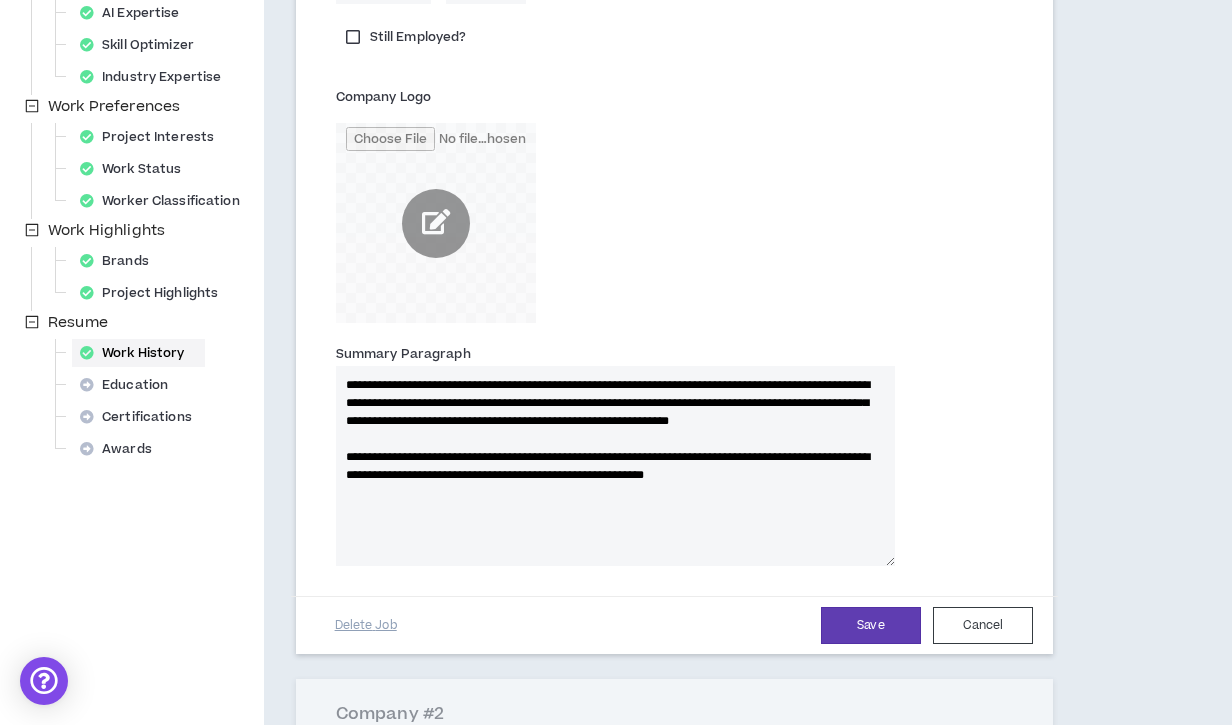 type 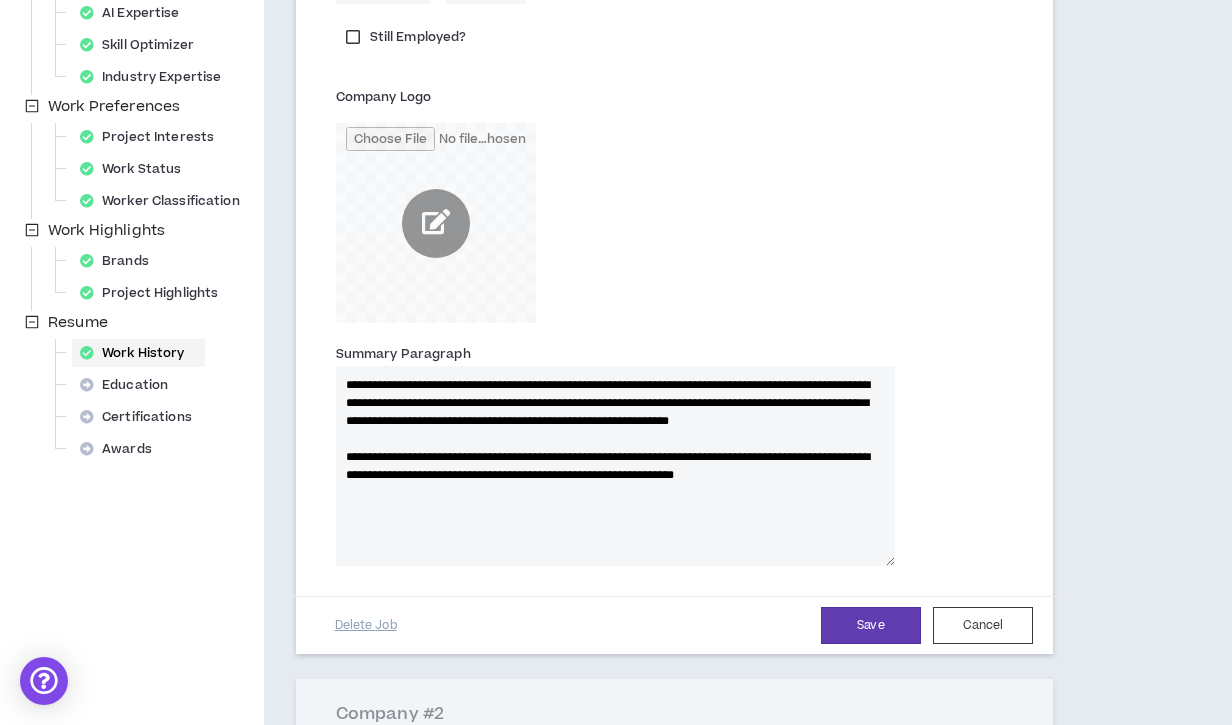 type on "**********" 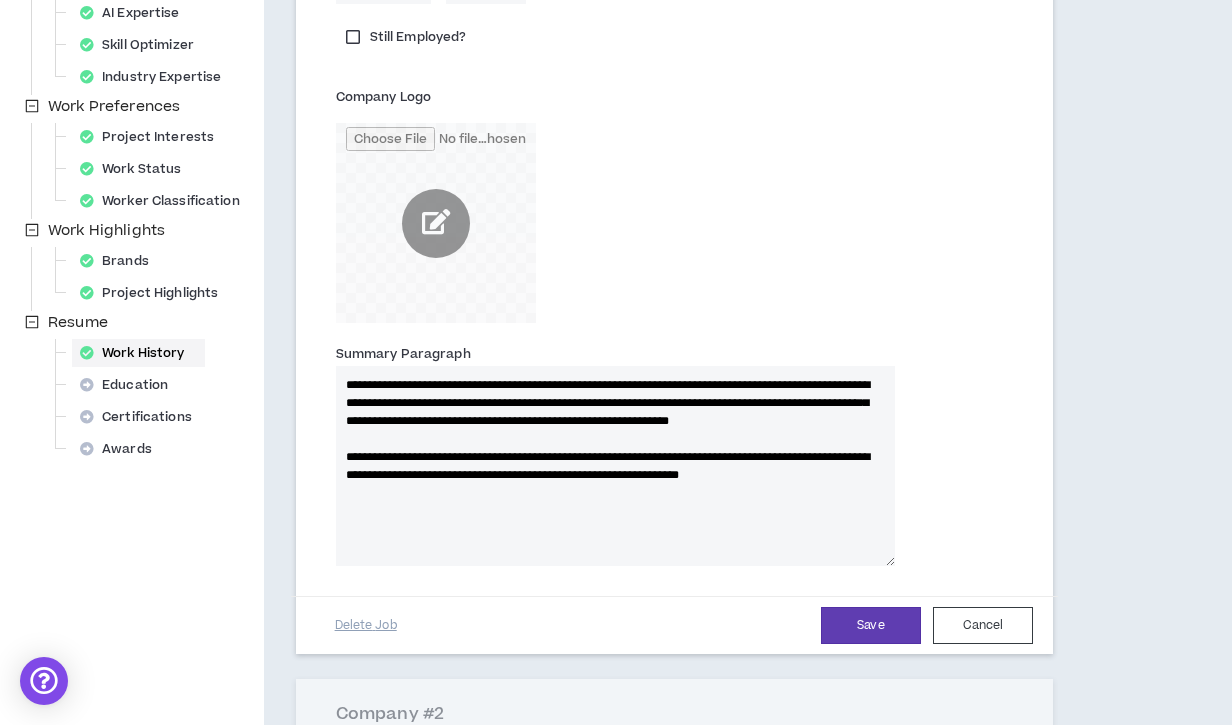 type 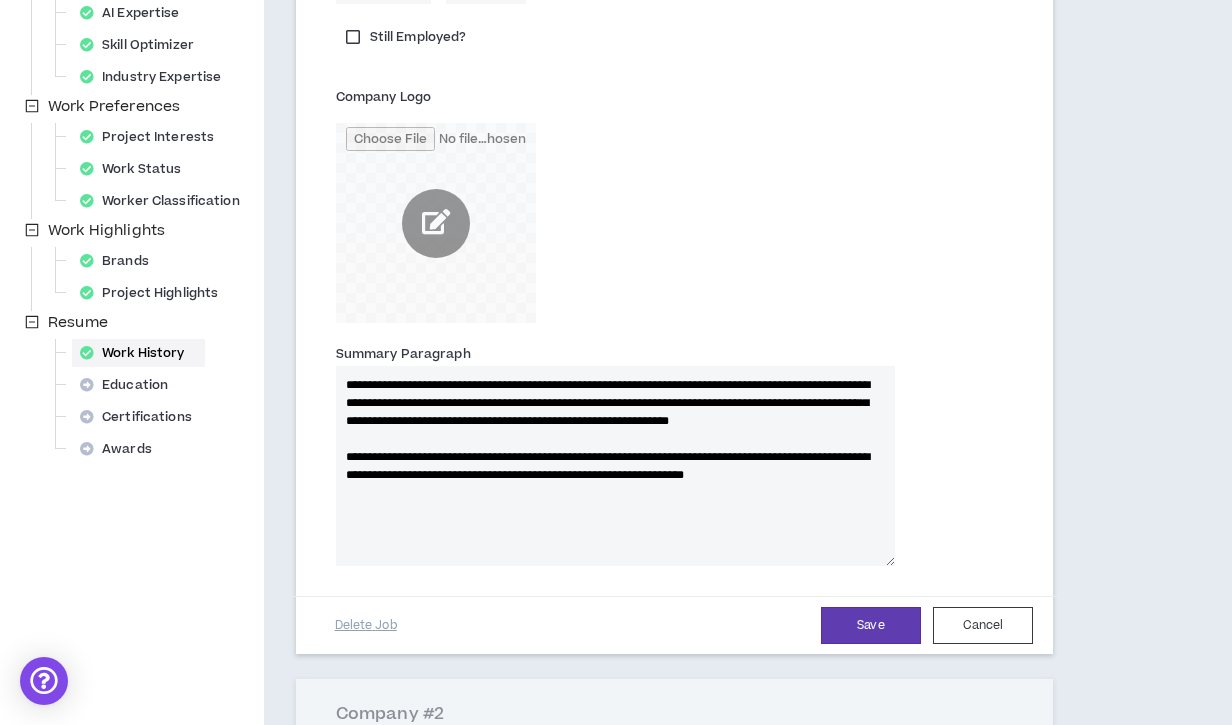 type 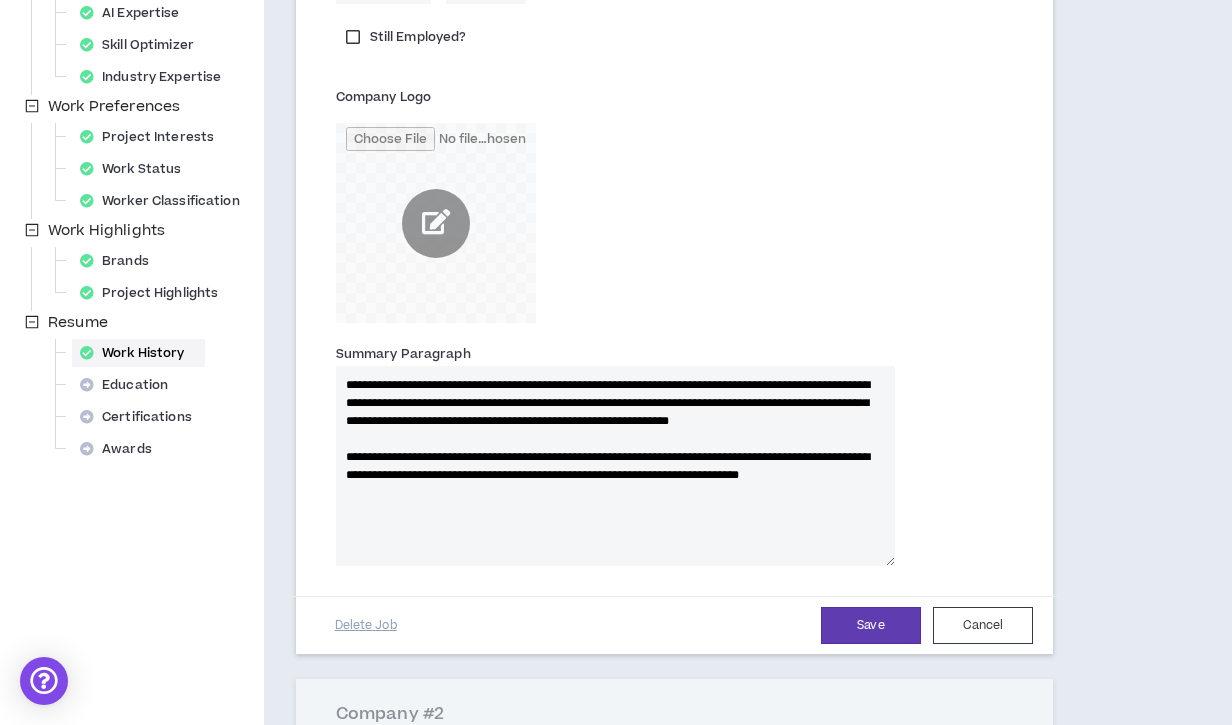 type on "**********" 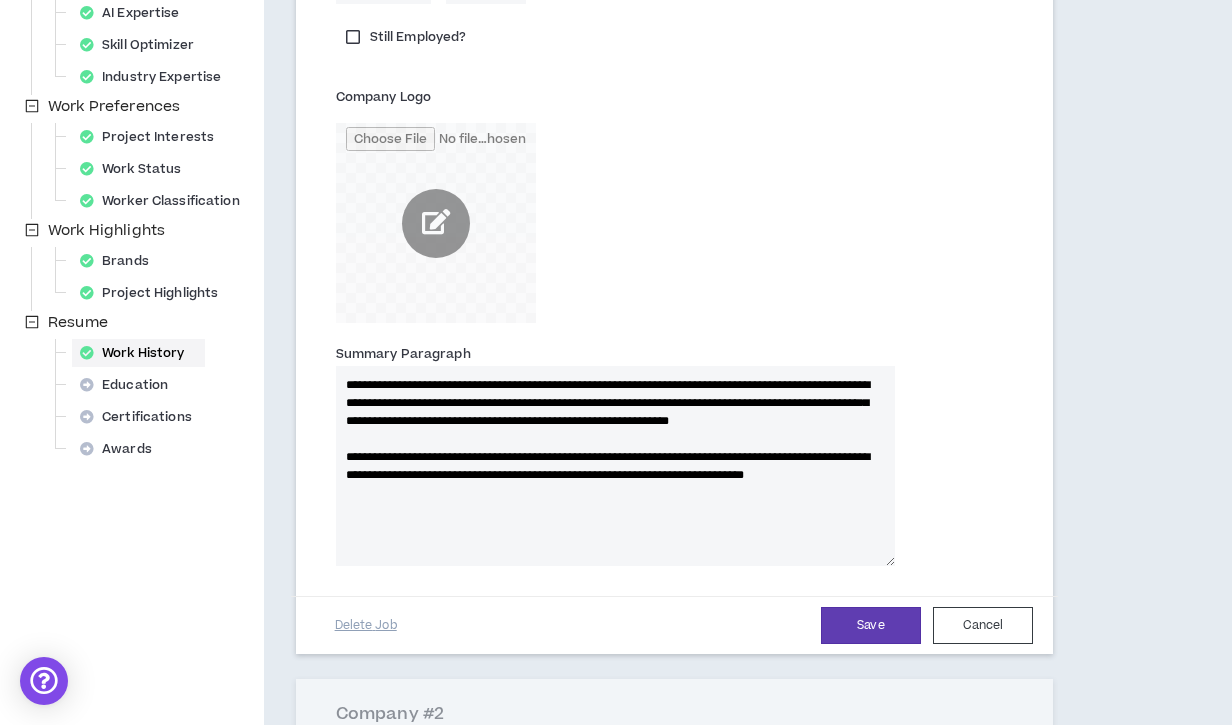 type 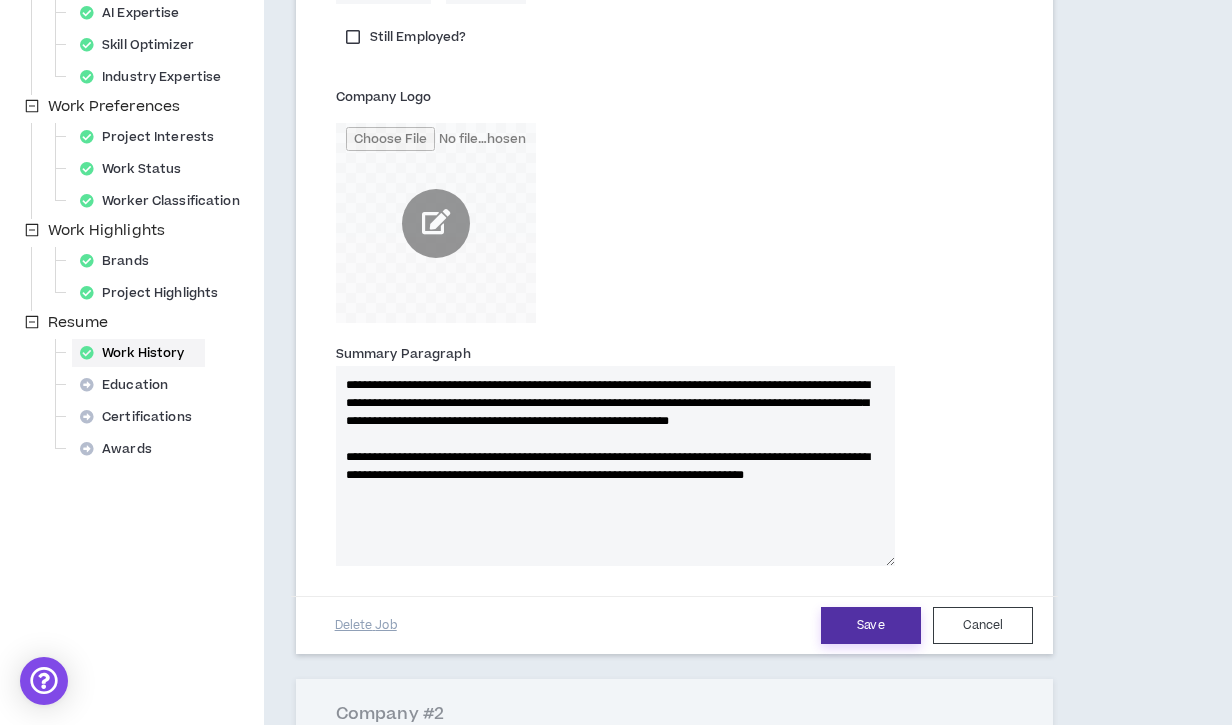 type on "**********" 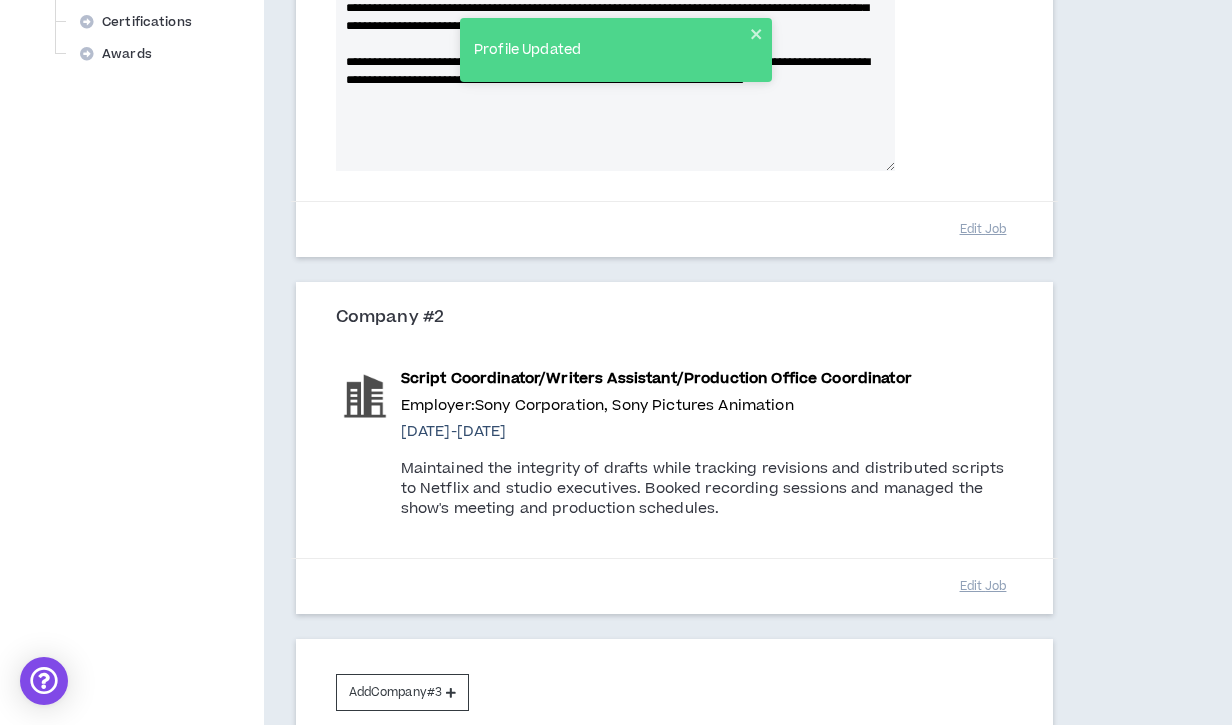 scroll, scrollTop: 928, scrollLeft: 0, axis: vertical 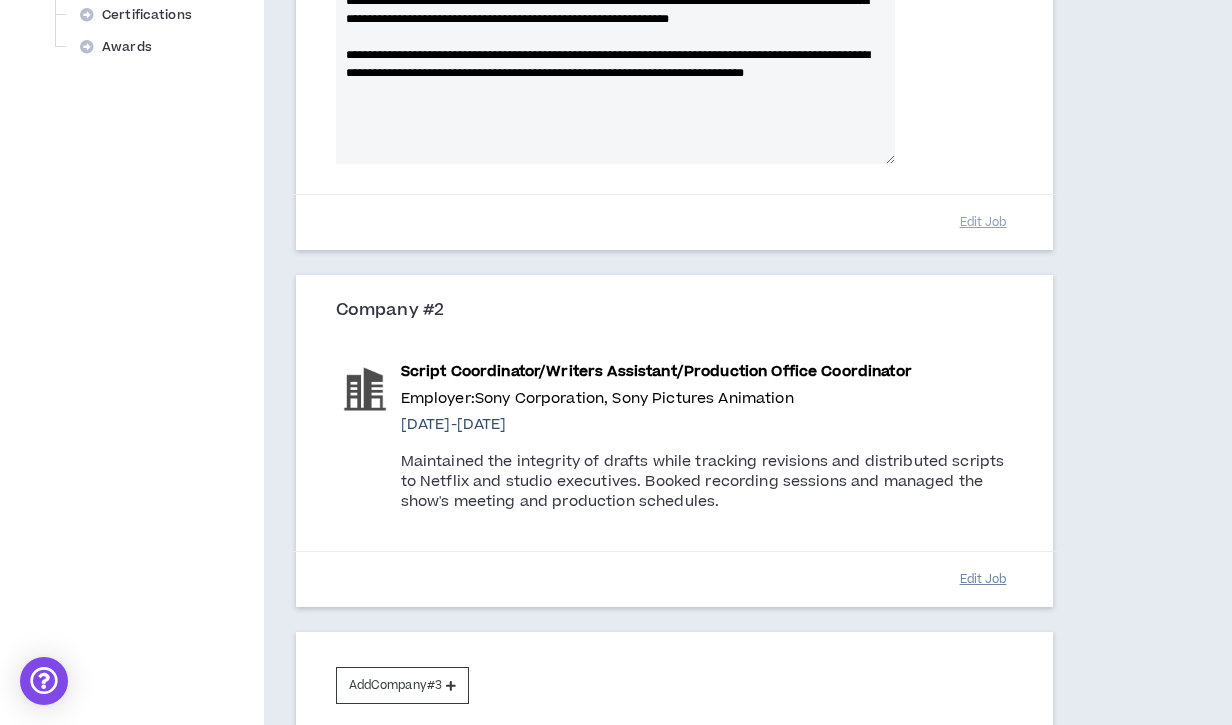 click on "Edit   Job" at bounding box center [983, 579] 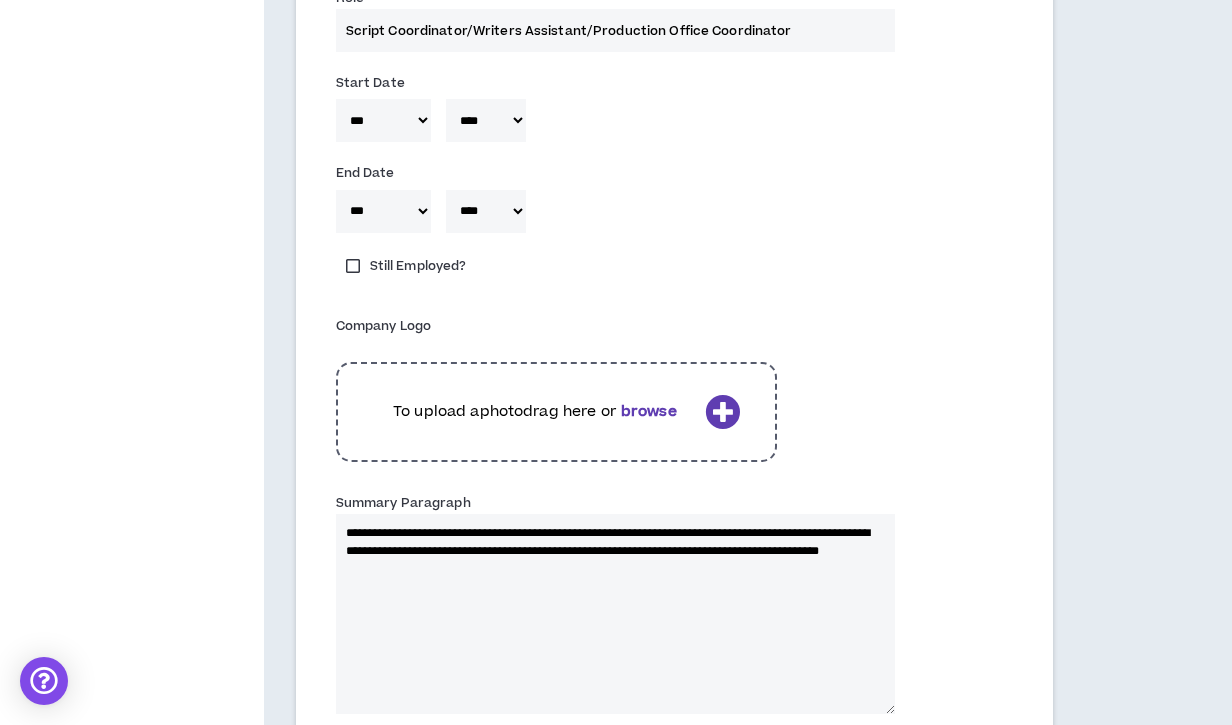 scroll, scrollTop: 1407, scrollLeft: 0, axis: vertical 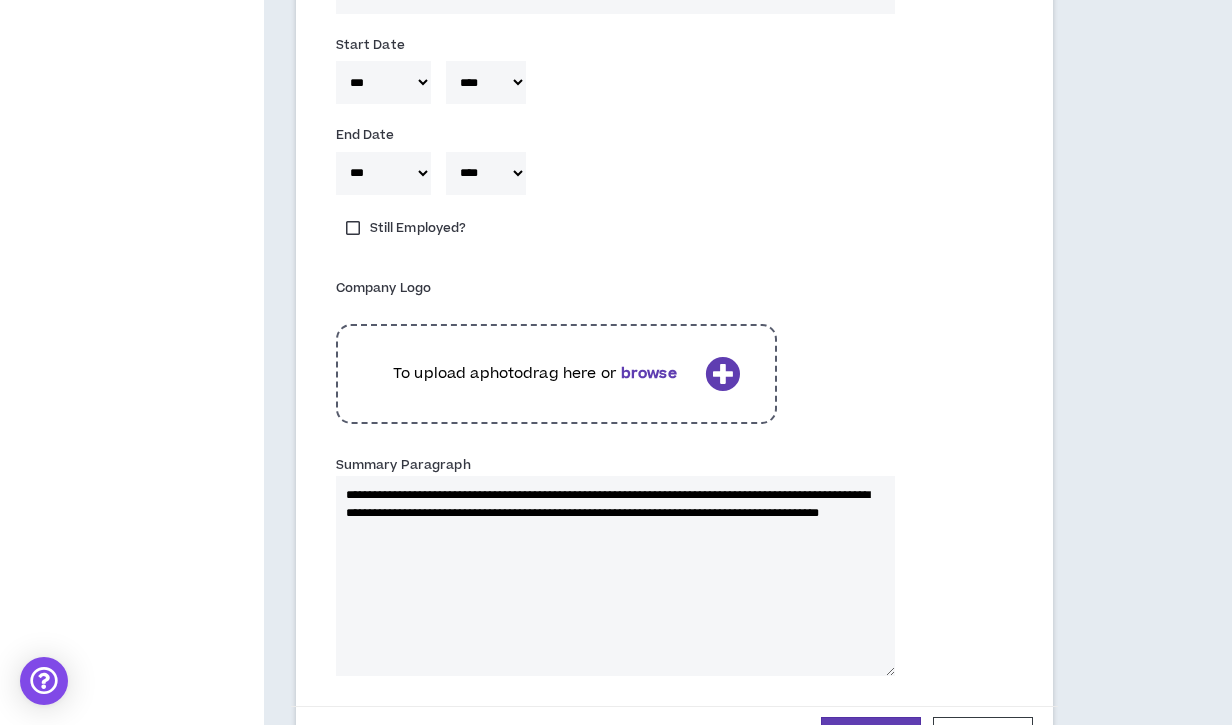 click on "To upload a  photo  drag here or browse" at bounding box center [535, 374] 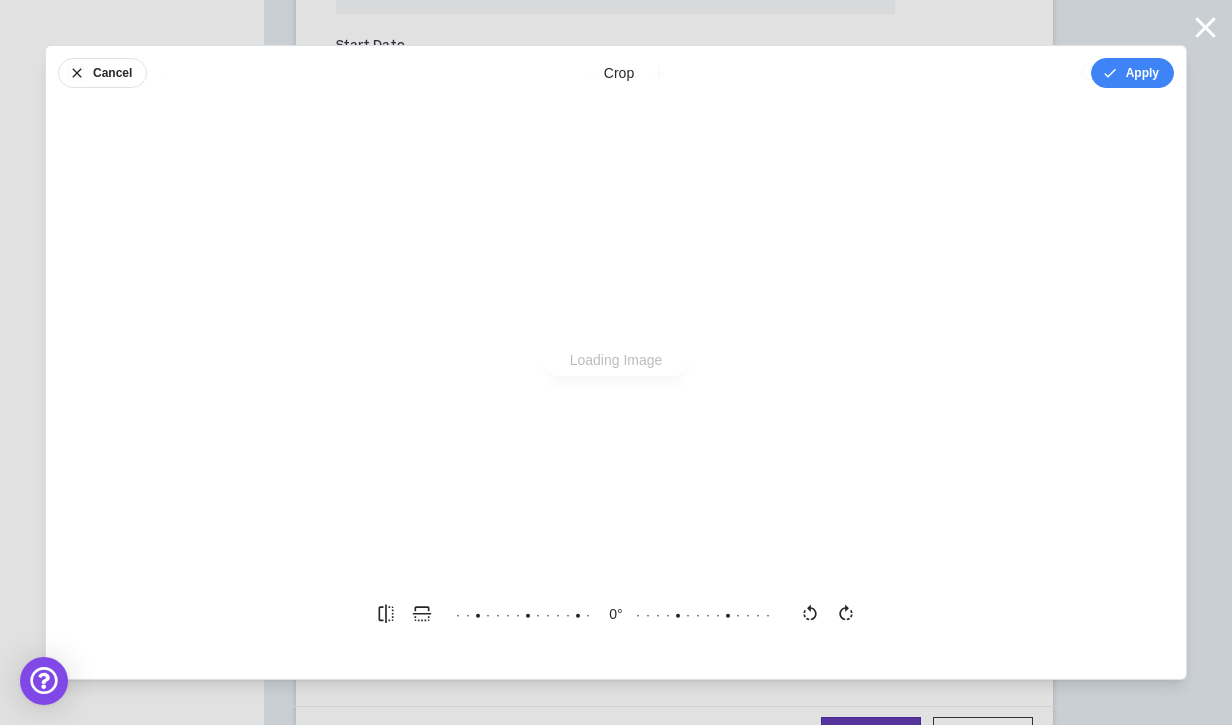 scroll, scrollTop: 0, scrollLeft: 0, axis: both 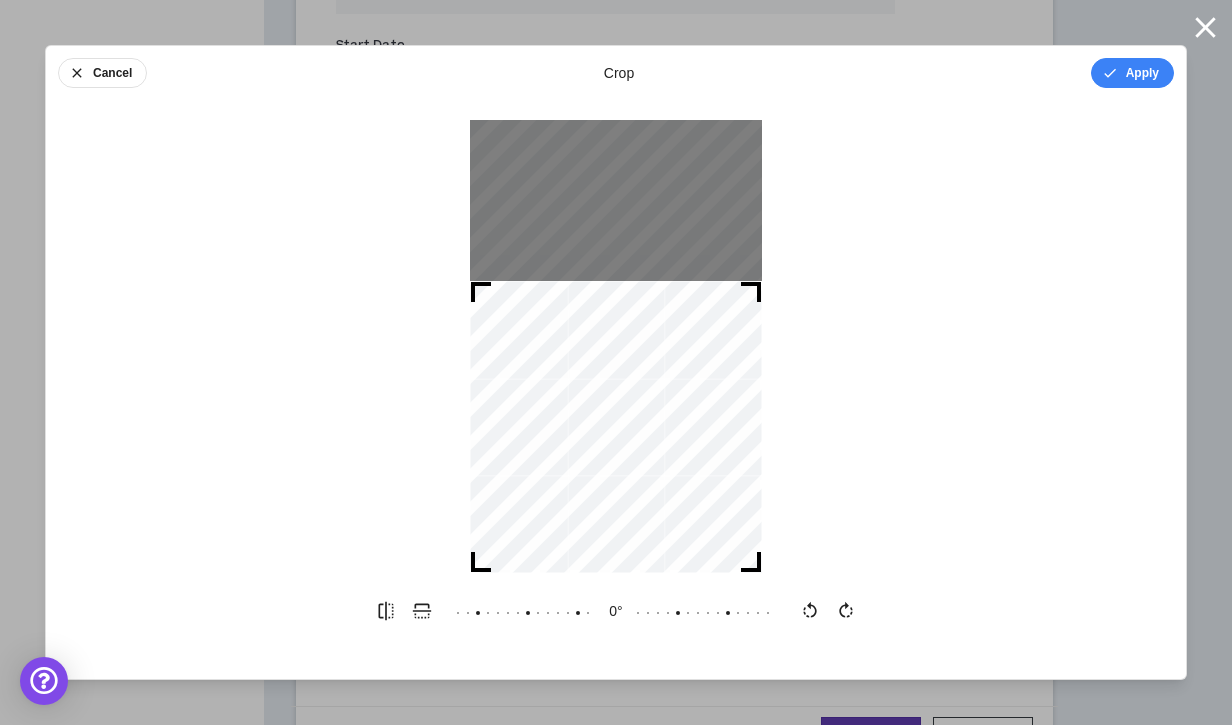 drag, startPoint x: 645, startPoint y: 437, endPoint x: 651, endPoint y: 522, distance: 85.2115 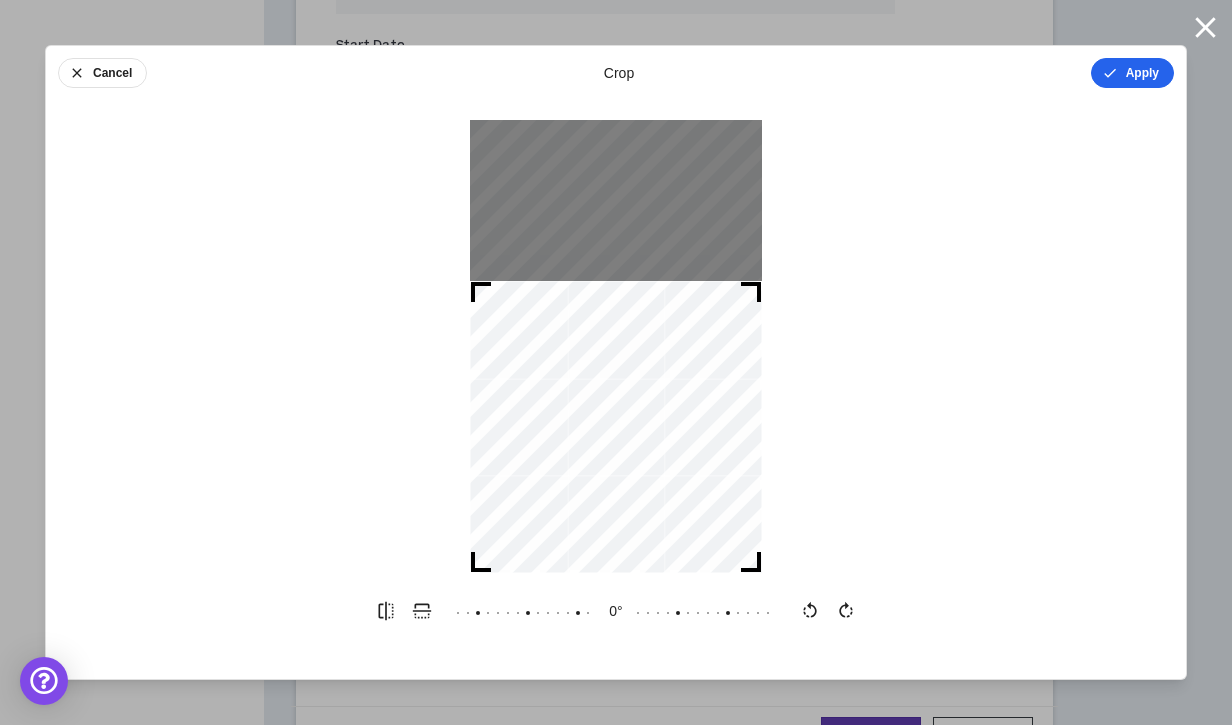 click on "Apply" at bounding box center [1132, 73] 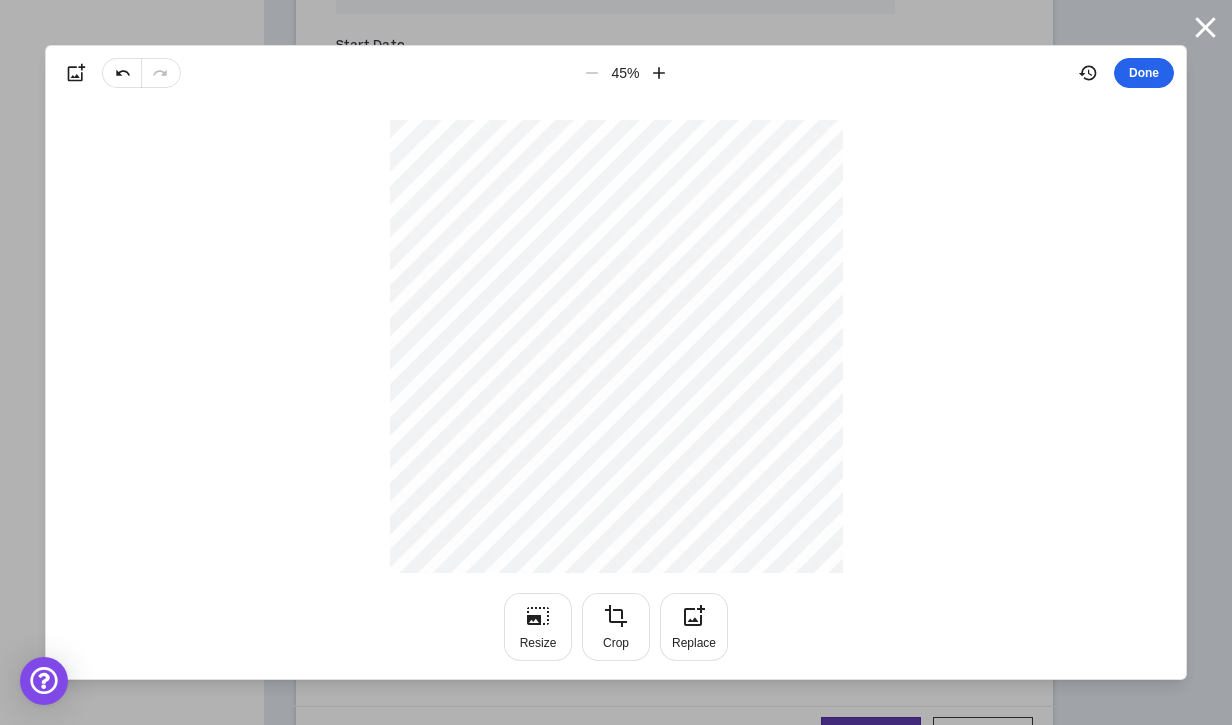 click on "Done" at bounding box center [1144, 73] 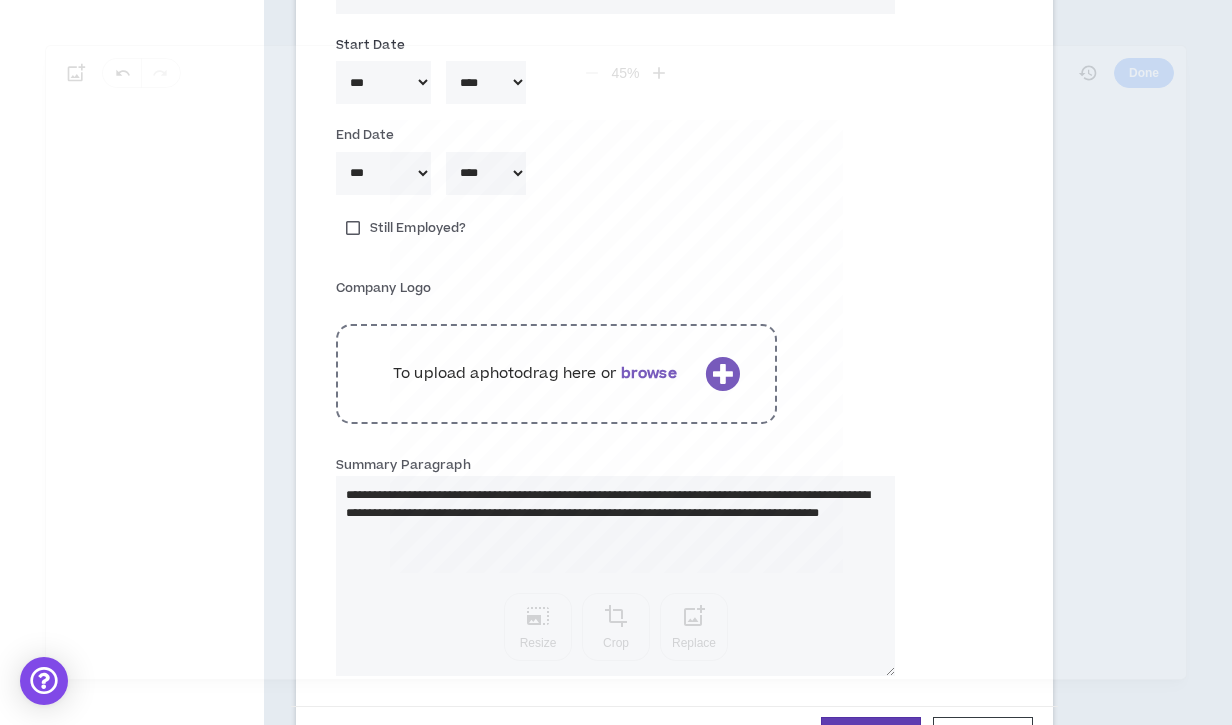 type 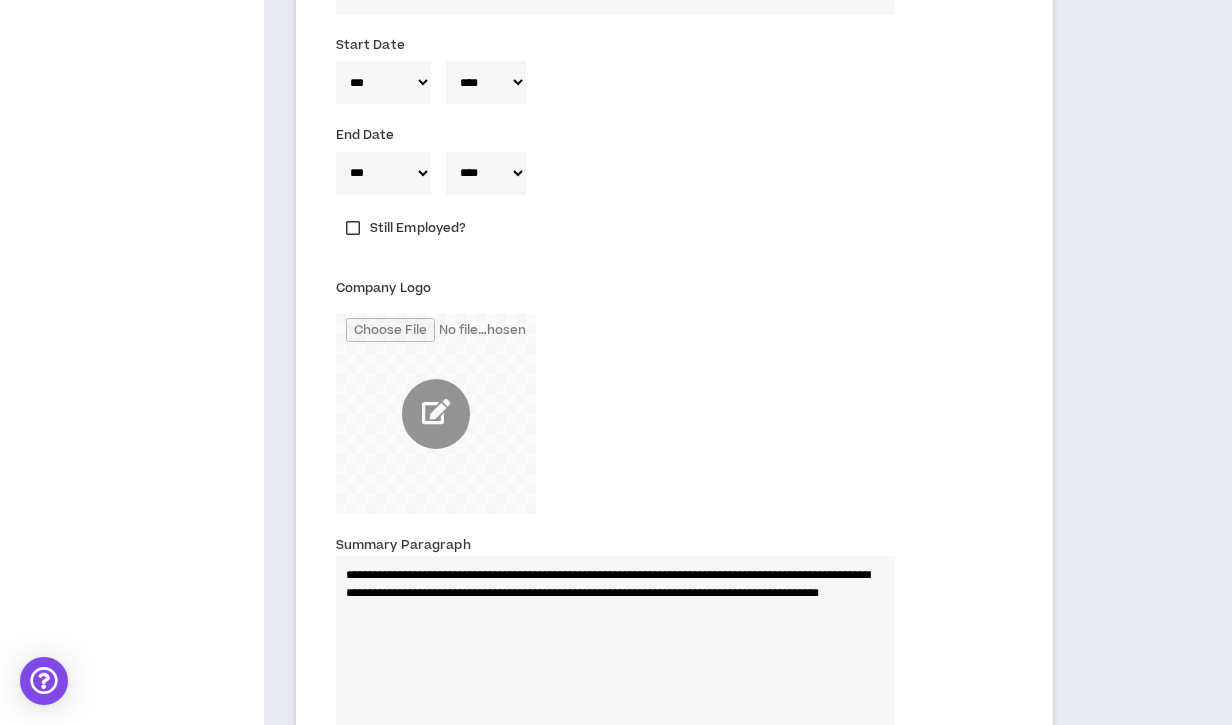 click at bounding box center [436, 414] 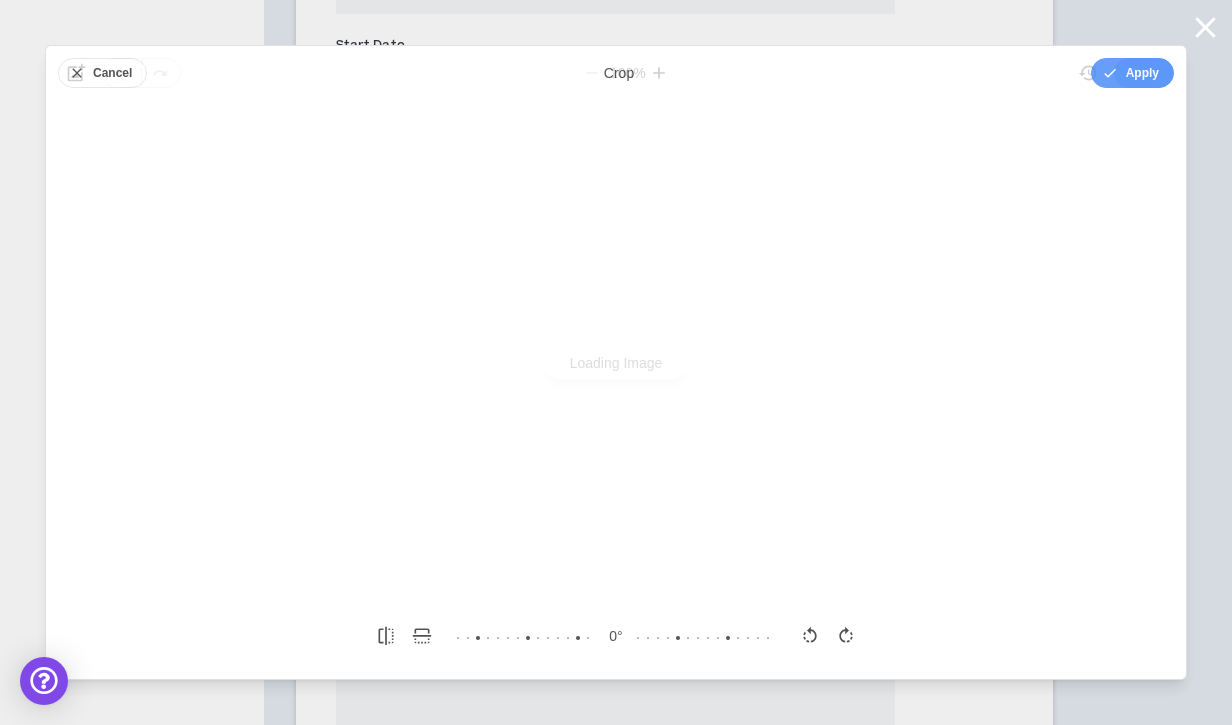 scroll, scrollTop: 0, scrollLeft: 0, axis: both 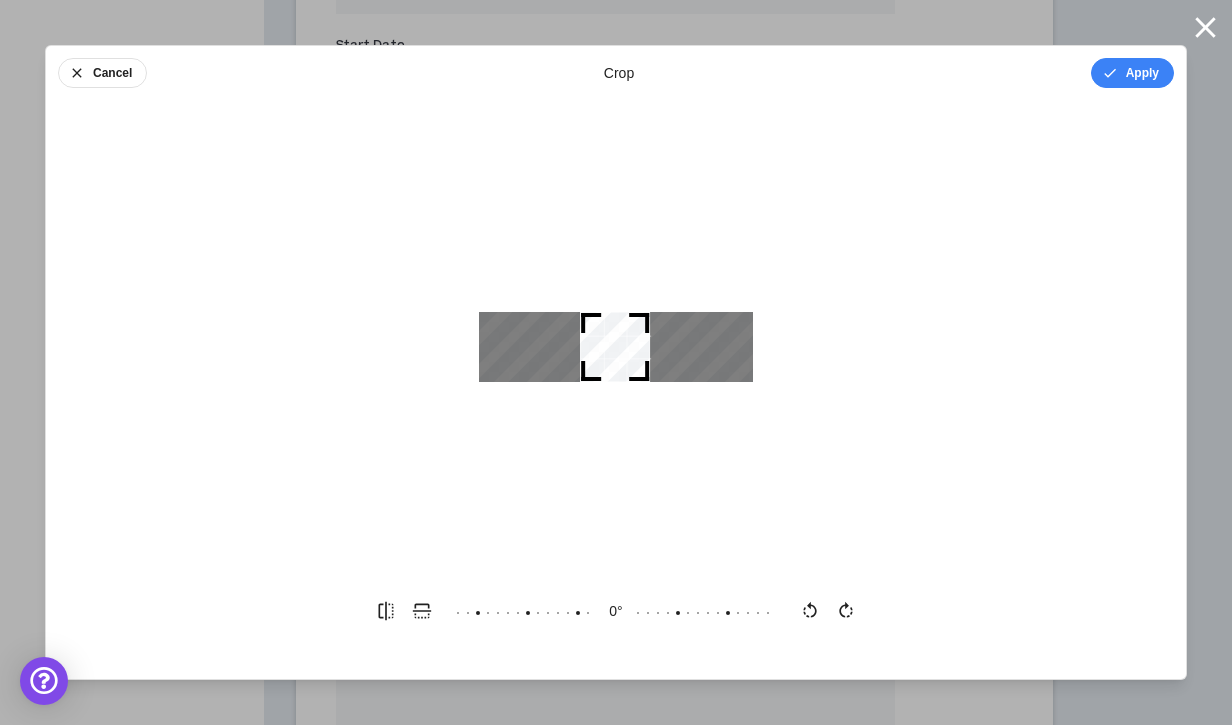 click at bounding box center (615, 347) 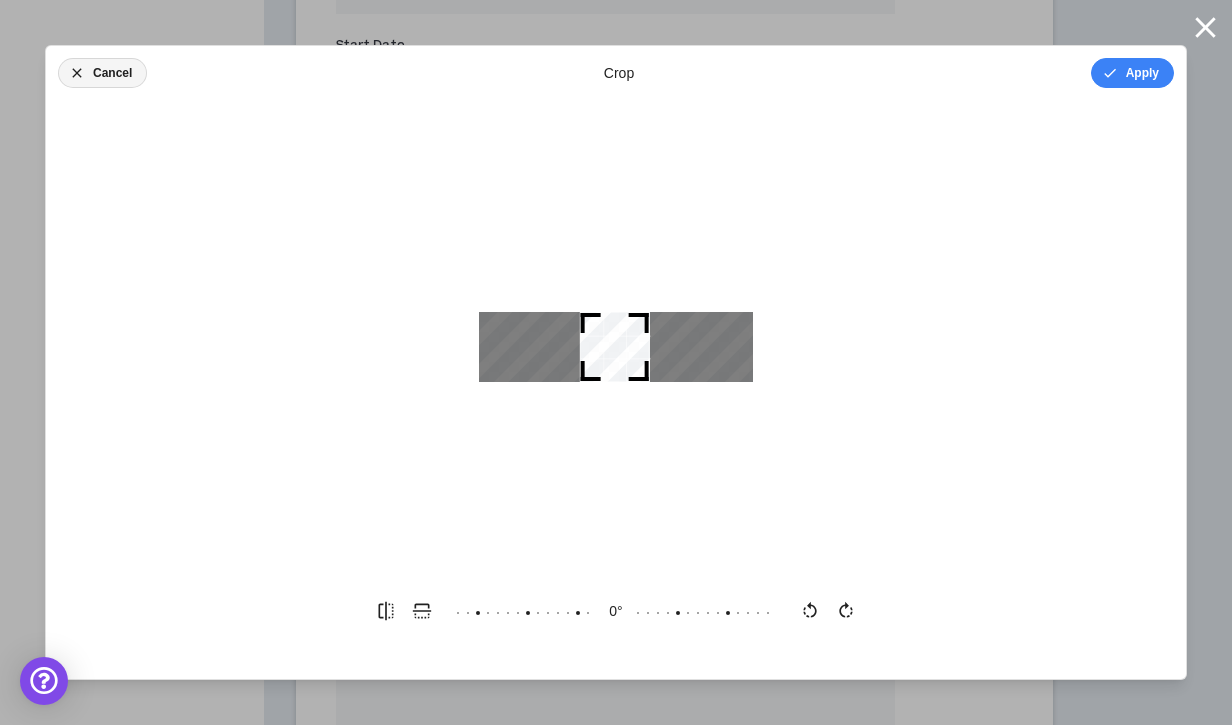 click on "Cancel" at bounding box center (102, 73) 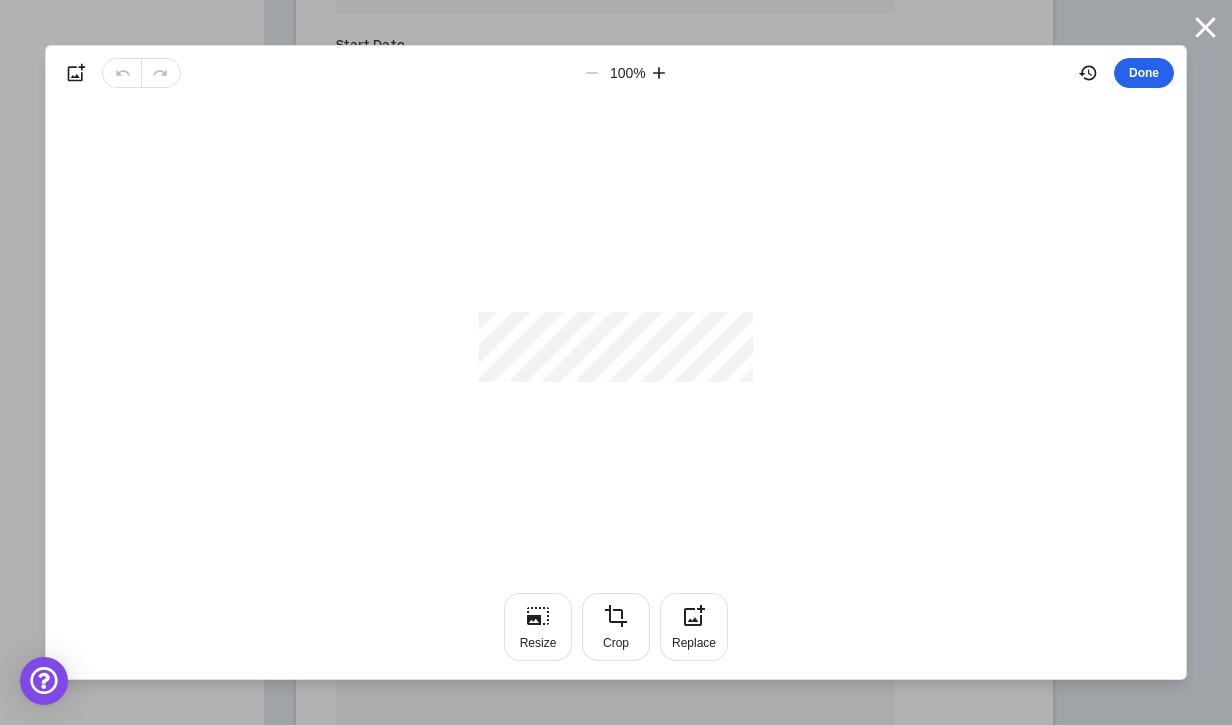 click on "Done" at bounding box center (1144, 73) 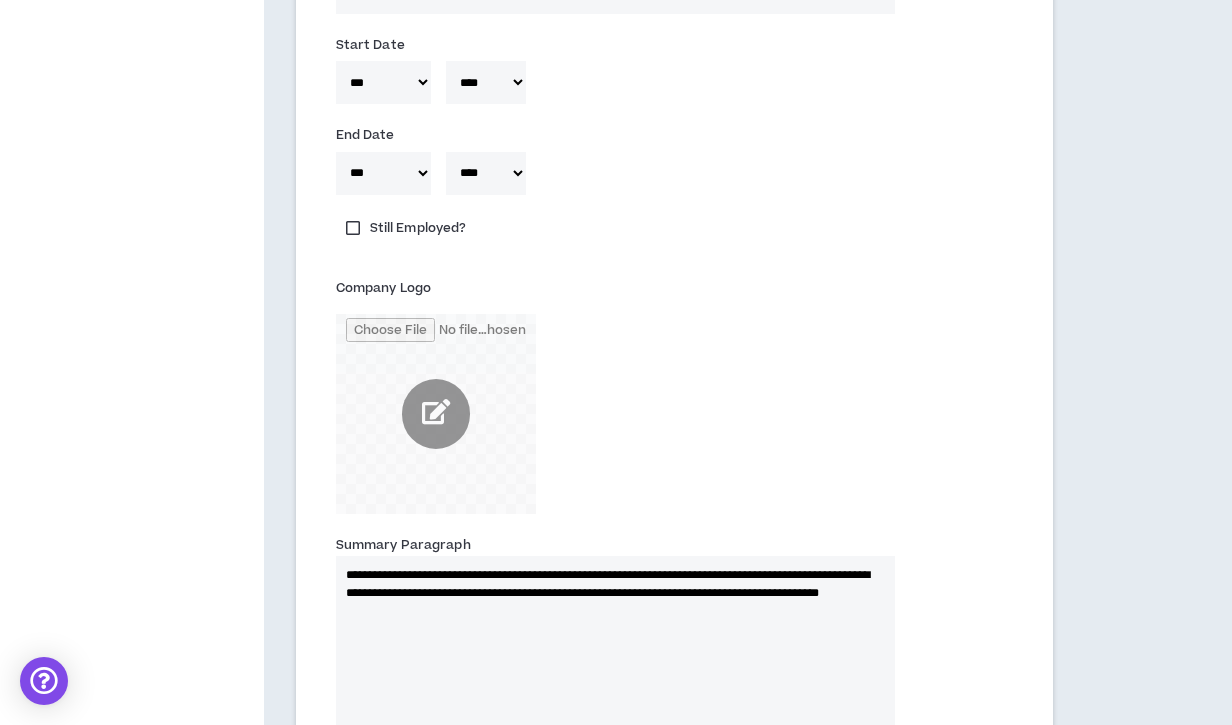 type 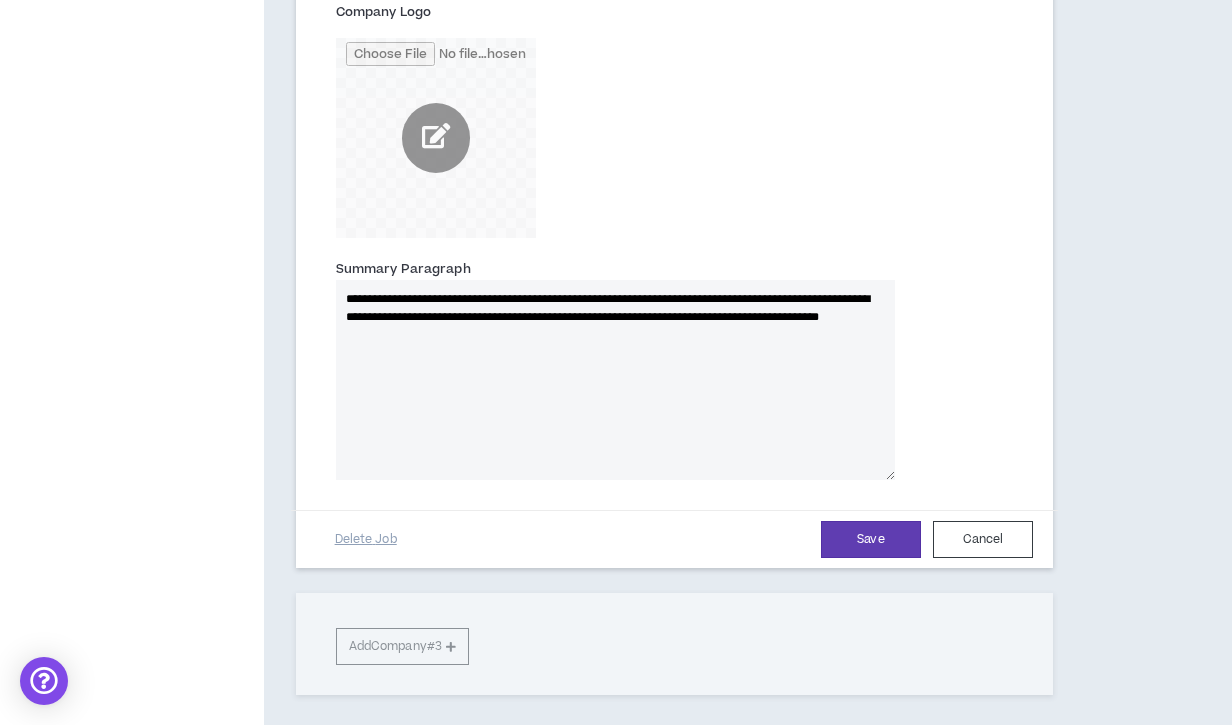 scroll, scrollTop: 1698, scrollLeft: 0, axis: vertical 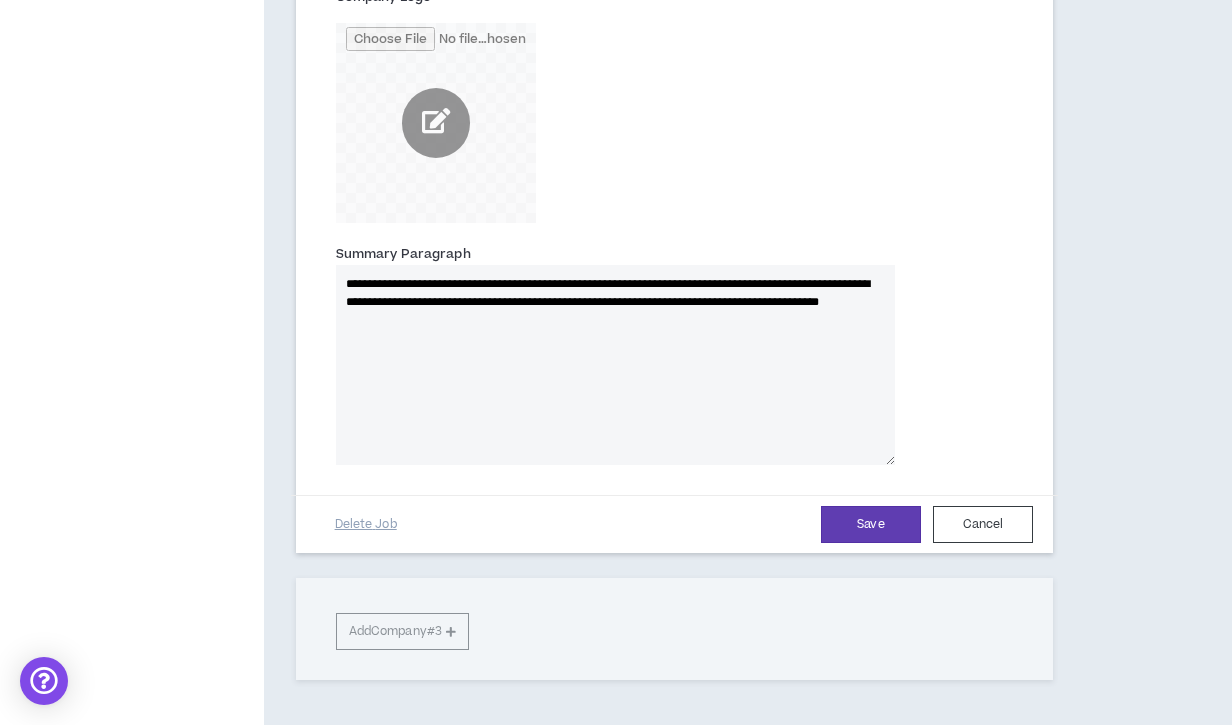 click on "**********" at bounding box center (615, 365) 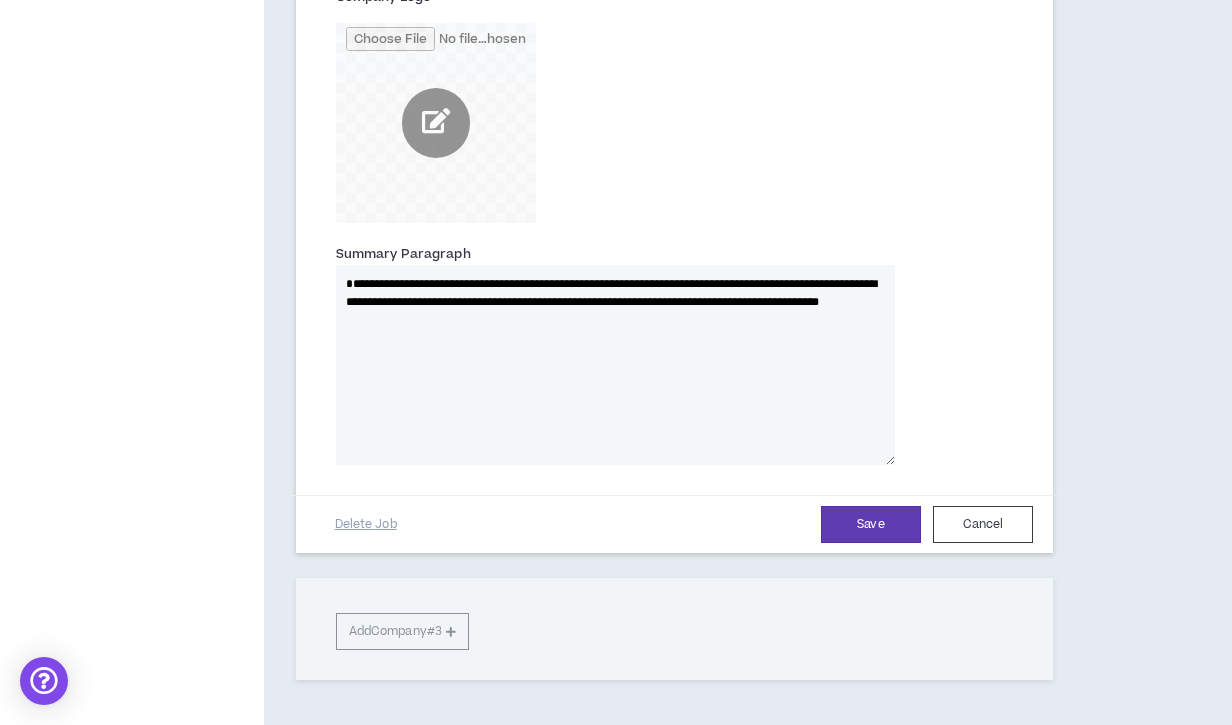 type 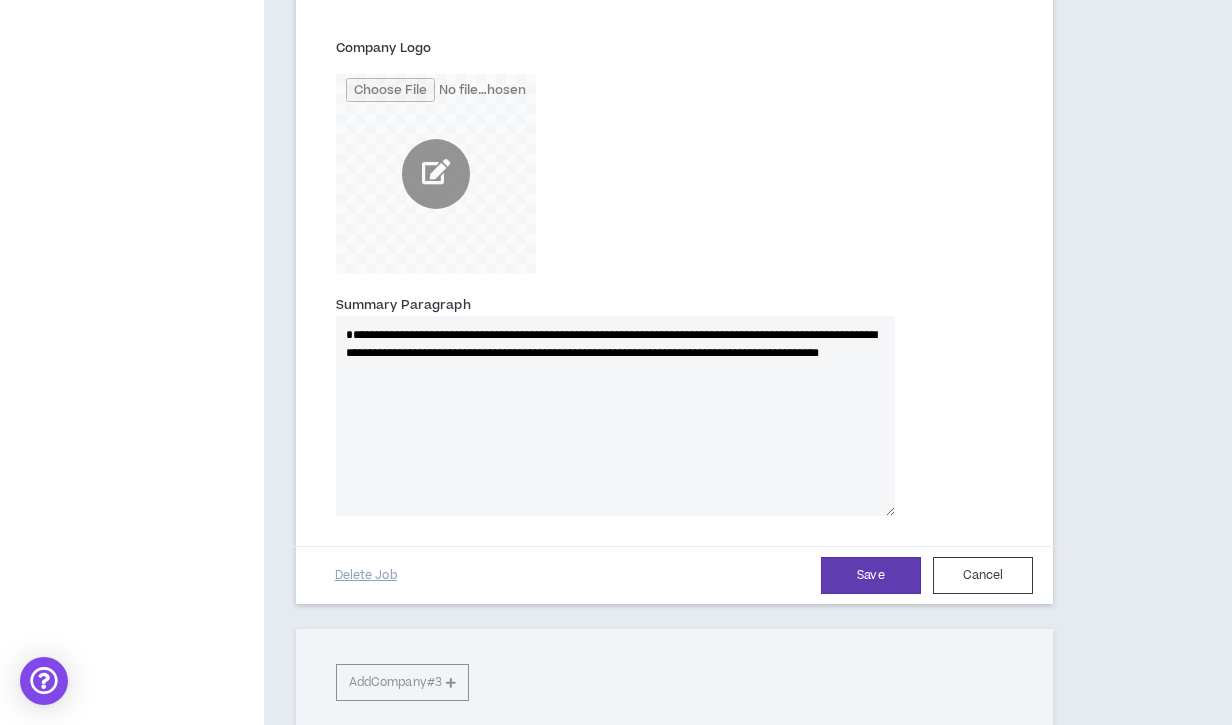 scroll, scrollTop: 1648, scrollLeft: 0, axis: vertical 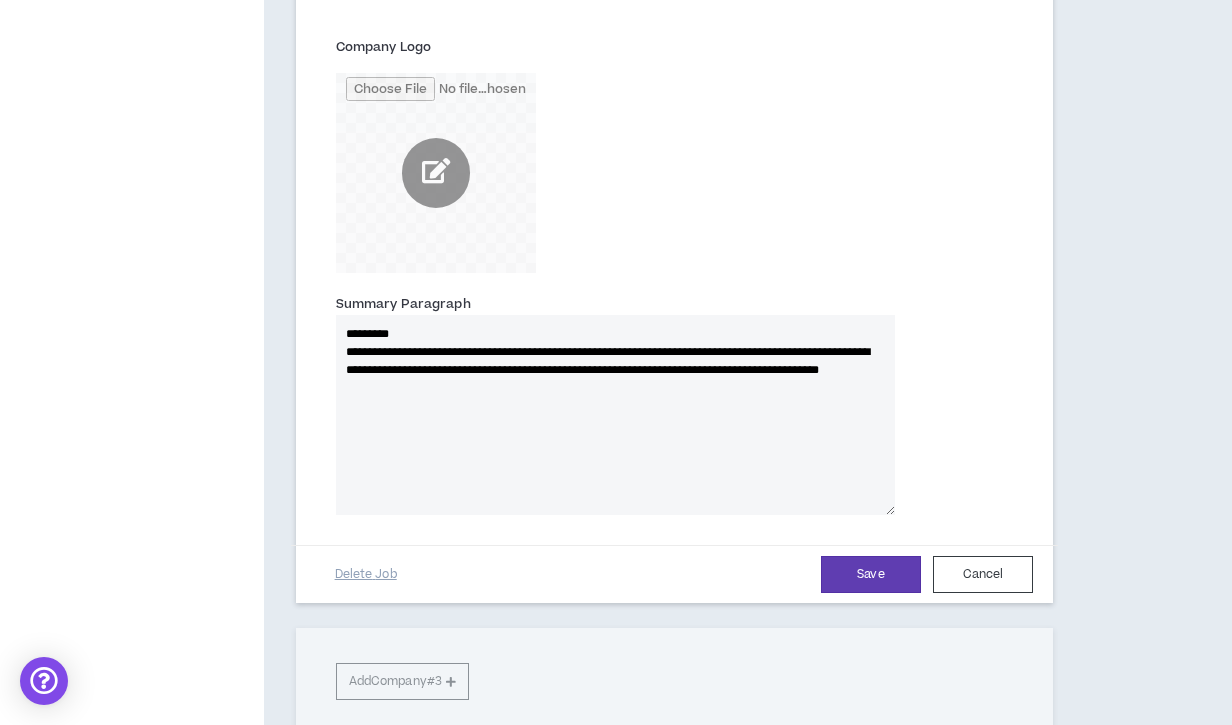 type on "**********" 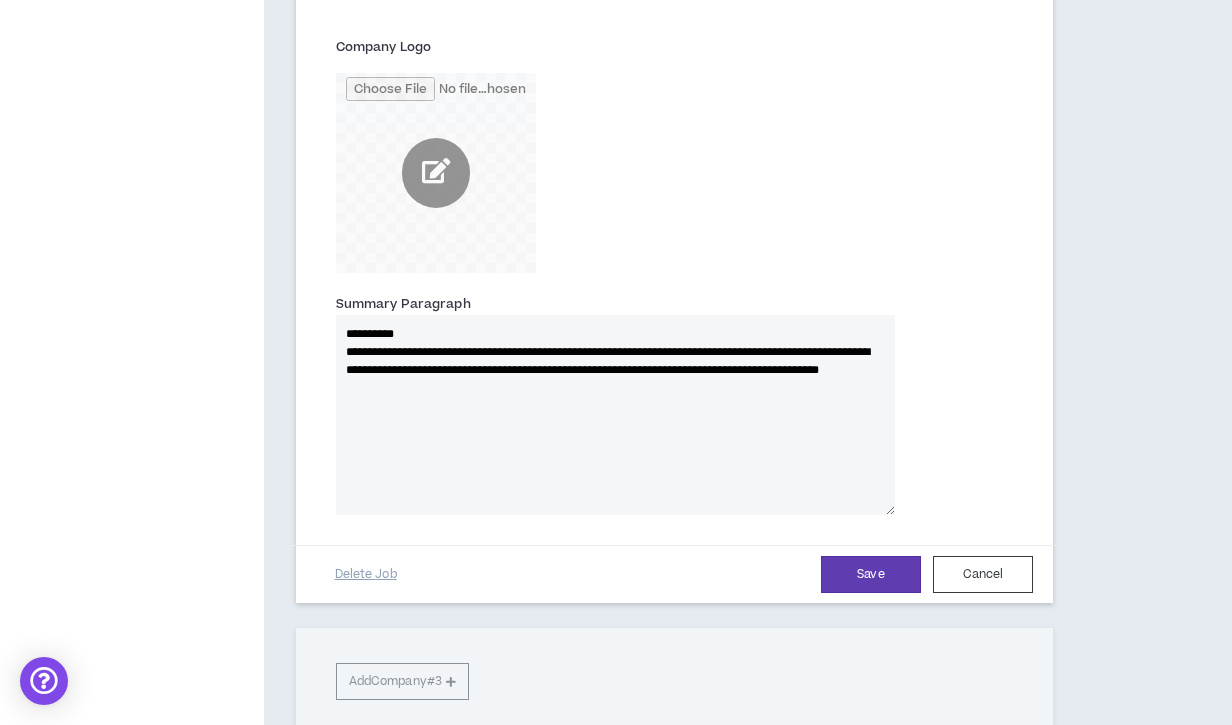 type 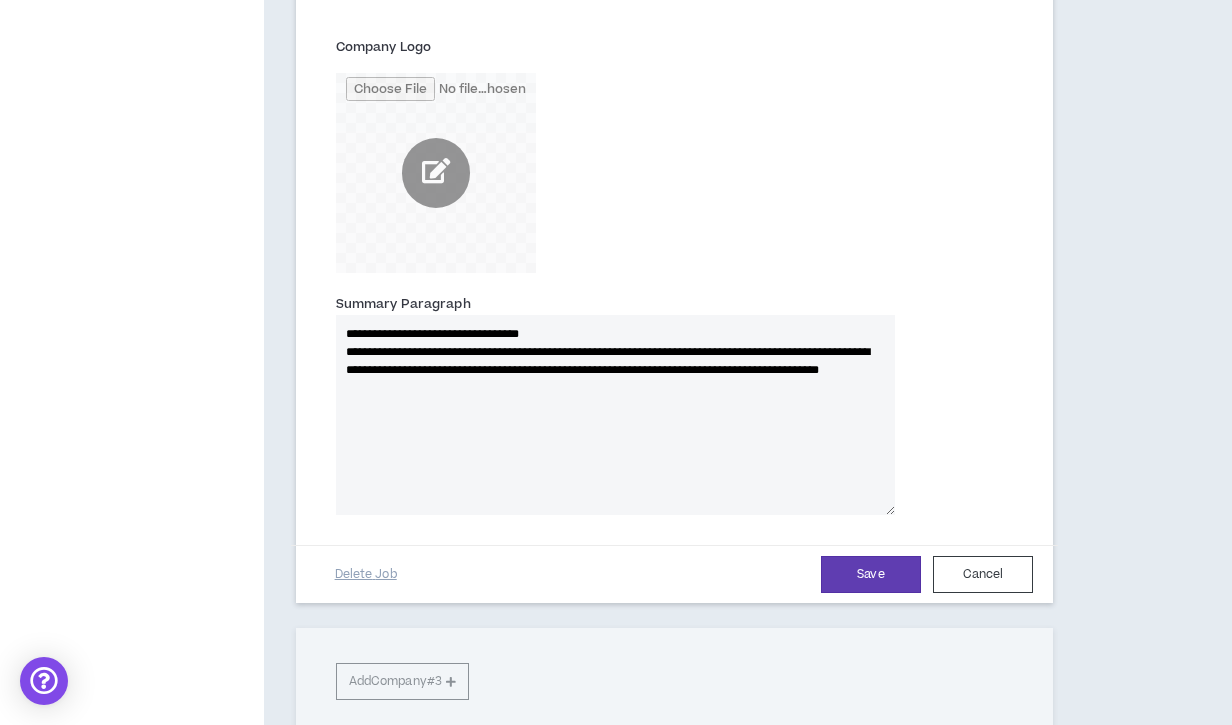 type on "**********" 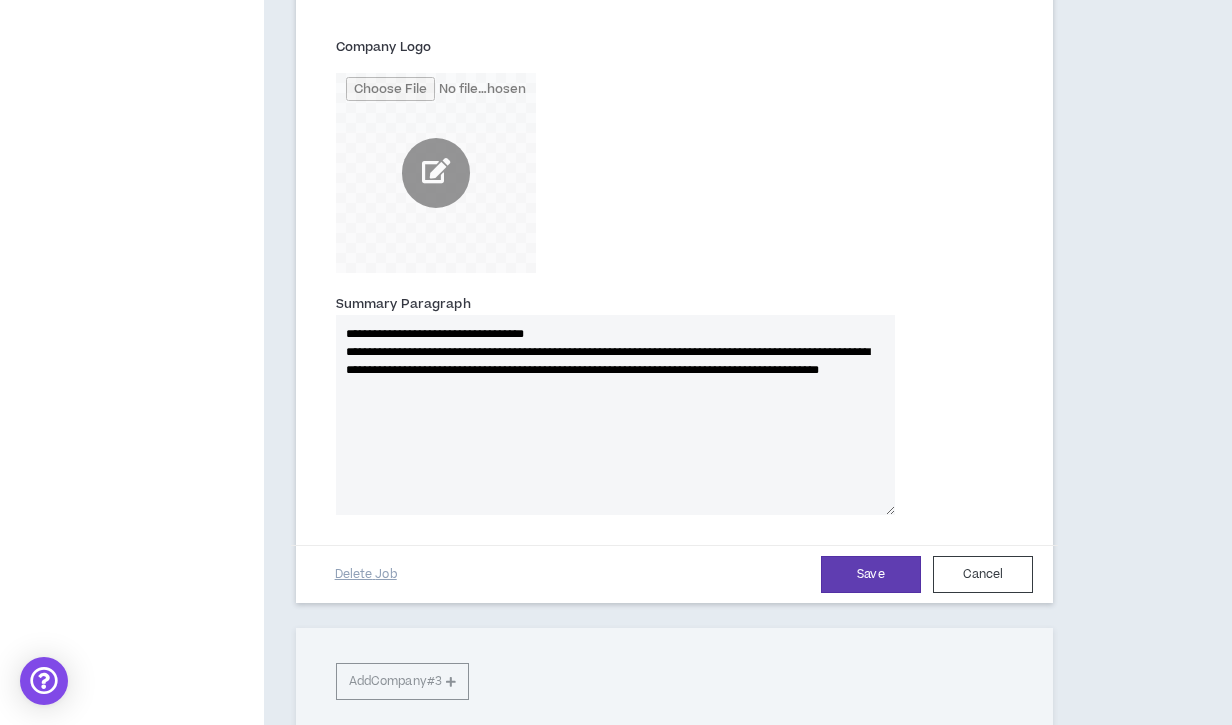 type 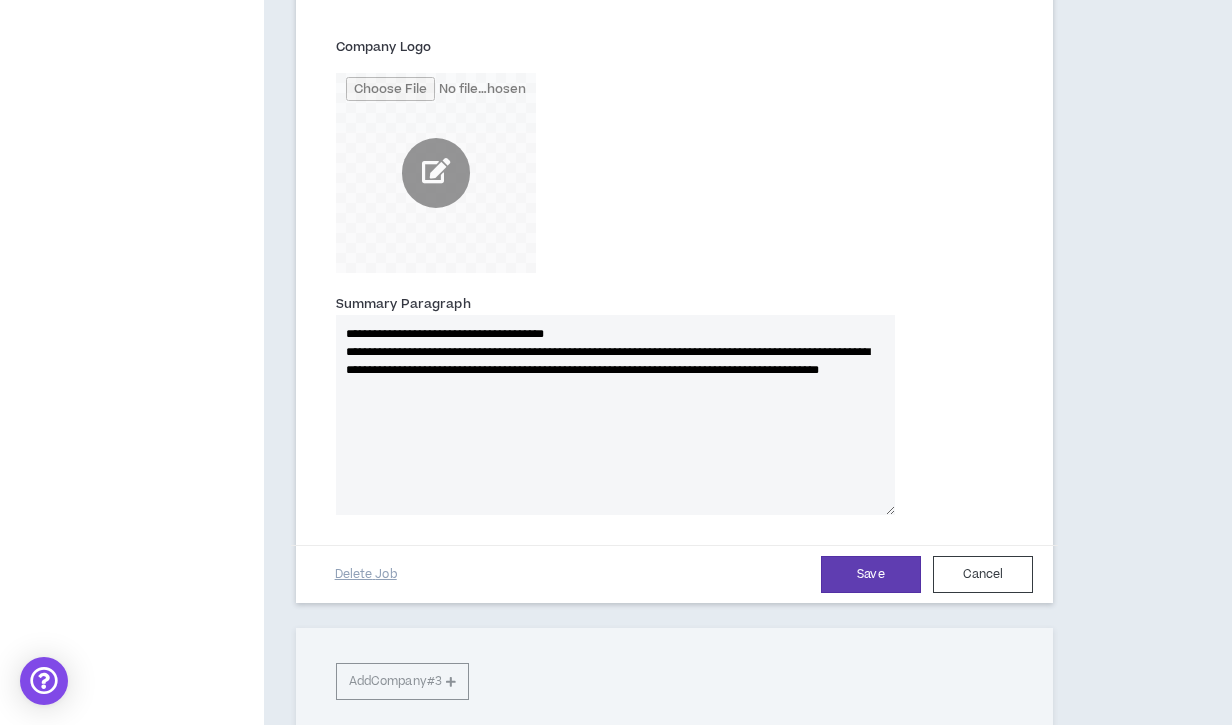 type on "**********" 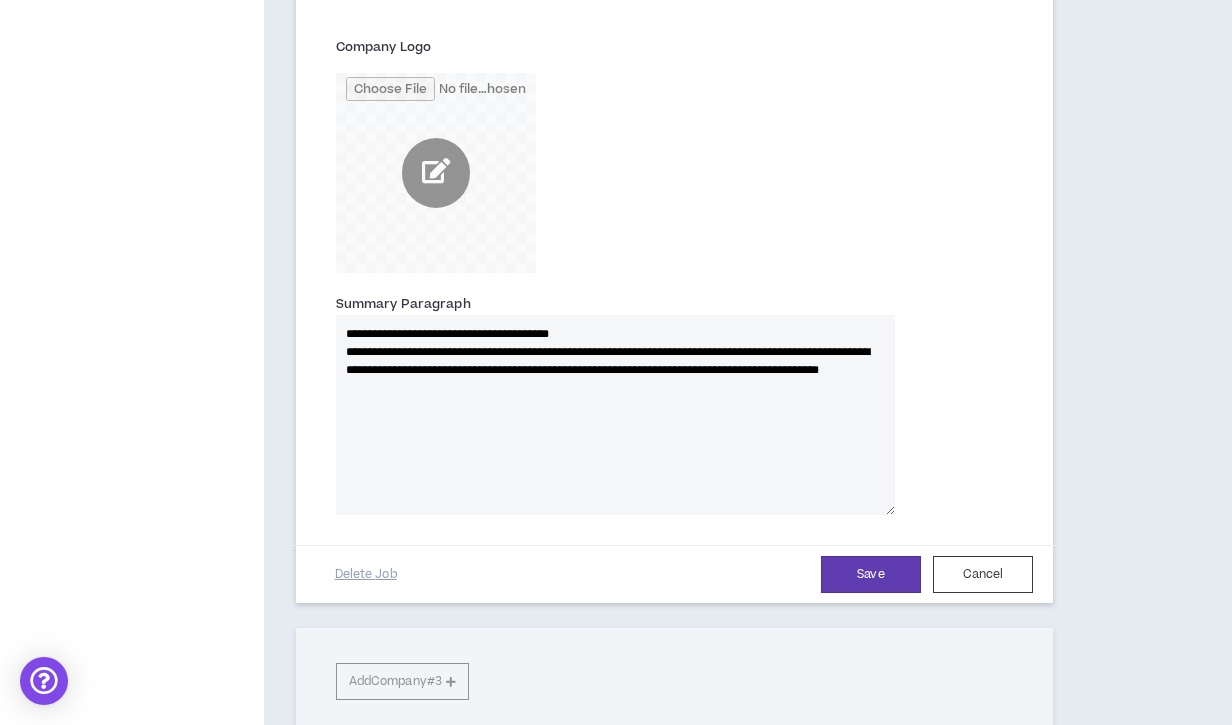 type 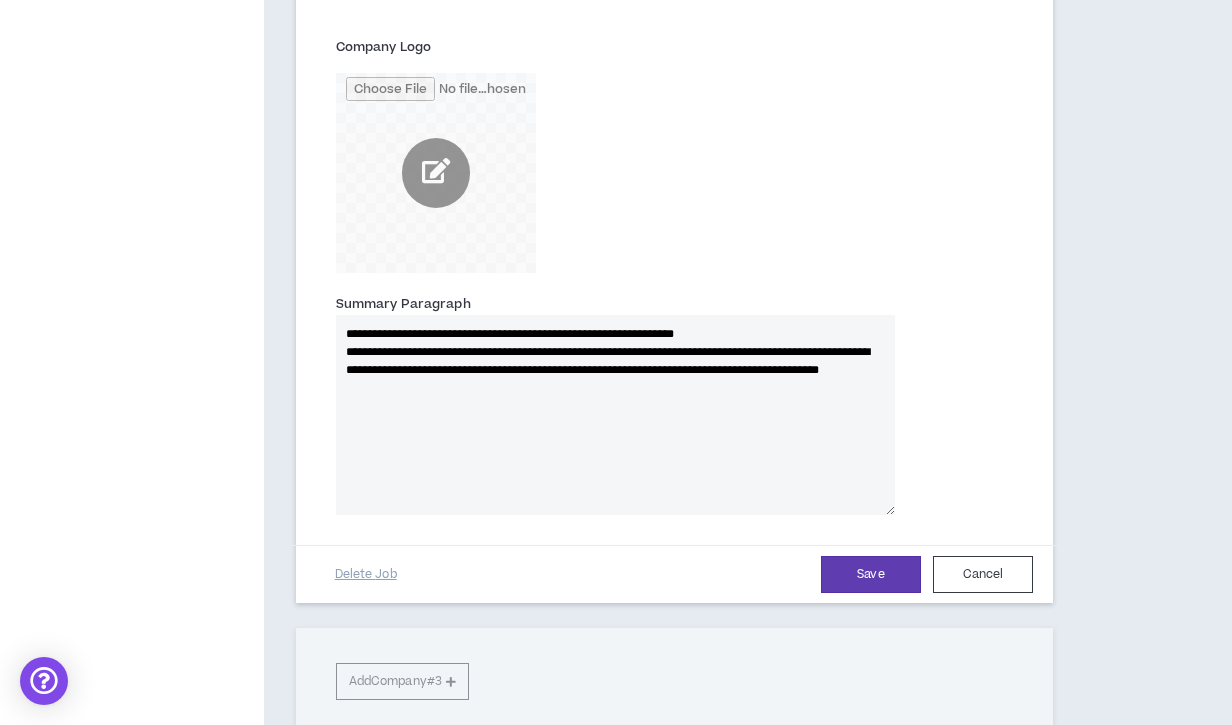 type on "**********" 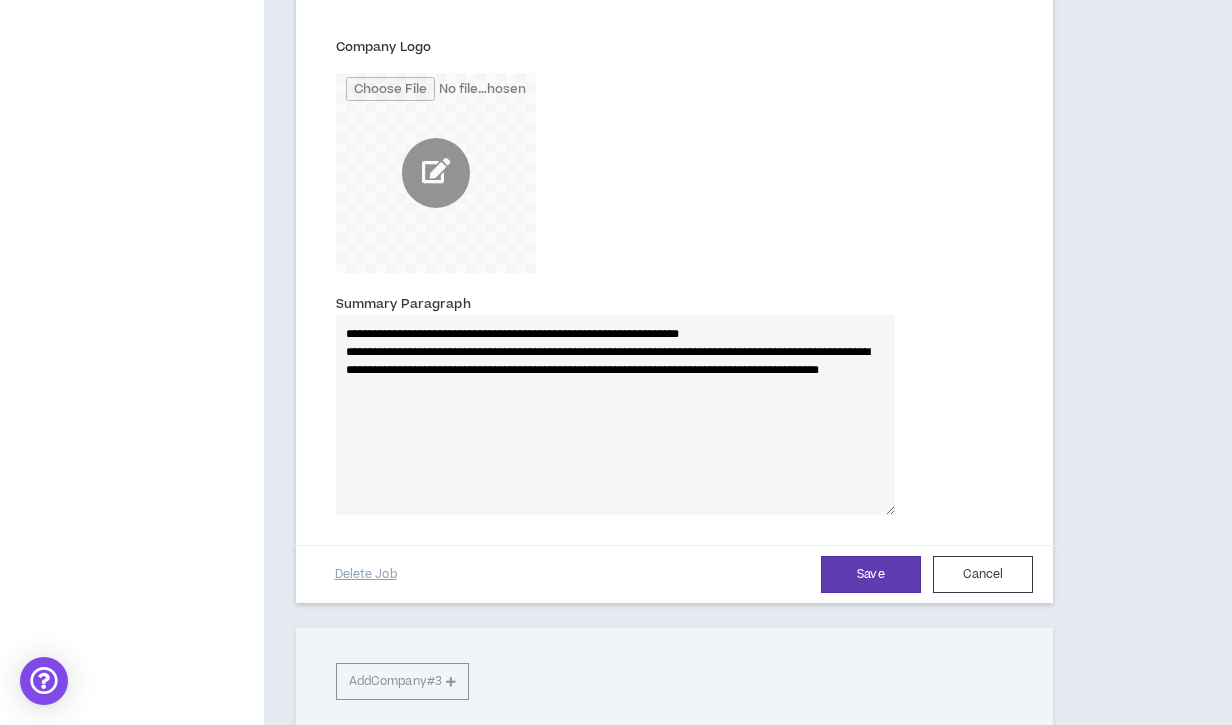 type 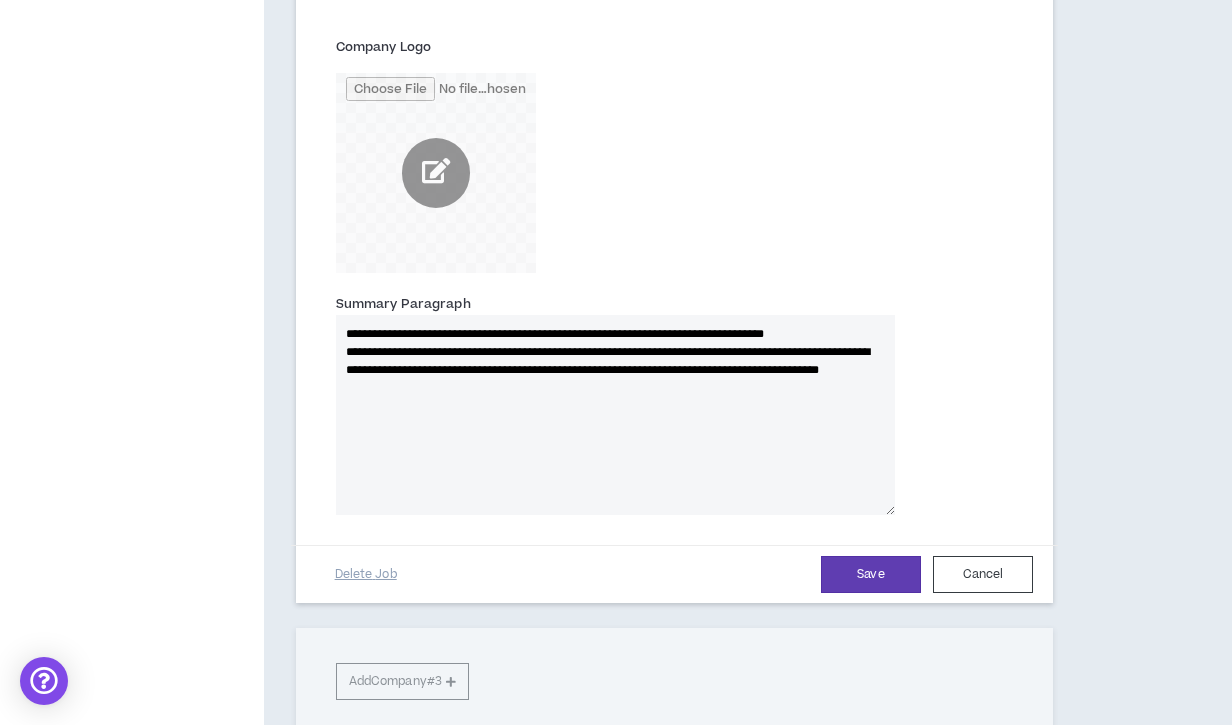 type on "**********" 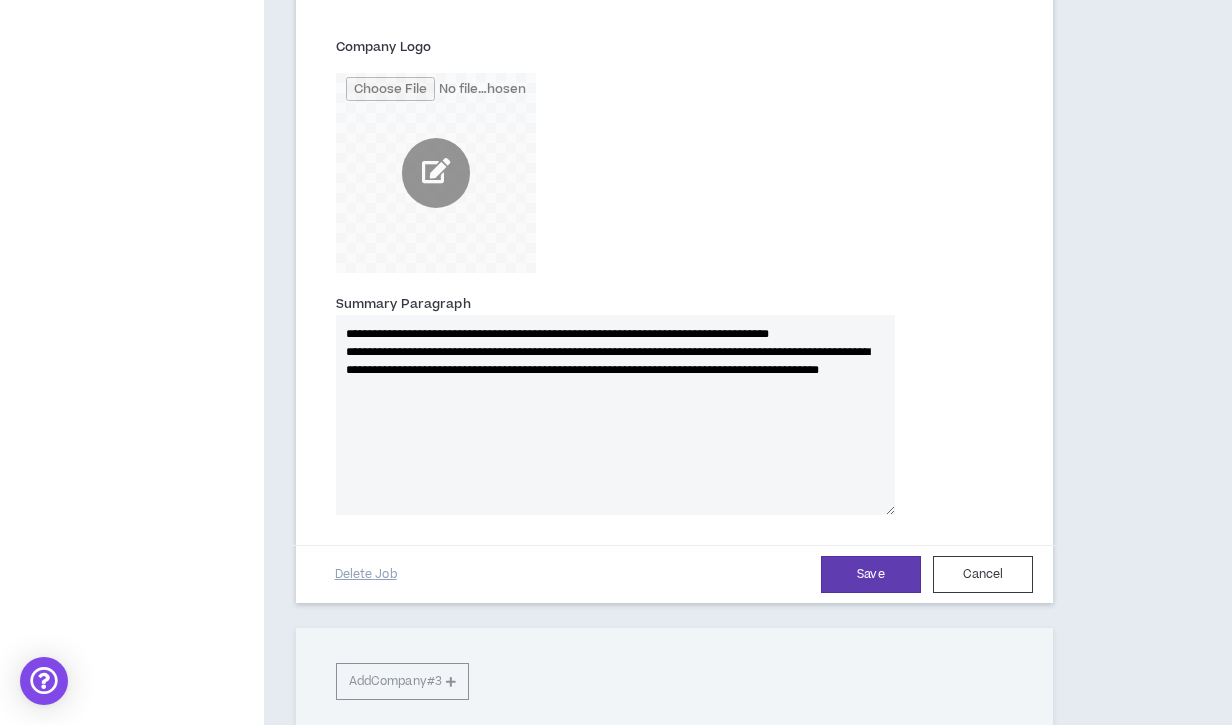 type 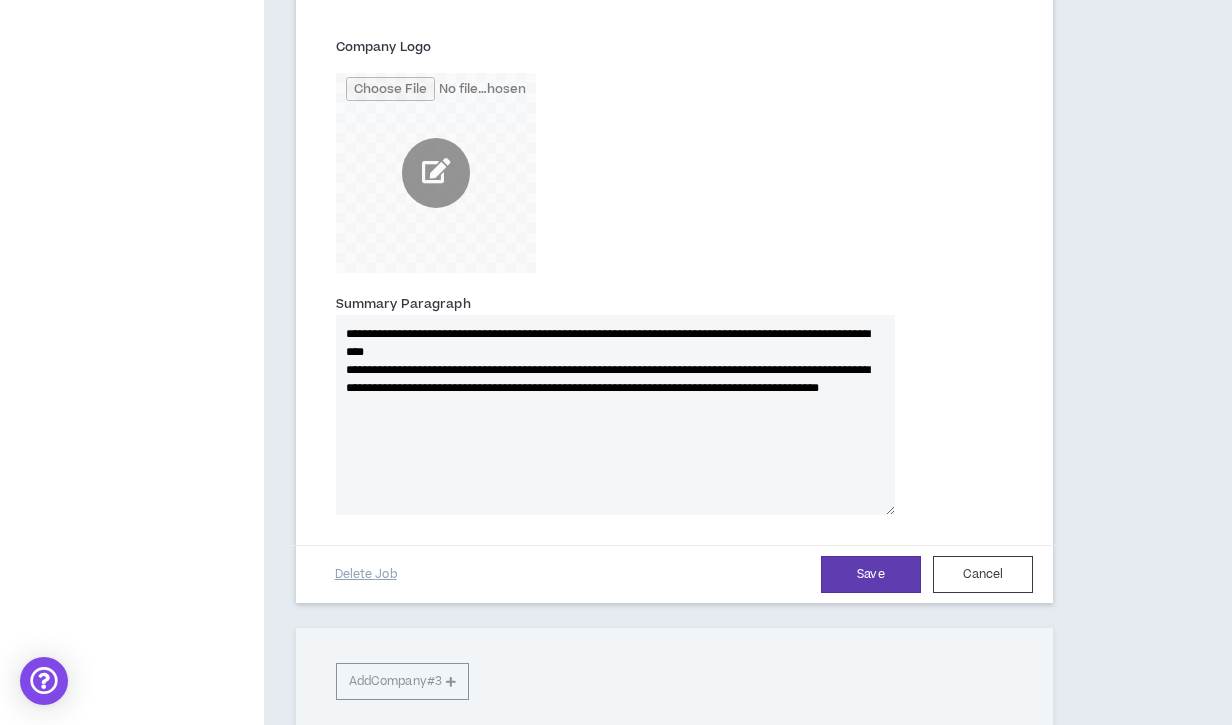 type on "**********" 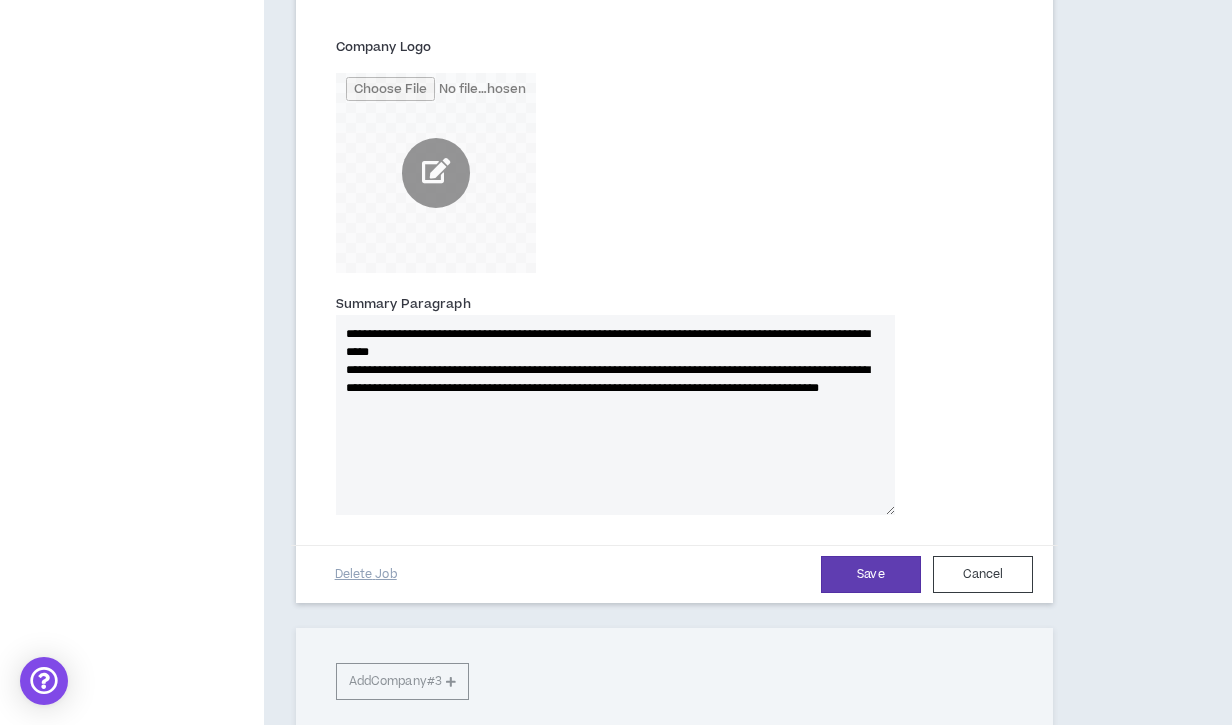 type 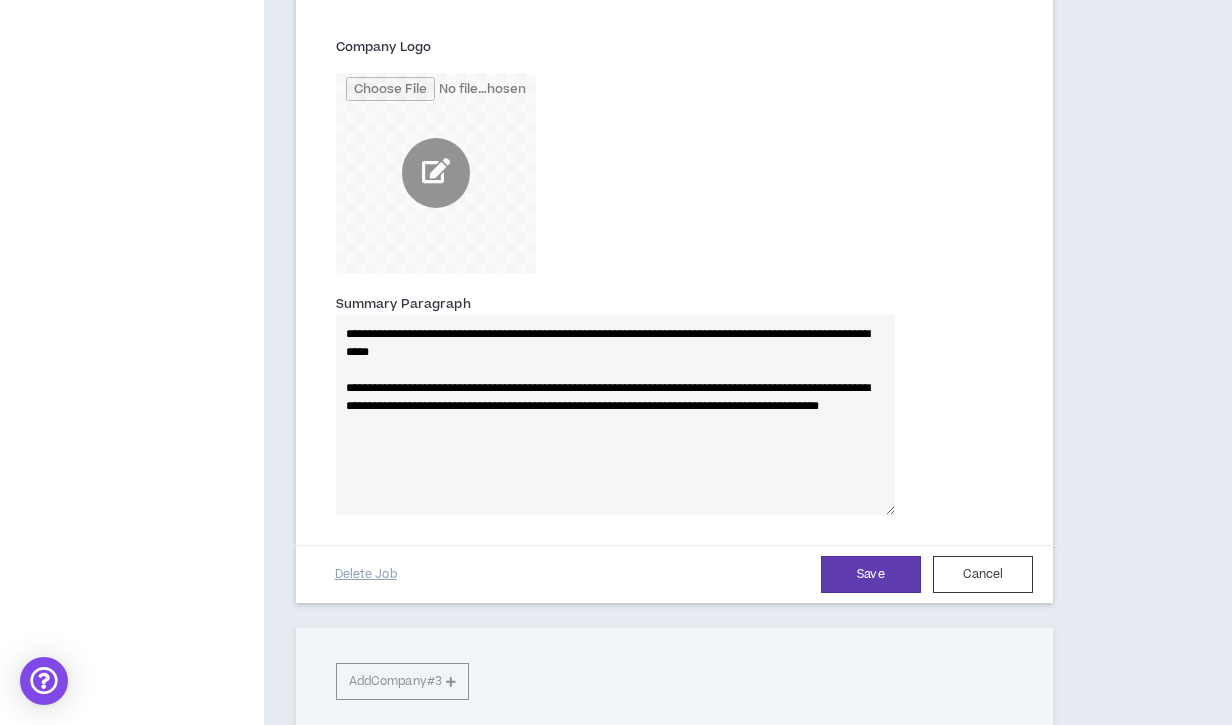 type 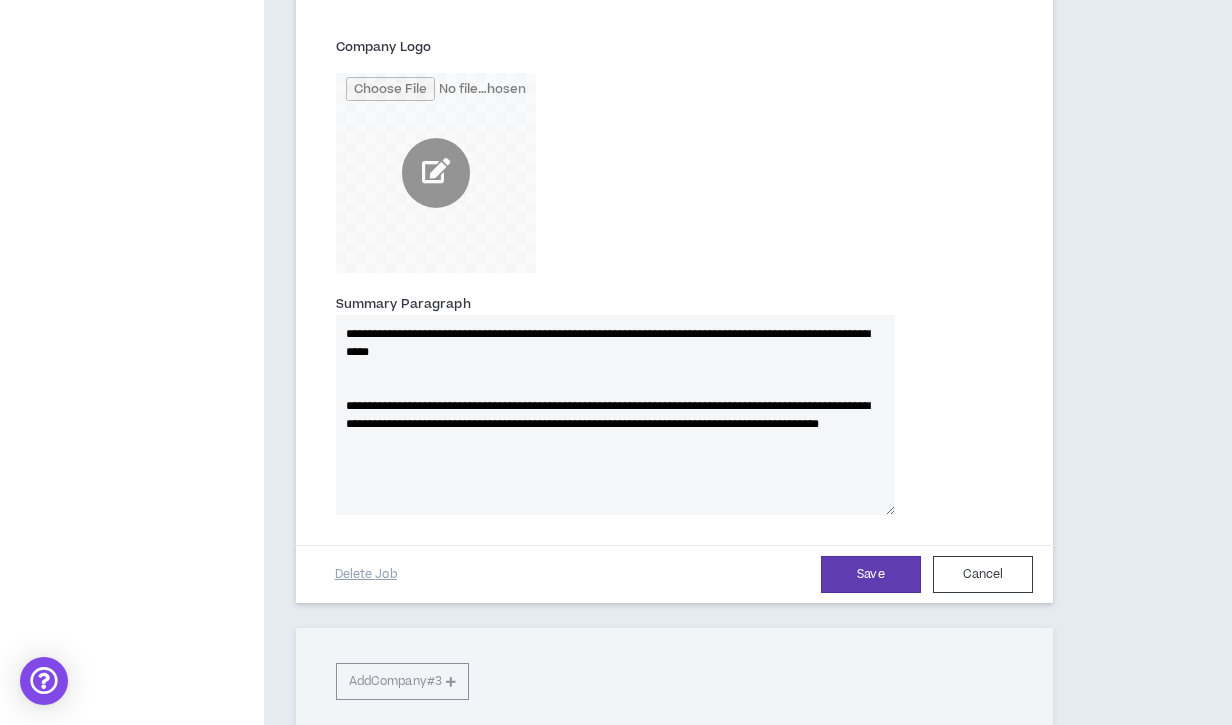 type 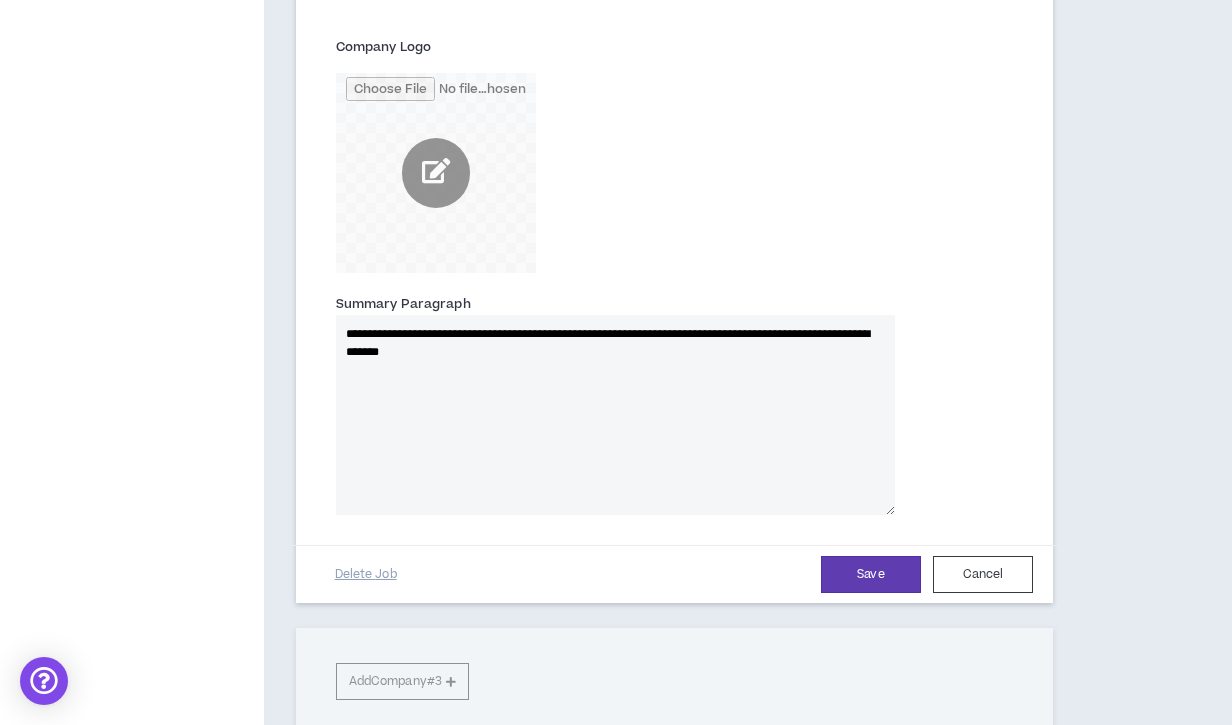 type on "**********" 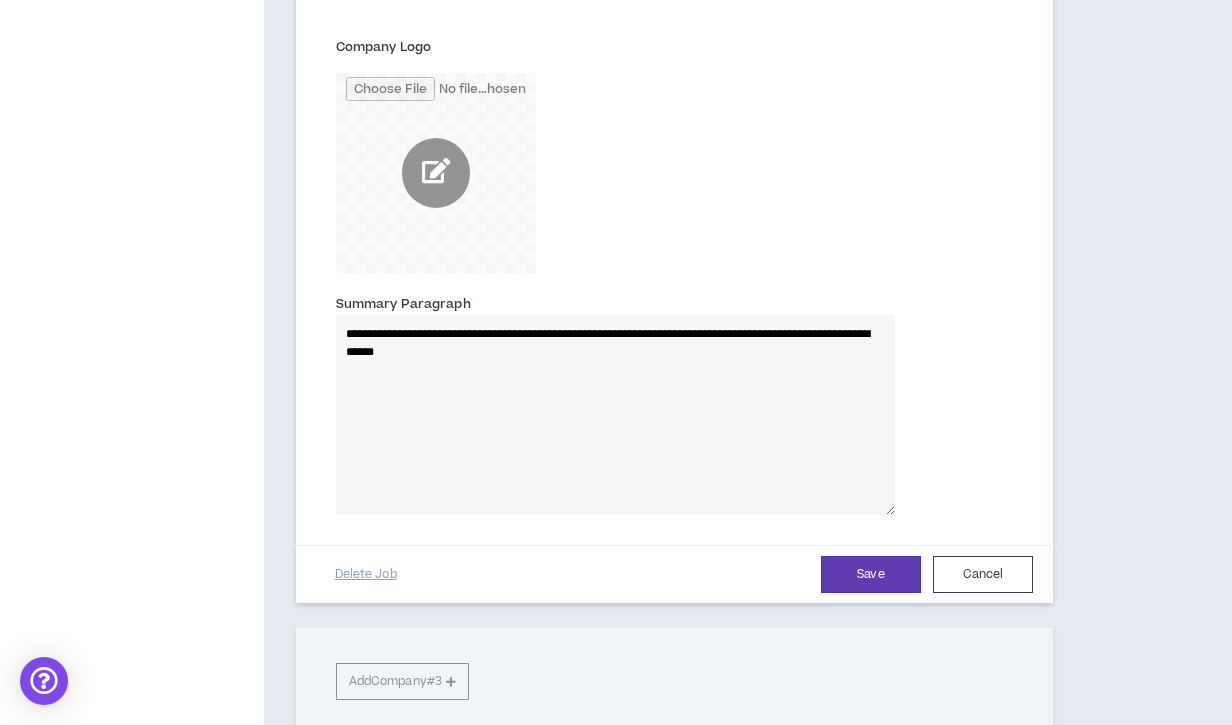 type 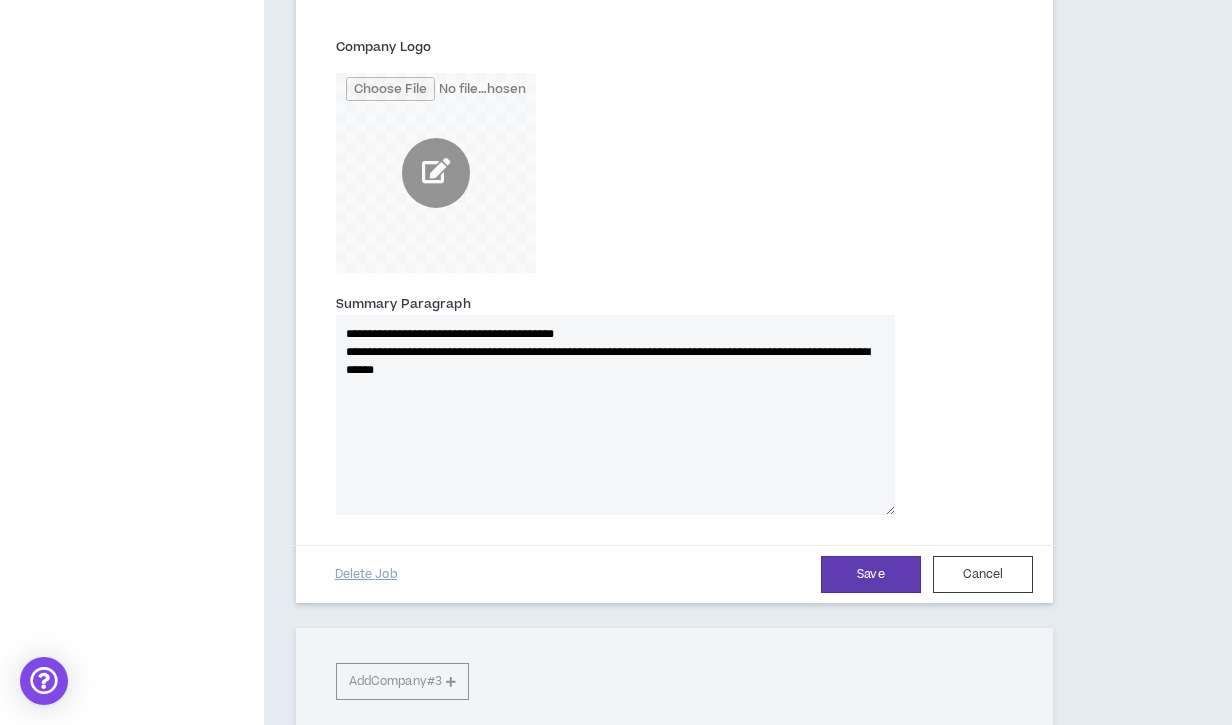 type on "**********" 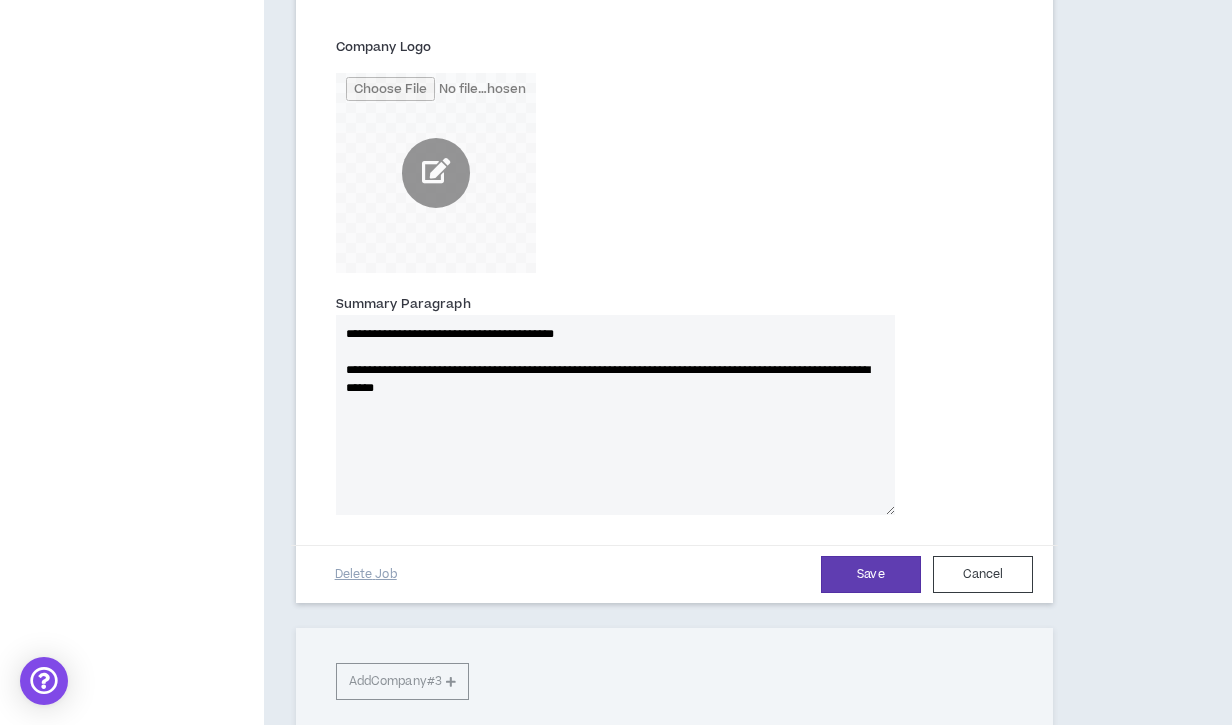 type 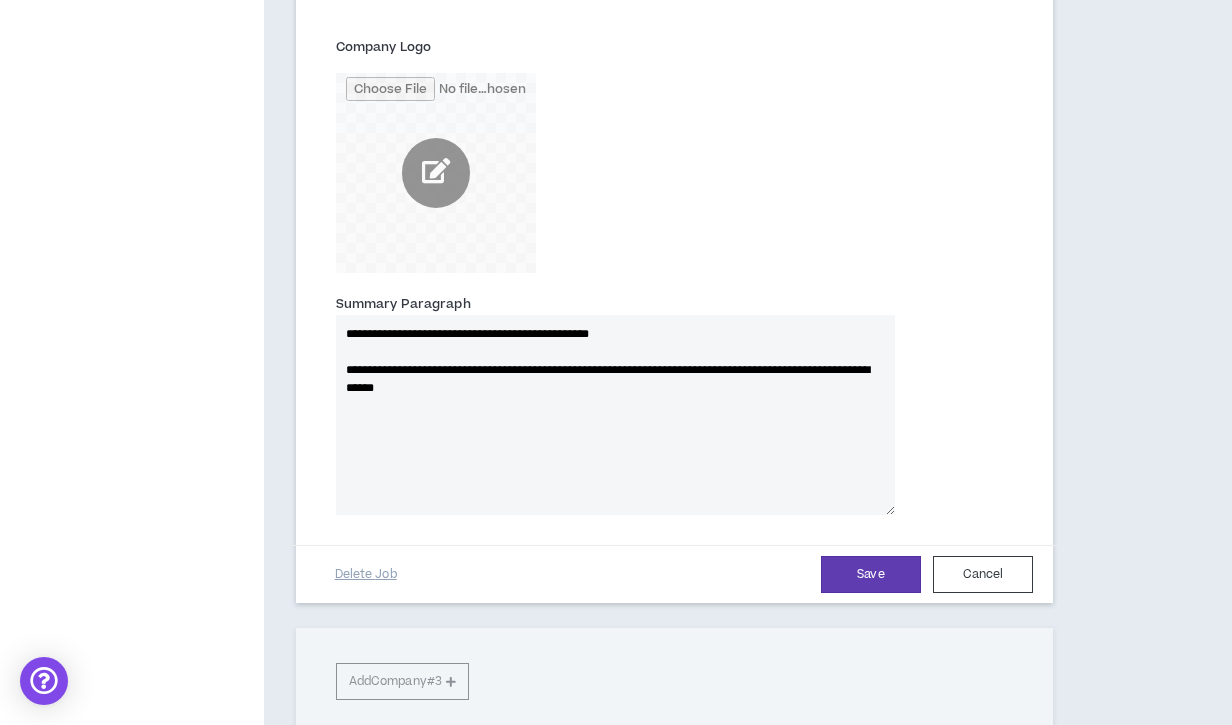 type on "**********" 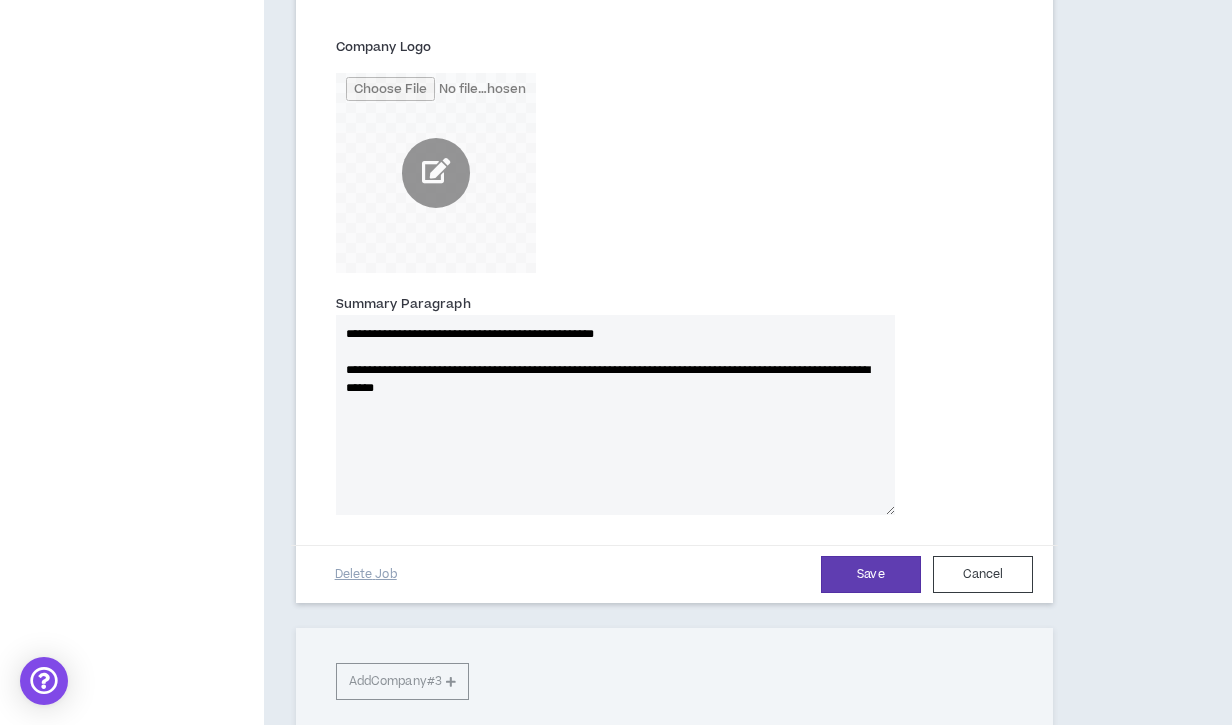 type 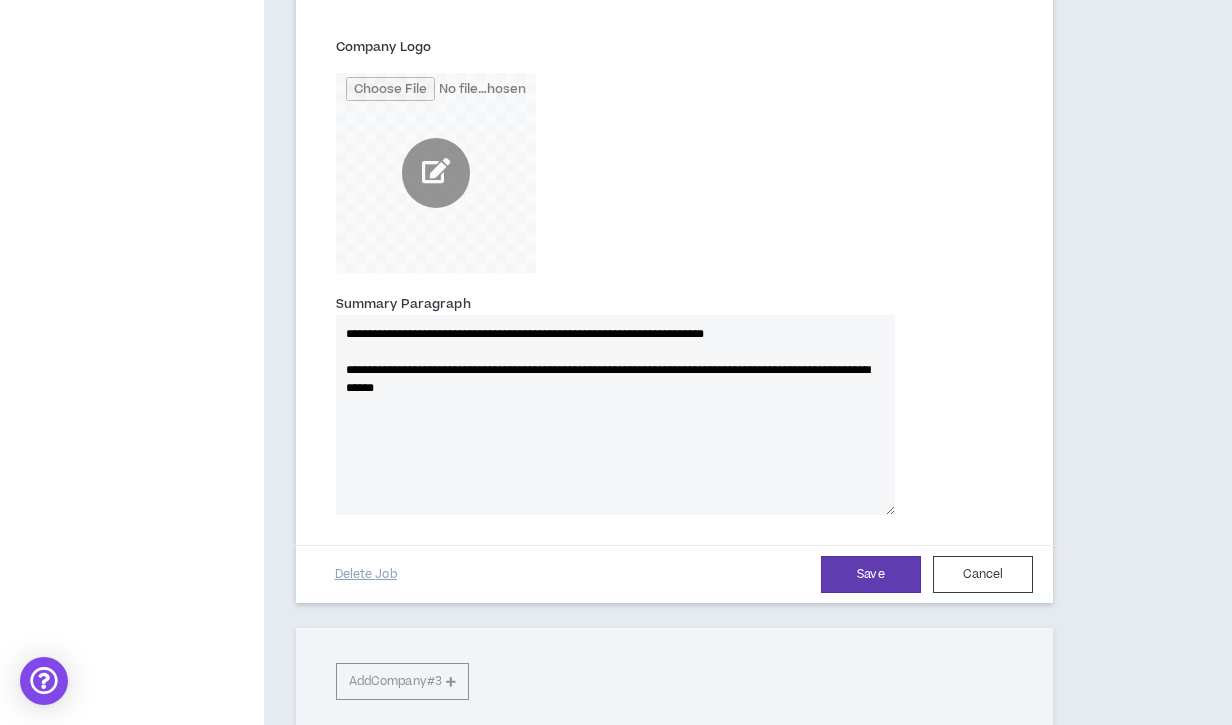 type on "**********" 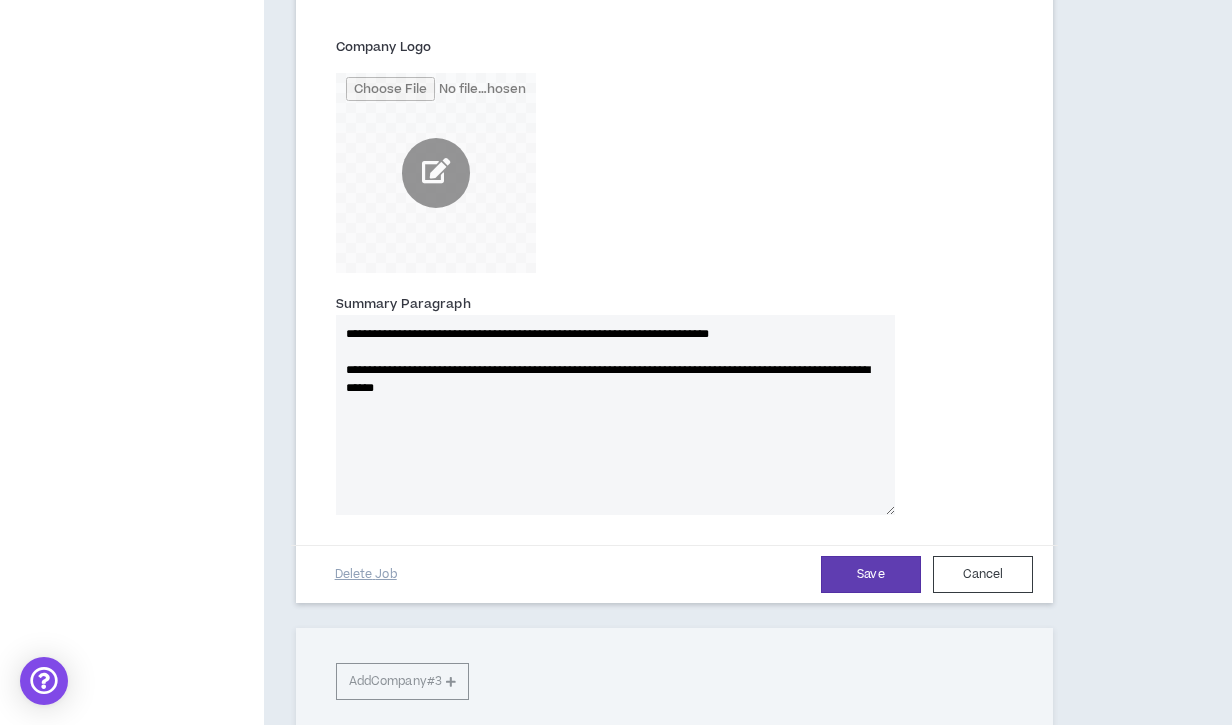 type 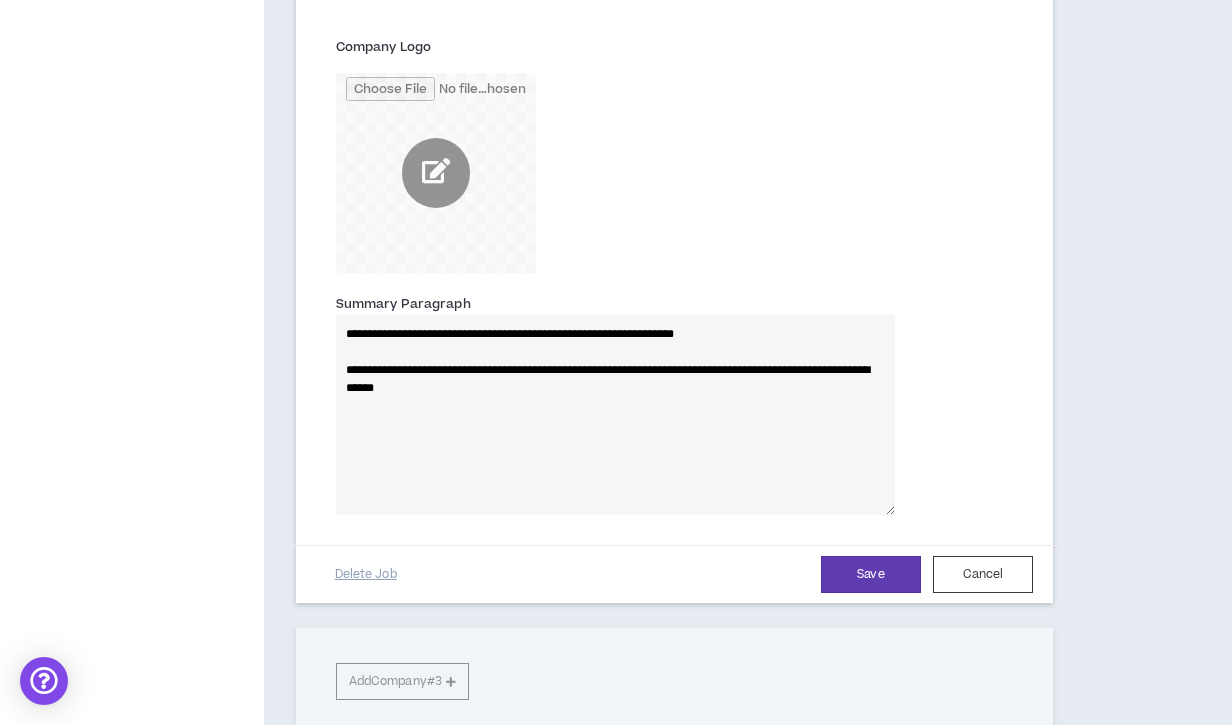 type 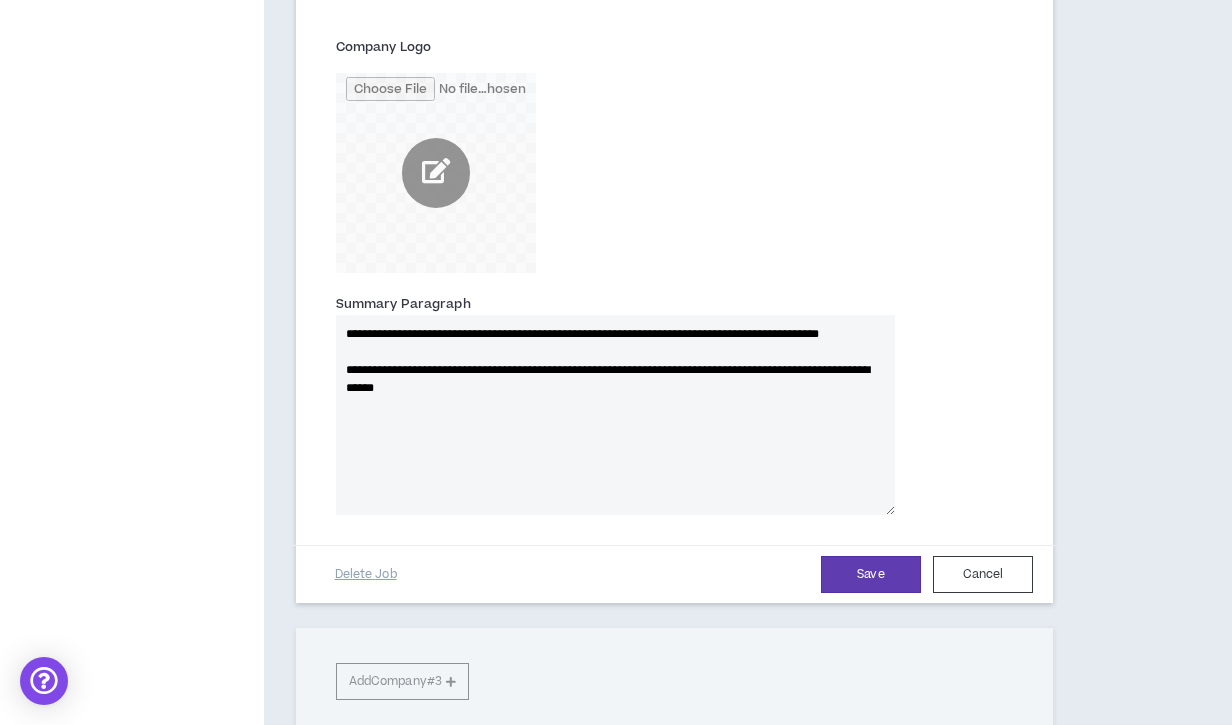 type on "**********" 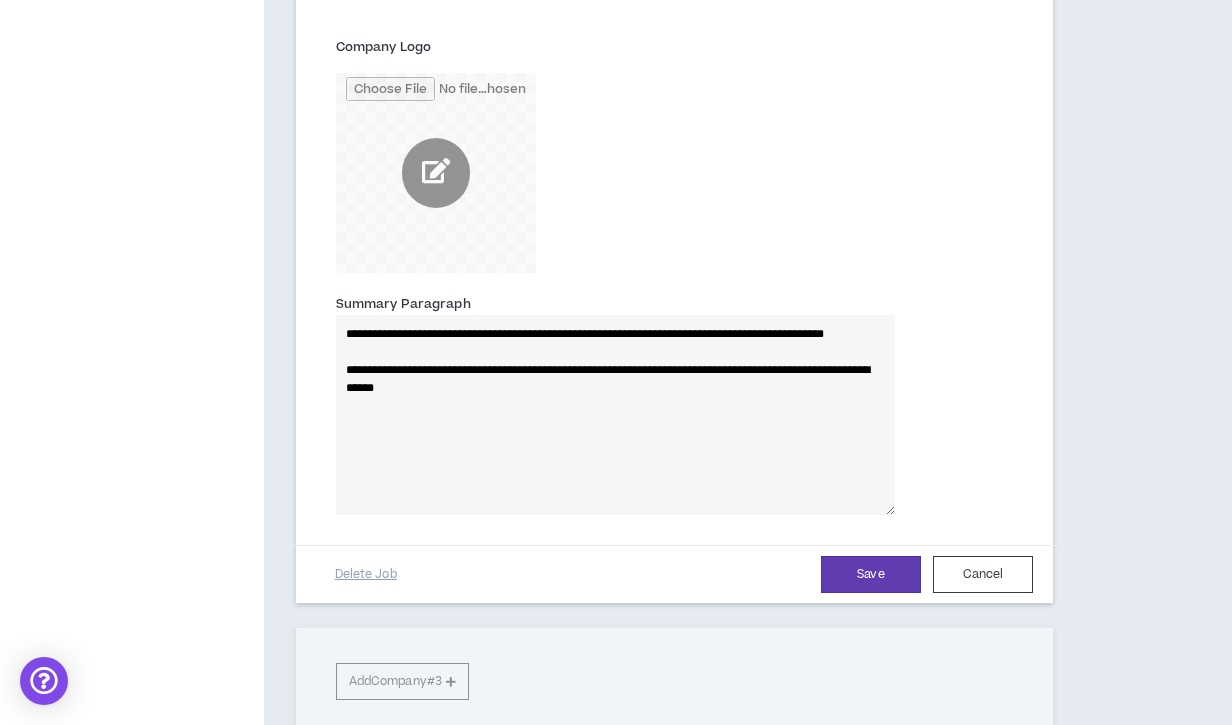 type 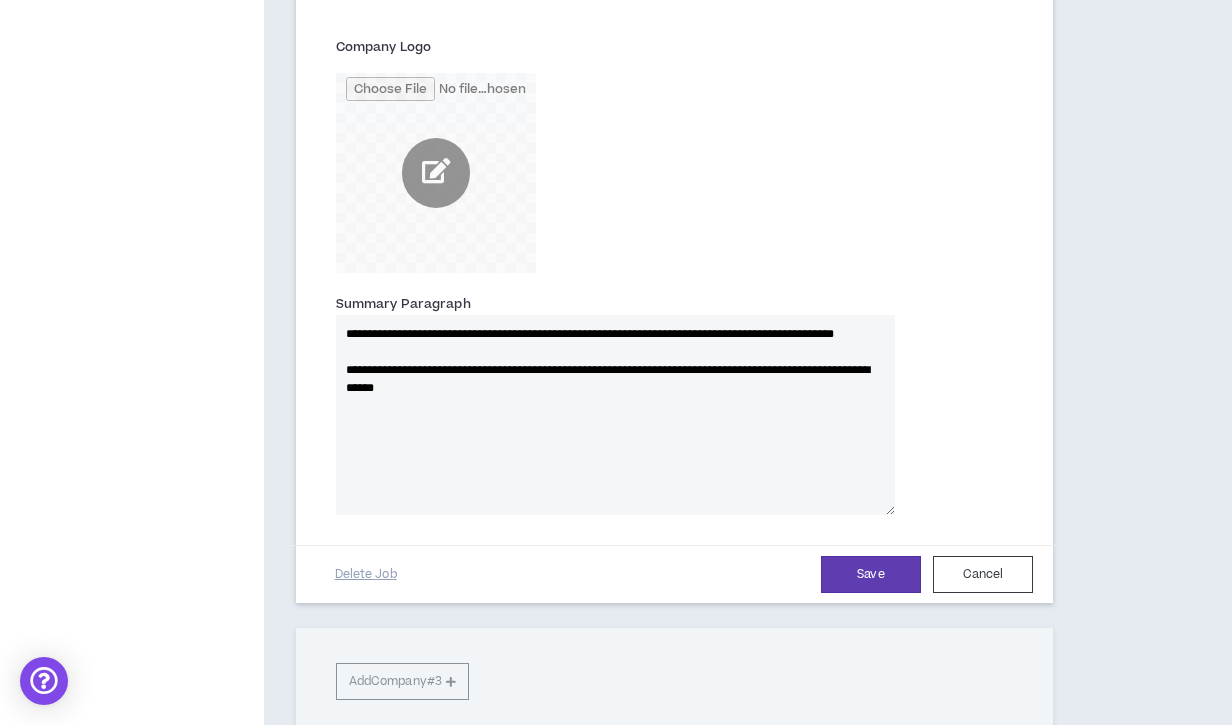 type on "**********" 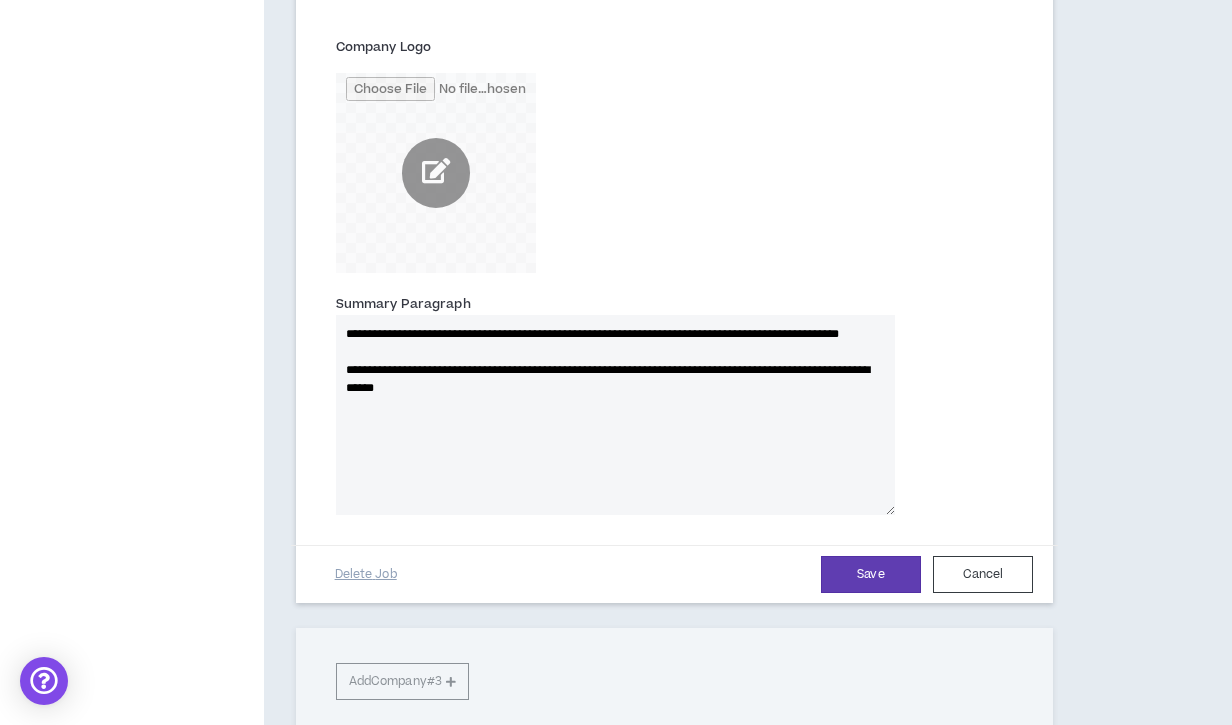 type 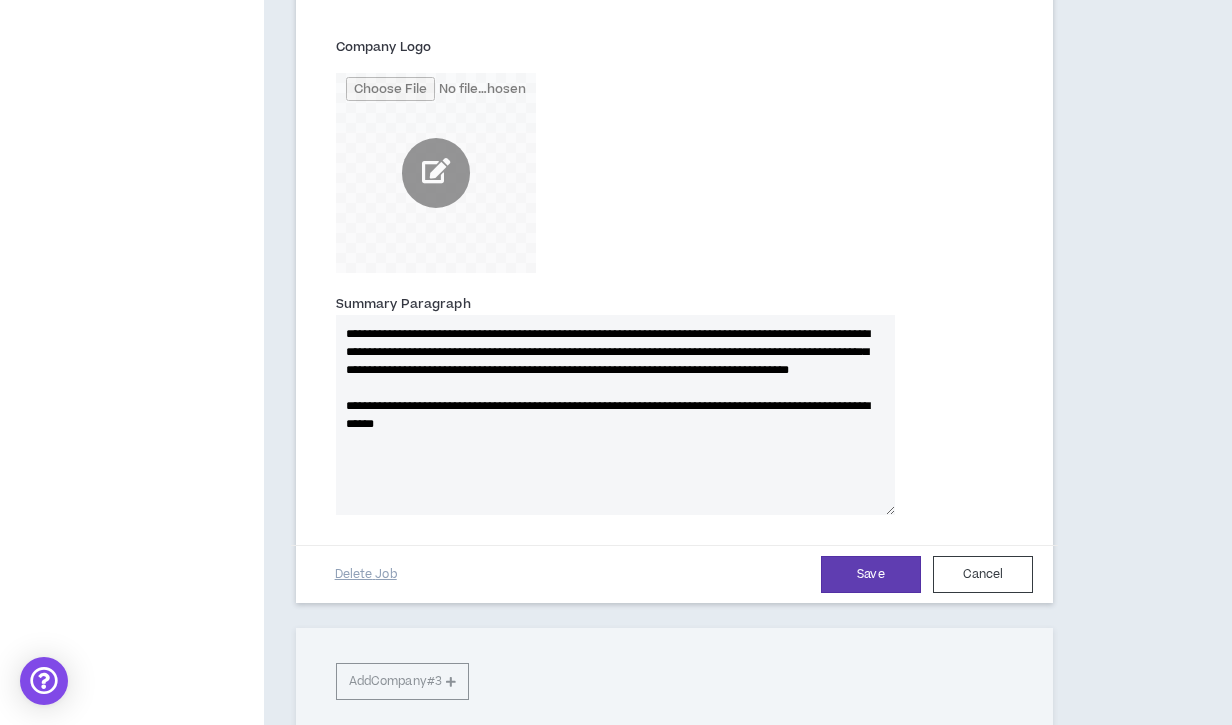 type 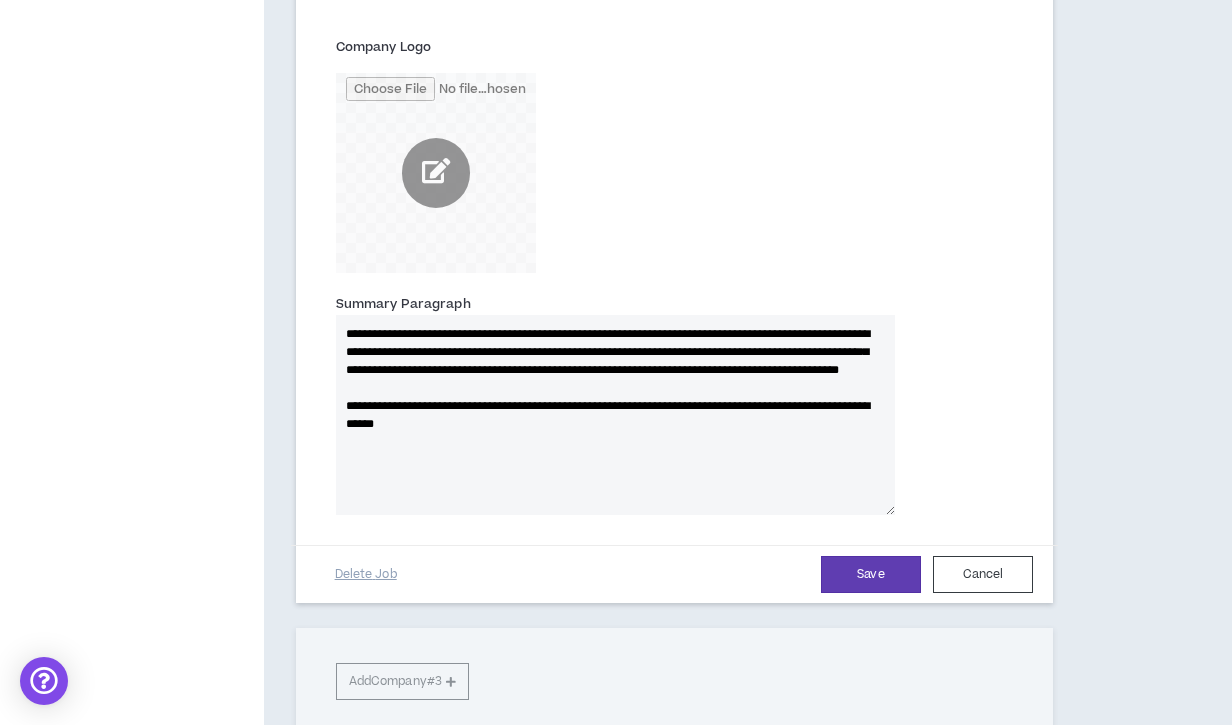 type on "**********" 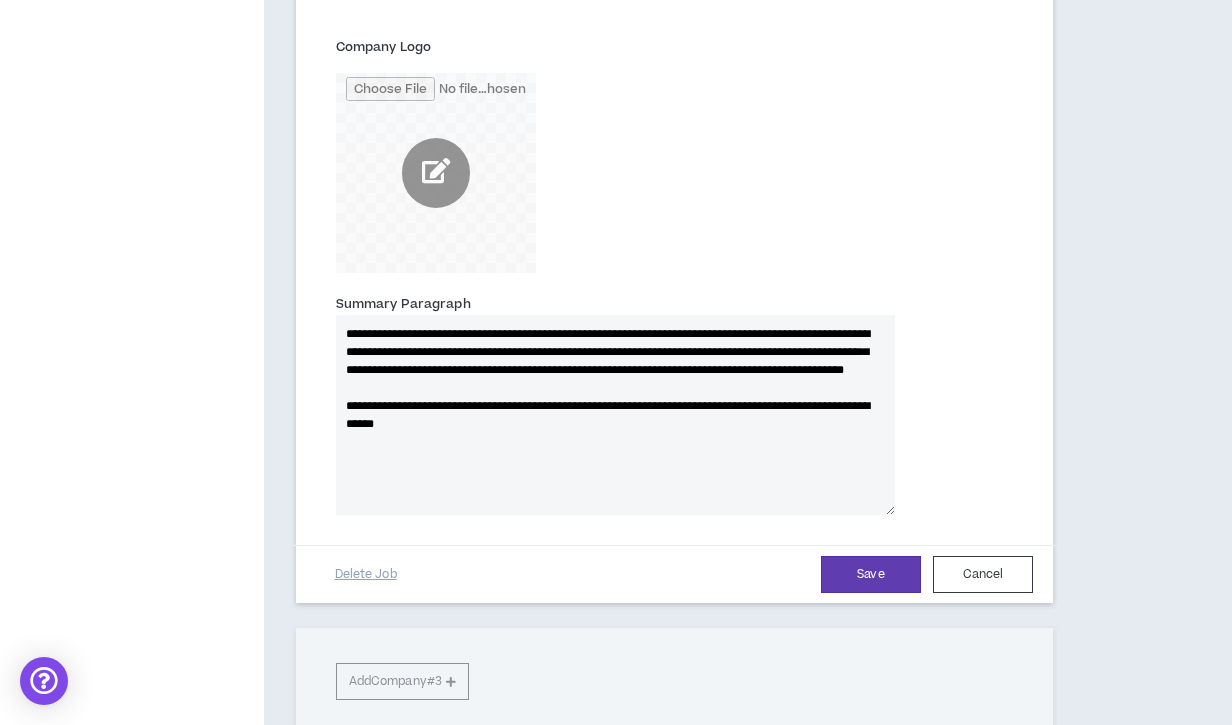 type 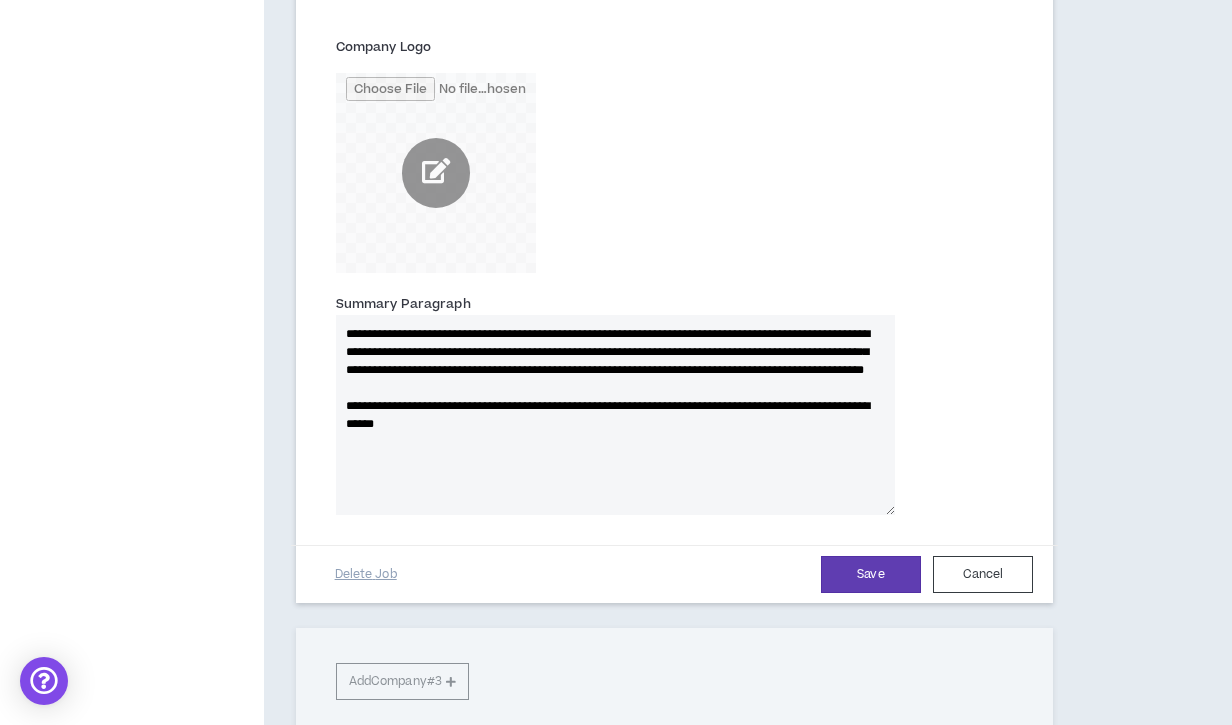 type on "**********" 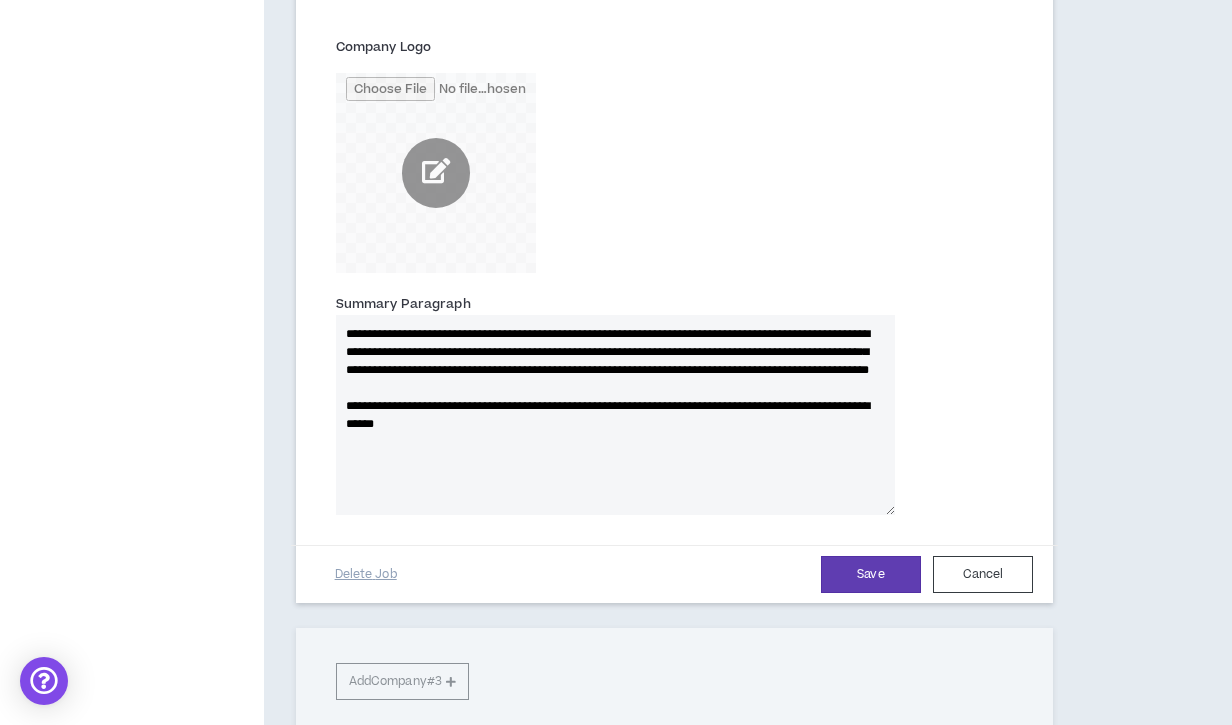 type 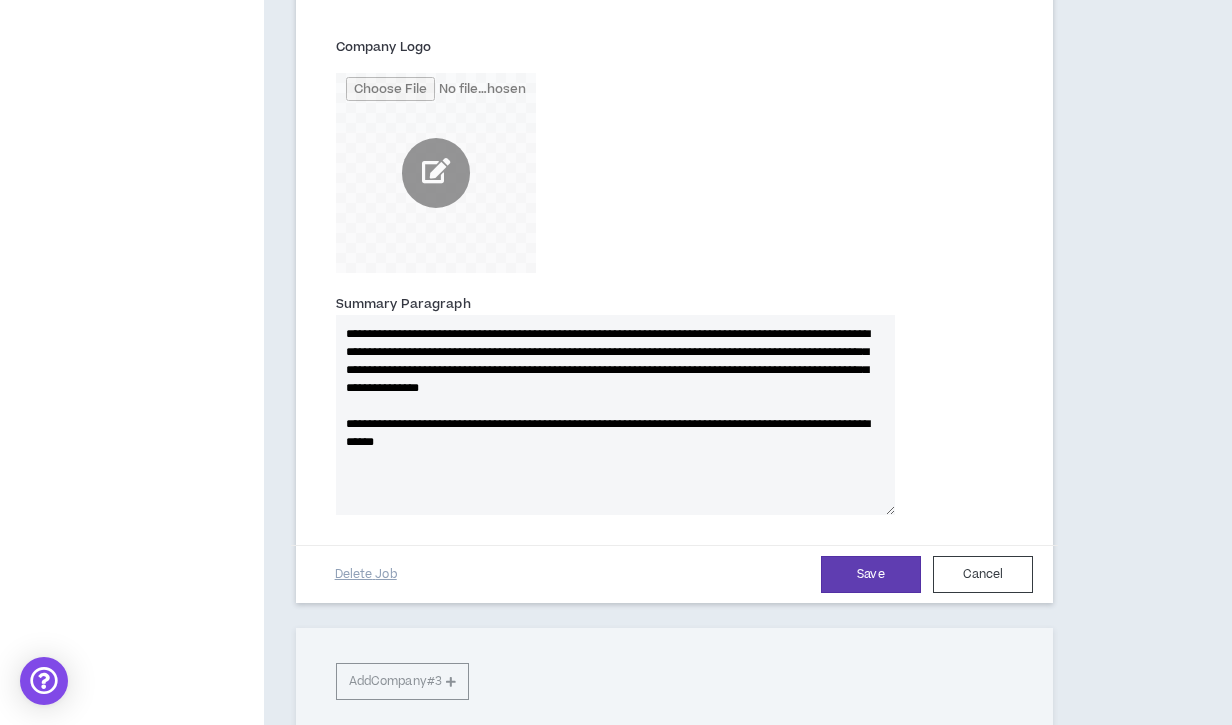 type on "**********" 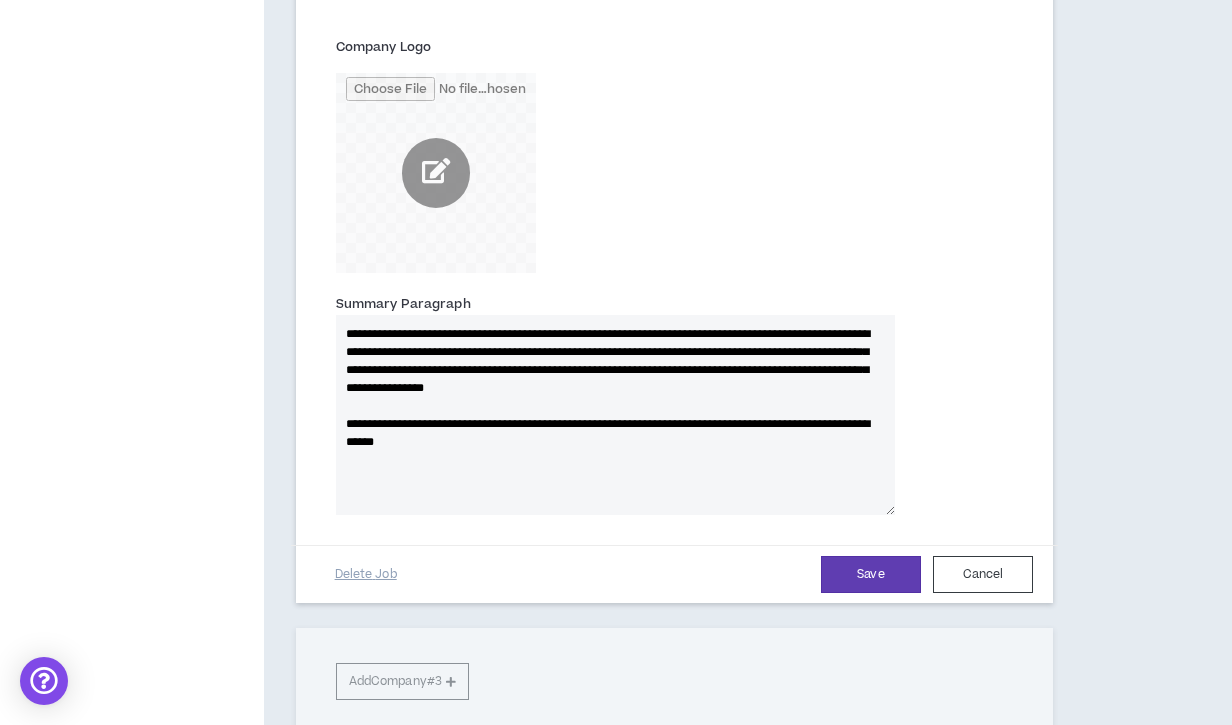 type 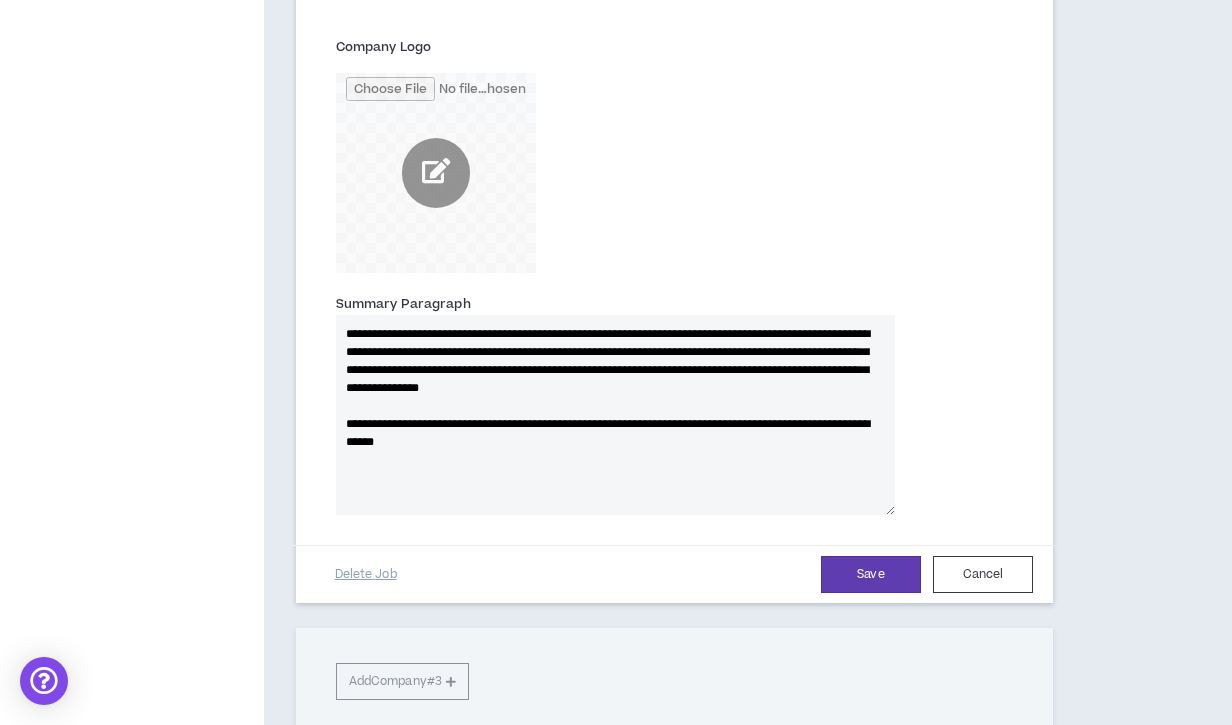 type on "**********" 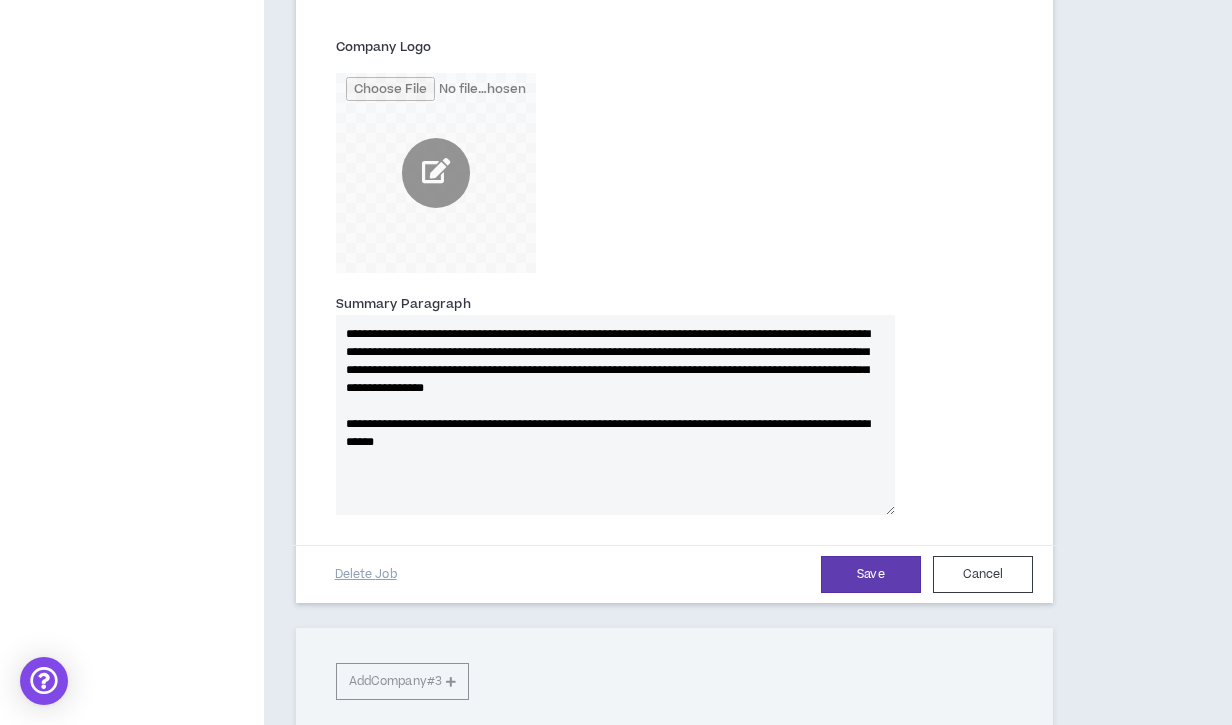 type 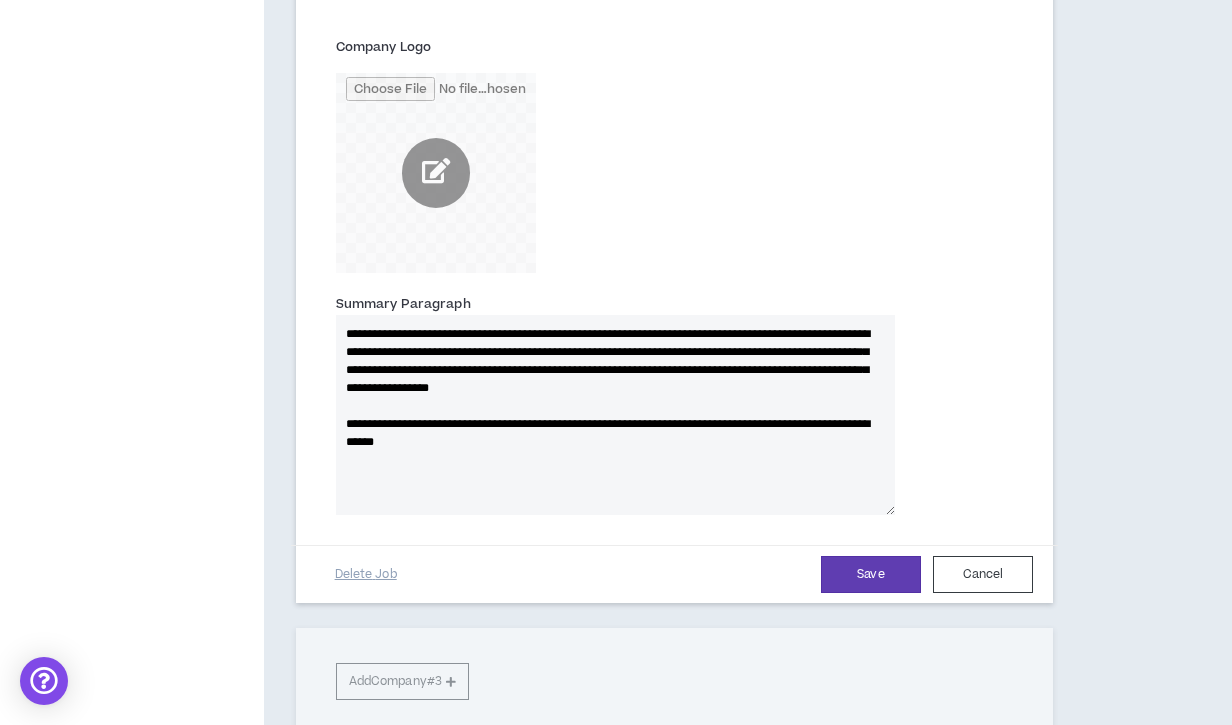 type 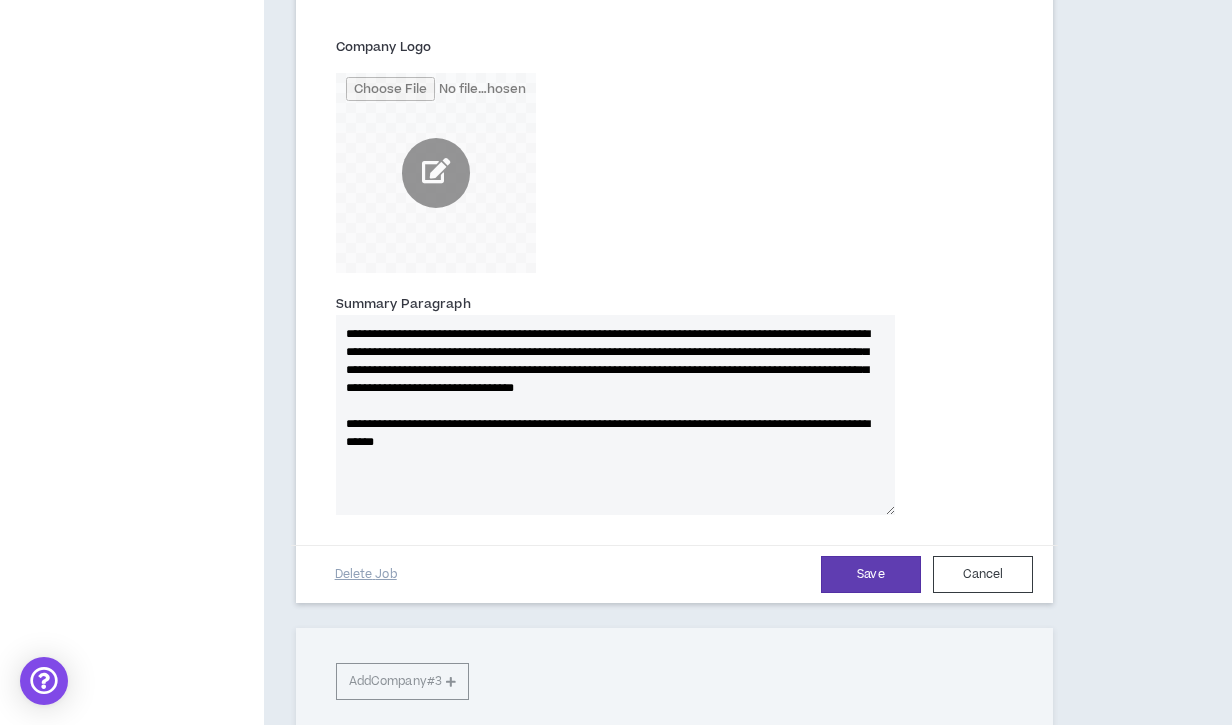 click on "**********" at bounding box center (615, 415) 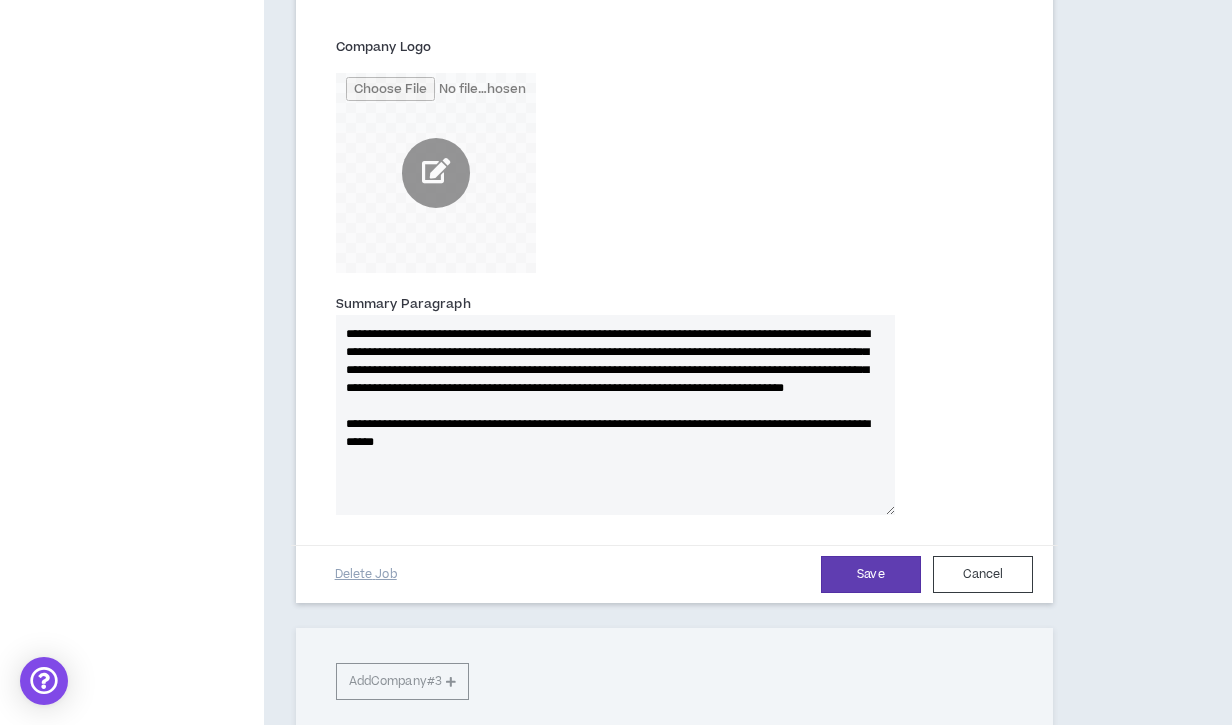 click on "**********" at bounding box center (615, 415) 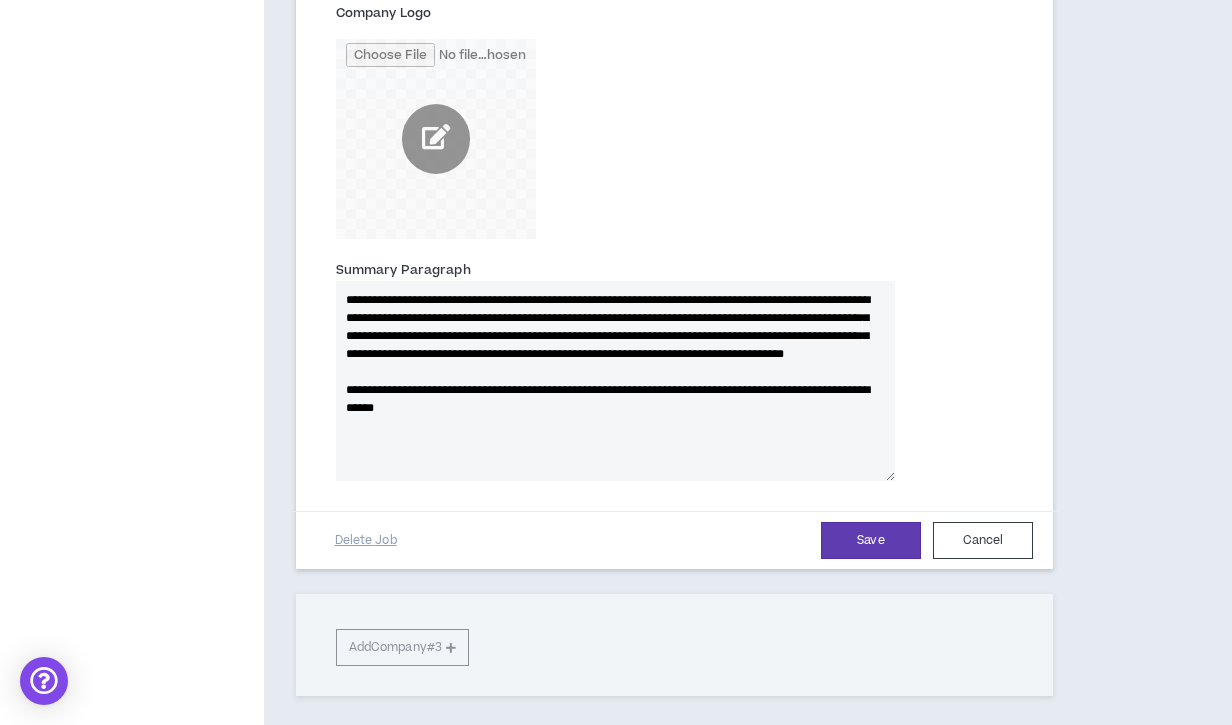 scroll, scrollTop: 1684, scrollLeft: 0, axis: vertical 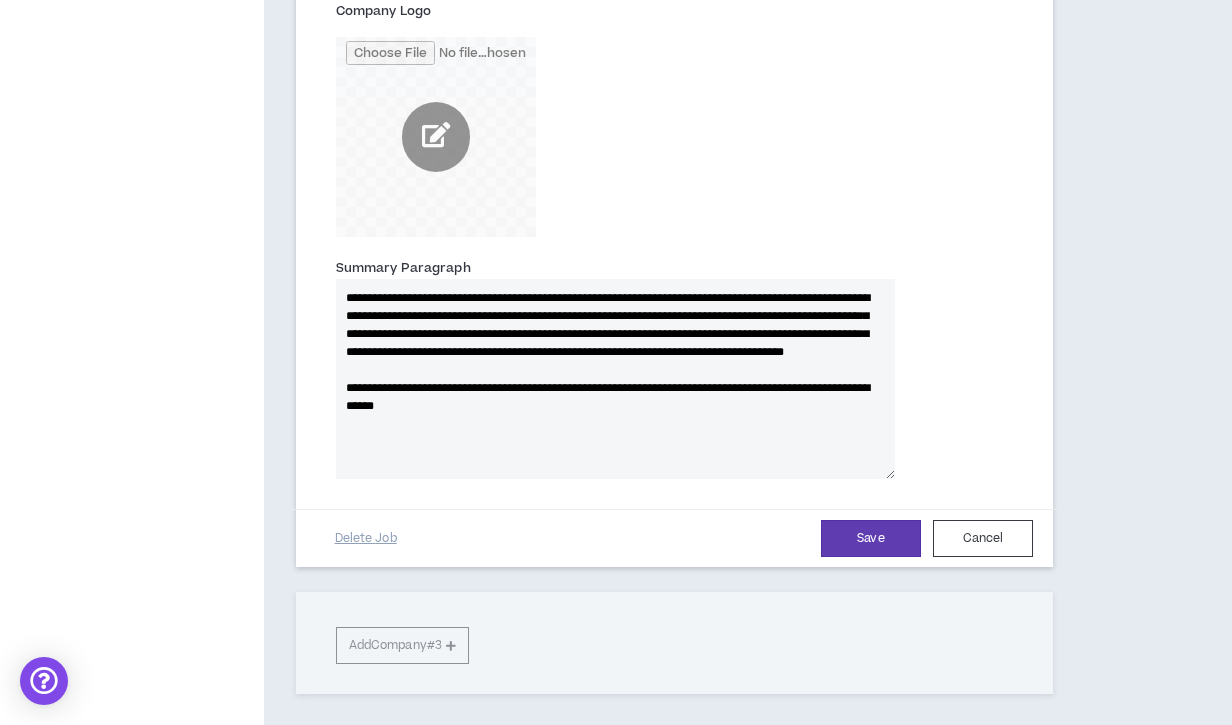 click on "**********" at bounding box center (615, 379) 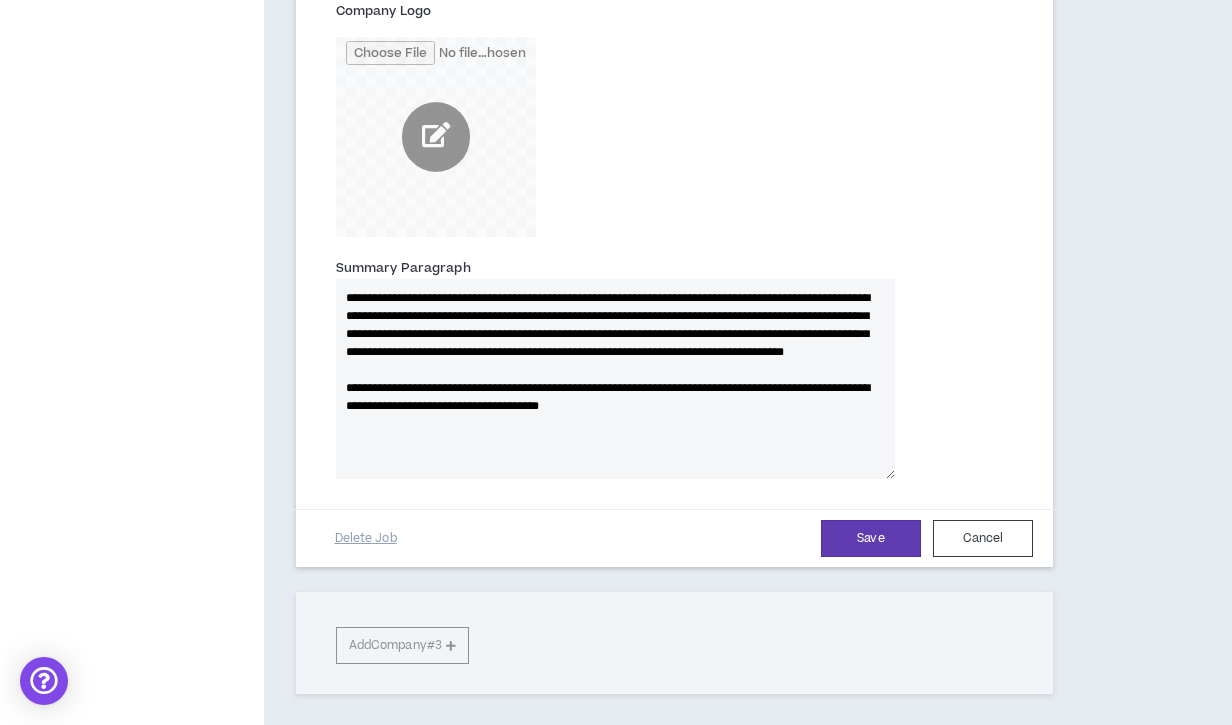 click on "**********" at bounding box center [615, 379] 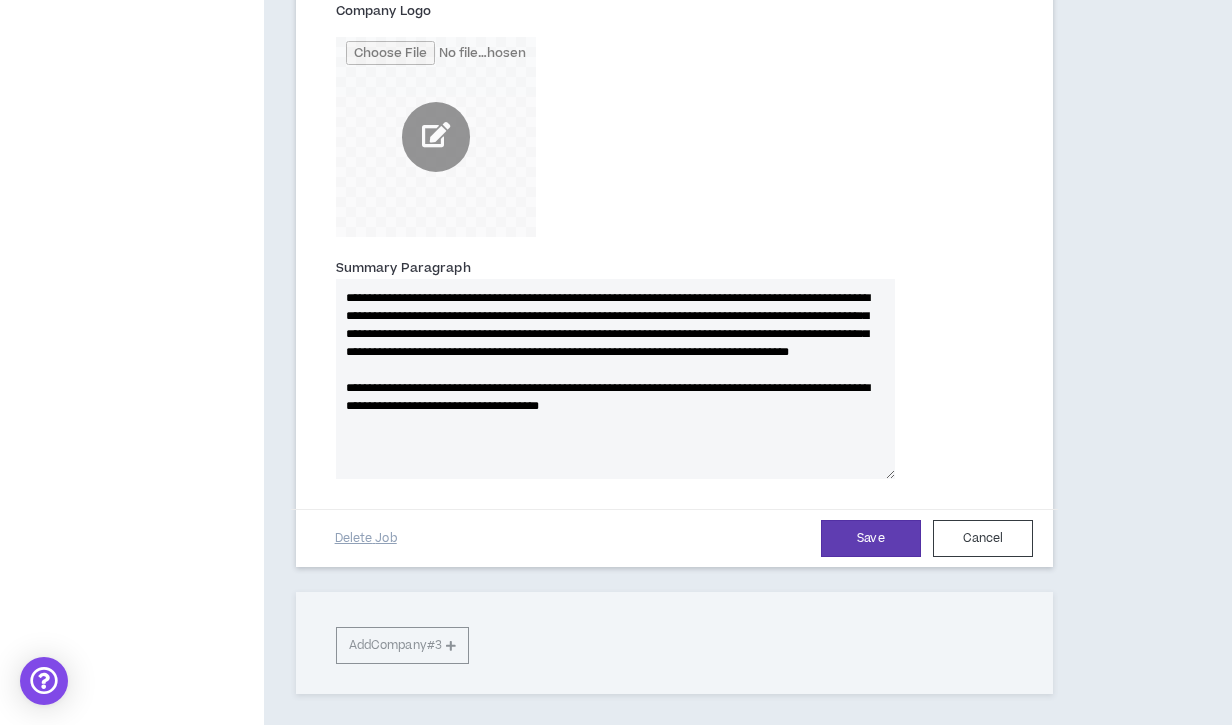 click on "**********" at bounding box center [615, 379] 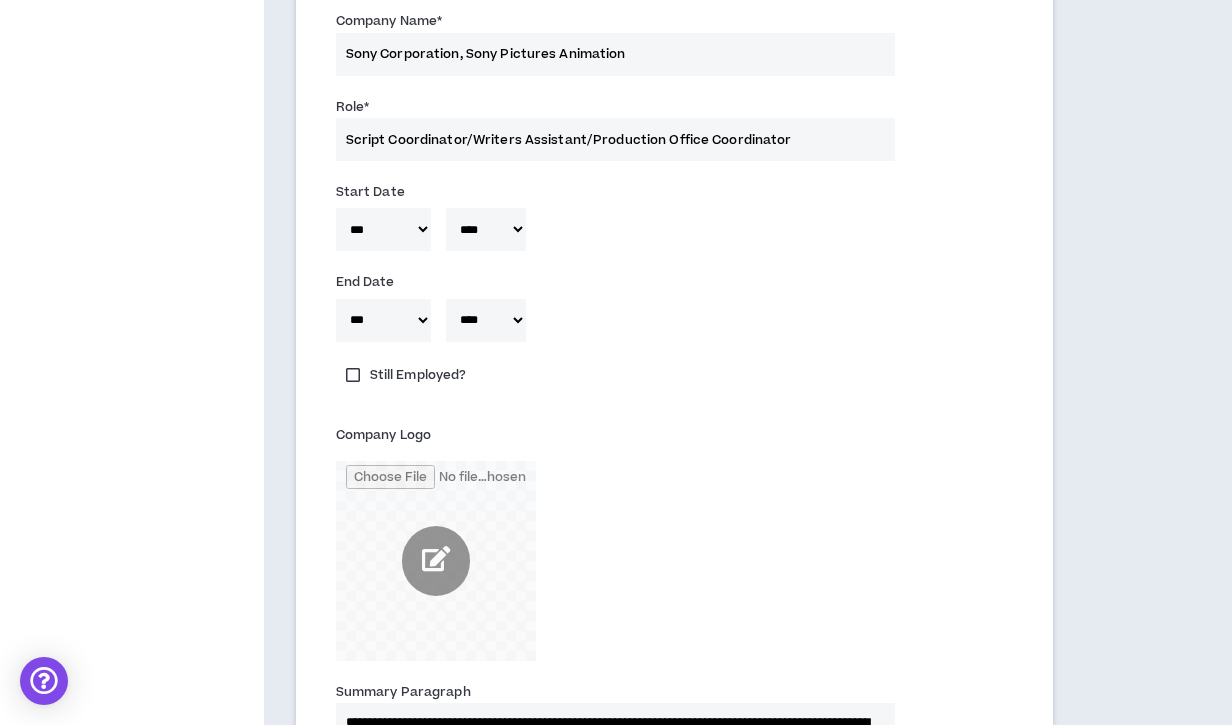 scroll, scrollTop: 1251, scrollLeft: 0, axis: vertical 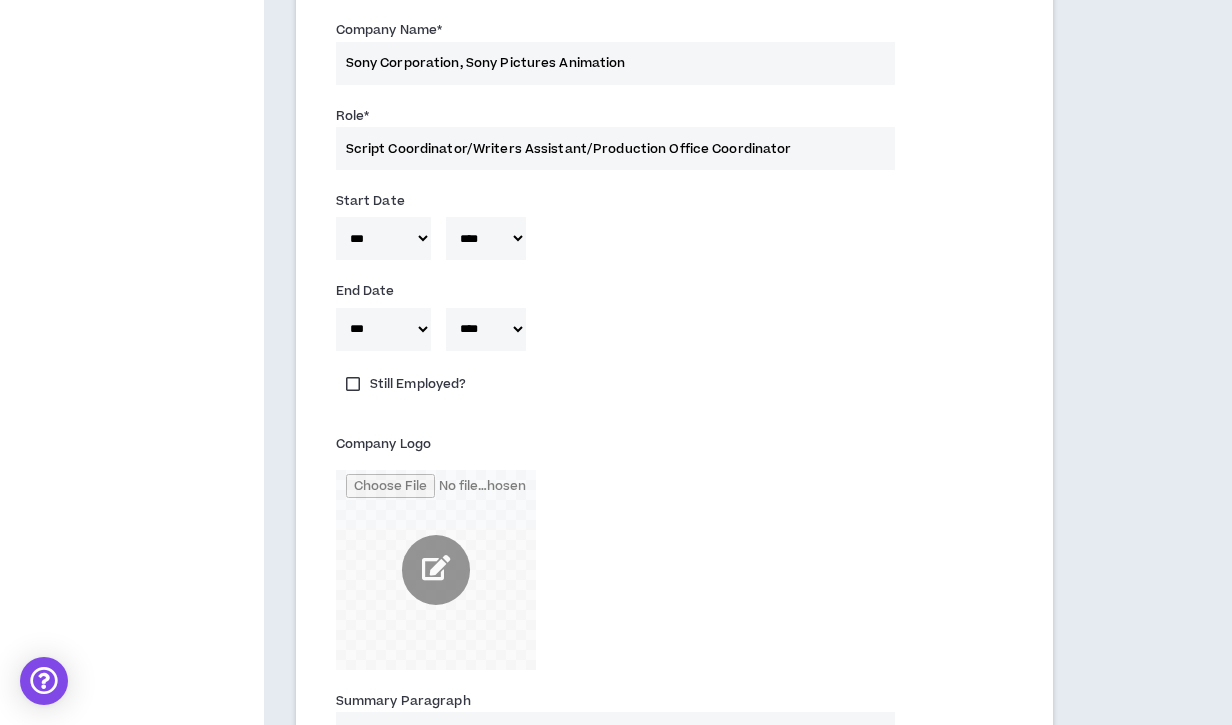 click on "**** **** **** **** **** **** **** **** **** **** **** **** **** **** **** **** **** **** **** **** **** **** **** **** **** **** **** **** **** **** **** **** **** **** **** **** **** **** **** **** **** **** **** **** **** **** **** **** **** **** **** **** **** **** **** **** **** **** **** **** **** **** **** **** **** **** **** **** **** **** **** **** **** **** **** **** **** **** **** **** **** **** **** **** **** **** **** **** **** **** **** **** **** **** **** **** **** **** **** **** **** **** **** **** **** **** **** **** **** **** **** **** **** **** **** **** **** **** **** **** **** **** **** **** **** **** ****" at bounding box center [486, 238] 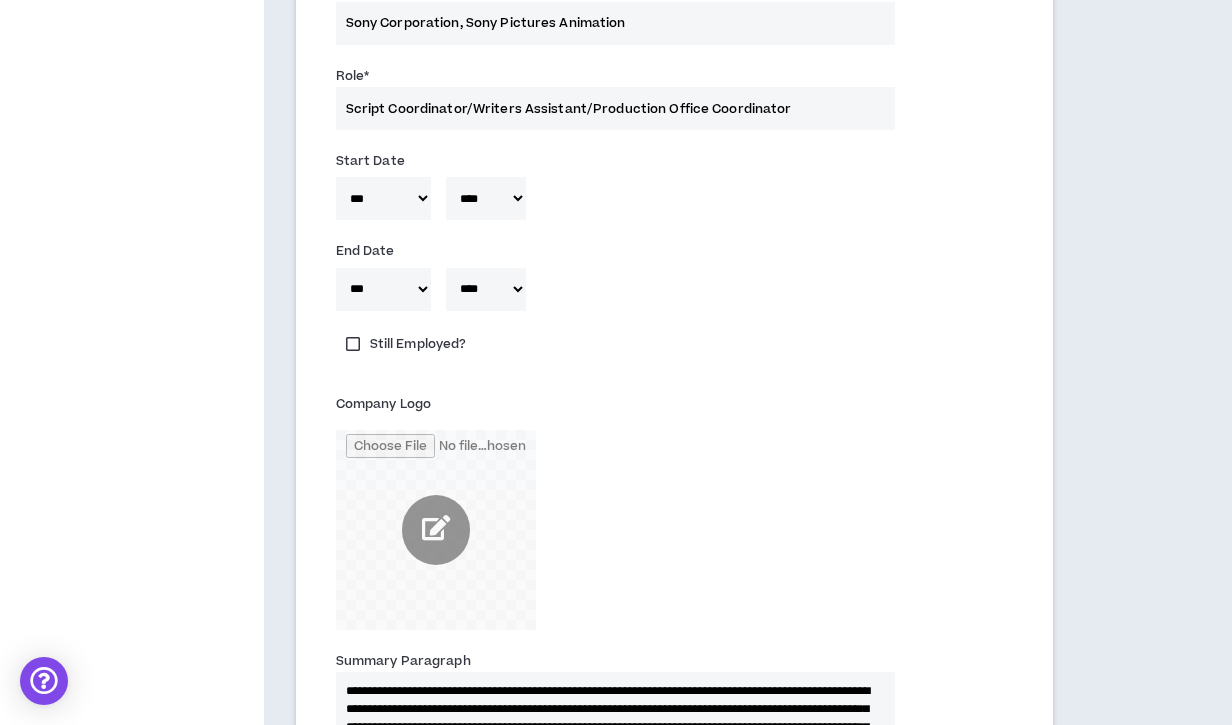 scroll, scrollTop: 1050, scrollLeft: 0, axis: vertical 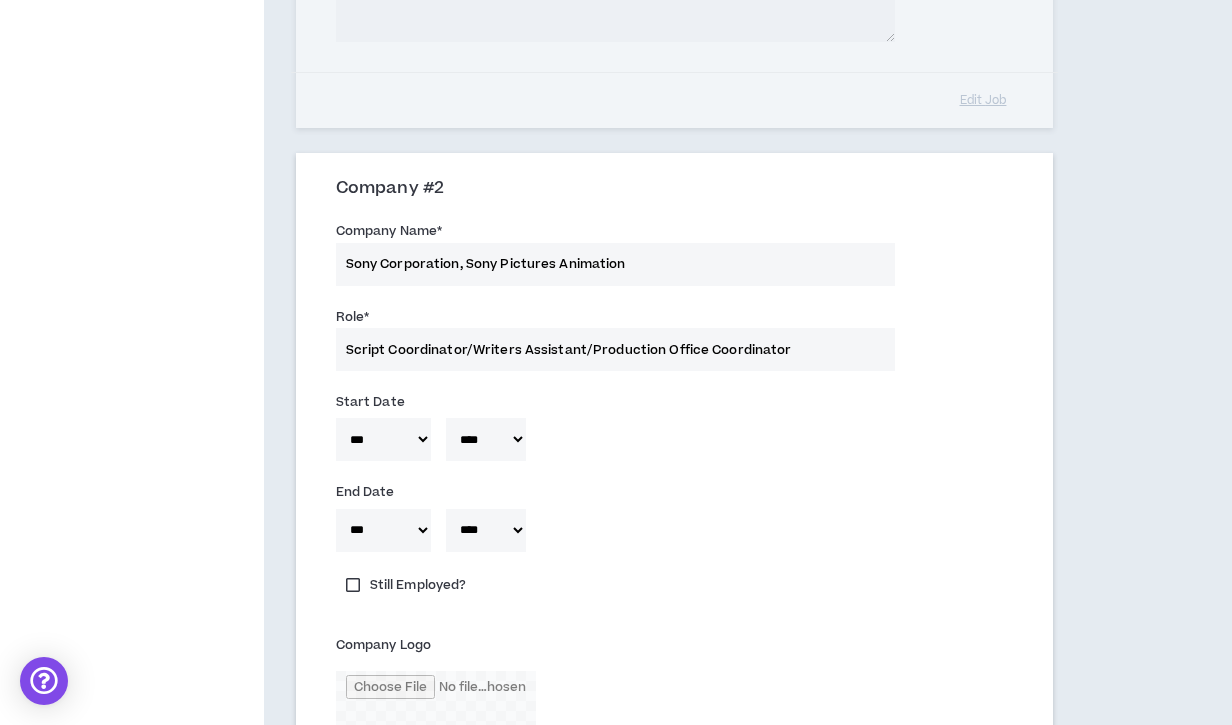 drag, startPoint x: 800, startPoint y: 349, endPoint x: 467, endPoint y: 342, distance: 333.07358 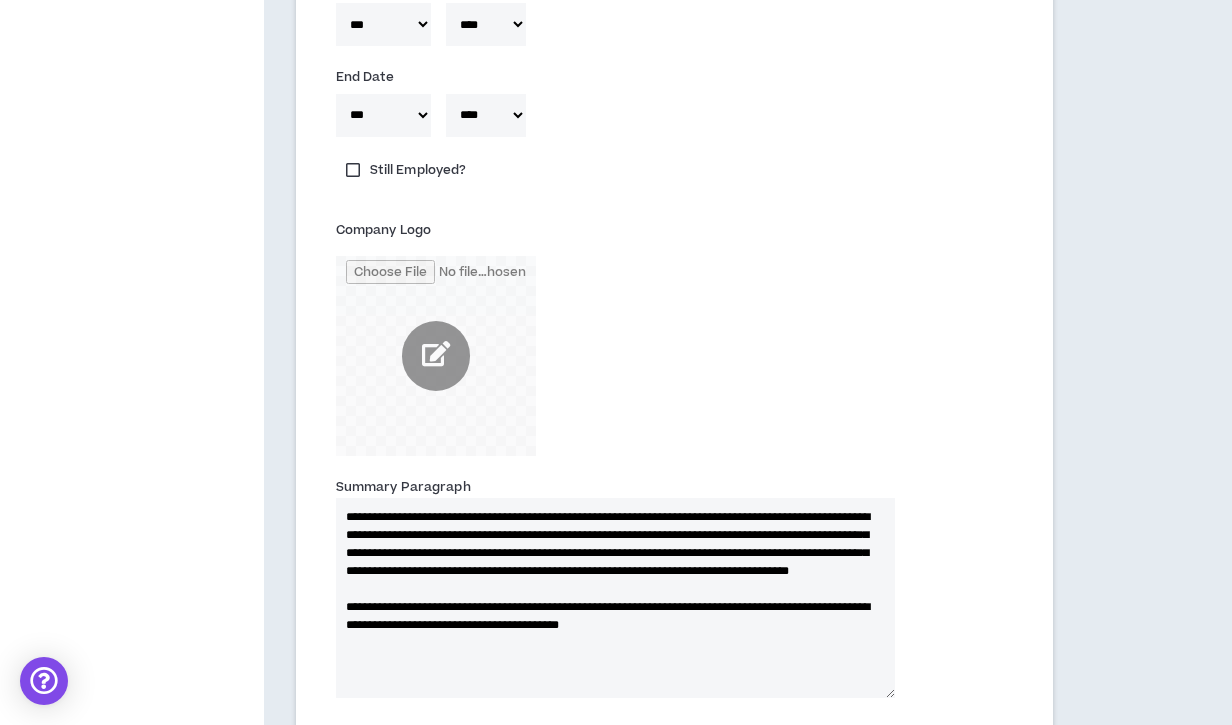 scroll, scrollTop: 1555, scrollLeft: 0, axis: vertical 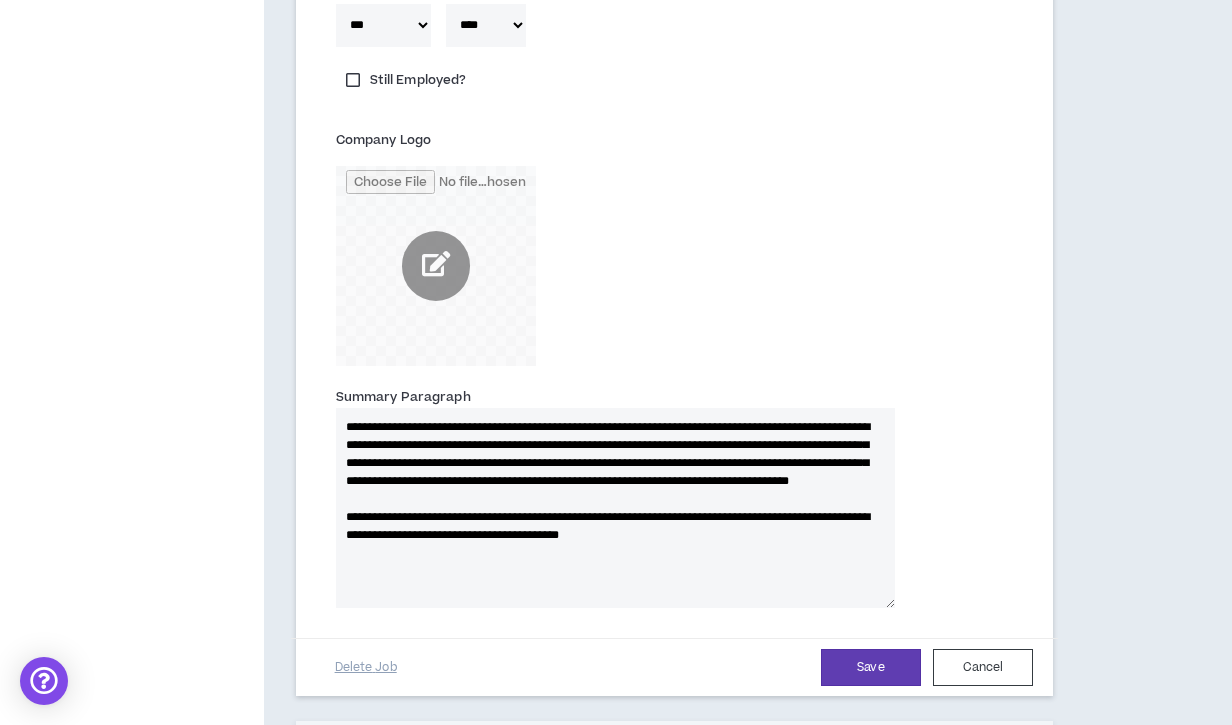click on "**********" at bounding box center [615, 508] 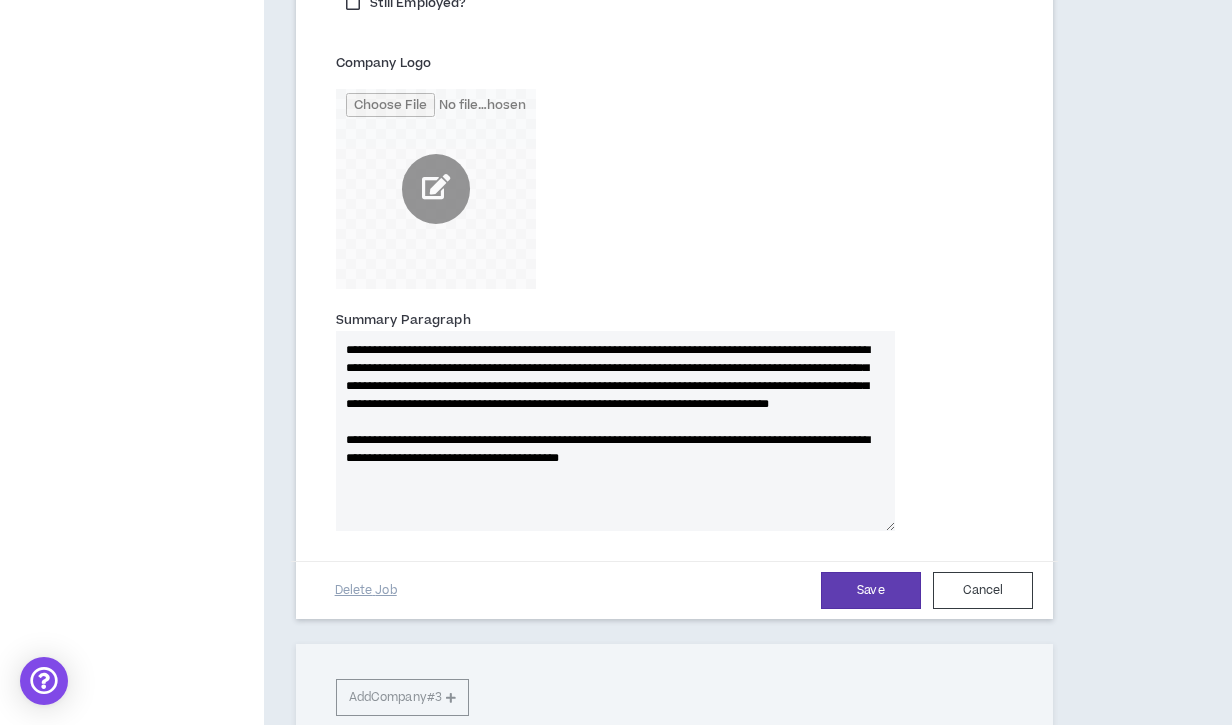 scroll, scrollTop: 1637, scrollLeft: 0, axis: vertical 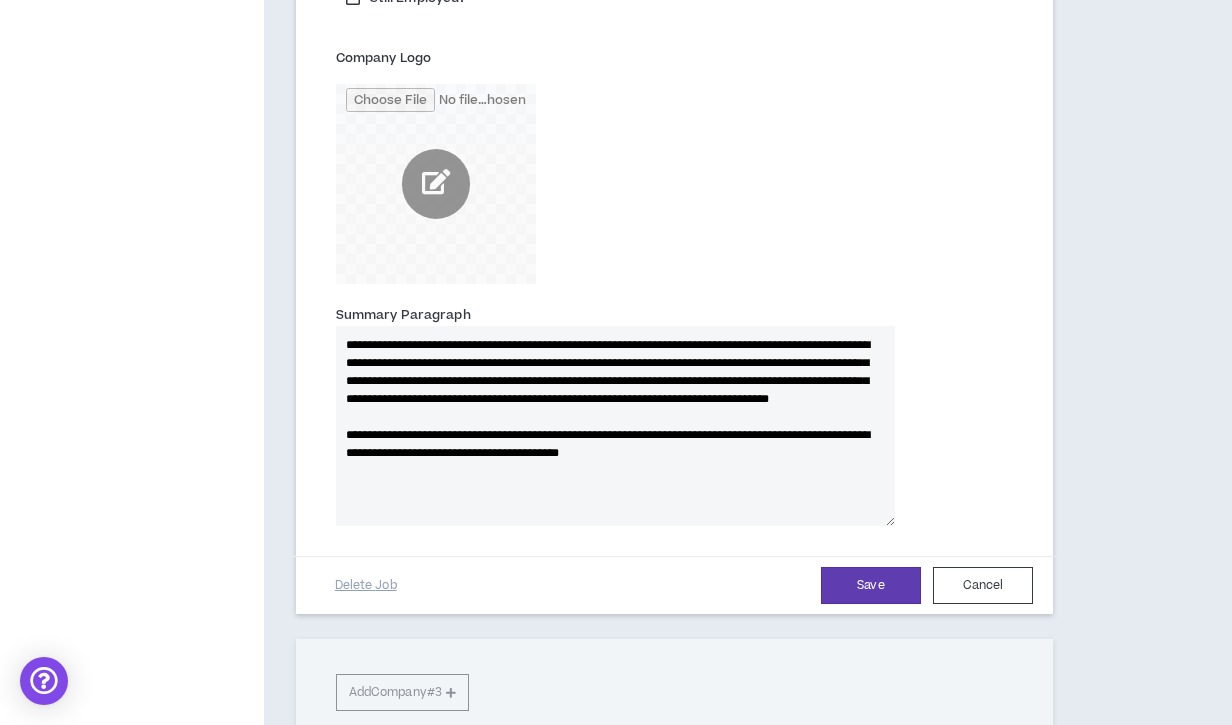 click on "**********" at bounding box center (615, 426) 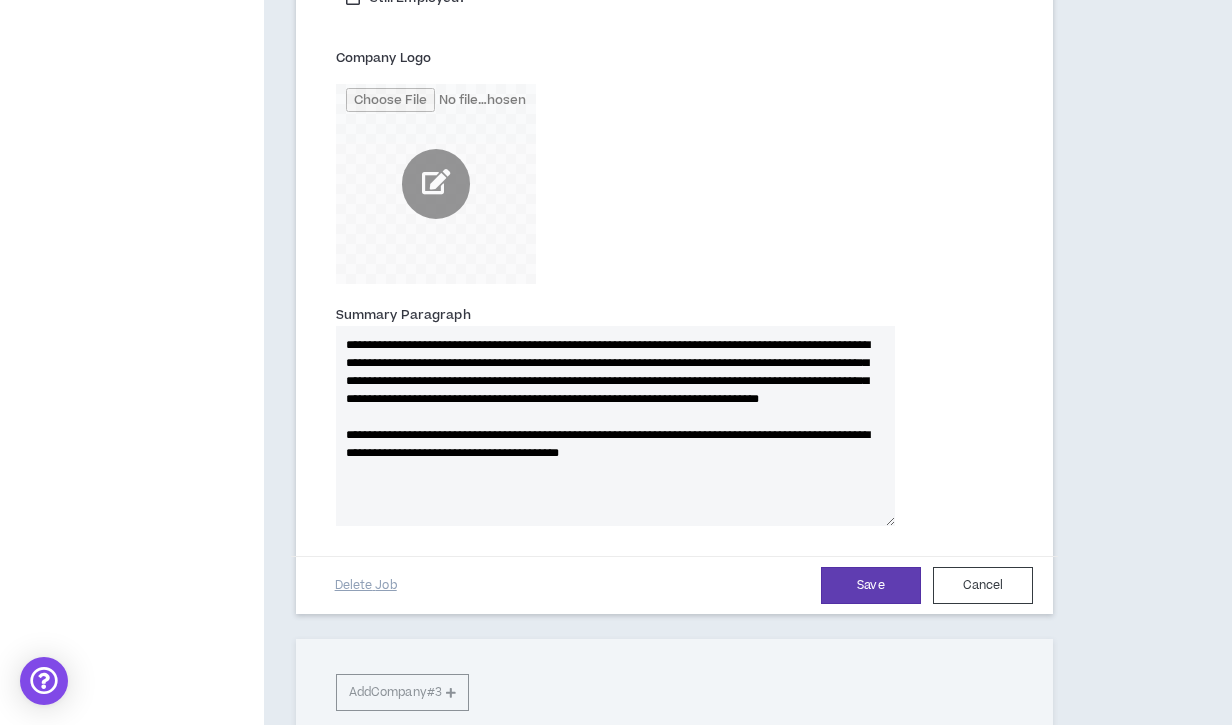 click on "**********" at bounding box center [615, 426] 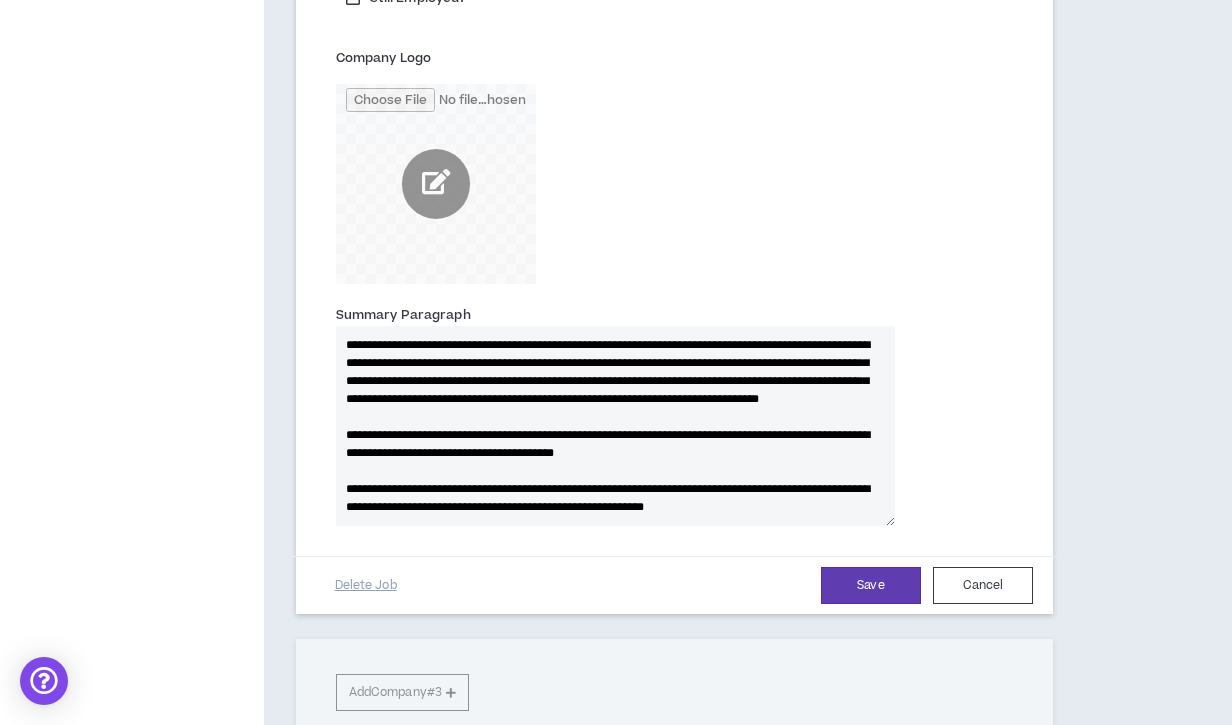 scroll, scrollTop: 25, scrollLeft: 0, axis: vertical 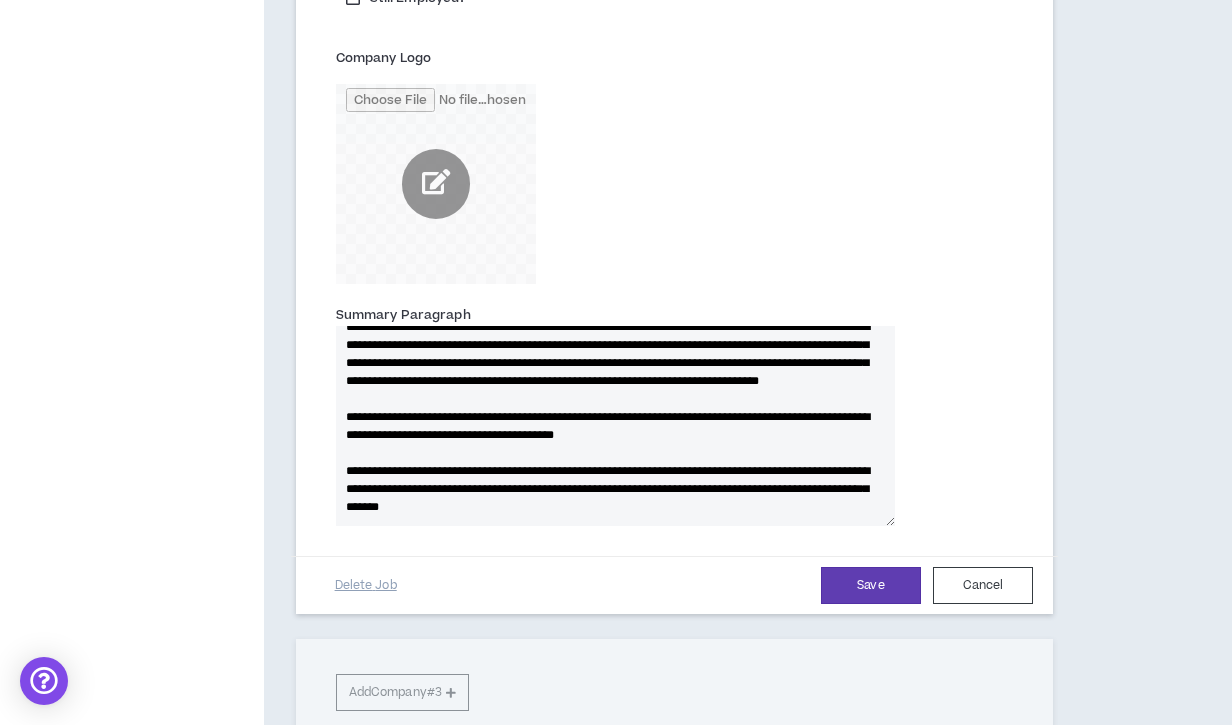 click on "**********" at bounding box center (615, 426) 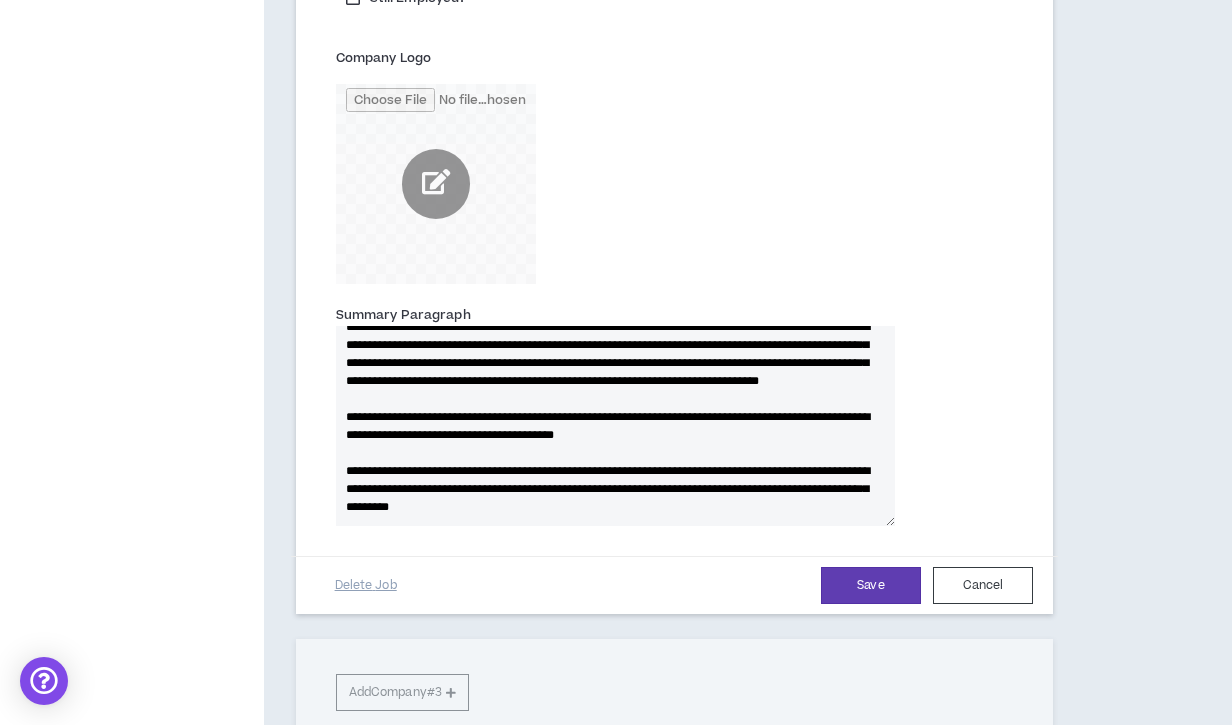 click on "**********" at bounding box center [615, 426] 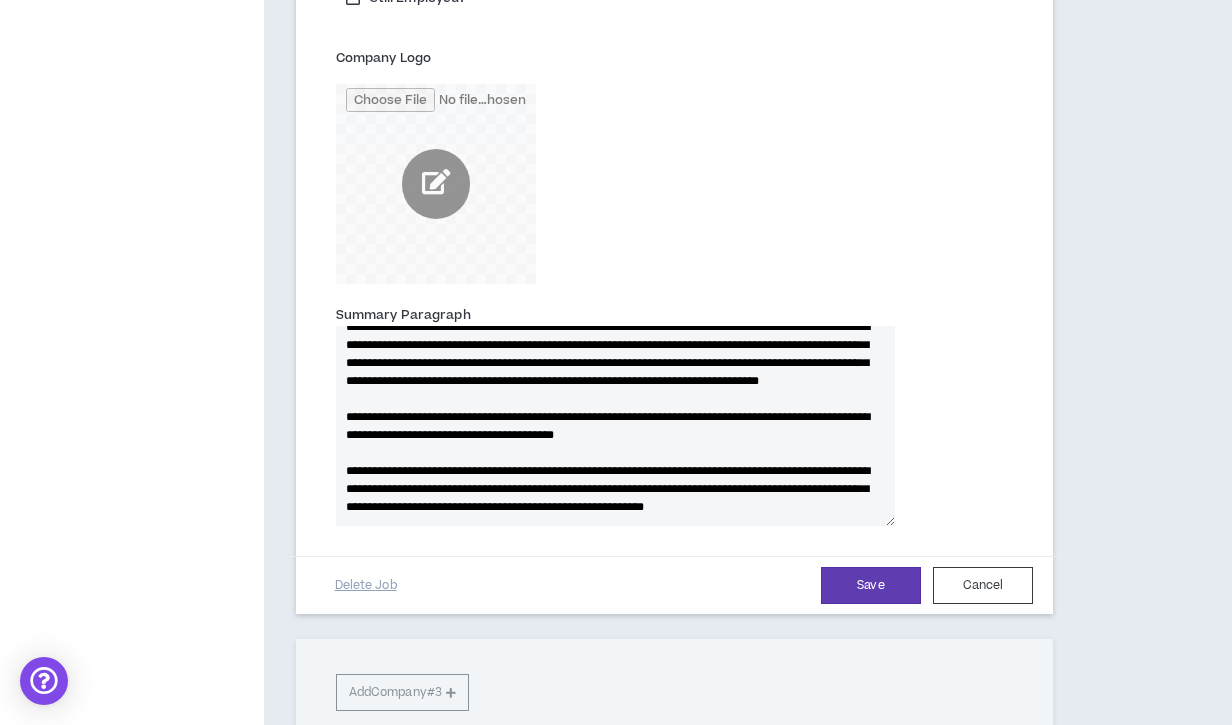 scroll, scrollTop: 67, scrollLeft: 0, axis: vertical 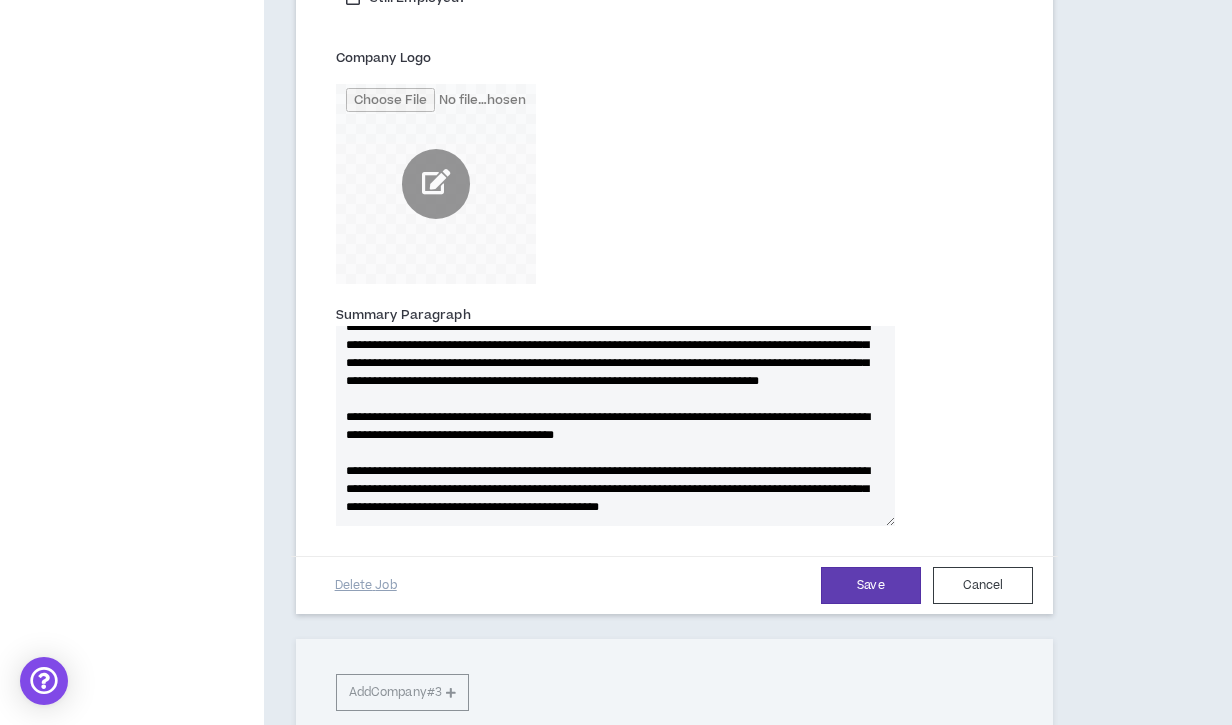 click on "**********" at bounding box center [615, 426] 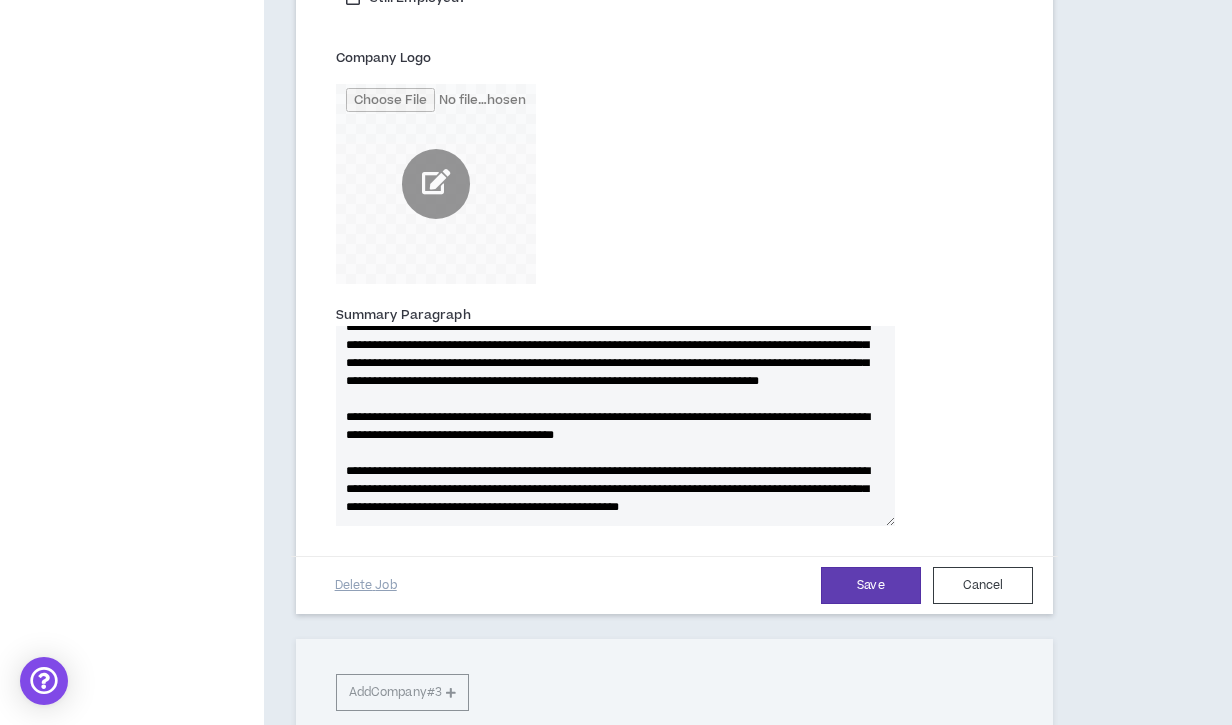 drag, startPoint x: 506, startPoint y: 477, endPoint x: 650, endPoint y: 480, distance: 144.03125 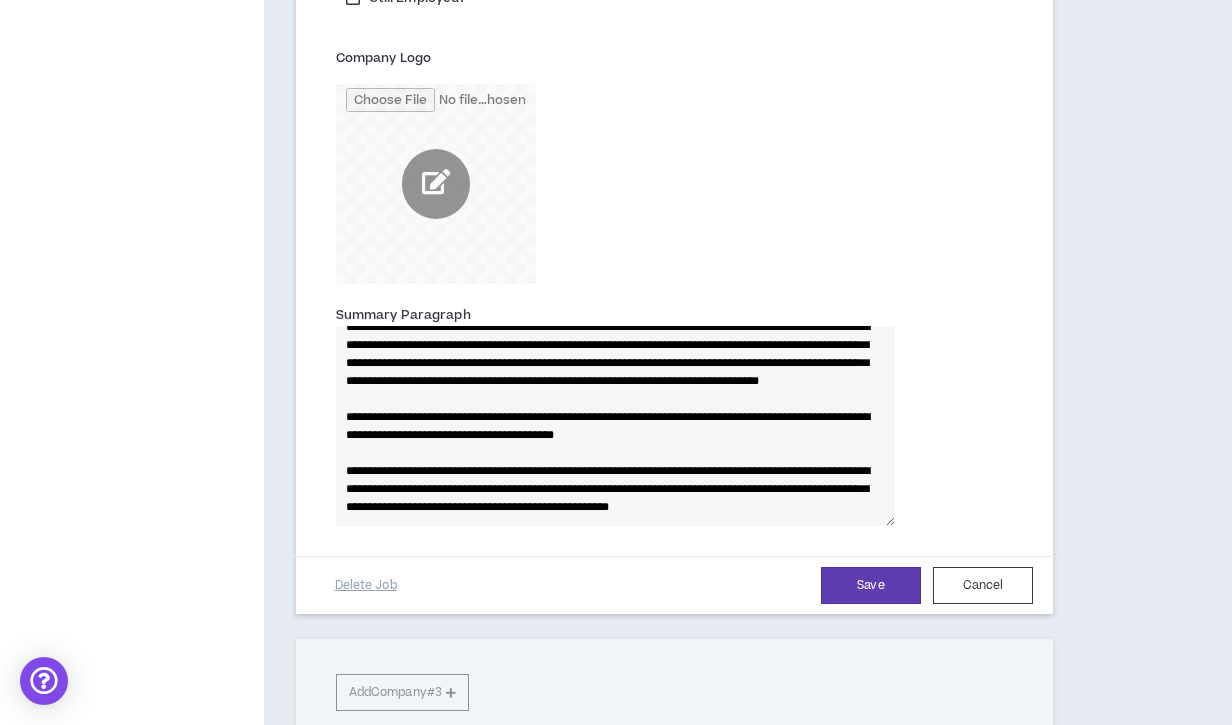 click on "**********" at bounding box center [615, 426] 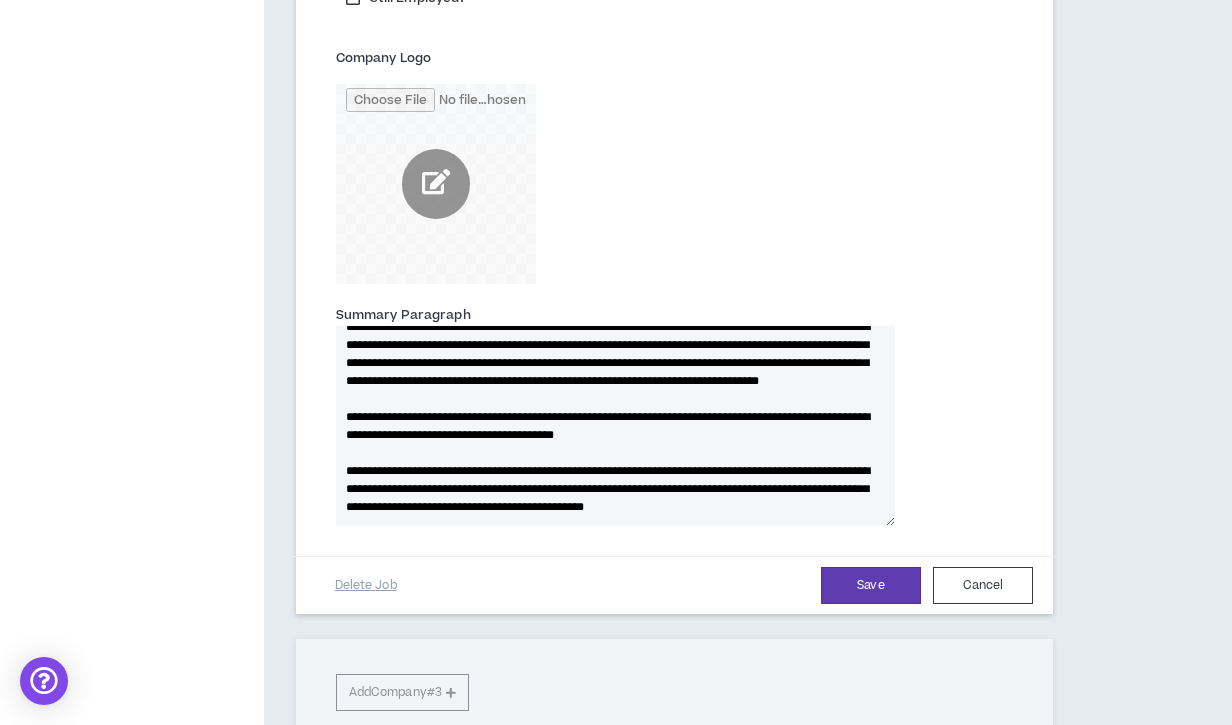 click on "**********" at bounding box center (615, 426) 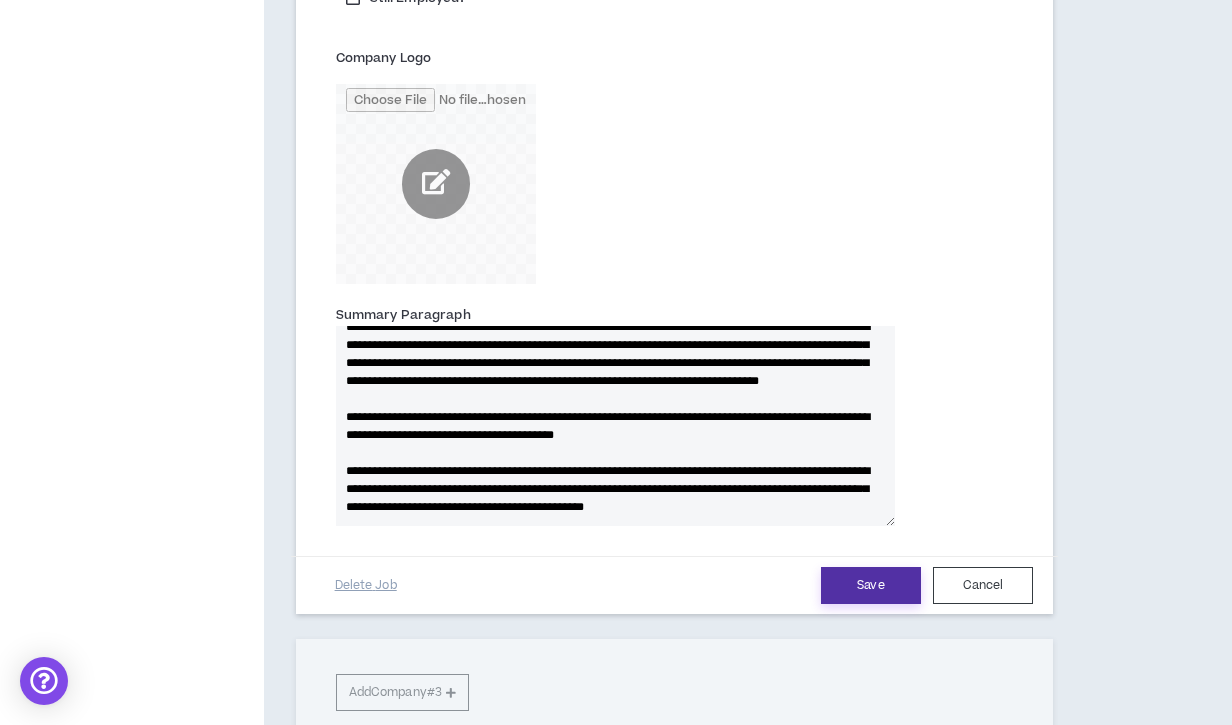 click on "Save" at bounding box center (871, 585) 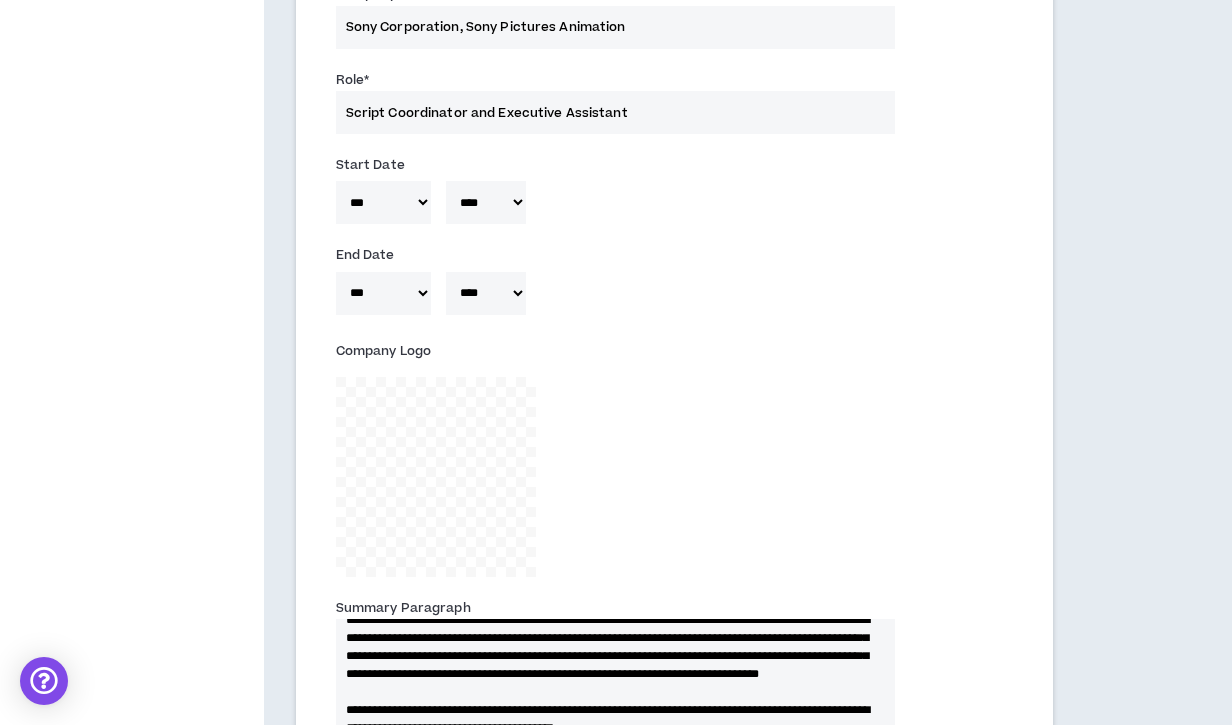 scroll, scrollTop: 1772, scrollLeft: 0, axis: vertical 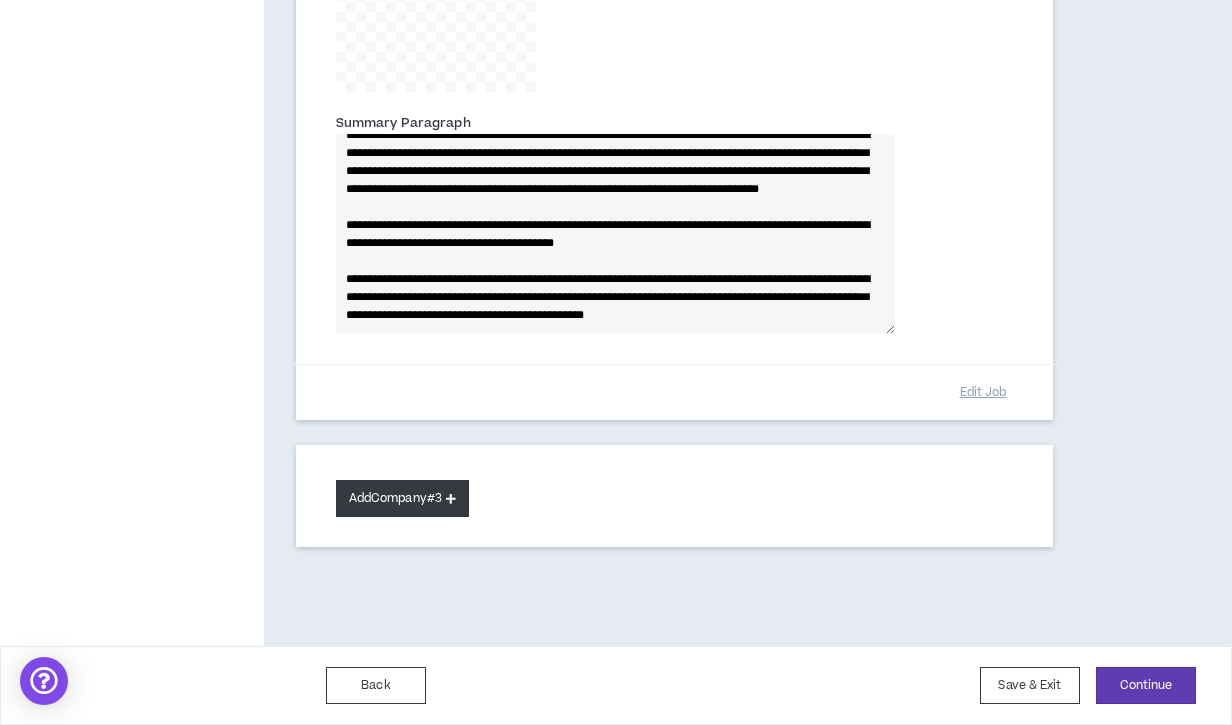 click on "Add  Company  #3" at bounding box center [402, 498] 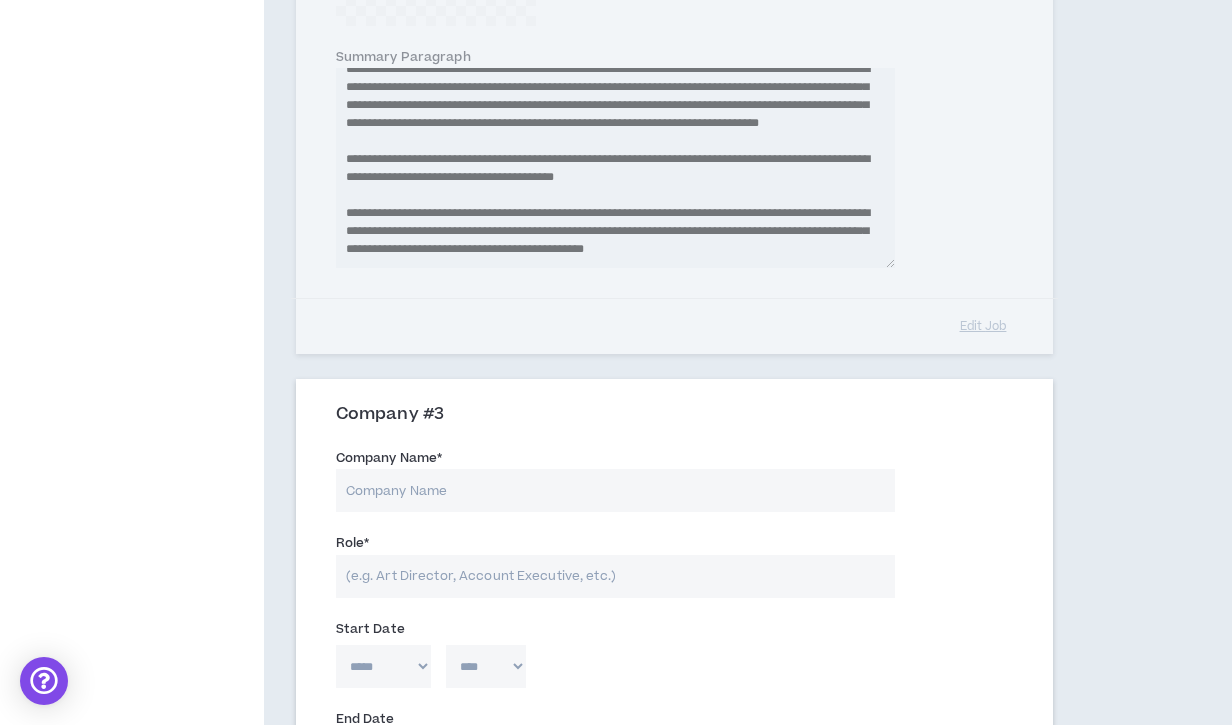 scroll, scrollTop: 1854, scrollLeft: 0, axis: vertical 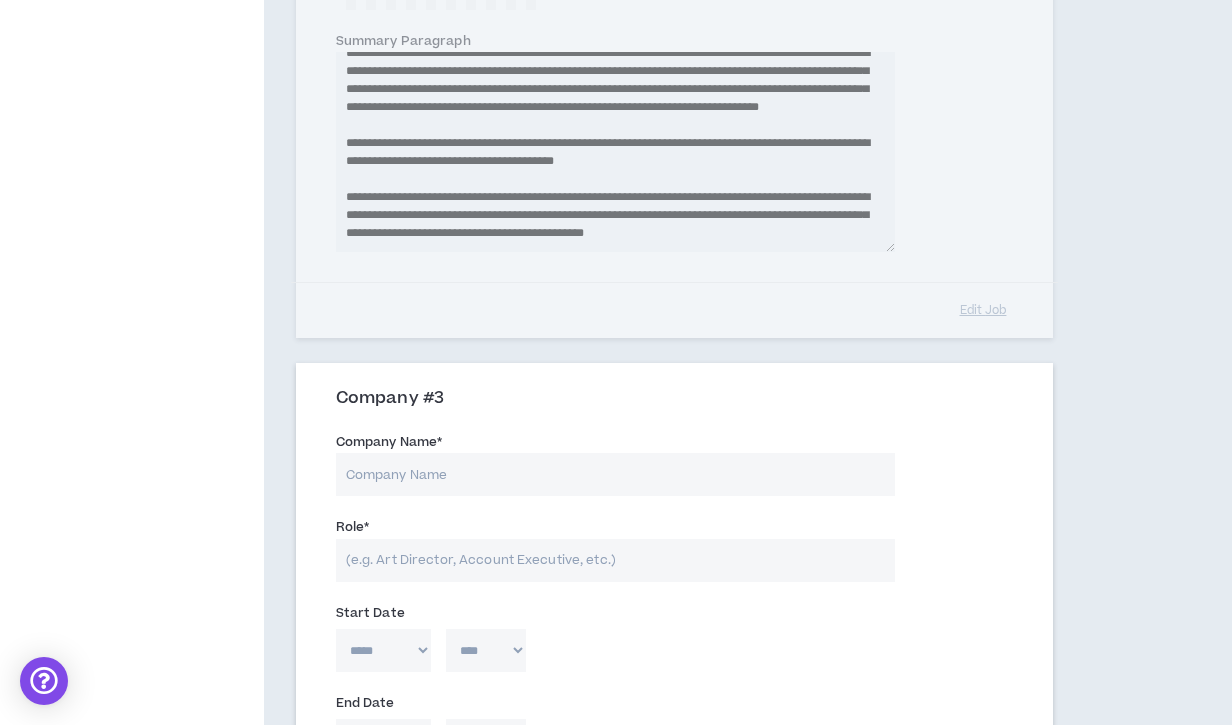 click on "Company Name  *" at bounding box center (615, 474) 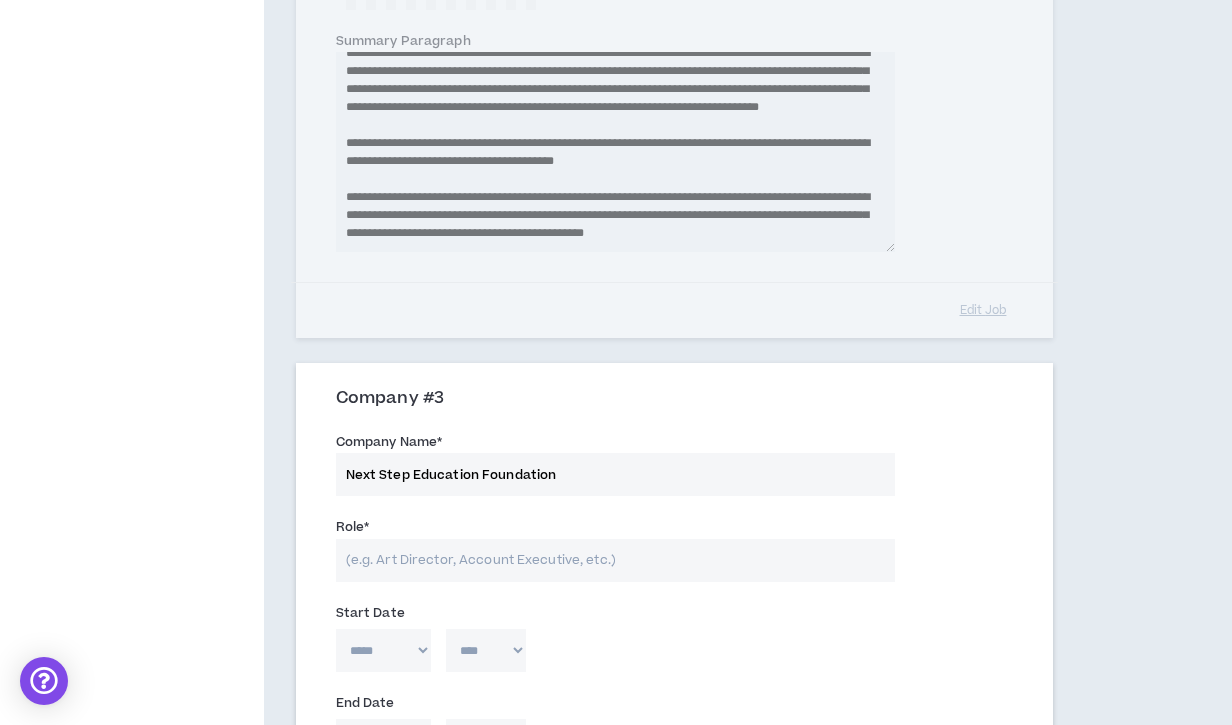 click on "Role  *" at bounding box center [615, 560] 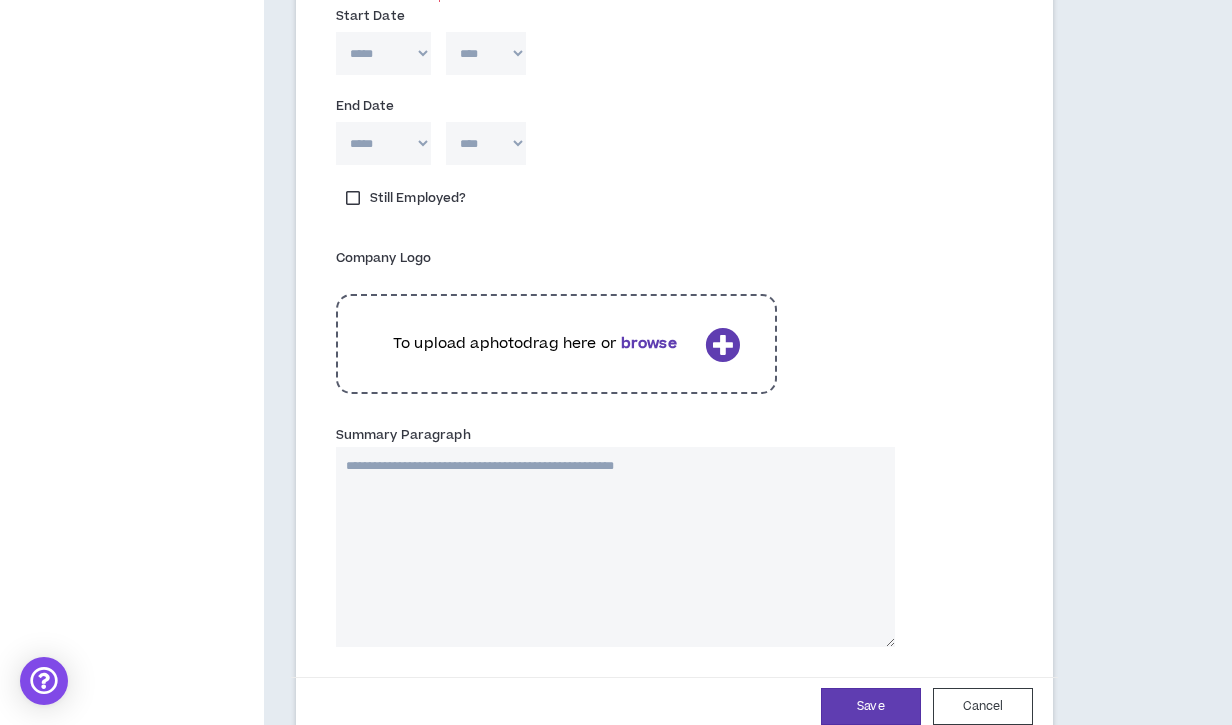 scroll, scrollTop: 2470, scrollLeft: 0, axis: vertical 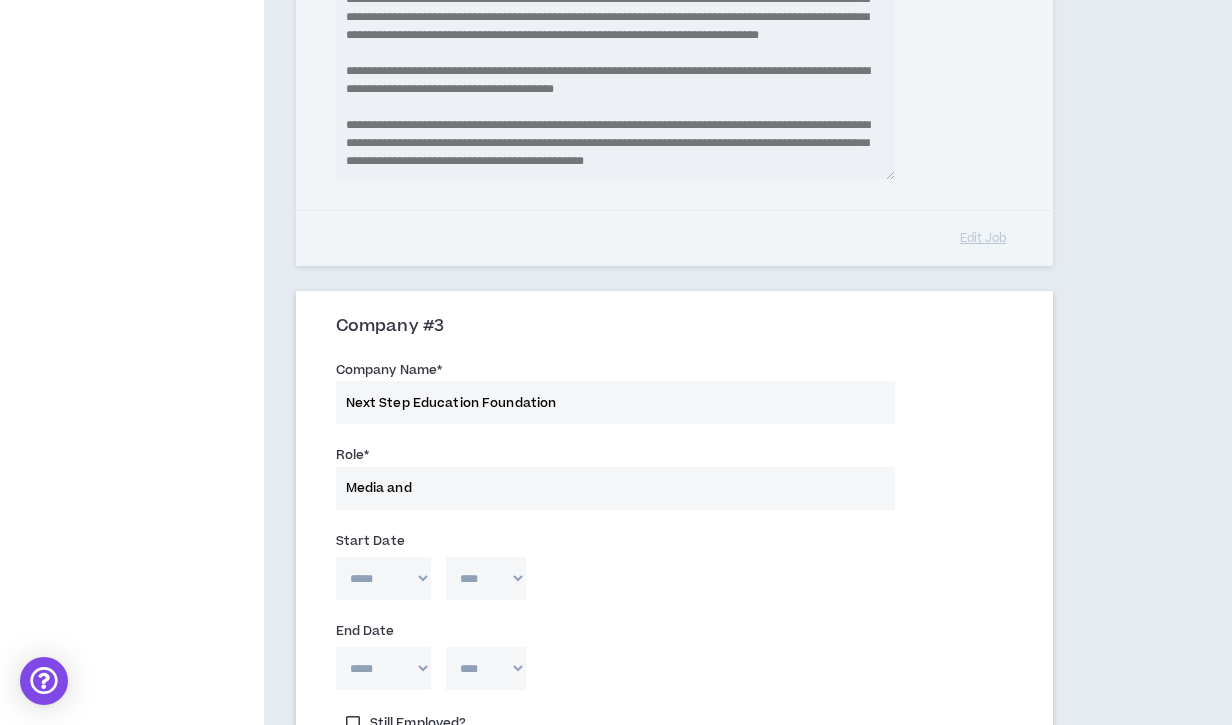 click on "Media and" at bounding box center (615, 488) 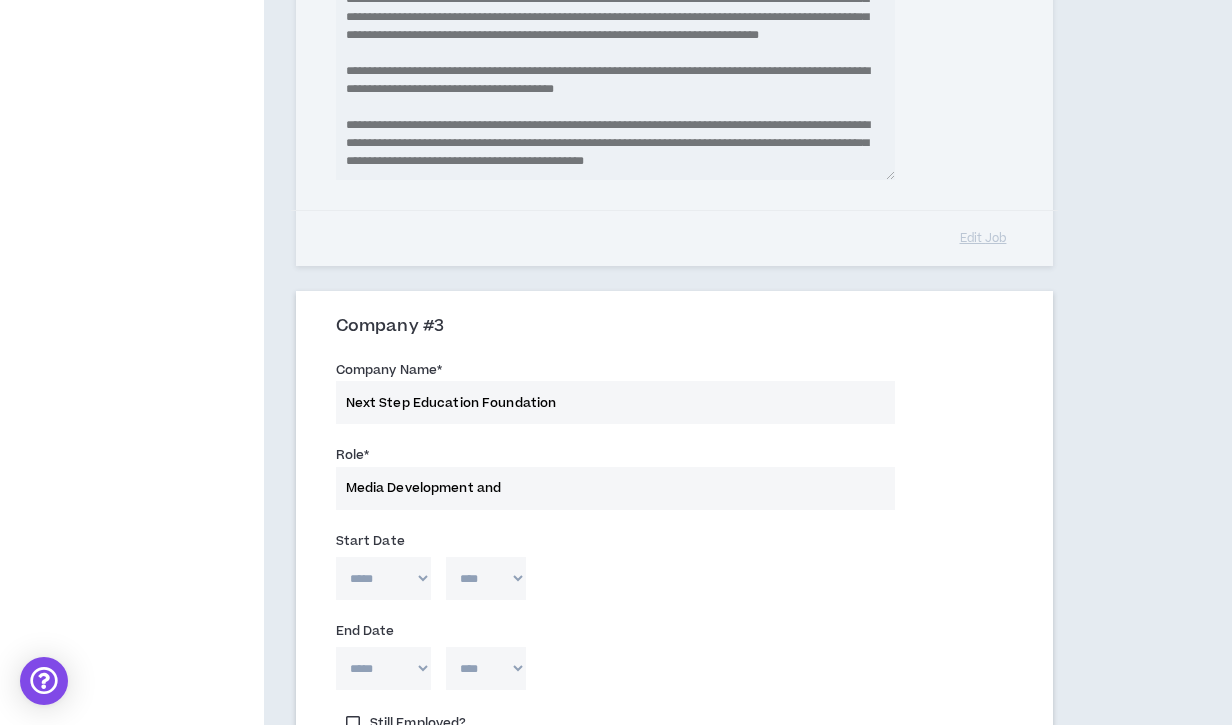 click on "Media Development and" at bounding box center [615, 488] 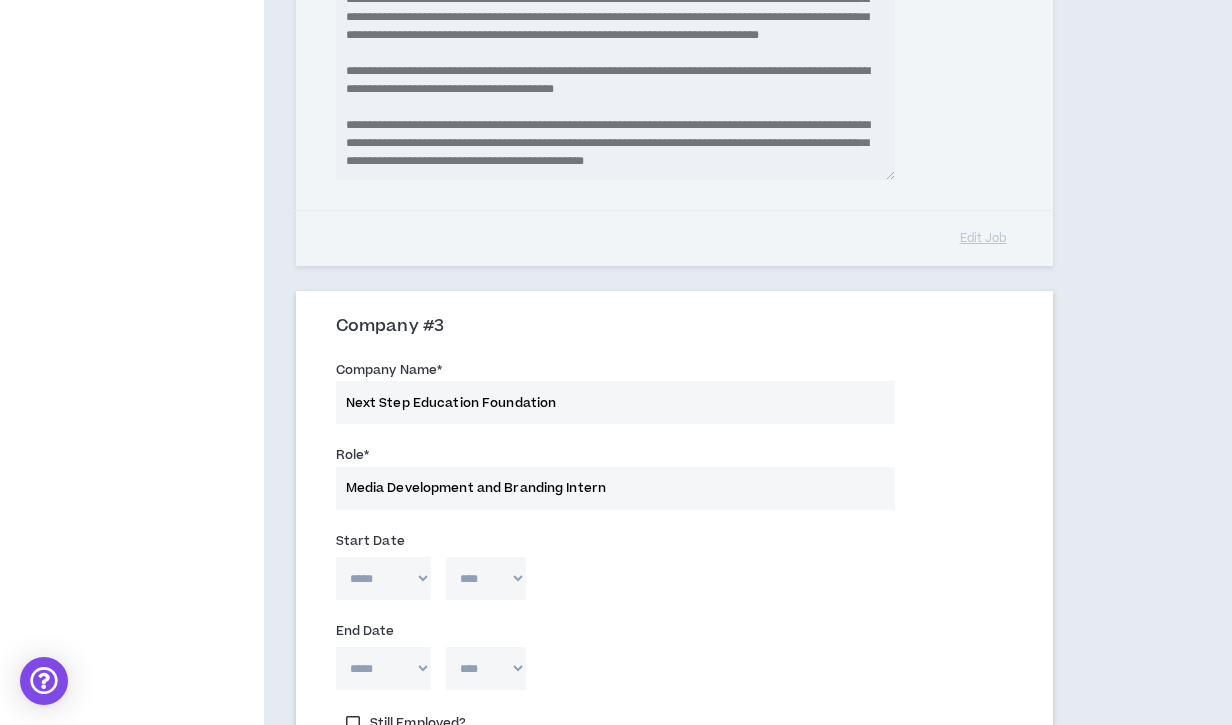 click on "***** *** *** *** *** *** **** *** *** **** *** *** ***" at bounding box center (383, 578) 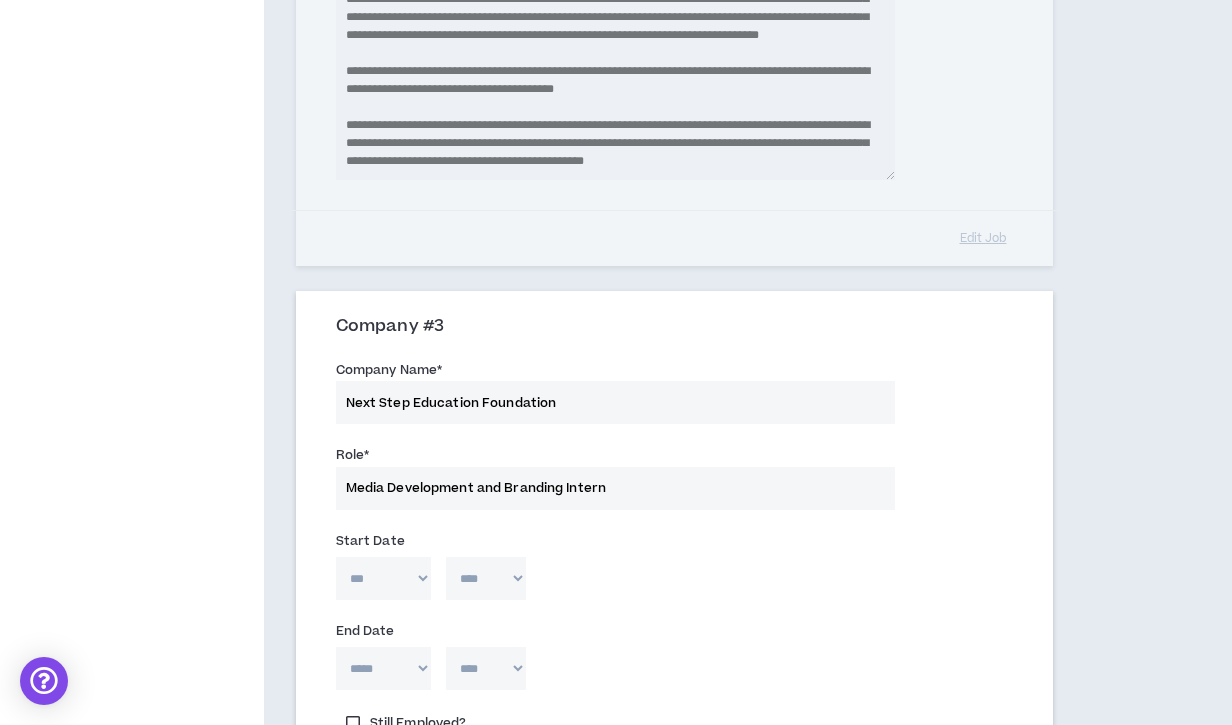 click on "**** **** **** **** **** **** **** **** **** **** **** **** **** **** **** **** **** **** **** **** **** **** **** **** **** **** **** **** **** **** **** **** **** **** **** **** **** **** **** **** **** **** **** **** **** **** **** **** **** **** **** **** **** **** **** **** **** **** **** **** **** **** **** **** **** **** **** **** **** **** **** **** **** **** **** **** **** **** **** **** **** **** **** **** **** **** **** **** **** **** **** **** **** **** **** **** **** **** **** **** **** **** **** **** **** **** **** **** **** **** **** **** **** **** **** **** **** **** **** **** **** **** **** **** **** **** ****" at bounding box center [486, 578] 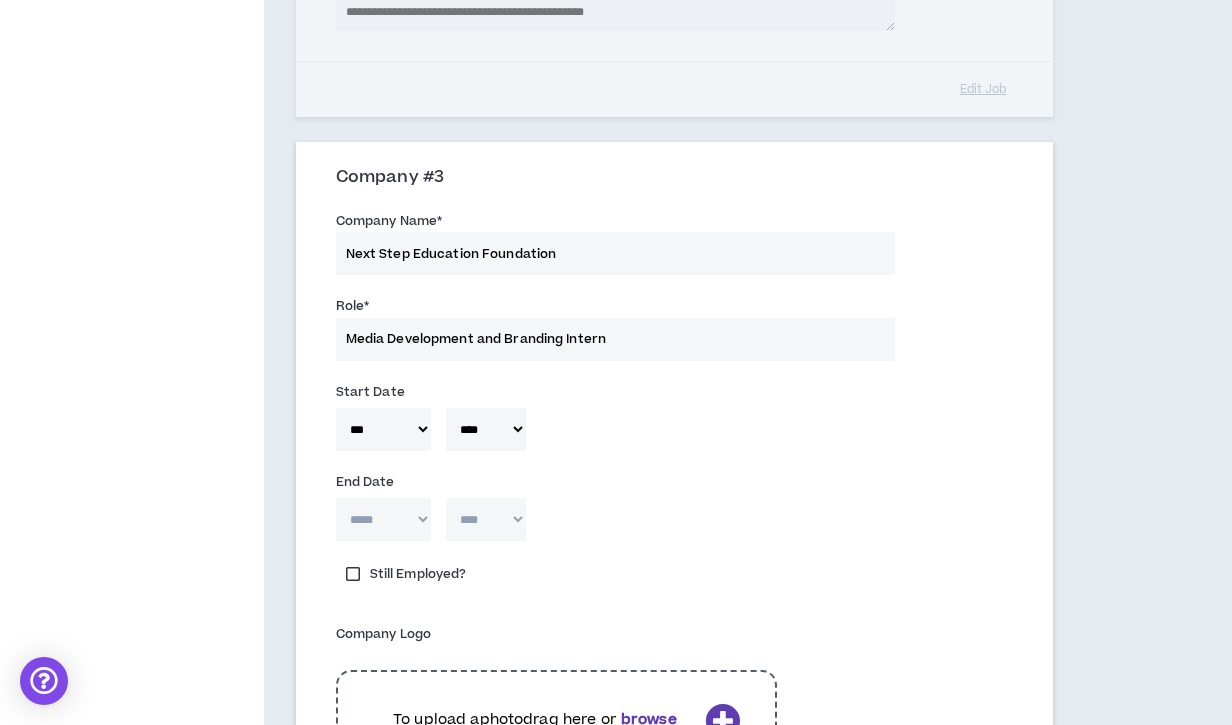 scroll, scrollTop: 2085, scrollLeft: 0, axis: vertical 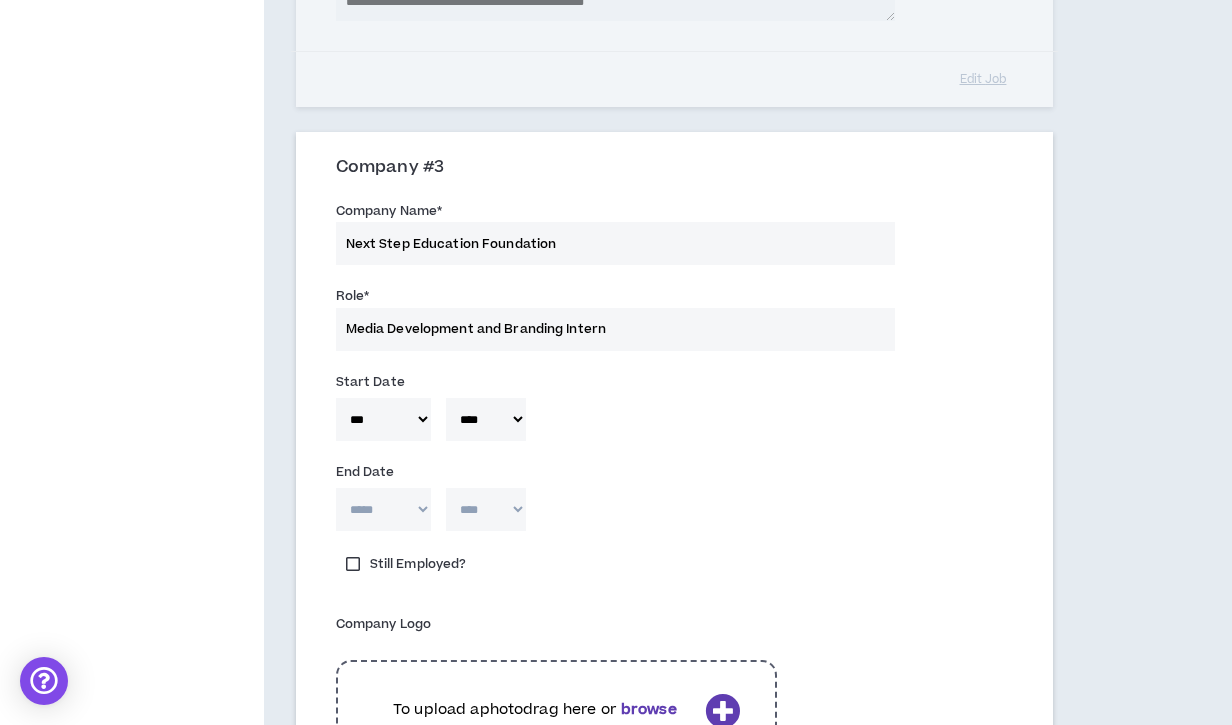 click on "**** **** **** **** **** **** **** **** **** **** **** **** **** **** **** **** **** **** **** **** **** **** **** **** **** **** **** **** **** **** **** **** **** **** **** **** **** **** **** **** **** **** **** **** **** **** **** **** **** **** **** **** **** **** **** **** **** **** **** **** **** **** **** **** **** **** **** **** **** **** **** **** **** **** **** **** **** **** **** **** **** **** **** **** **** **** **** **** **** **** **** **** **** **** **** **** **** **** **** **** **** **** **** **** **** **** **** **** **** **** **** **** **** **** **** **** **** **** **** **** **** **** **** **** **** **** ****" at bounding box center [486, 419] 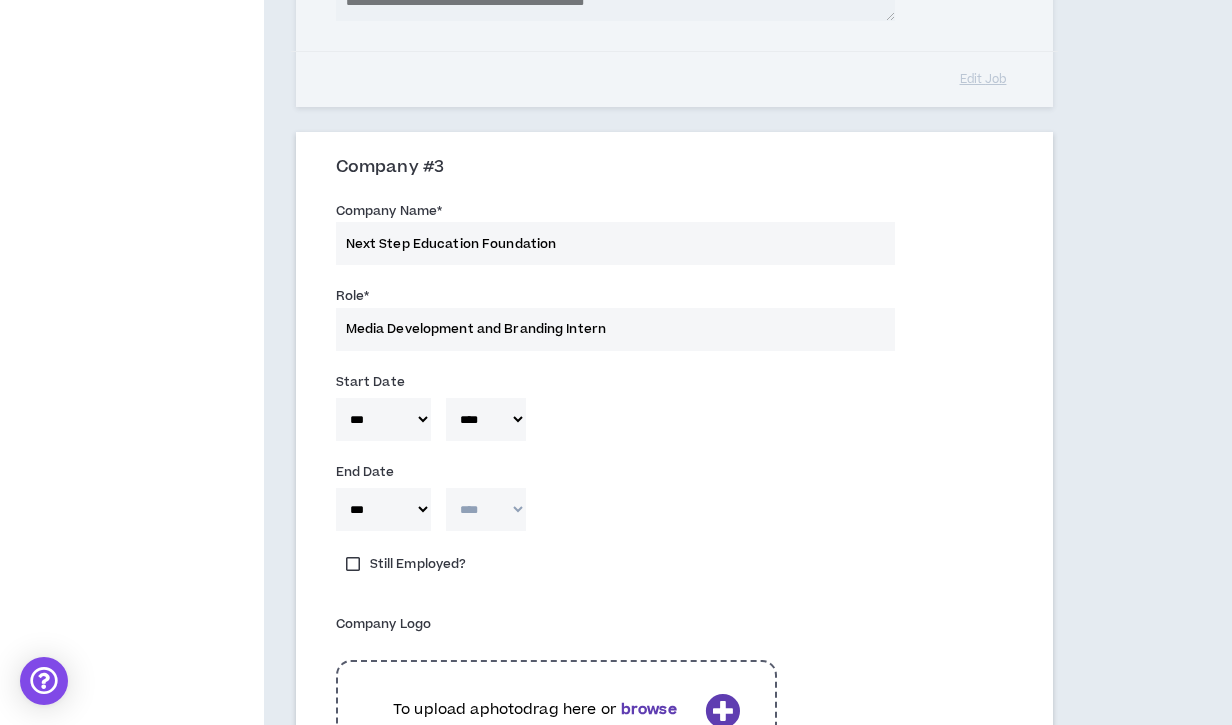 click on "**** **** **** **** **** **** **** **** **** **** **** **** **** **** **** **** **** **** **** **** **** **** **** **** **** **** **** **** **** **** **** **** **** **** **** **** **** **** **** **** **** **** **** **** **** **** **** **** **** **** **** **** **** **** **** **** **** **** **** **** **** **** **** **** **** **** **** **** **** **** **** **** **** **** **** **** **** **** **** **** **** **** **** **** **** **** **** **** **** **** **** **** **** **** **** **** **** **** **** **** **** **** **** **** **** **** **** **** **** **** **** **** **** **** **** **** **** **** **** **** **** **** **** **** **** **** ****" at bounding box center (486, 509) 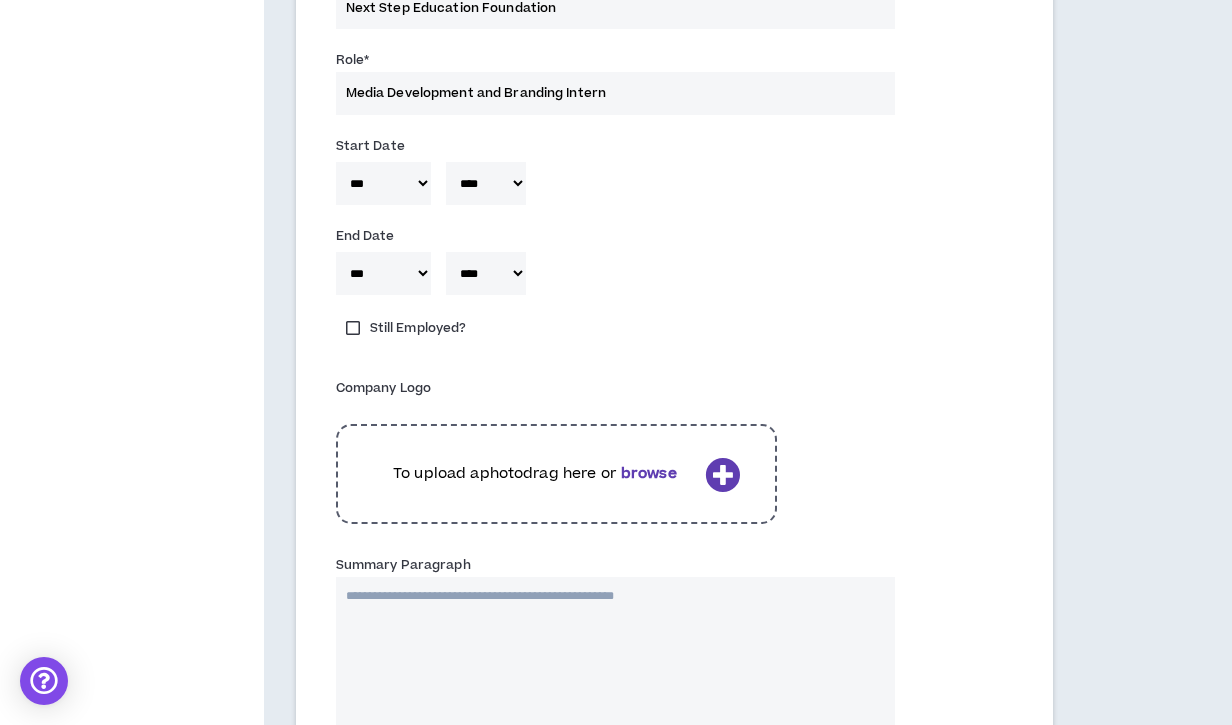 scroll, scrollTop: 2326, scrollLeft: 0, axis: vertical 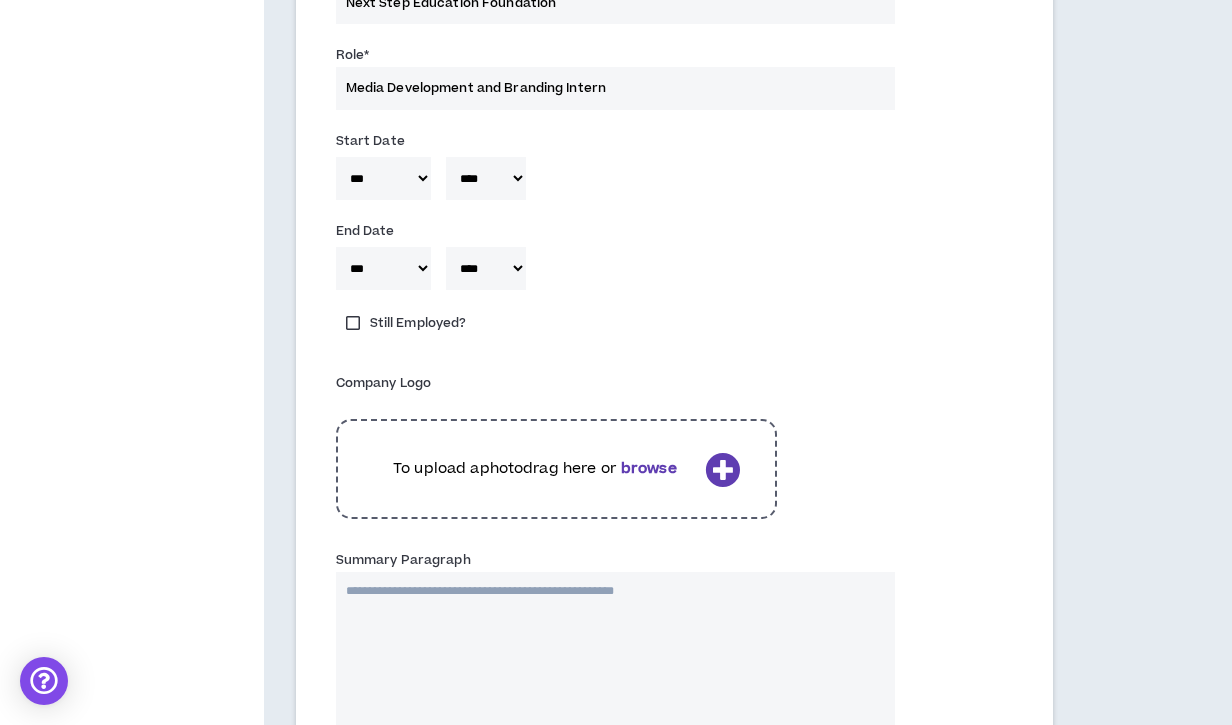 click on "To upload a  photo  drag here or browse" at bounding box center (535, 469) 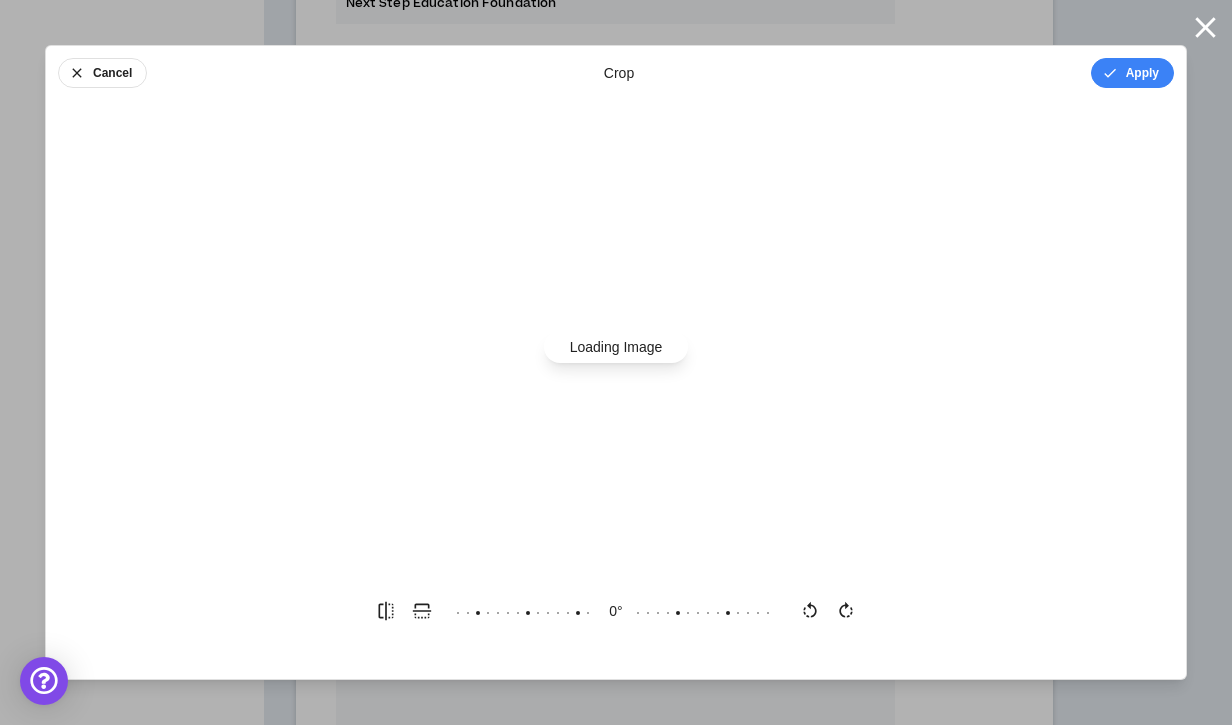 scroll, scrollTop: 2408, scrollLeft: 0, axis: vertical 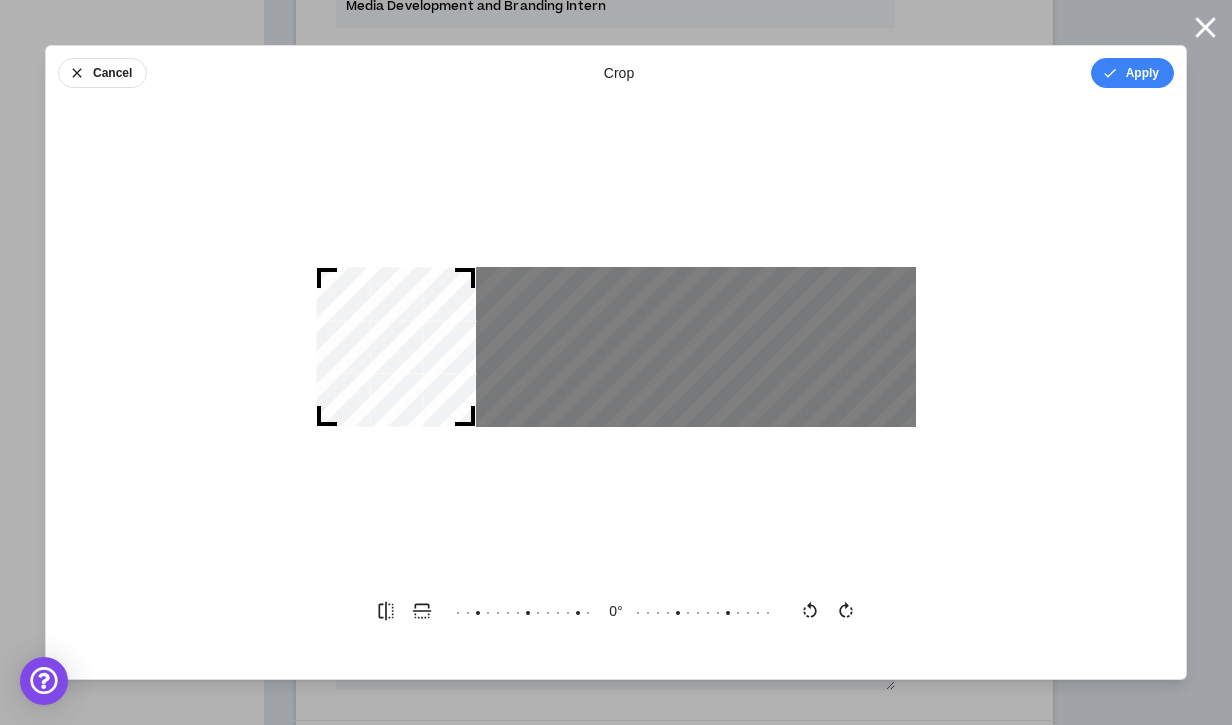 drag, startPoint x: 543, startPoint y: 389, endPoint x: 304, endPoint y: 386, distance: 239.01883 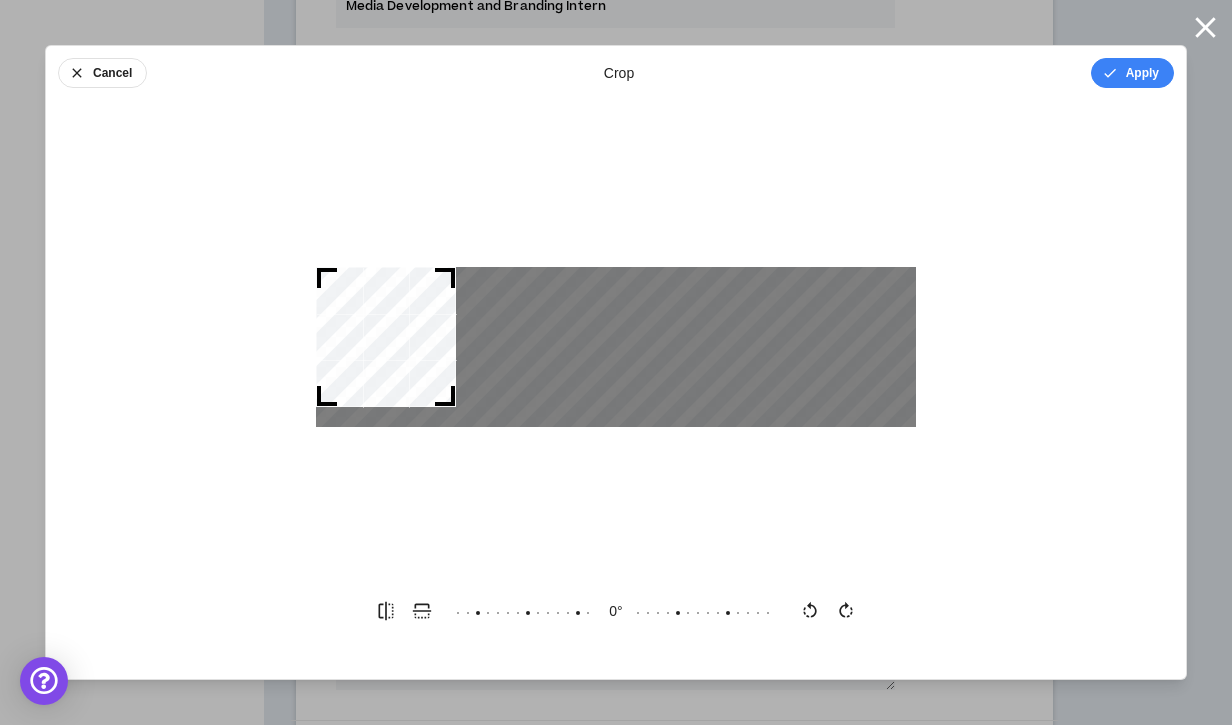 click at bounding box center (616, 347) 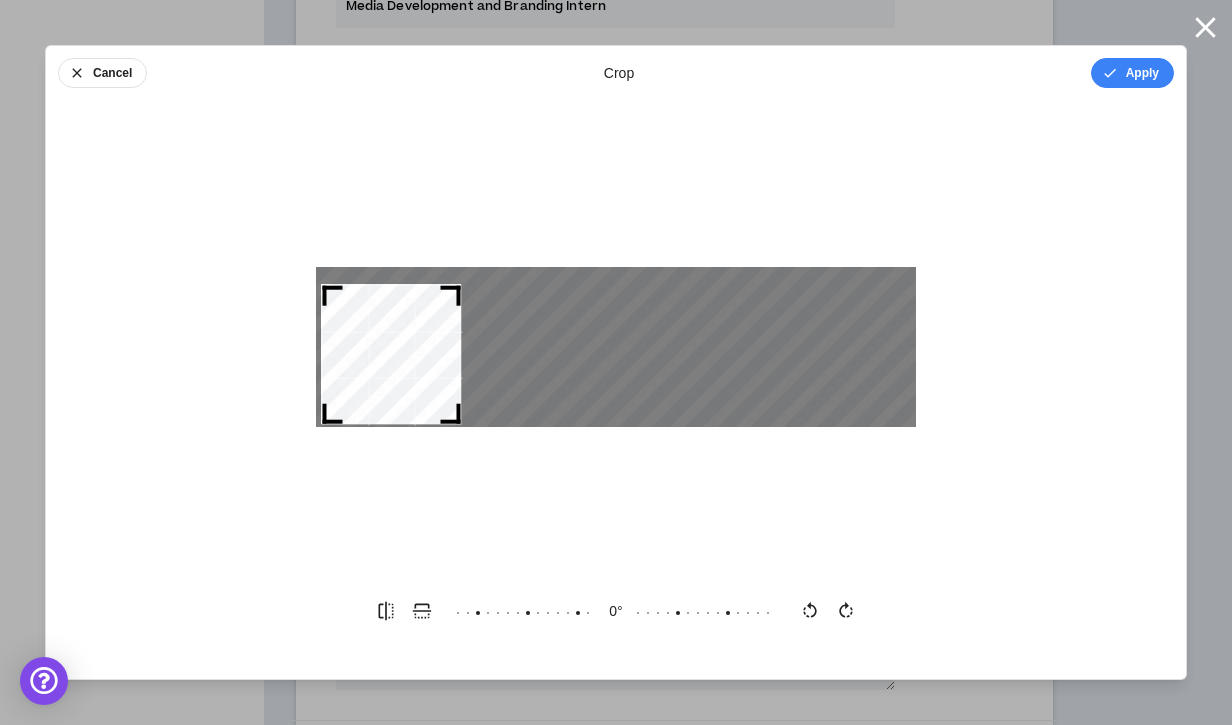 drag, startPoint x: 386, startPoint y: 330, endPoint x: 392, endPoint y: 348, distance: 18.973665 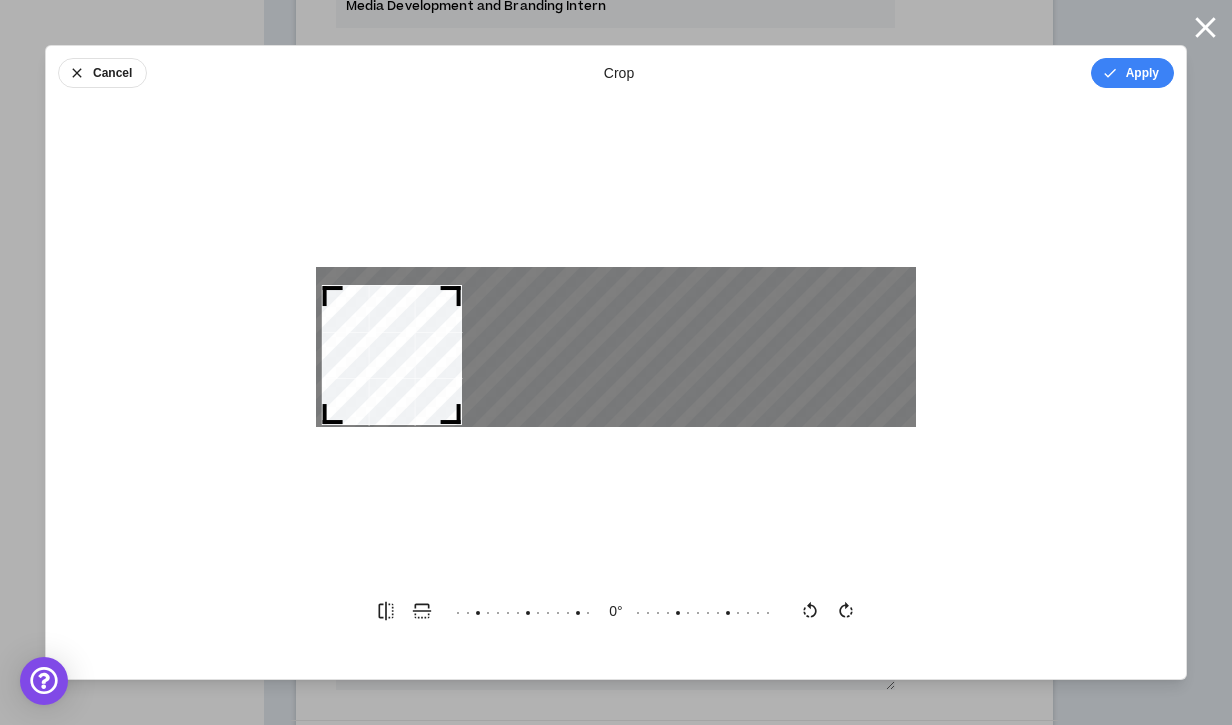click on "Apply" at bounding box center (1132, 73) 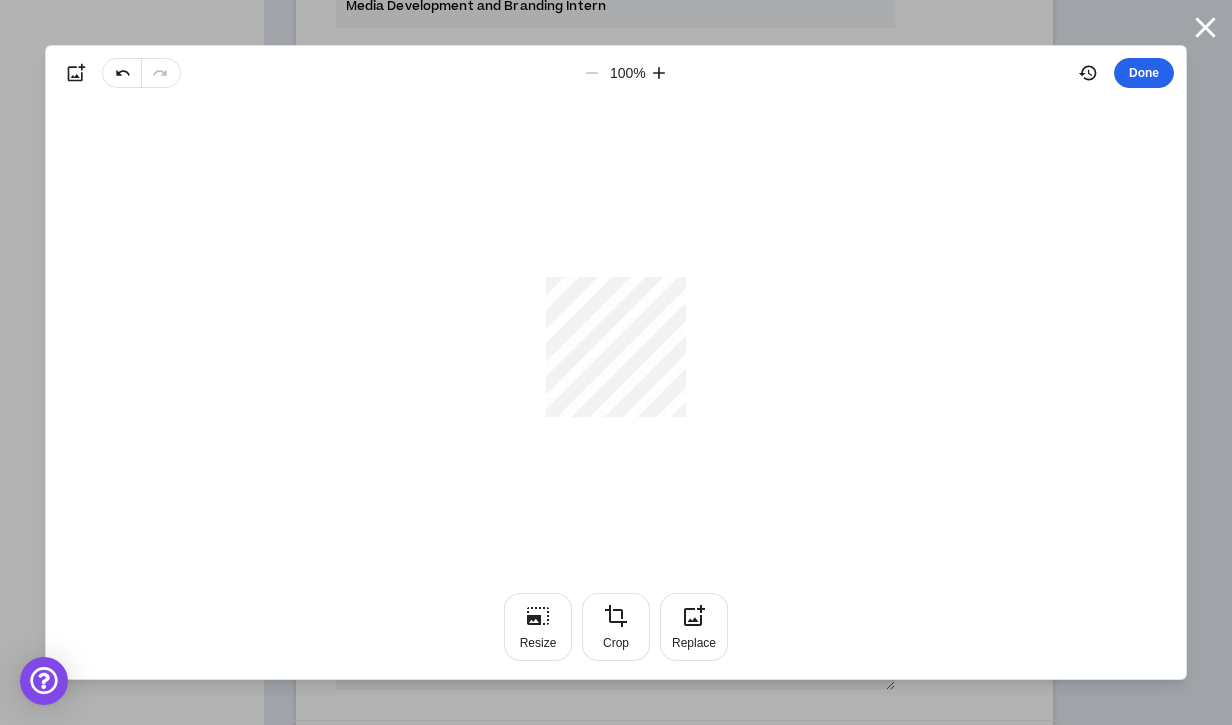 click on "Done" at bounding box center [1144, 73] 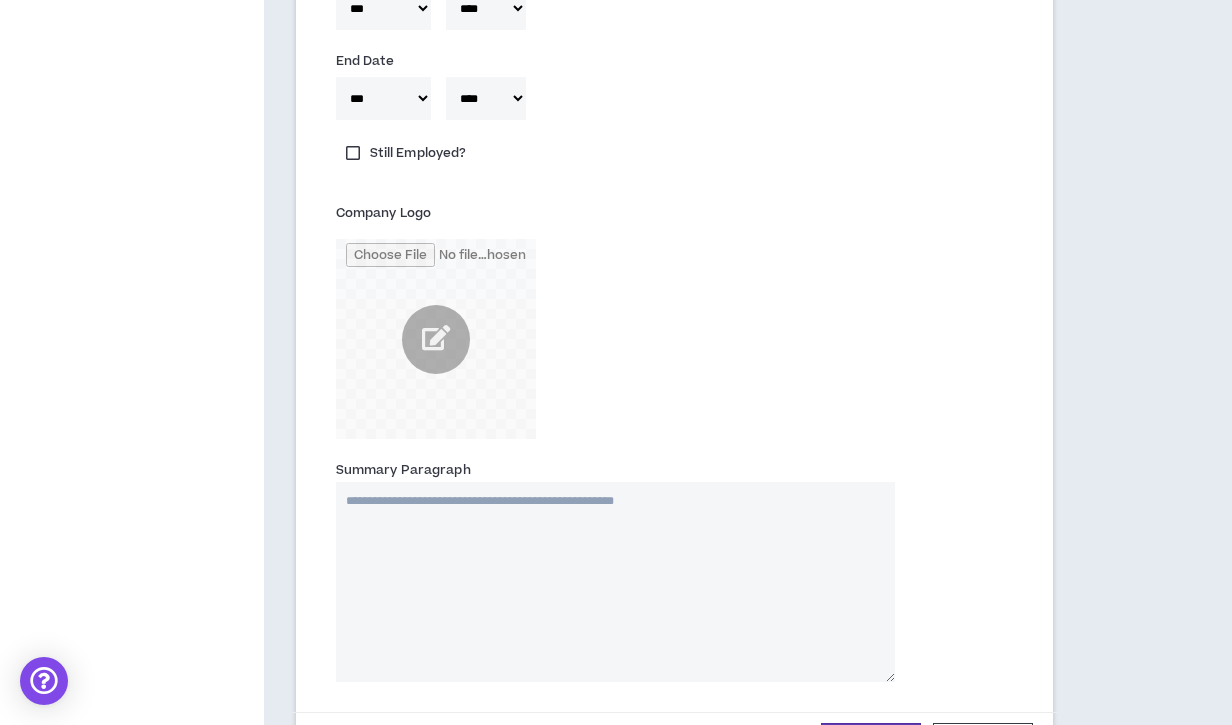 scroll, scrollTop: 2522, scrollLeft: 0, axis: vertical 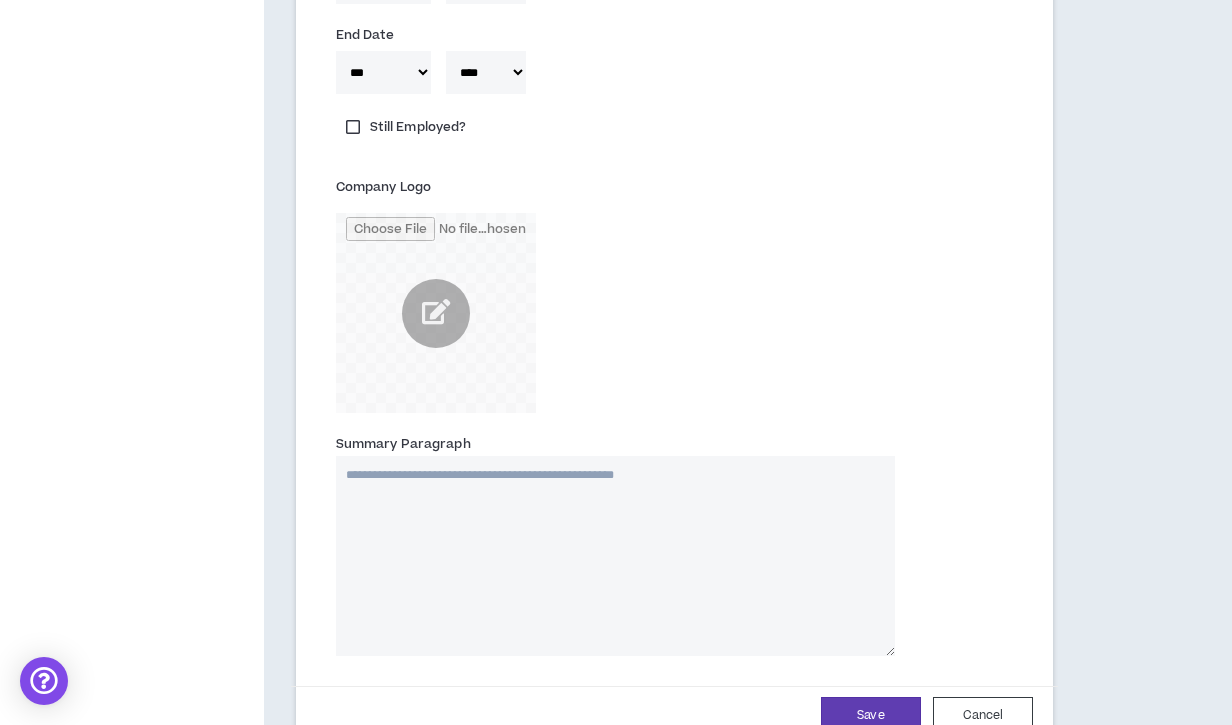 click on "Summary Paragraph" at bounding box center (615, 556) 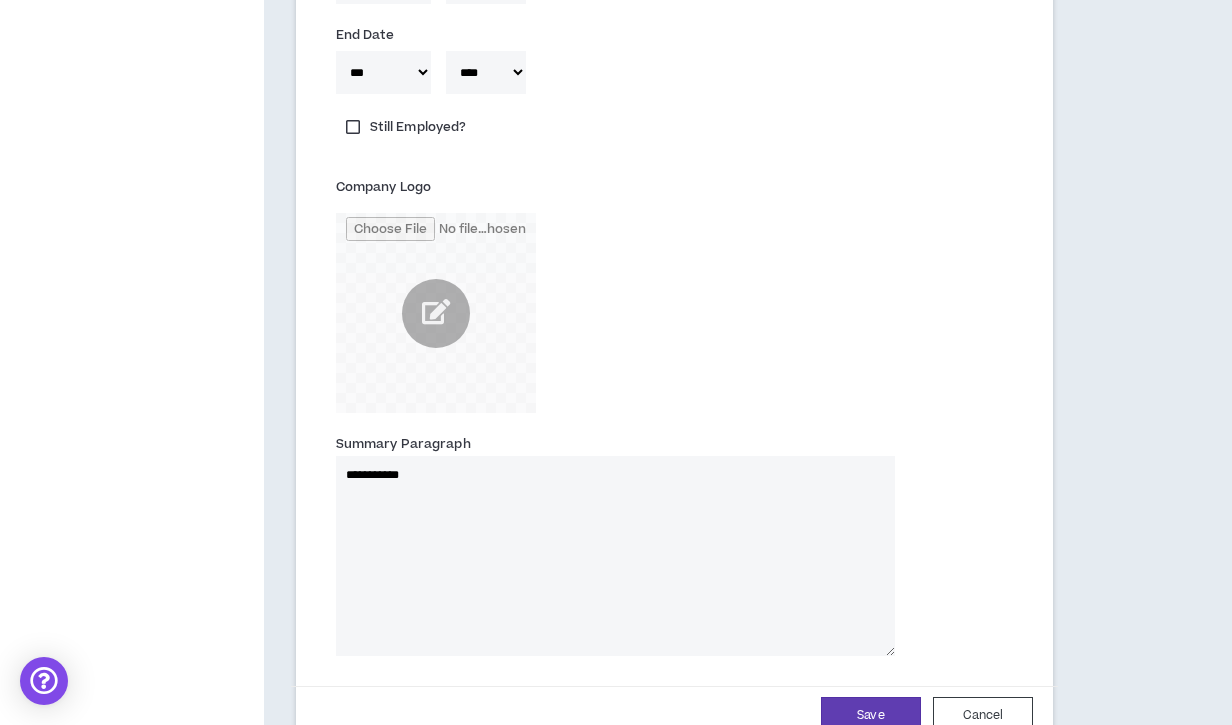 click on "**********" at bounding box center (615, 556) 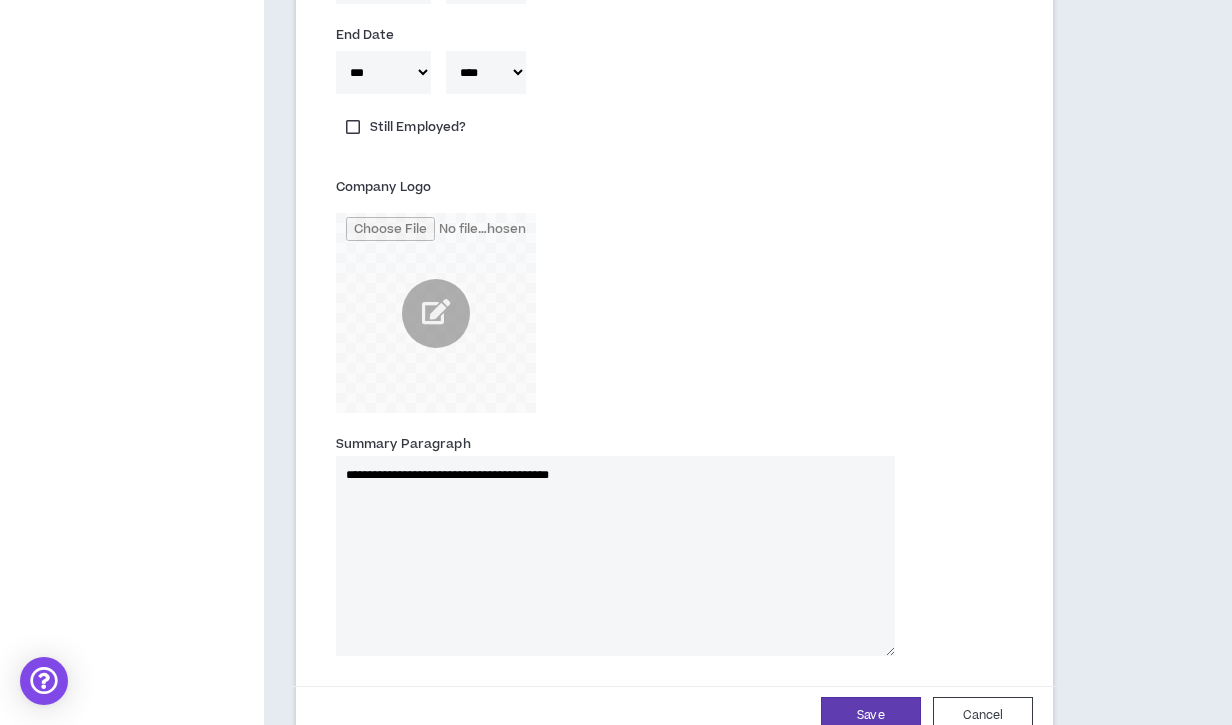 paste on "**********" 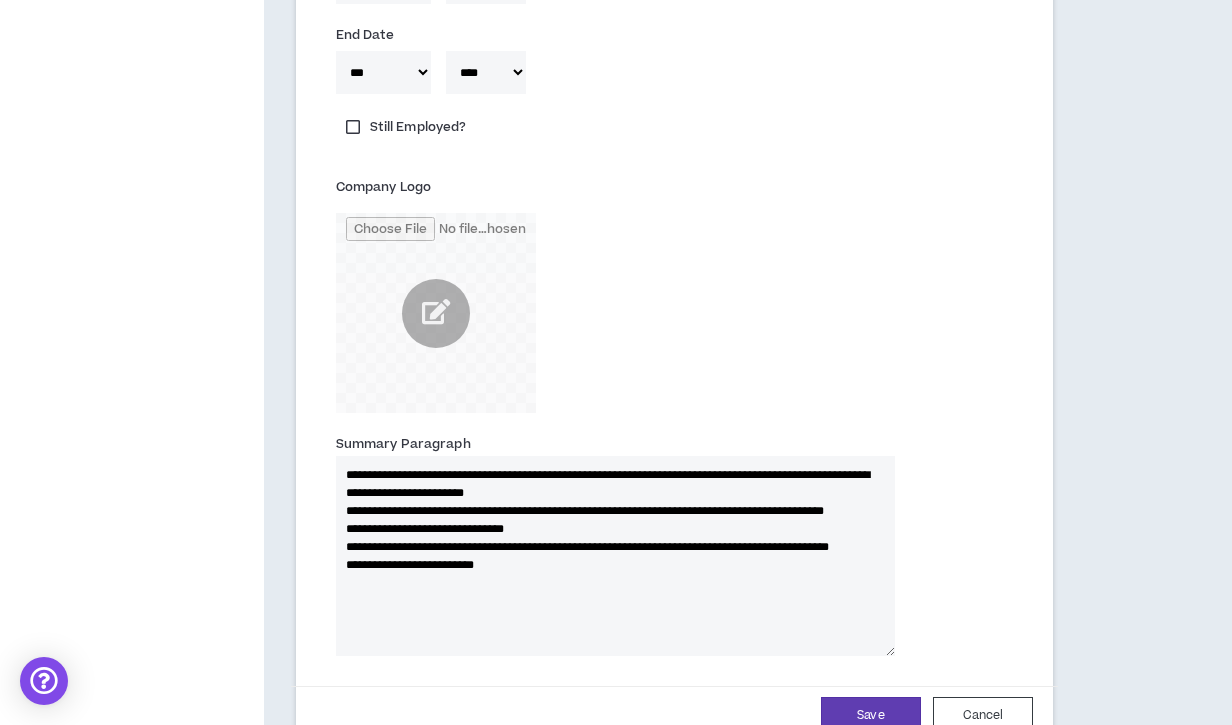 drag, startPoint x: 611, startPoint y: 471, endPoint x: 629, endPoint y: 654, distance: 183.88312 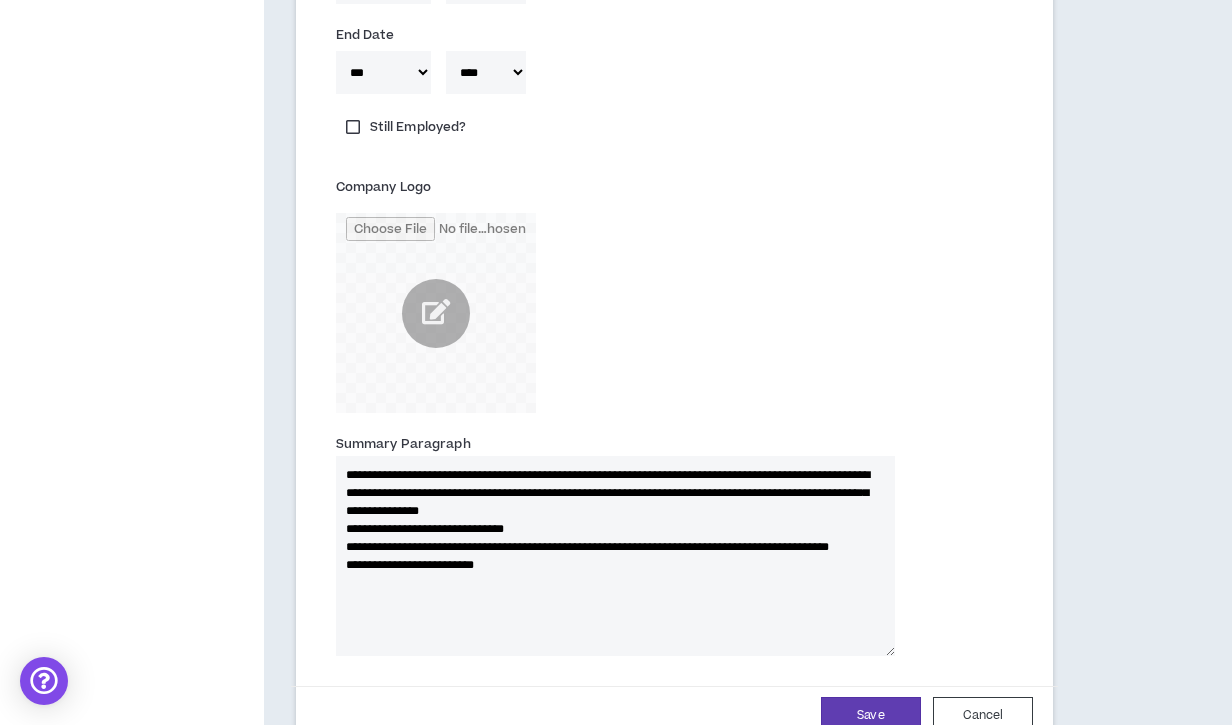 click on "**********" at bounding box center [615, 556] 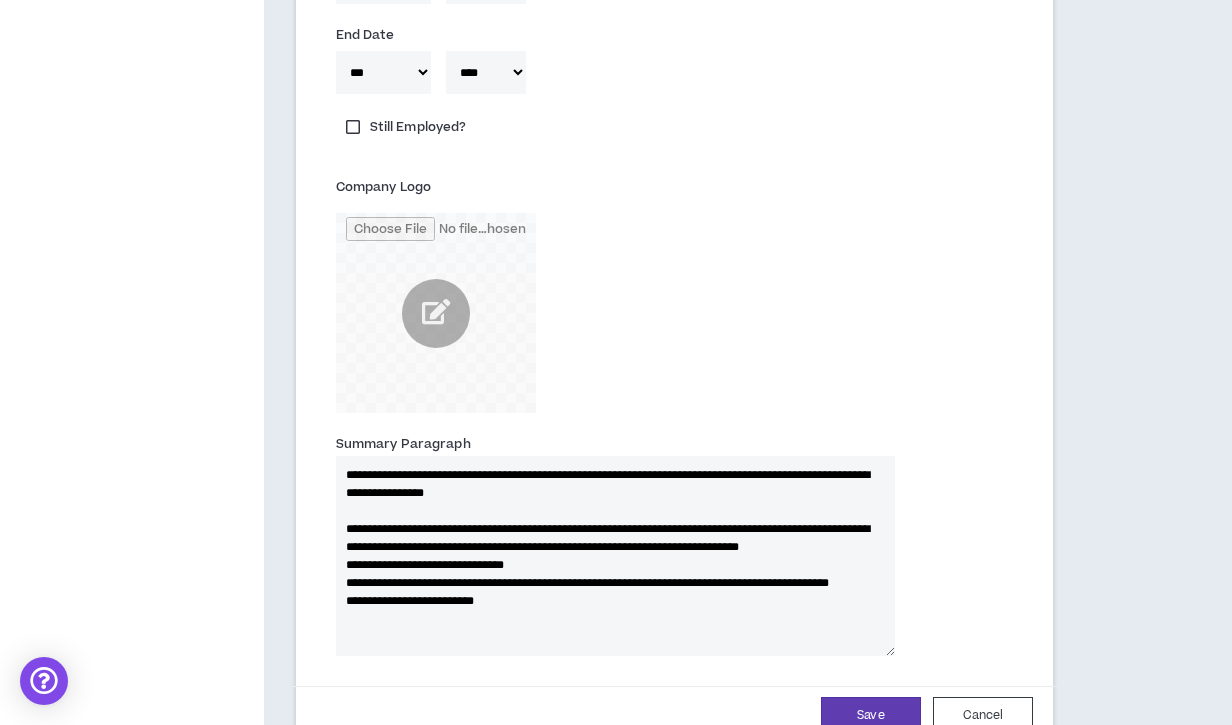 click on "**********" at bounding box center (615, 556) 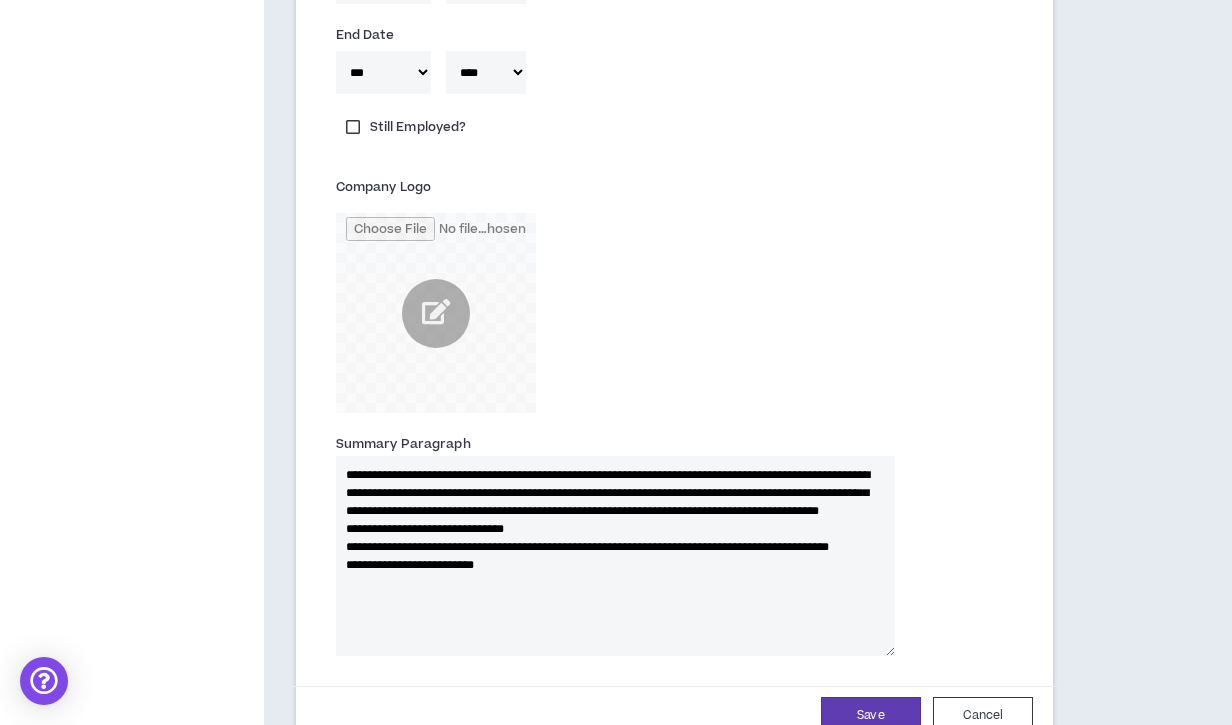 click on "**********" at bounding box center [615, 556] 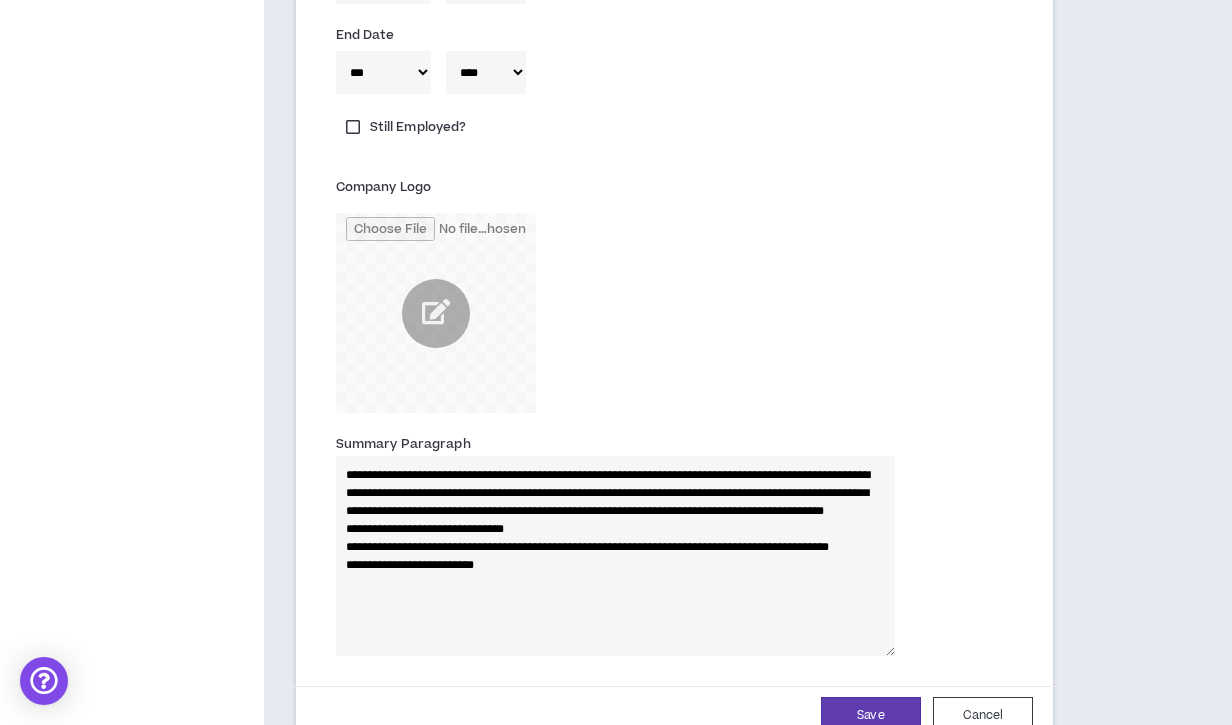 click on "**********" at bounding box center (615, 556) 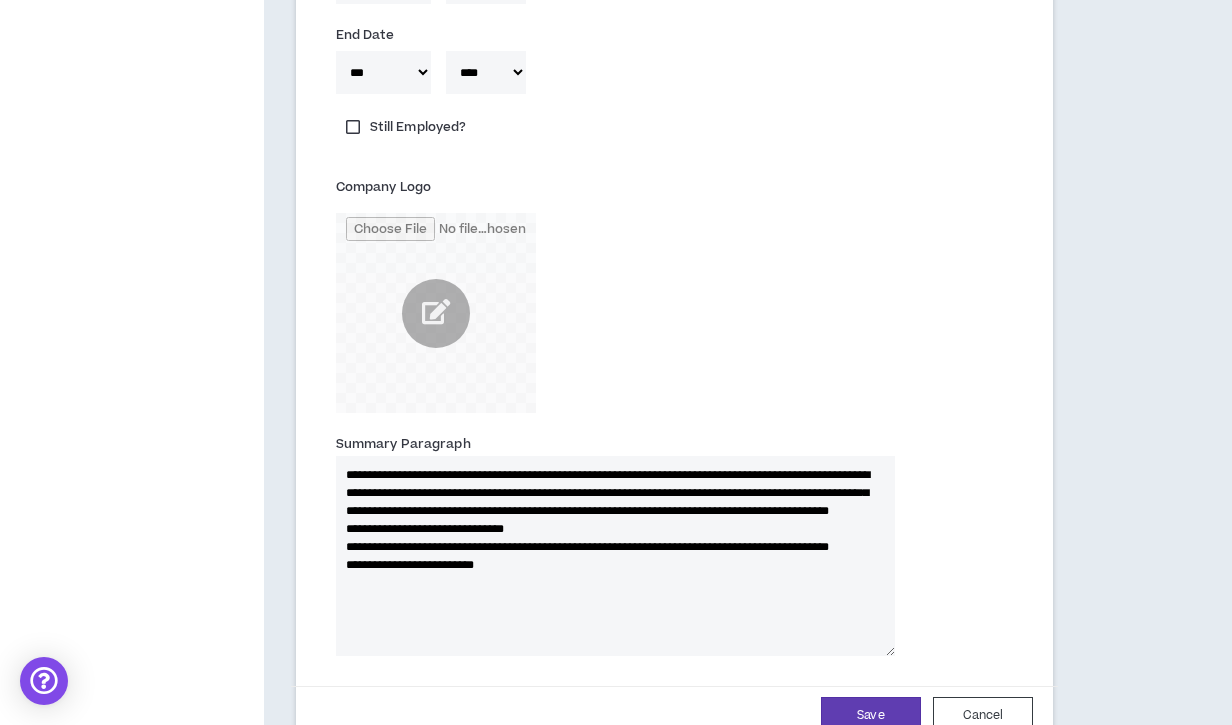click on "**********" at bounding box center (615, 556) 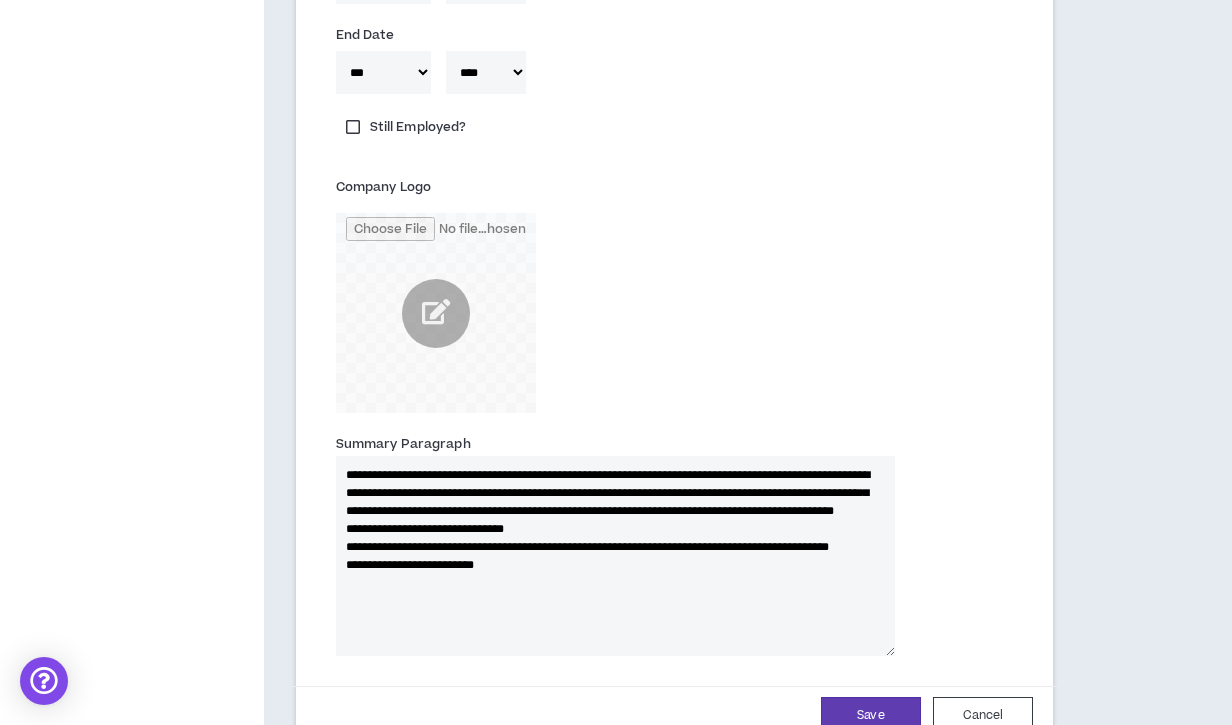 click on "**********" at bounding box center [615, 556] 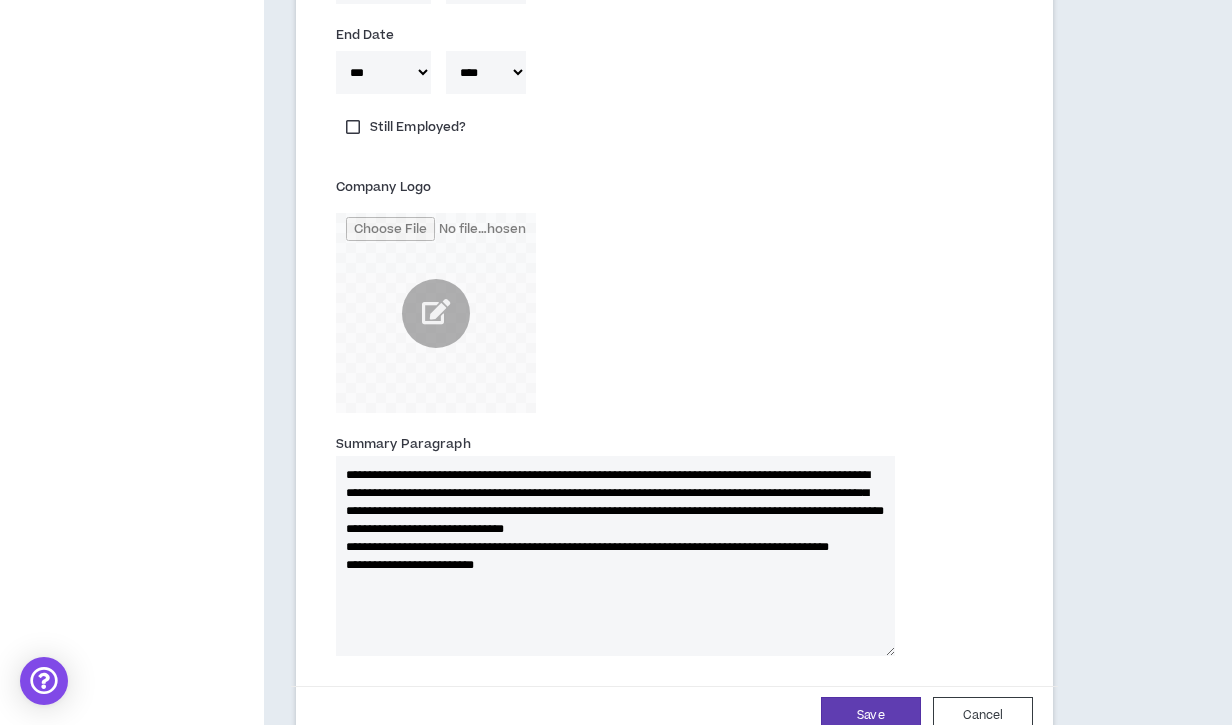 click on "**********" at bounding box center (615, 556) 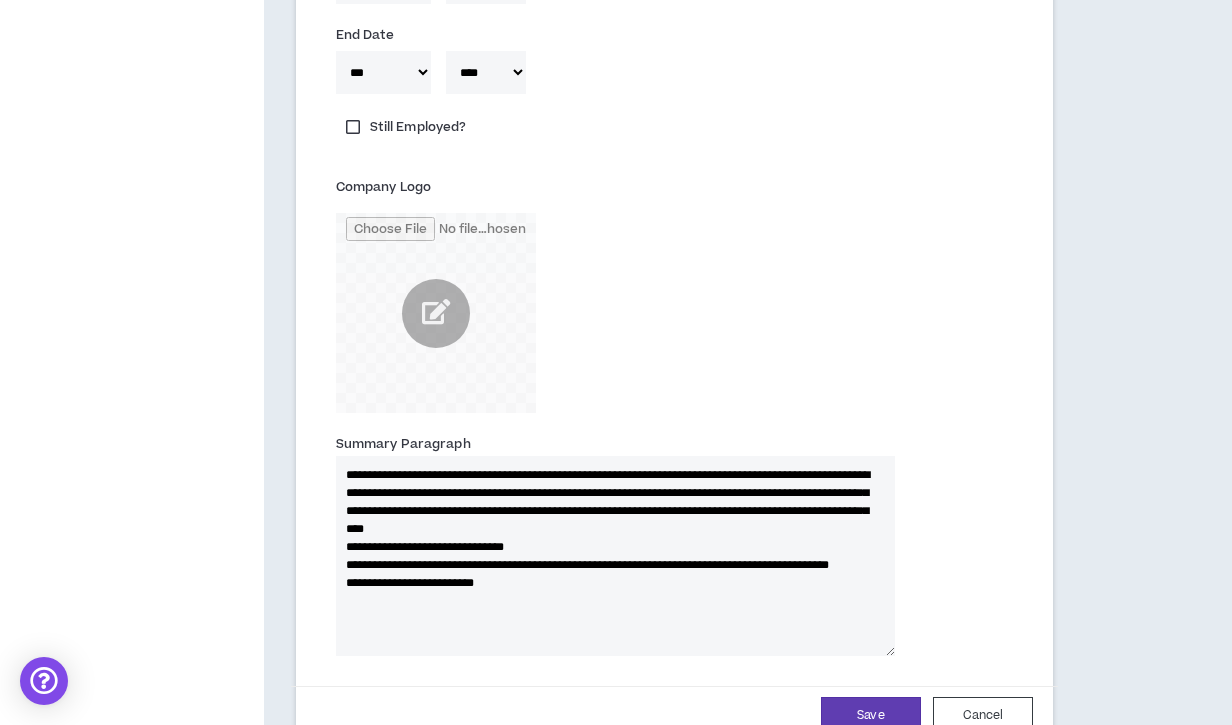 click on "**********" at bounding box center [615, 556] 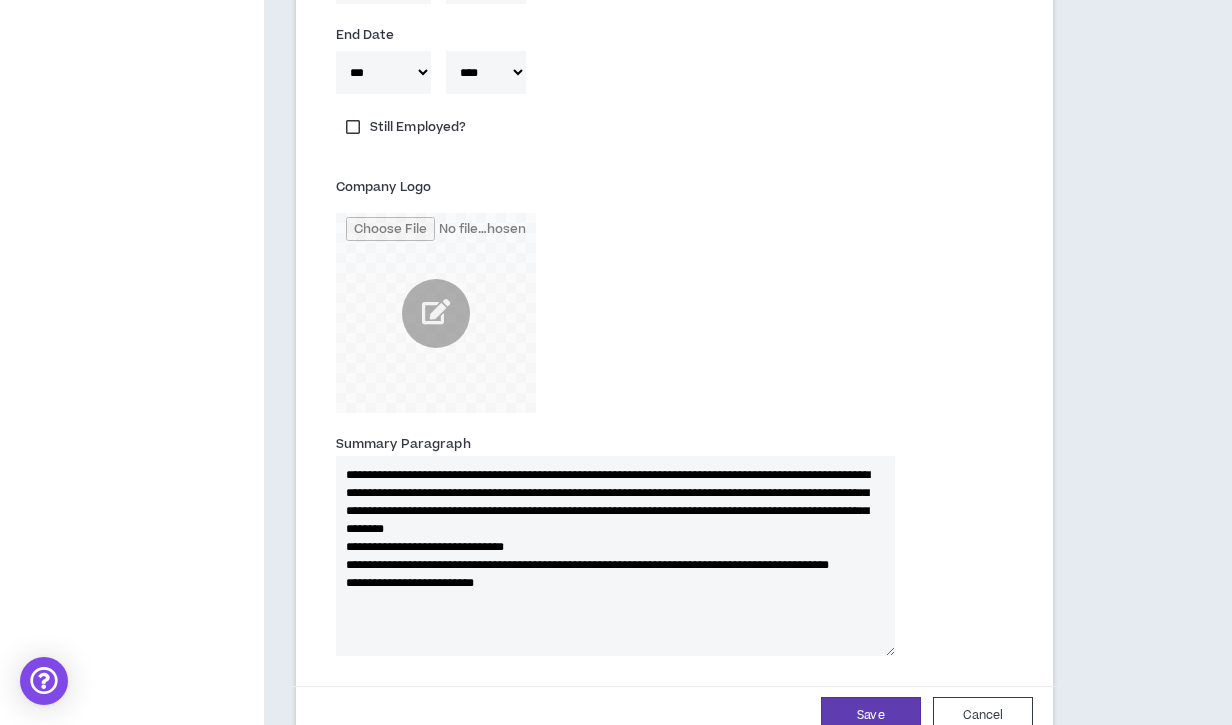 click on "**********" at bounding box center [615, 556] 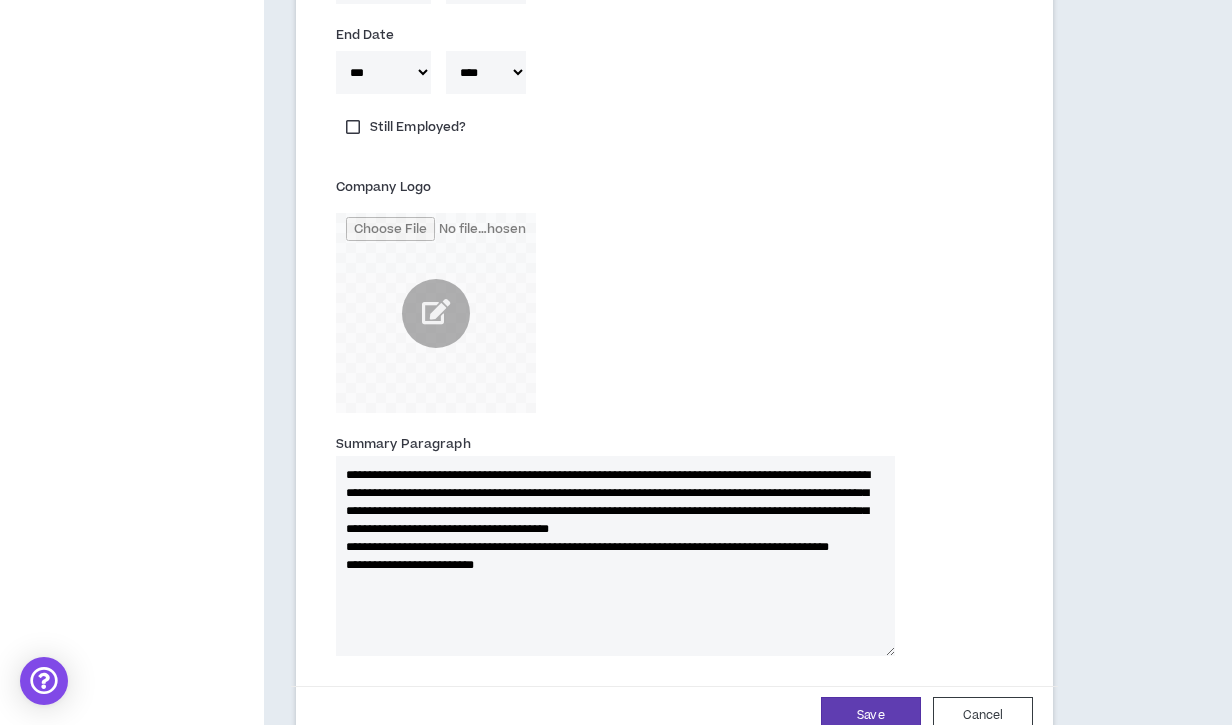 click on "**********" at bounding box center [615, 556] 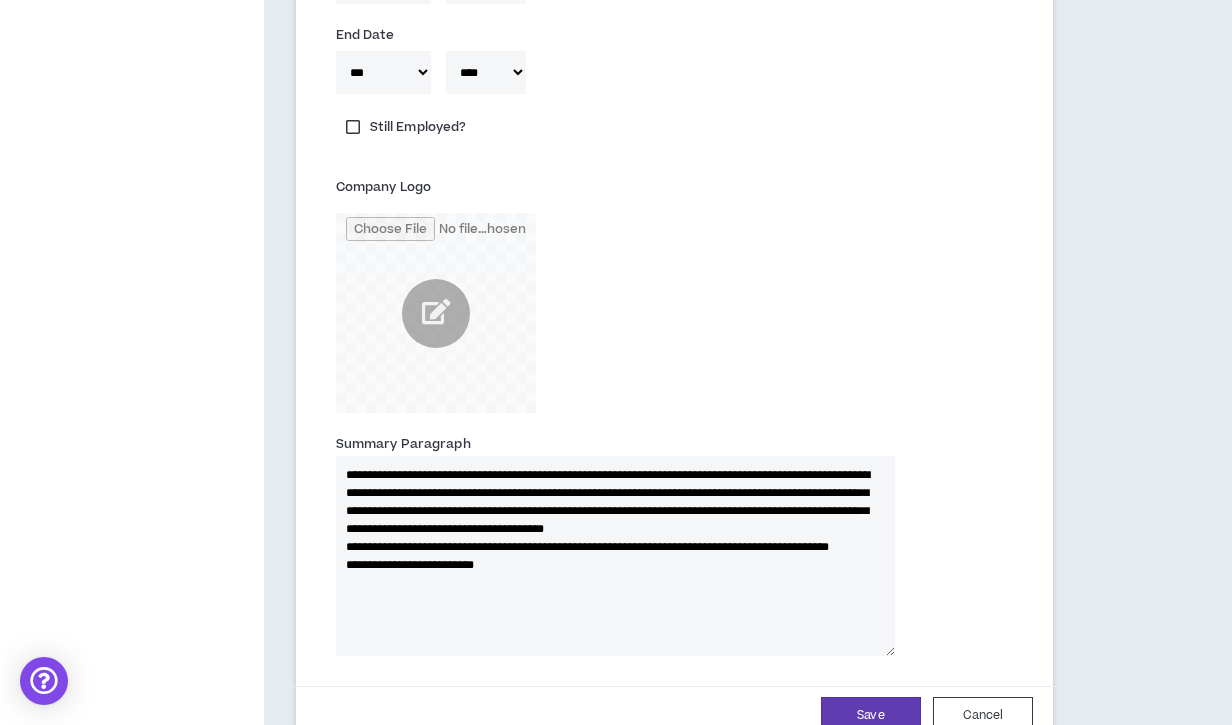 click on "**********" at bounding box center [615, 556] 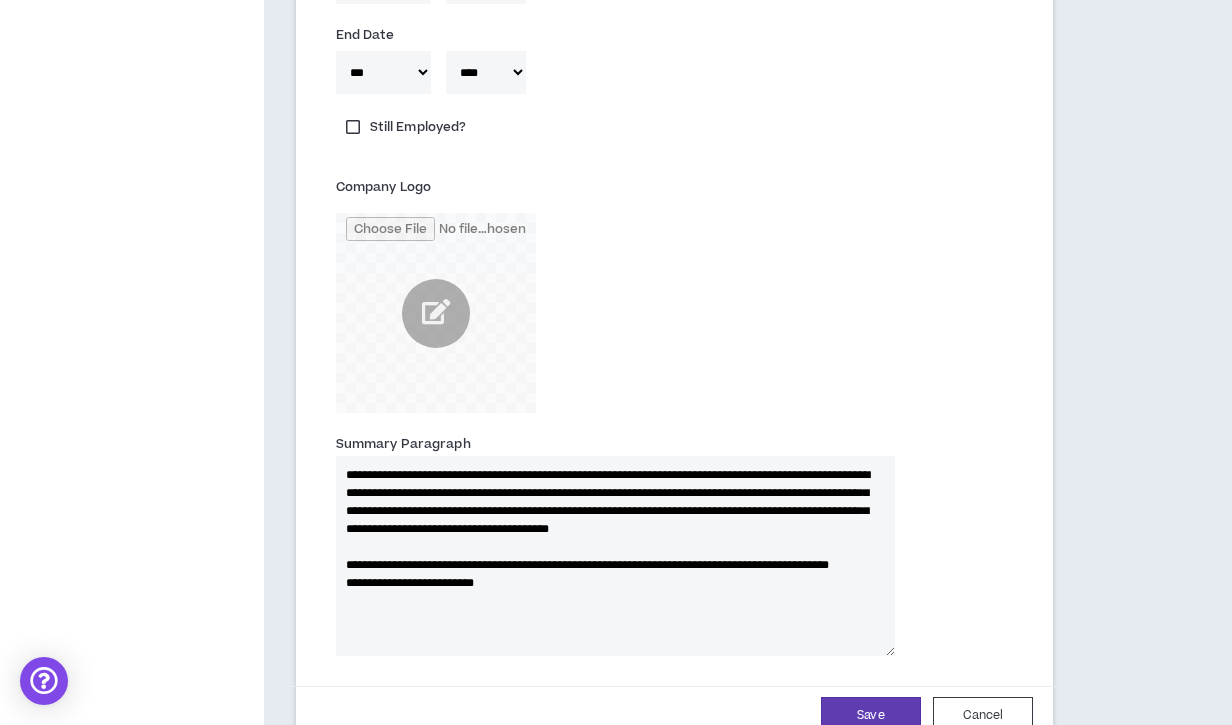 click on "**********" at bounding box center [615, 556] 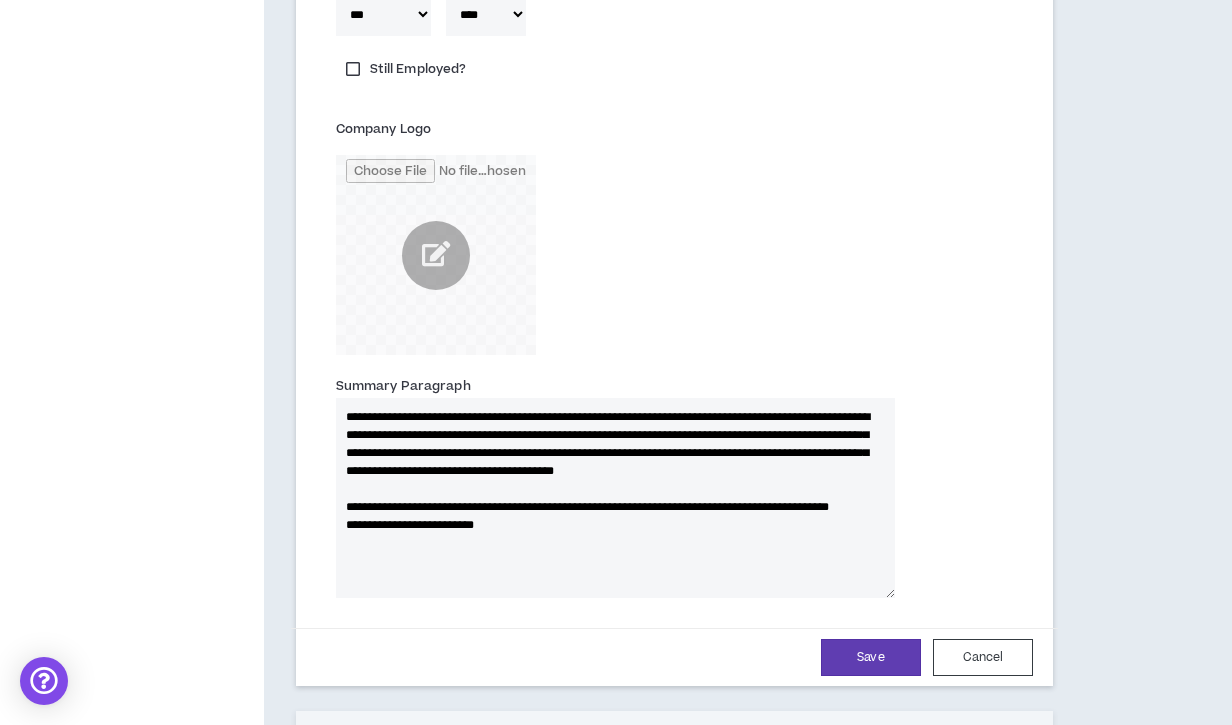 scroll, scrollTop: 2582, scrollLeft: 0, axis: vertical 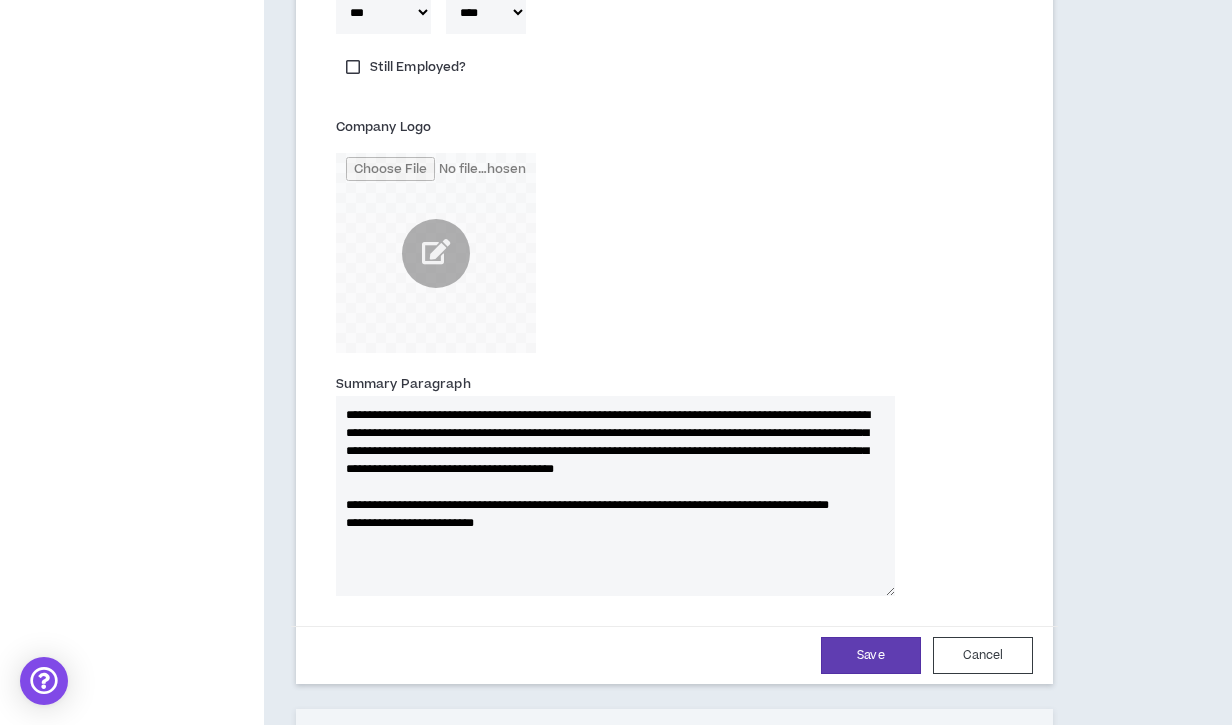 drag, startPoint x: 353, startPoint y: 523, endPoint x: 330, endPoint y: 518, distance: 23.537205 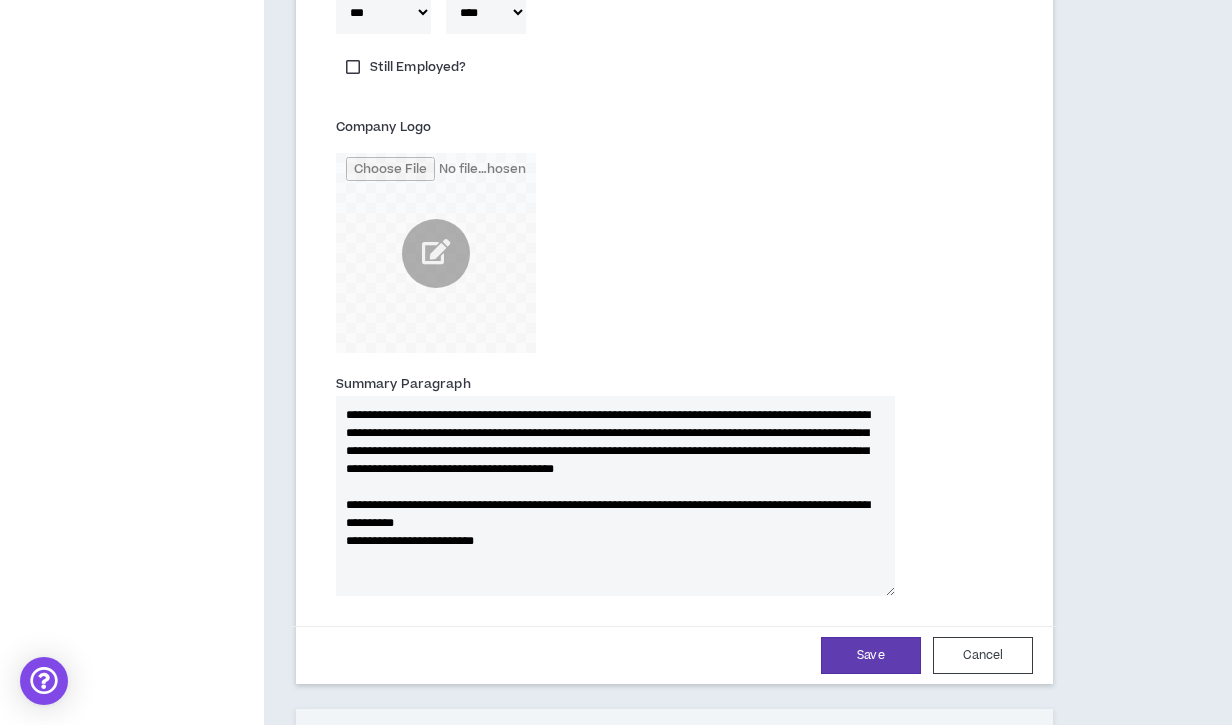 click on "**********" at bounding box center (615, 496) 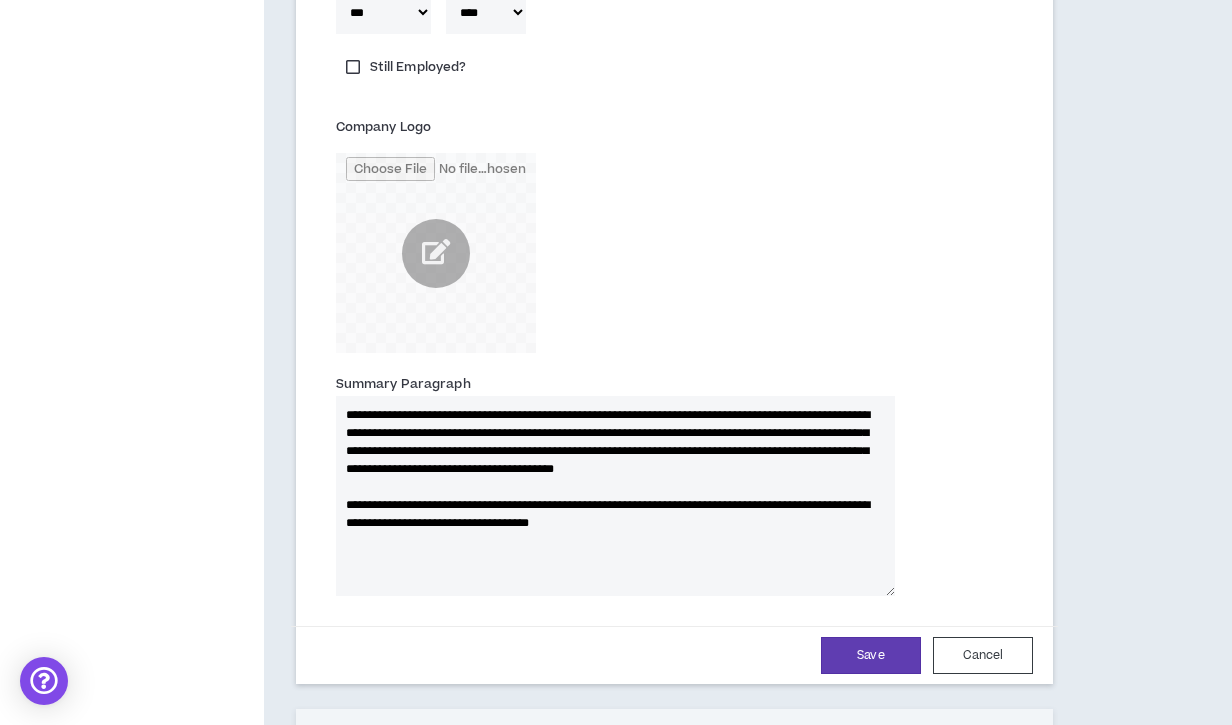 click on "**********" at bounding box center (615, 496) 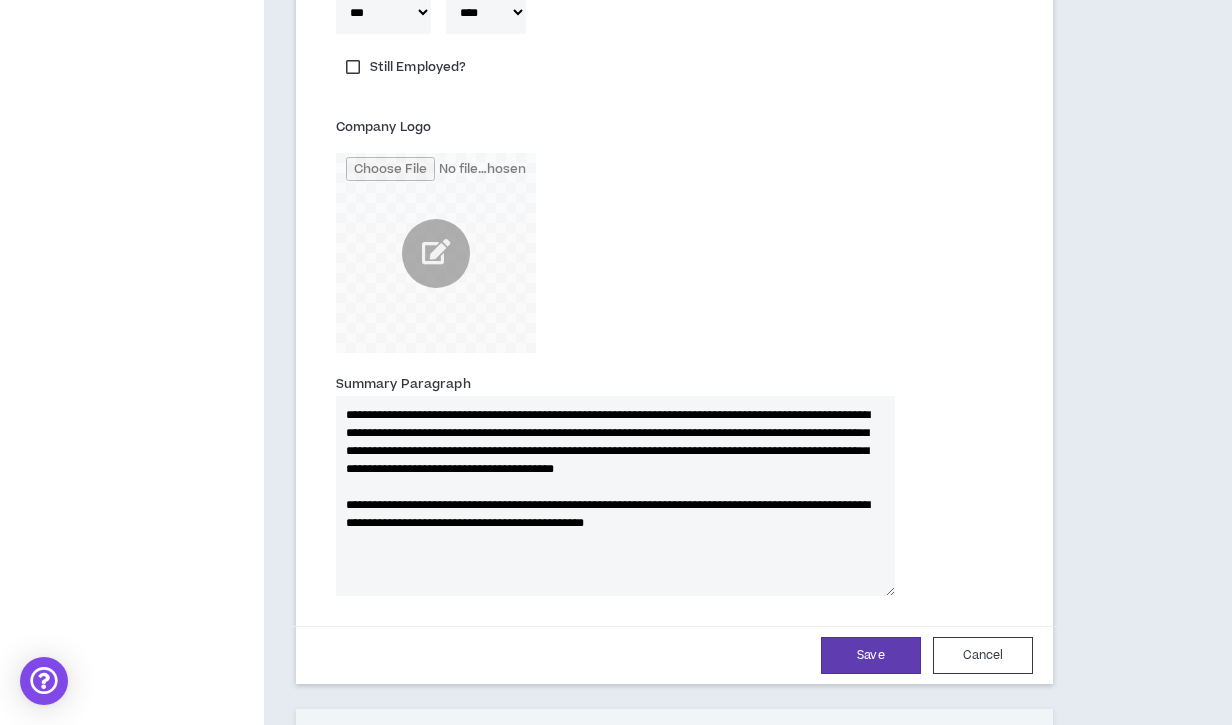click on "**********" at bounding box center [615, 496] 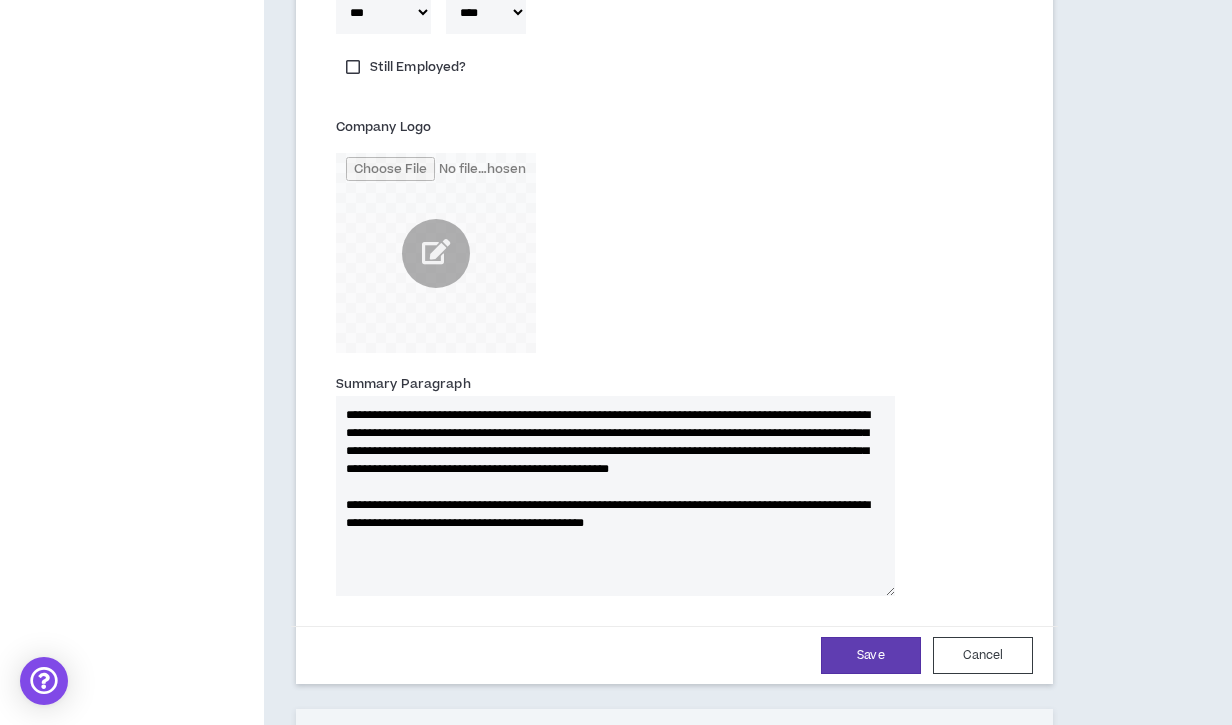 drag, startPoint x: 841, startPoint y: 468, endPoint x: 424, endPoint y: 485, distance: 417.34637 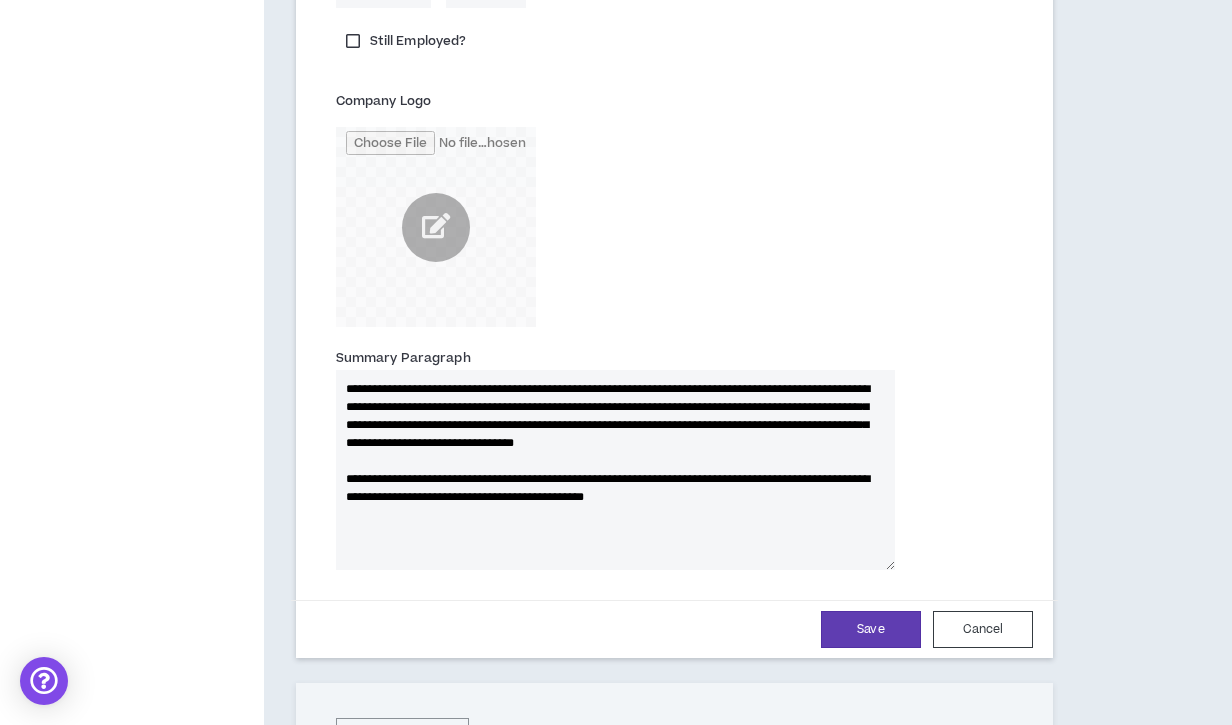scroll, scrollTop: 2618, scrollLeft: 0, axis: vertical 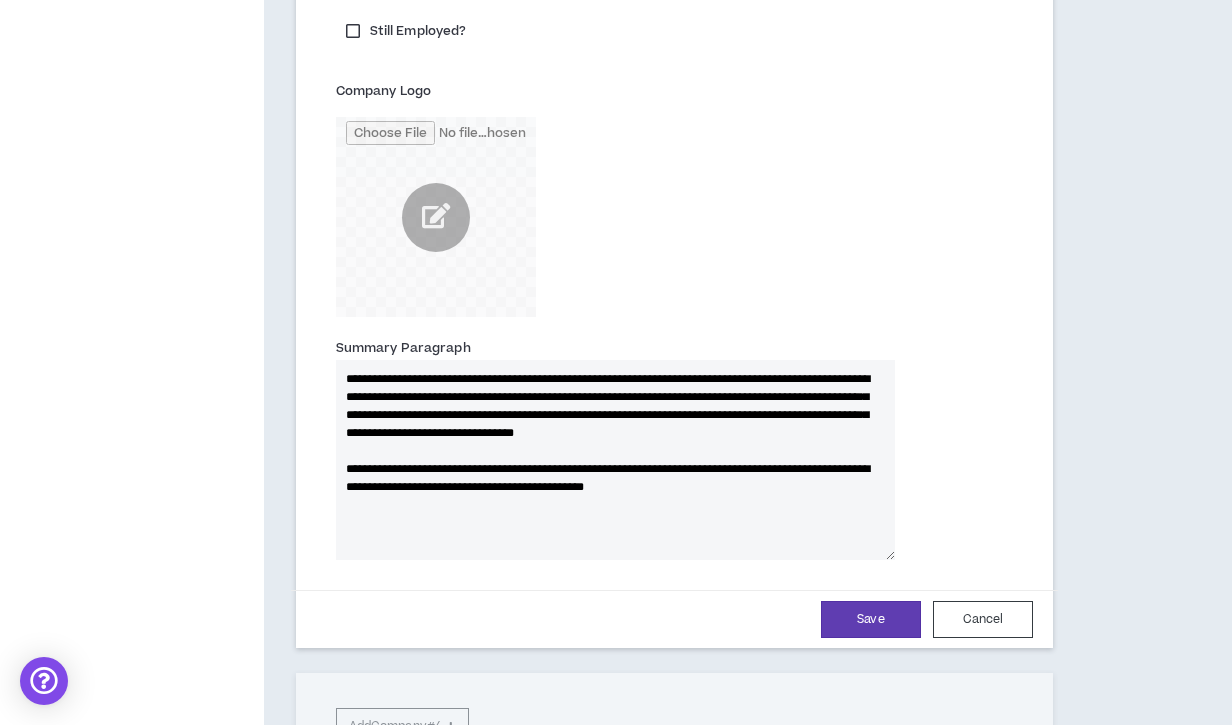 click on "**********" at bounding box center (615, 460) 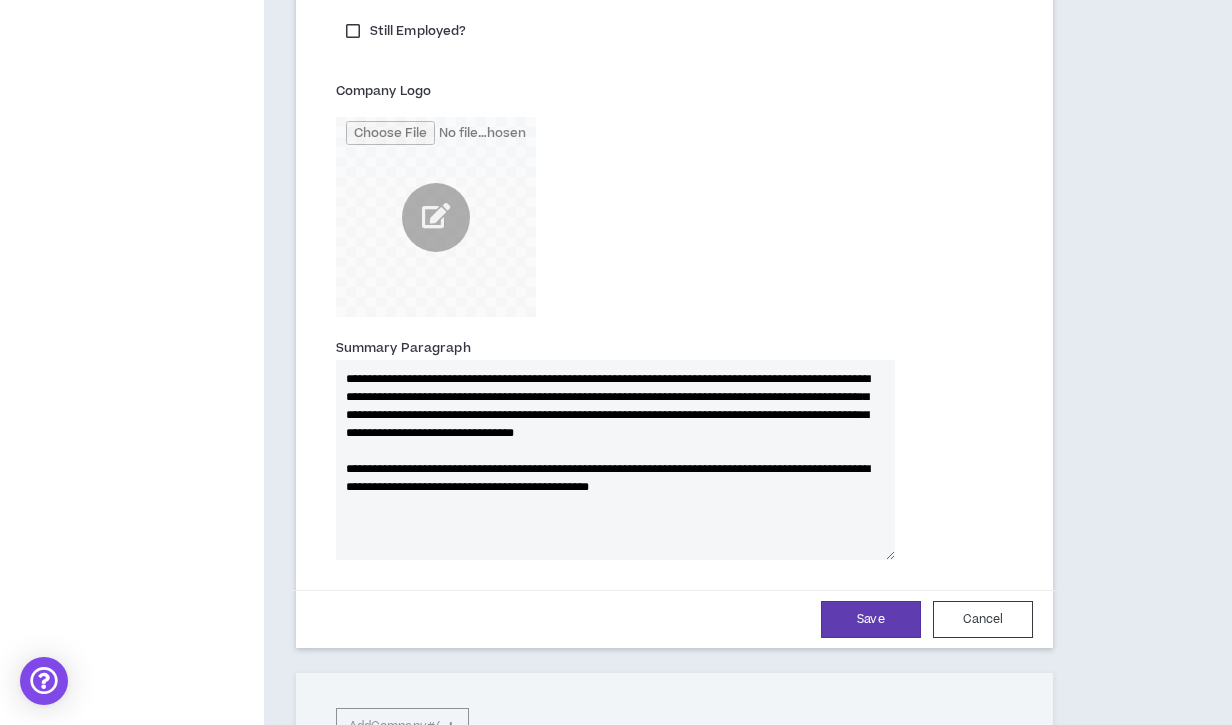 click on "**********" at bounding box center [615, 460] 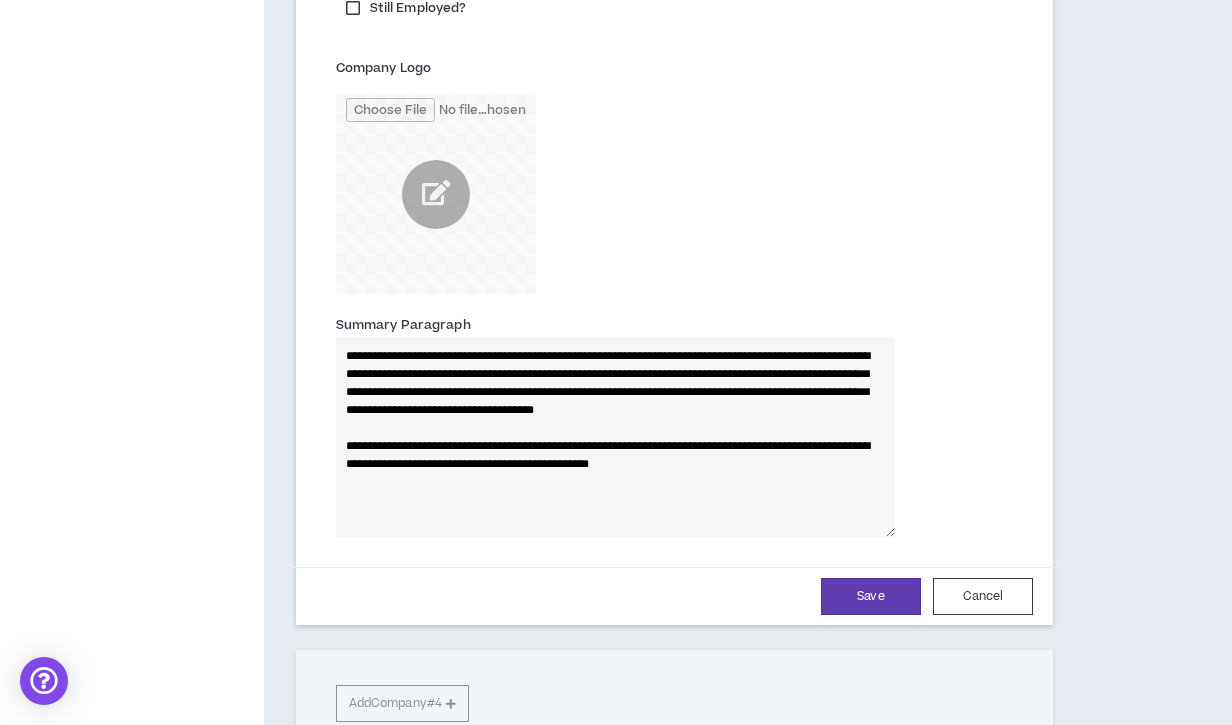 scroll, scrollTop: 2643, scrollLeft: 0, axis: vertical 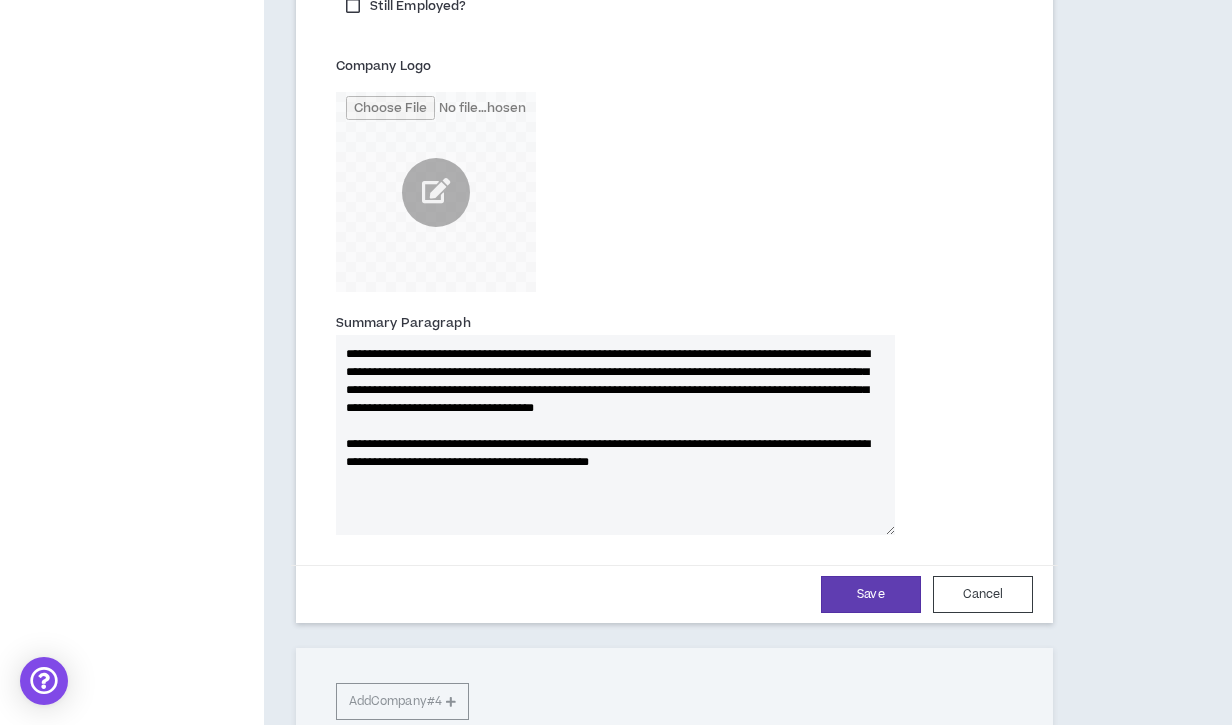 click on "**********" at bounding box center (615, 435) 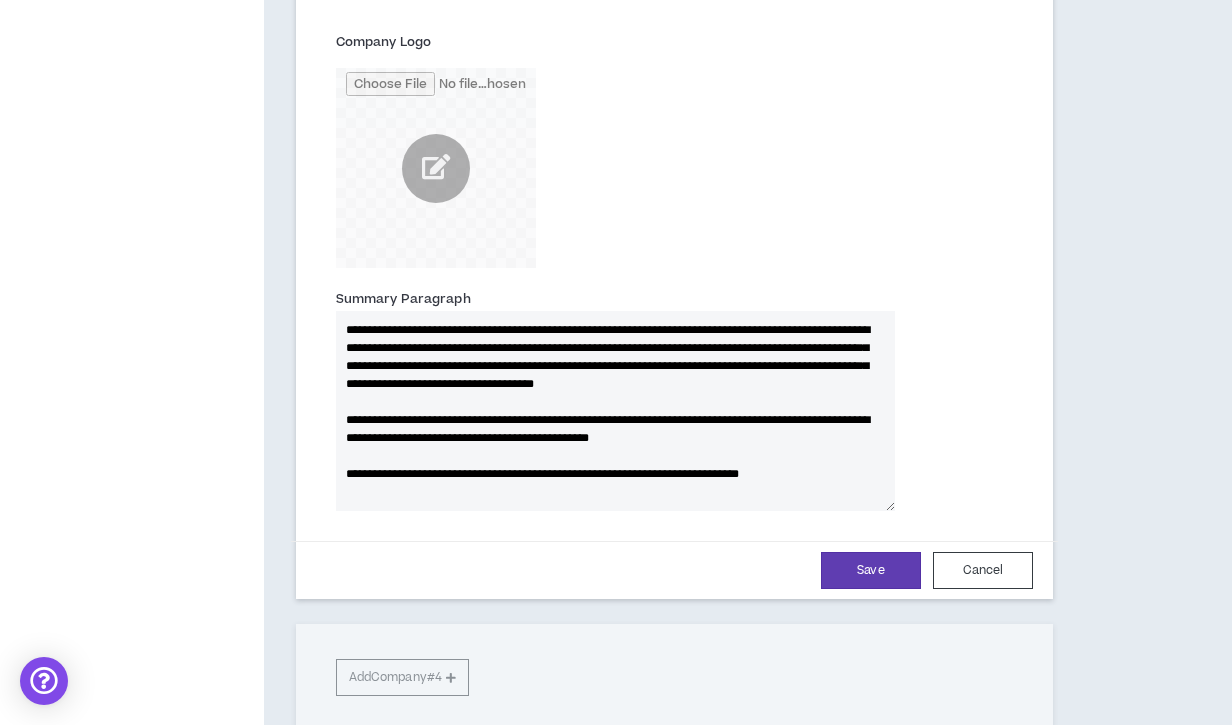 scroll, scrollTop: 2671, scrollLeft: 0, axis: vertical 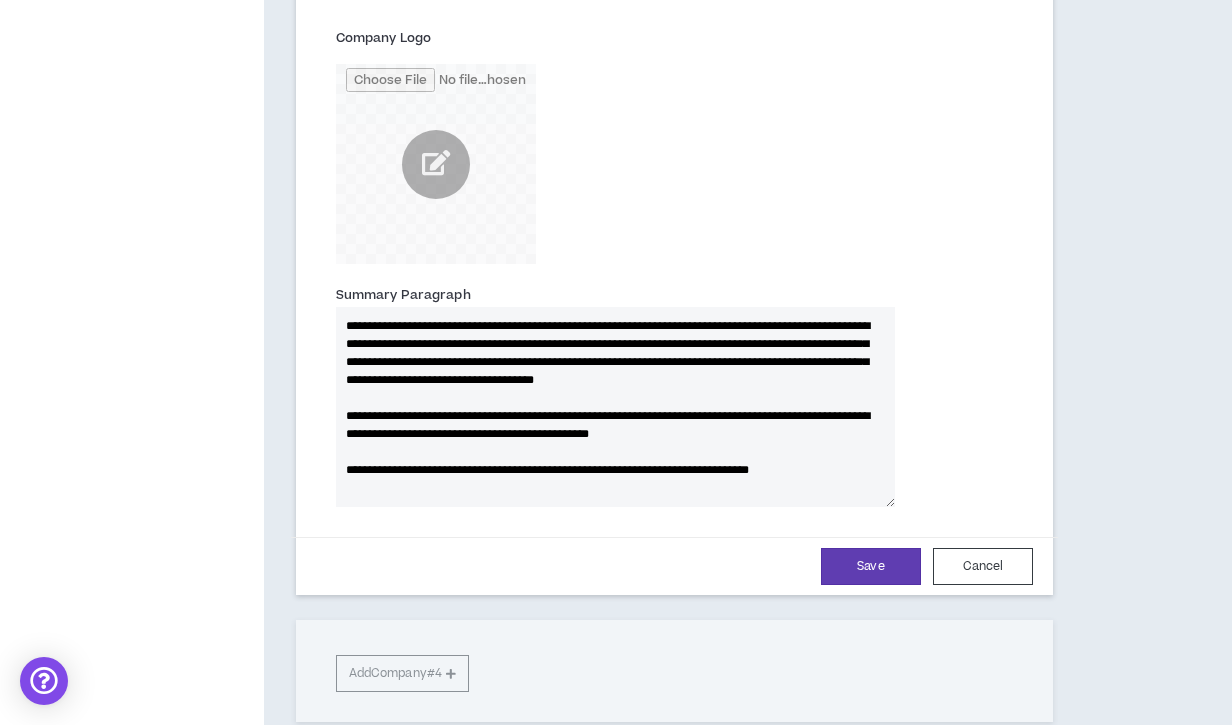 click on "**********" at bounding box center (615, 407) 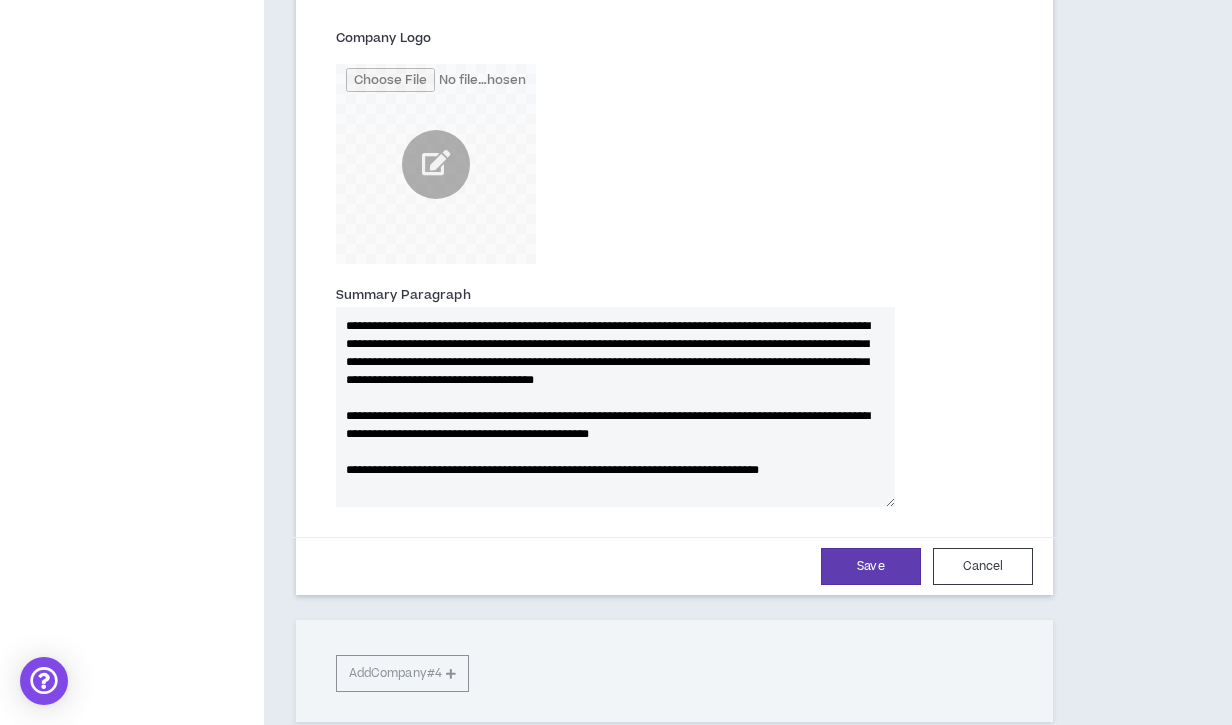 click on "**********" at bounding box center (615, 407) 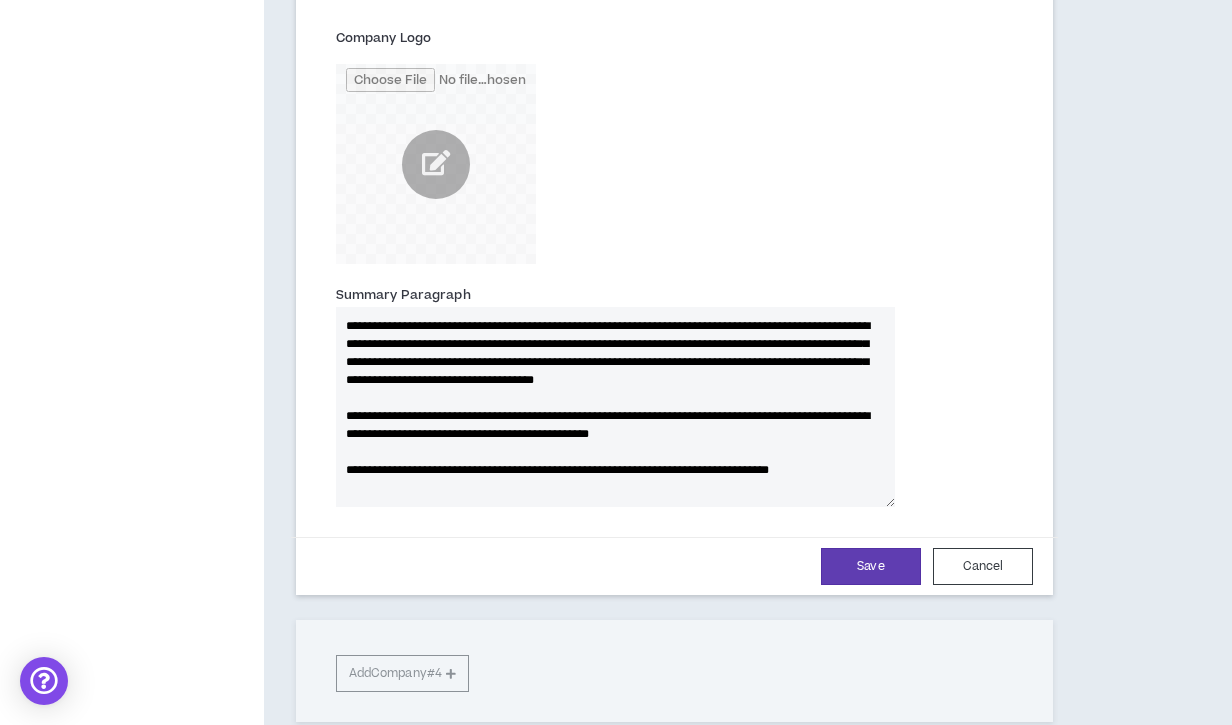 scroll, scrollTop: 7, scrollLeft: 0, axis: vertical 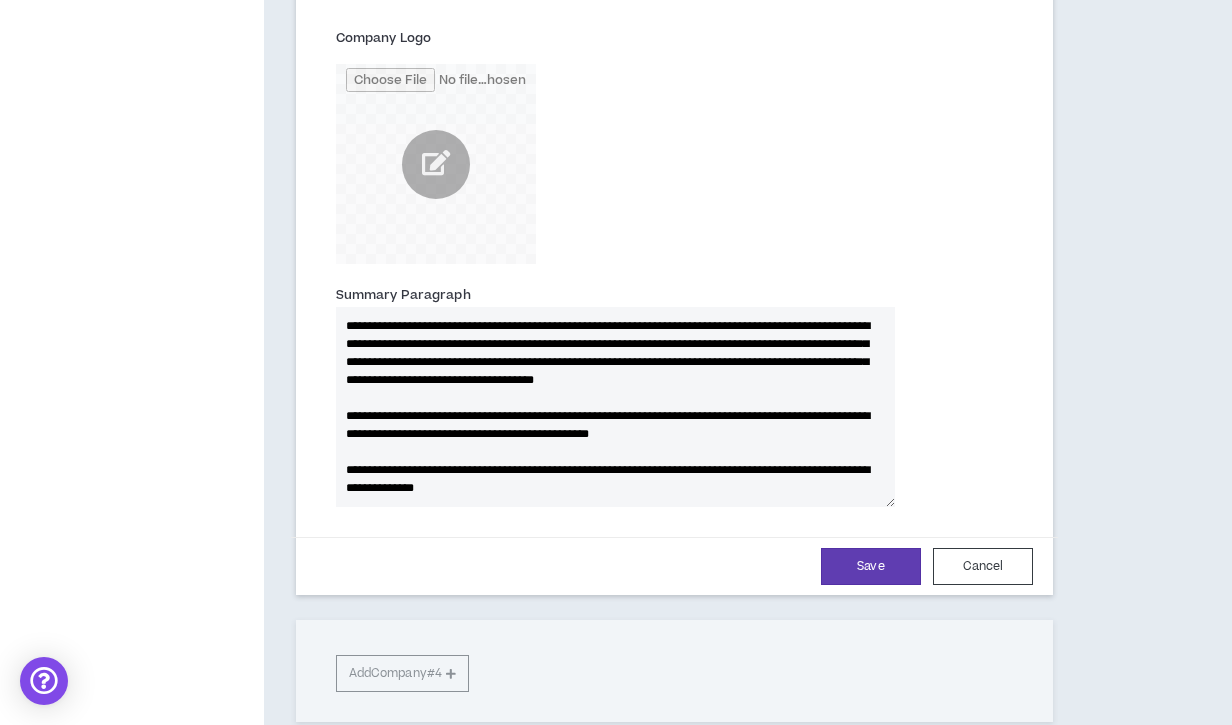 click on "**********" at bounding box center (615, 407) 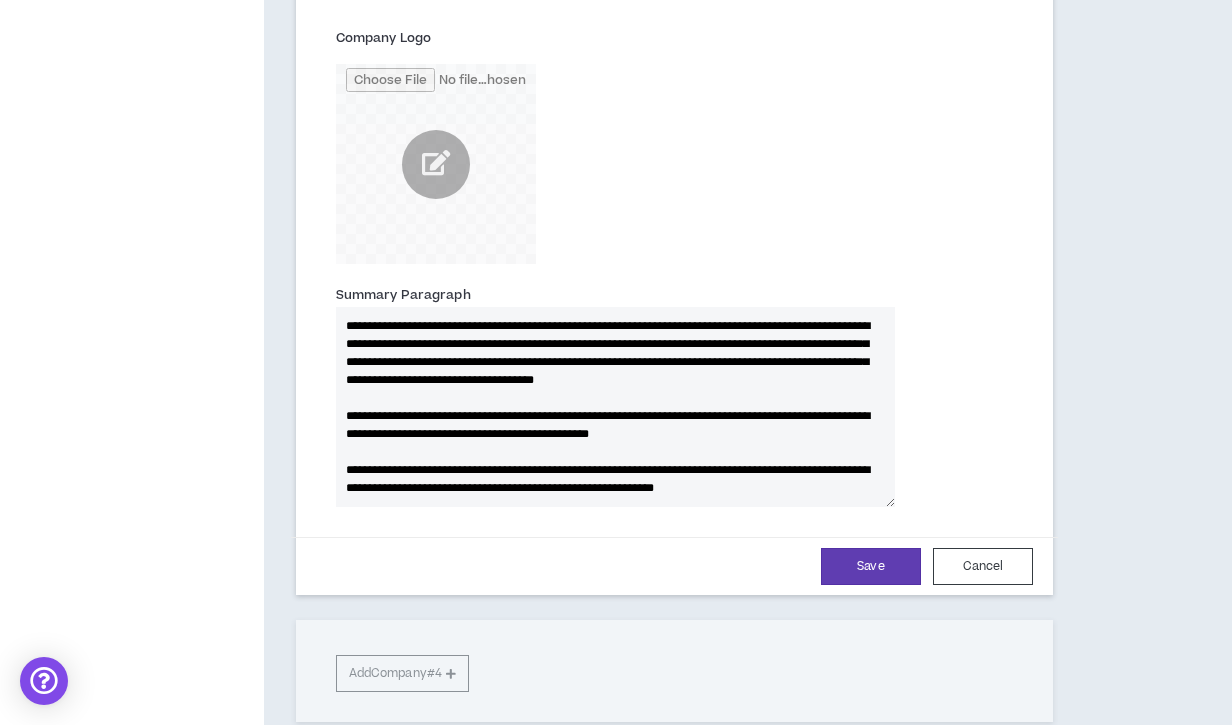 scroll, scrollTop: 25, scrollLeft: 0, axis: vertical 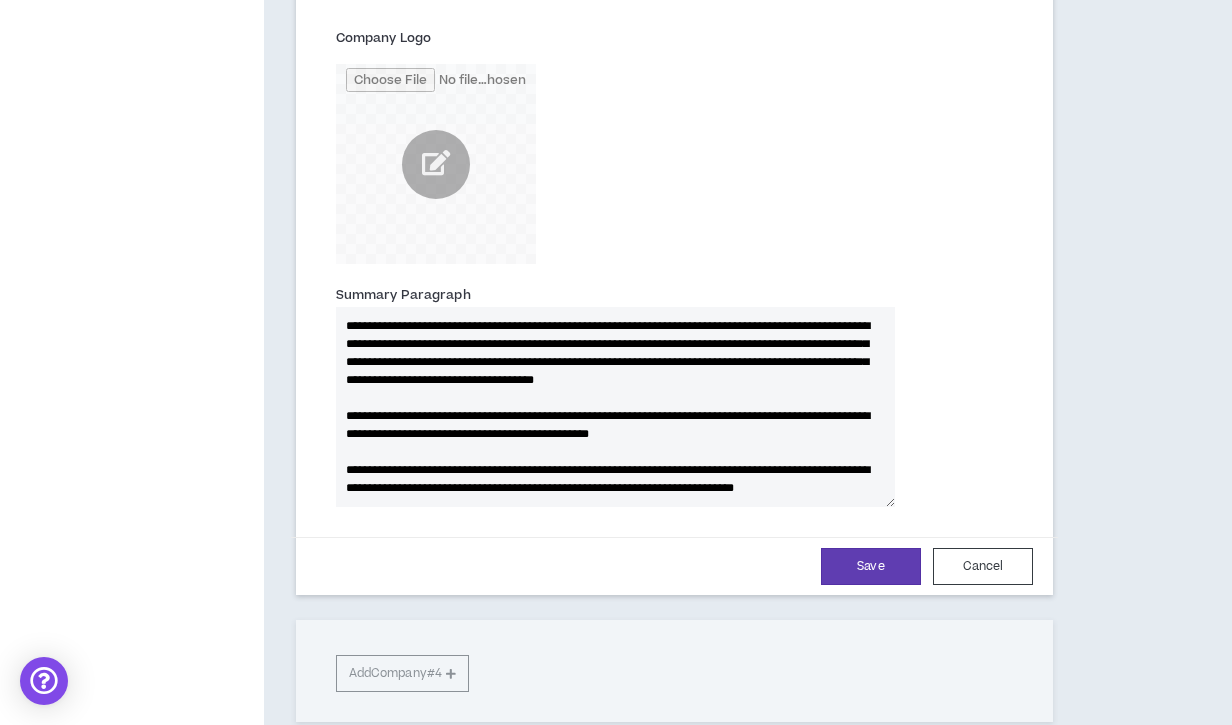 click on "**********" at bounding box center [615, 407] 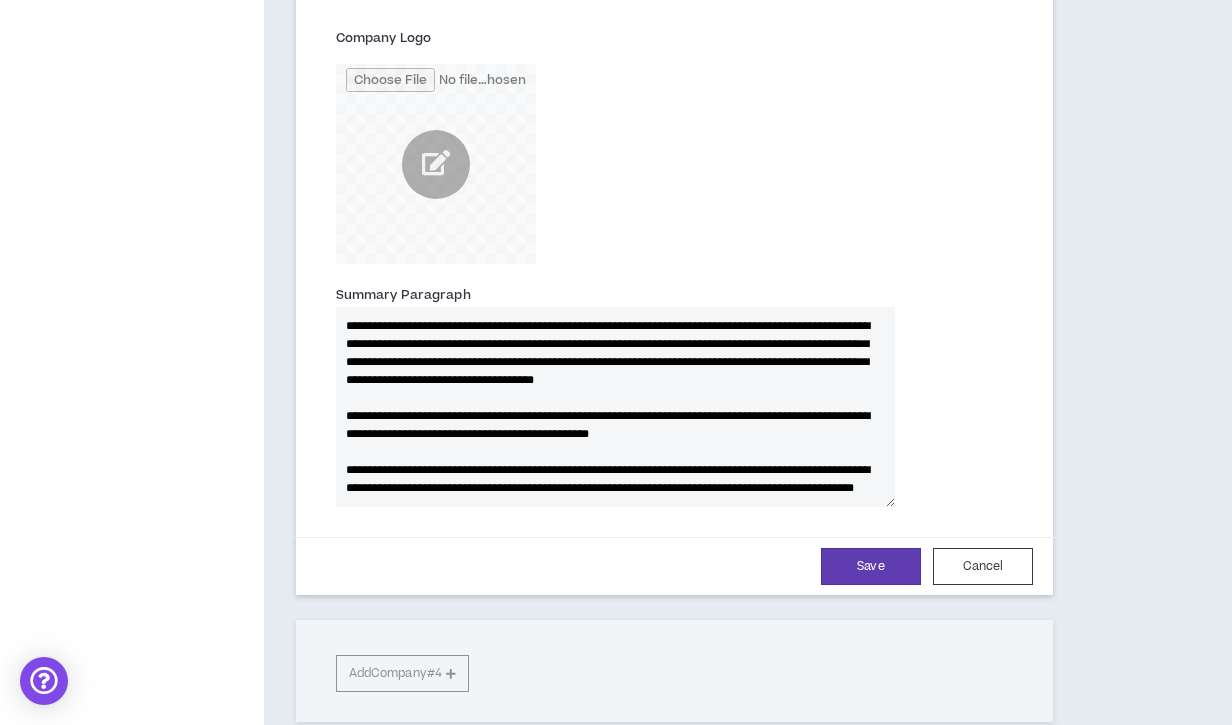click on "**********" at bounding box center (615, 407) 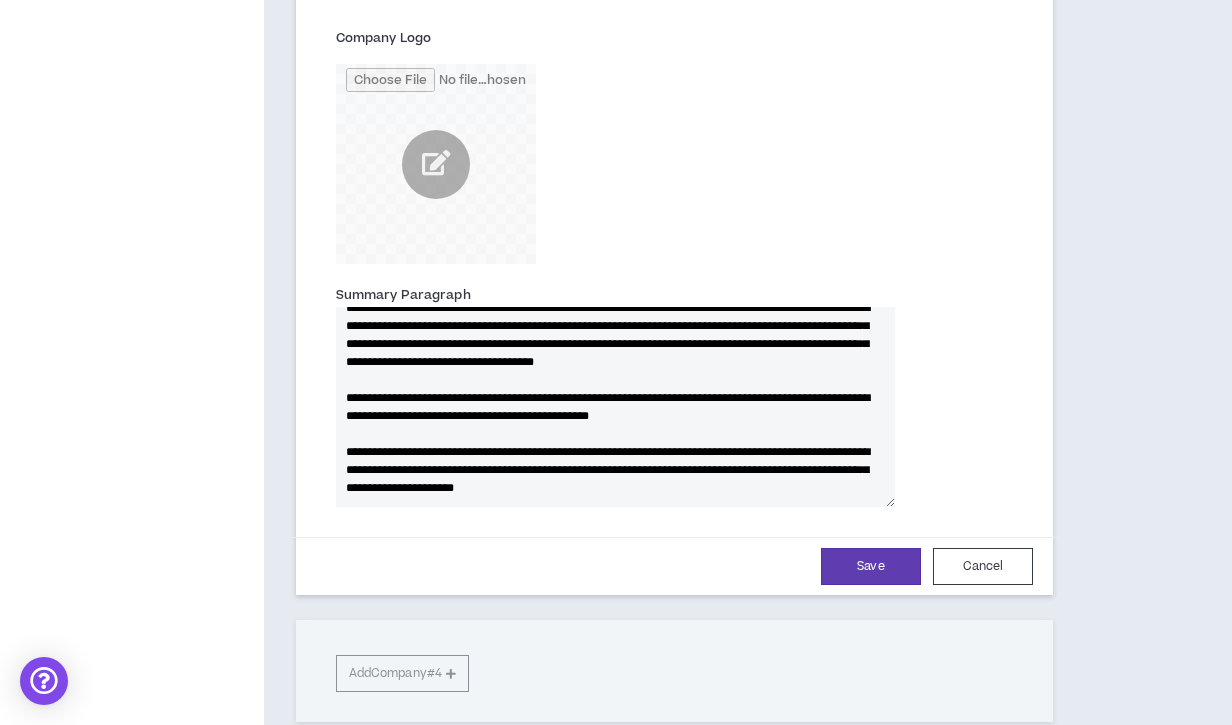 scroll, scrollTop: 36, scrollLeft: 0, axis: vertical 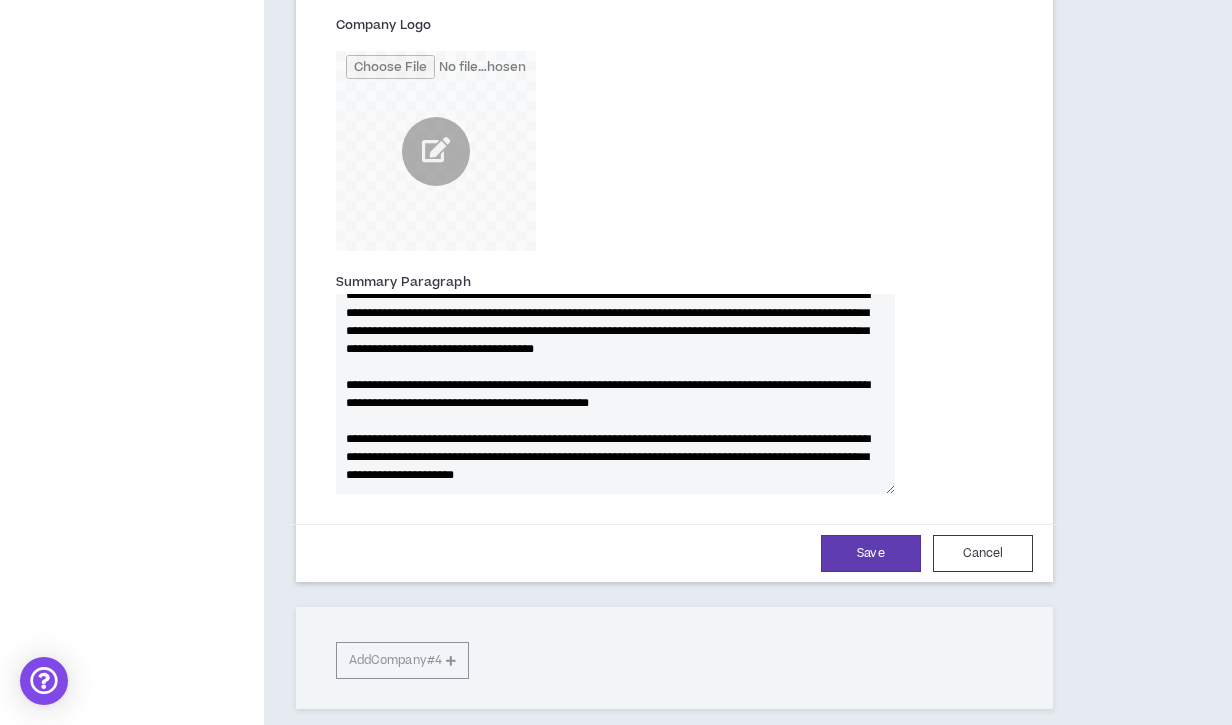 drag, startPoint x: 734, startPoint y: 438, endPoint x: 395, endPoint y: 453, distance: 339.3317 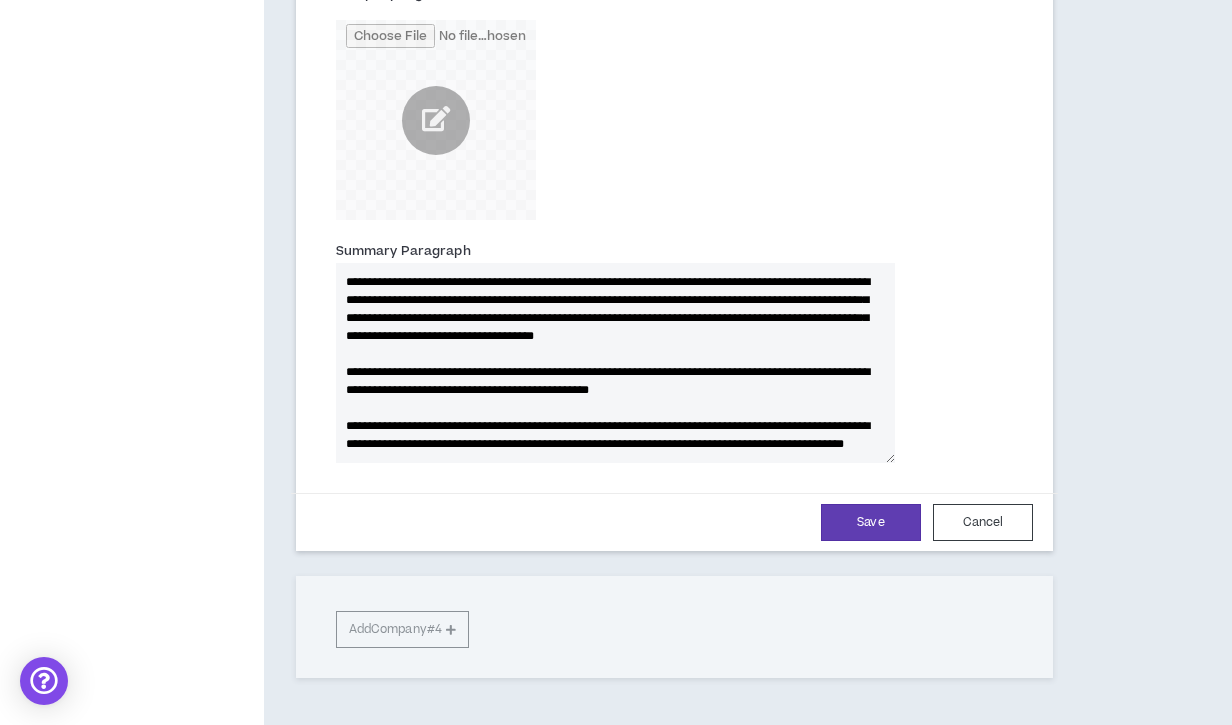 scroll, scrollTop: 2728, scrollLeft: 0, axis: vertical 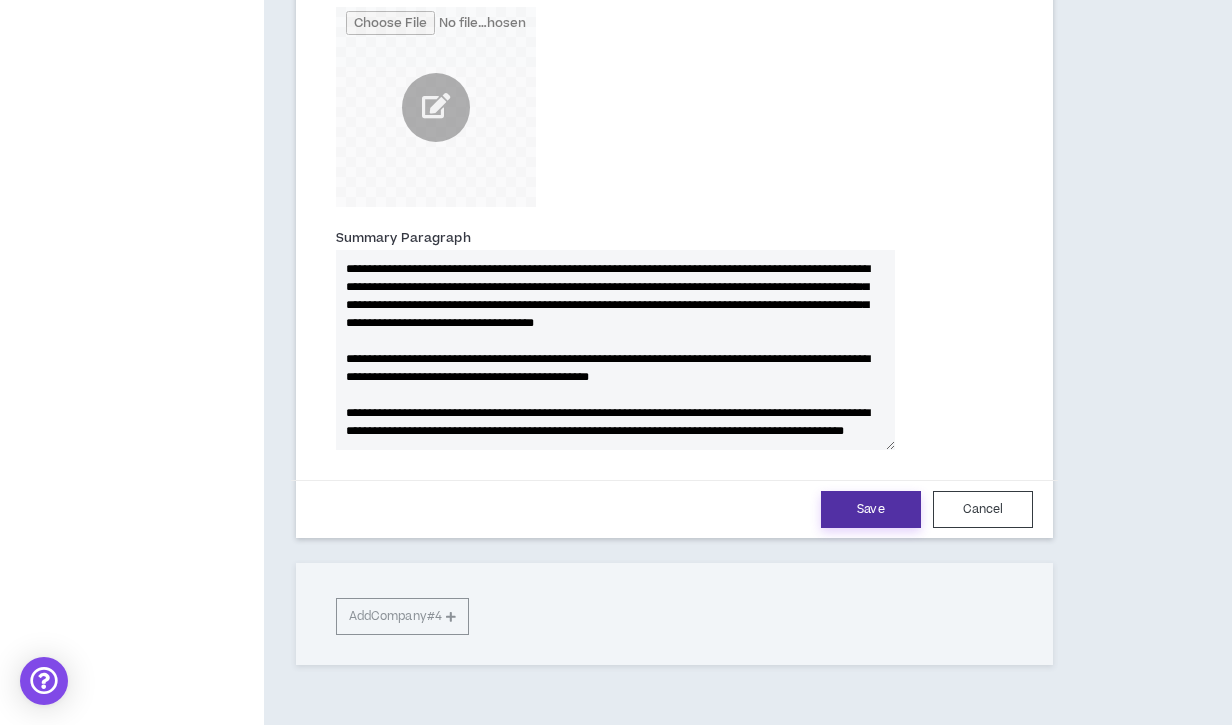 click on "Save" at bounding box center (871, 509) 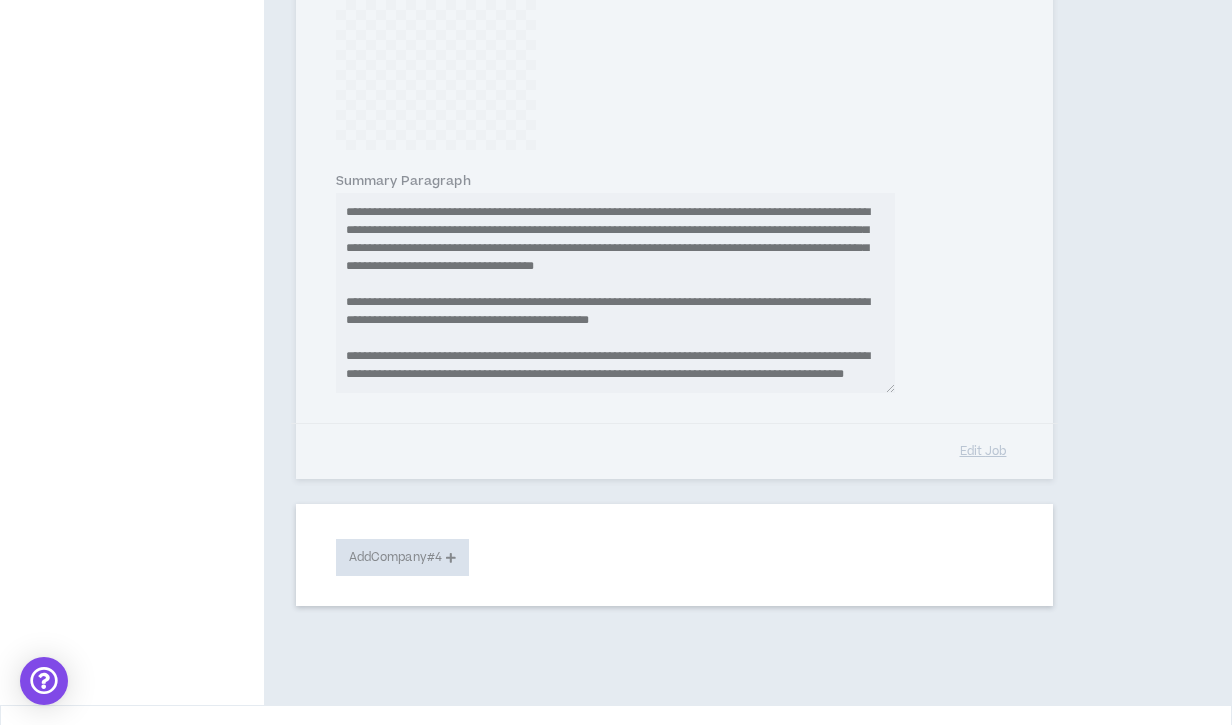 scroll, scrollTop: 2250, scrollLeft: 0, axis: vertical 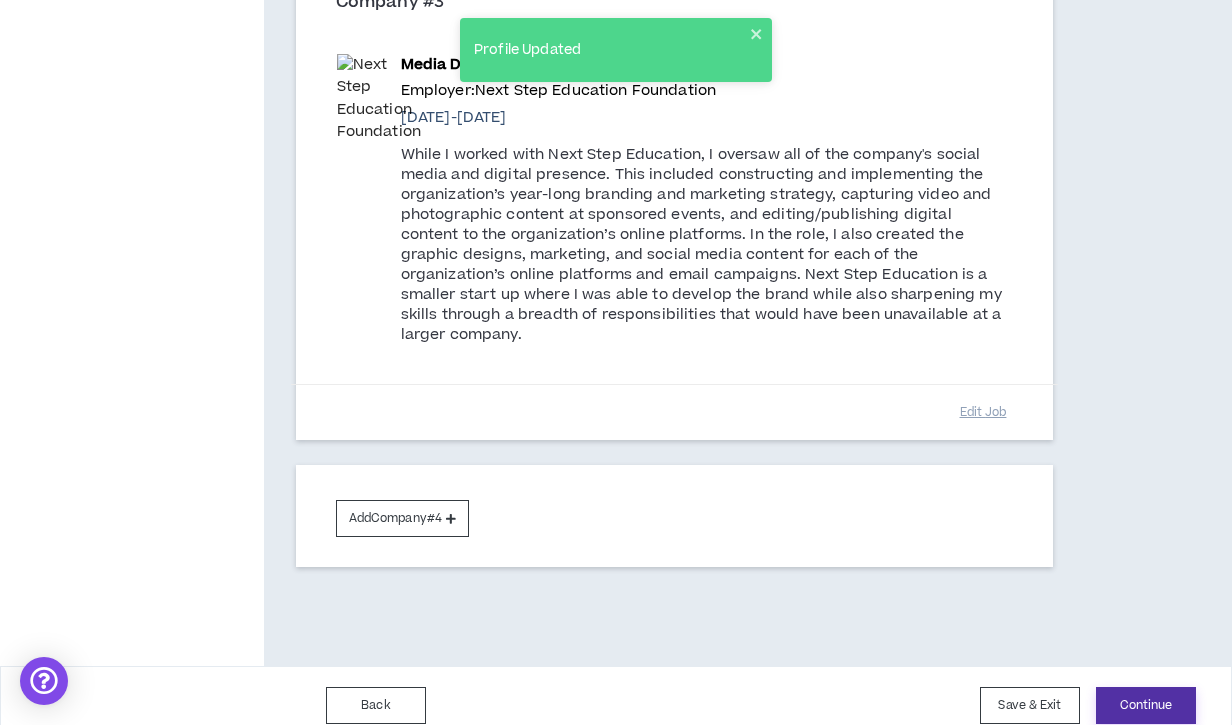 click on "Continue" at bounding box center (1146, 705) 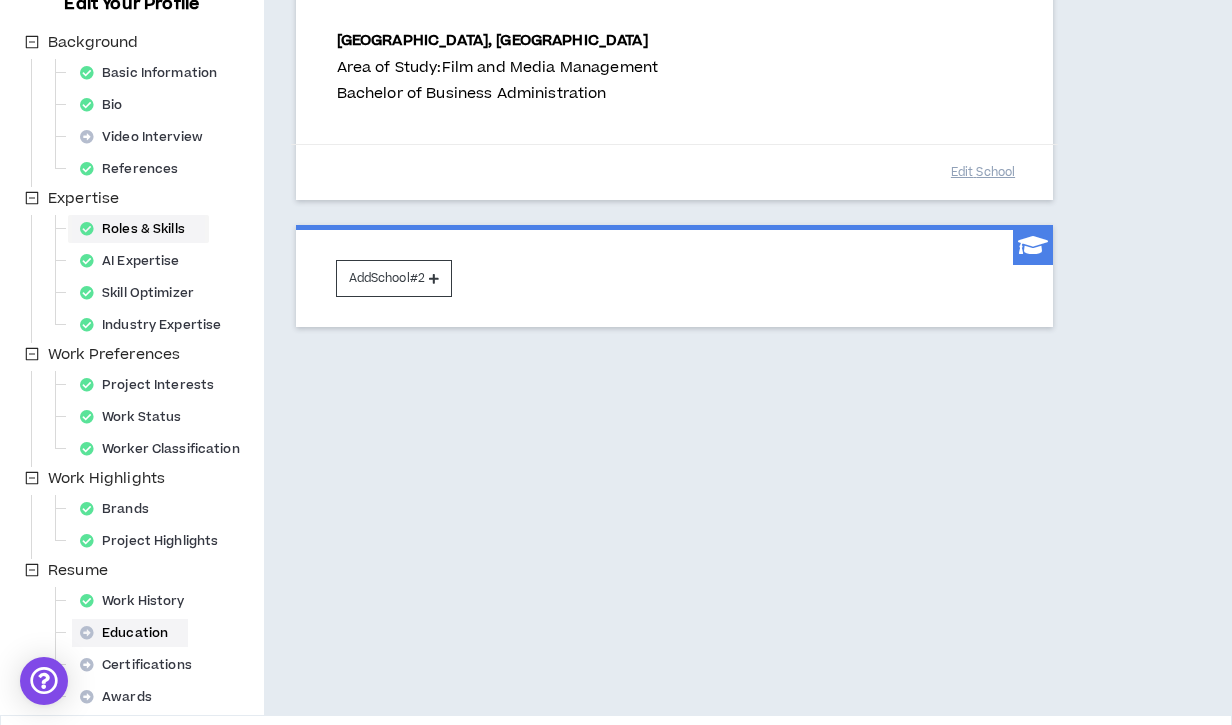 scroll, scrollTop: 347, scrollLeft: 0, axis: vertical 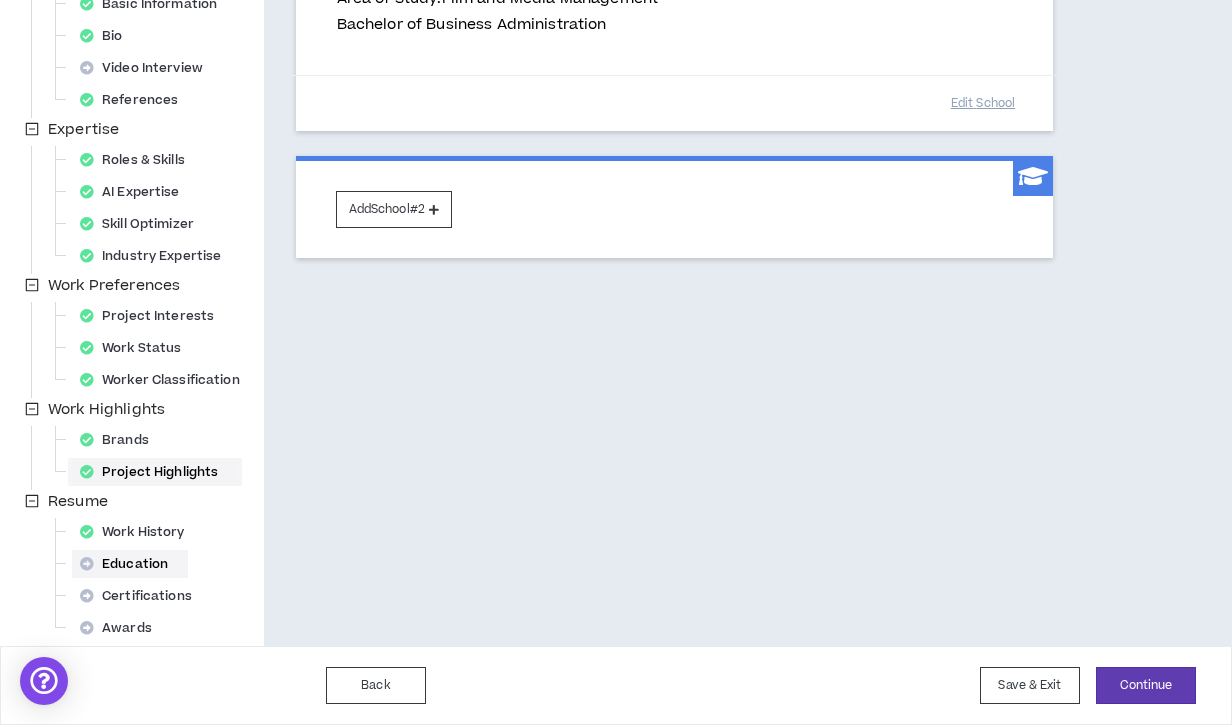 click on "Project Highlights" at bounding box center (155, 472) 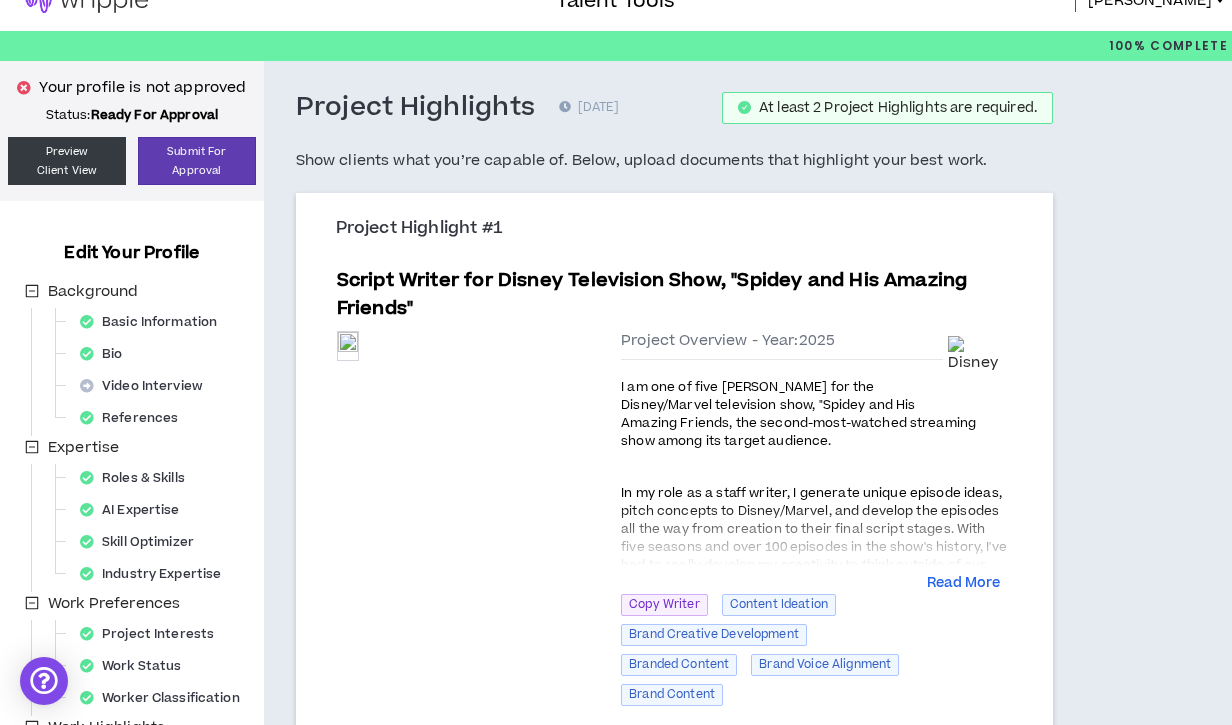 scroll, scrollTop: 0, scrollLeft: 0, axis: both 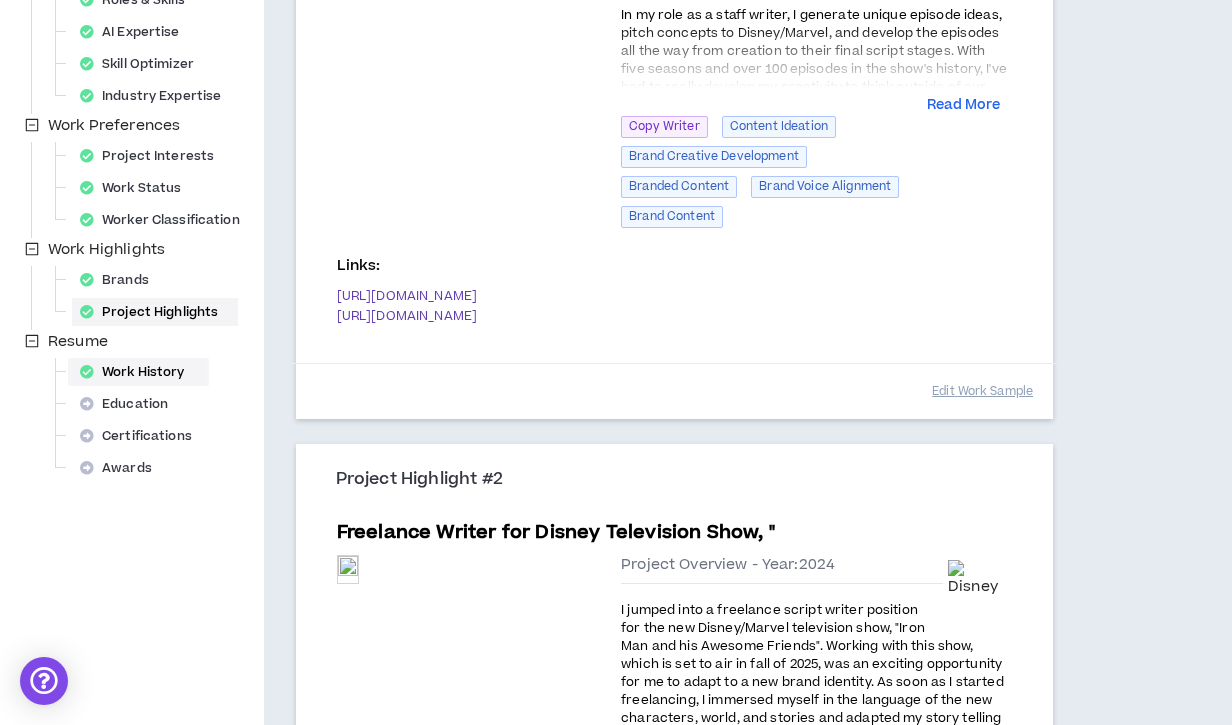 click on "Work History" at bounding box center (138, 372) 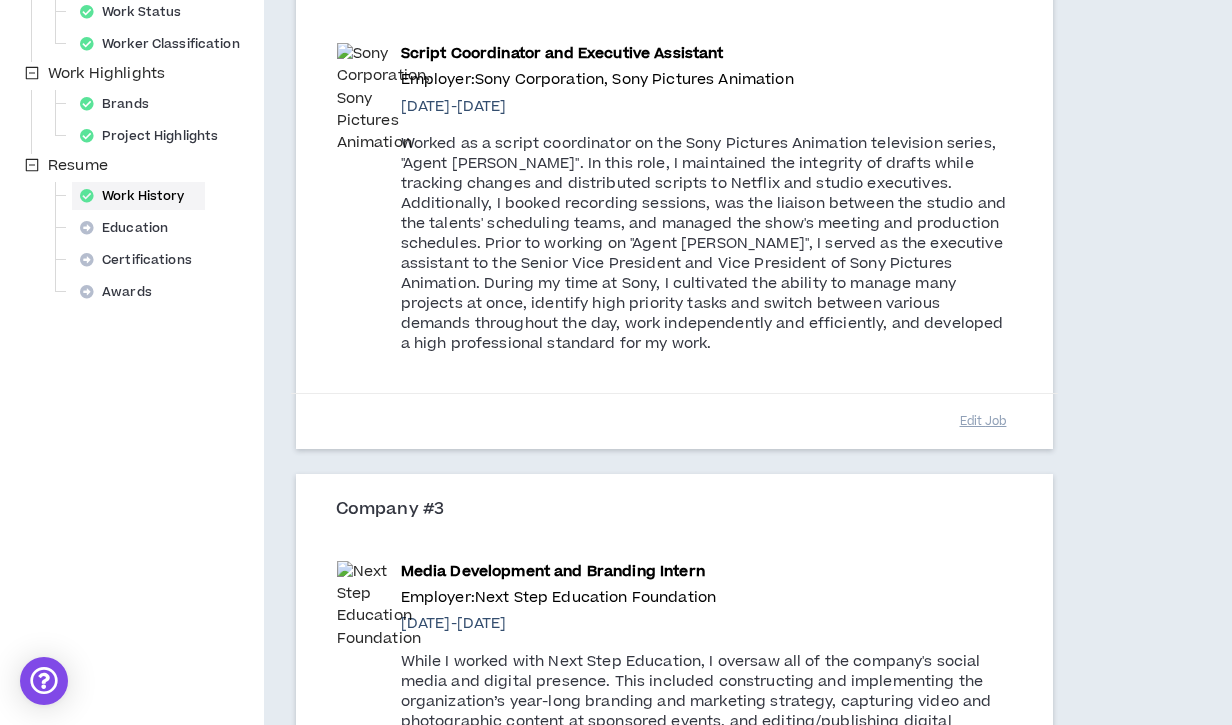 scroll, scrollTop: 1190, scrollLeft: 0, axis: vertical 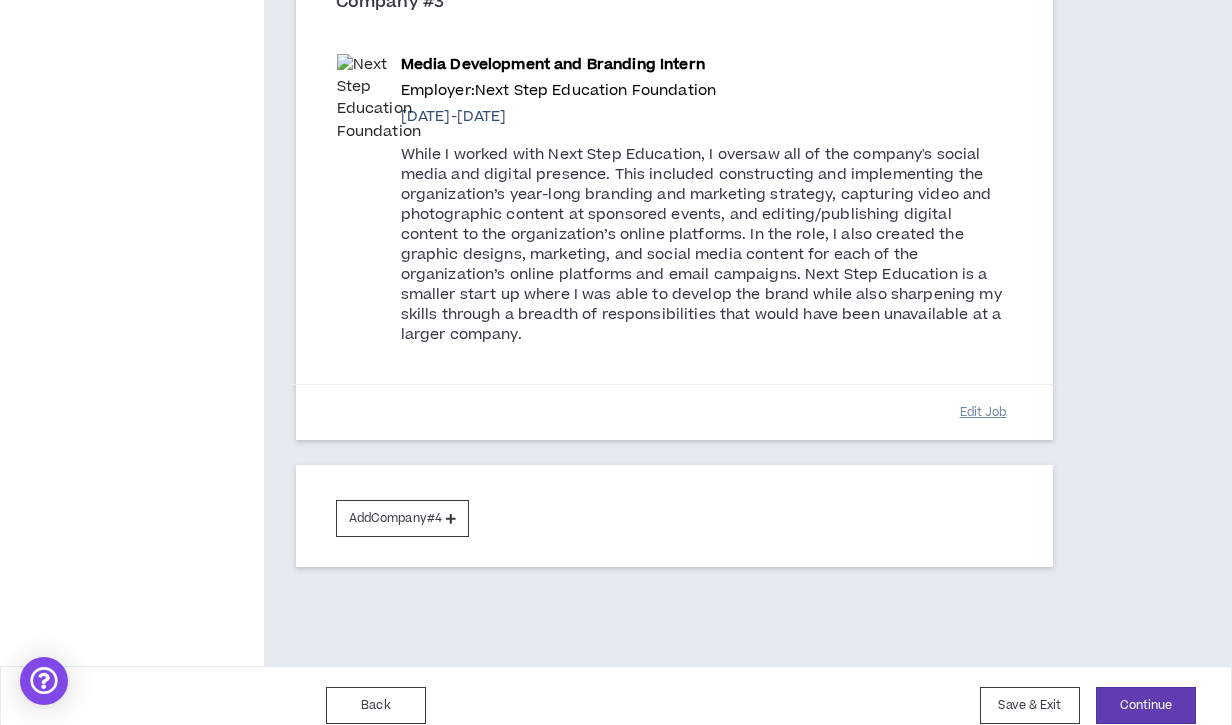 click on "Edit   Job" at bounding box center (983, 412) 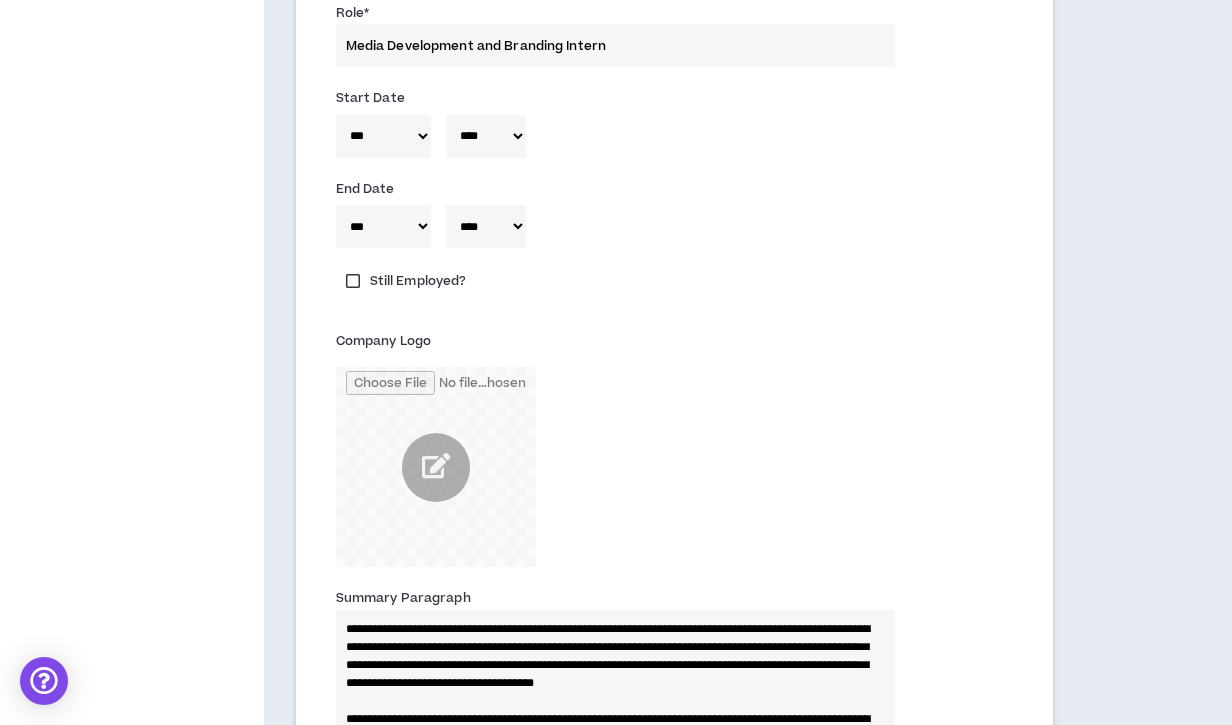 scroll, scrollTop: 1289, scrollLeft: 0, axis: vertical 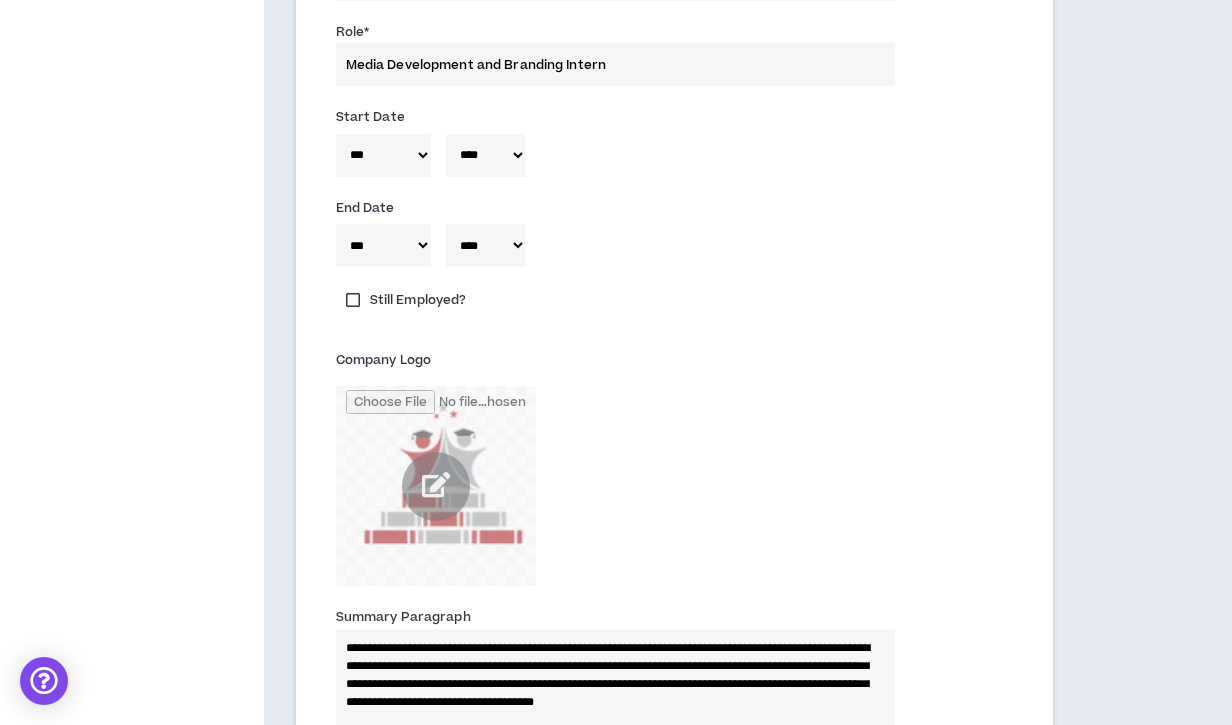 click on "***** *** *** *** *** *** **** *** *** **** *** *** ***" at bounding box center [383, 155] 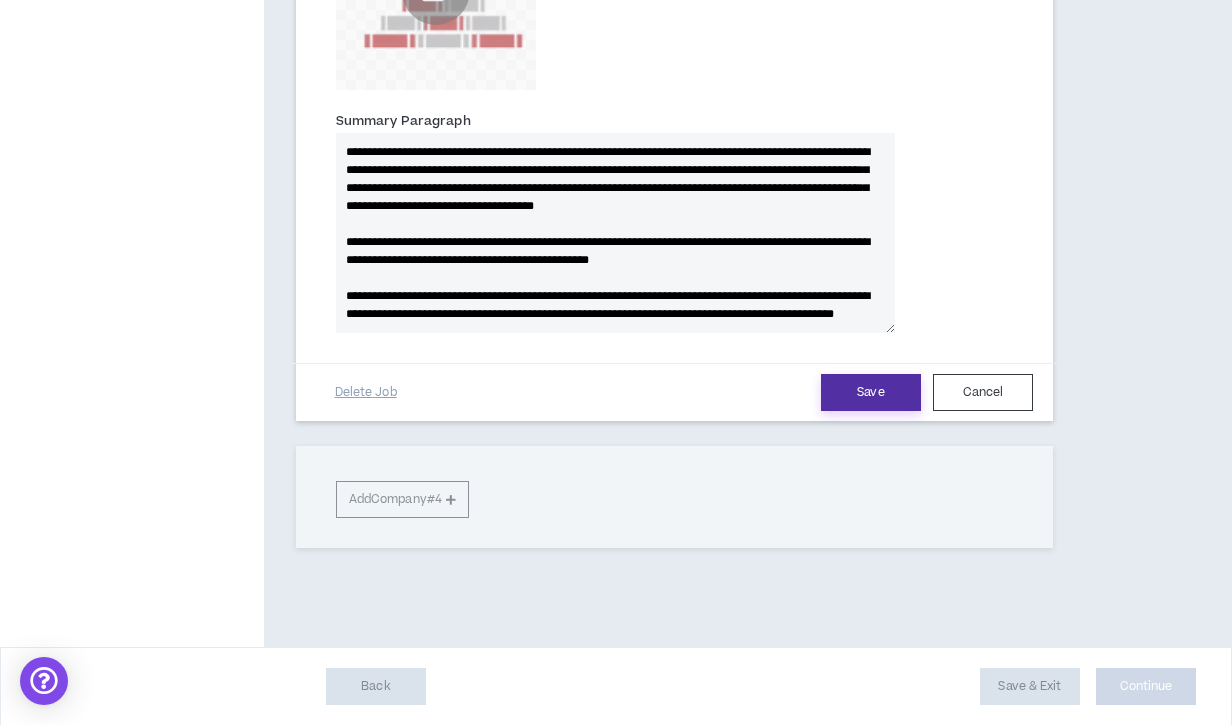 click on "Save" at bounding box center [871, 392] 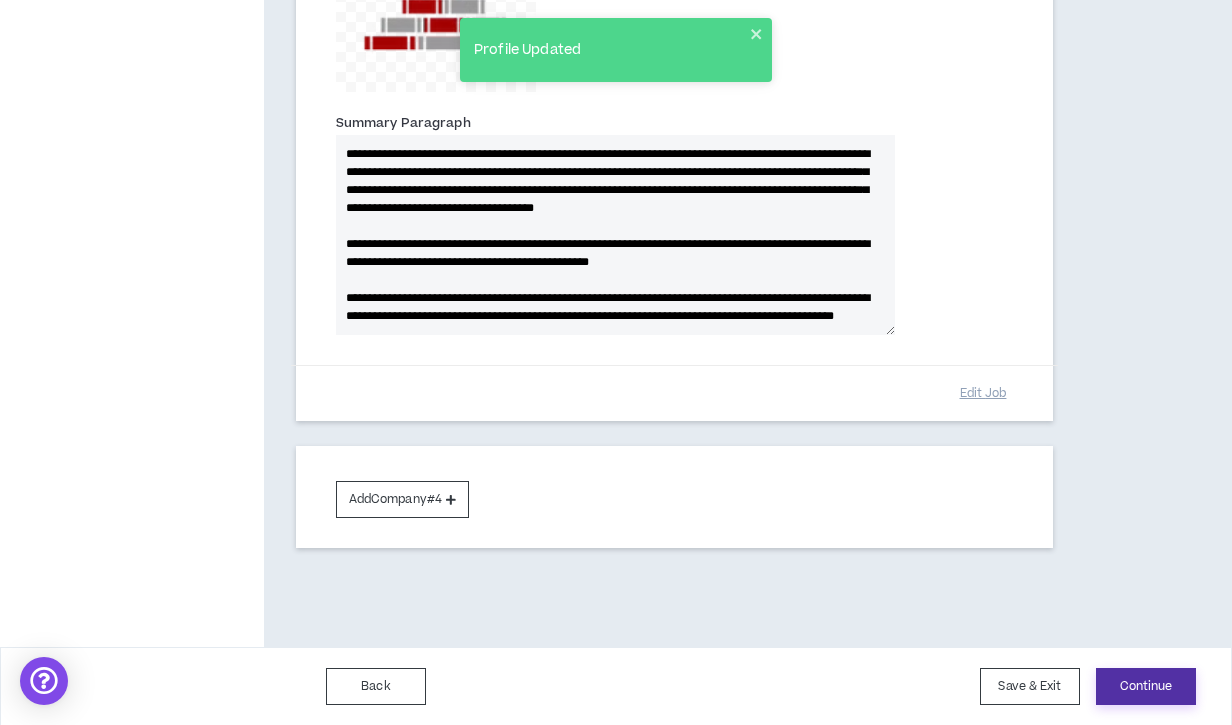 click on "Continue" at bounding box center (1146, 686) 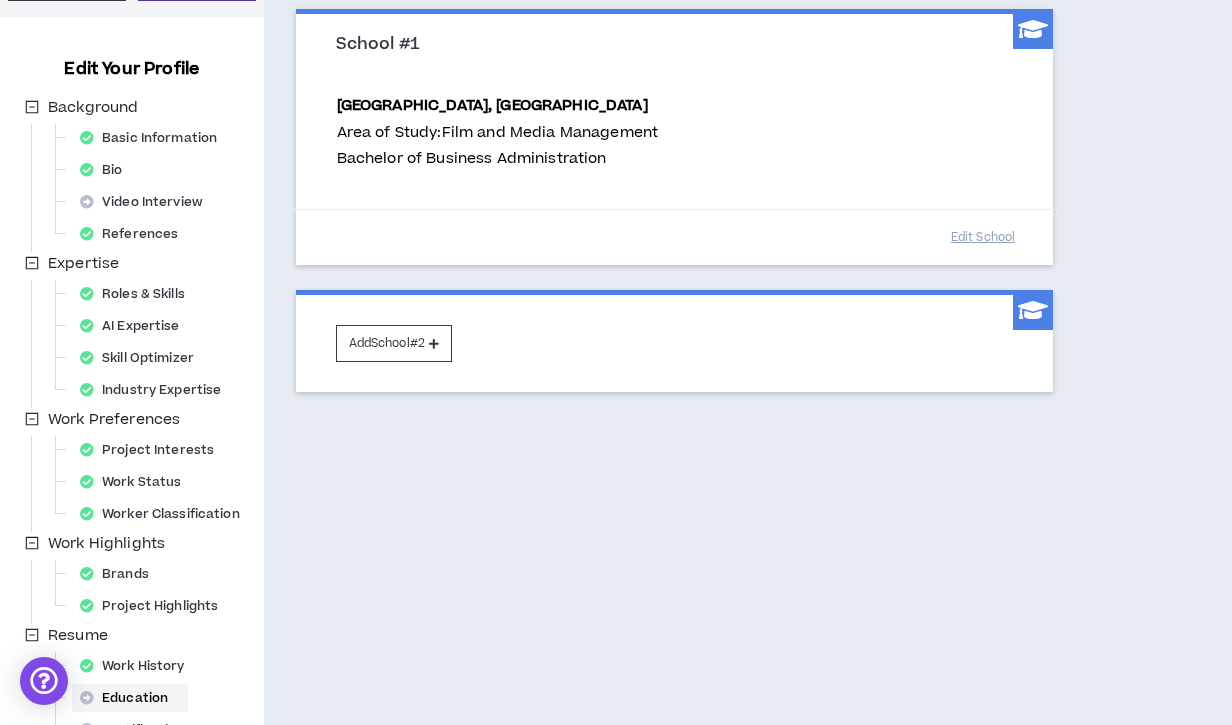 scroll, scrollTop: 347, scrollLeft: 0, axis: vertical 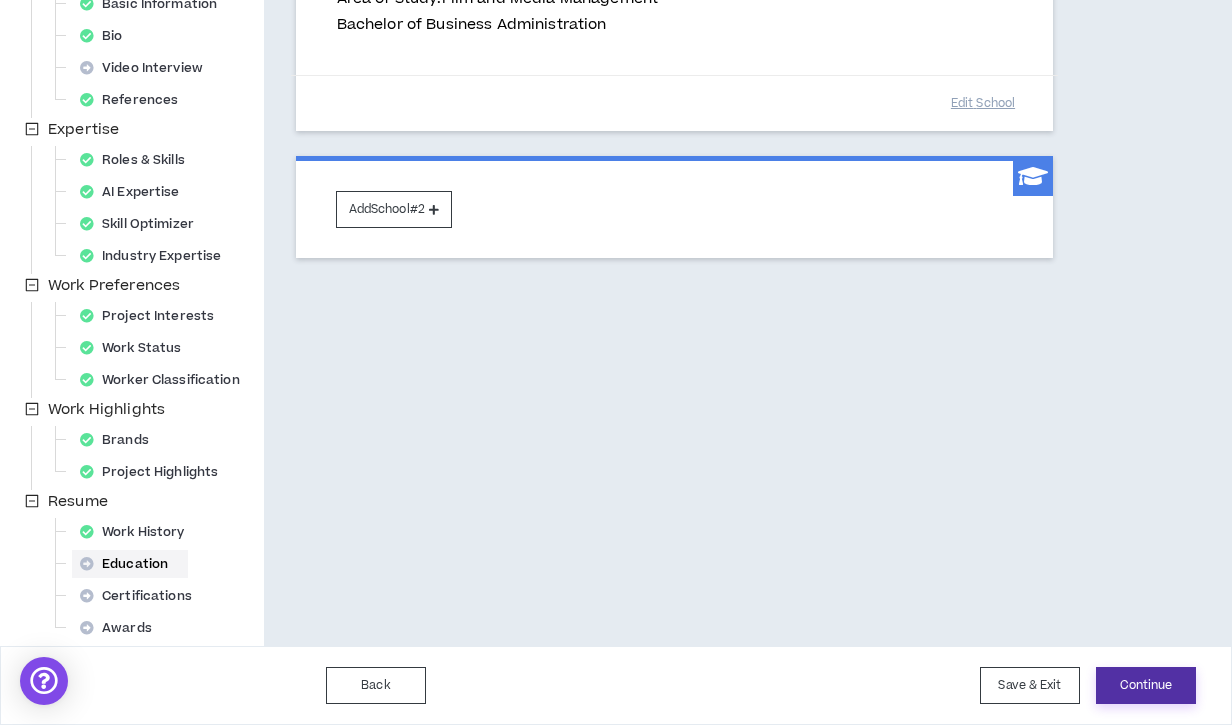 click on "Continue" at bounding box center [1146, 685] 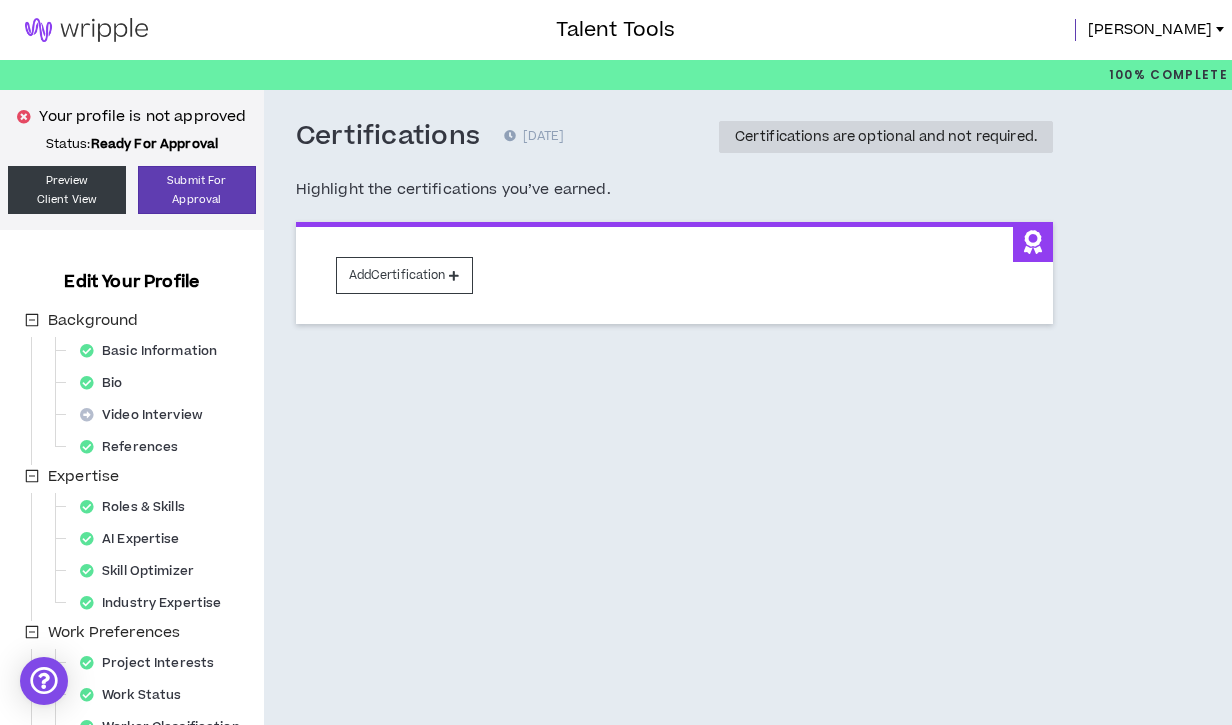 scroll, scrollTop: 347, scrollLeft: 0, axis: vertical 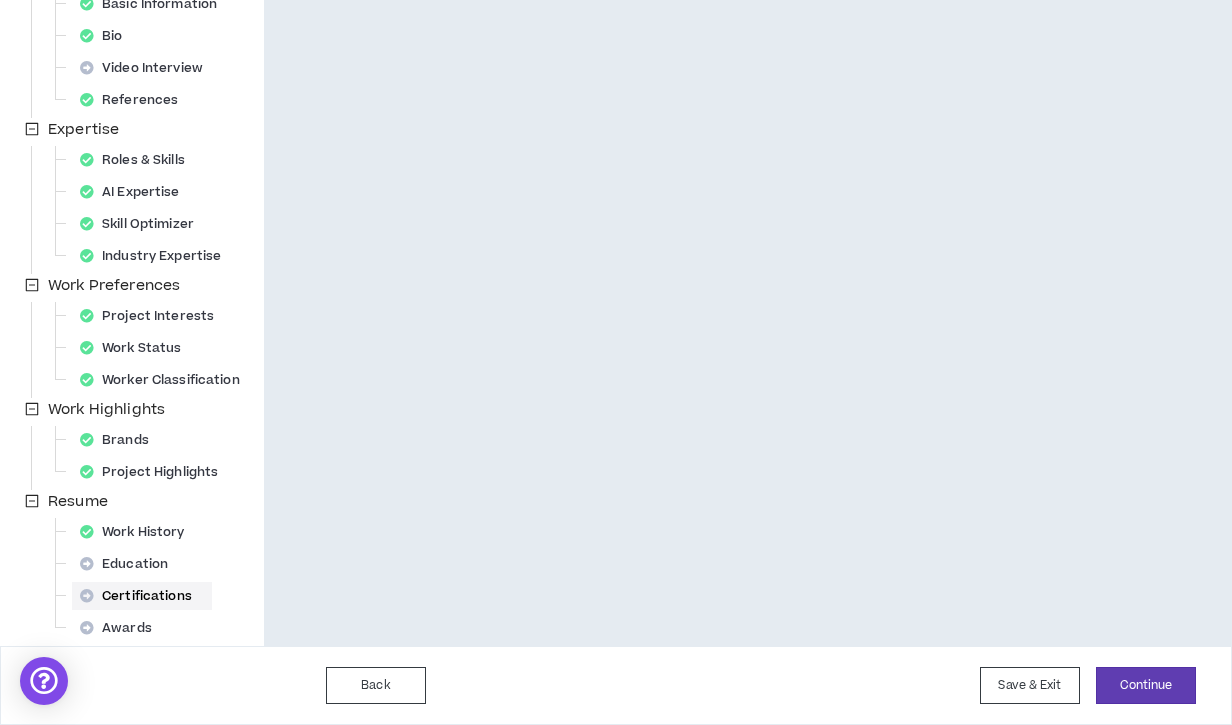 click on "Work History" at bounding box center [114, 534] 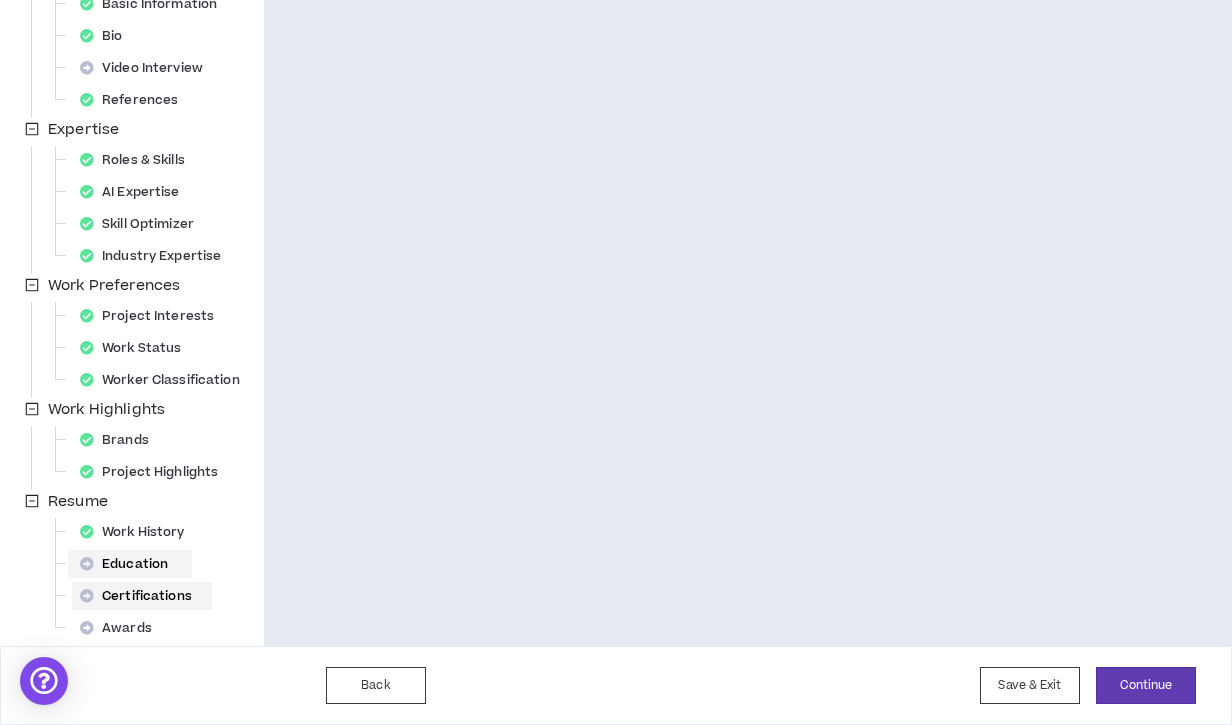click on "Education" at bounding box center [130, 564] 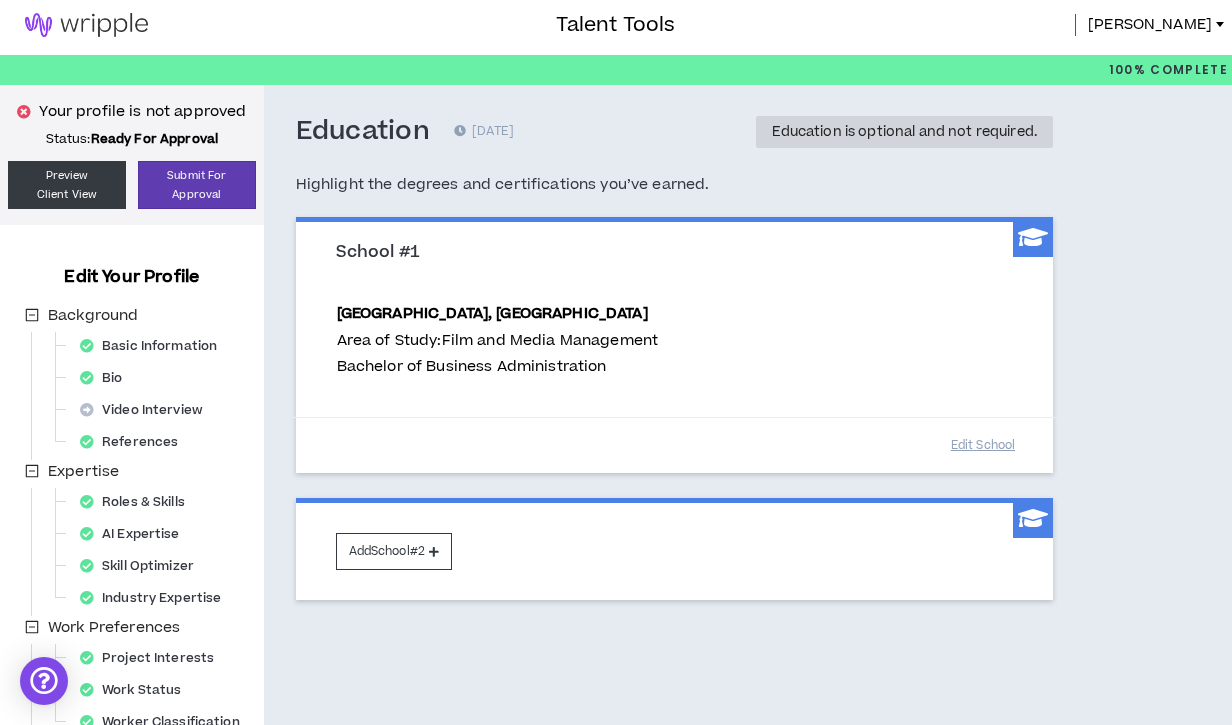 scroll, scrollTop: 0, scrollLeft: 0, axis: both 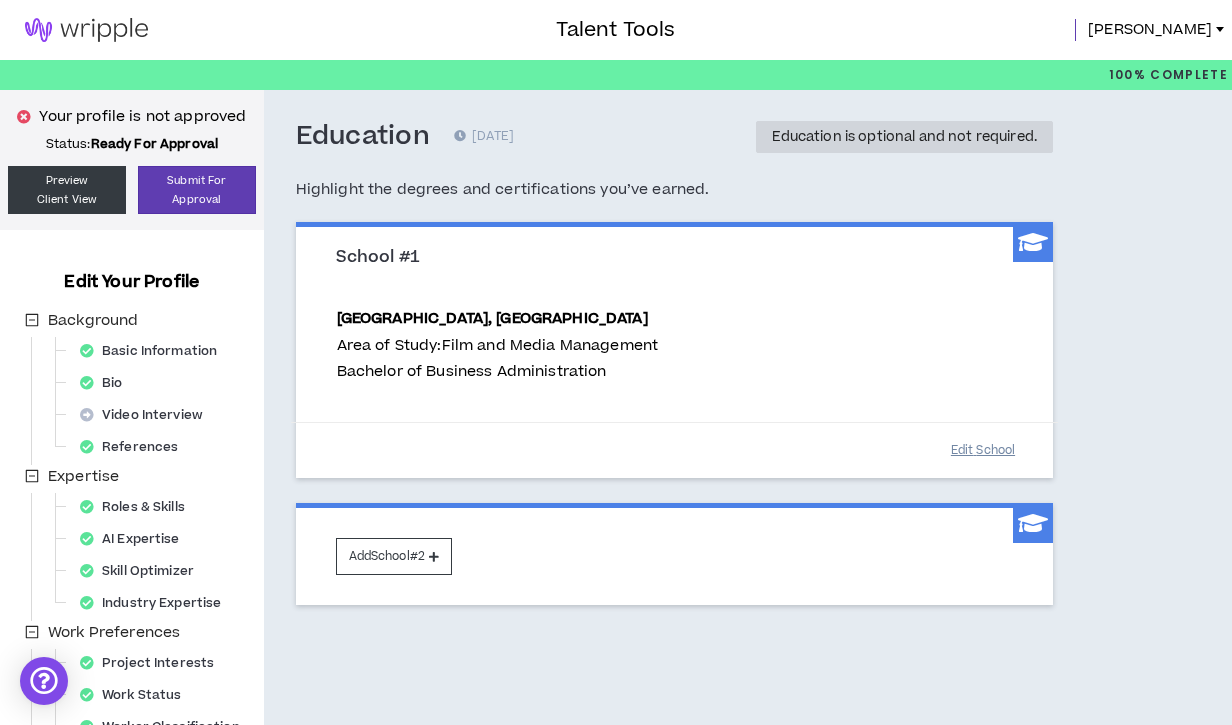 click on "Edit   School" at bounding box center [983, 450] 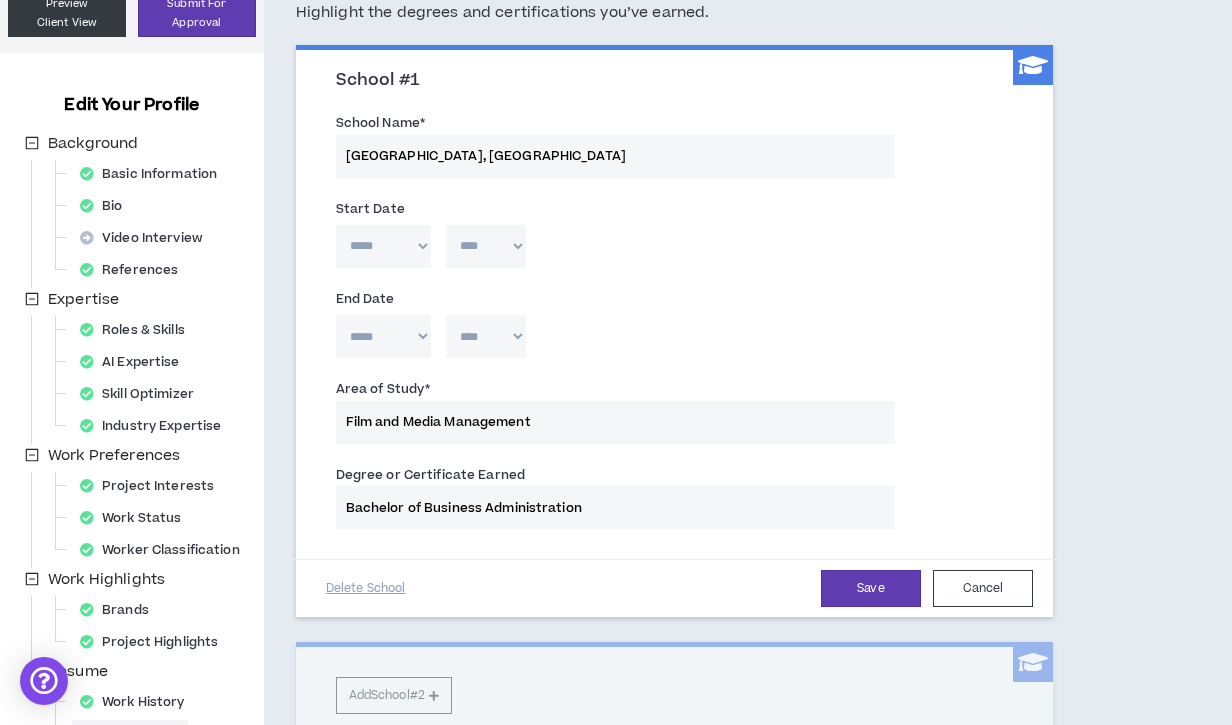 scroll, scrollTop: 179, scrollLeft: 0, axis: vertical 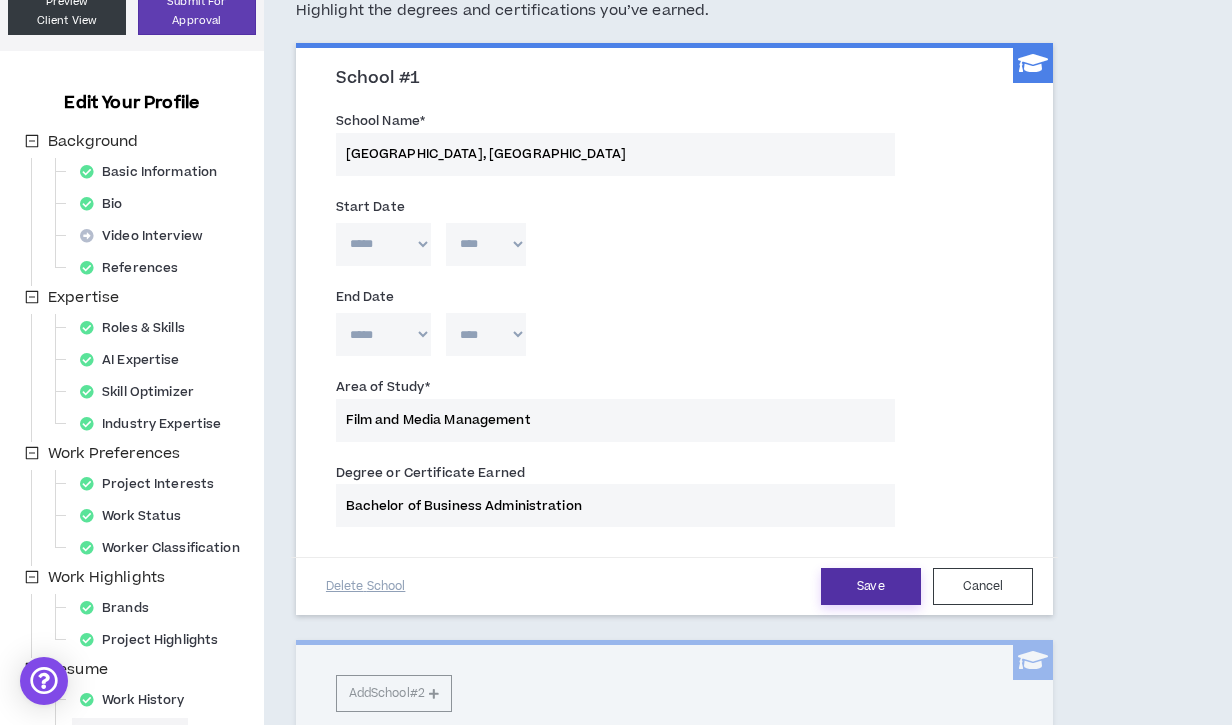 click on "Save" at bounding box center [871, 586] 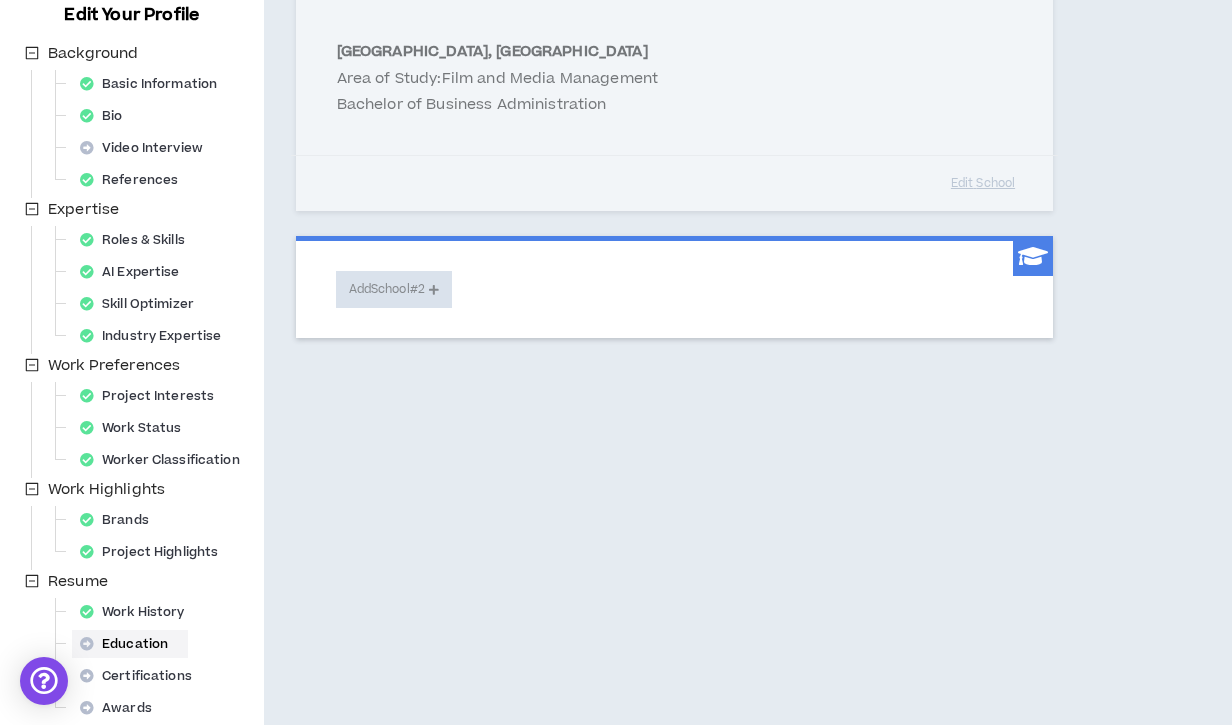 scroll, scrollTop: 347, scrollLeft: 0, axis: vertical 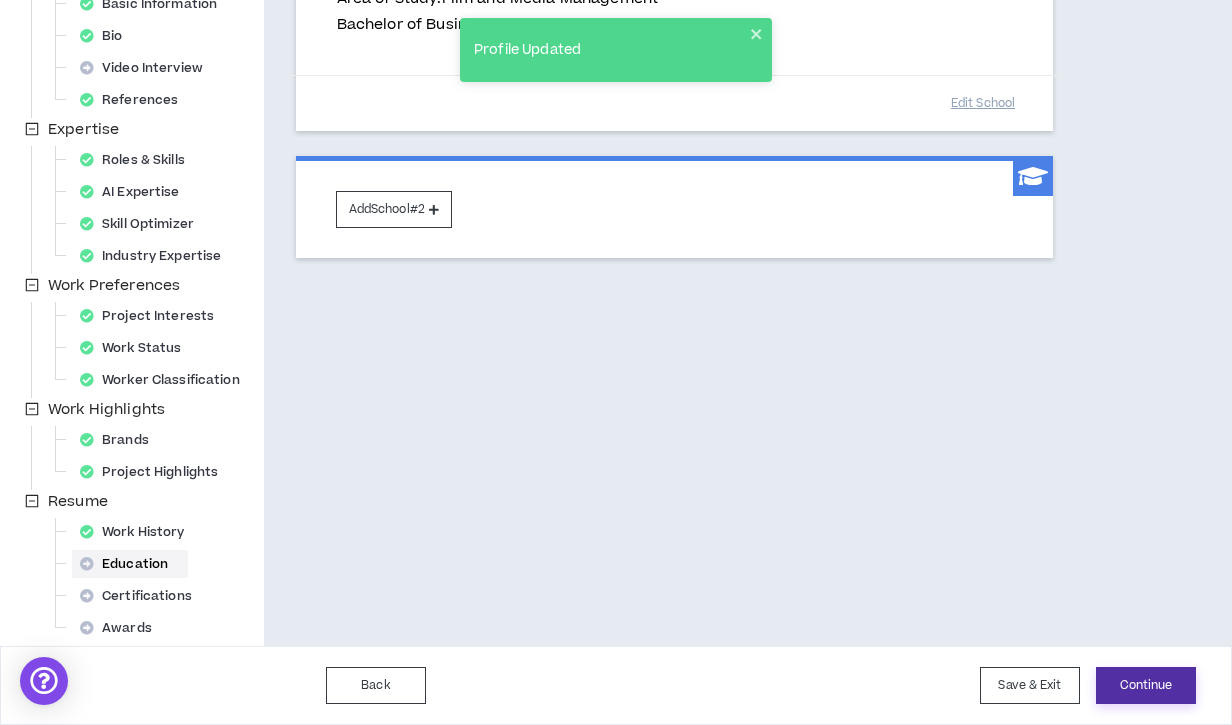 click on "Continue" at bounding box center (1146, 685) 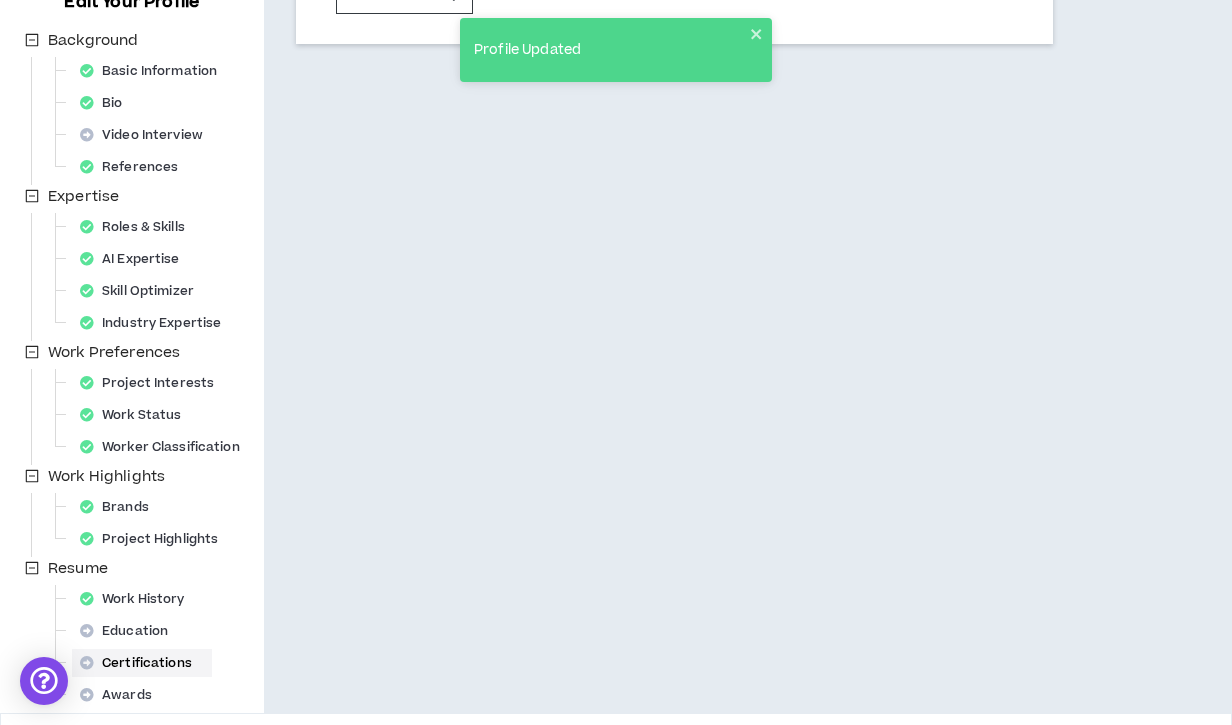 scroll, scrollTop: 347, scrollLeft: 0, axis: vertical 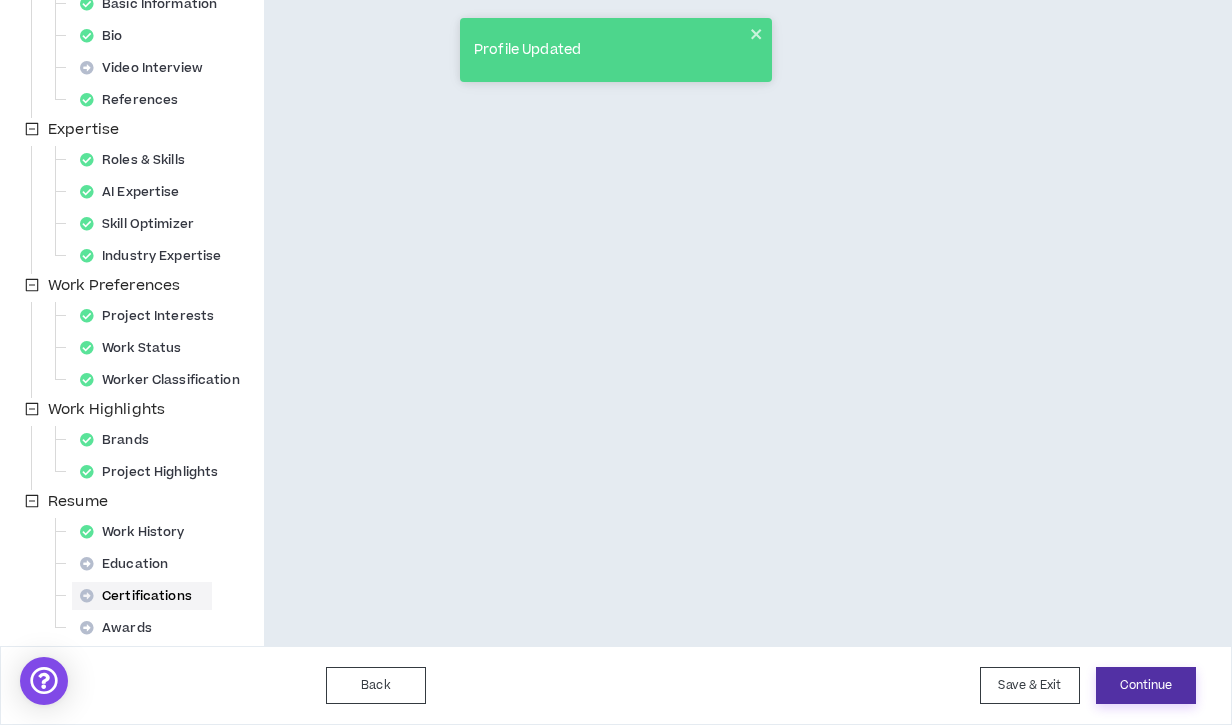 click on "Continue" at bounding box center (1146, 685) 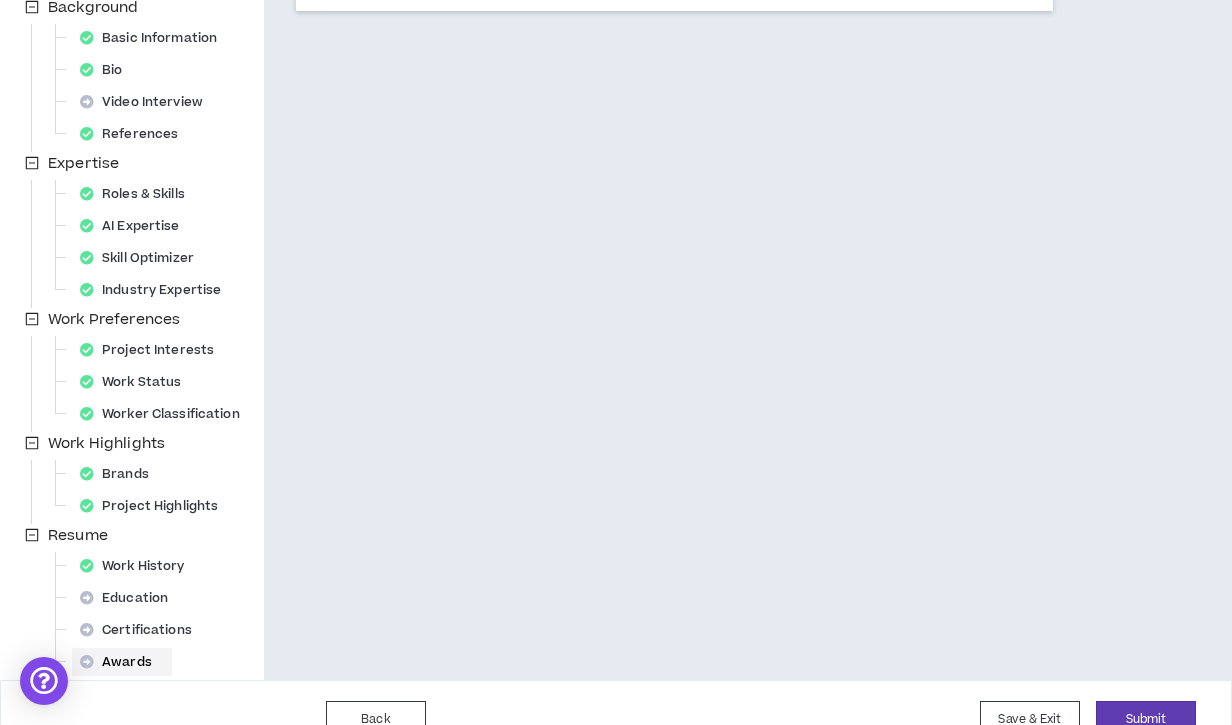 scroll, scrollTop: 347, scrollLeft: 0, axis: vertical 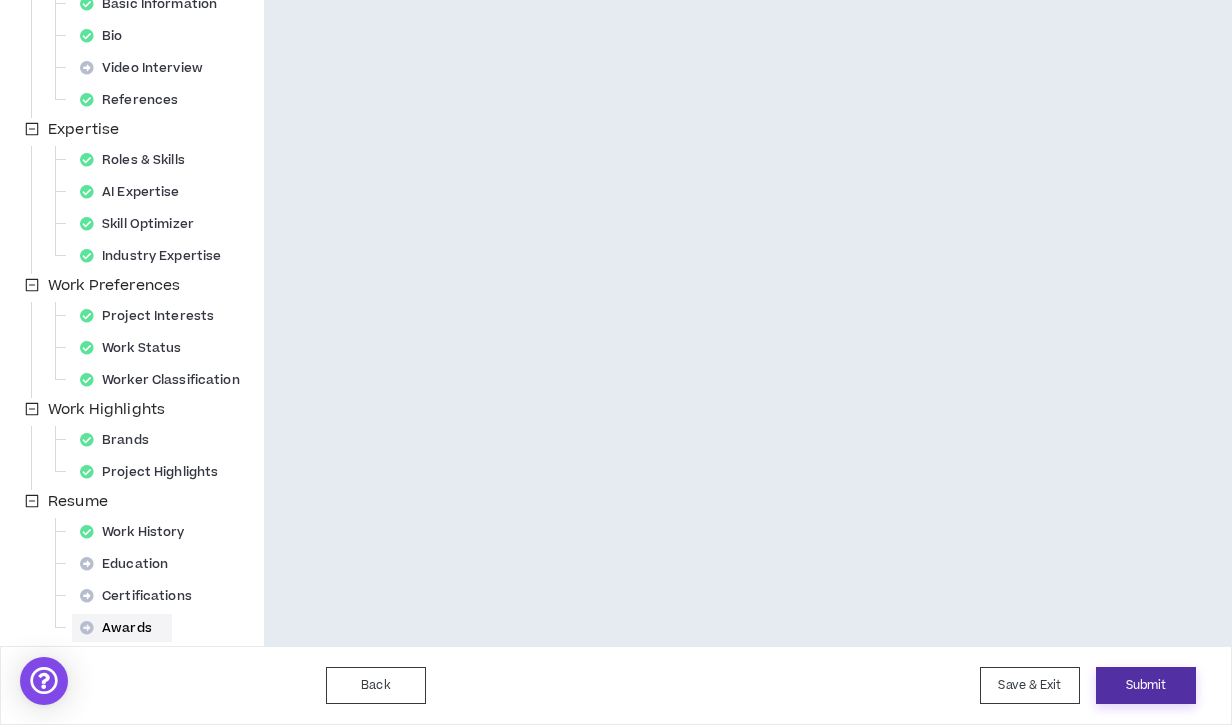click on "Submit" at bounding box center [1146, 685] 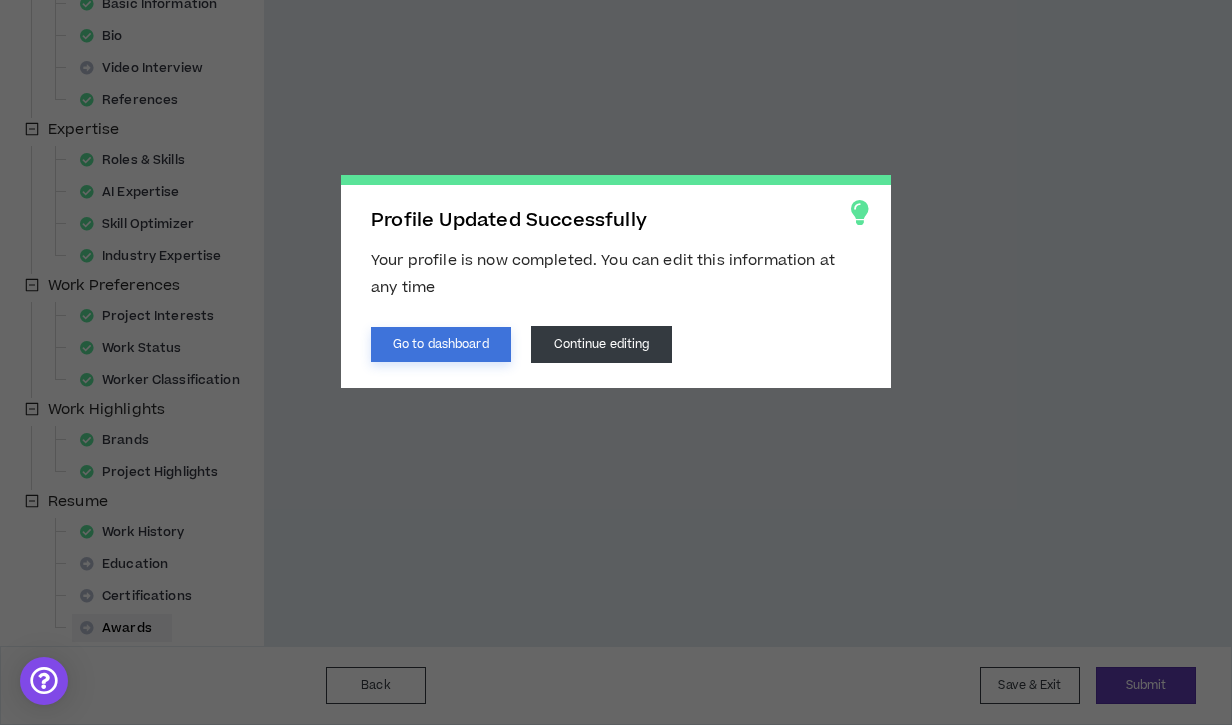 click on "Go to dashboard" at bounding box center (441, 344) 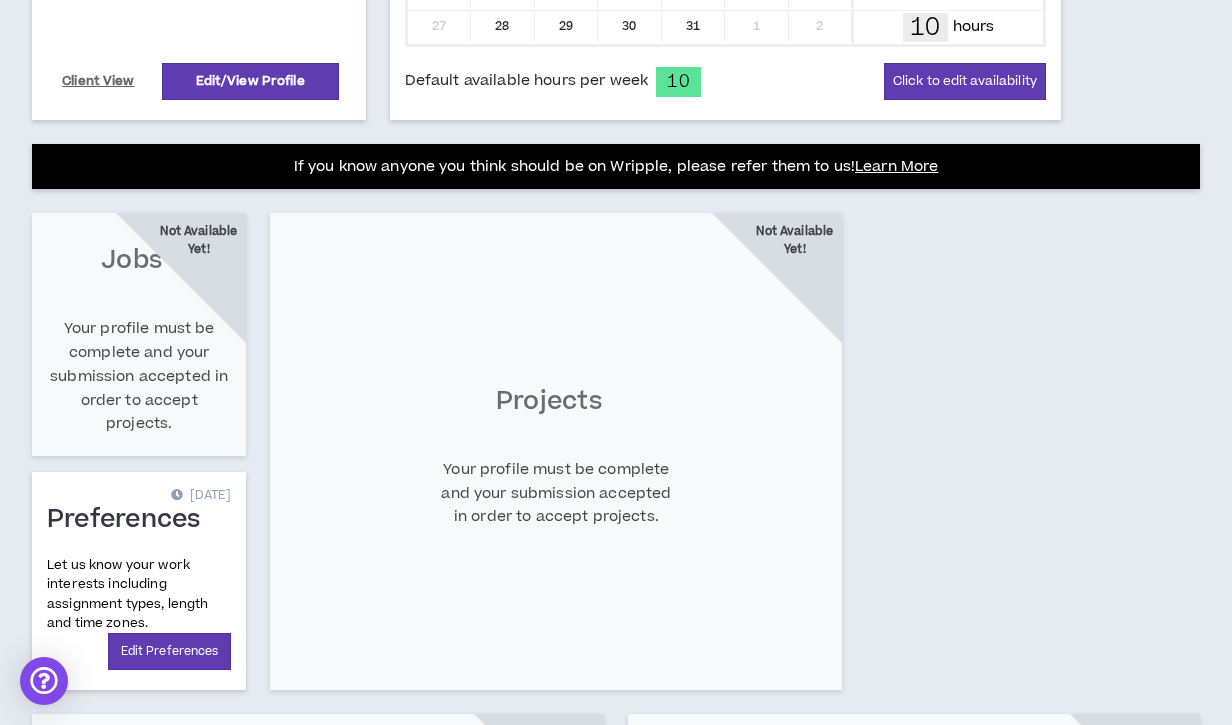 scroll, scrollTop: 0, scrollLeft: 0, axis: both 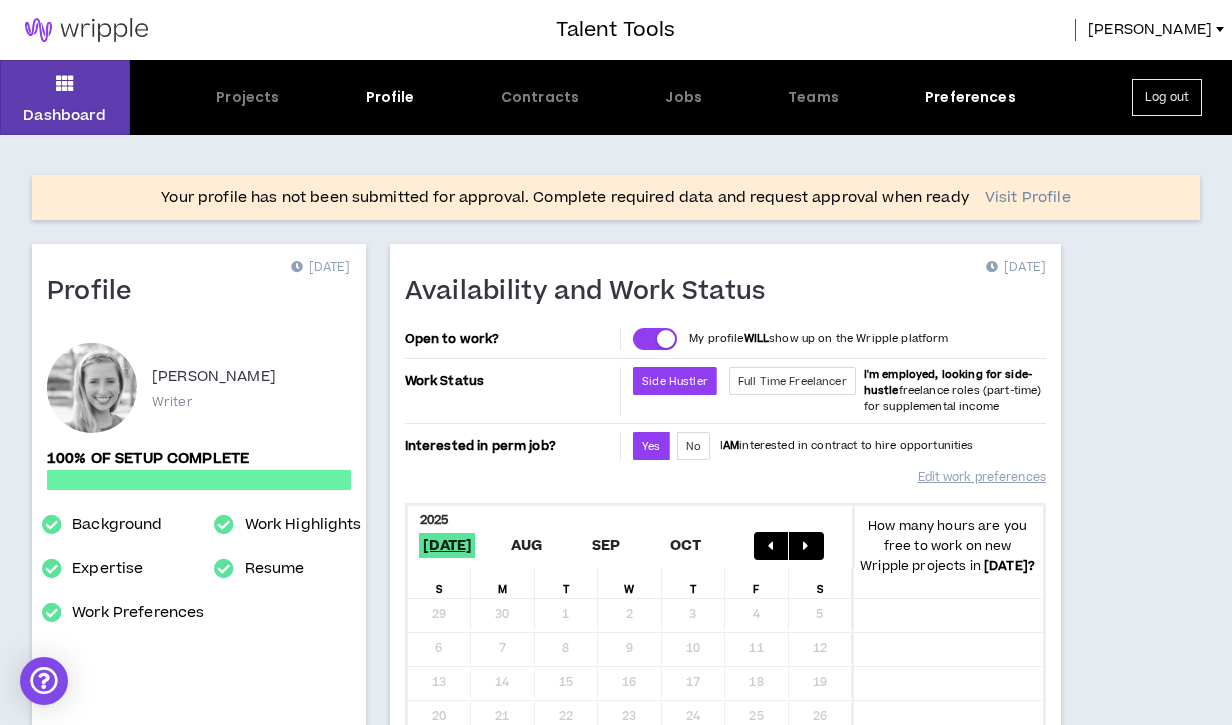click on "Visit Profile" at bounding box center (1028, 198) 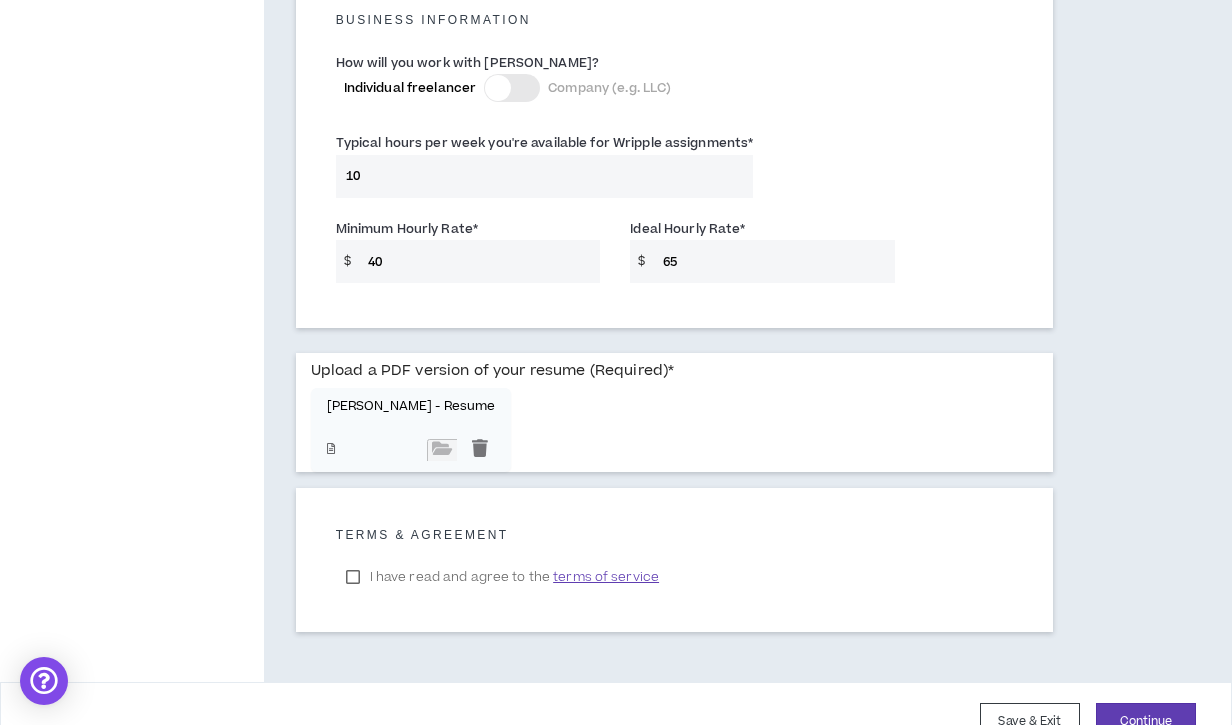 scroll, scrollTop: 1450, scrollLeft: 0, axis: vertical 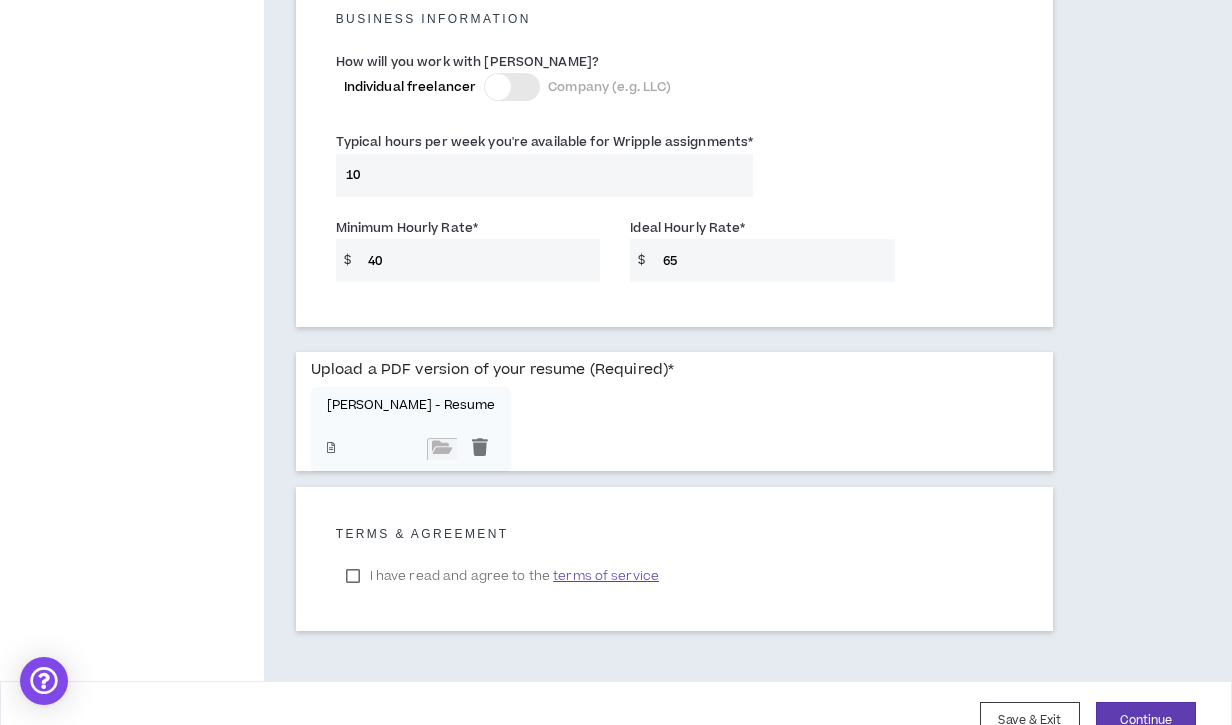 click at bounding box center [498, 87] 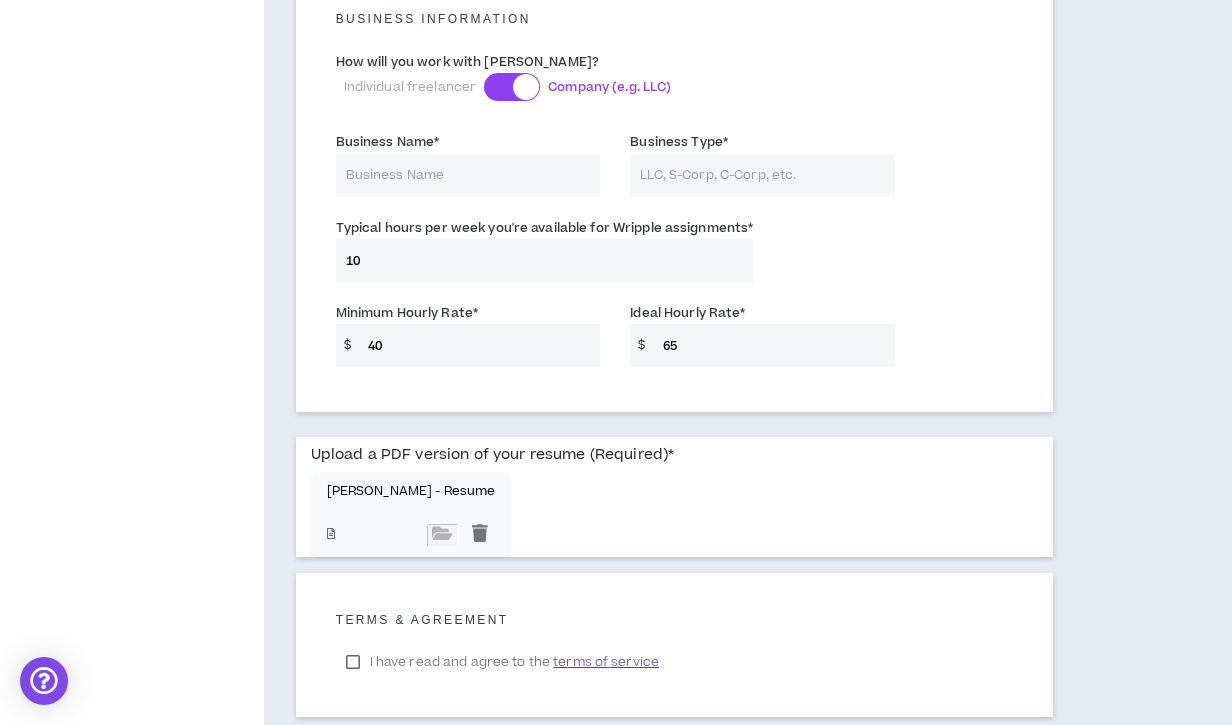 click at bounding box center (512, 87) 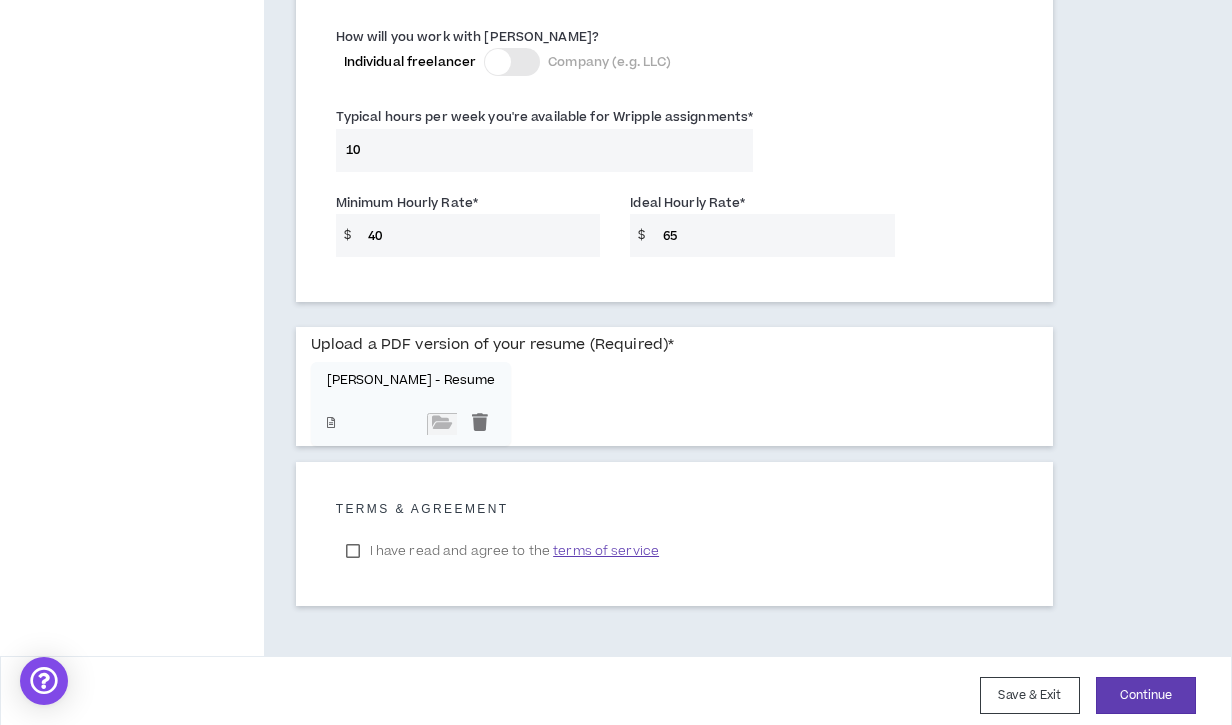 scroll, scrollTop: 1485, scrollLeft: 0, axis: vertical 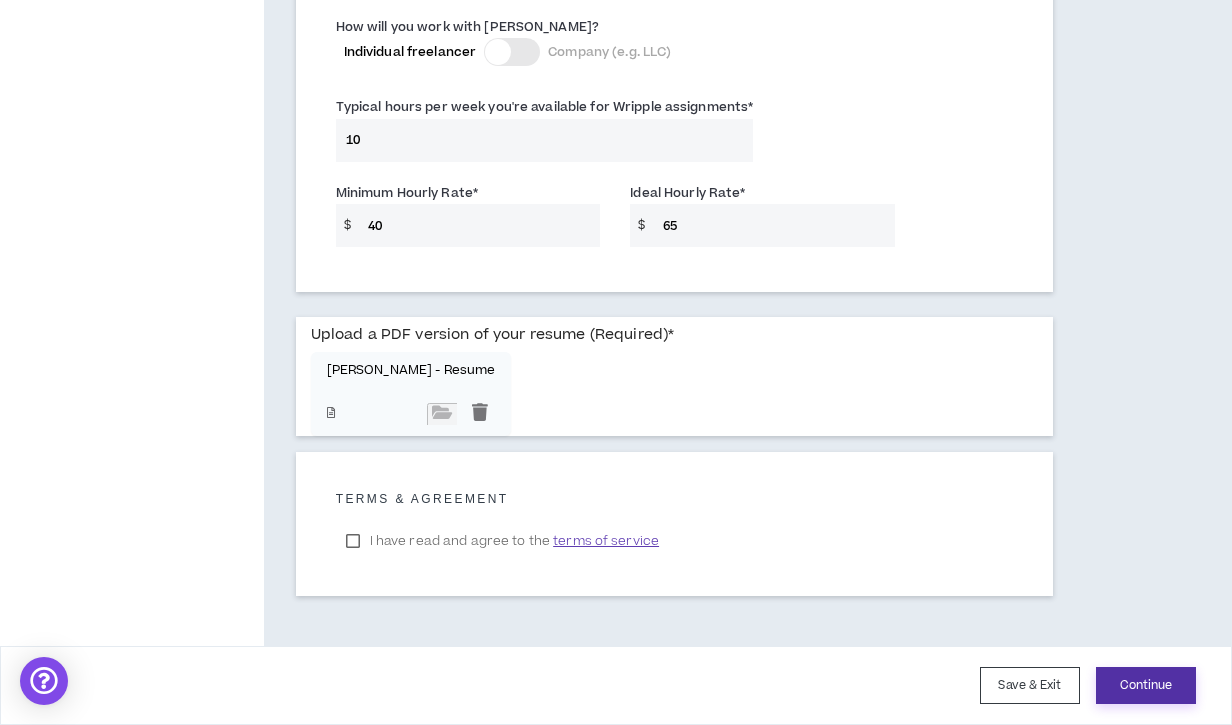 click on "Continue" at bounding box center [1146, 685] 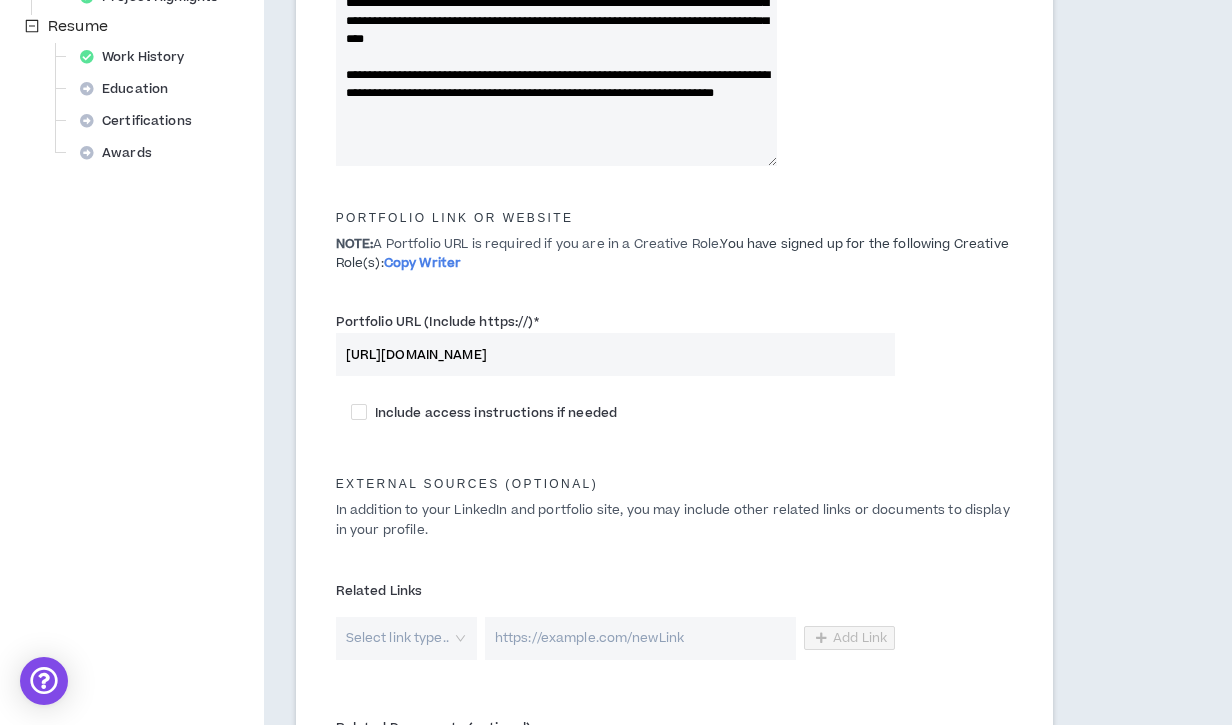 scroll, scrollTop: 1114, scrollLeft: 0, axis: vertical 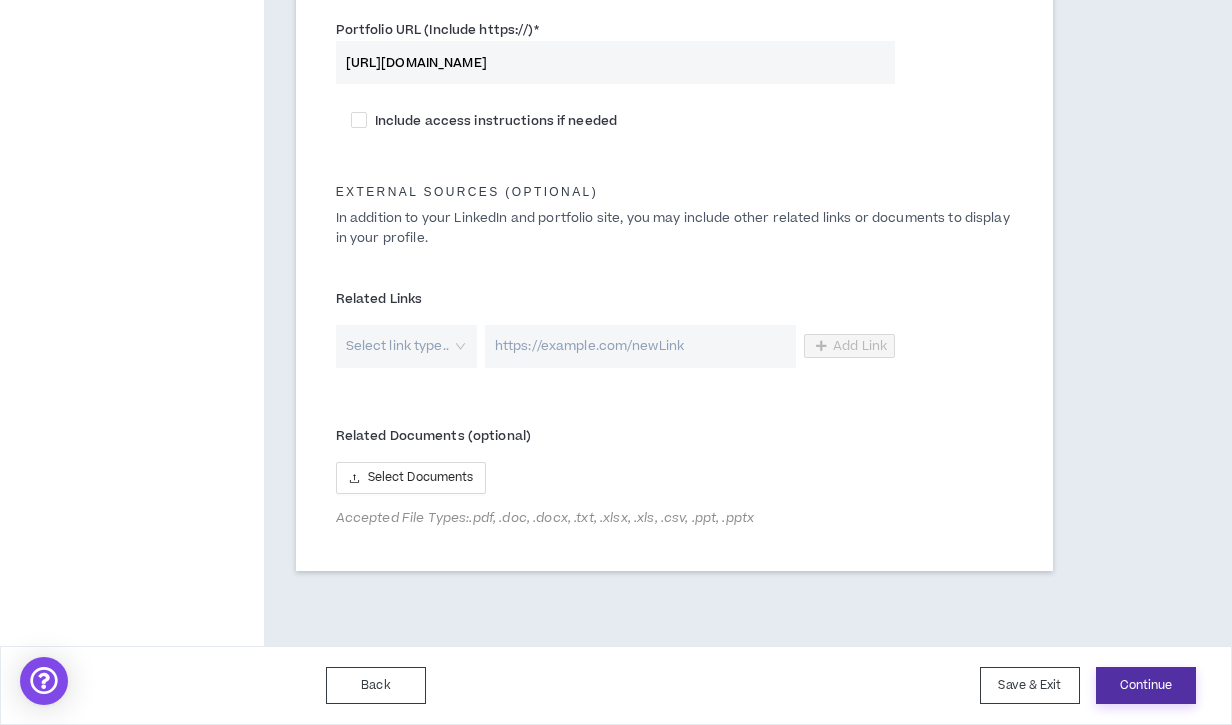 click on "Continue" at bounding box center (1146, 685) 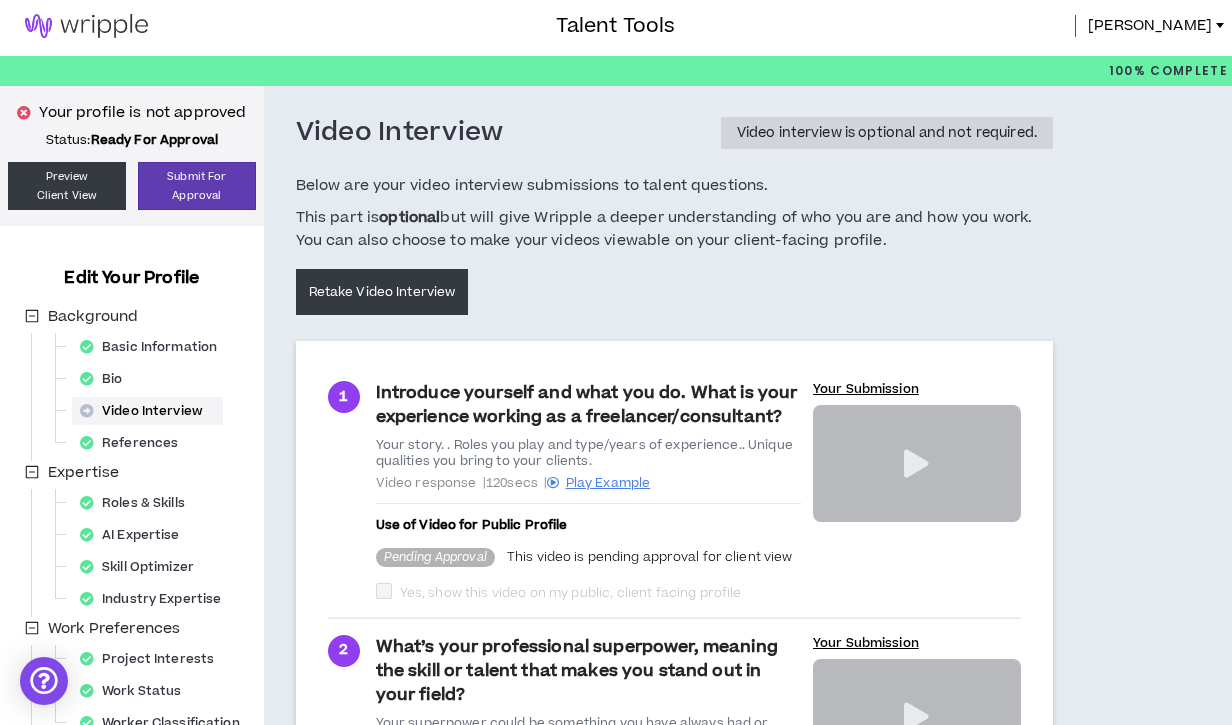 scroll, scrollTop: 0, scrollLeft: 0, axis: both 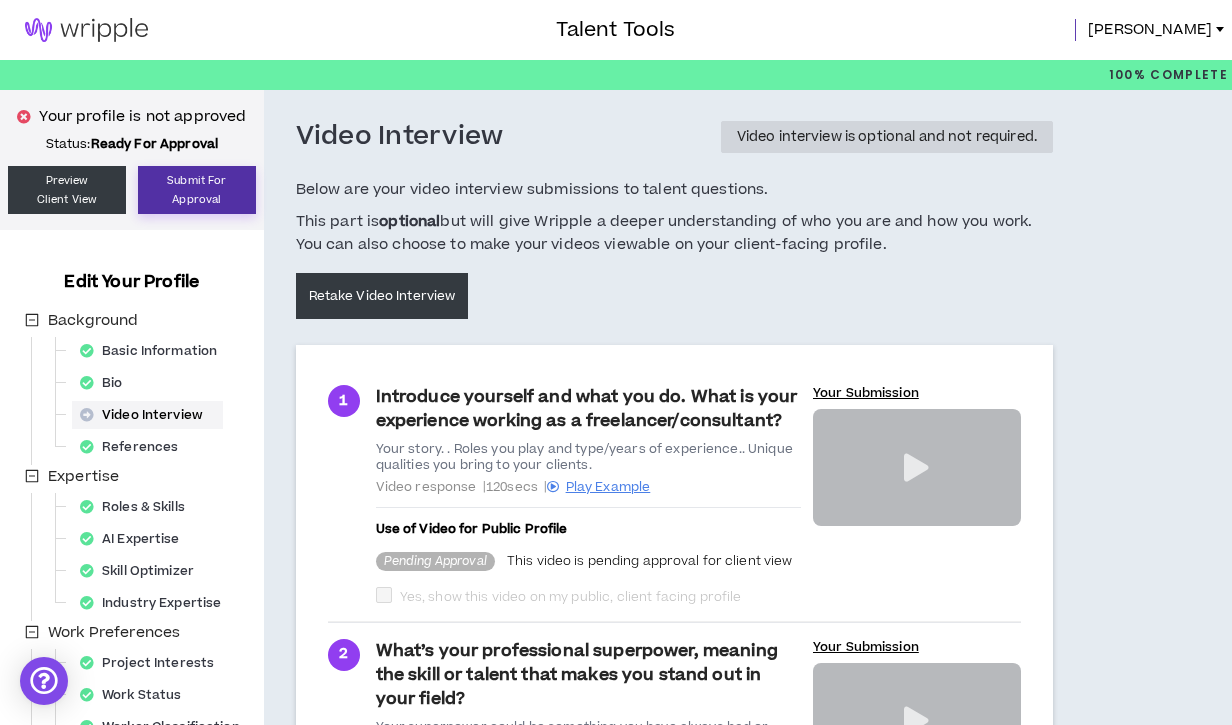 click on "Submit For   Approval" at bounding box center (197, 190) 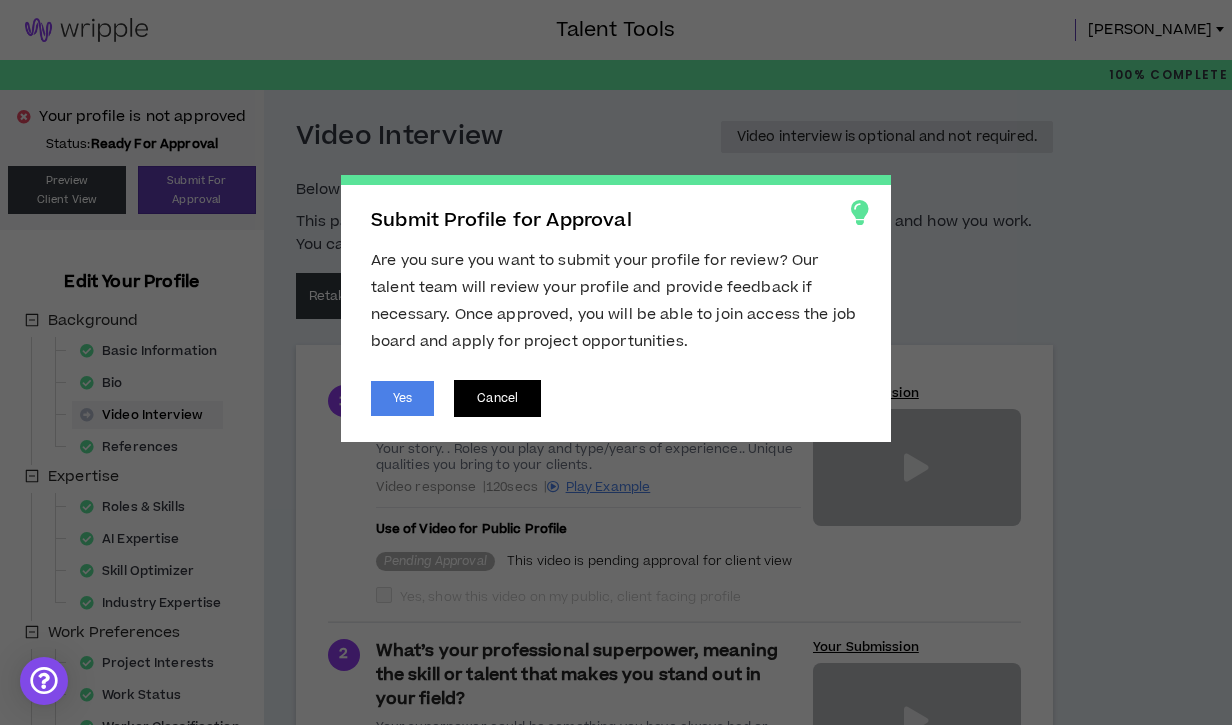 click on "Cancel" at bounding box center [497, 398] 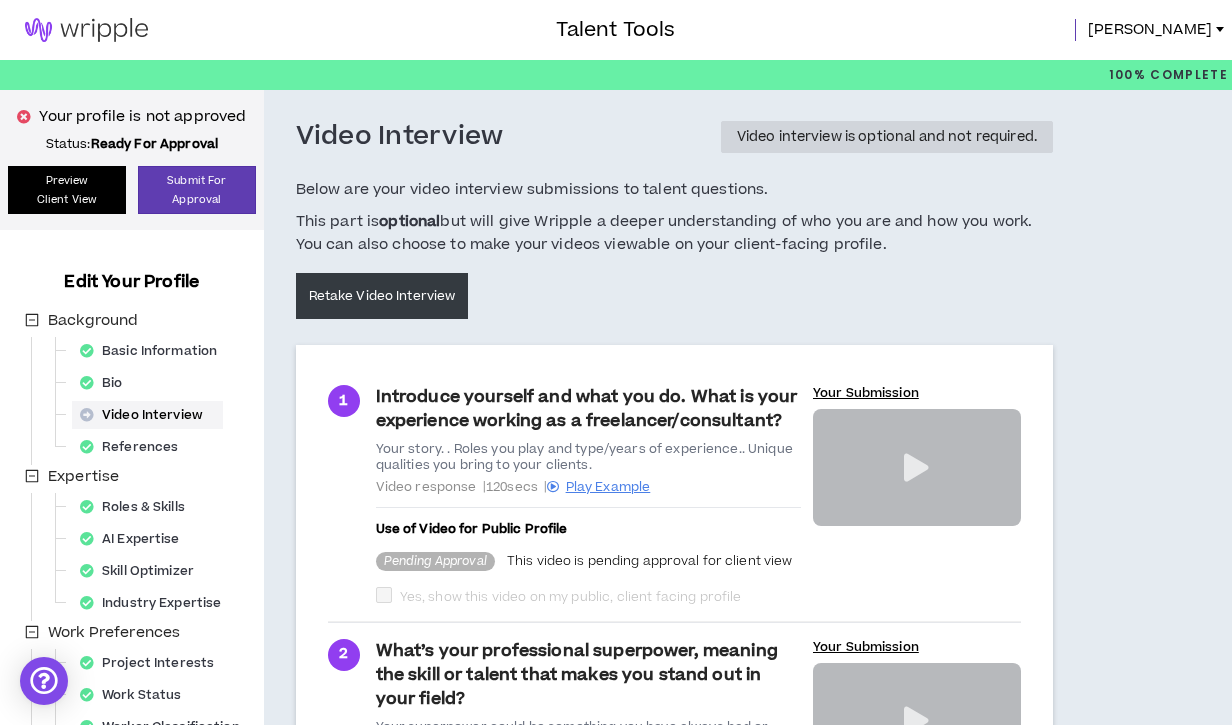 click on "Preview   Client View" at bounding box center (67, 190) 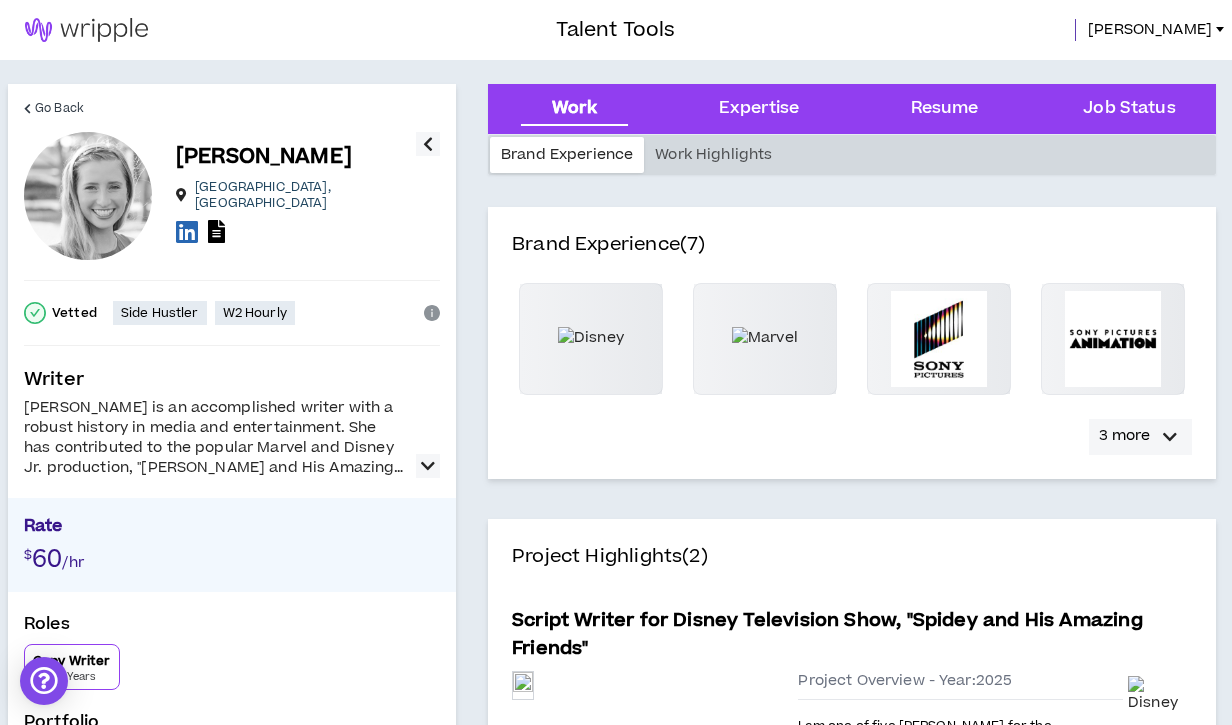 click at bounding box center (1170, 437) 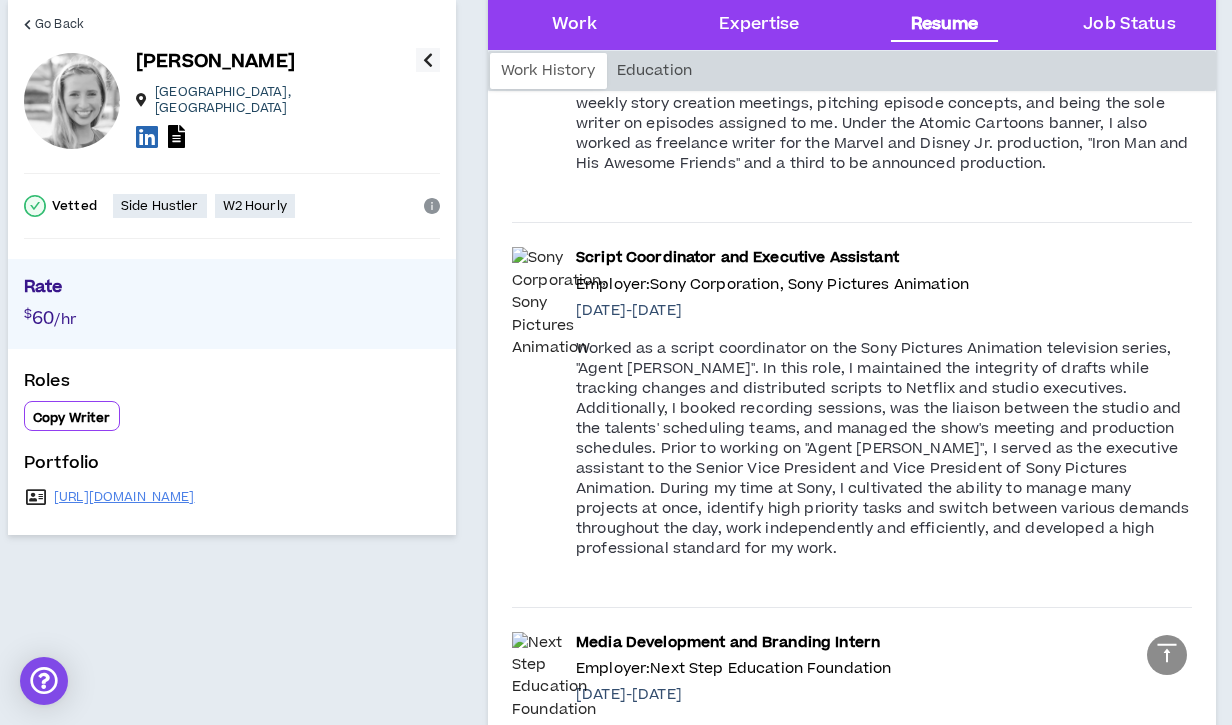 scroll, scrollTop: 3012, scrollLeft: 0, axis: vertical 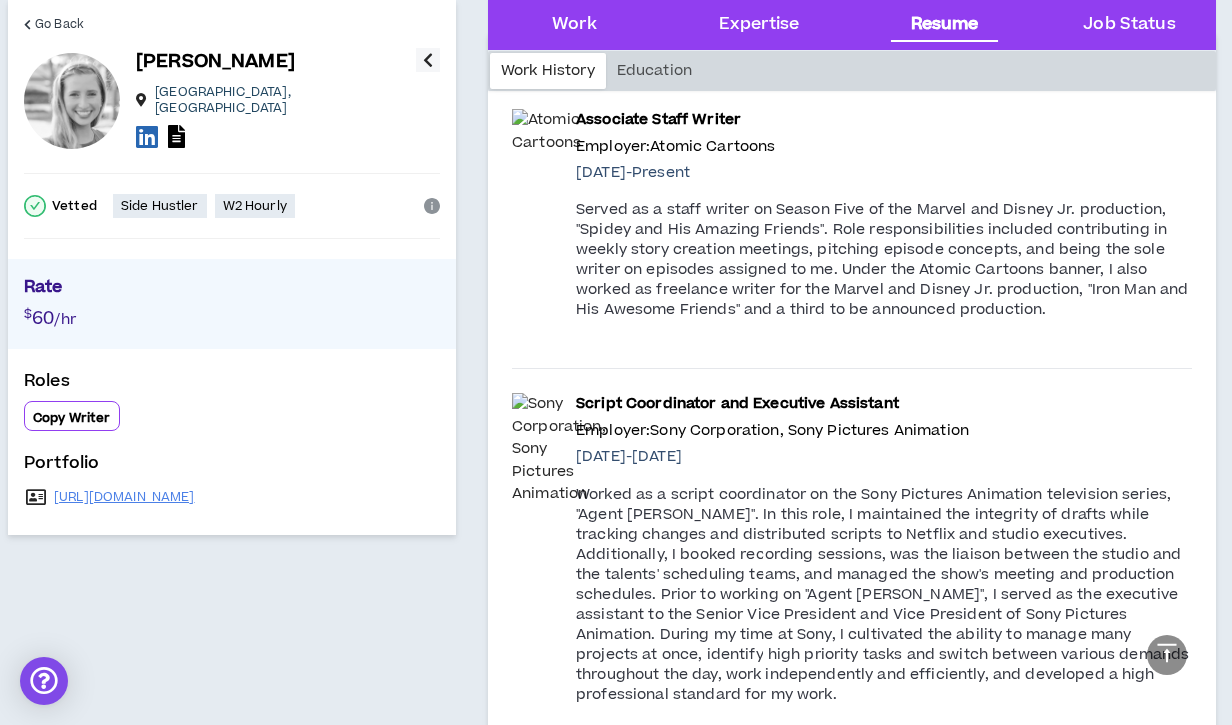 click on "Worked as a script coordinator on the Sony Pictures Animation television series, "Agent [PERSON_NAME]". In this role, I maintained the integrity of drafts while tracking changes and distributed scripts to Netflix and studio executives. Additionally, I booked recording sessions, was the liaison between the studio and the talents' scheduling teams,  and managed the show's meeting and production schedules.
Prior to working on "Agent [PERSON_NAME]", I served as the executive assistant to the Senior Vice President and Vice President of Sony Pictures Animation.
During my time at Sony, I cultivated the ability to manage many projects at once, identify high priority tasks and switch between various demands throughout the day, work independently and efficiently, and developed a high professional standard for my work." at bounding box center [884, 595] 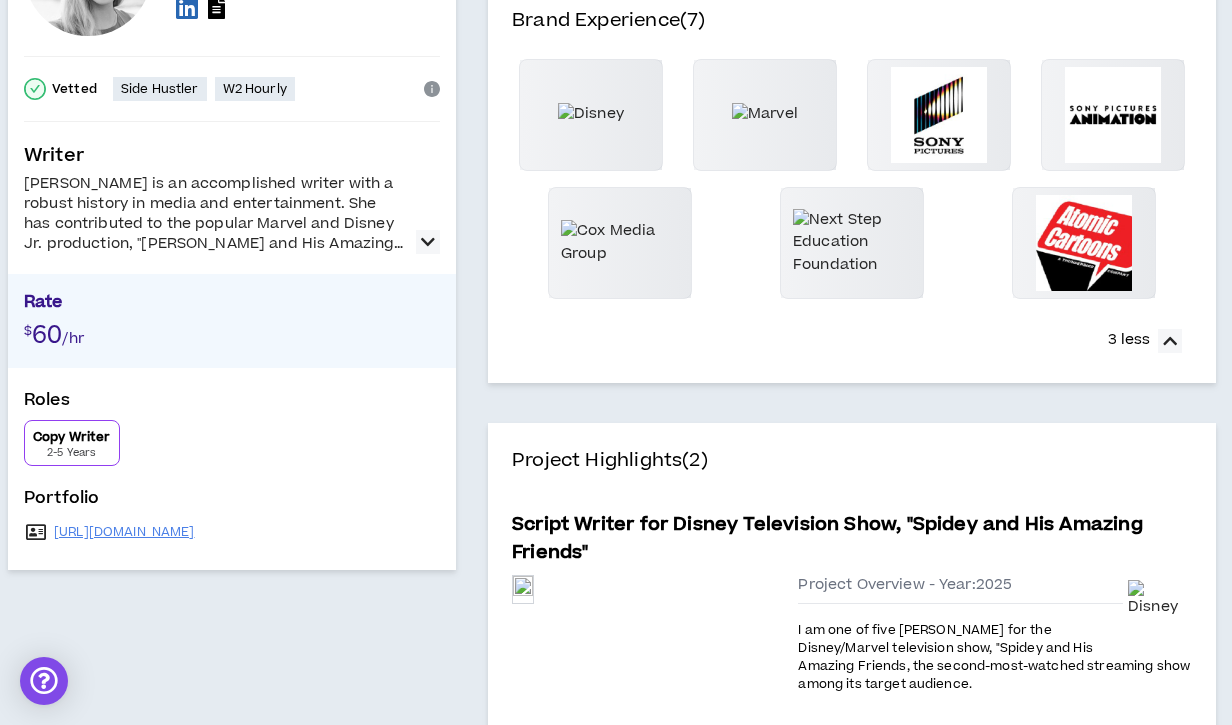 scroll, scrollTop: 0, scrollLeft: 0, axis: both 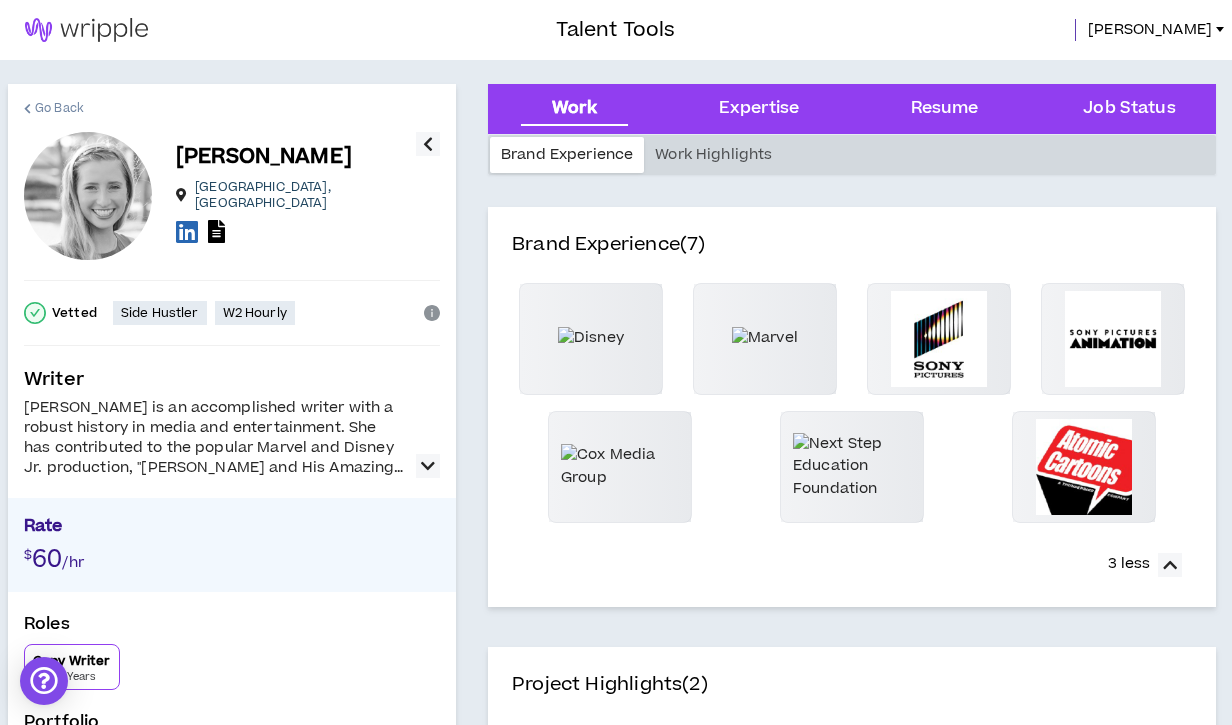 click on "Go Back" at bounding box center (59, 108) 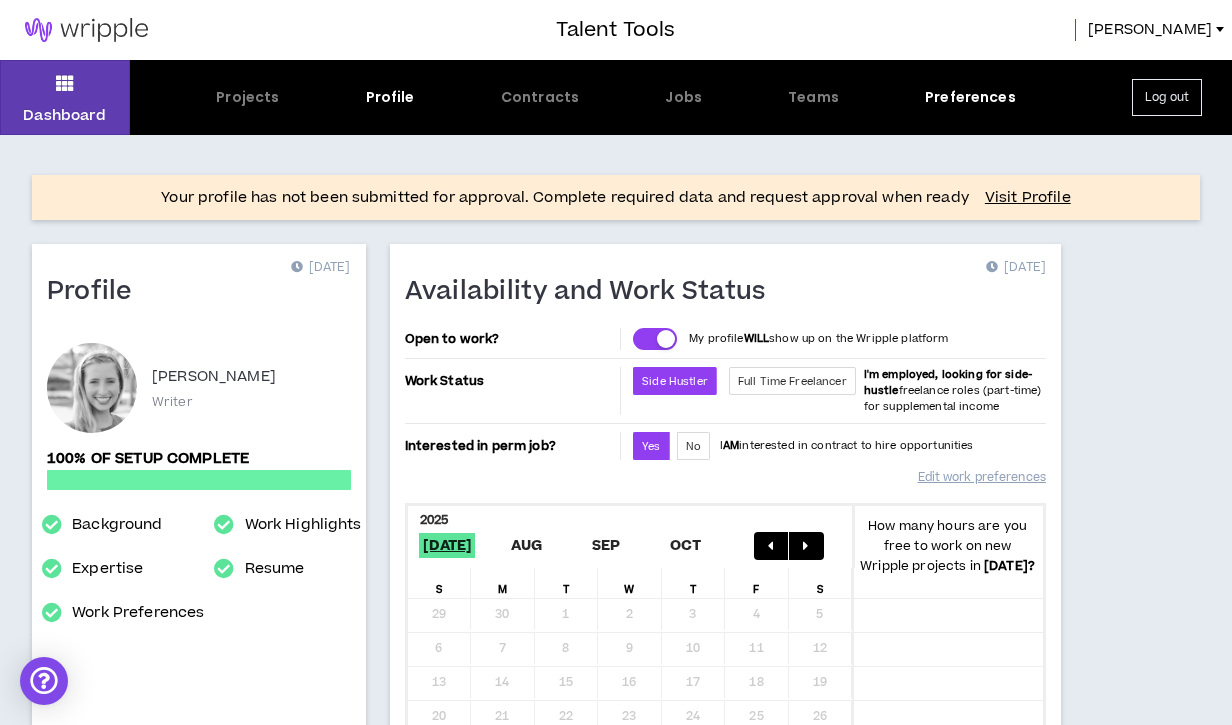scroll, scrollTop: 15, scrollLeft: 0, axis: vertical 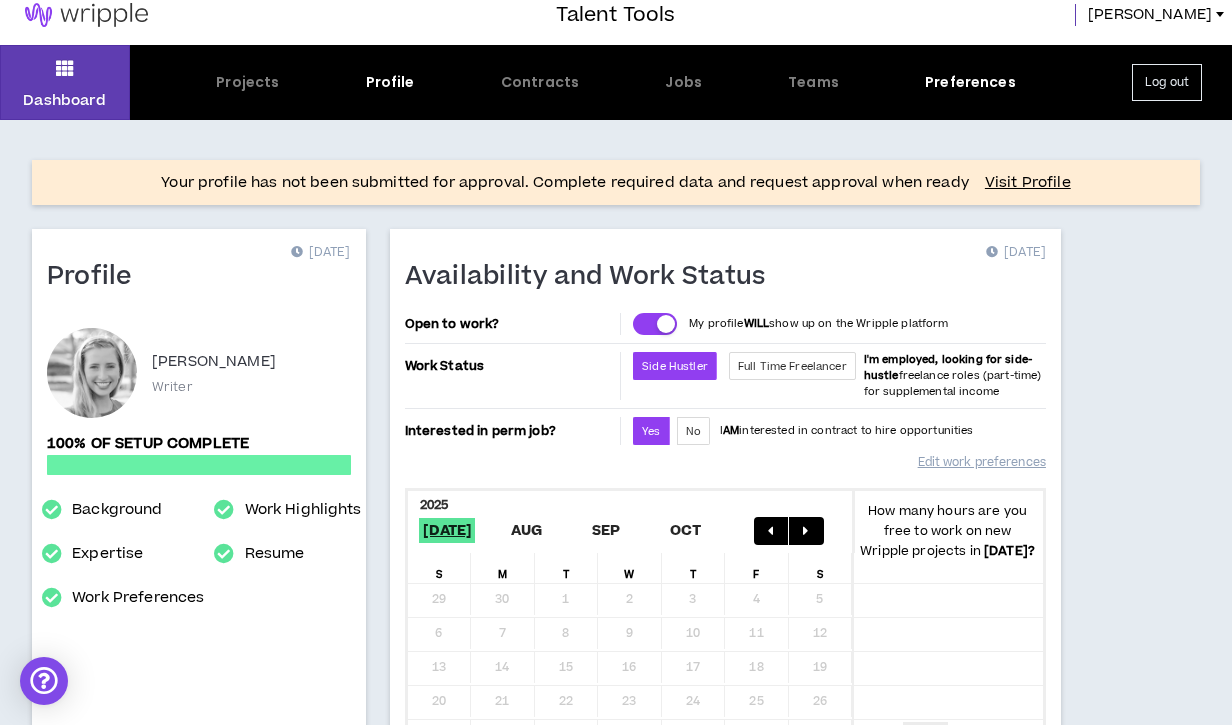 click on "Projects Profile Contracts Jobs Teams Preferences" at bounding box center (616, 82) 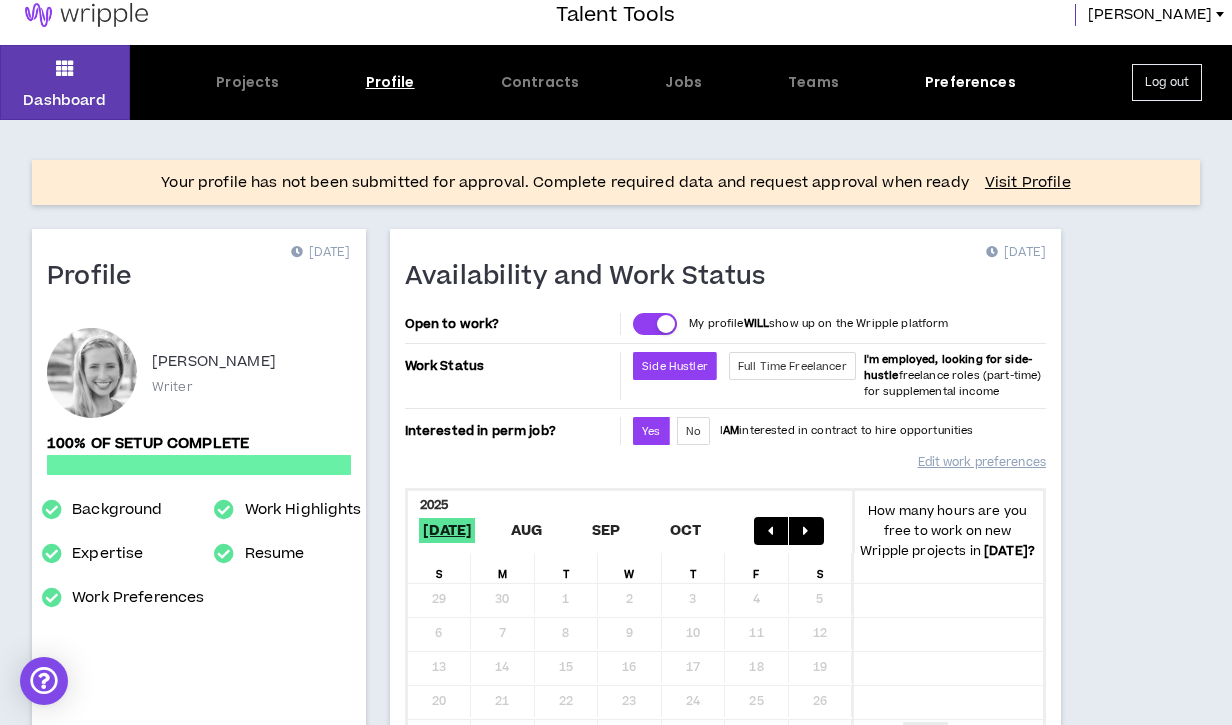 click on "Profile" at bounding box center [390, 82] 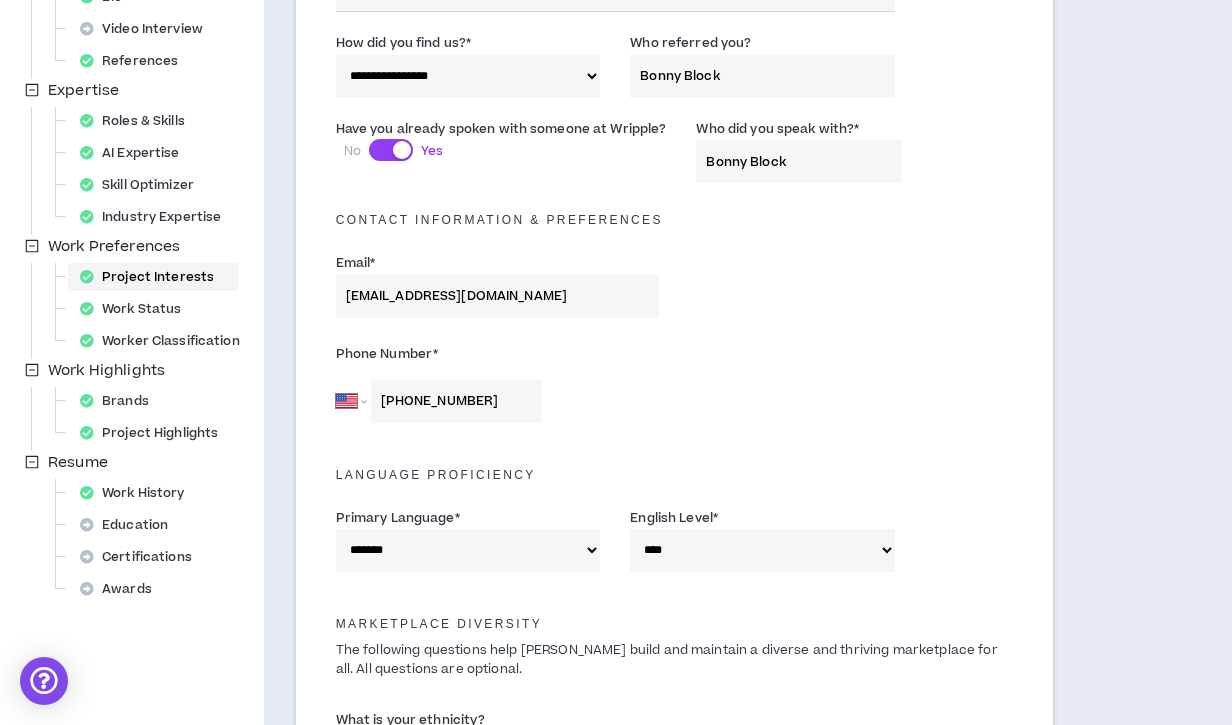scroll, scrollTop: 391, scrollLeft: 0, axis: vertical 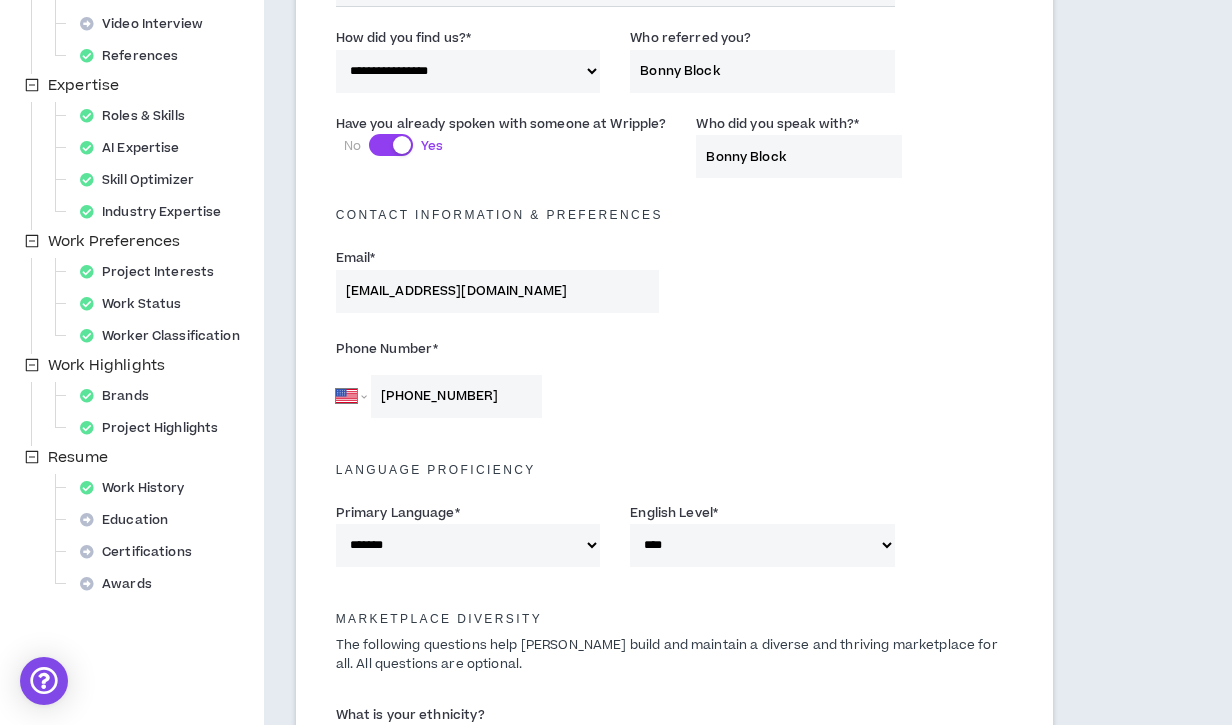click on "Work History" at bounding box center (114, 490) 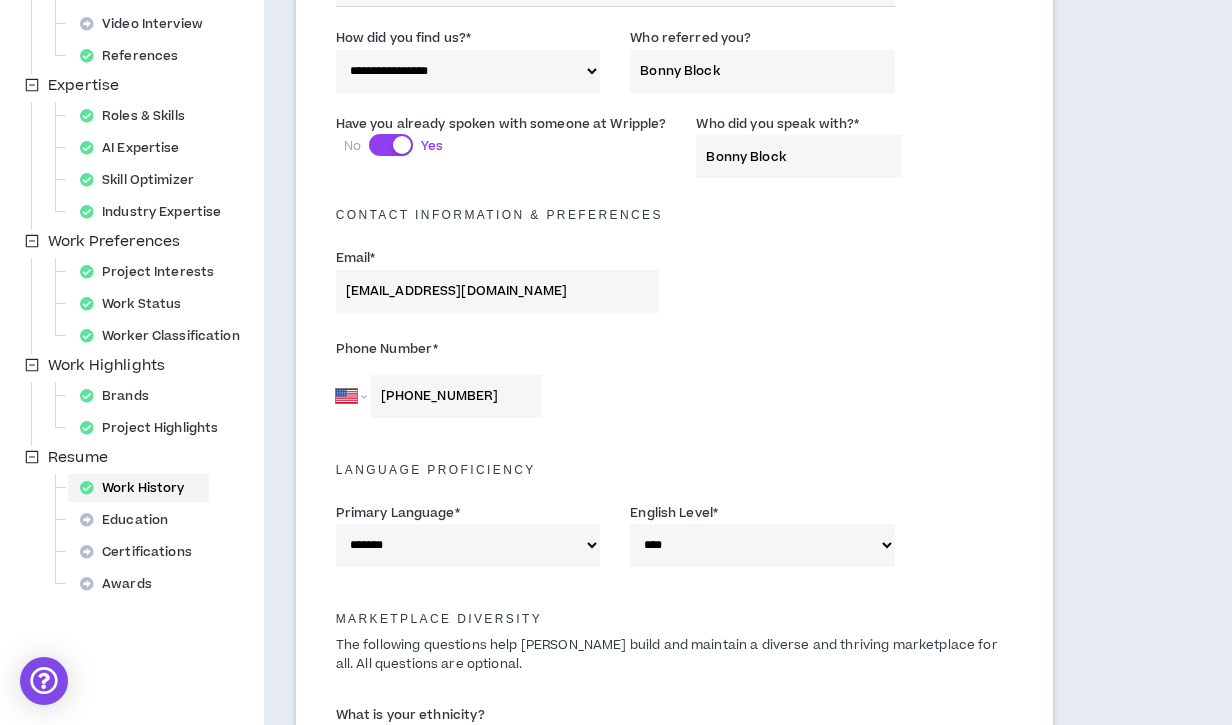 click on "Work History" at bounding box center (138, 488) 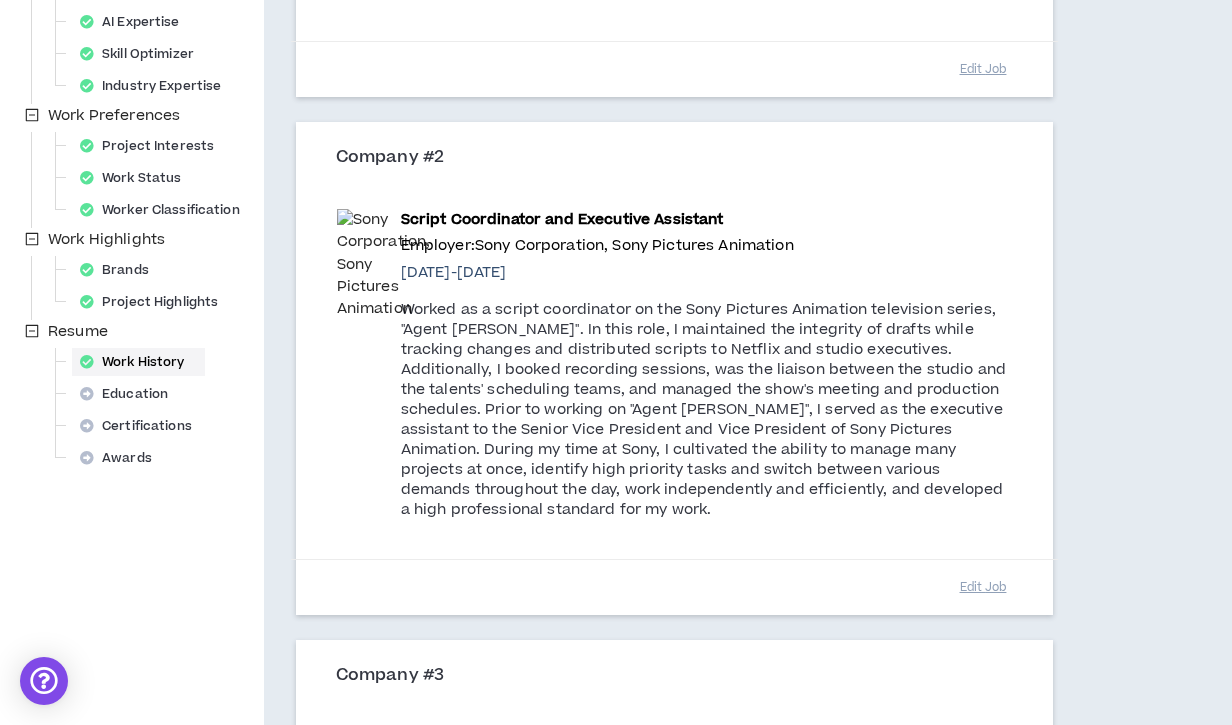 scroll, scrollTop: 546, scrollLeft: 0, axis: vertical 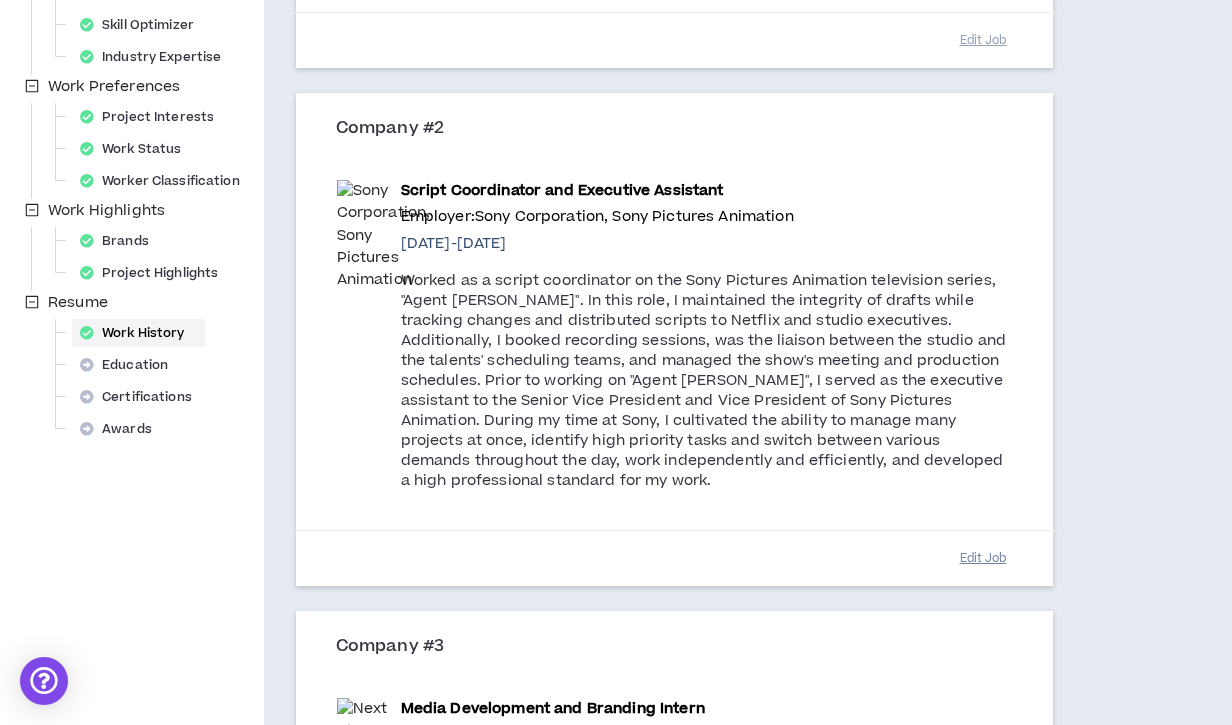 click on "Edit   Job" at bounding box center (983, 558) 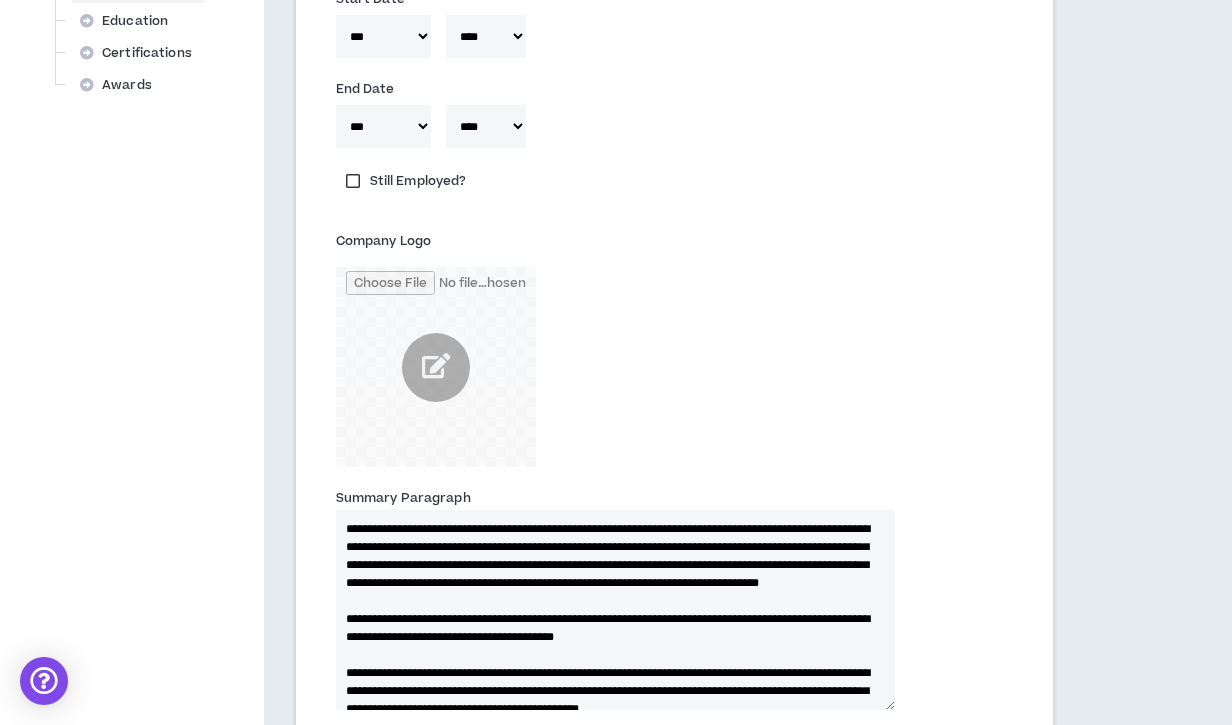 scroll, scrollTop: 986, scrollLeft: 0, axis: vertical 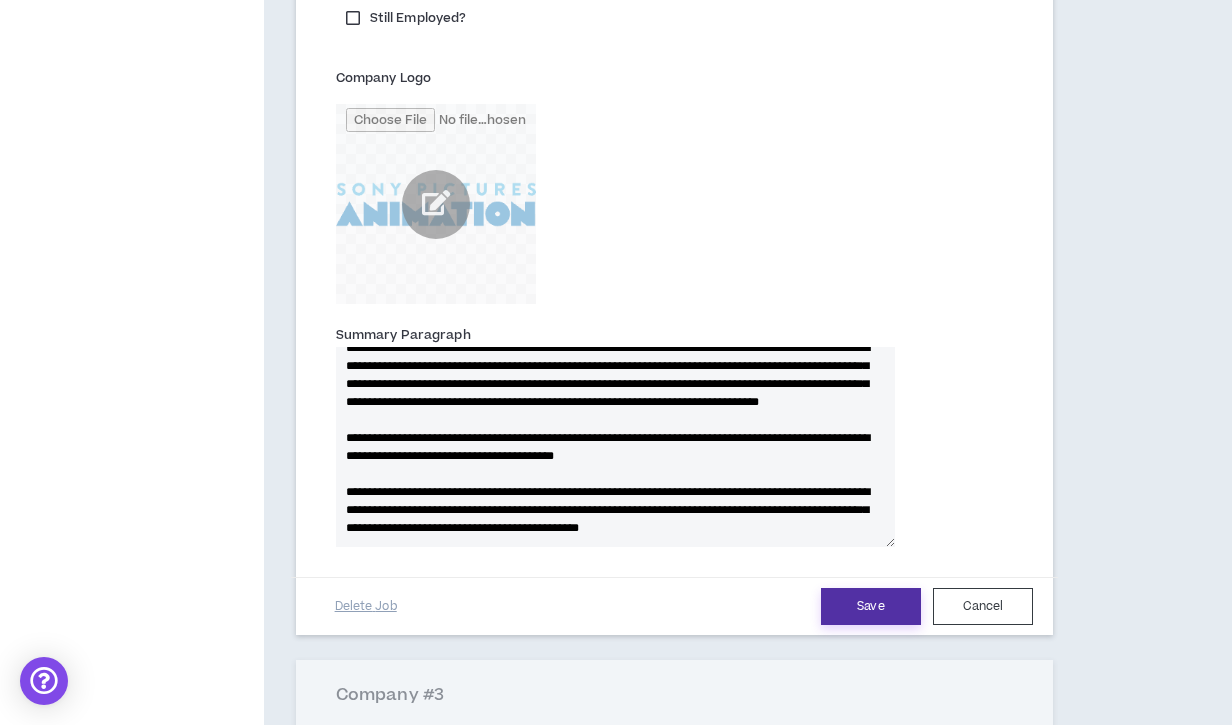 click on "Save" at bounding box center [871, 606] 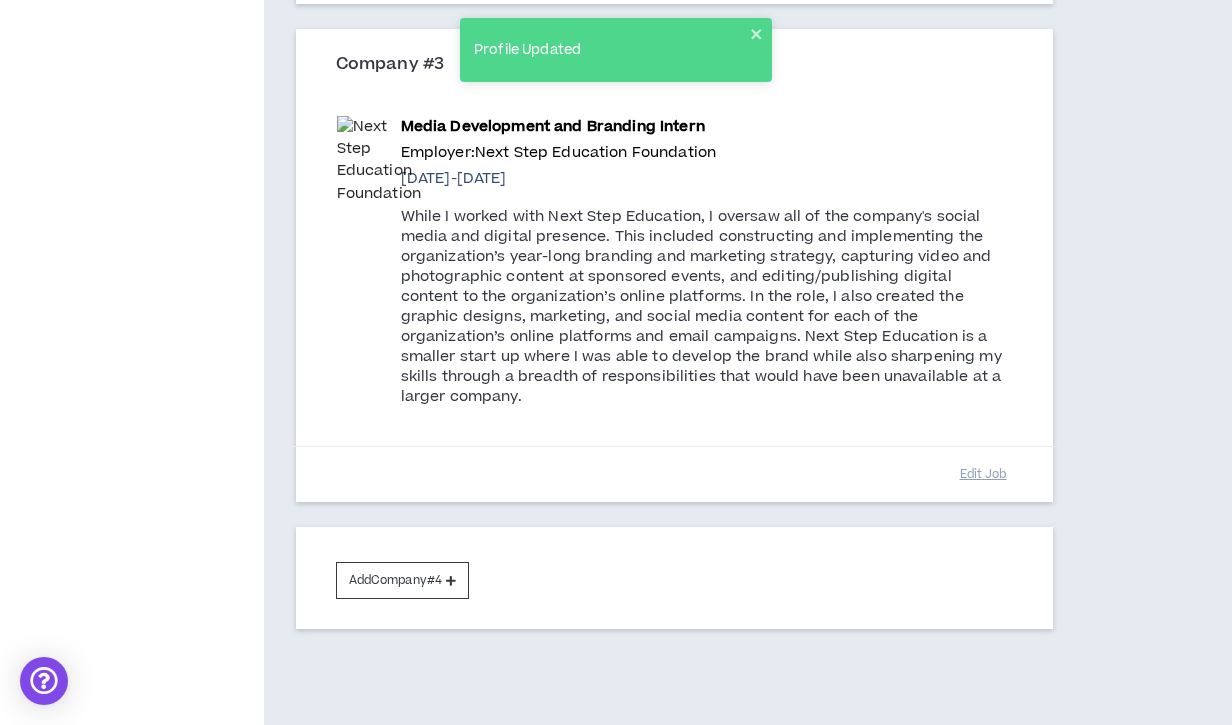 scroll, scrollTop: 1131, scrollLeft: 0, axis: vertical 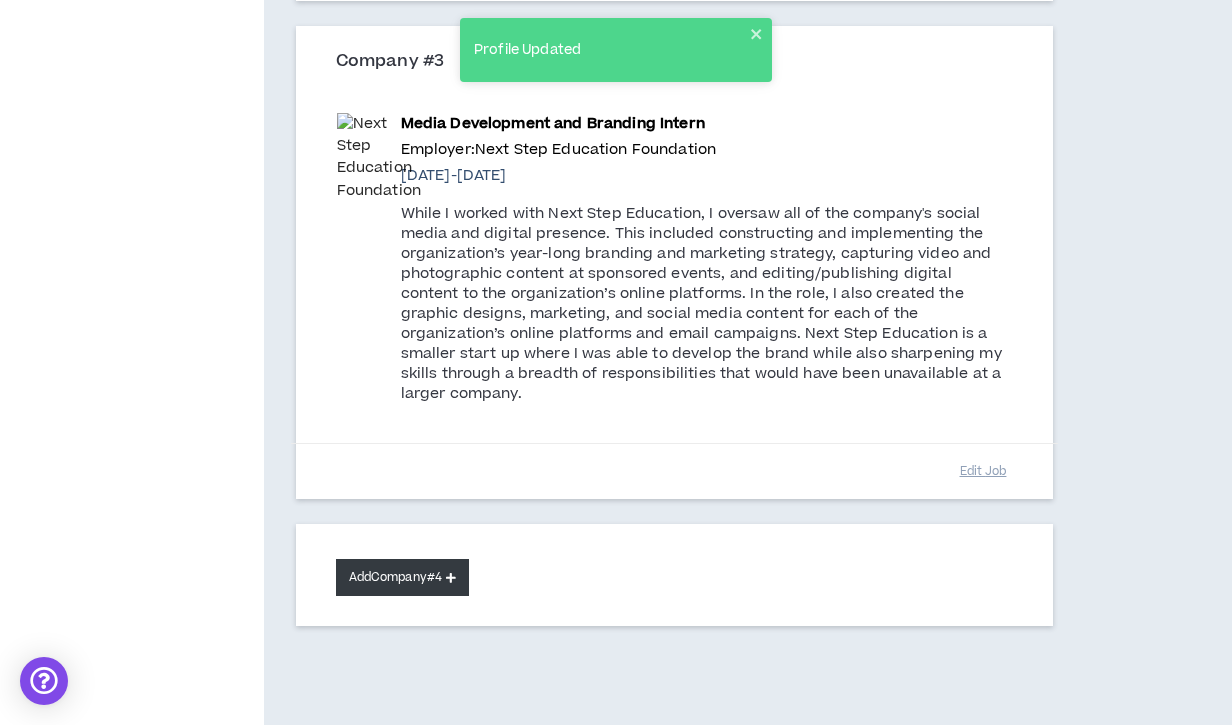 click on "Add  Company  #4" at bounding box center [402, 577] 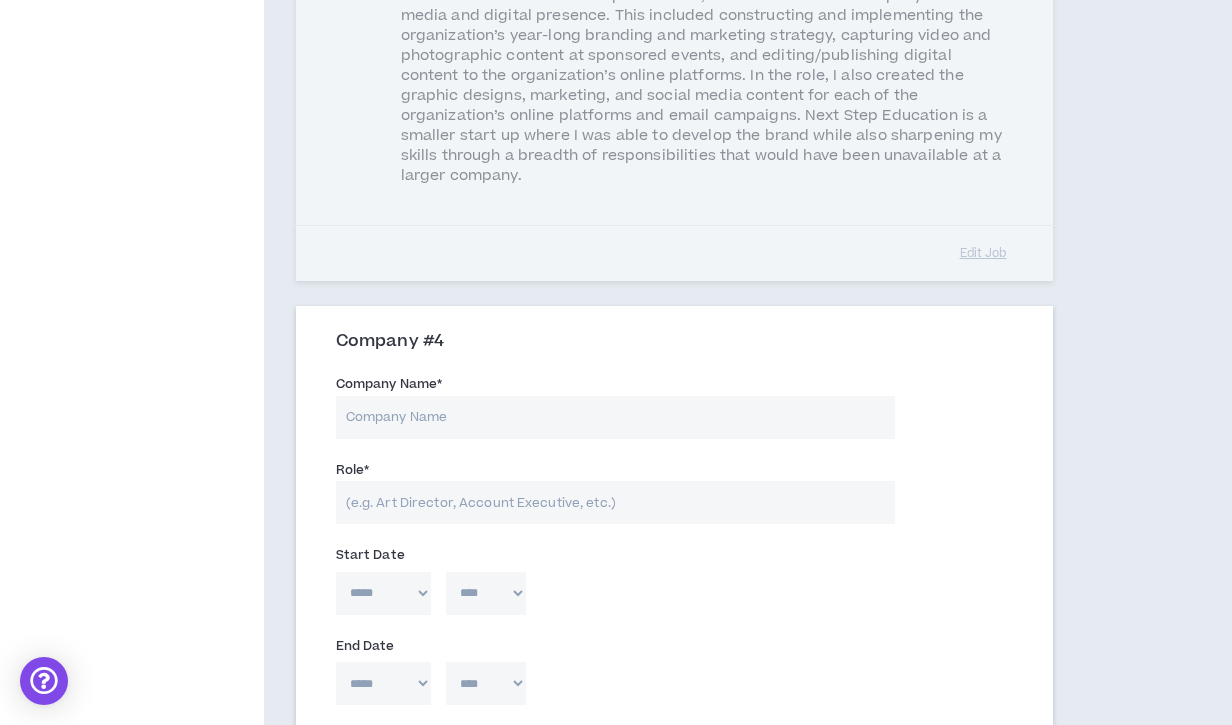 scroll, scrollTop: 1351, scrollLeft: 0, axis: vertical 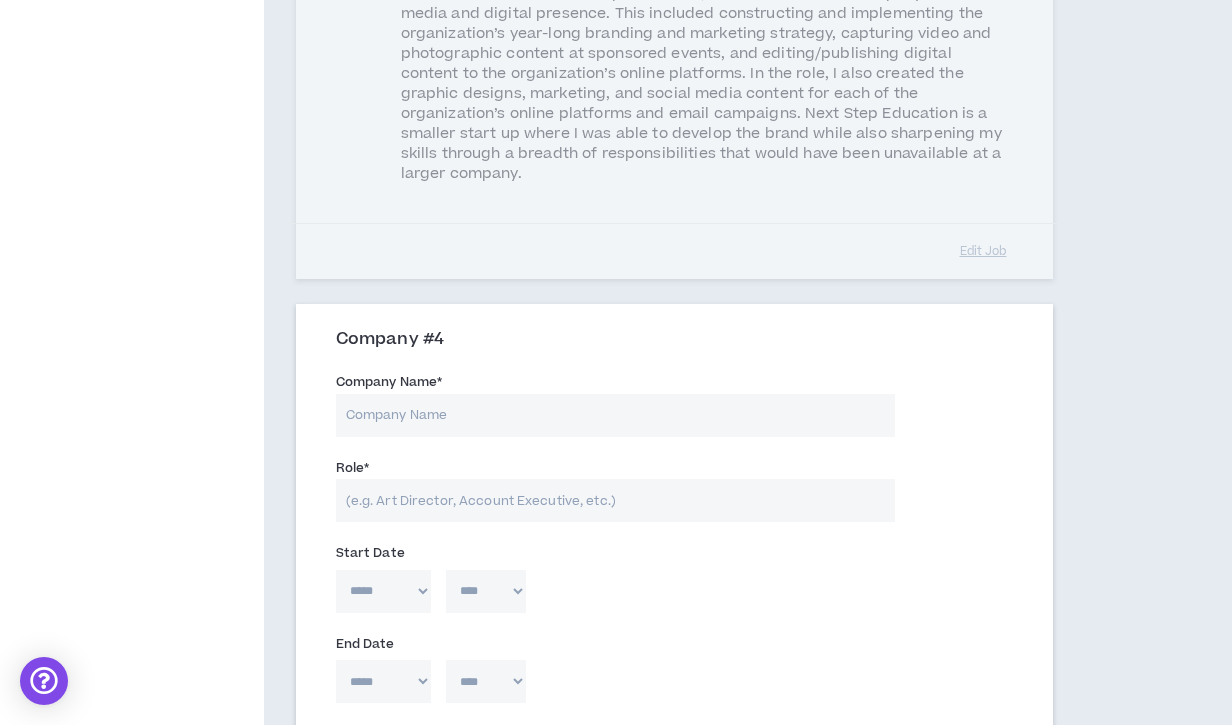 click on "Company Name  *" at bounding box center [615, 415] 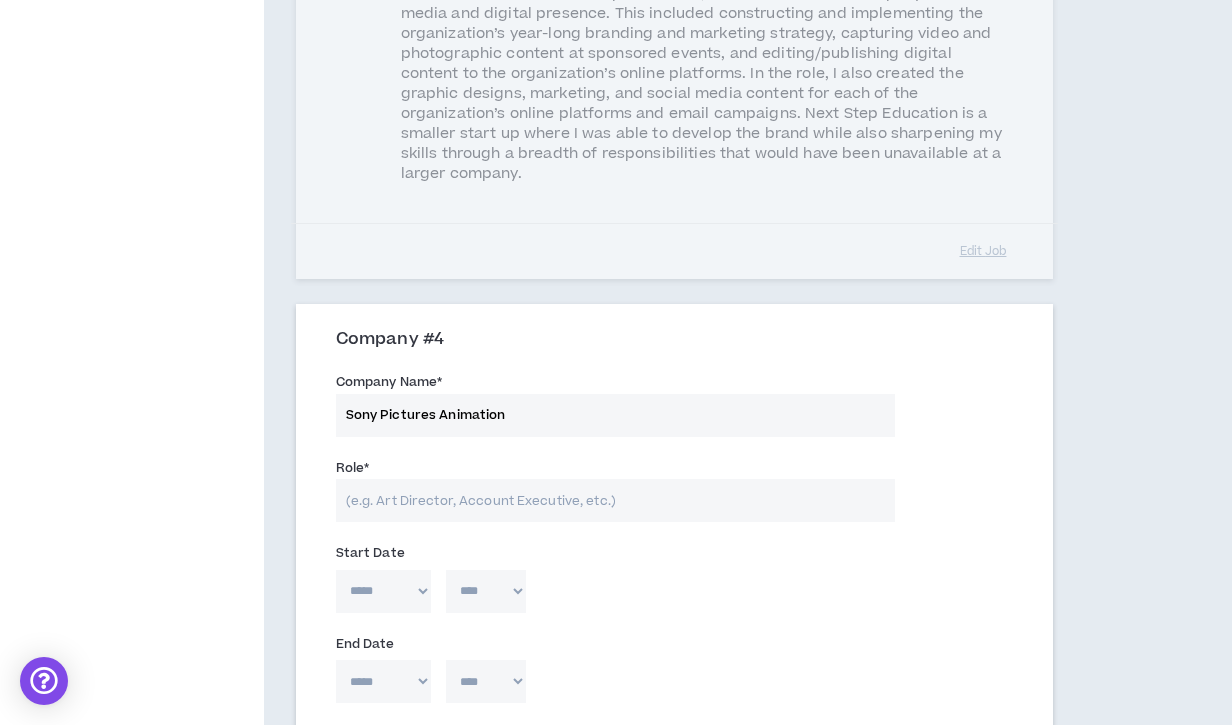 click on "Role  *" at bounding box center (615, 500) 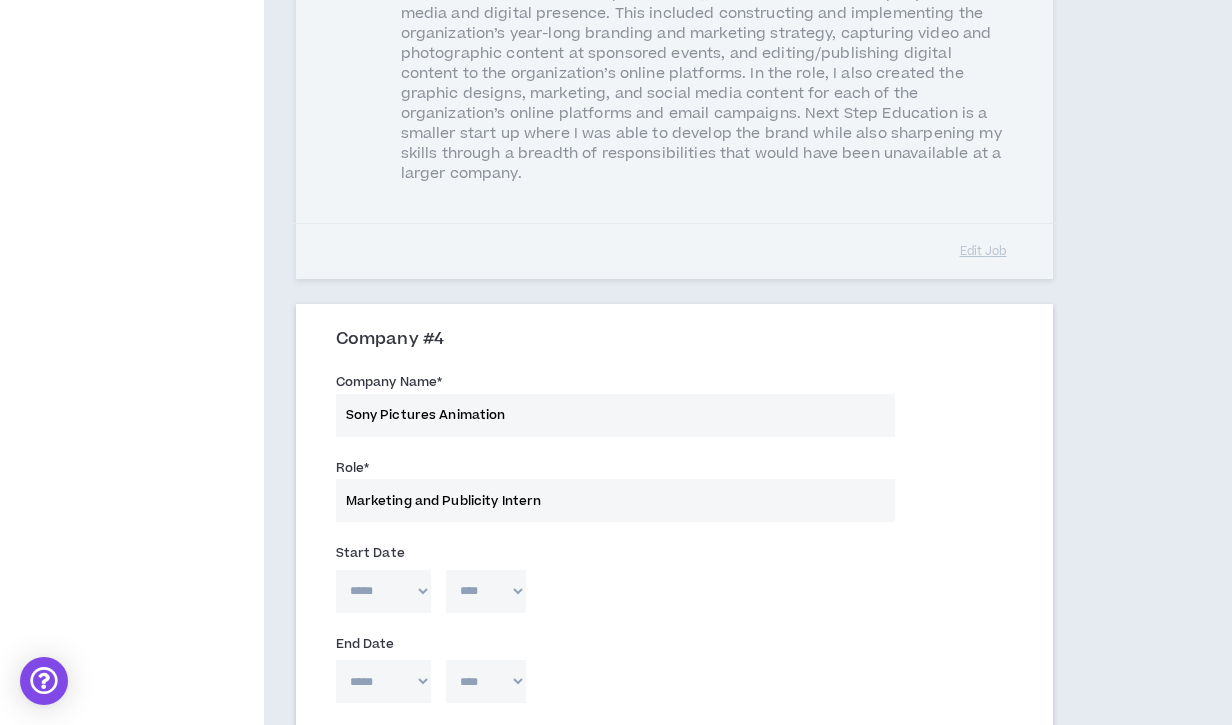 click on "***** *** *** *** *** *** **** *** *** **** *** *** ***" at bounding box center (383, 591) 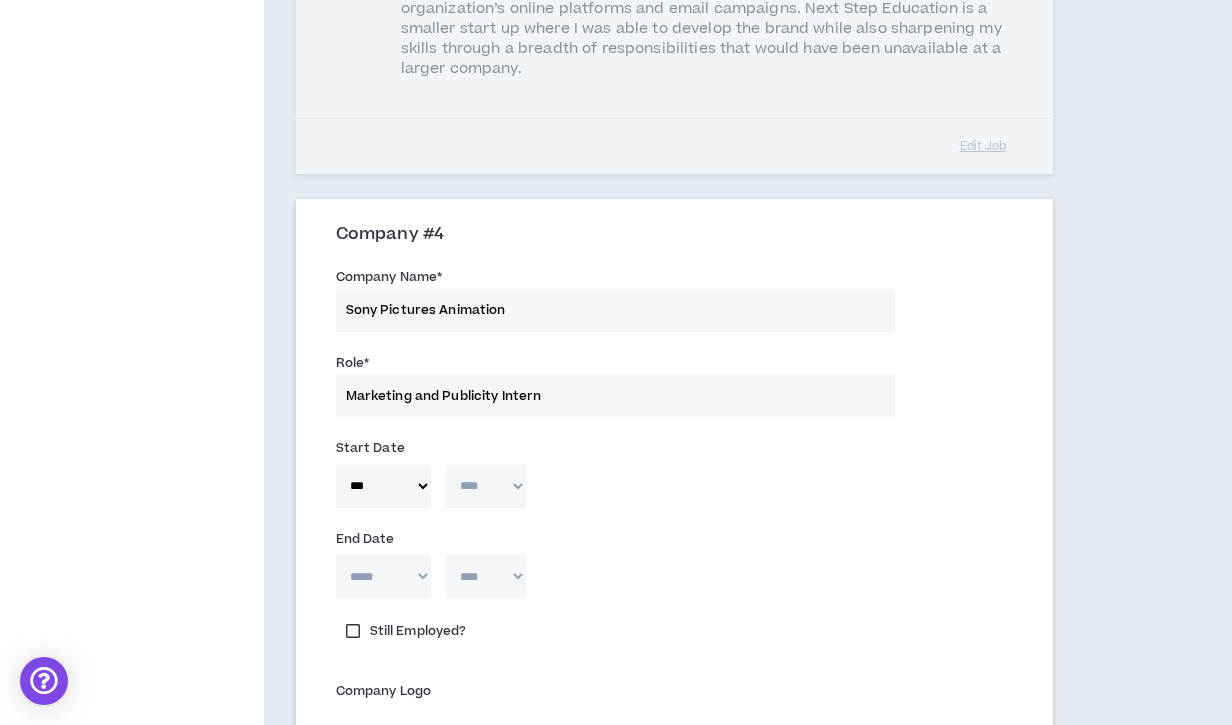 scroll, scrollTop: 1479, scrollLeft: 0, axis: vertical 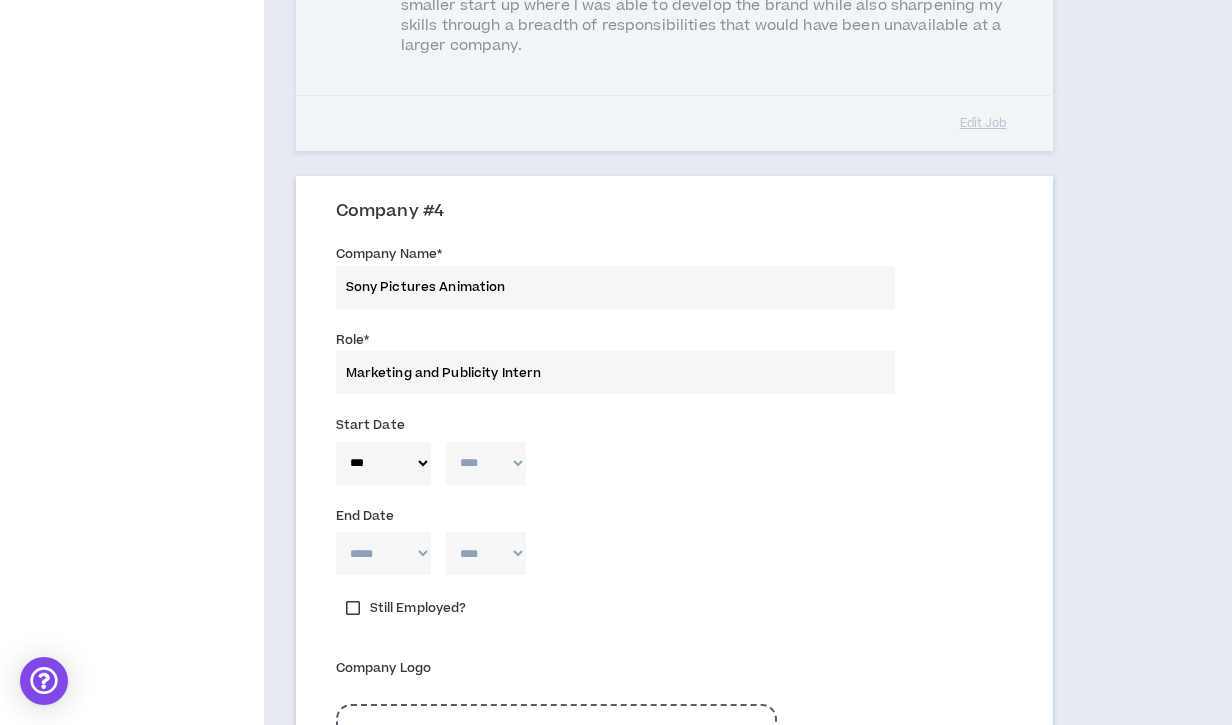 click on "***** *** *** *** *** *** **** *** *** **** *** *** ***" at bounding box center [383, 463] 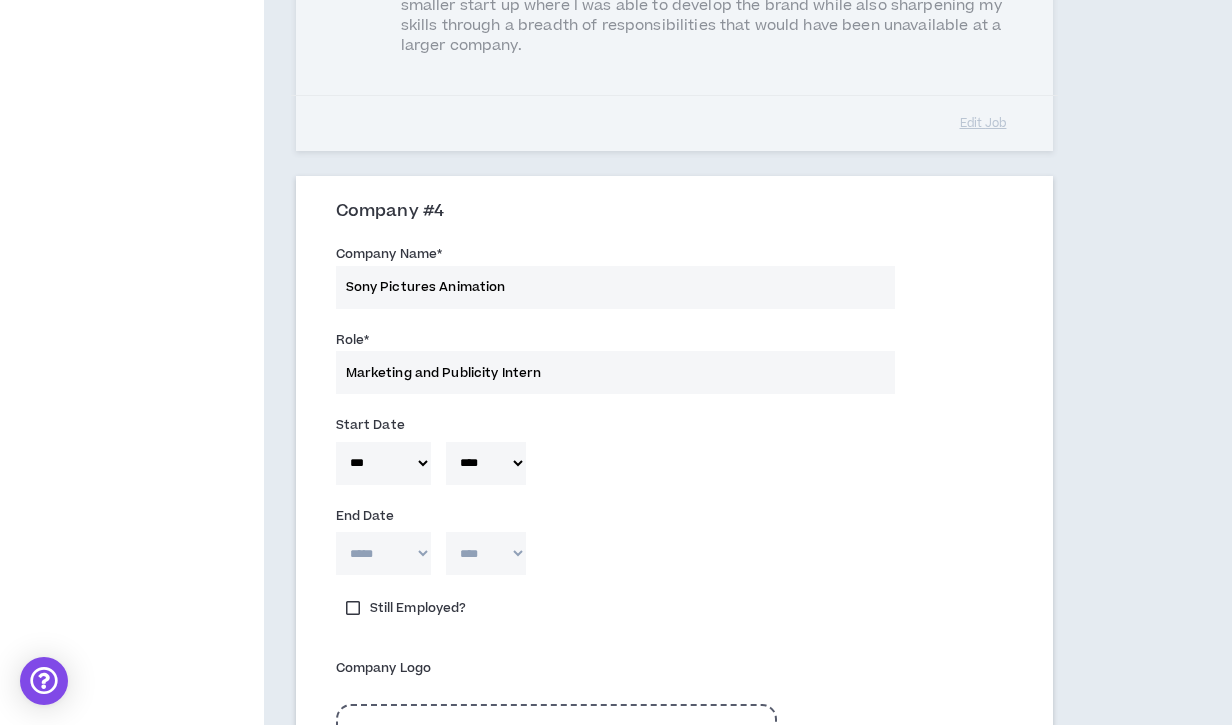 click on "***** *** *** *** *** *** **** *** *** **** *** *** ***" at bounding box center (383, 553) 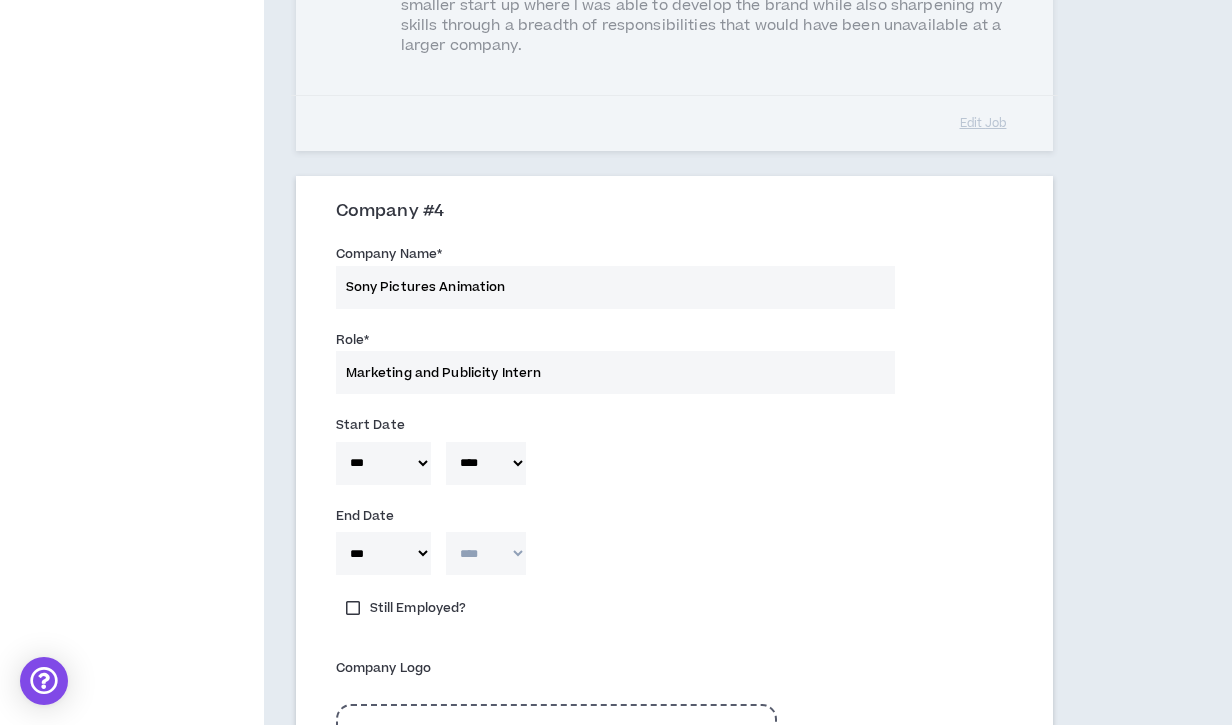 click on "**** **** **** **** **** **** **** **** **** **** **** **** **** **** **** **** **** **** **** **** **** **** **** **** **** **** **** **** **** **** **** **** **** **** **** **** **** **** **** **** **** **** **** **** **** **** **** **** **** **** **** **** **** **** **** **** **** **** **** **** **** **** **** **** **** **** **** **** **** **** **** **** **** **** **** **** **** **** **** **** **** **** **** **** **** **** **** **** **** **** **** **** **** **** **** **** **** **** **** **** **** **** **** **** **** **** **** **** **** **** **** **** **** **** **** **** **** **** **** **** **** **** **** **** **** **** ****" at bounding box center (486, 553) 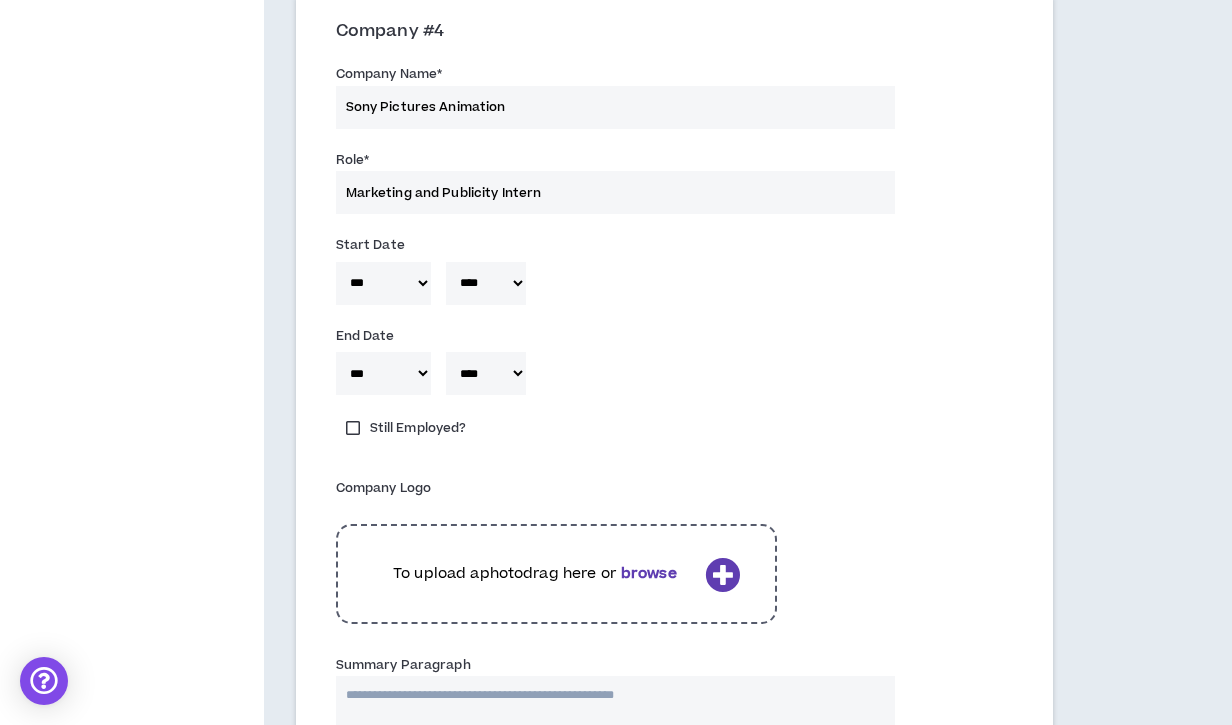 scroll, scrollTop: 1661, scrollLeft: 0, axis: vertical 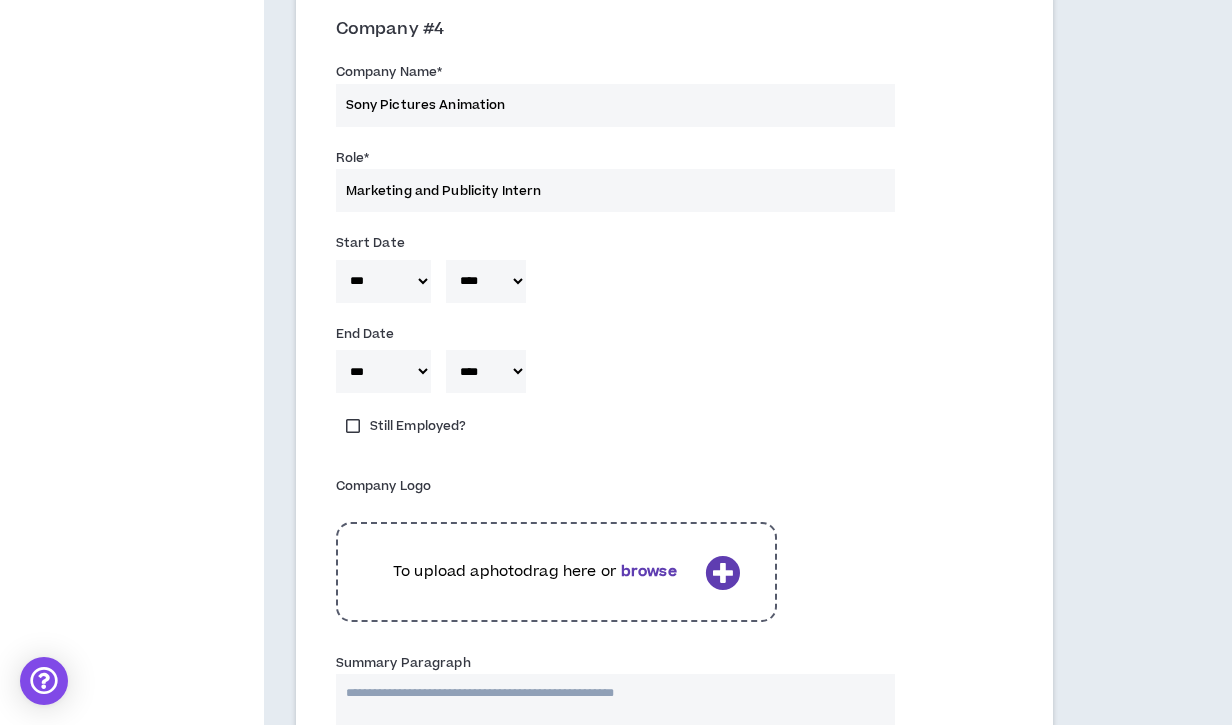 click on "To upload a  photo  drag here or browse" at bounding box center [535, 572] 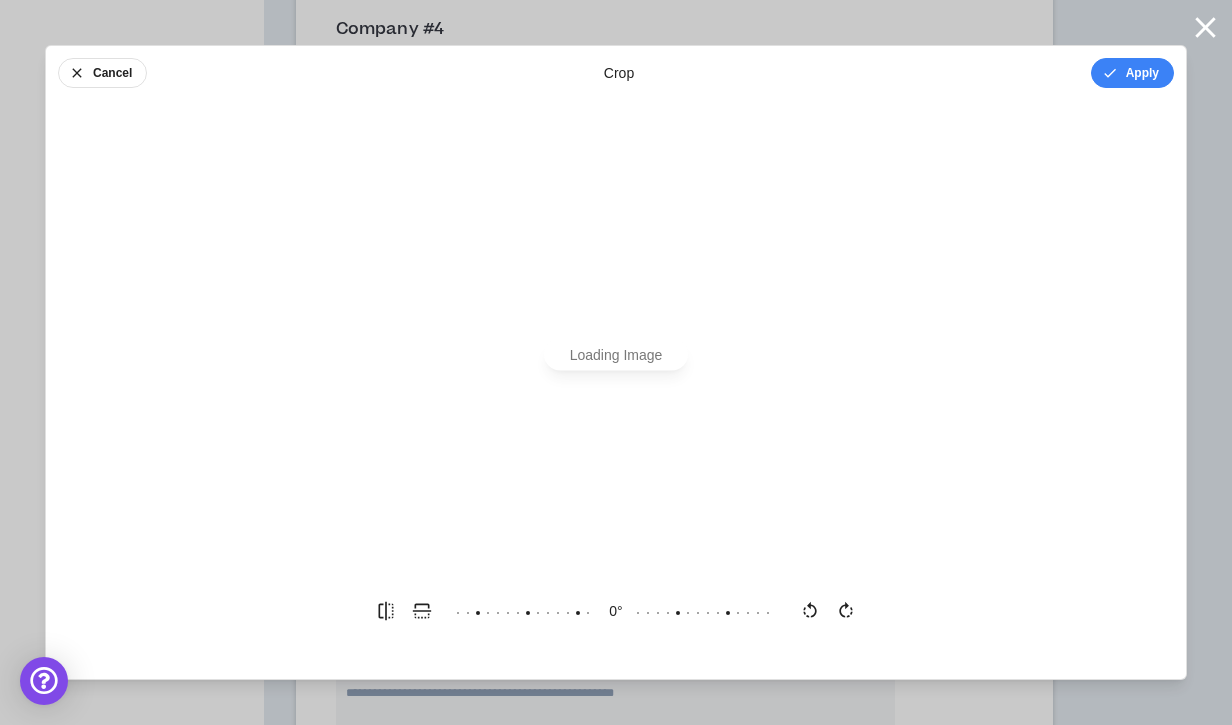 scroll, scrollTop: 0, scrollLeft: 0, axis: both 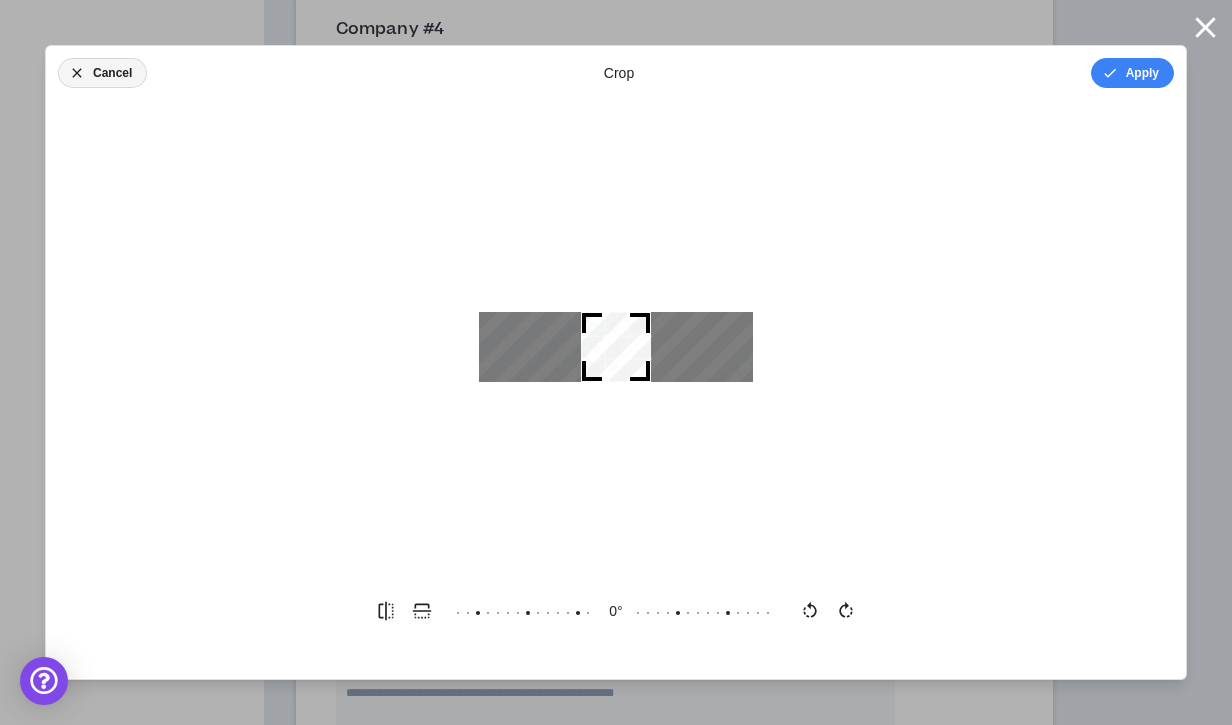 click on "Cancel" at bounding box center (102, 73) 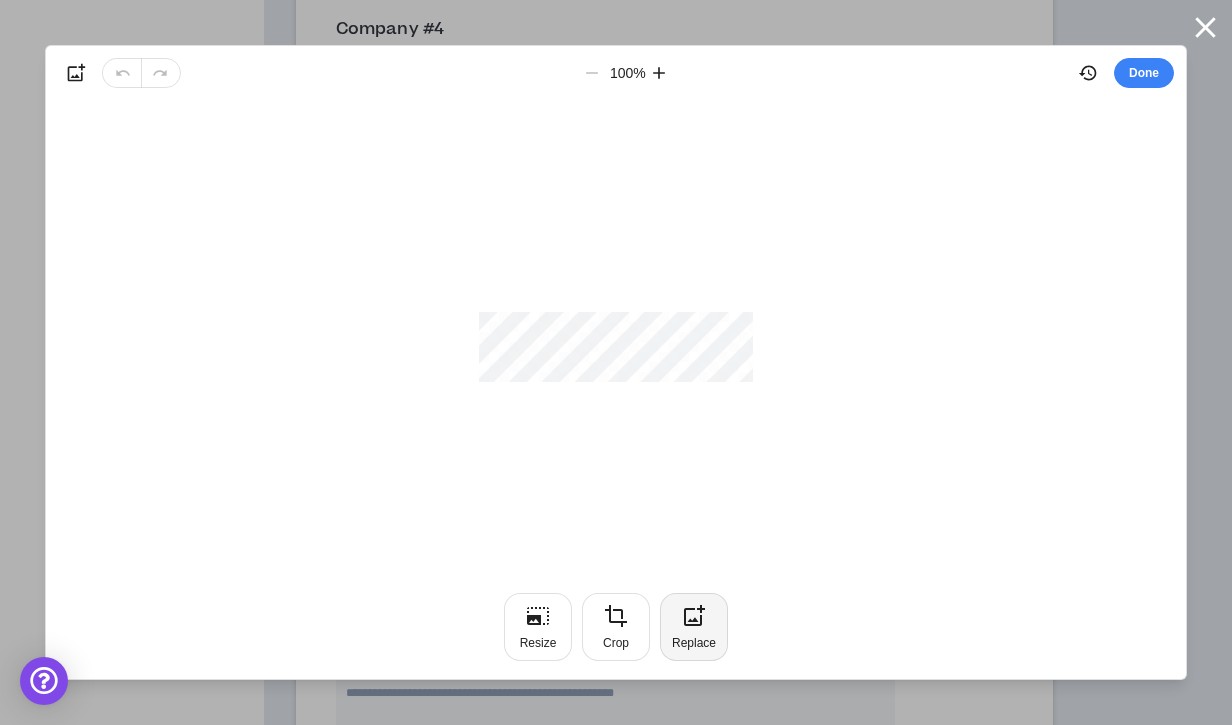 click on "Replace" at bounding box center [694, 627] 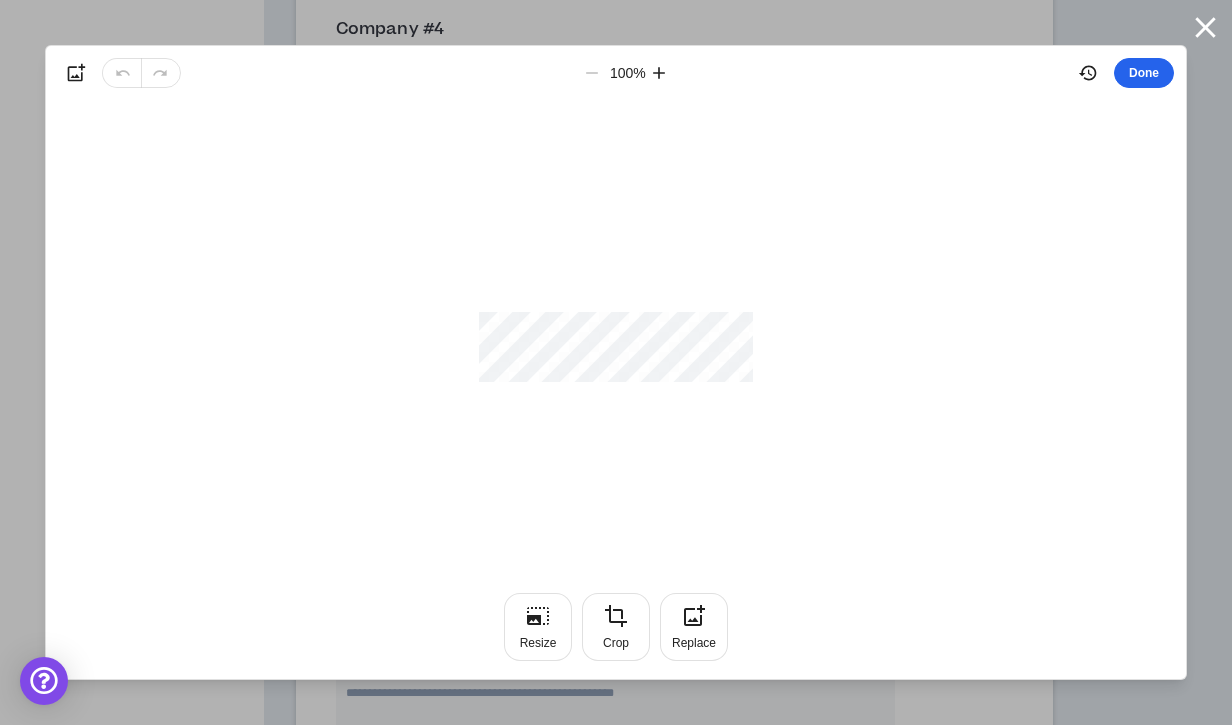click on "Done" at bounding box center (1144, 73) 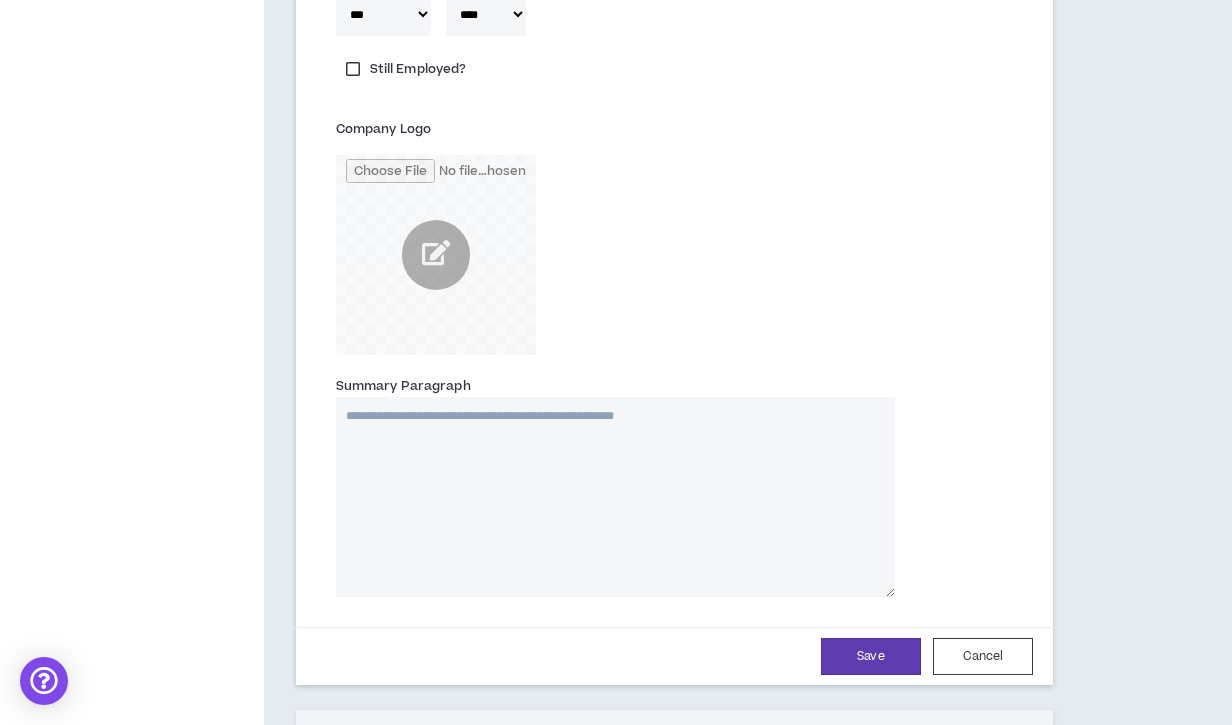scroll, scrollTop: 2020, scrollLeft: 0, axis: vertical 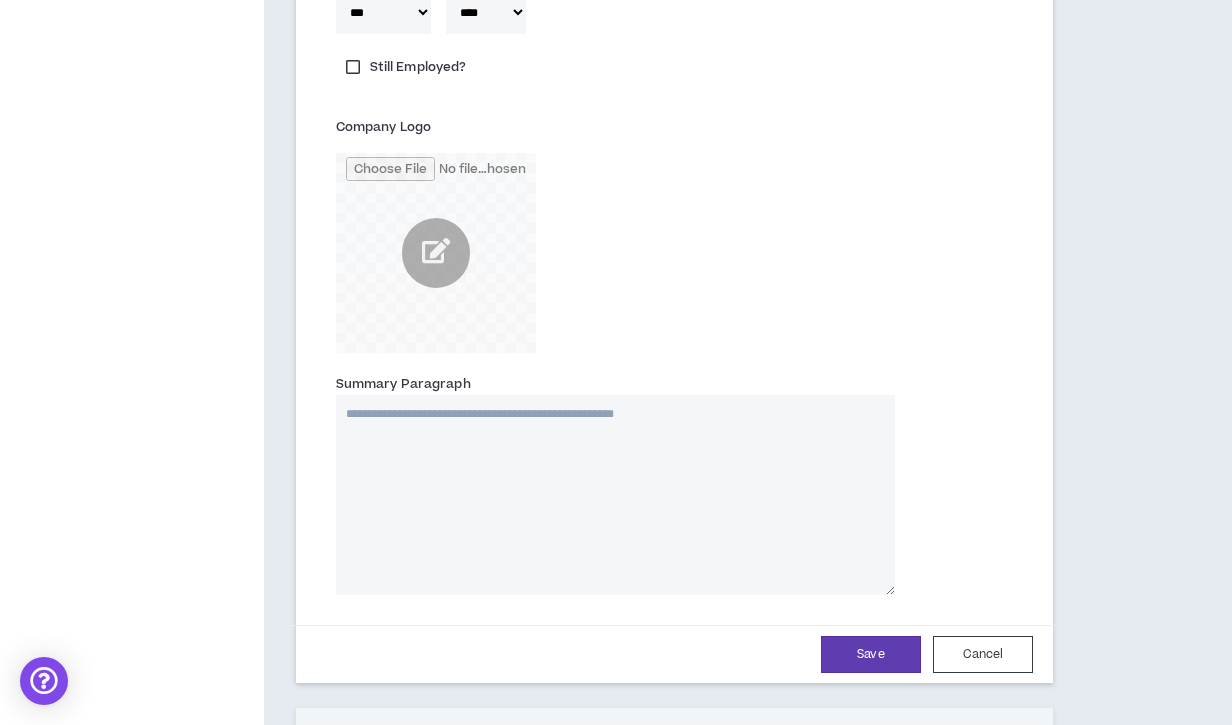 click on "Summary Paragraph" at bounding box center (615, 495) 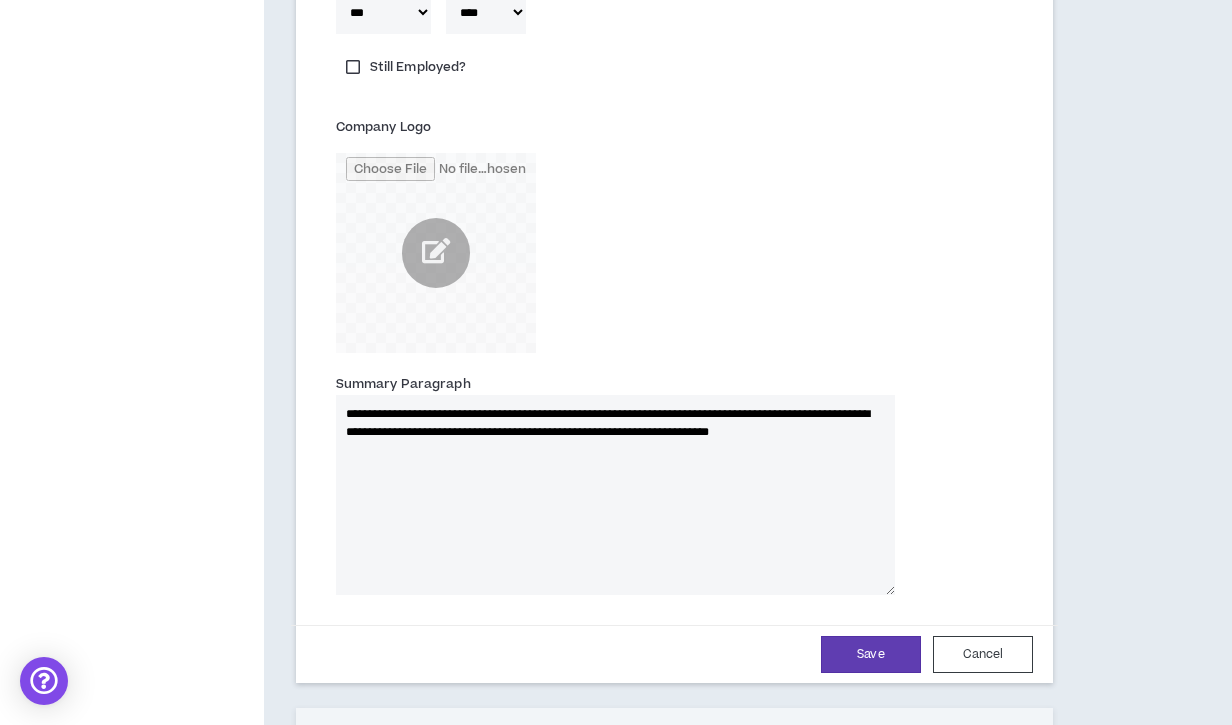 click on "**********" at bounding box center [615, 495] 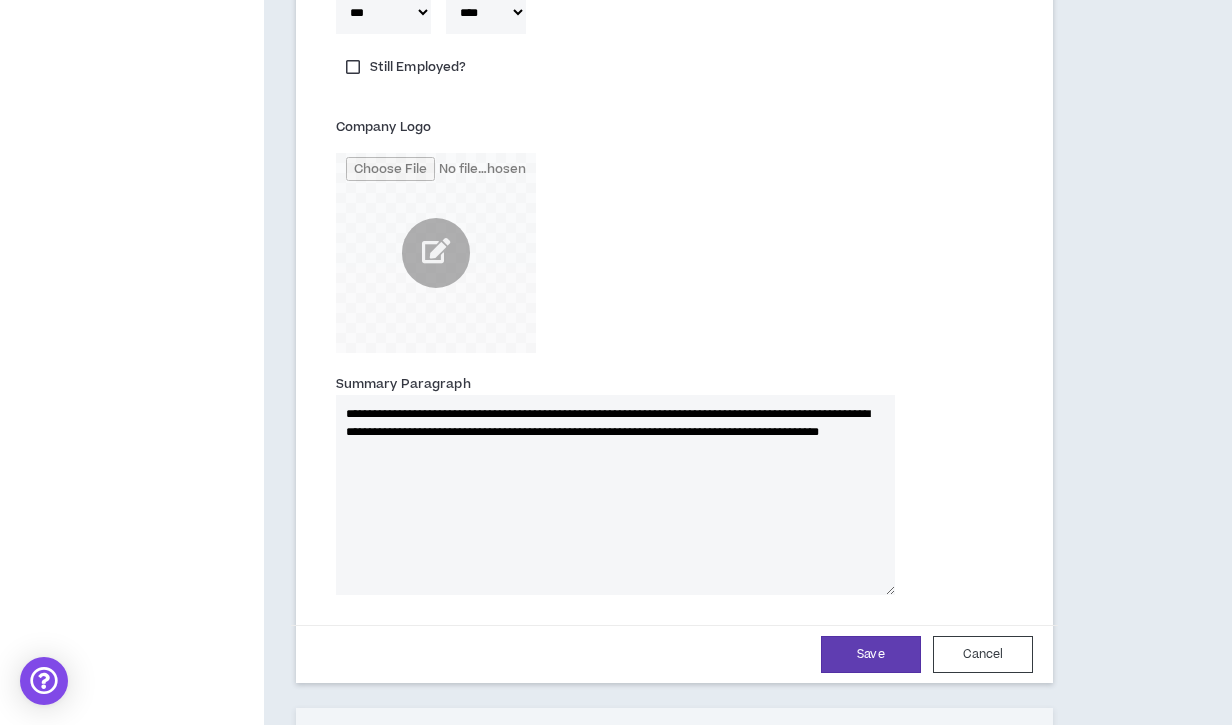 click on "**********" at bounding box center [615, 495] 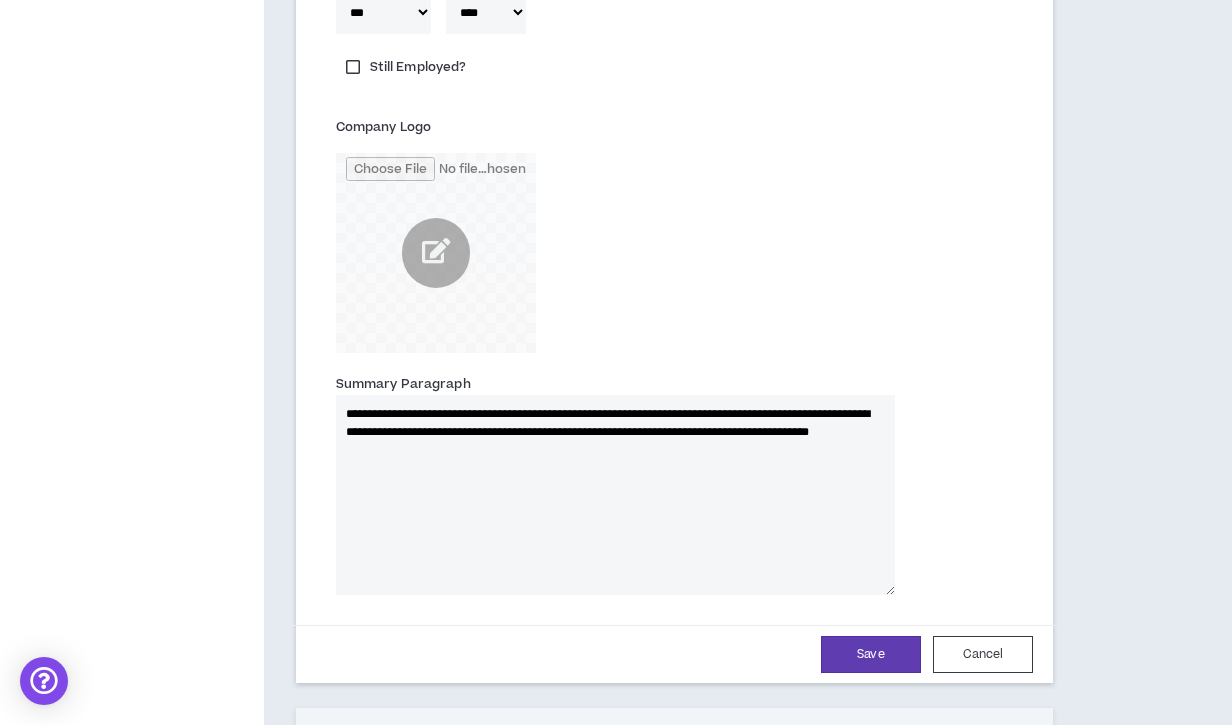 paste on "**********" 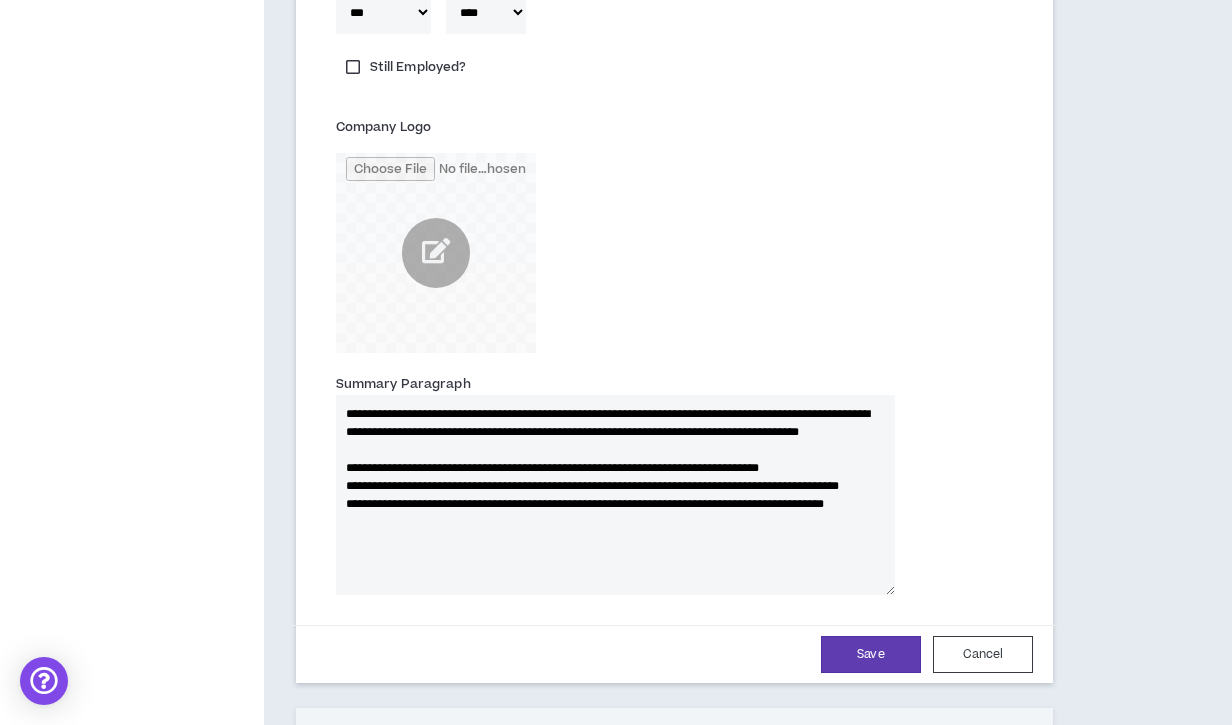 click on "**********" at bounding box center [615, 495] 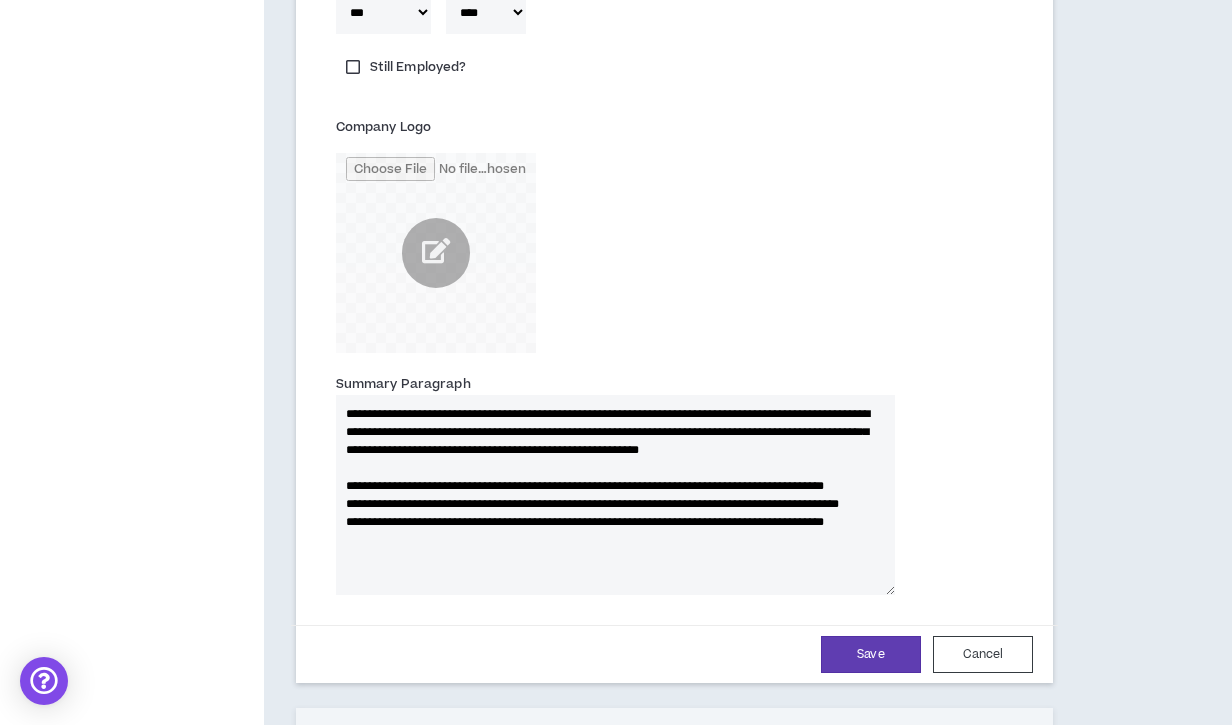 scroll, scrollTop: 14, scrollLeft: 0, axis: vertical 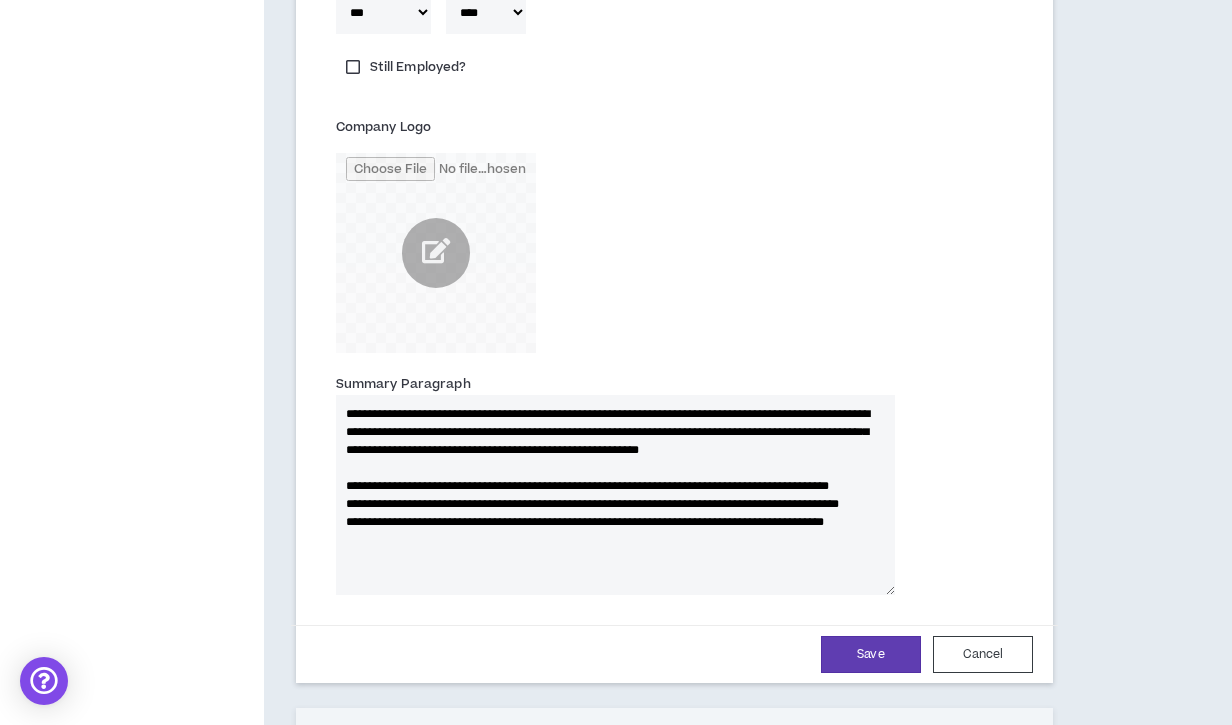click on "**********" at bounding box center [615, 495] 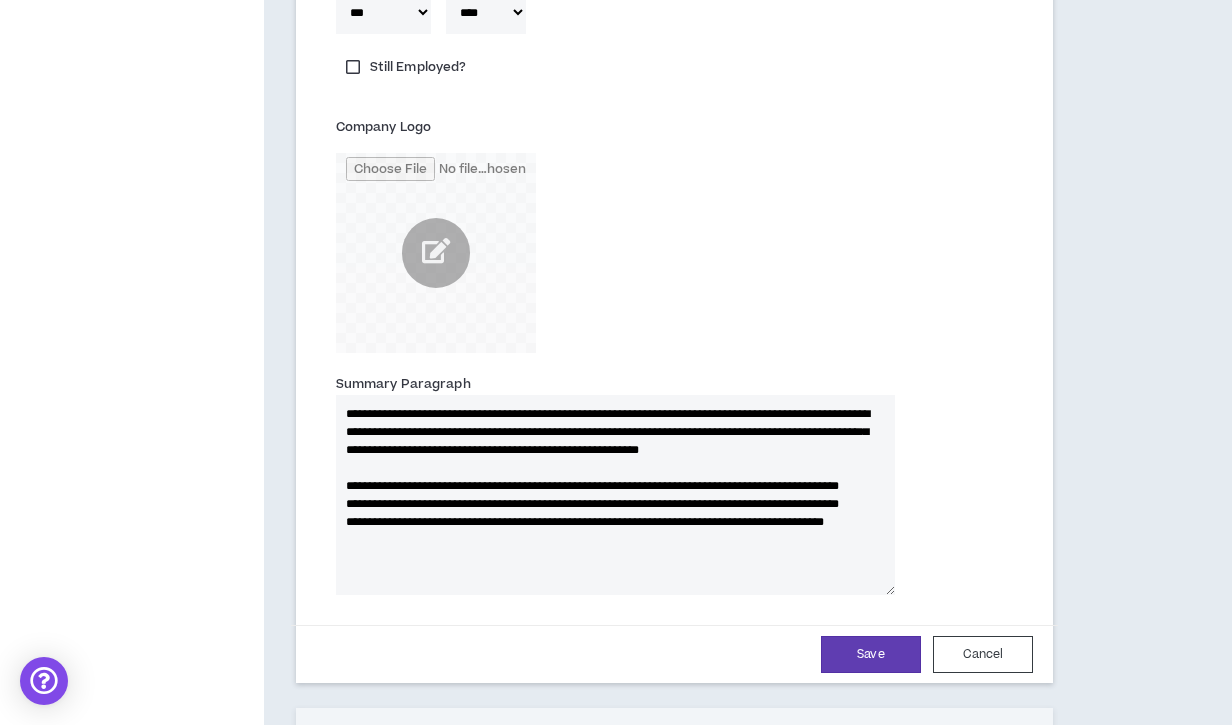 click on "**********" at bounding box center [615, 495] 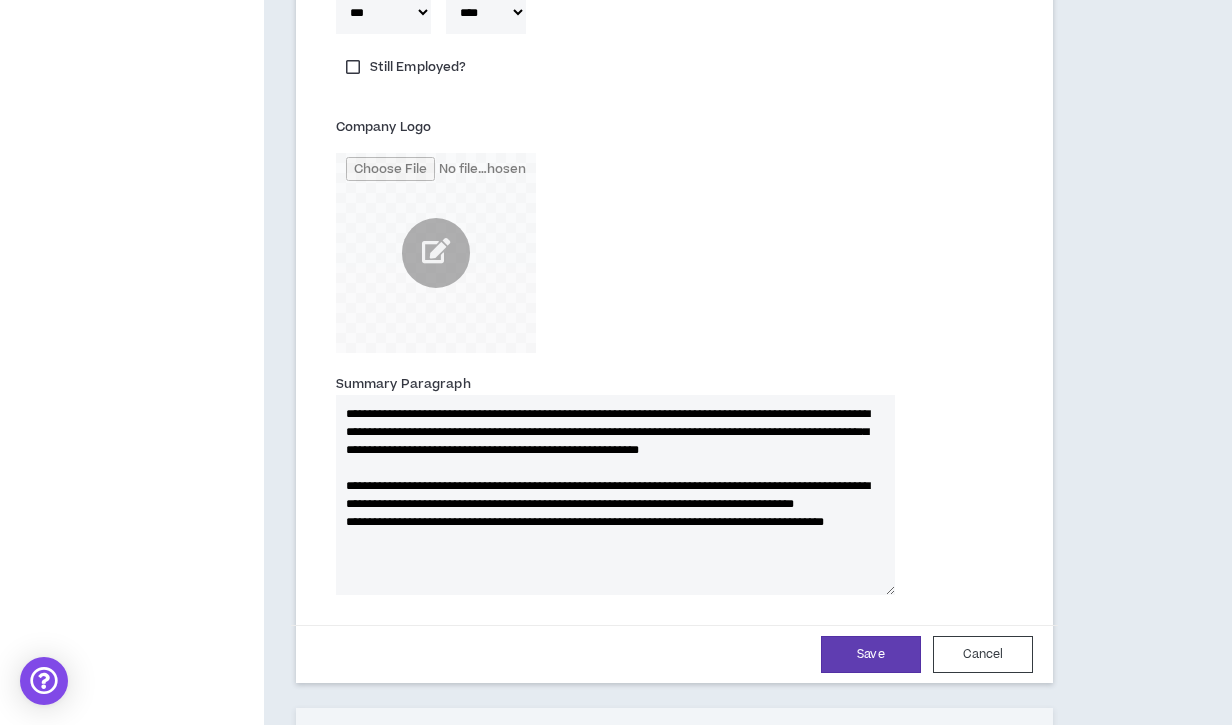 scroll, scrollTop: 0, scrollLeft: 0, axis: both 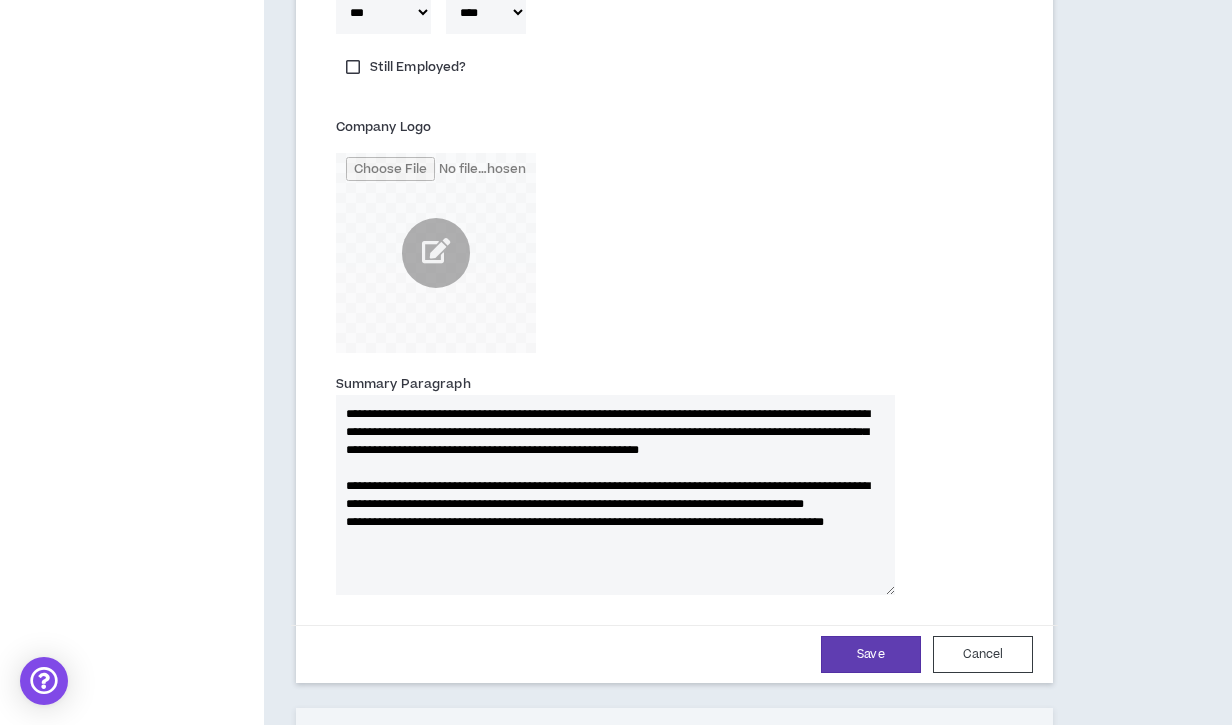 click on "**********" at bounding box center [615, 495] 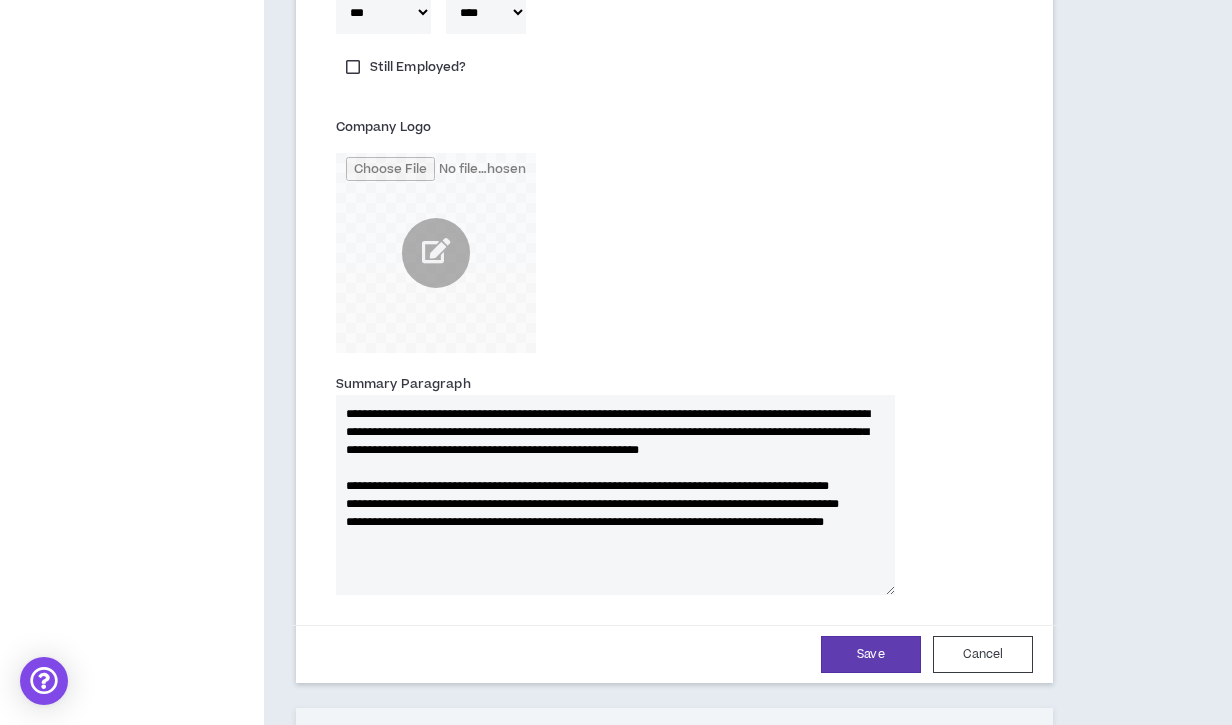 click on "**********" at bounding box center (615, 495) 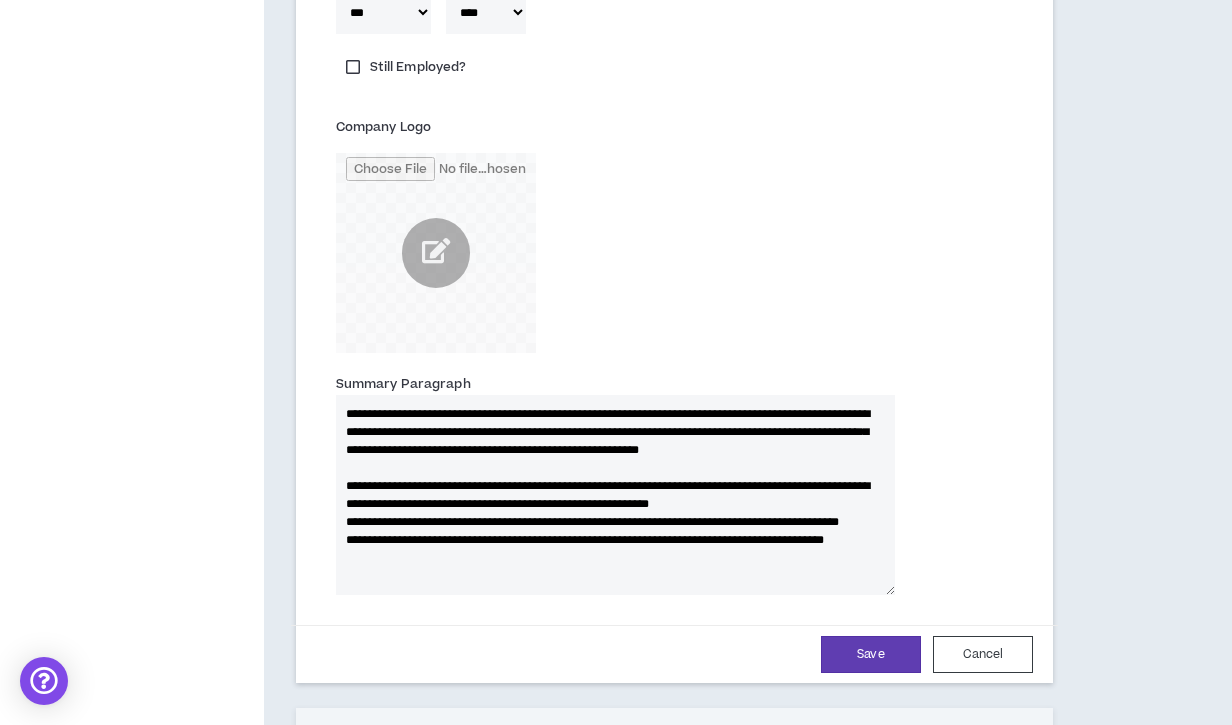 scroll, scrollTop: 36, scrollLeft: 0, axis: vertical 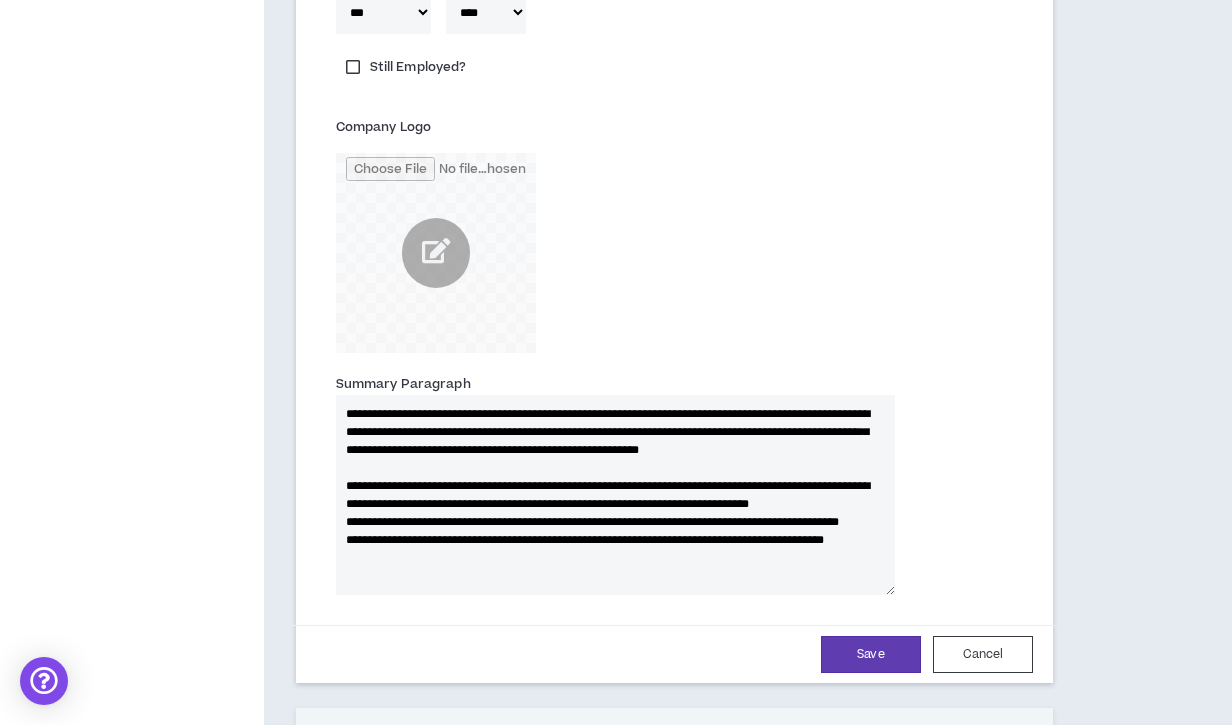 drag, startPoint x: 499, startPoint y: 484, endPoint x: 372, endPoint y: 486, distance: 127.01575 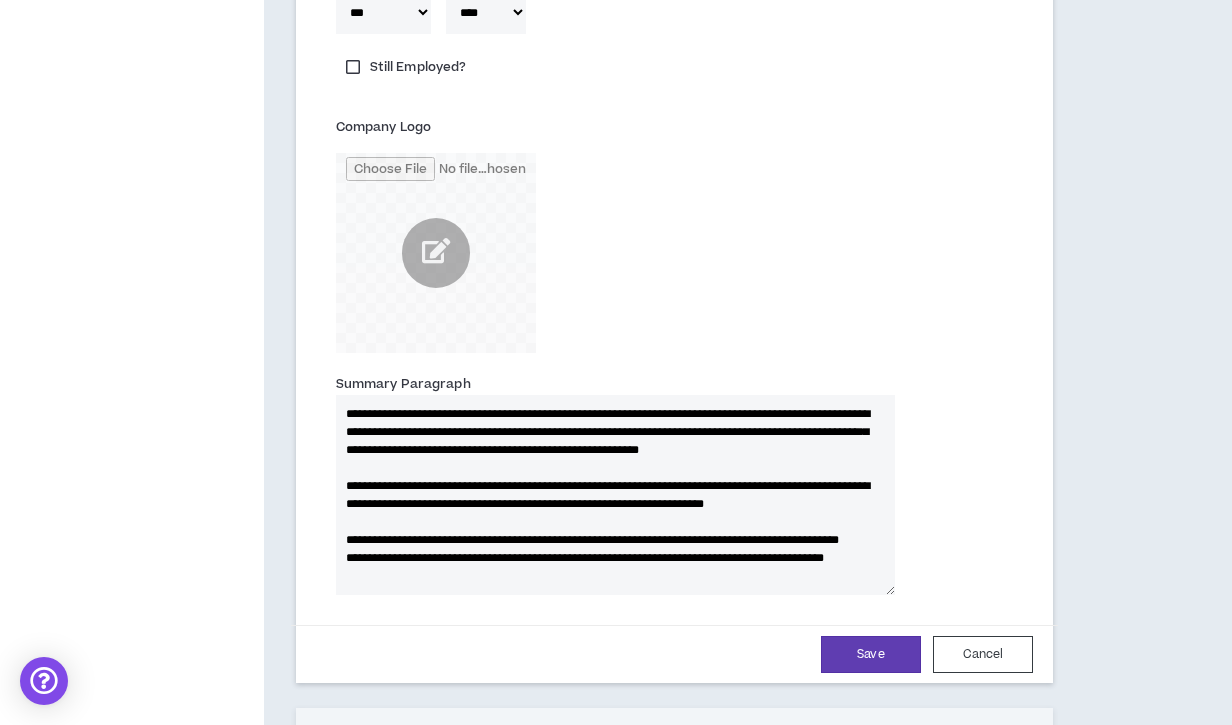 scroll, scrollTop: 54, scrollLeft: 0, axis: vertical 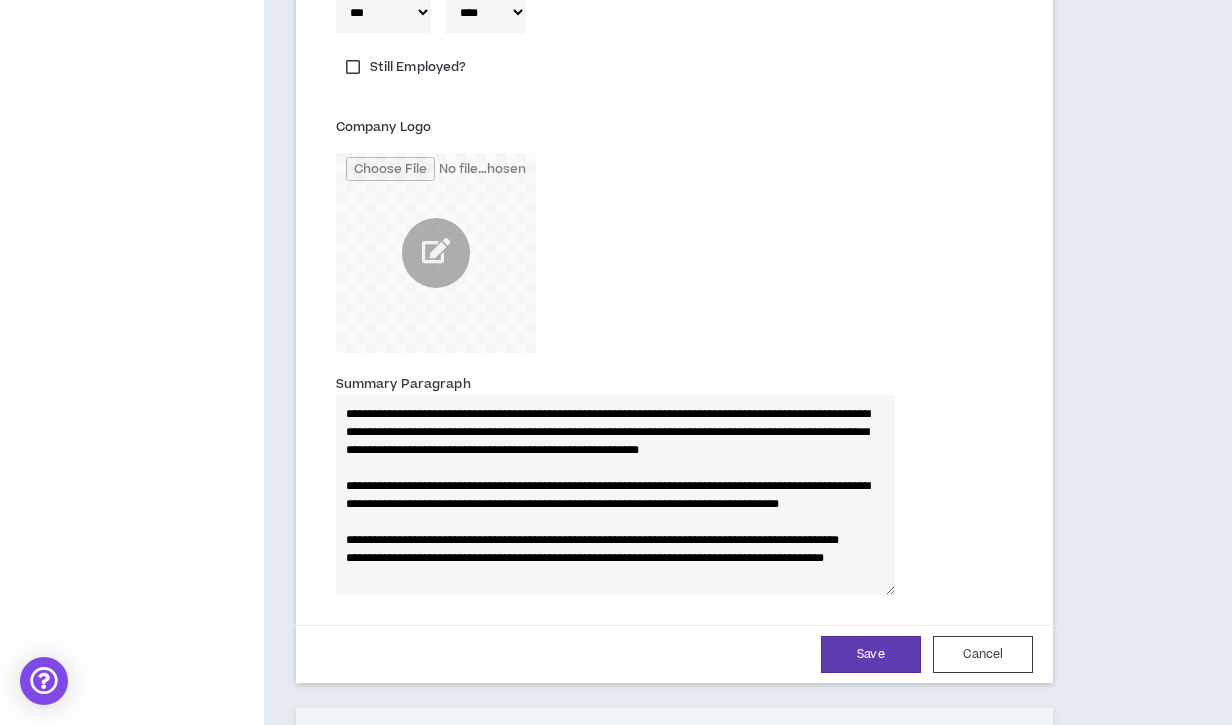 click on "**********" at bounding box center (615, 495) 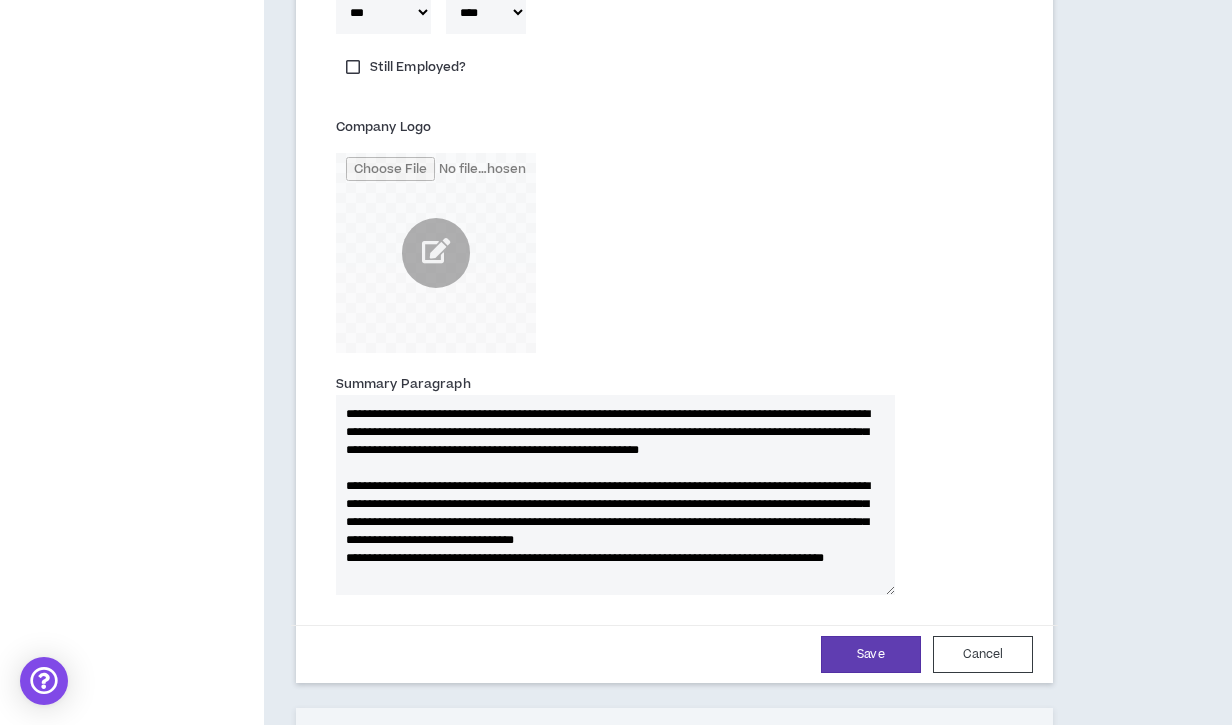 scroll, scrollTop: 36, scrollLeft: 0, axis: vertical 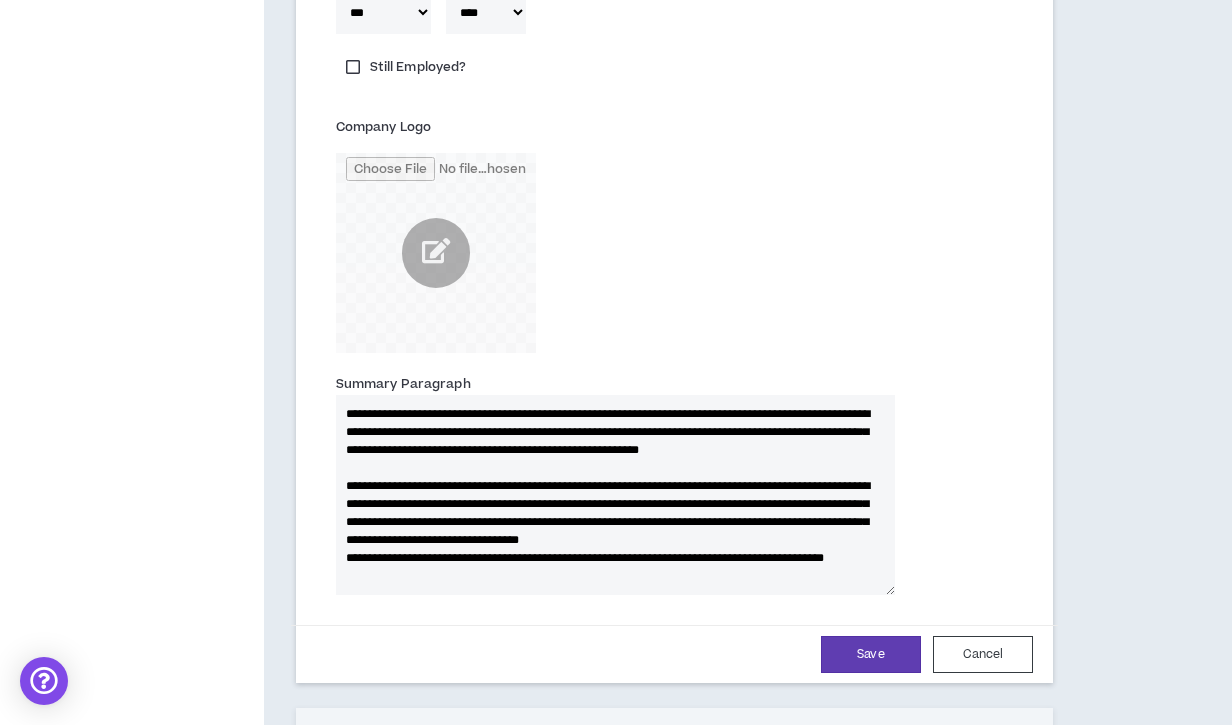 click on "**********" at bounding box center (615, 495) 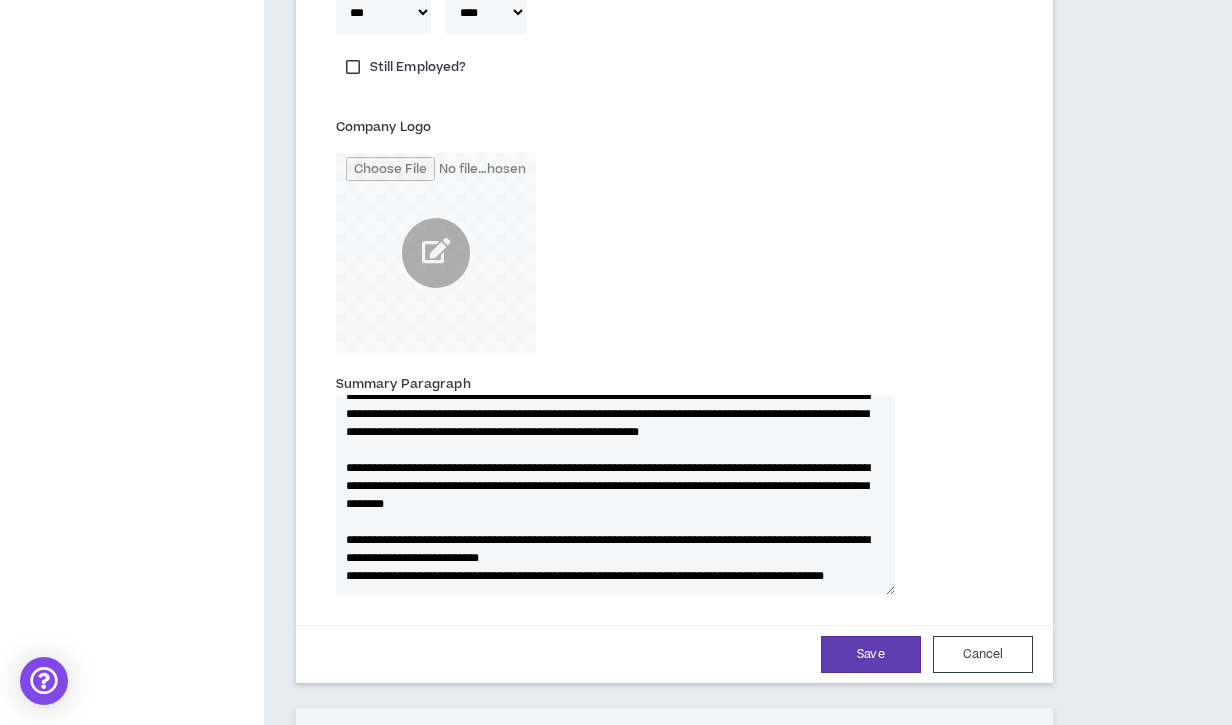 scroll, scrollTop: 54, scrollLeft: 0, axis: vertical 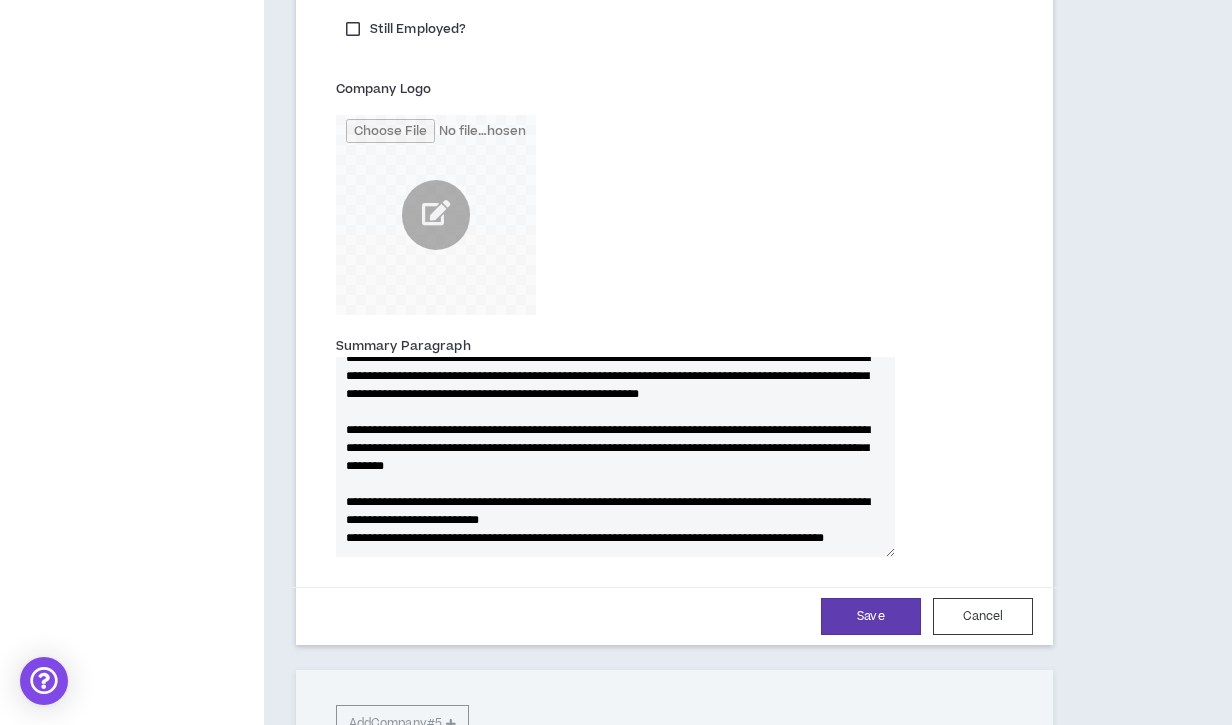 click on "**********" at bounding box center (615, 457) 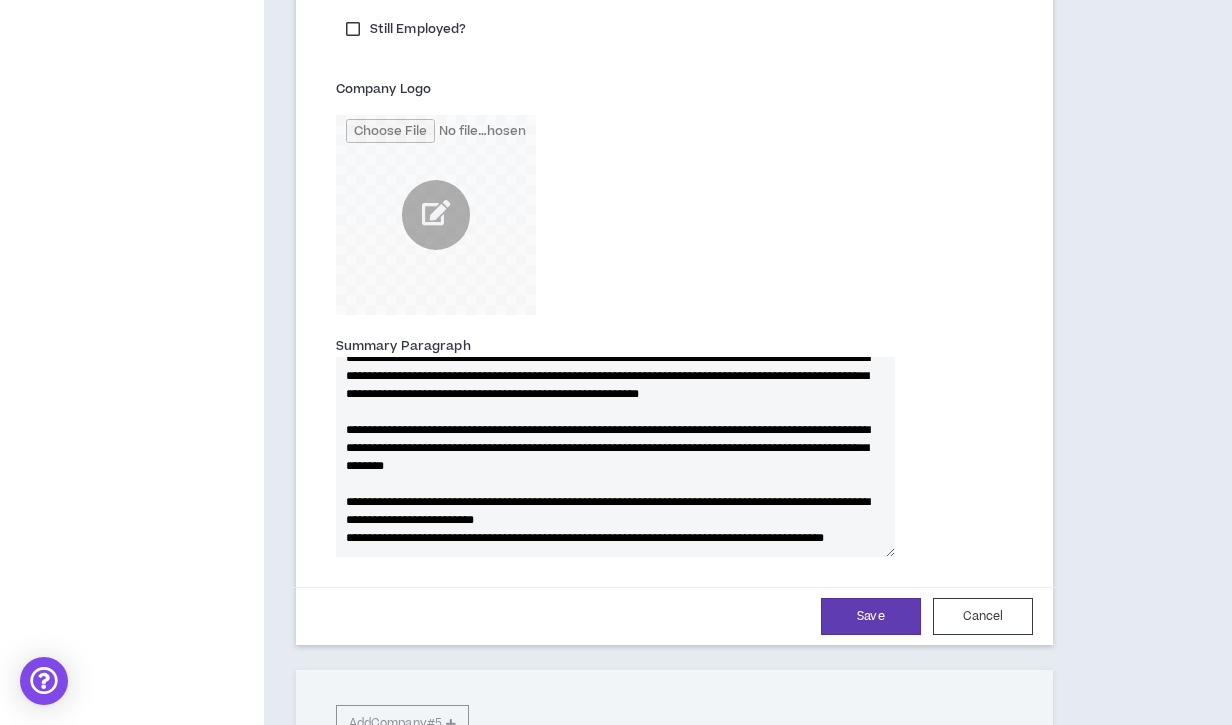 click on "**********" at bounding box center (615, 457) 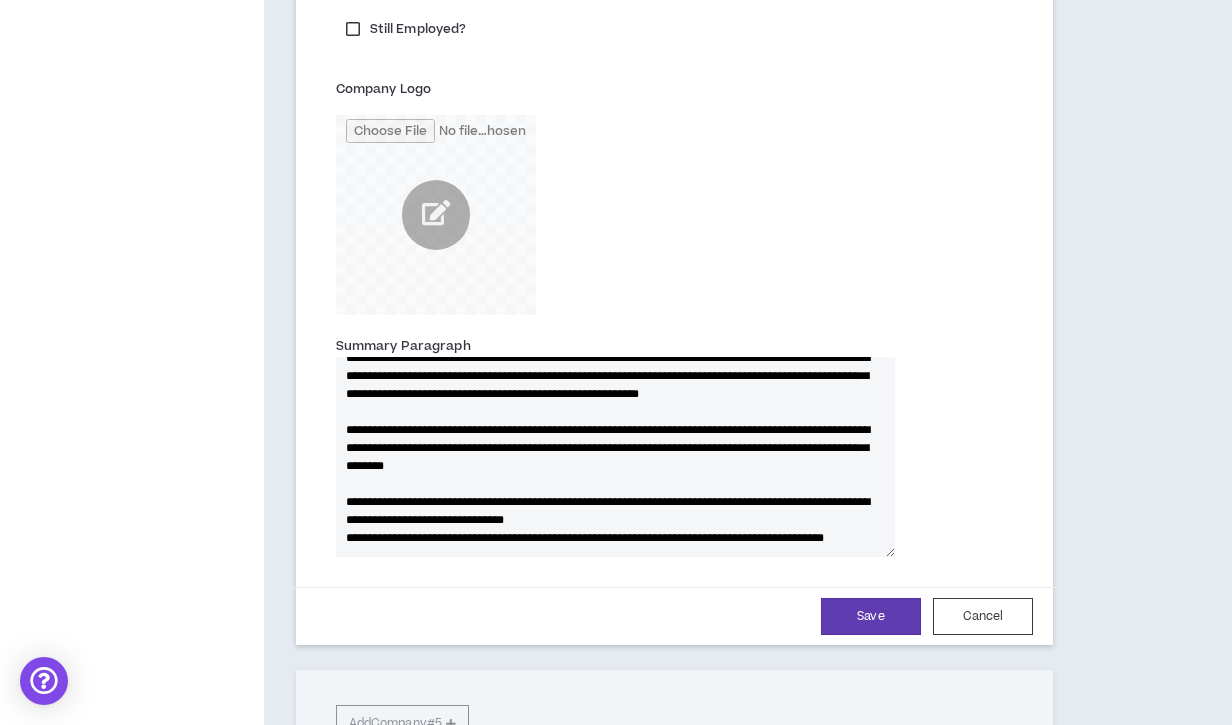 click on "**********" at bounding box center (615, 457) 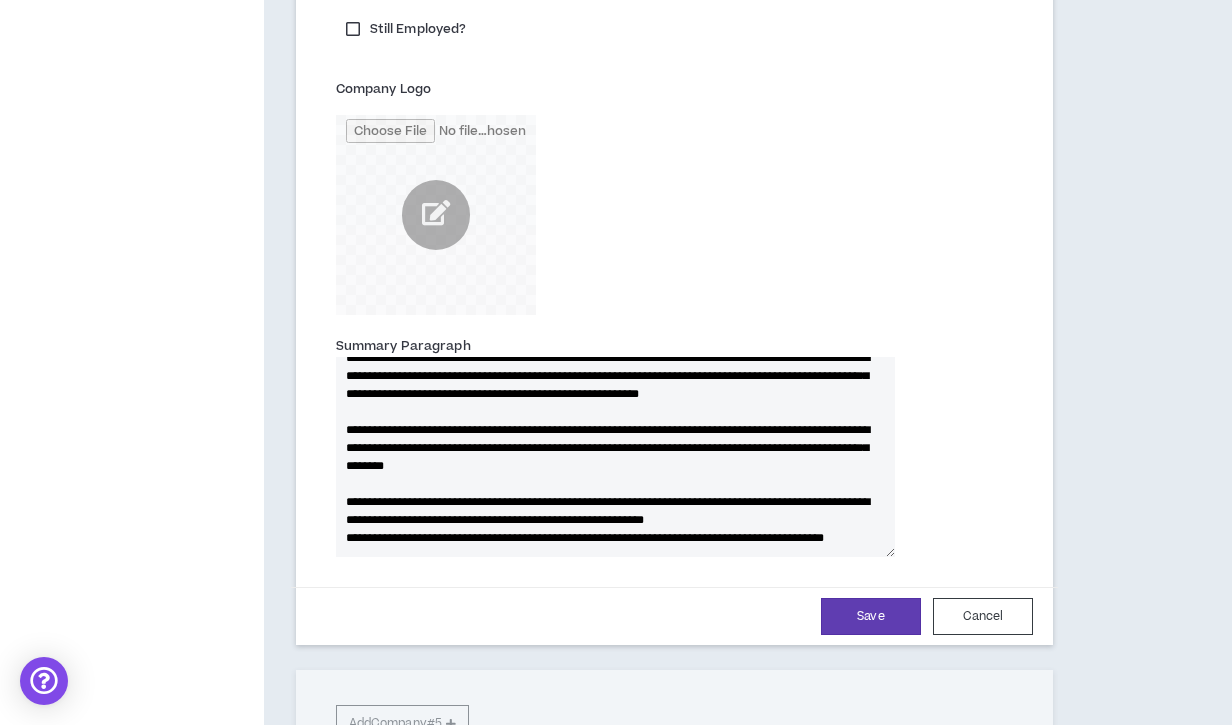 click on "**********" at bounding box center (615, 457) 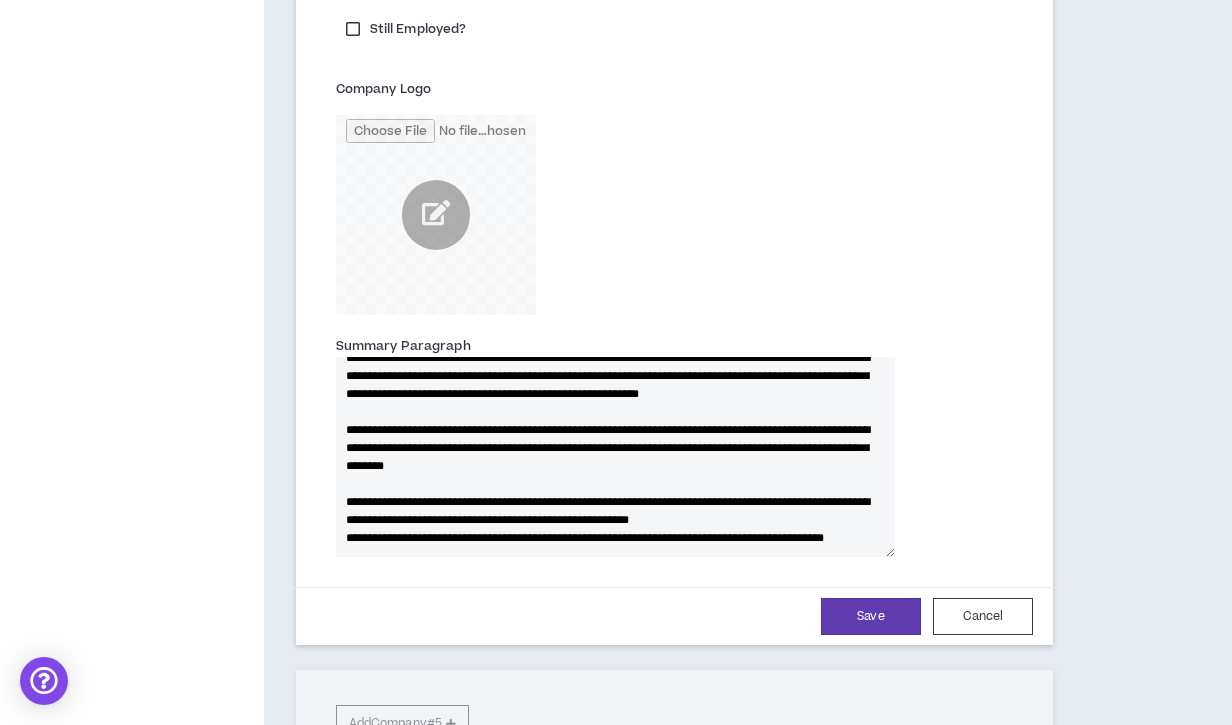 scroll, scrollTop: 72, scrollLeft: 0, axis: vertical 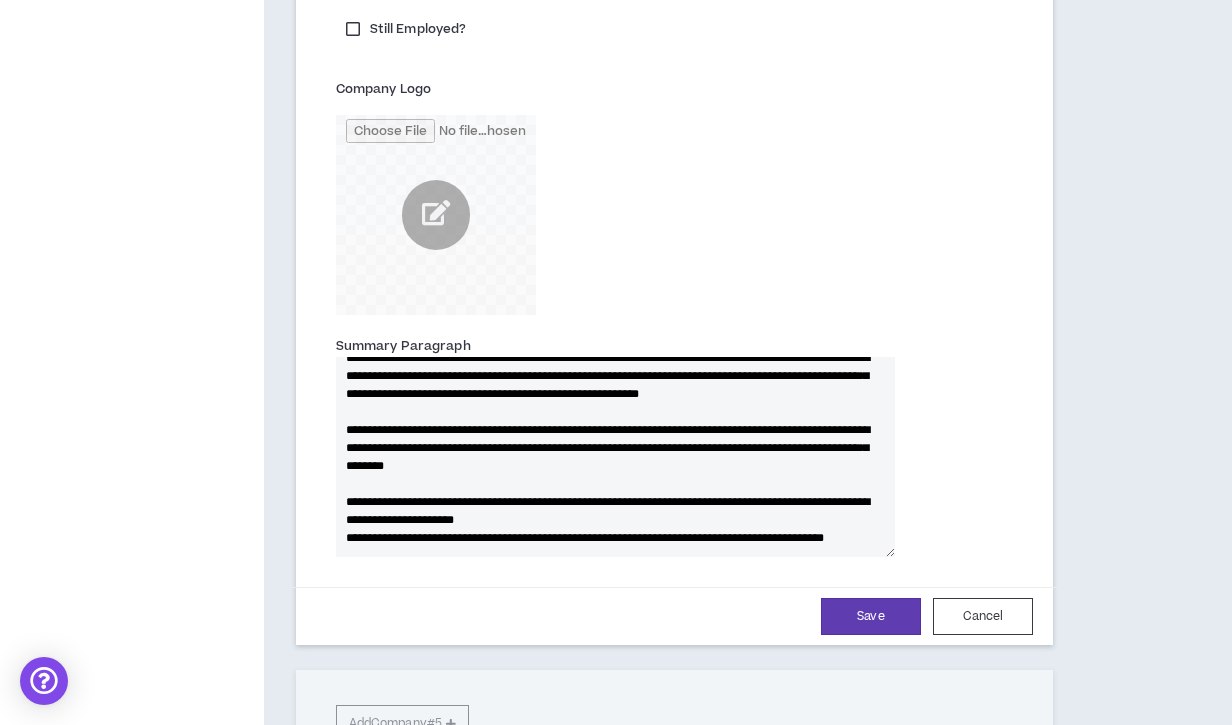 drag, startPoint x: 455, startPoint y: 515, endPoint x: 333, endPoint y: 503, distance: 122.588745 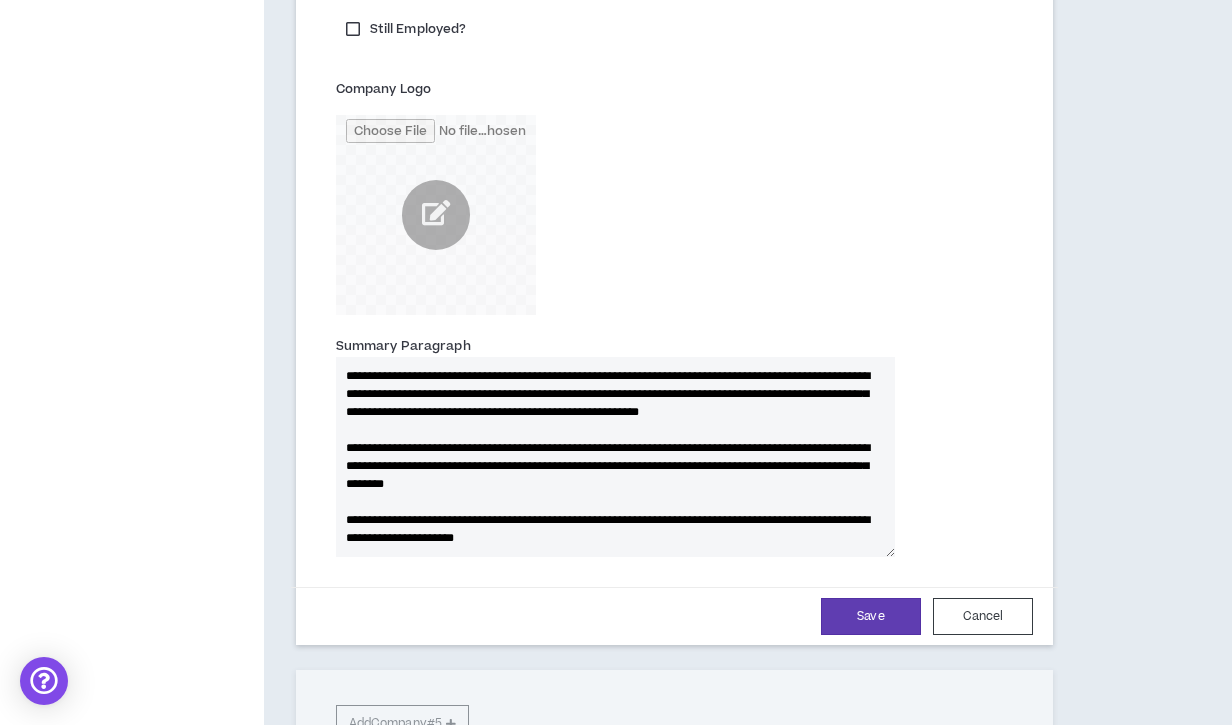 scroll, scrollTop: 18, scrollLeft: 0, axis: vertical 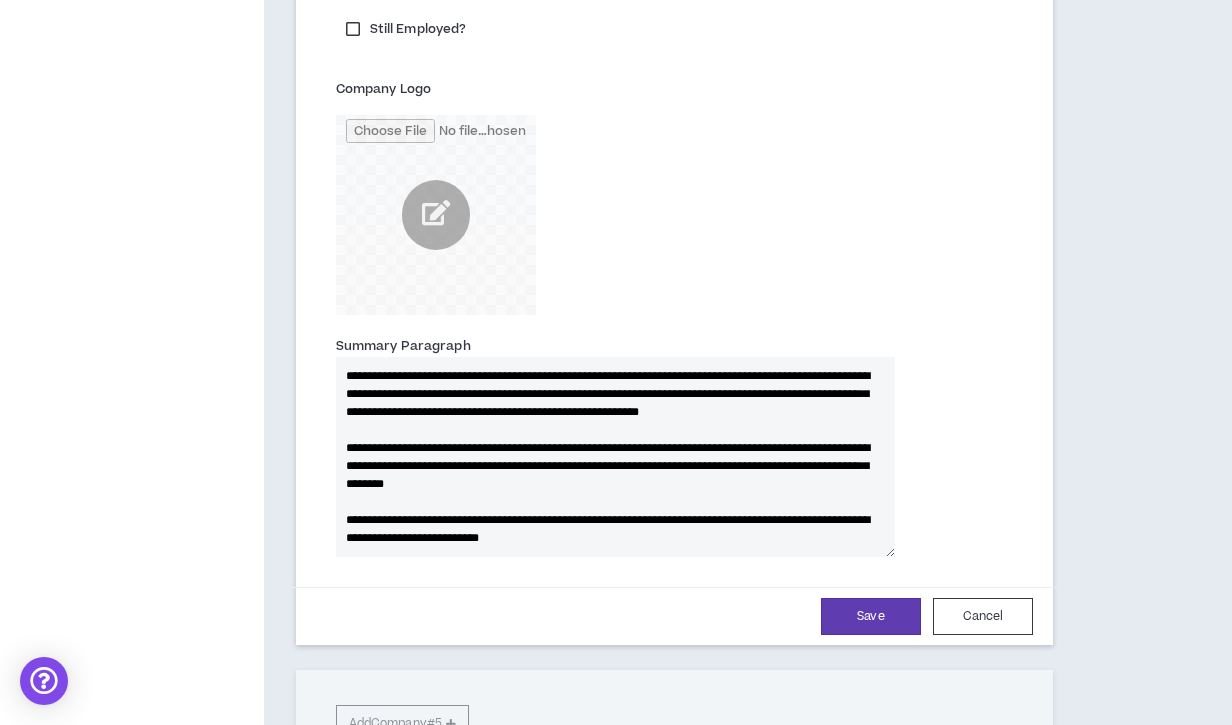 click on "**********" at bounding box center [615, 457] 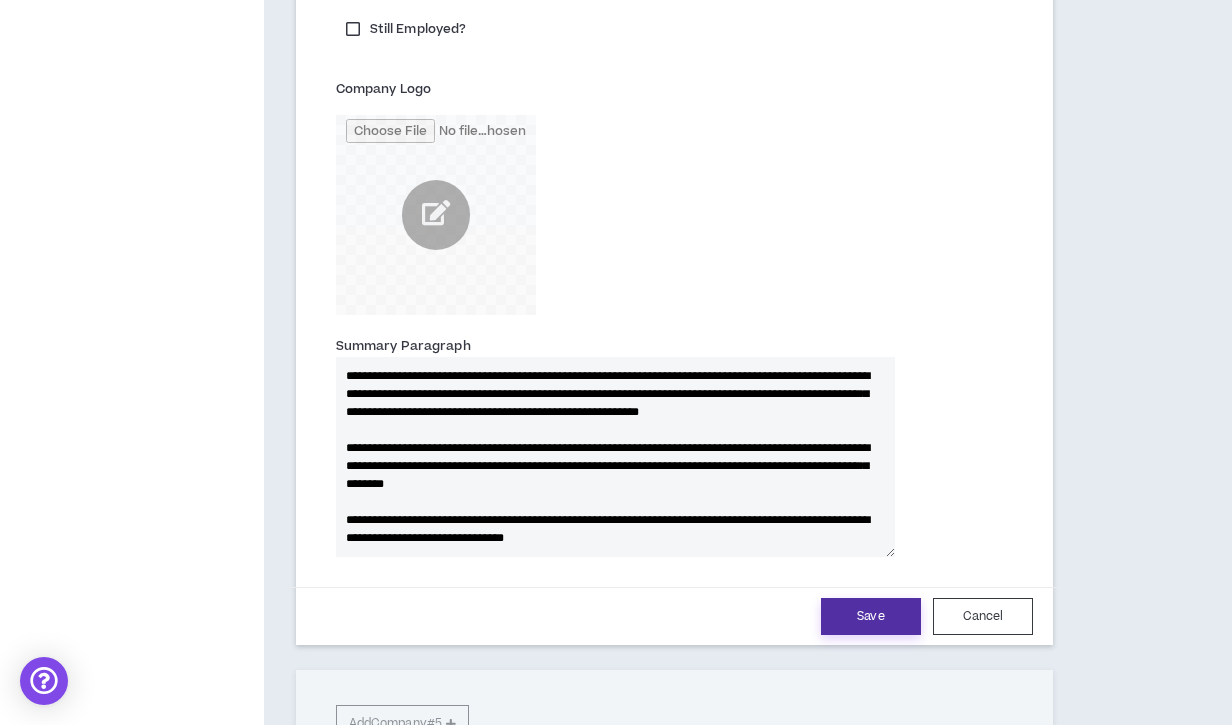 click on "Save" at bounding box center [871, 616] 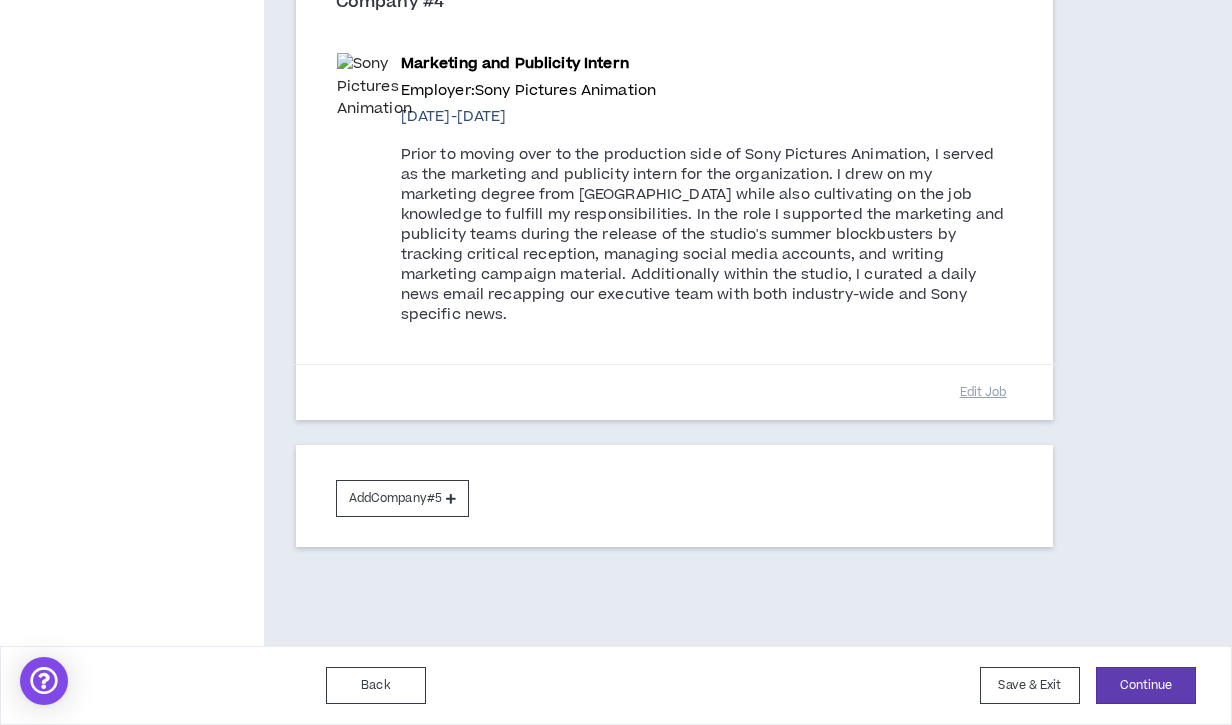 scroll, scrollTop: 1647, scrollLeft: 0, axis: vertical 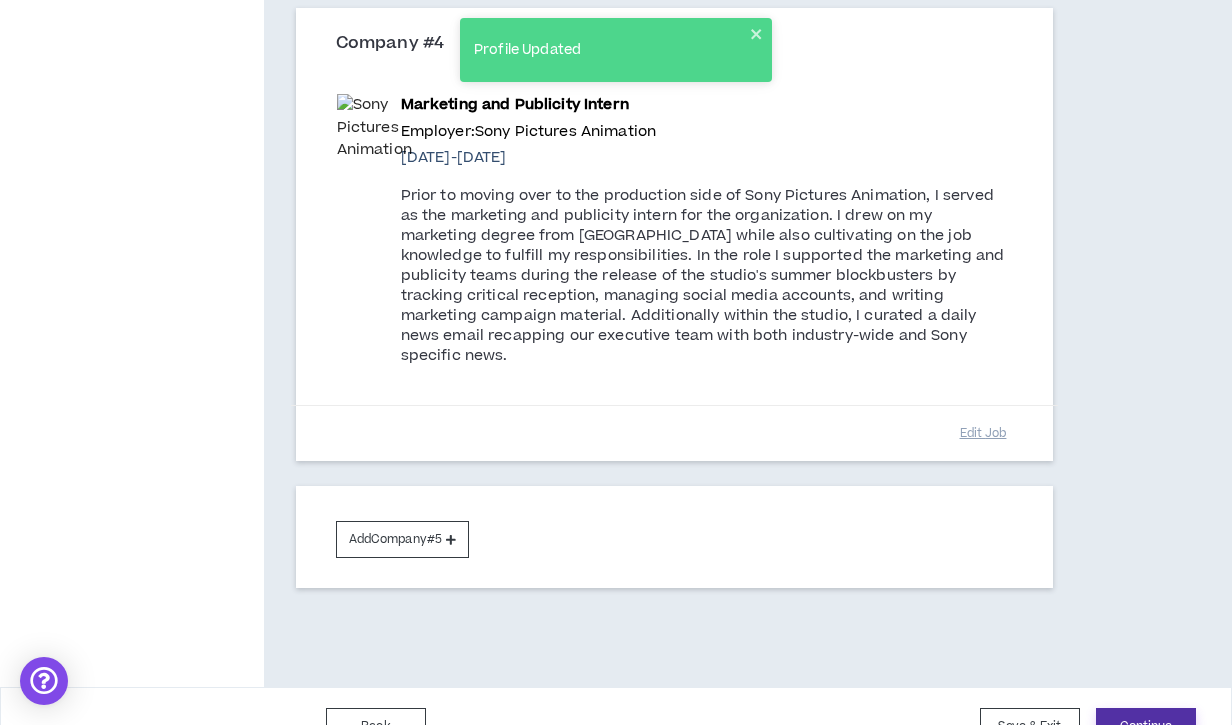 click on "Continue" at bounding box center (1146, 726) 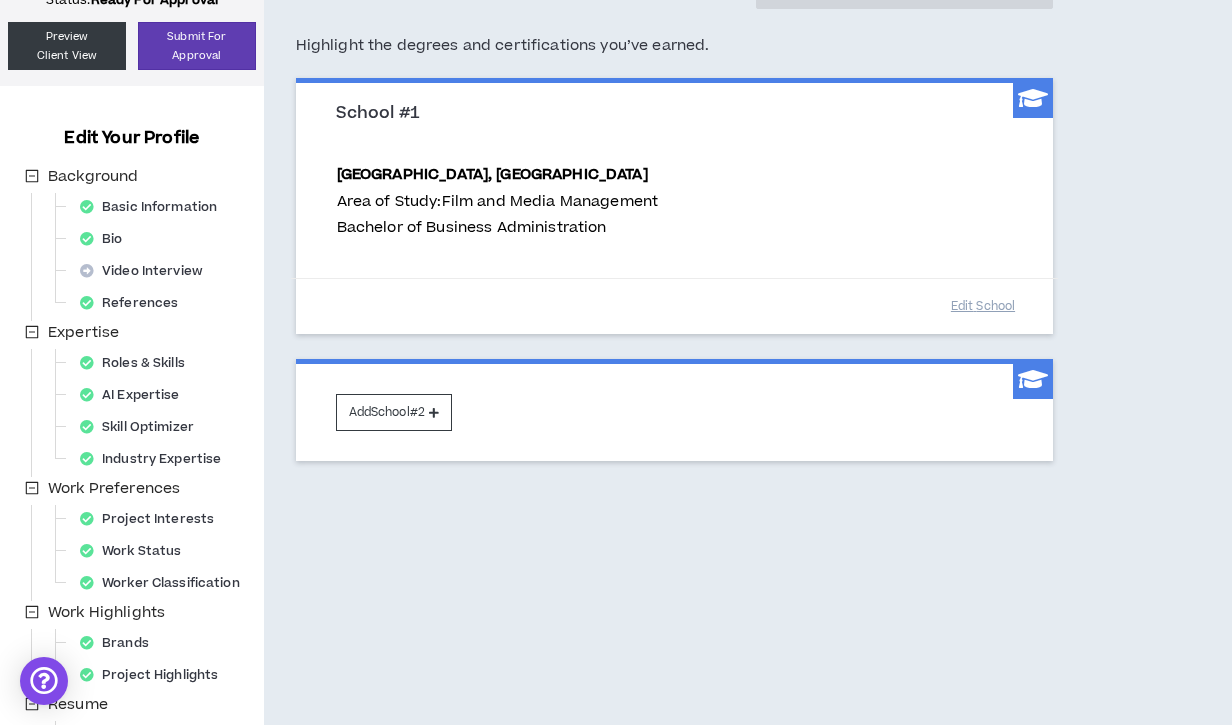 scroll, scrollTop: 347, scrollLeft: 0, axis: vertical 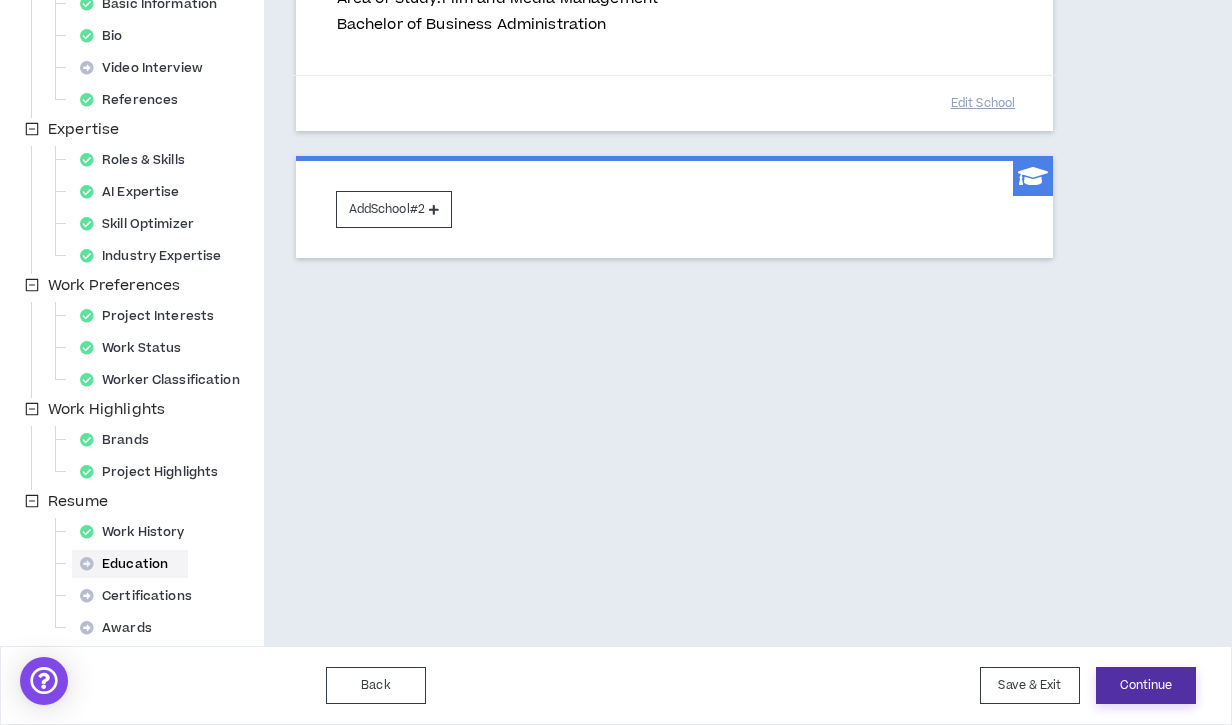click on "Continue" at bounding box center (1146, 685) 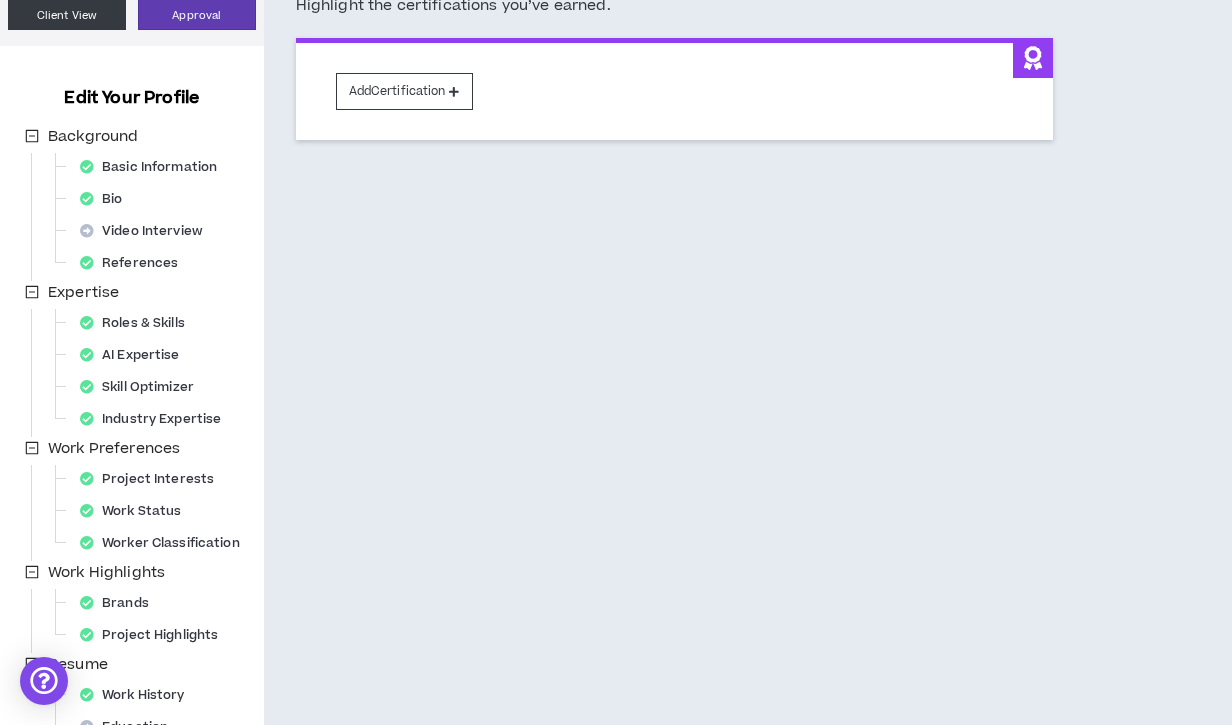 scroll, scrollTop: 347, scrollLeft: 0, axis: vertical 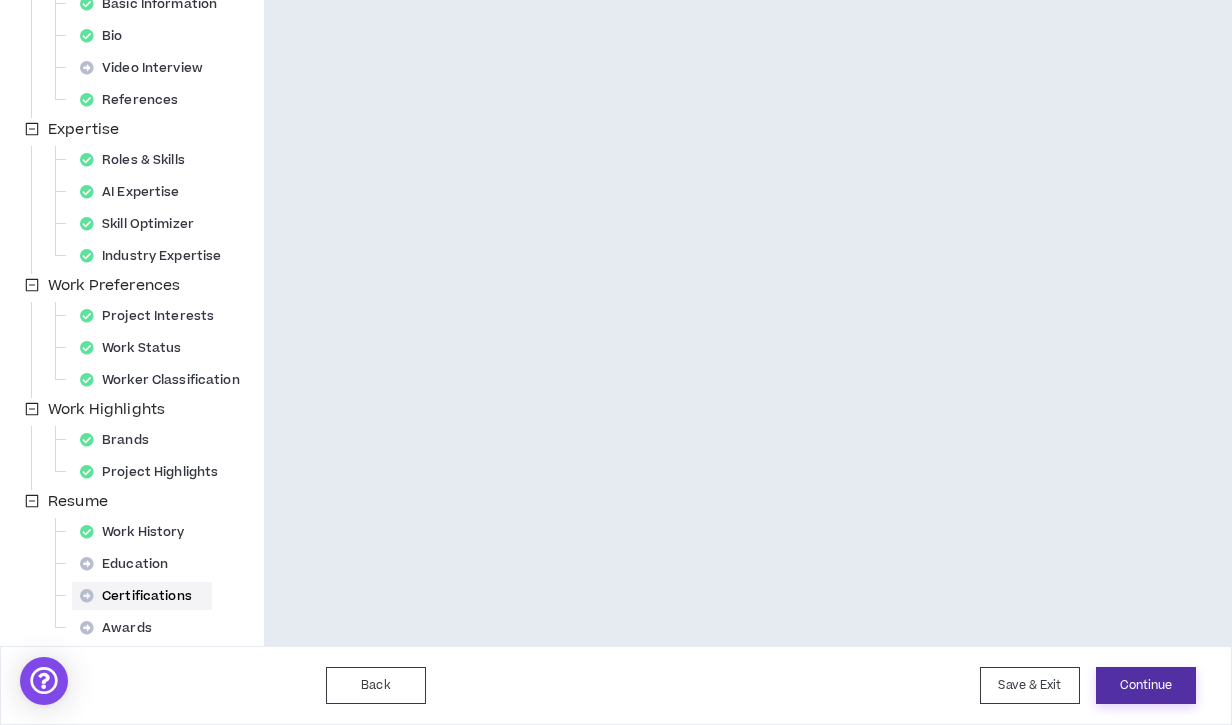 click on "Continue" at bounding box center (1146, 685) 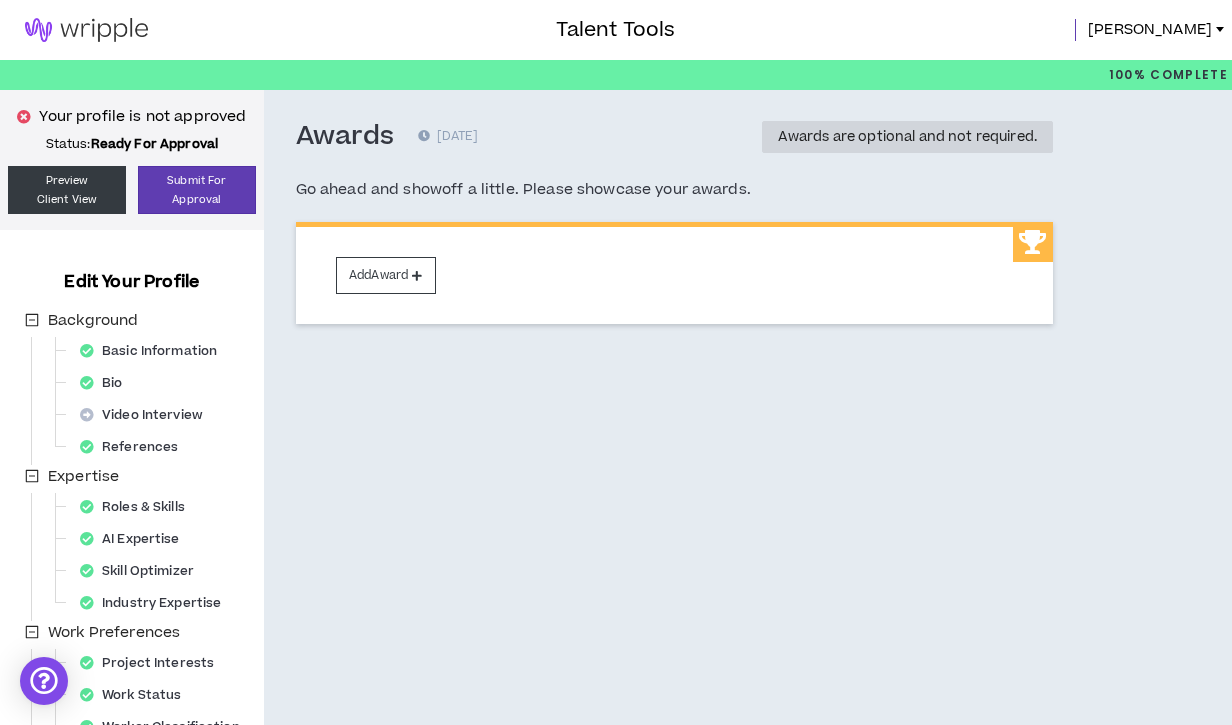 scroll, scrollTop: 347, scrollLeft: 0, axis: vertical 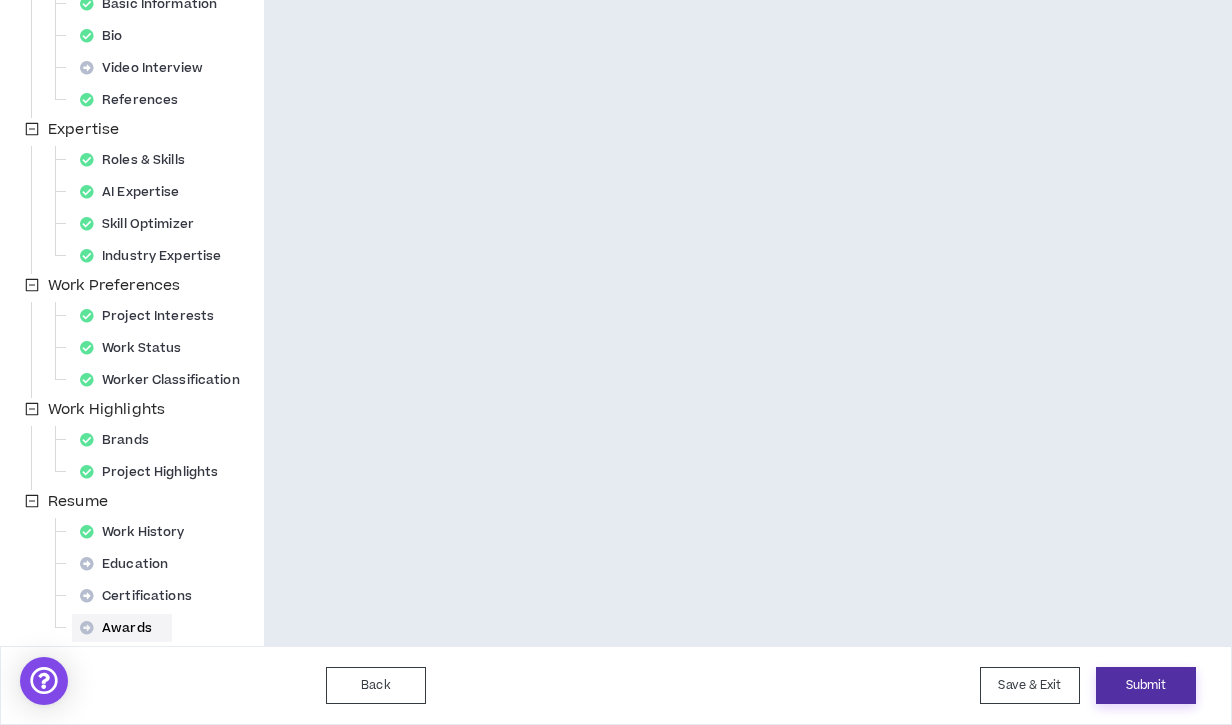 click on "Submit" at bounding box center [1146, 685] 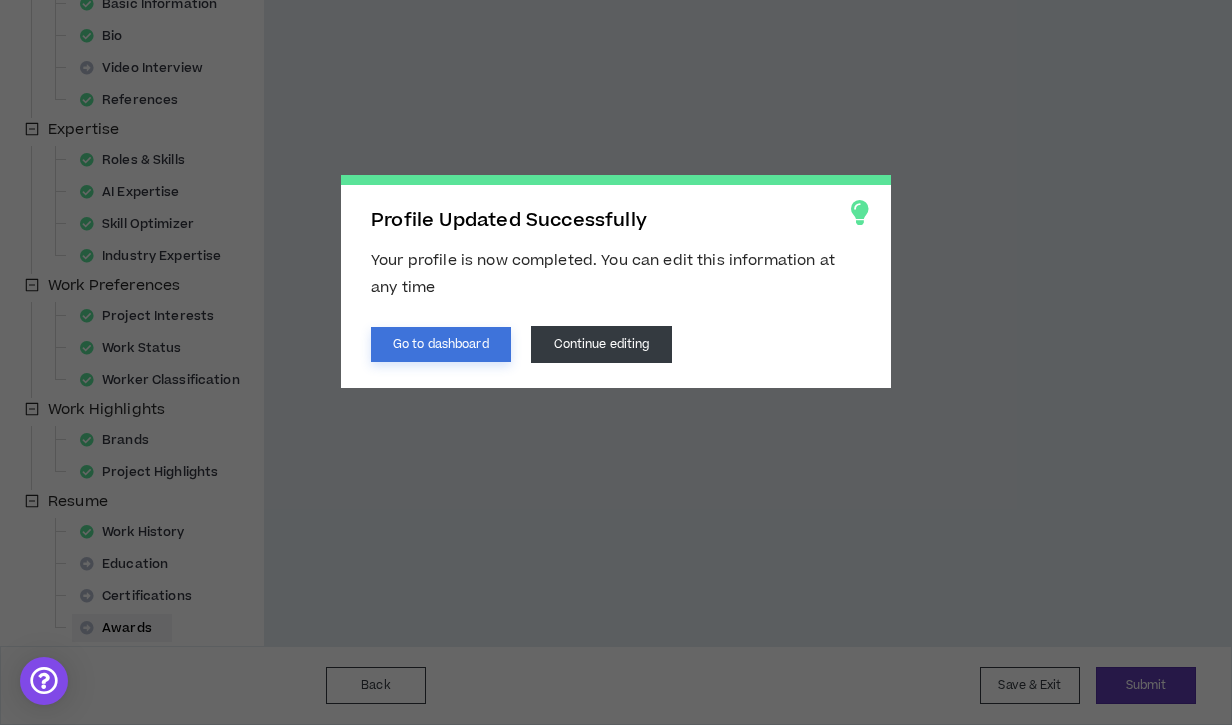 click on "Go to dashboard" at bounding box center (441, 344) 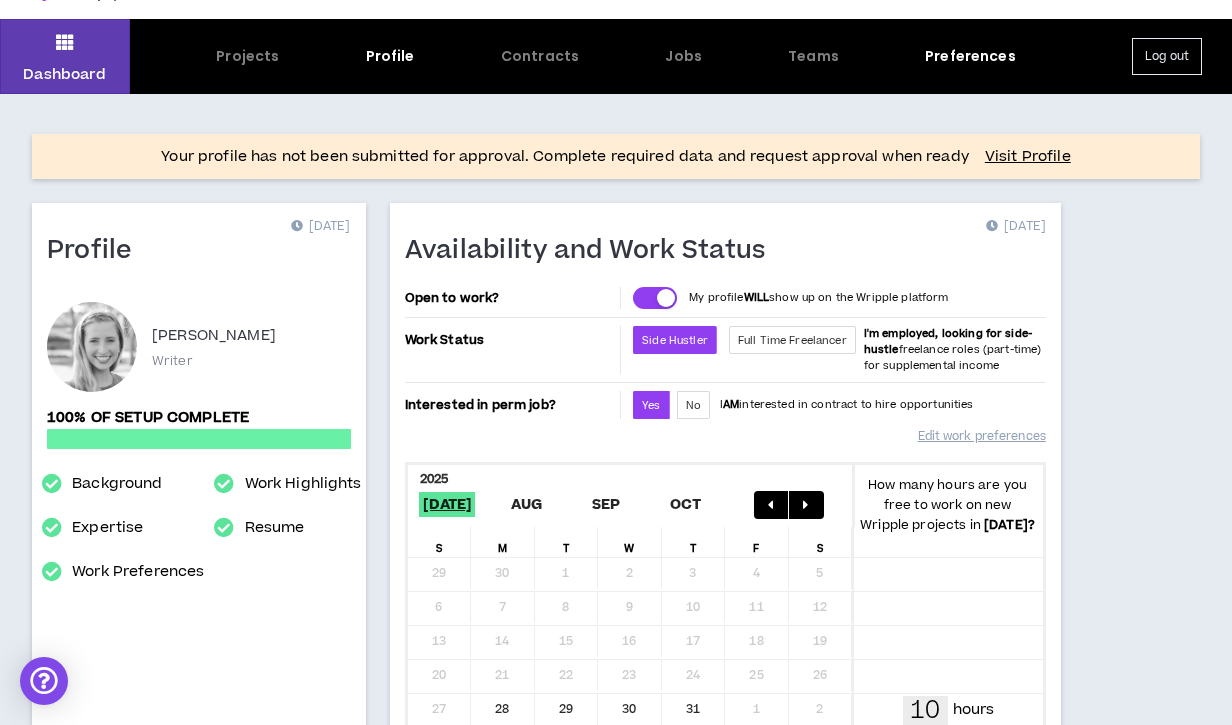scroll, scrollTop: 0, scrollLeft: 0, axis: both 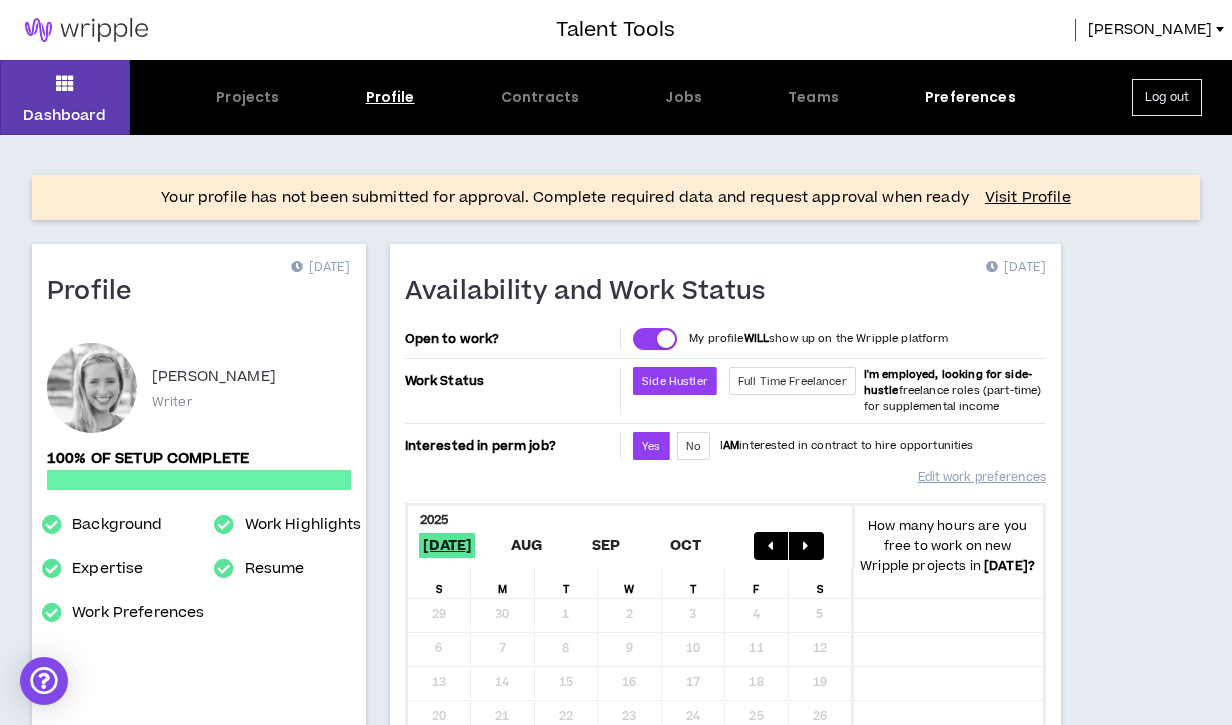 click on "Profile" at bounding box center [390, 97] 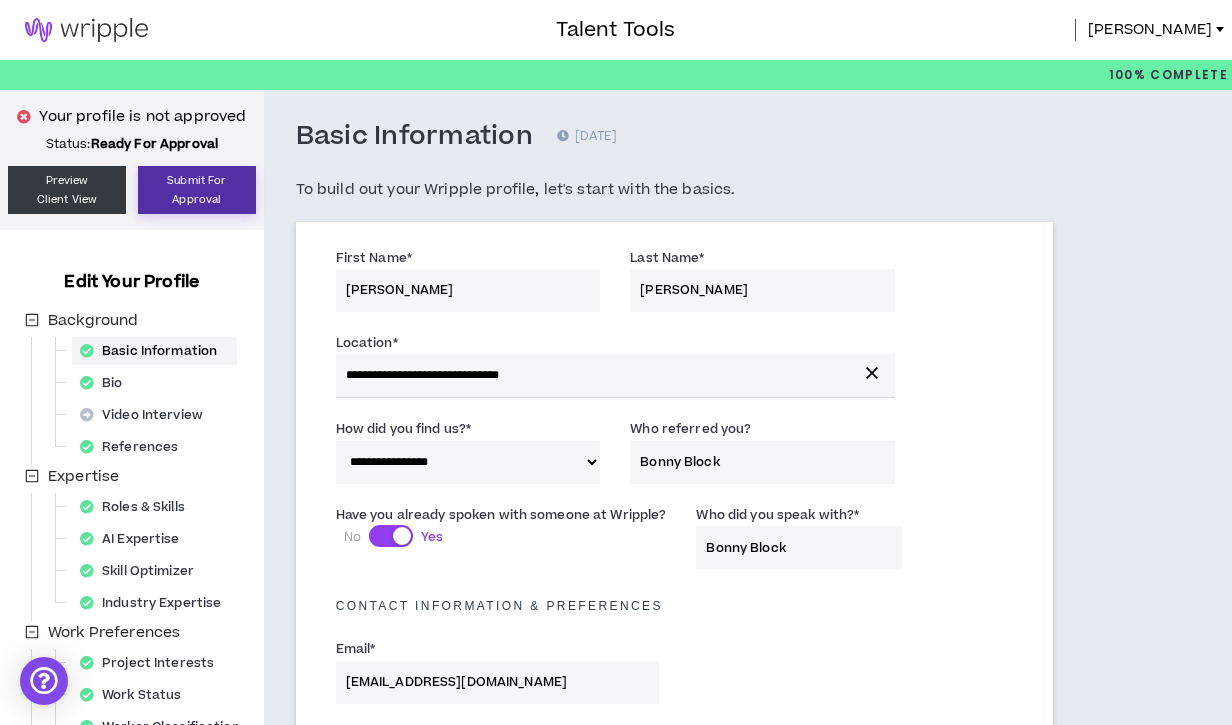 click on "Submit For   Approval" at bounding box center (197, 190) 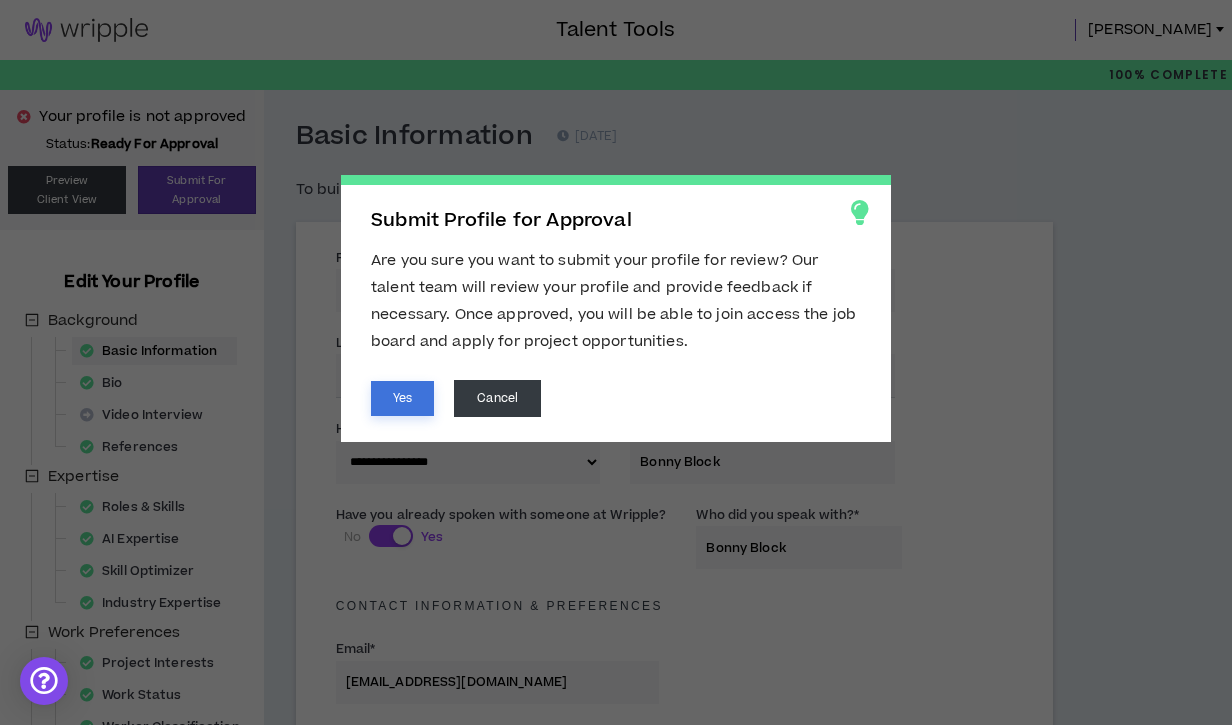 click on "Yes" at bounding box center (402, 398) 